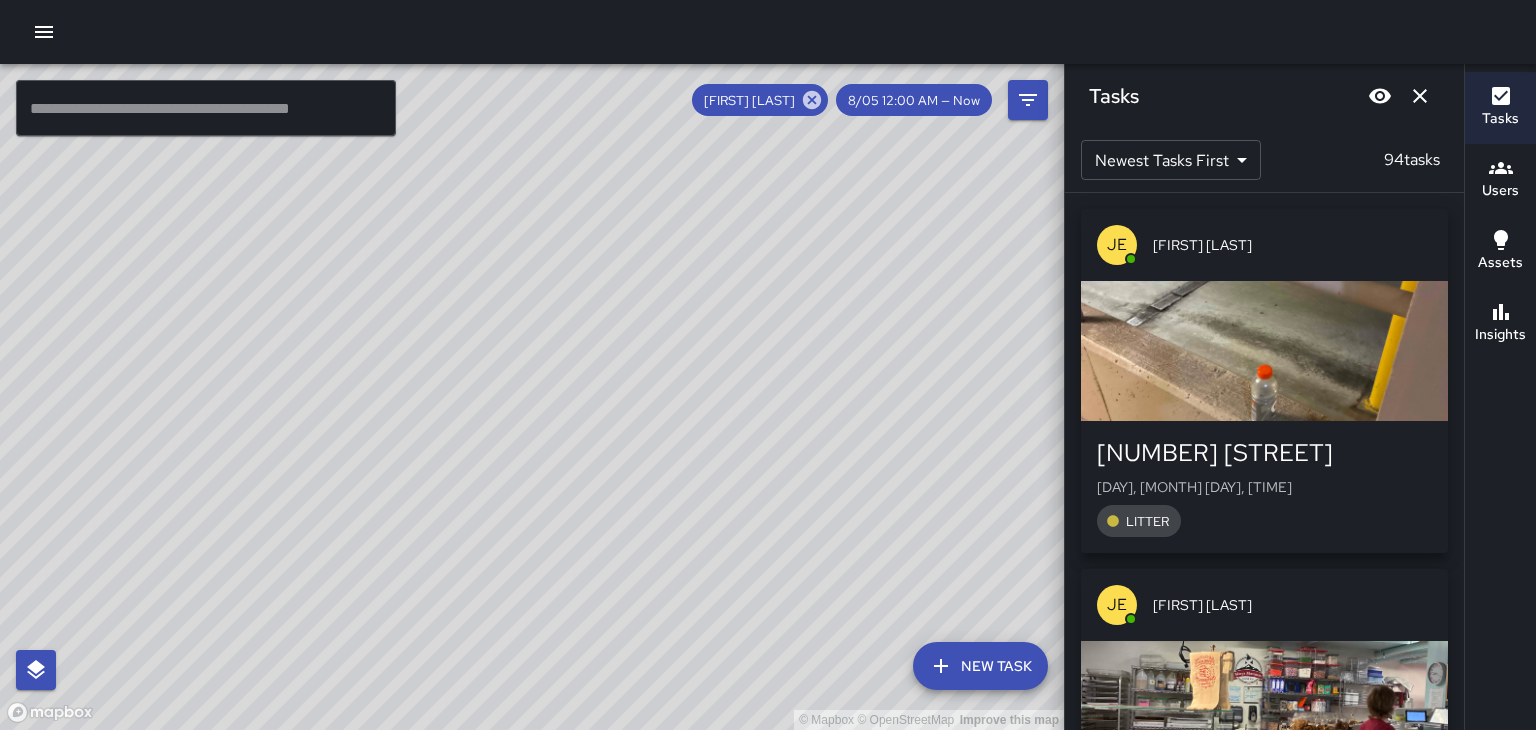 scroll, scrollTop: 0, scrollLeft: 0, axis: both 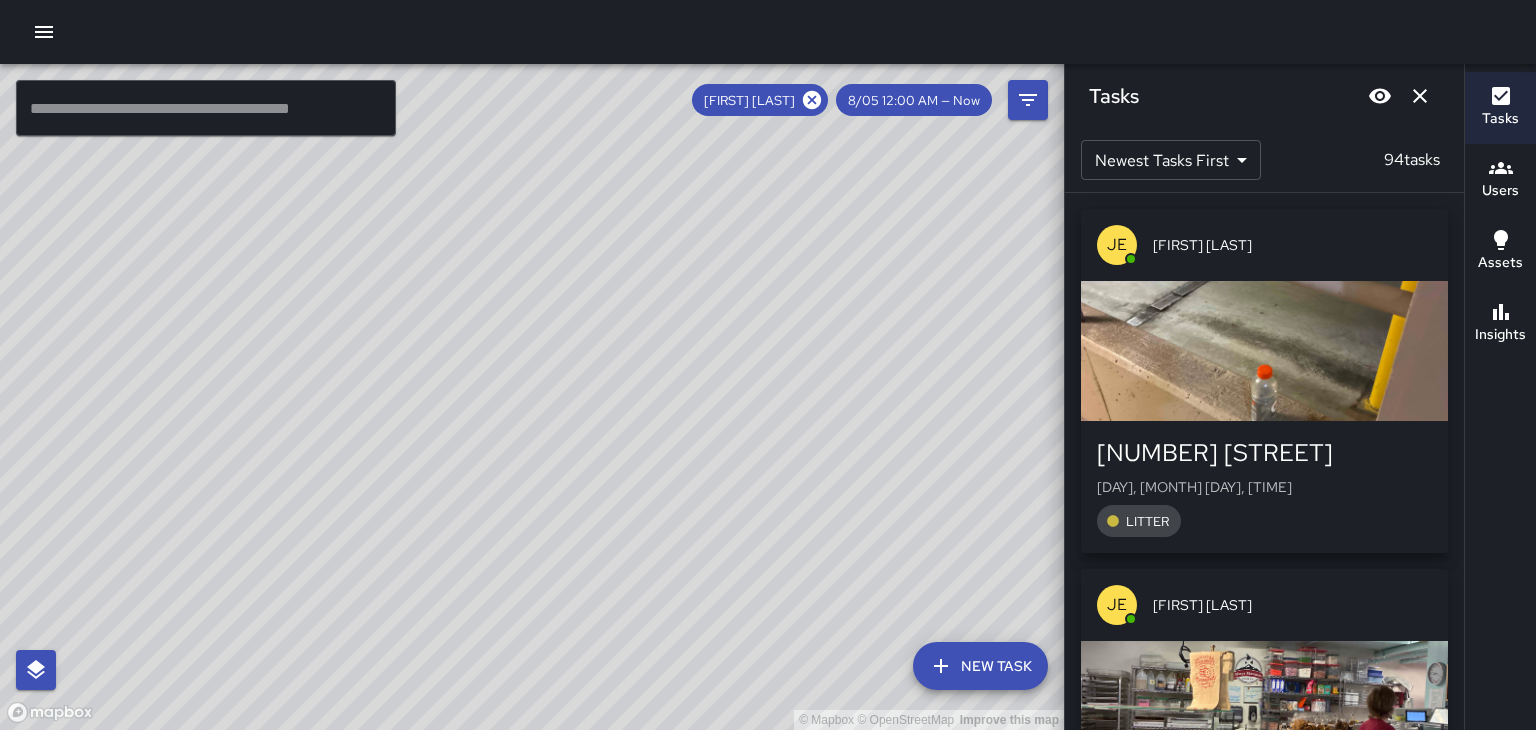 click 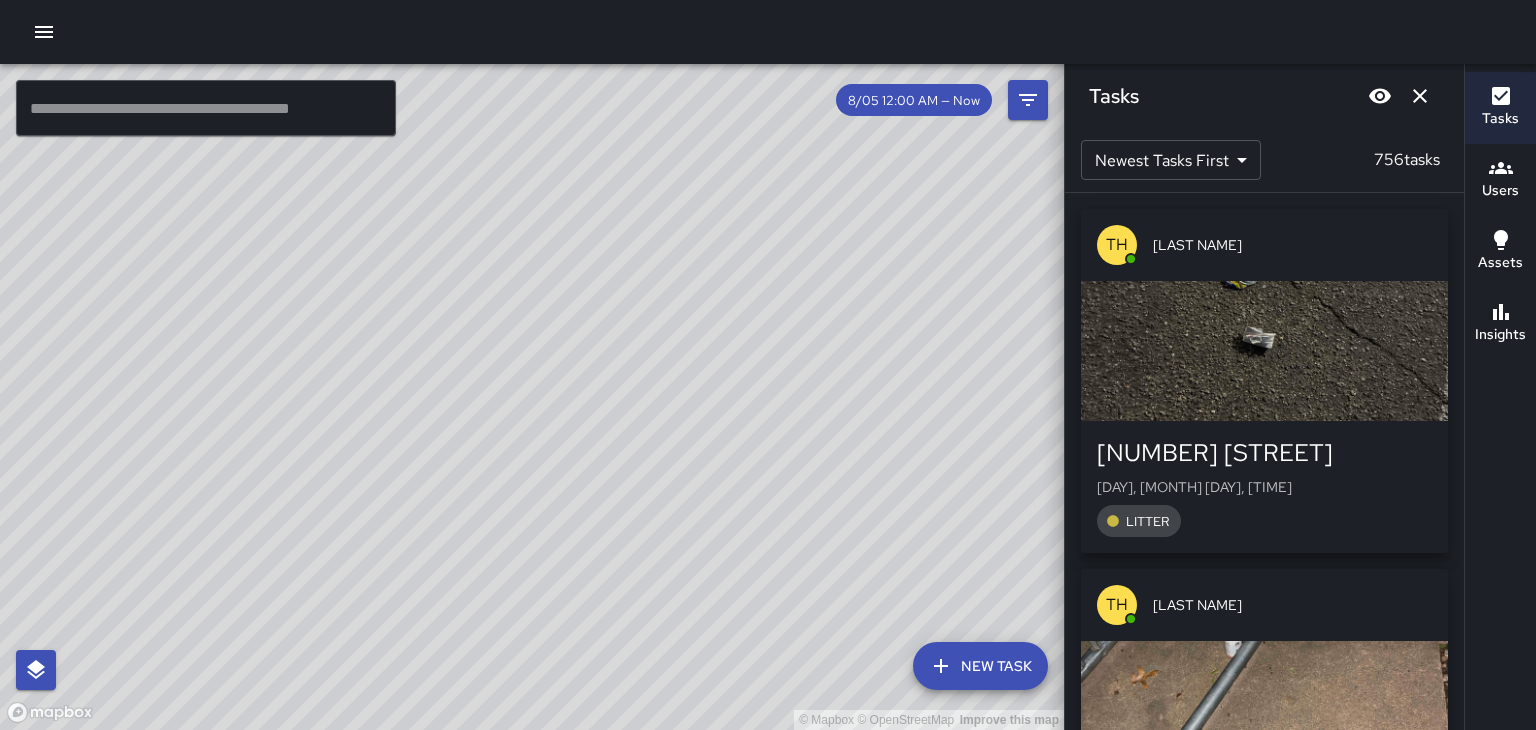 click 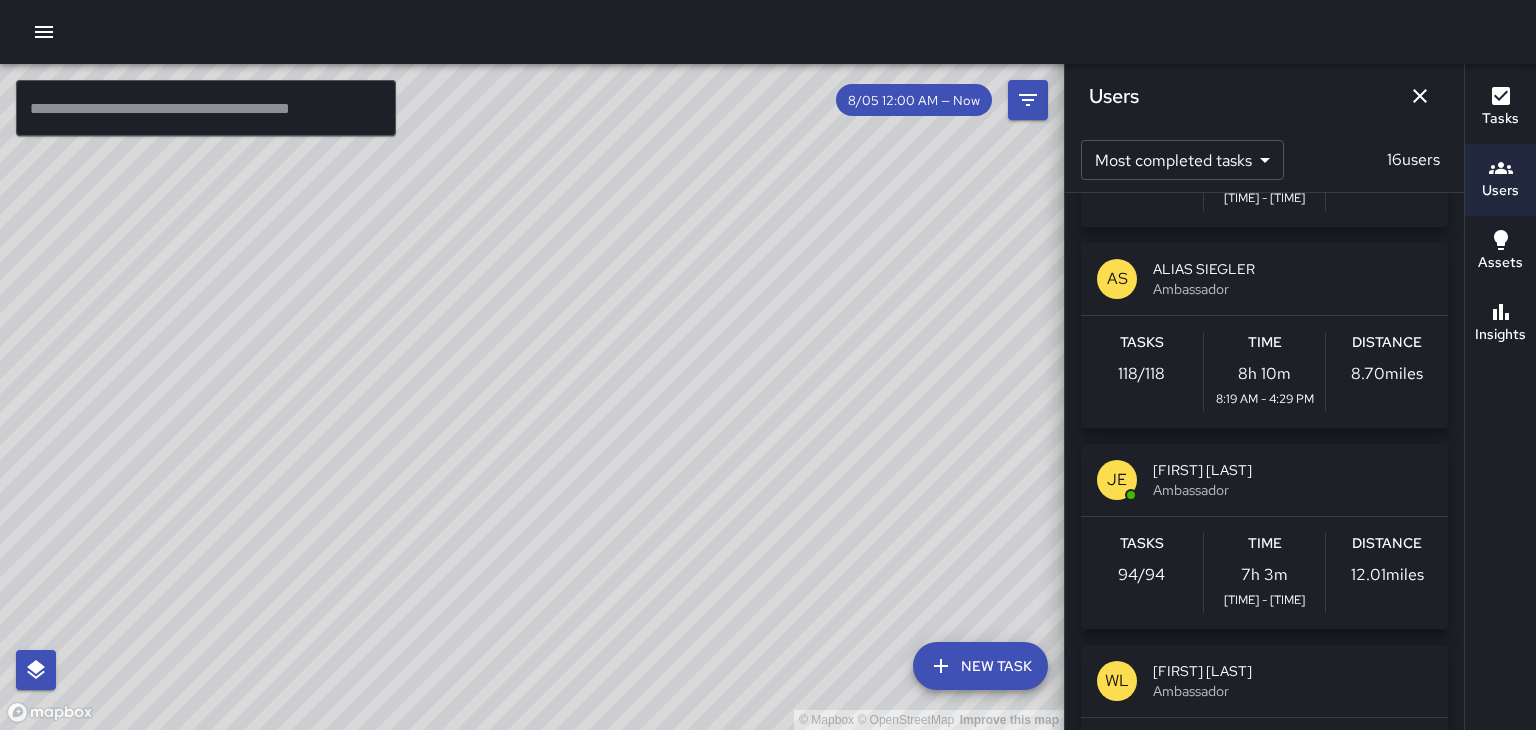scroll, scrollTop: 384, scrollLeft: 0, axis: vertical 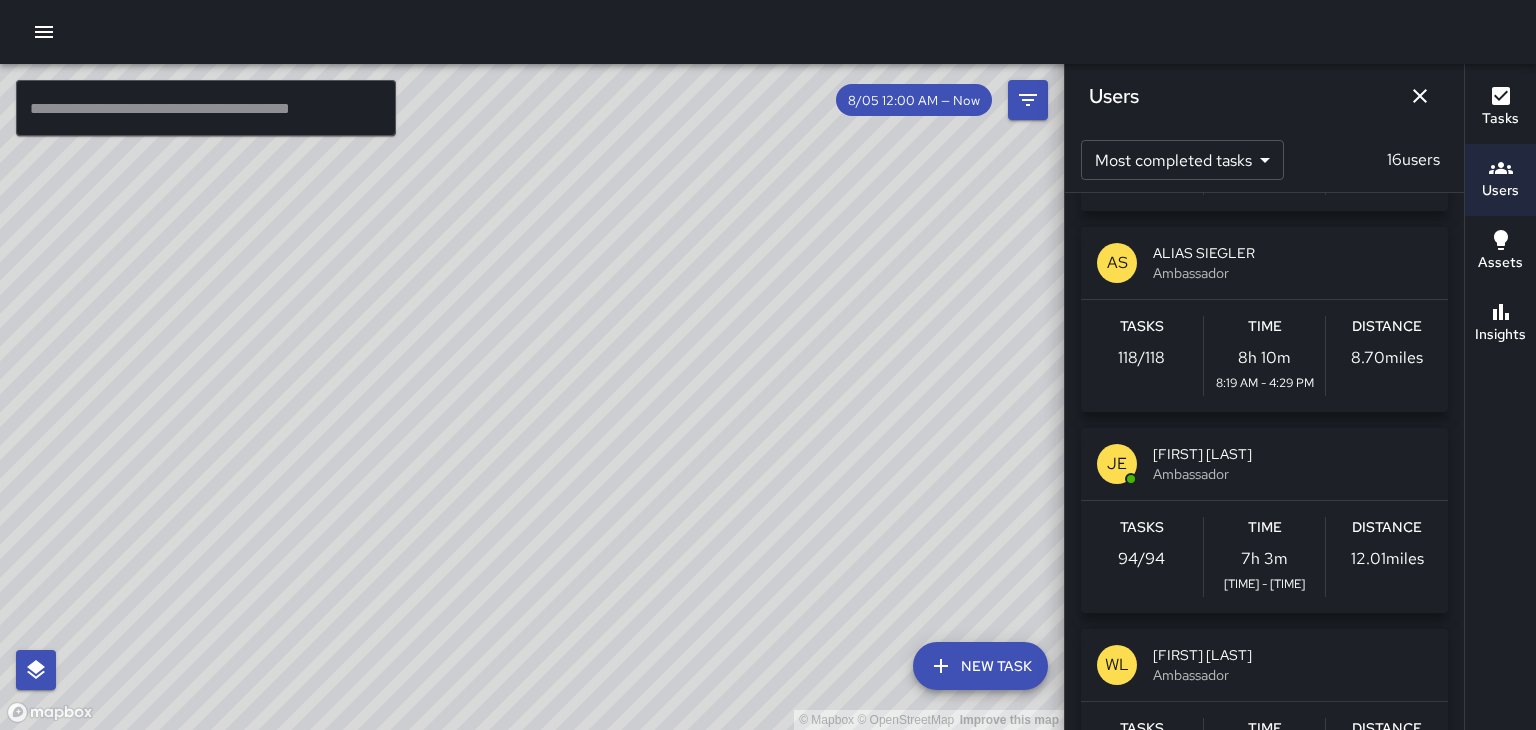 click on "[FIRST] [LAST]" at bounding box center (1292, 454) 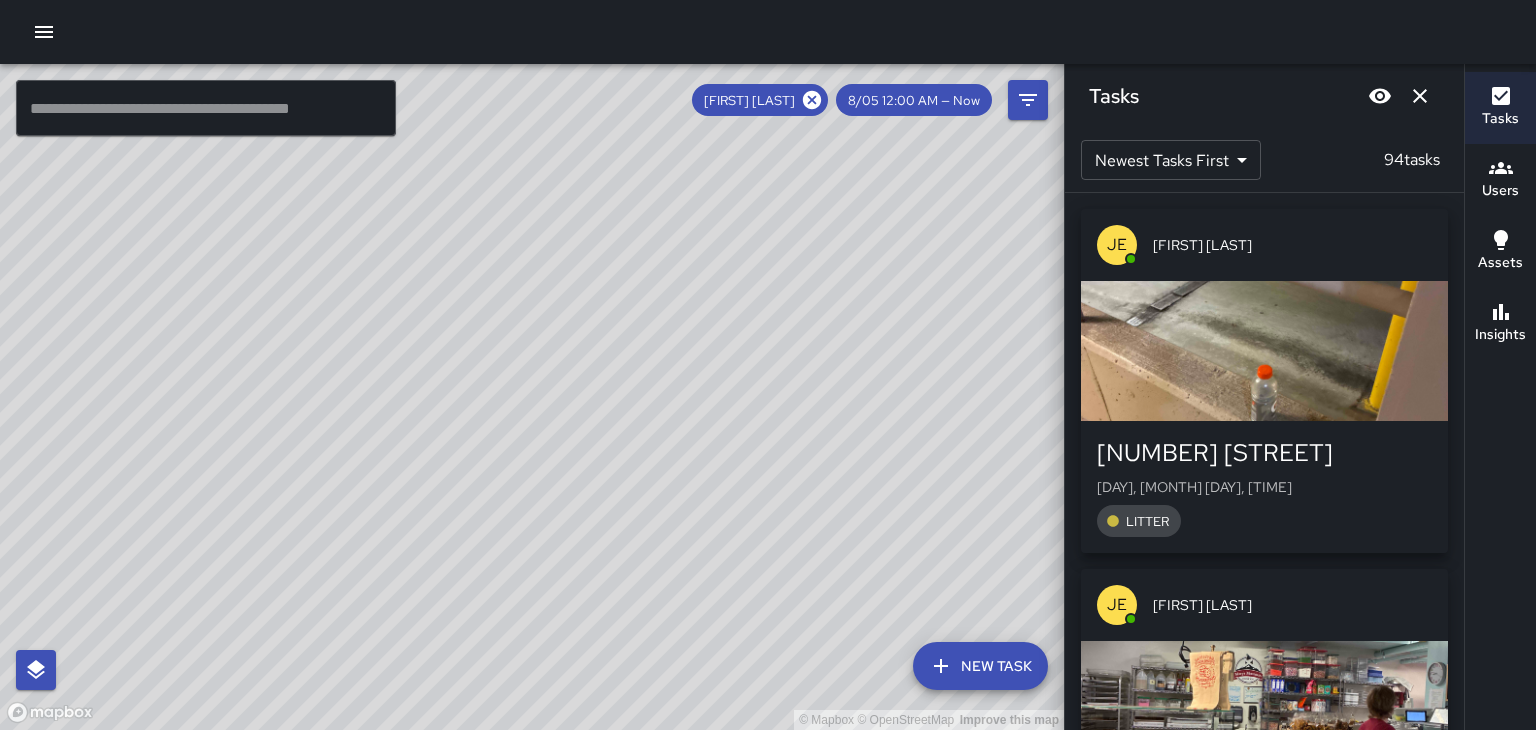 click 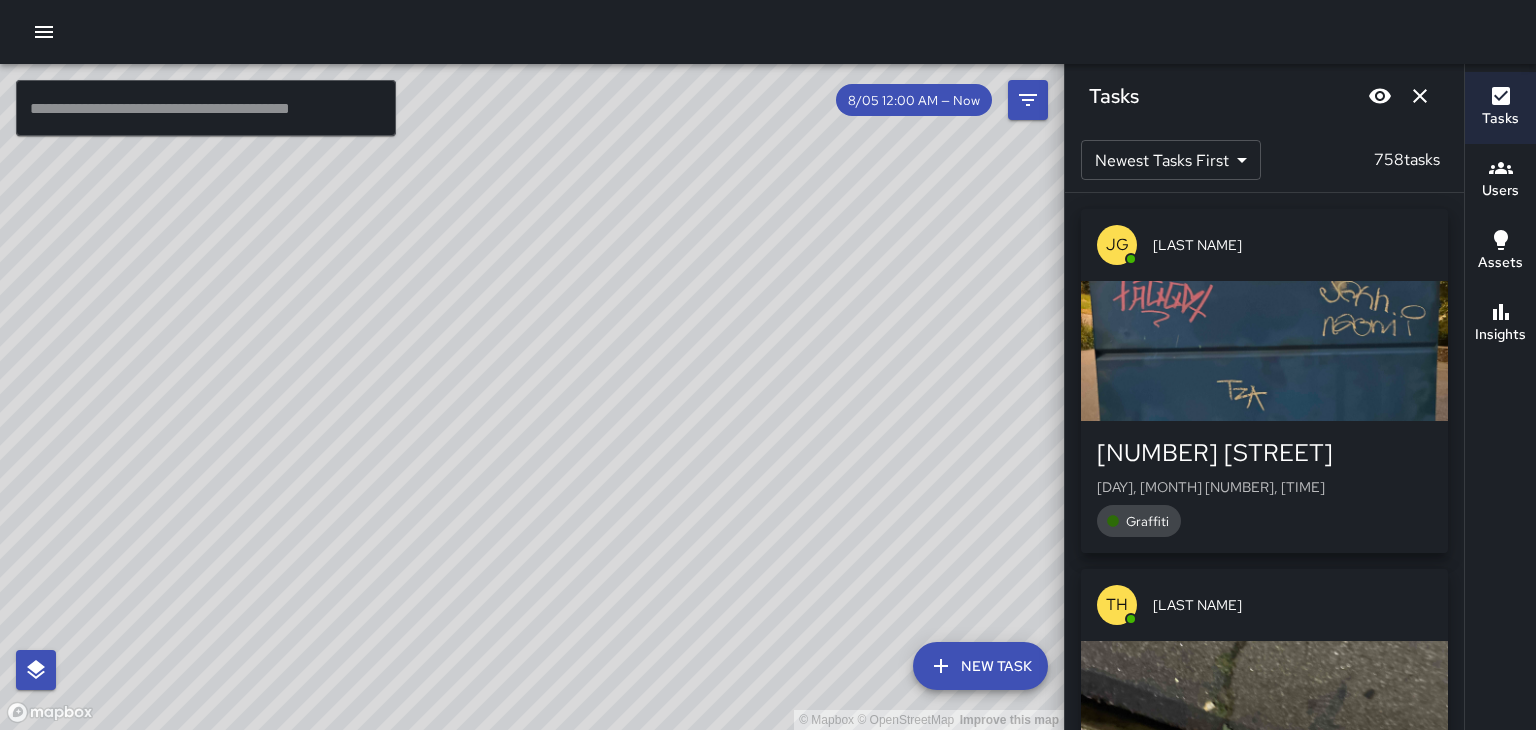 click at bounding box center (1264, 351) 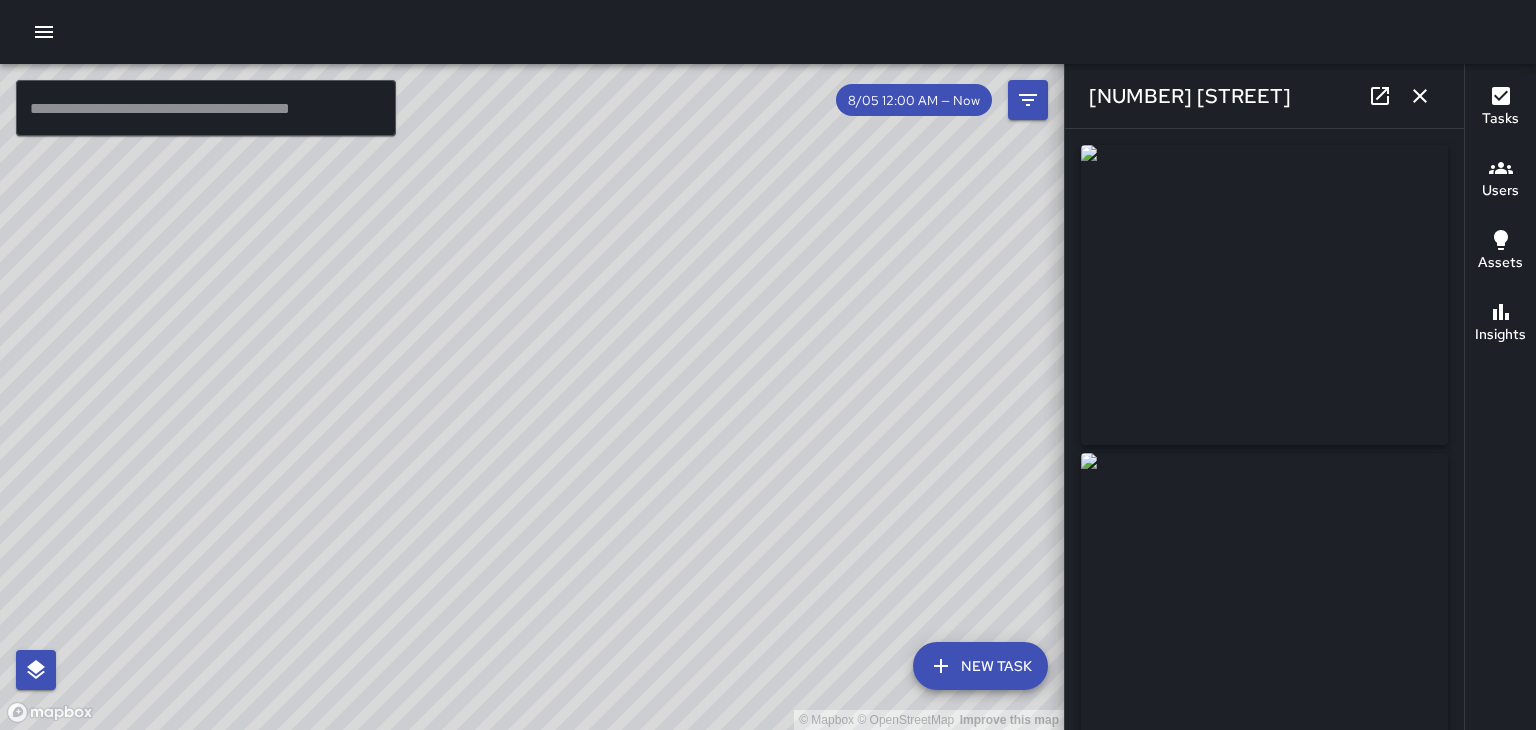 type on "**********" 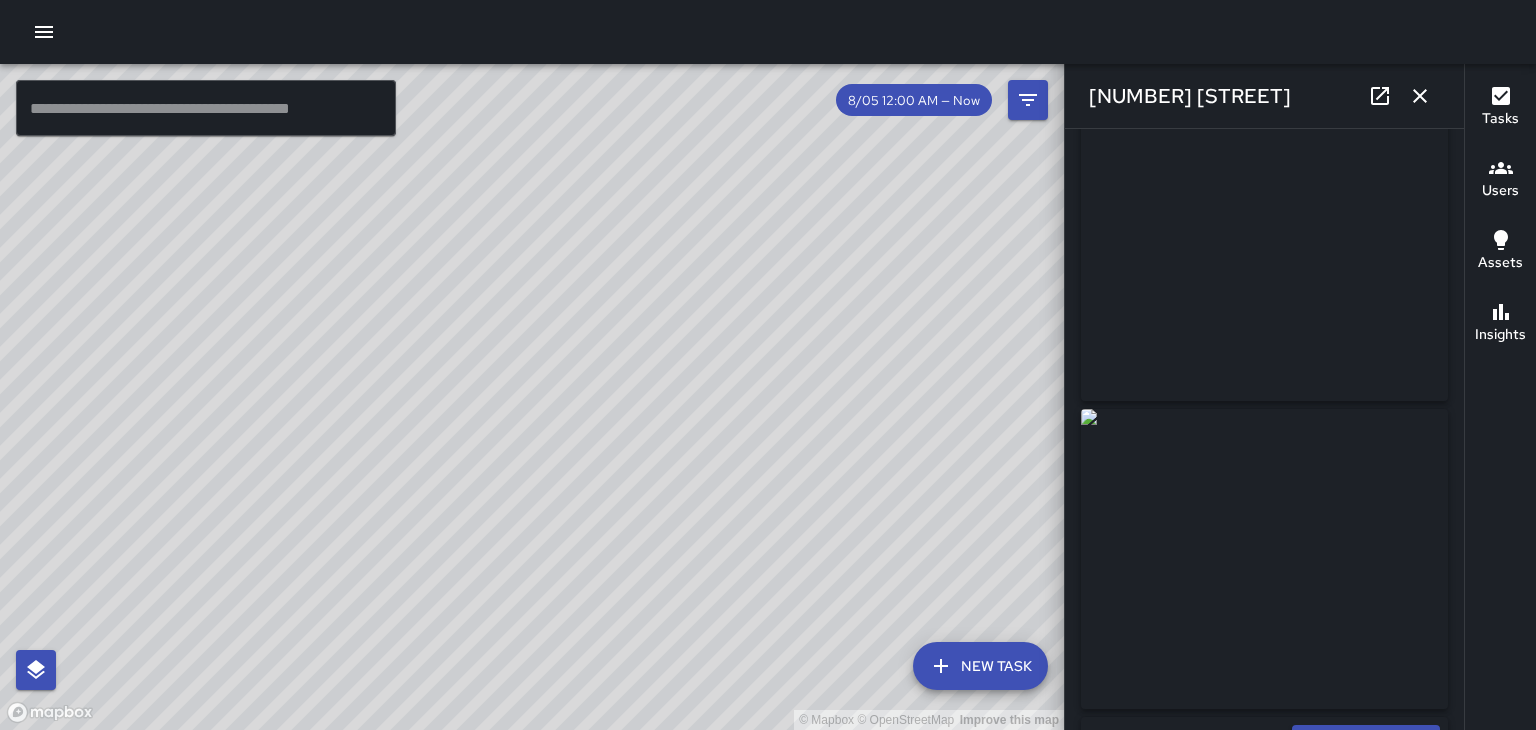 scroll, scrollTop: 94, scrollLeft: 0, axis: vertical 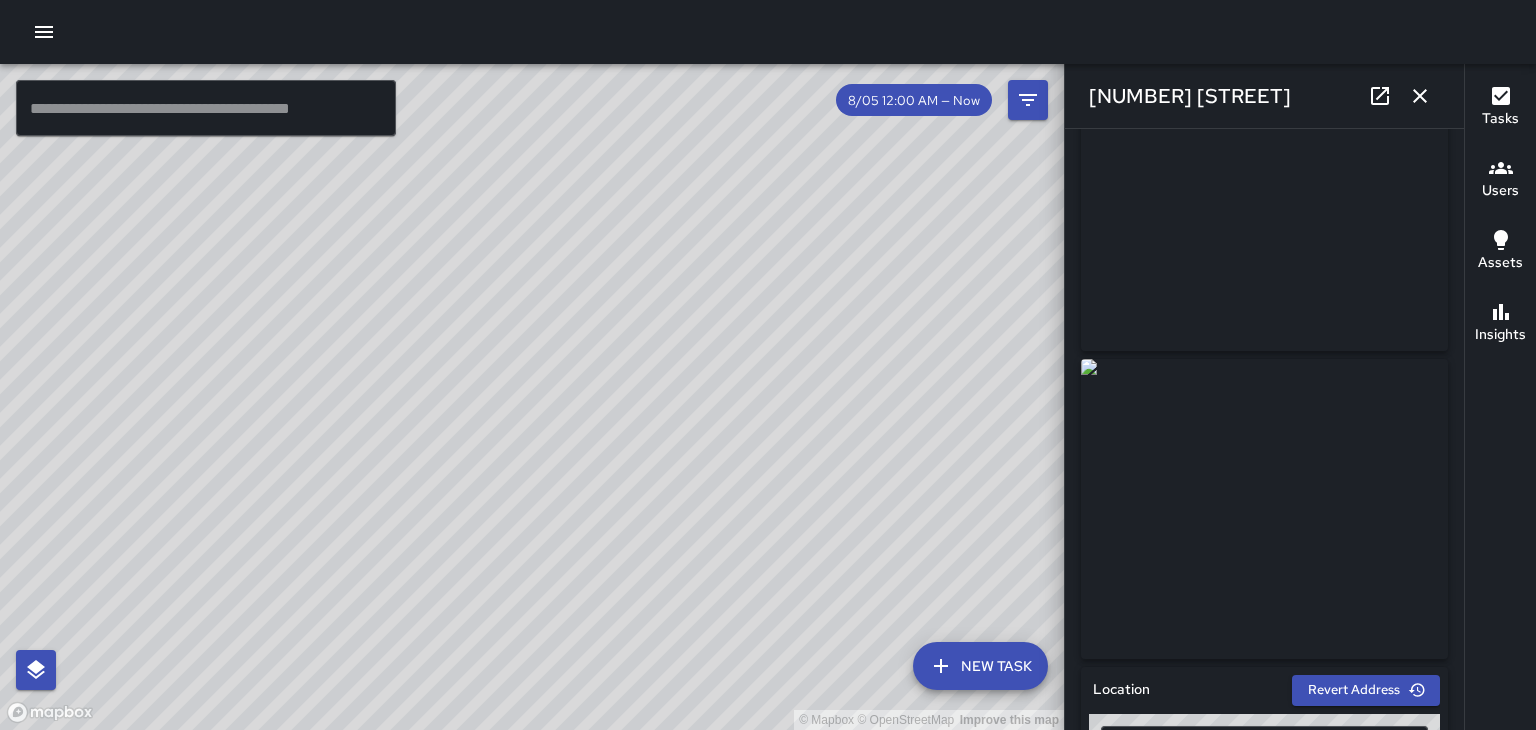 click 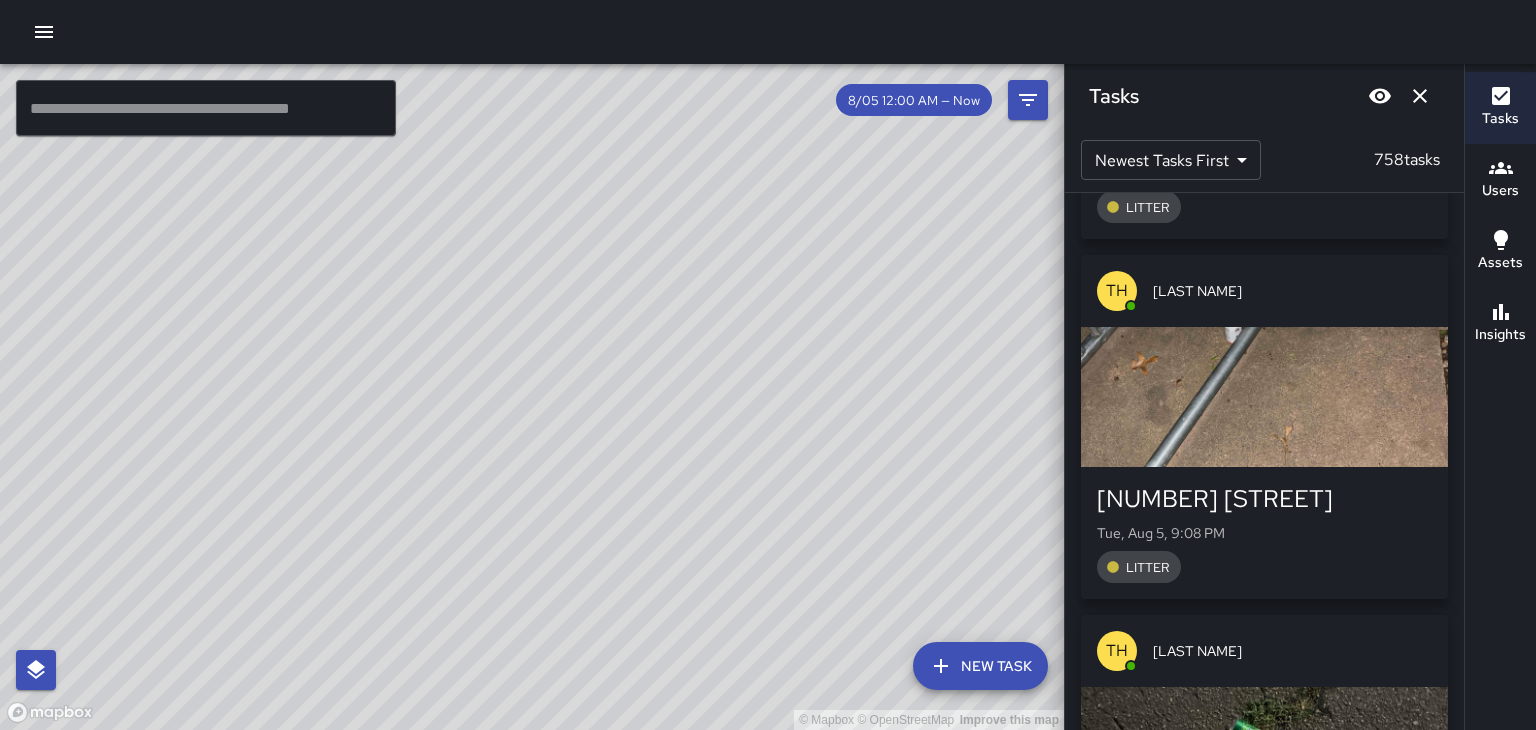 scroll, scrollTop: 1050, scrollLeft: 0, axis: vertical 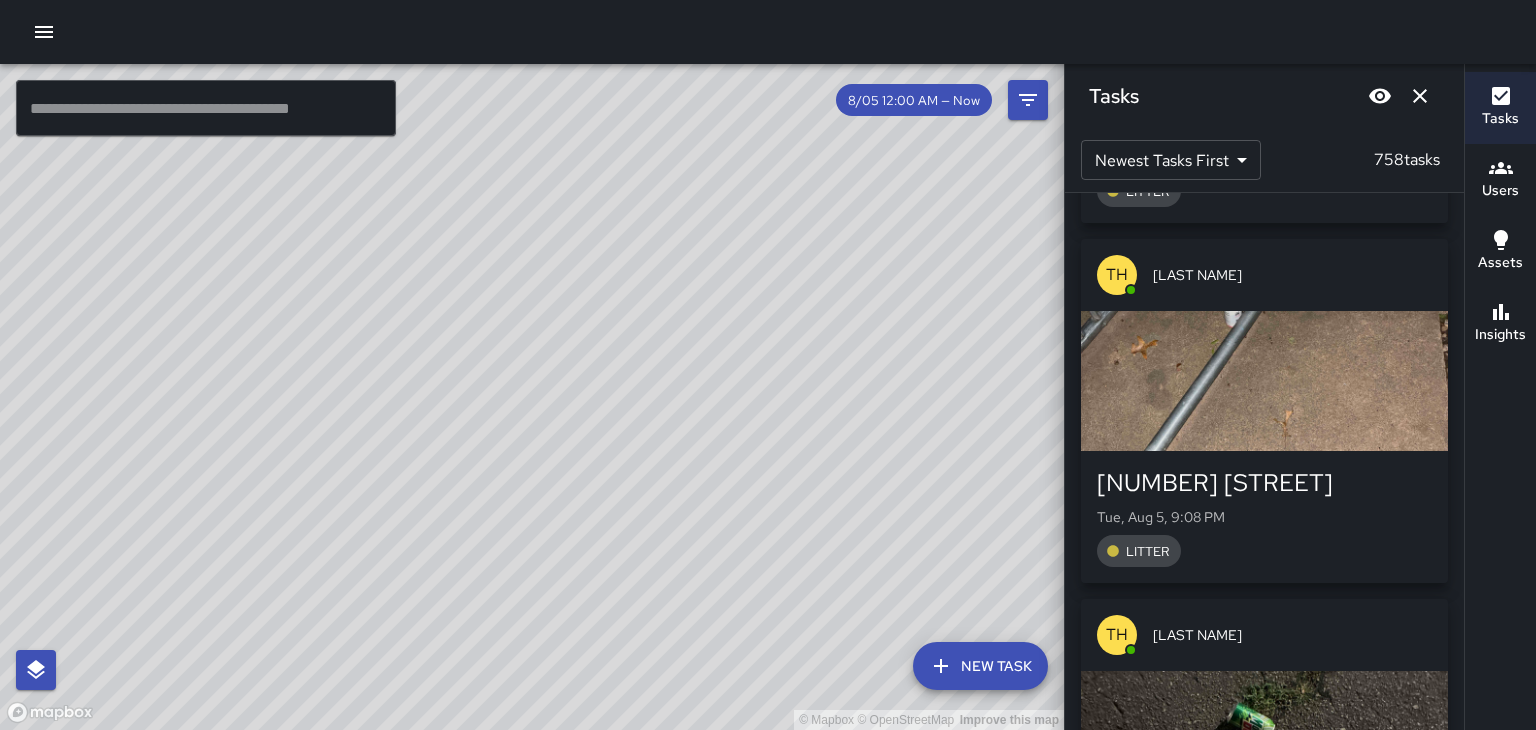 click on "[NUMBER] [STREET] [DAY], [MONTH] [NUMBER], [TIME]" at bounding box center (1264, 517) 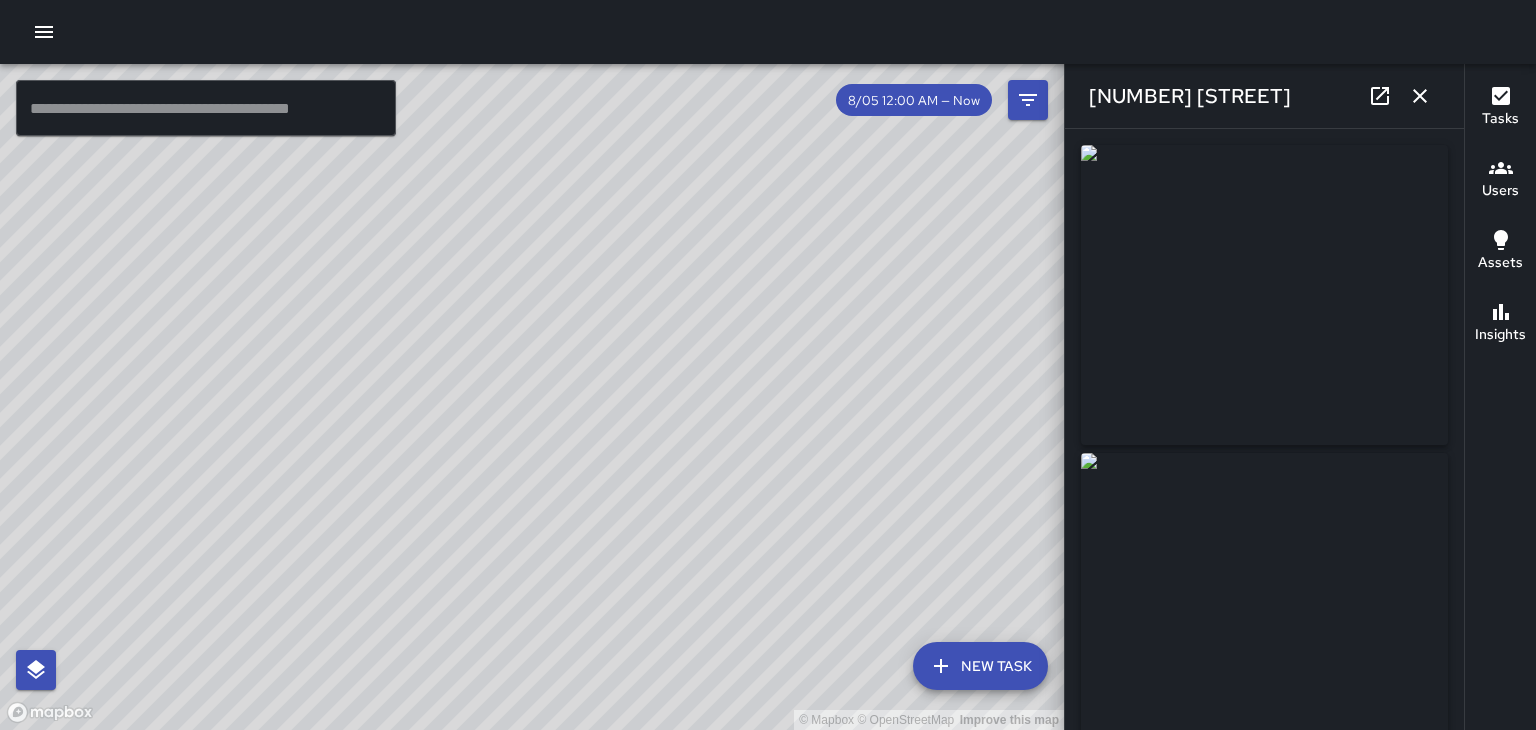type on "**********" 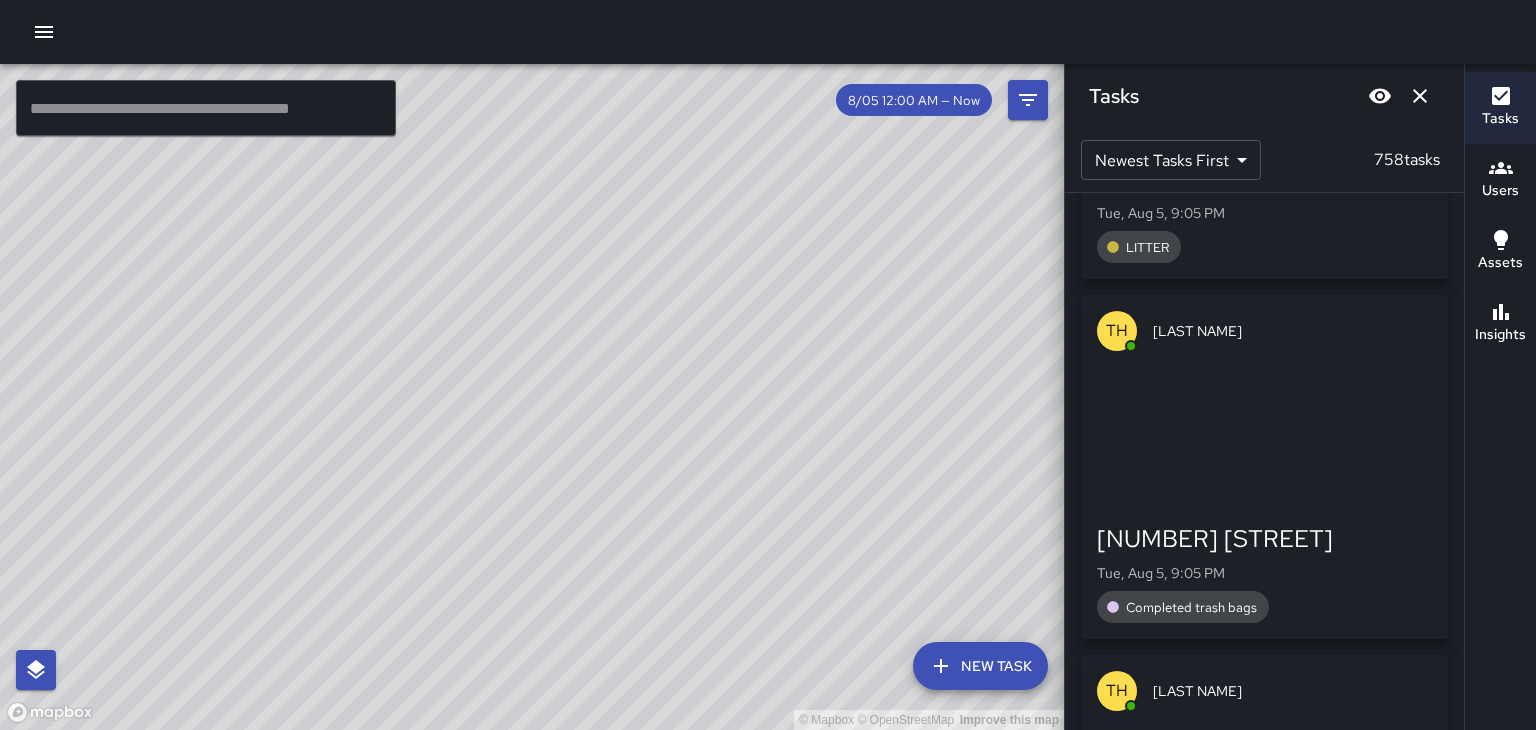 scroll, scrollTop: 3160, scrollLeft: 0, axis: vertical 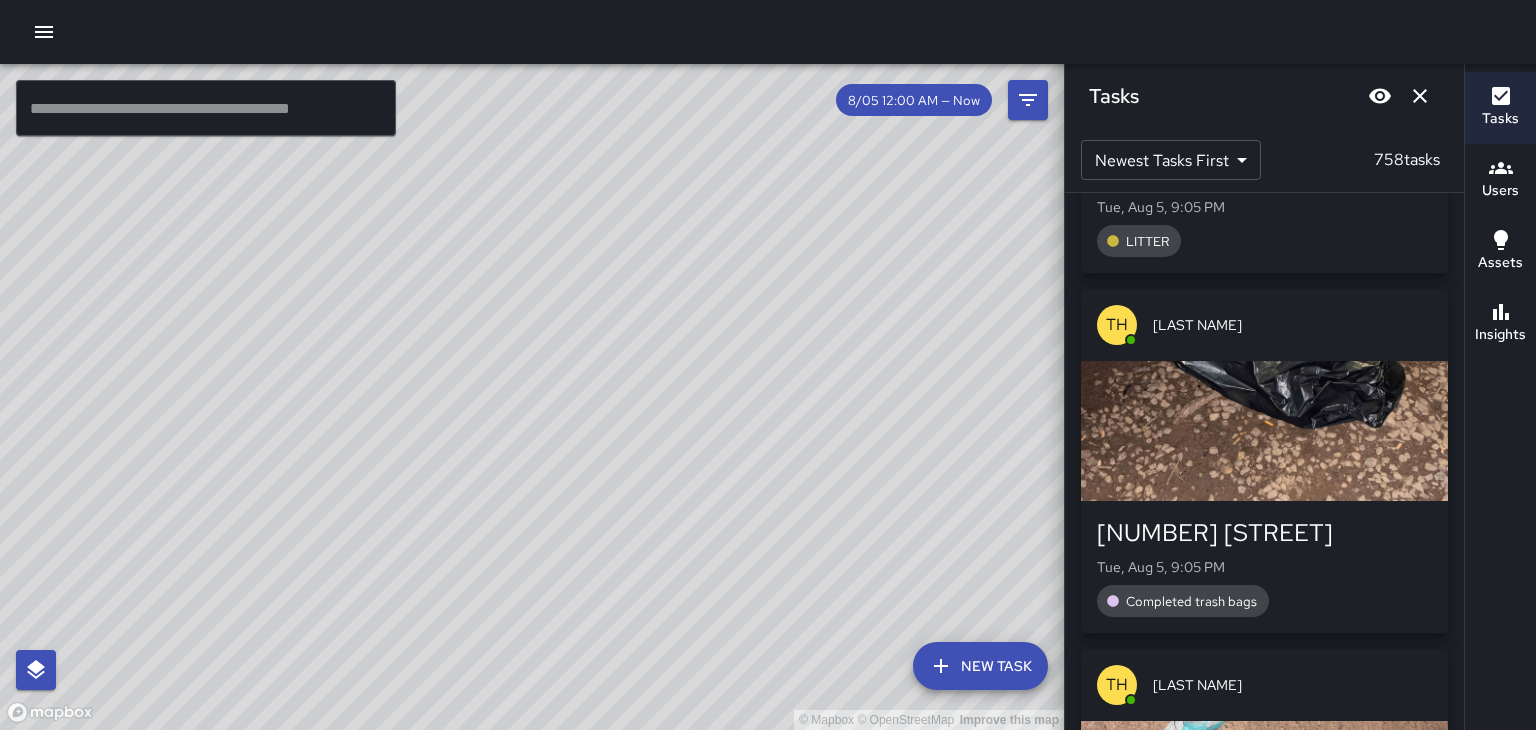 click on "[NUMBER] [STREET] [DAY], [MONTH] [NUMBER], [TIME] Completed trash bags" at bounding box center (1264, 567) 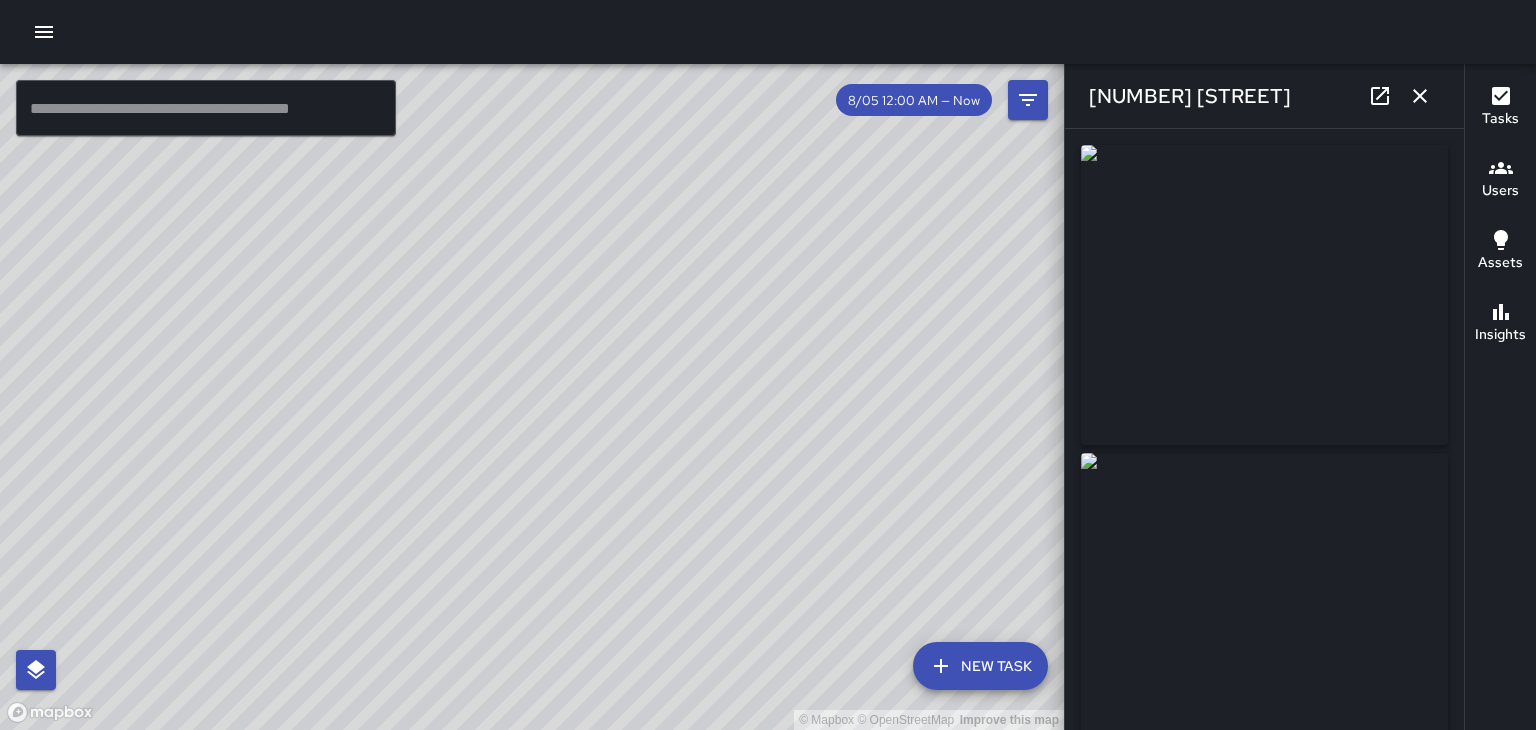 click 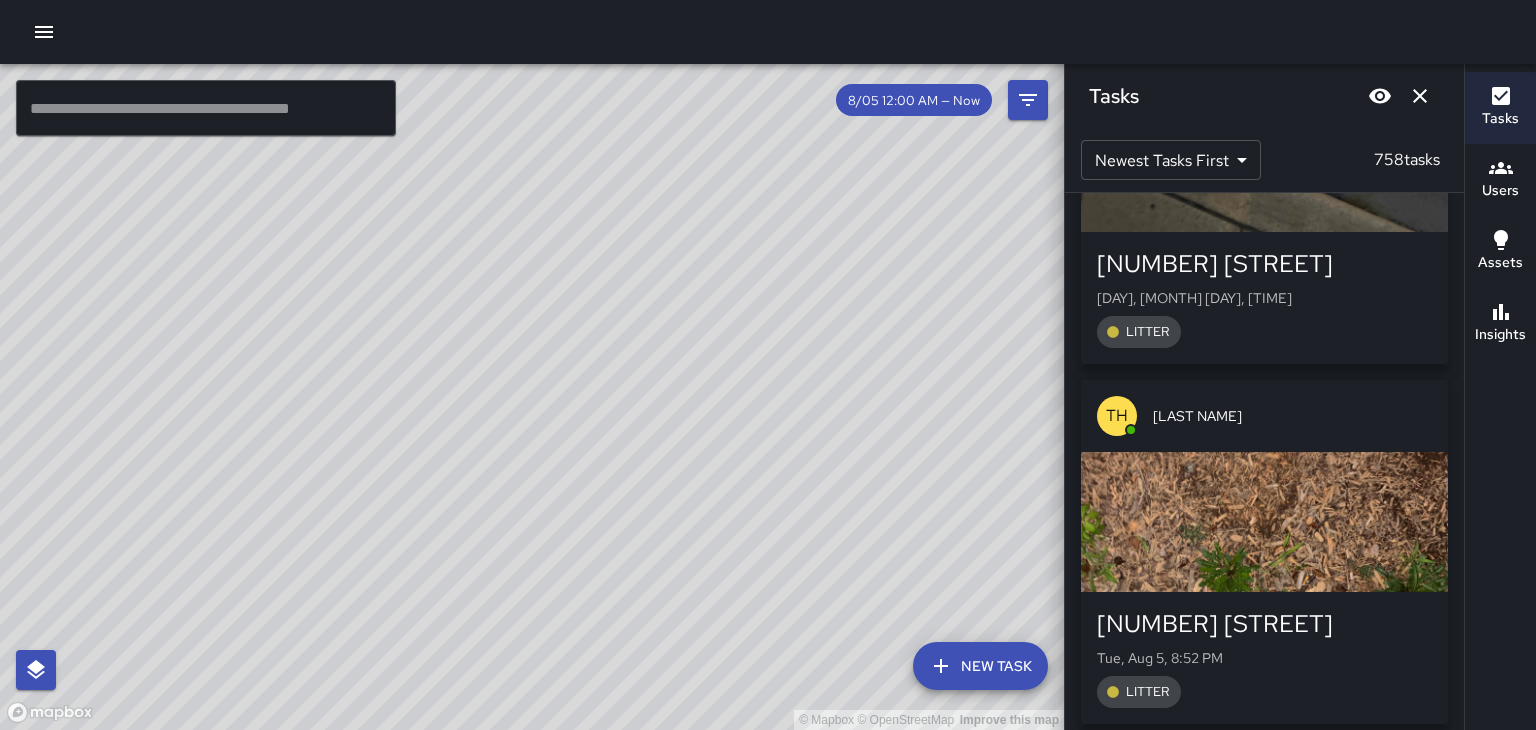 scroll, scrollTop: 7960, scrollLeft: 0, axis: vertical 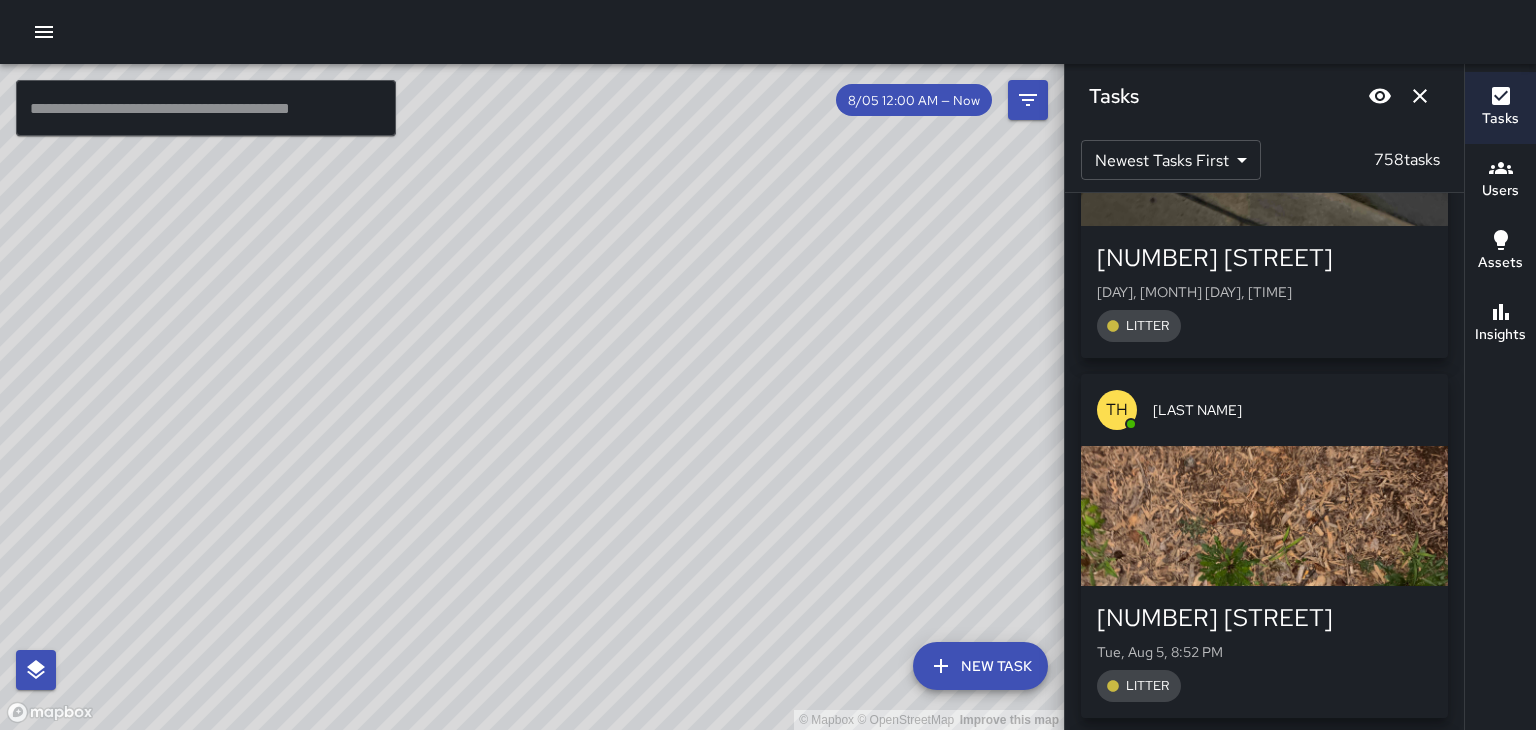click at bounding box center [1264, 516] 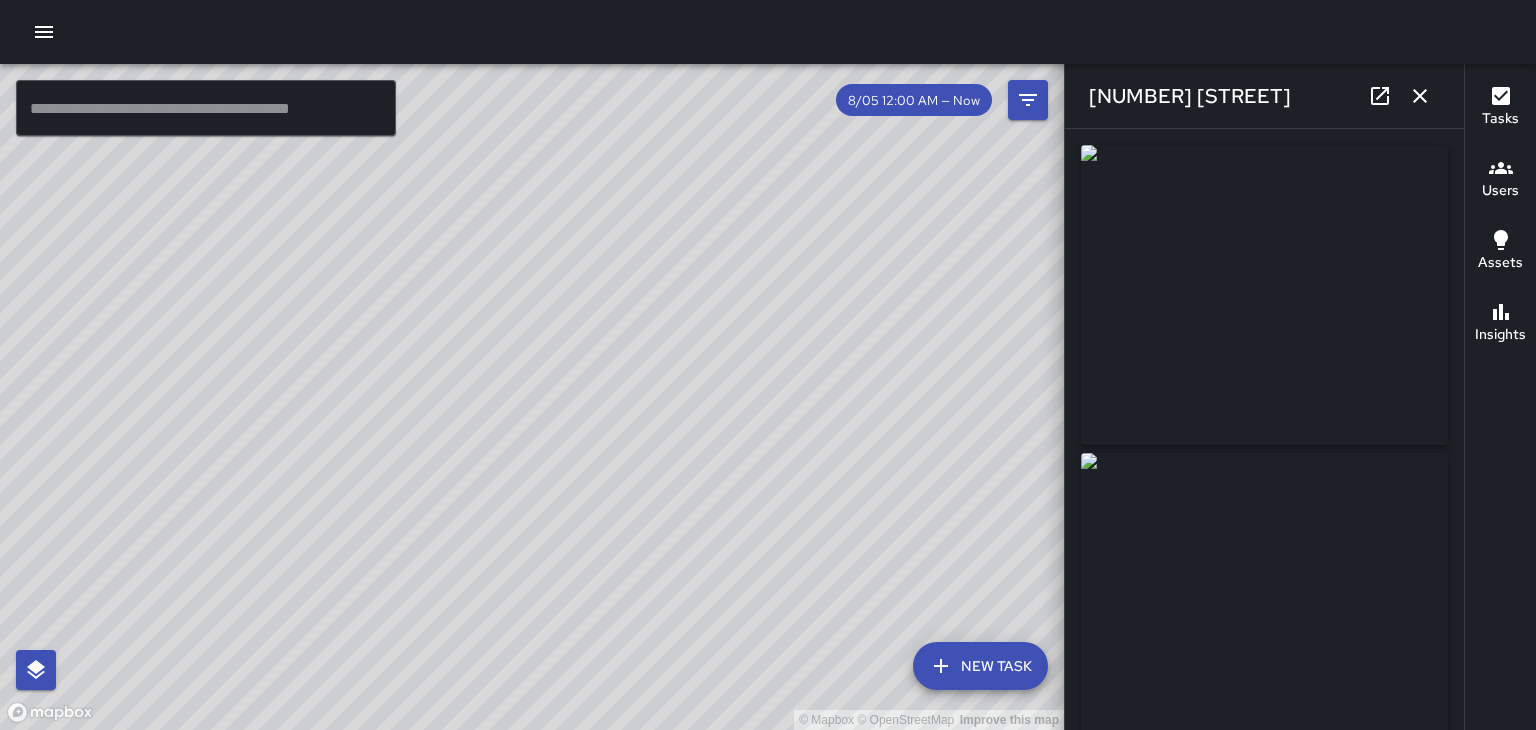 type on "**********" 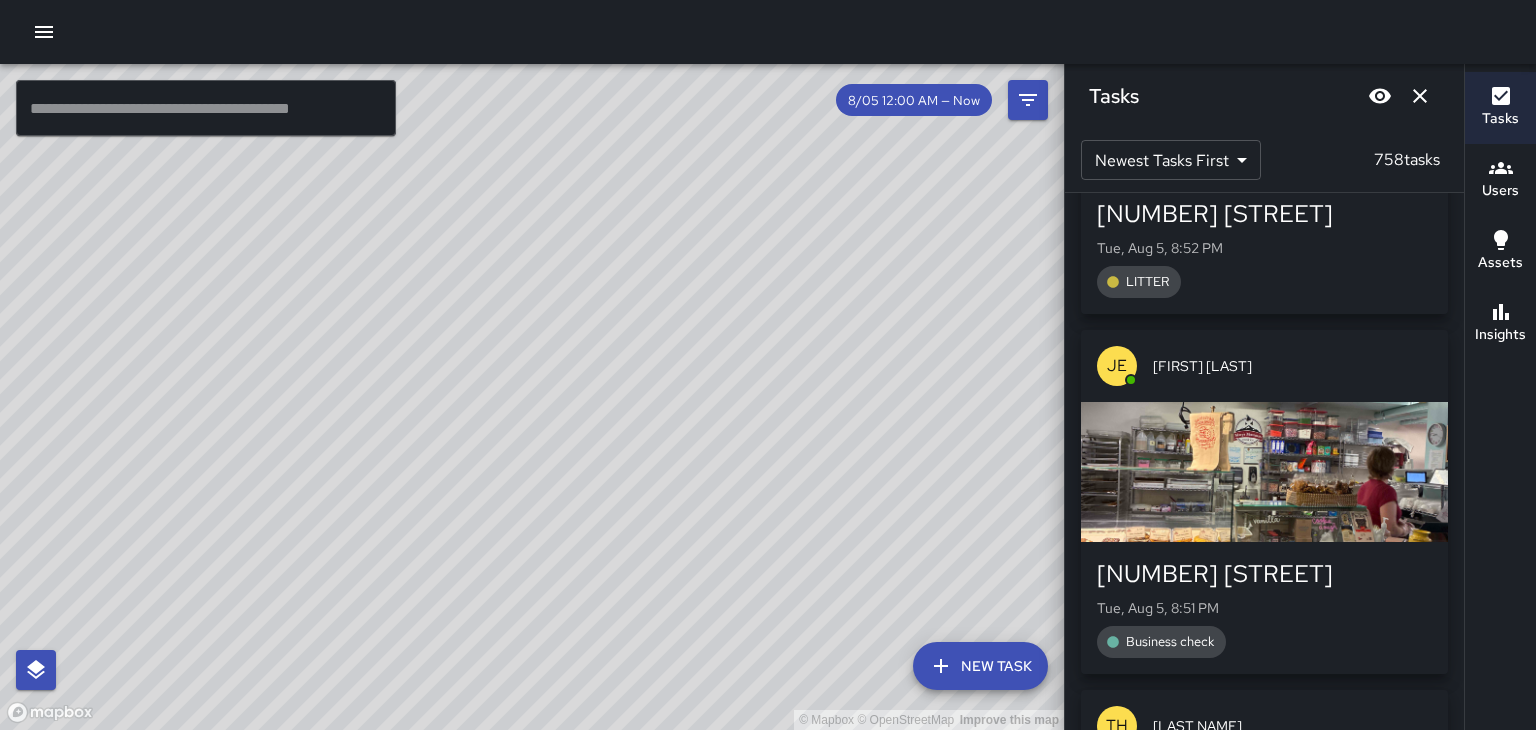 scroll, scrollTop: 8367, scrollLeft: 0, axis: vertical 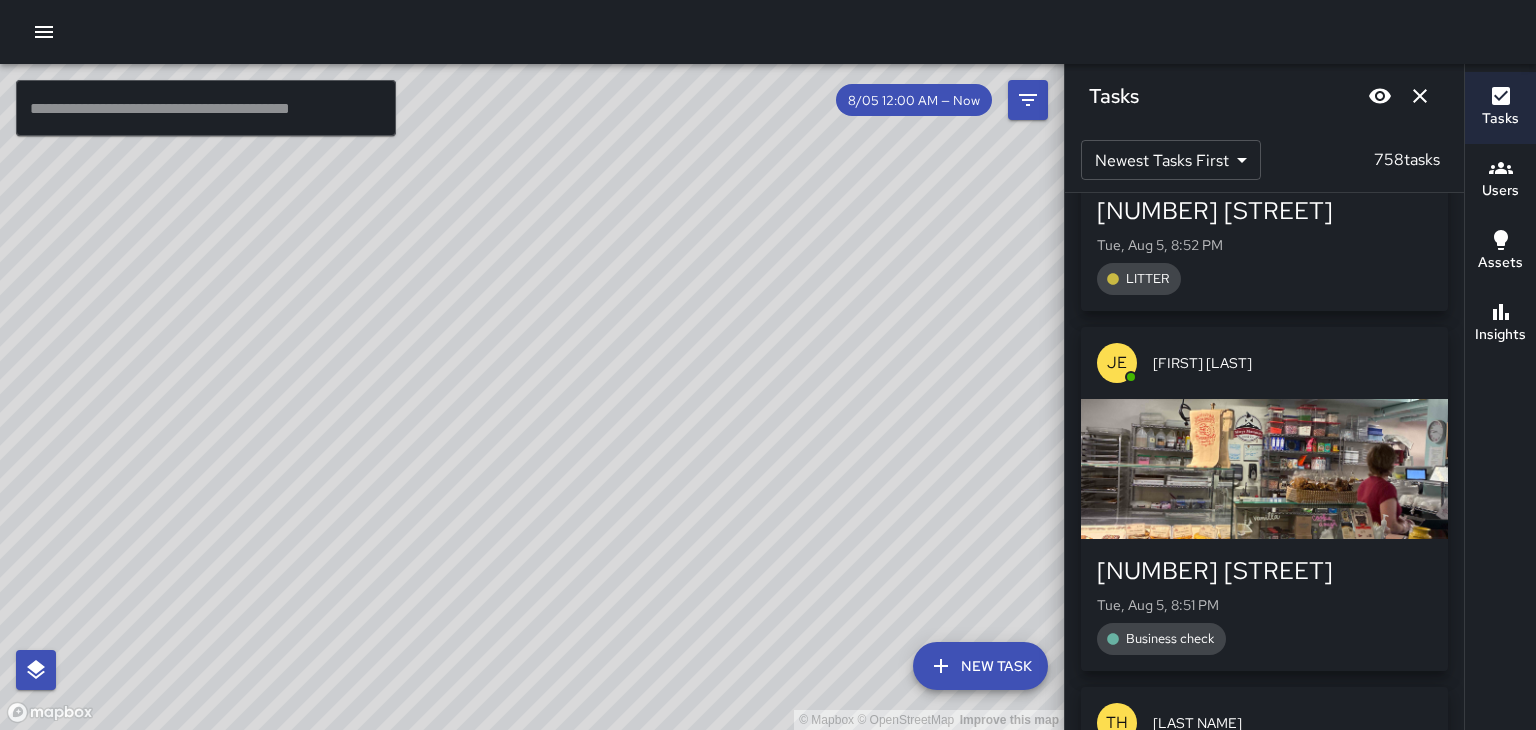 click at bounding box center [1264, 469] 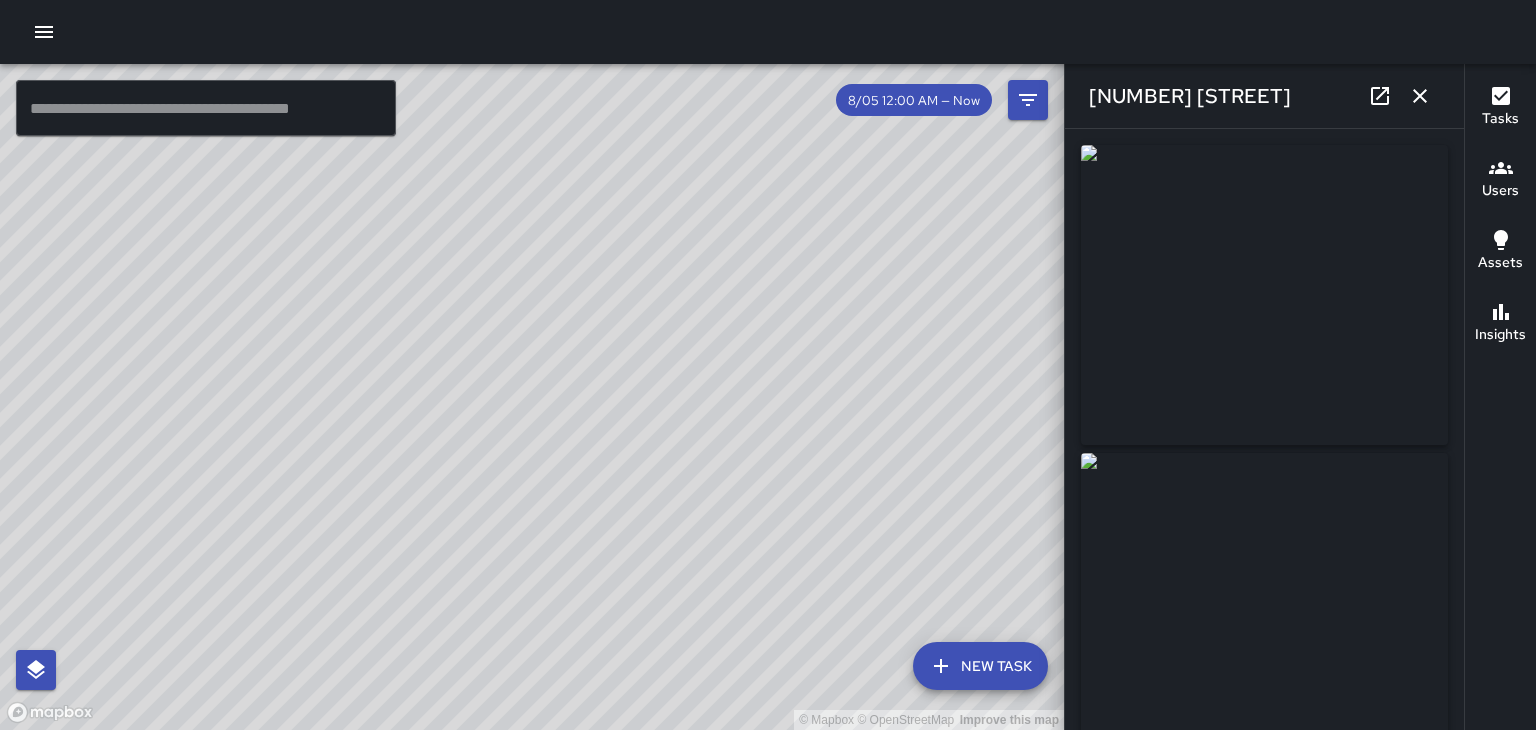 type on "**********" 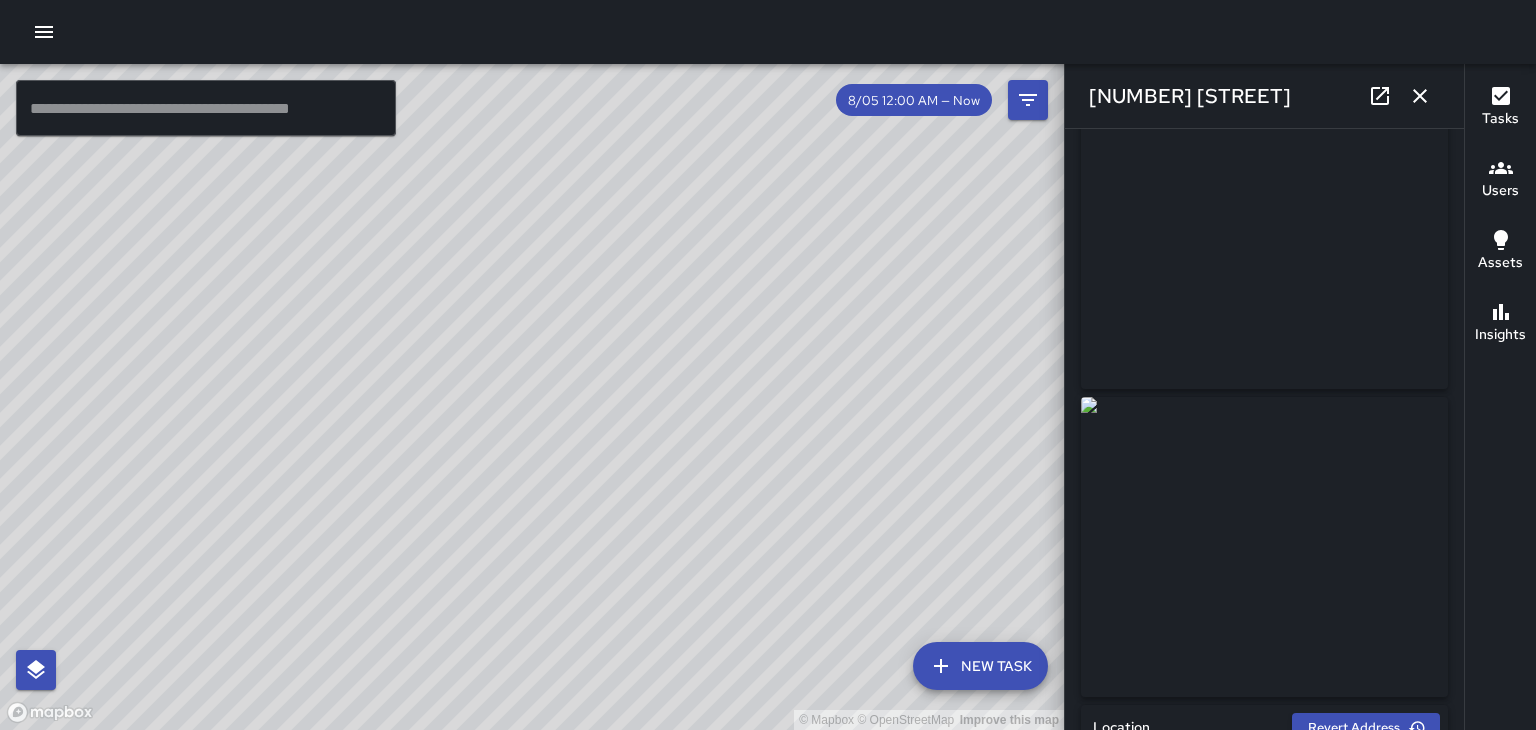 scroll, scrollTop: 0, scrollLeft: 0, axis: both 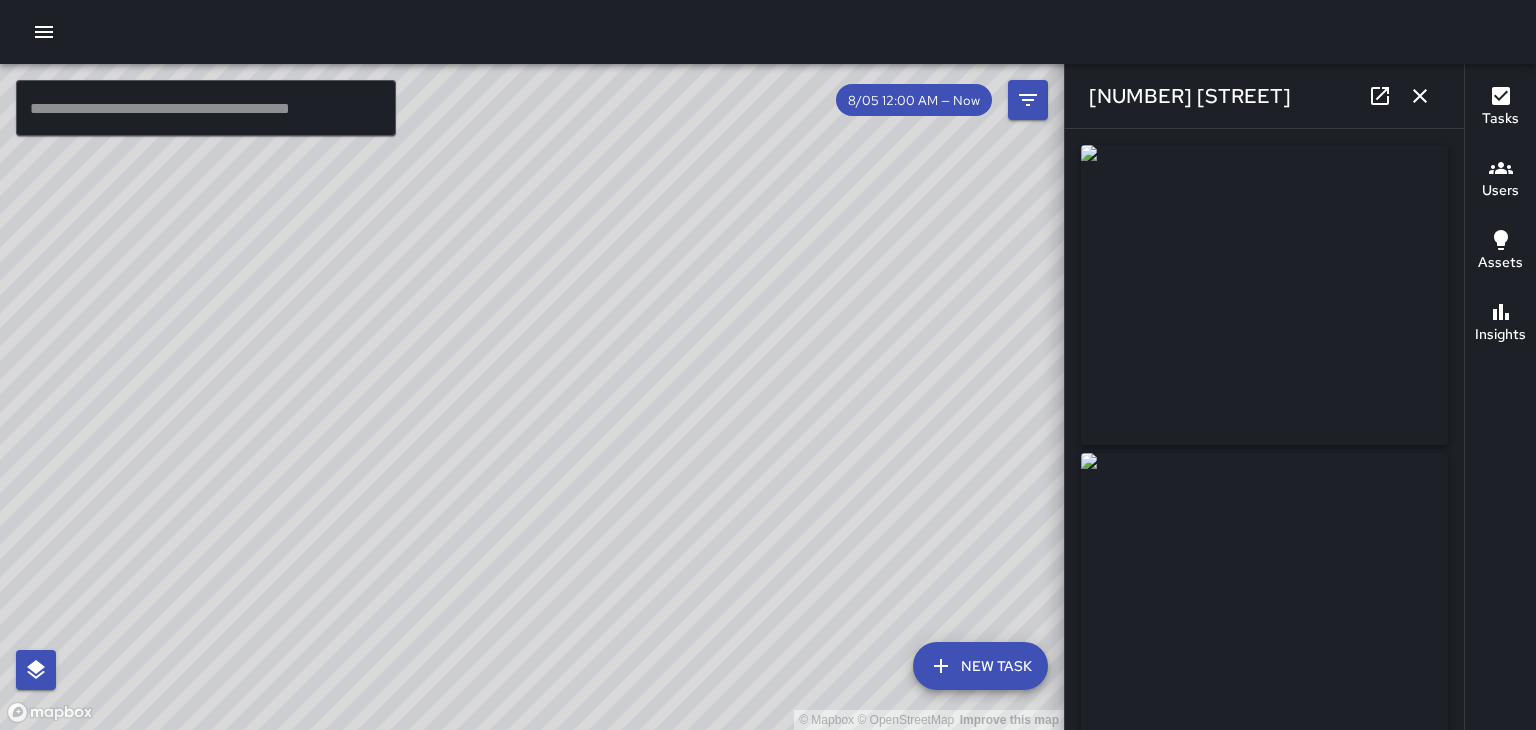 click 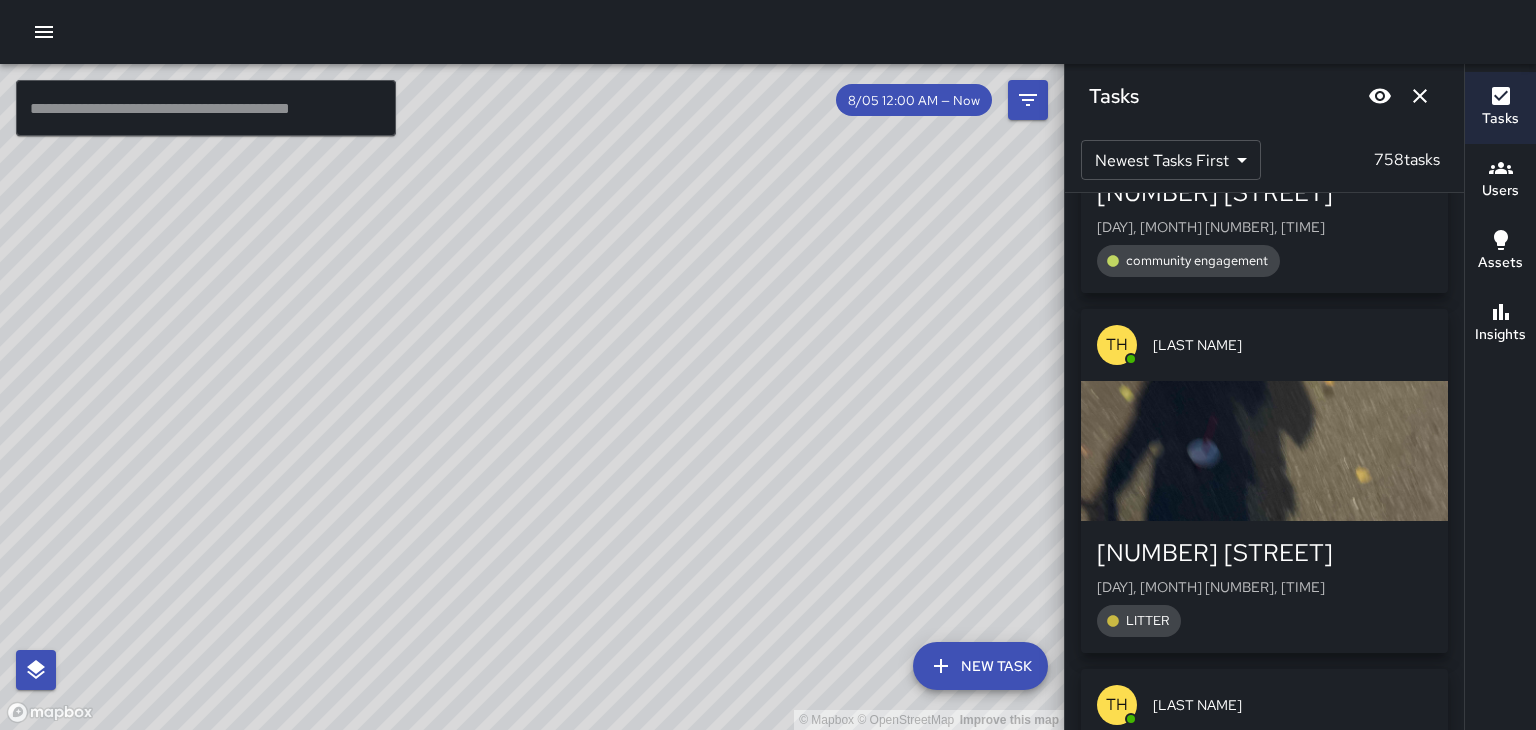 scroll, scrollTop: 8962, scrollLeft: 0, axis: vertical 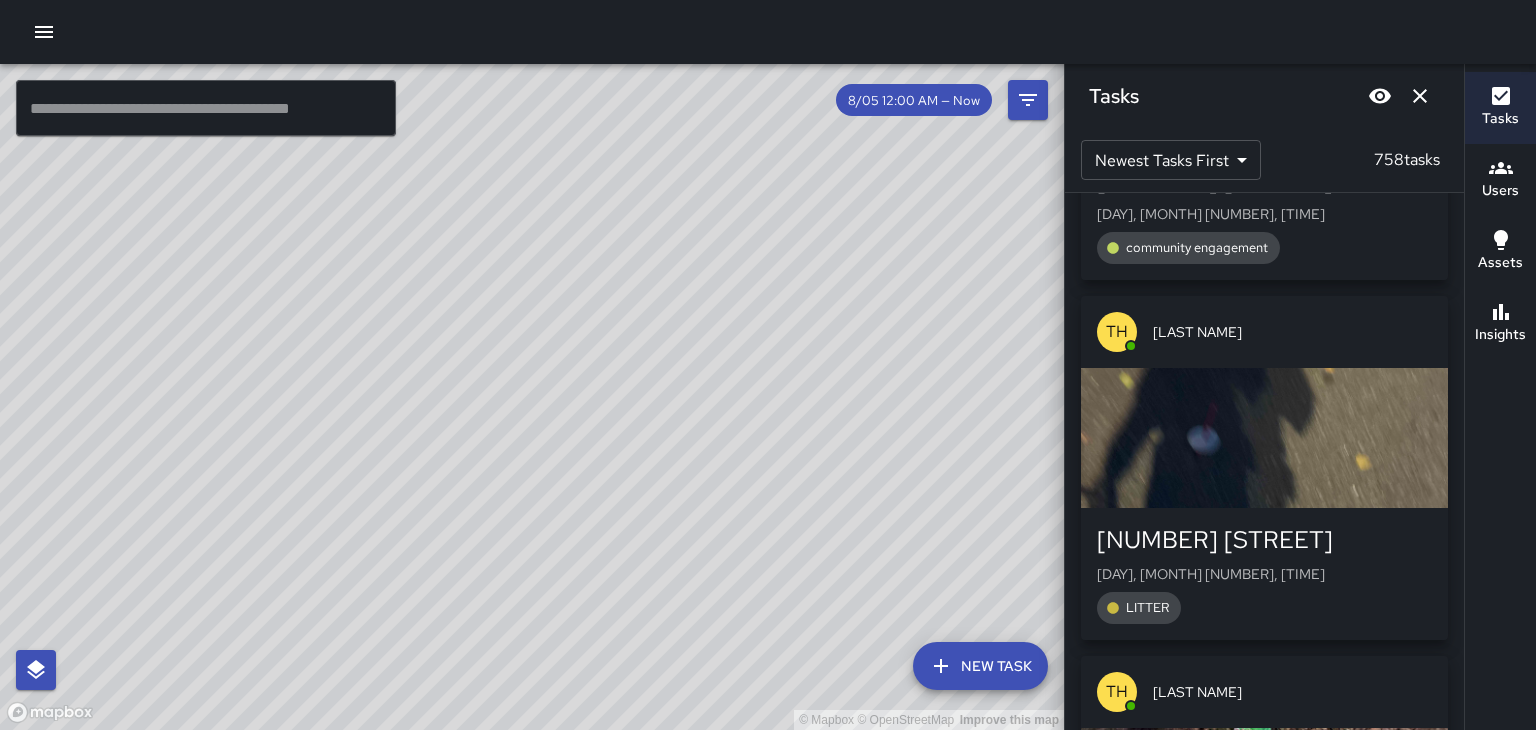 click at bounding box center [1264, 438] 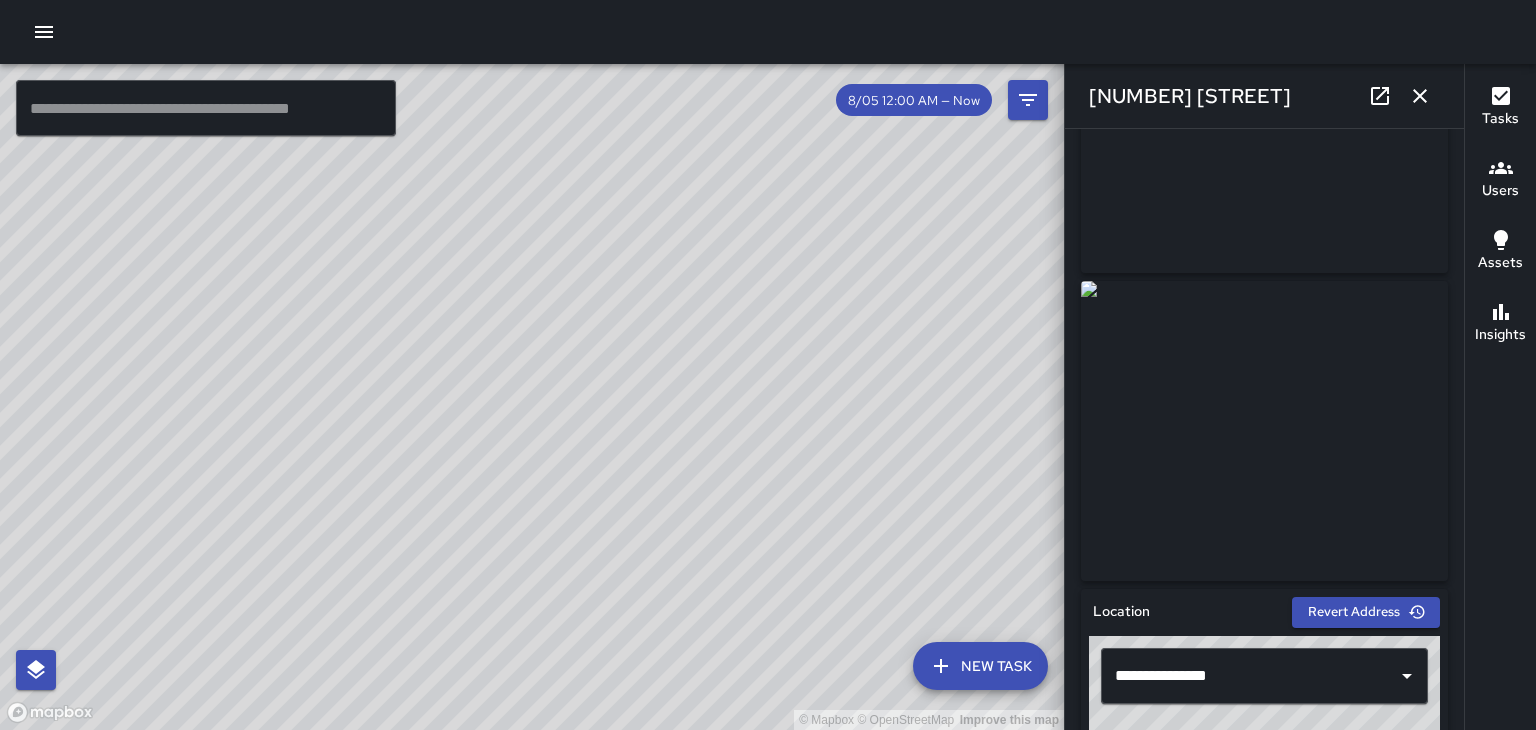 scroll, scrollTop: 173, scrollLeft: 0, axis: vertical 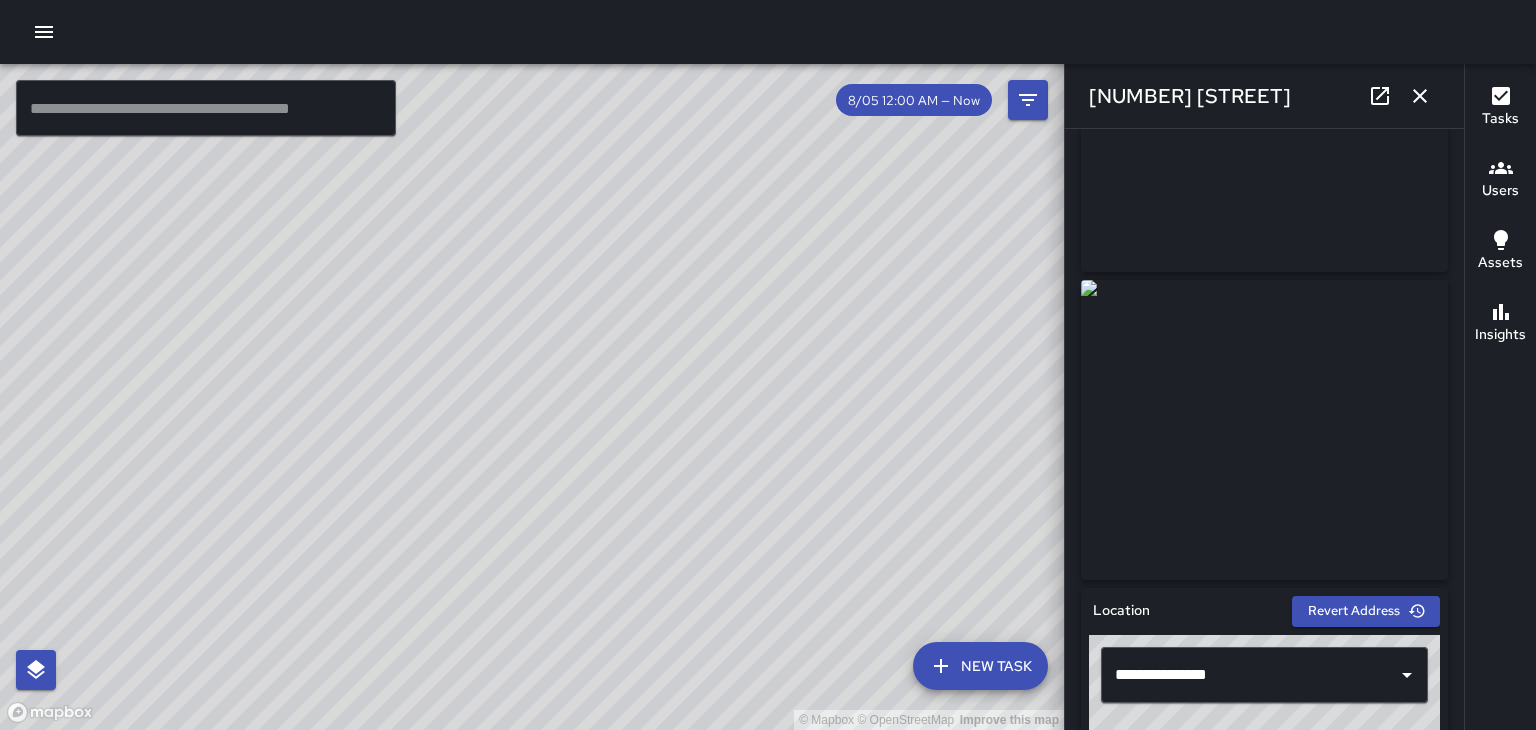 click 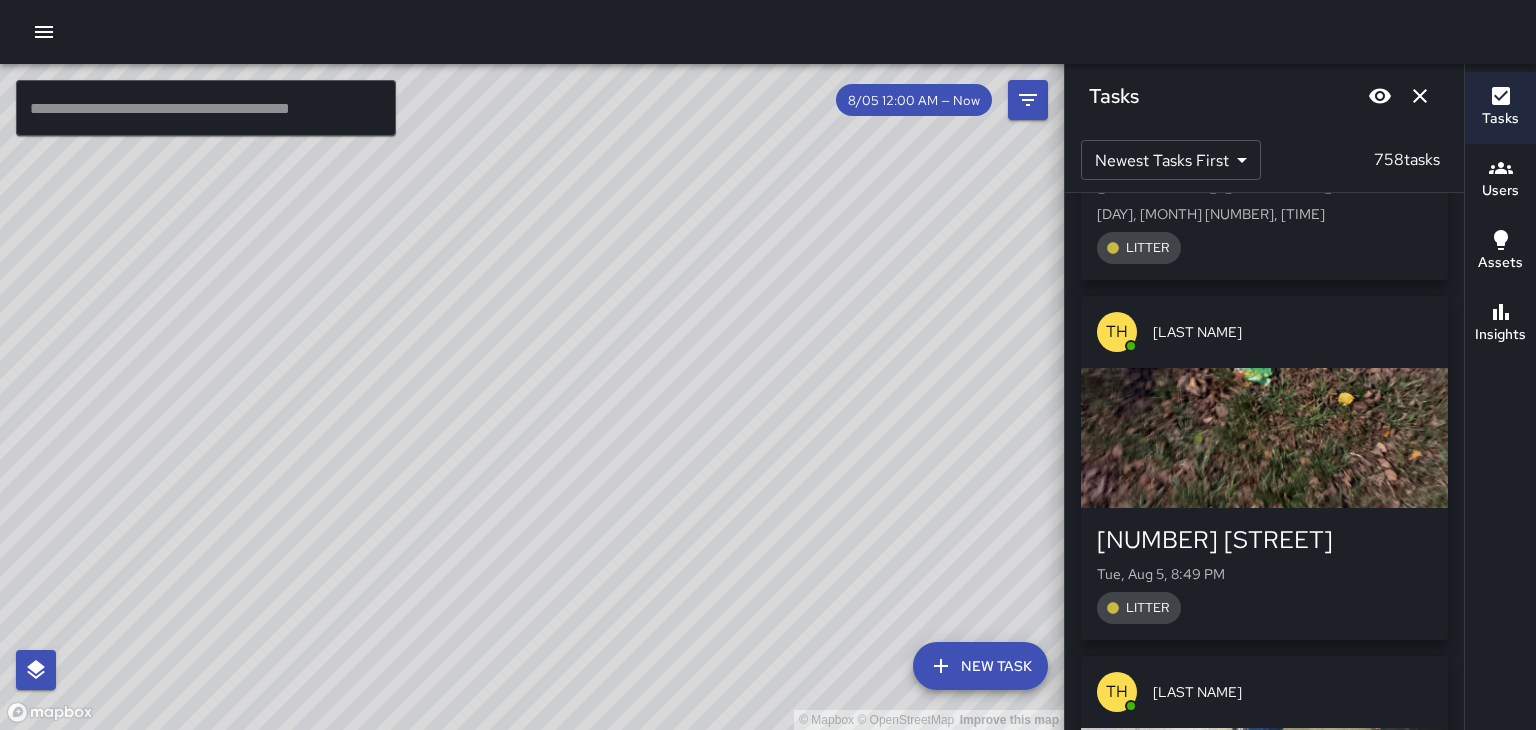 scroll, scrollTop: 9360, scrollLeft: 0, axis: vertical 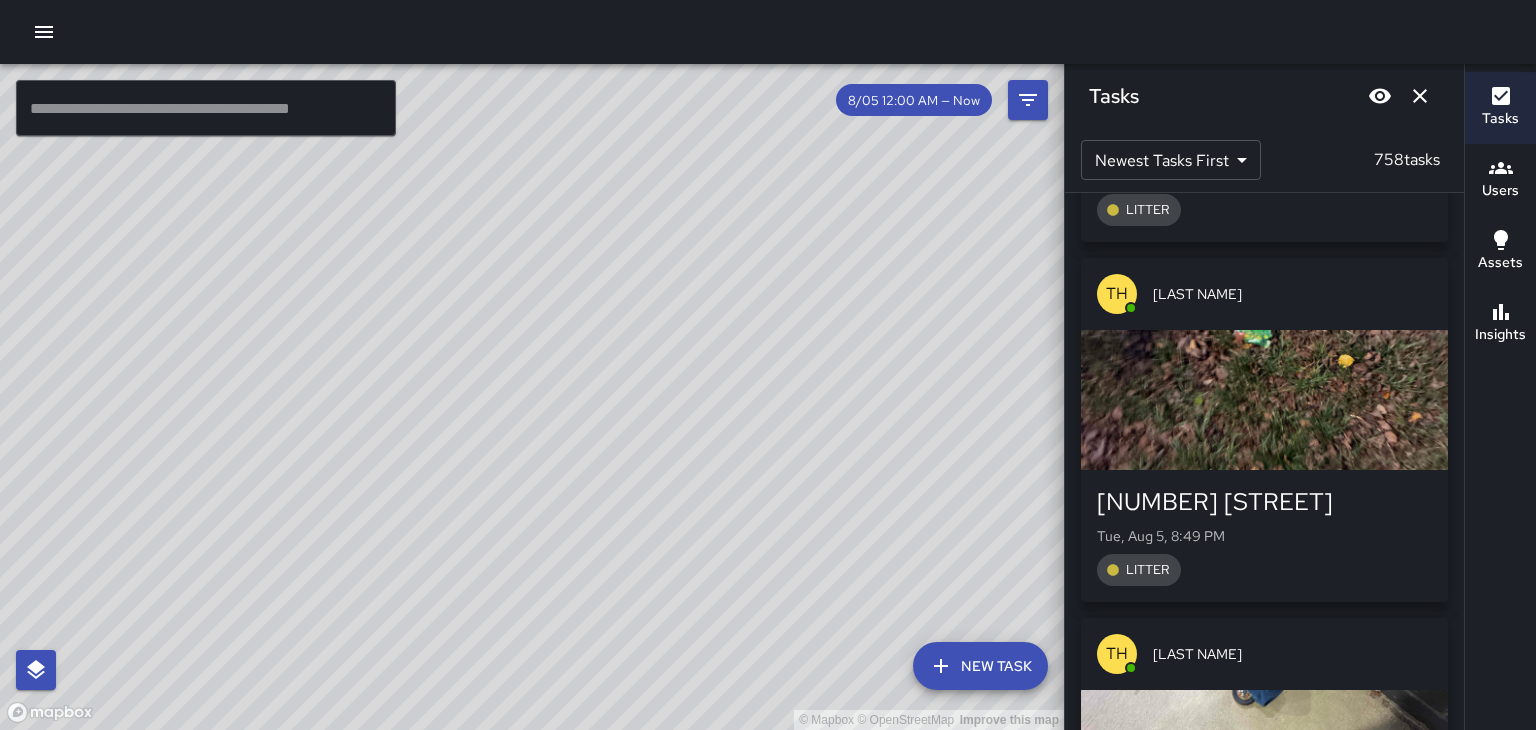 click at bounding box center (1264, 400) 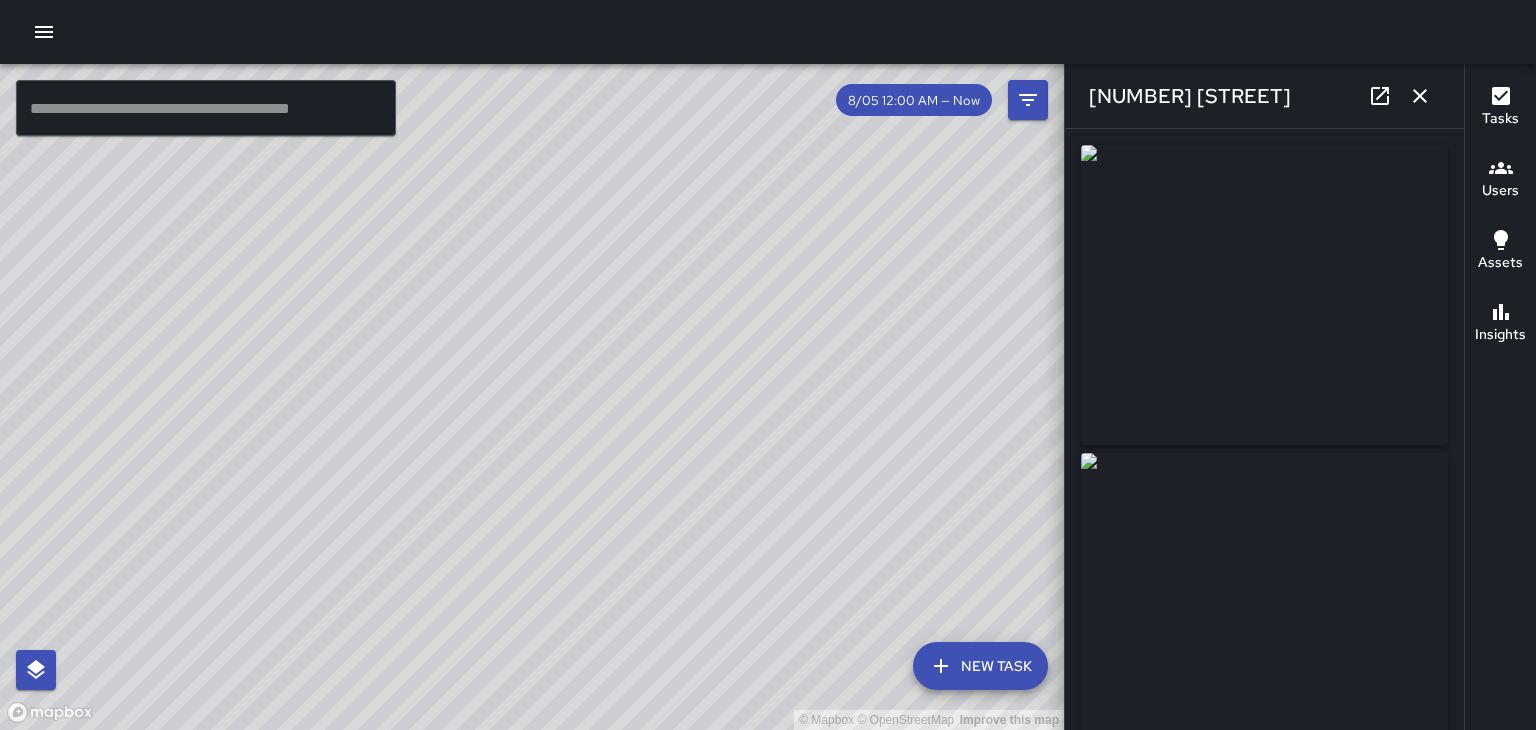 type on "**********" 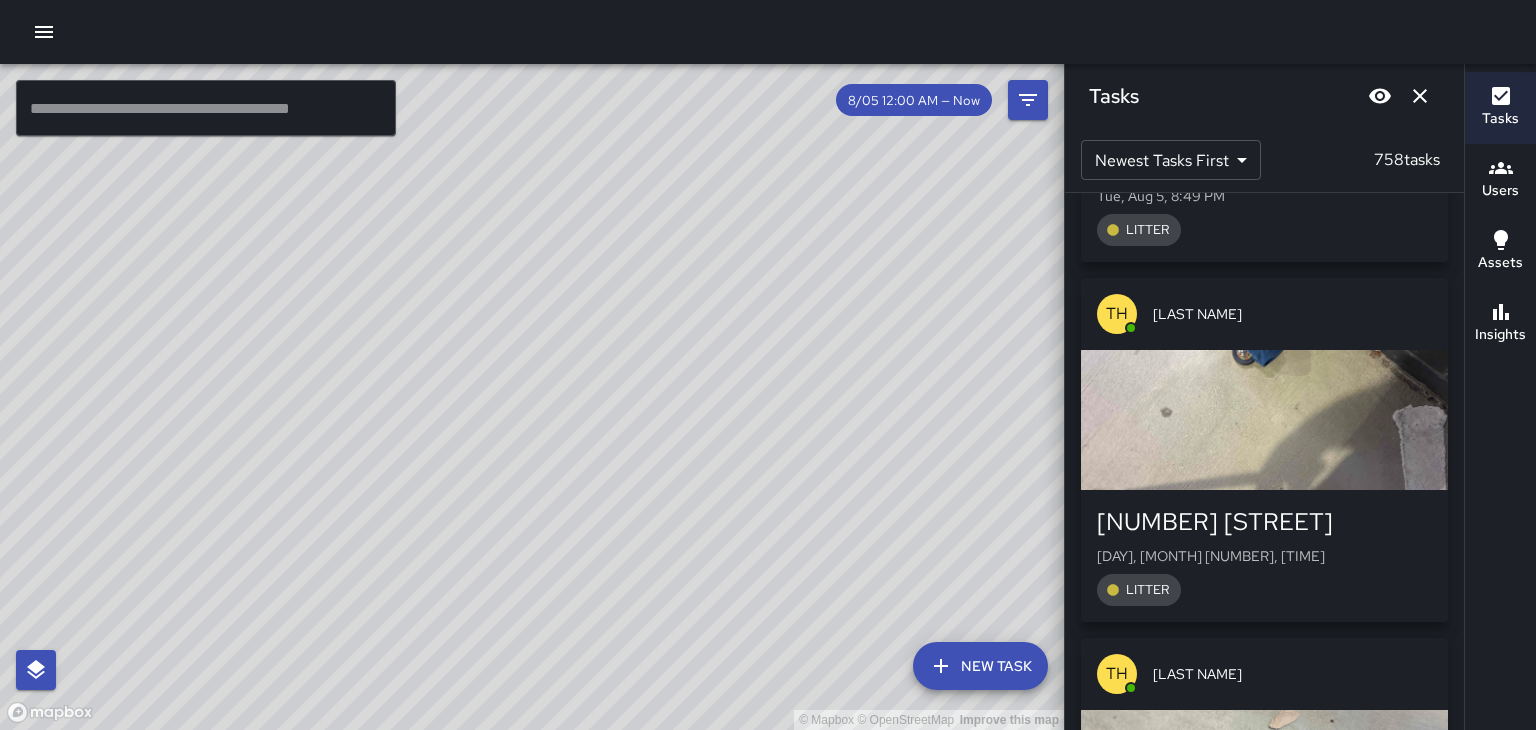 scroll, scrollTop: 9701, scrollLeft: 0, axis: vertical 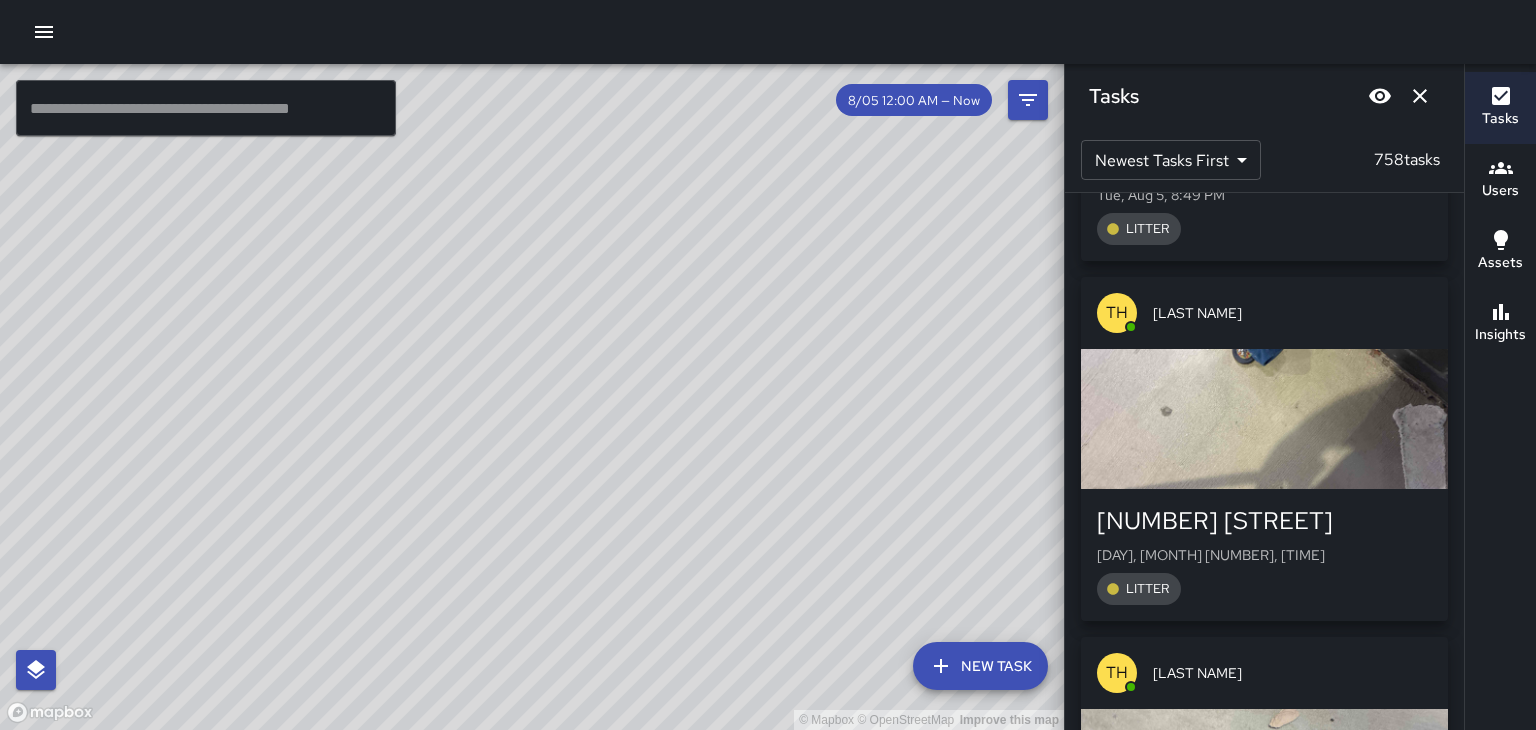 click on "[NUMBER] [STREET]" at bounding box center [1264, 521] 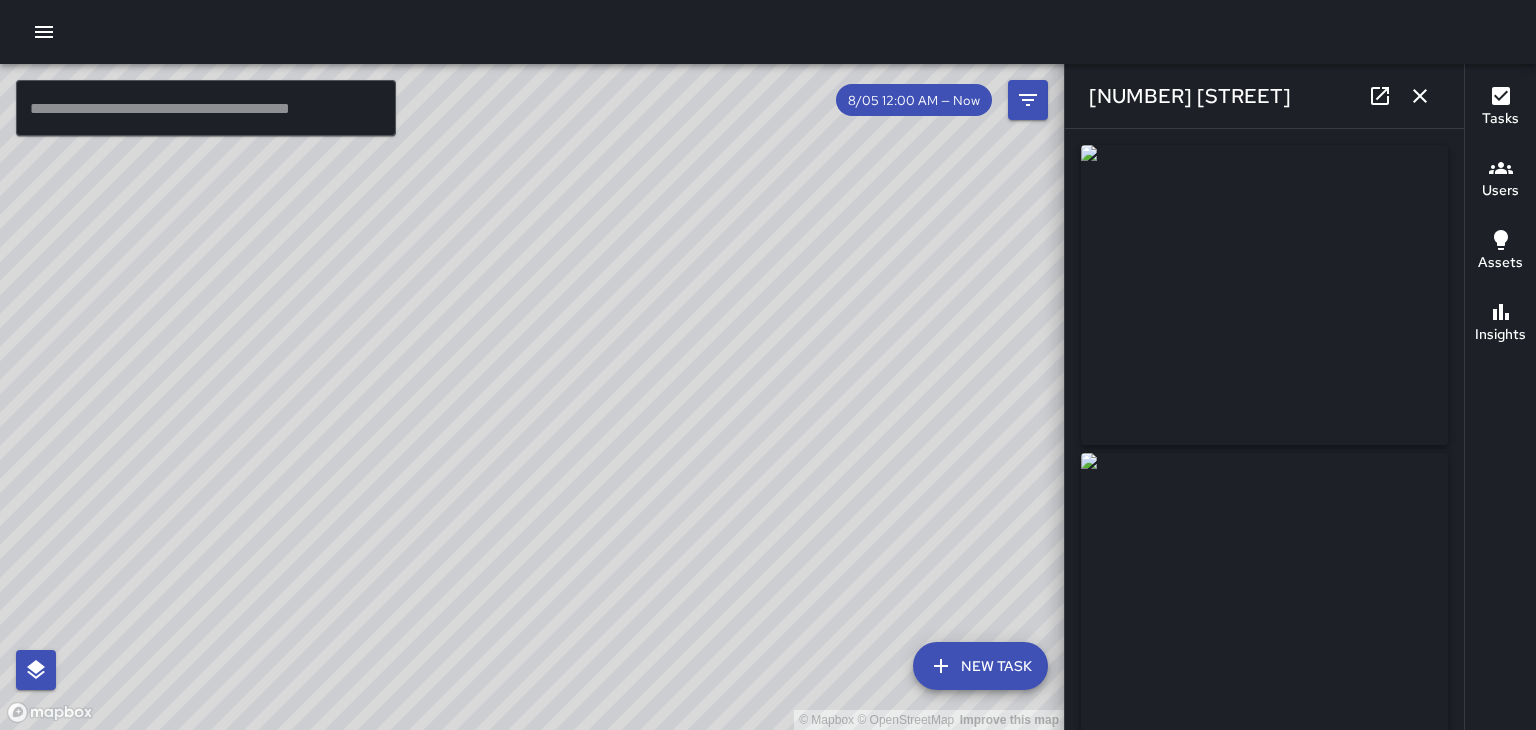 click 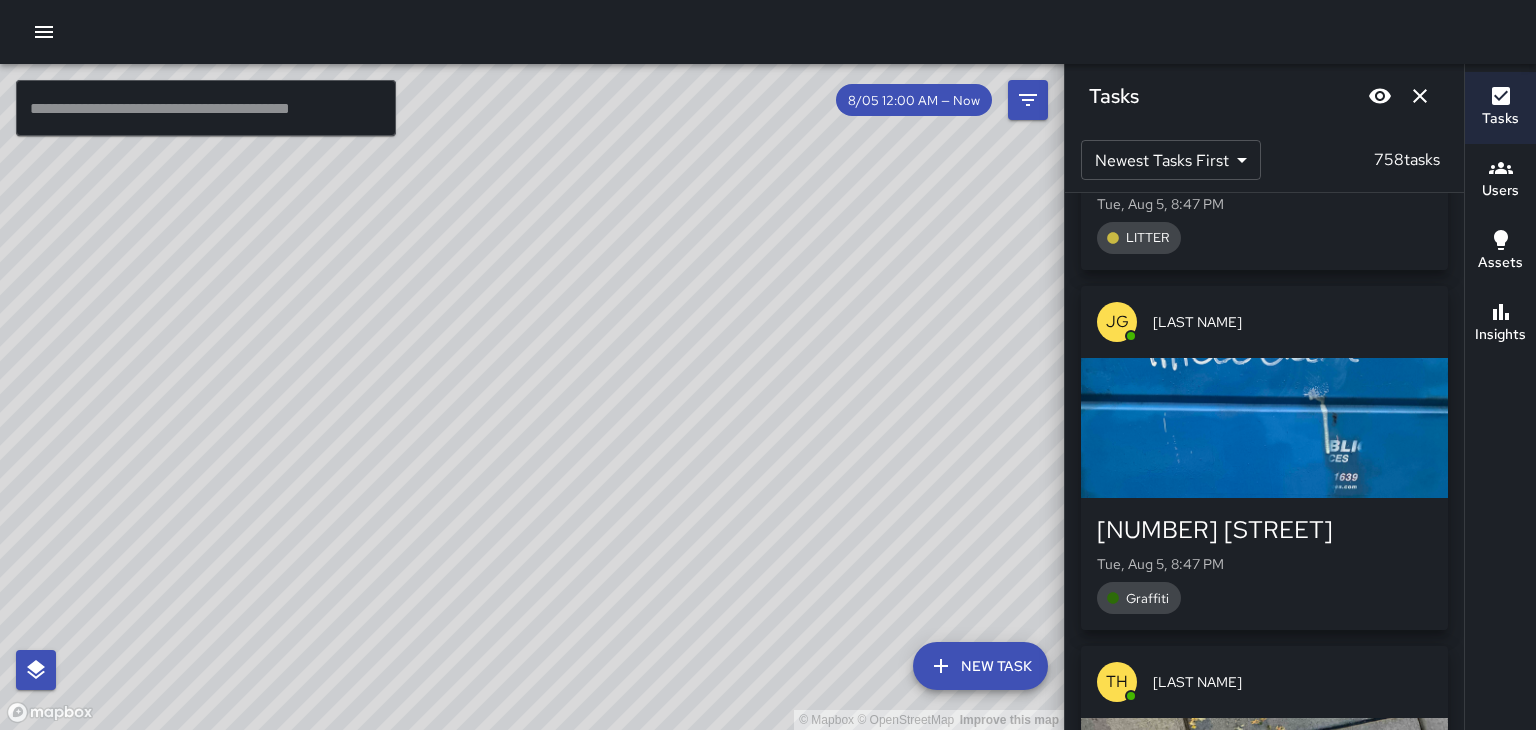 scroll, scrollTop: 10777, scrollLeft: 0, axis: vertical 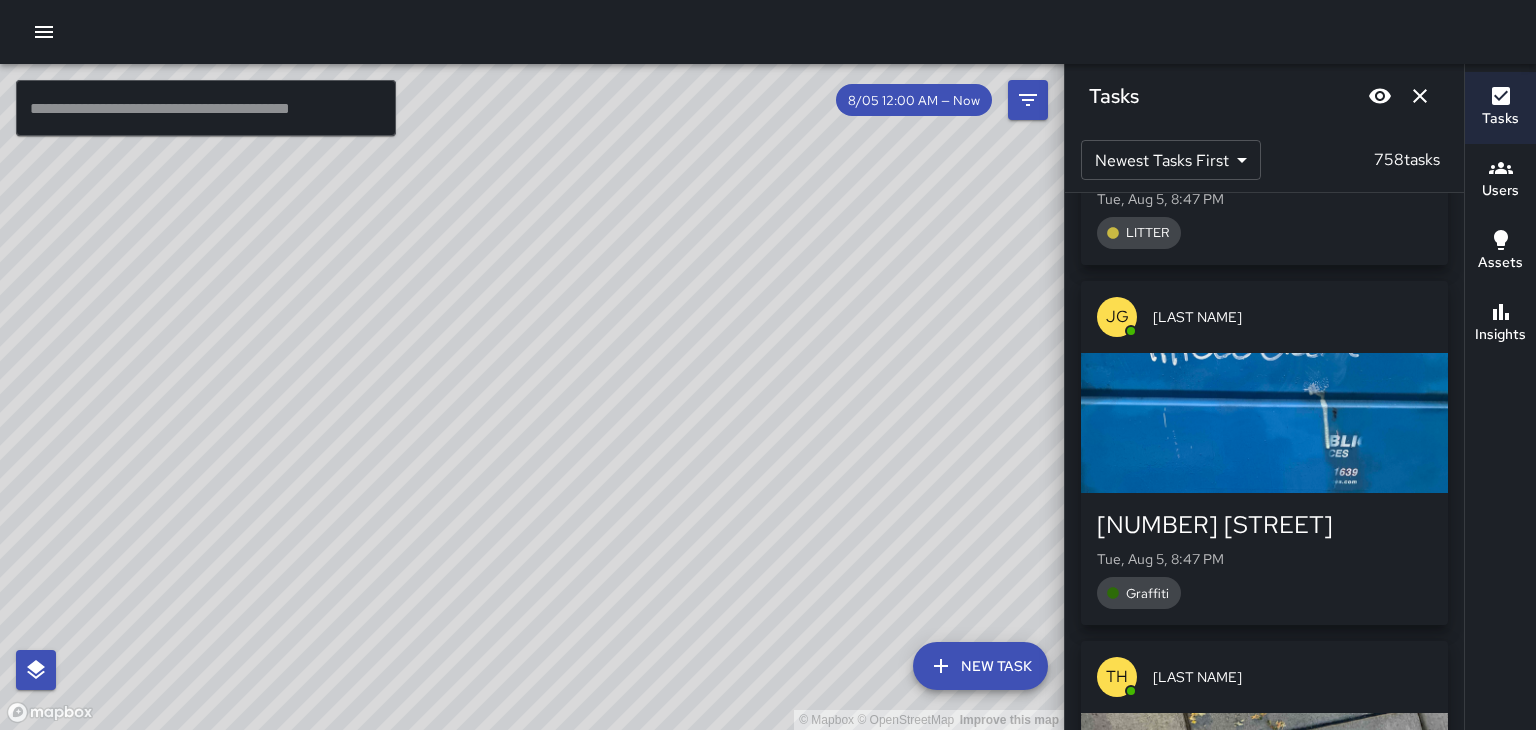click on "[NUMBER] [STREET]" at bounding box center (1264, 525) 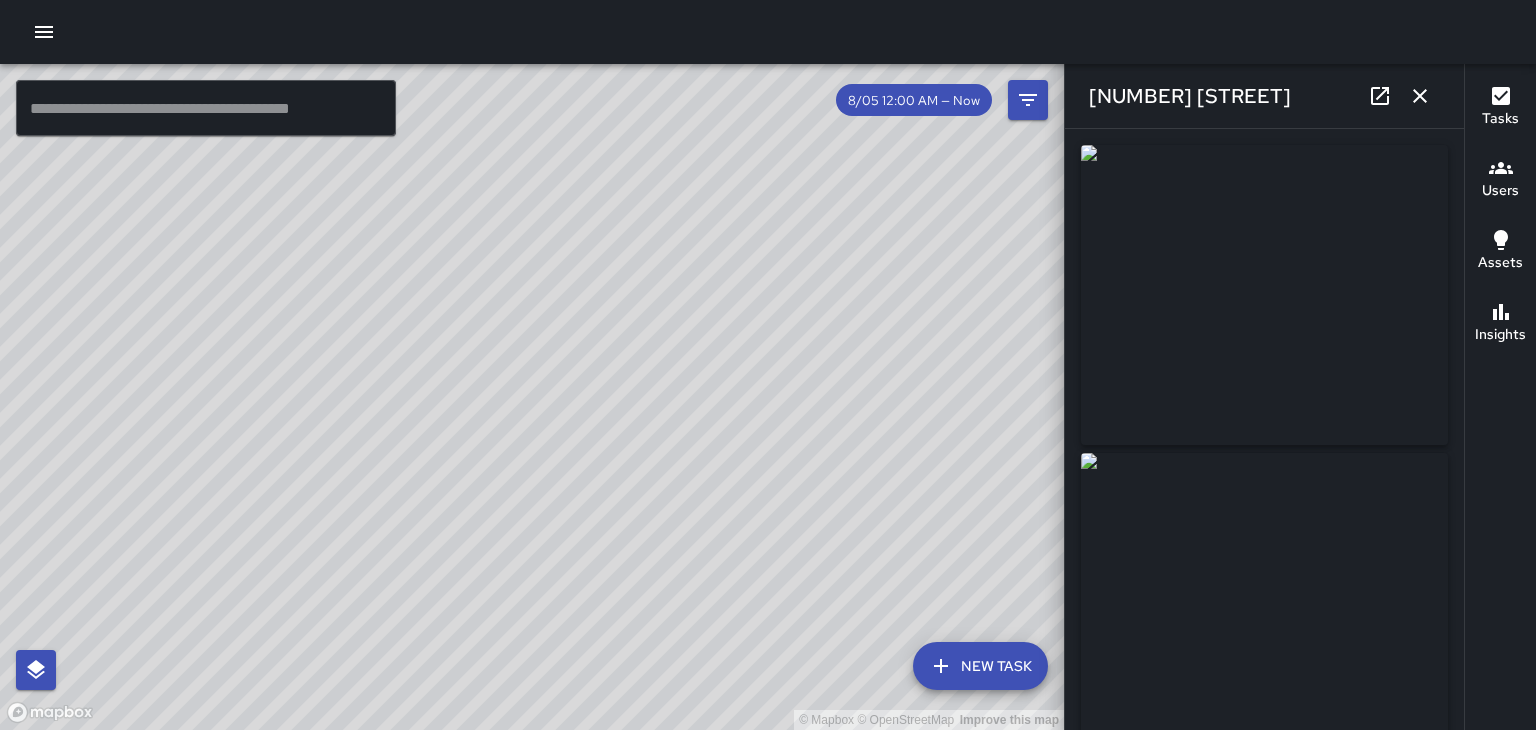 type on "**********" 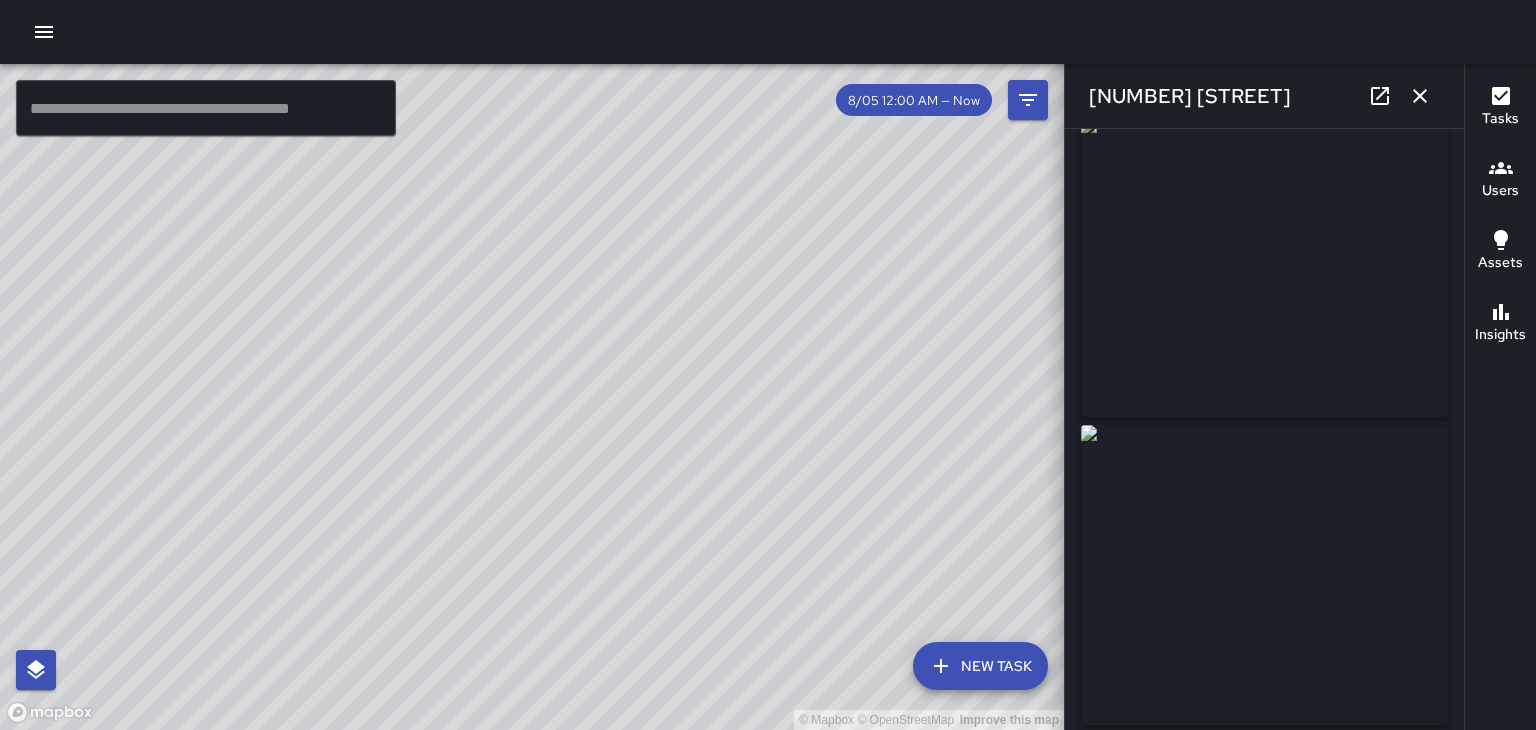 scroll, scrollTop: 27, scrollLeft: 0, axis: vertical 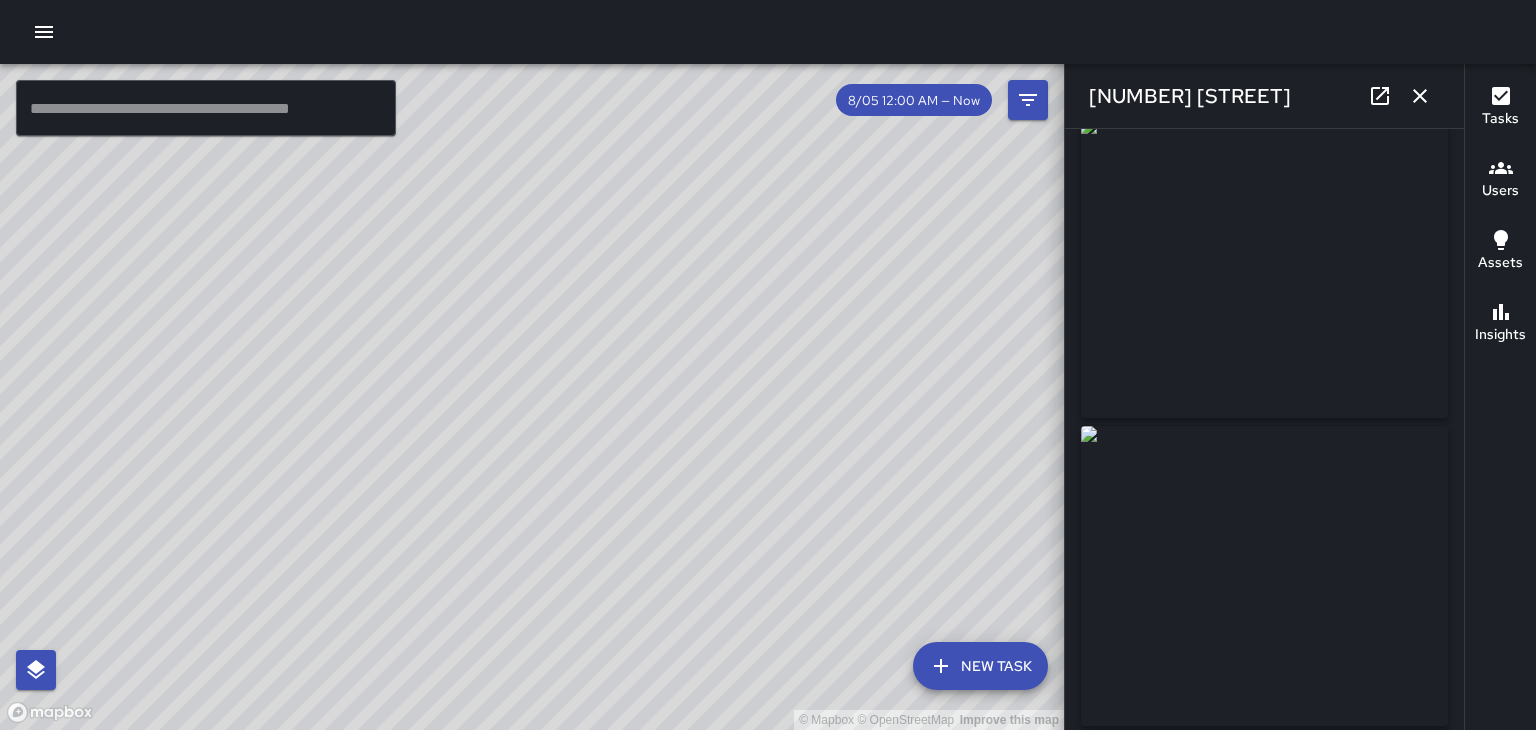 click 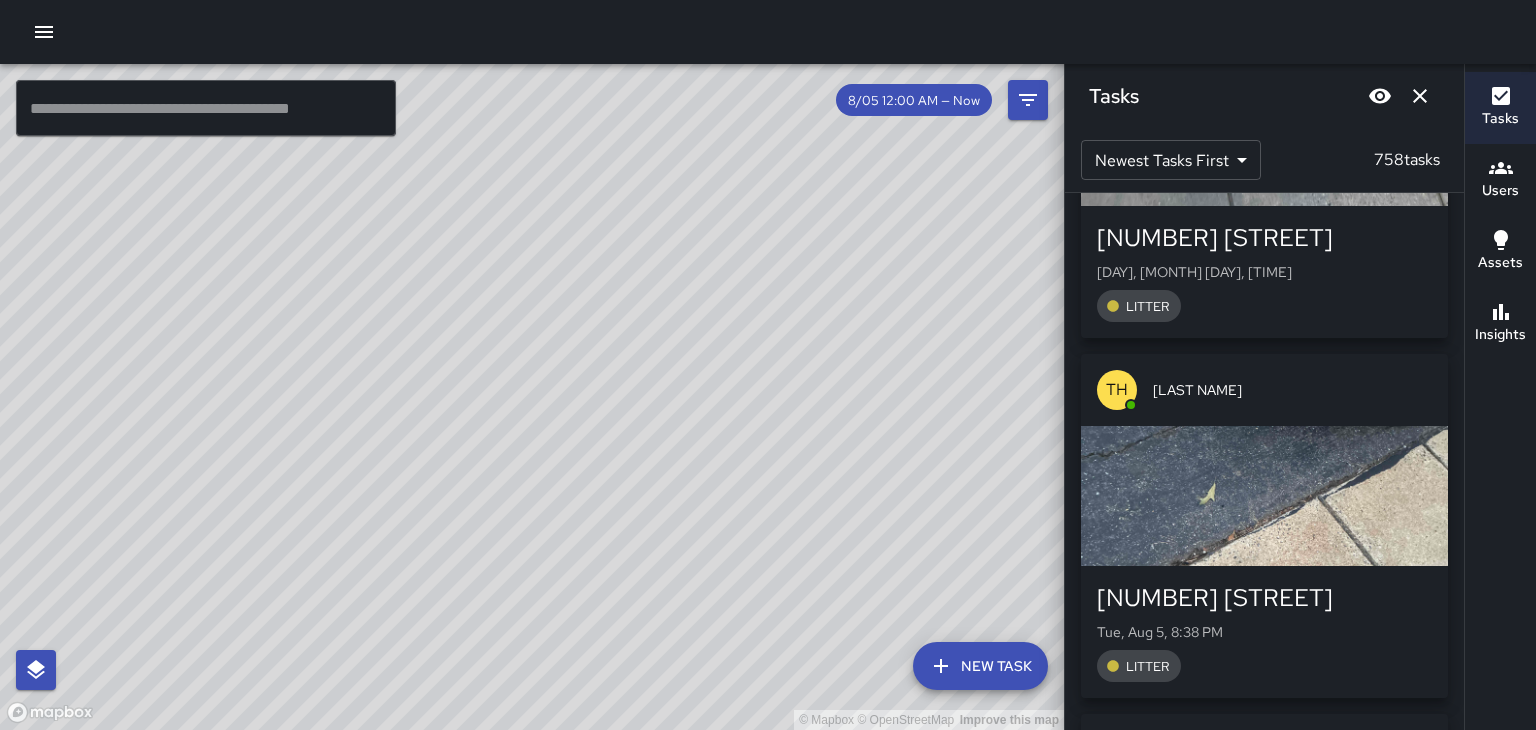 scroll, scrollTop: 12892, scrollLeft: 0, axis: vertical 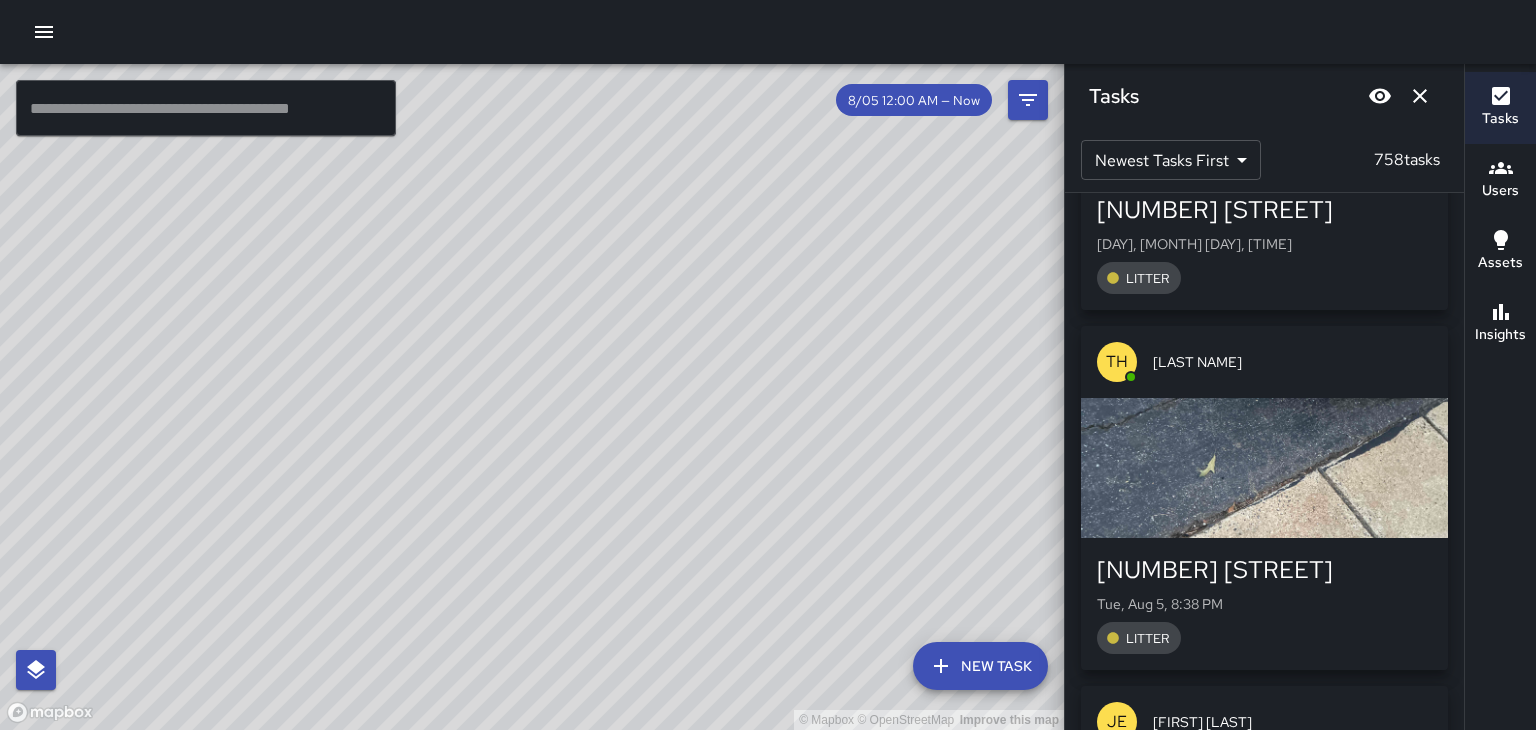 click on "Tue, Aug 5, 8:38 PM" at bounding box center [1264, 604] 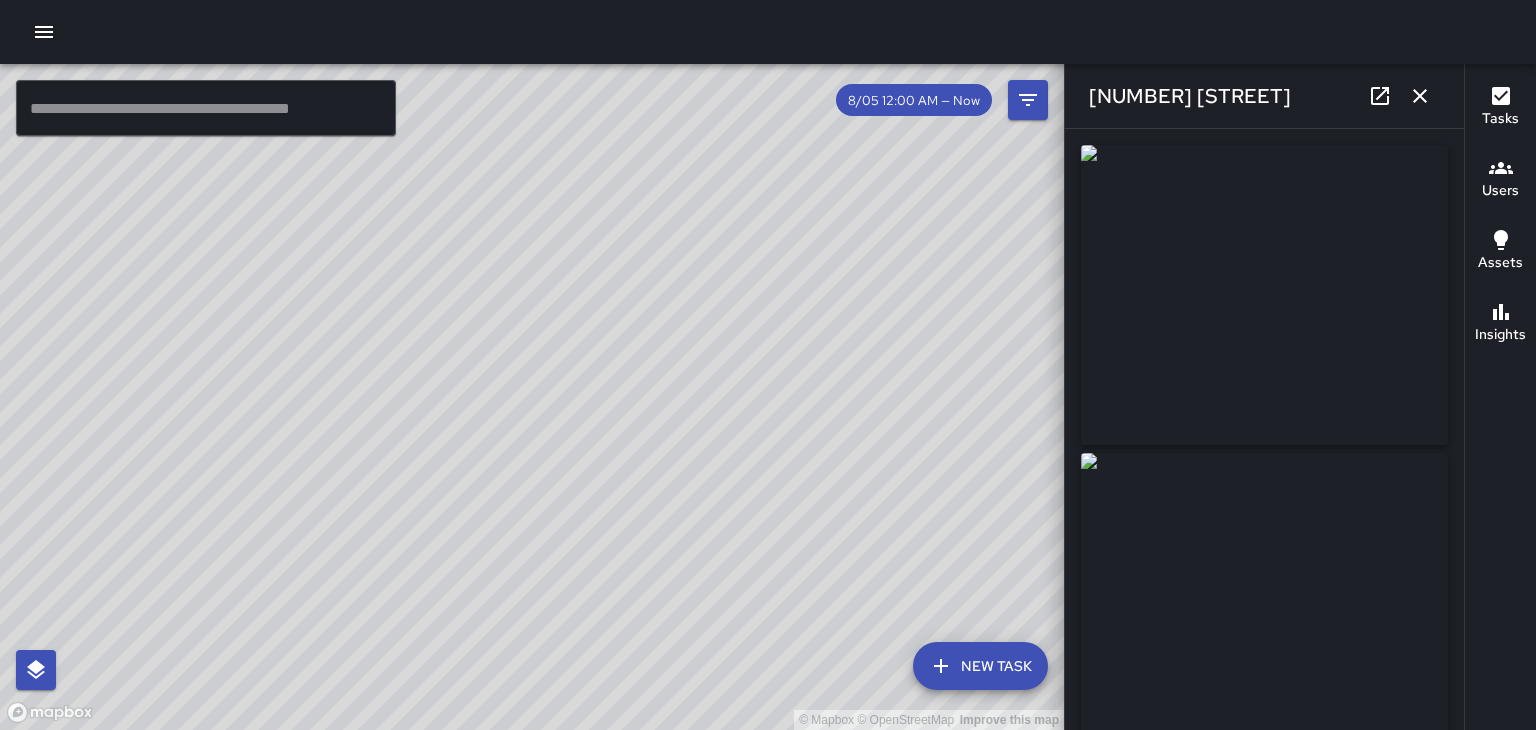 type on "**********" 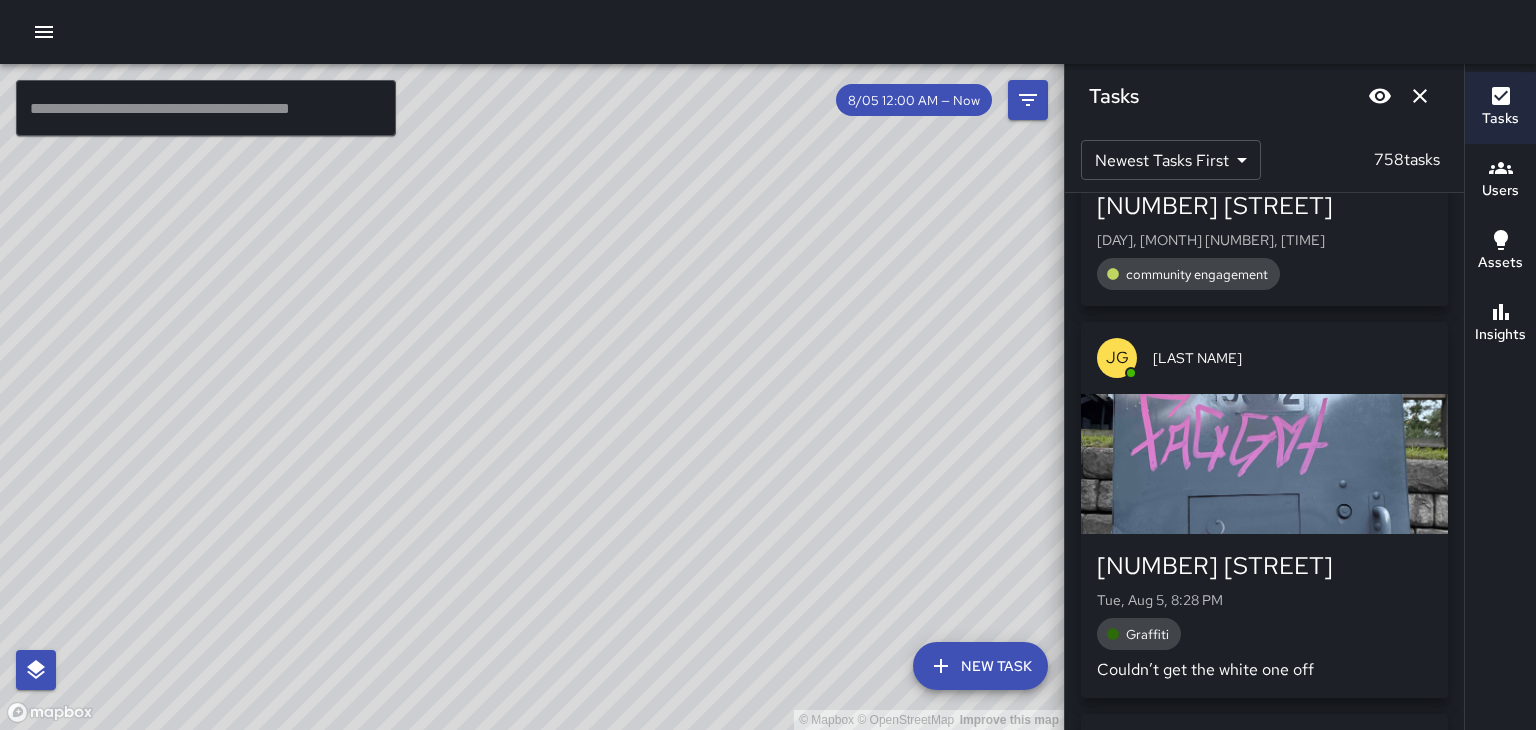 scroll, scrollTop: 14542, scrollLeft: 0, axis: vertical 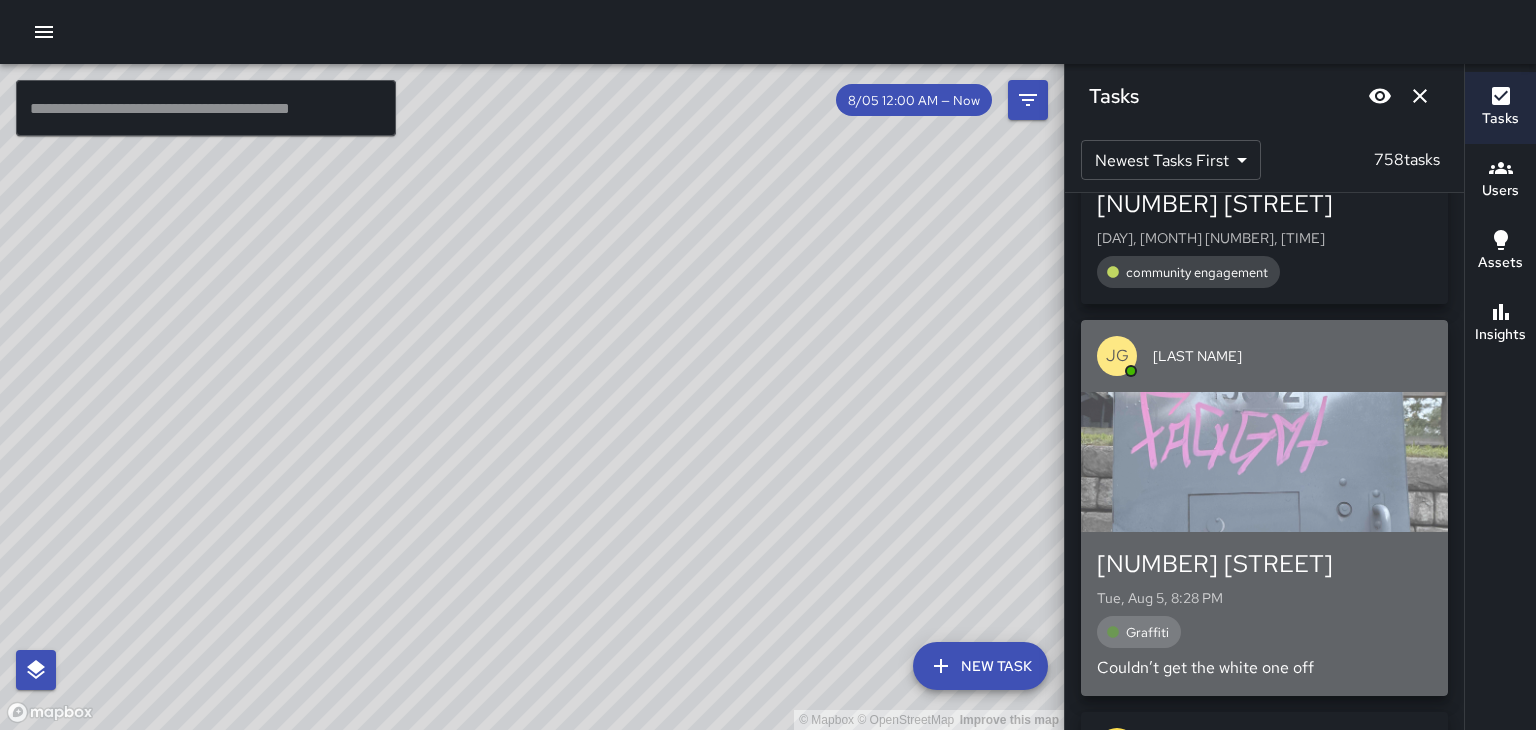click at bounding box center (1264, 462) 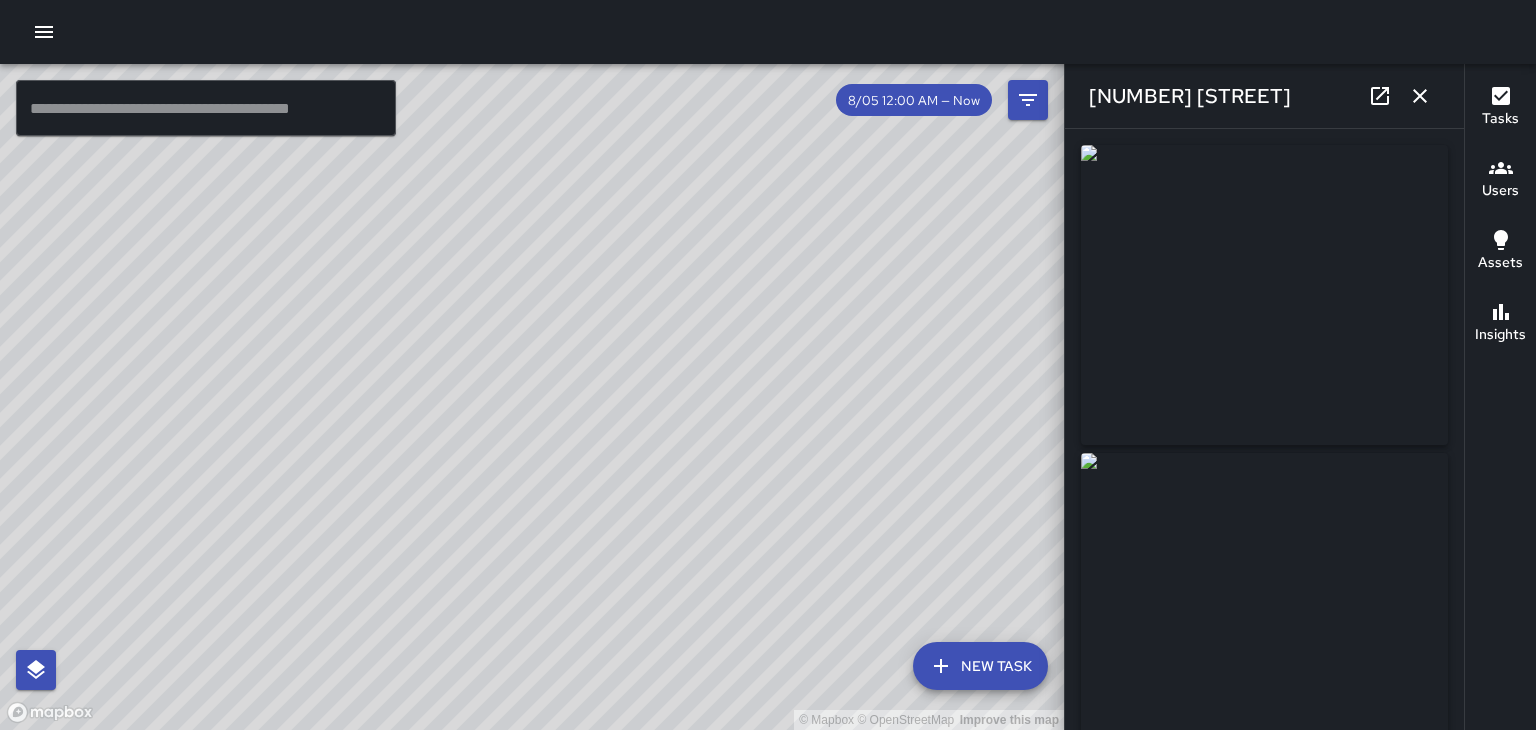 type on "**********" 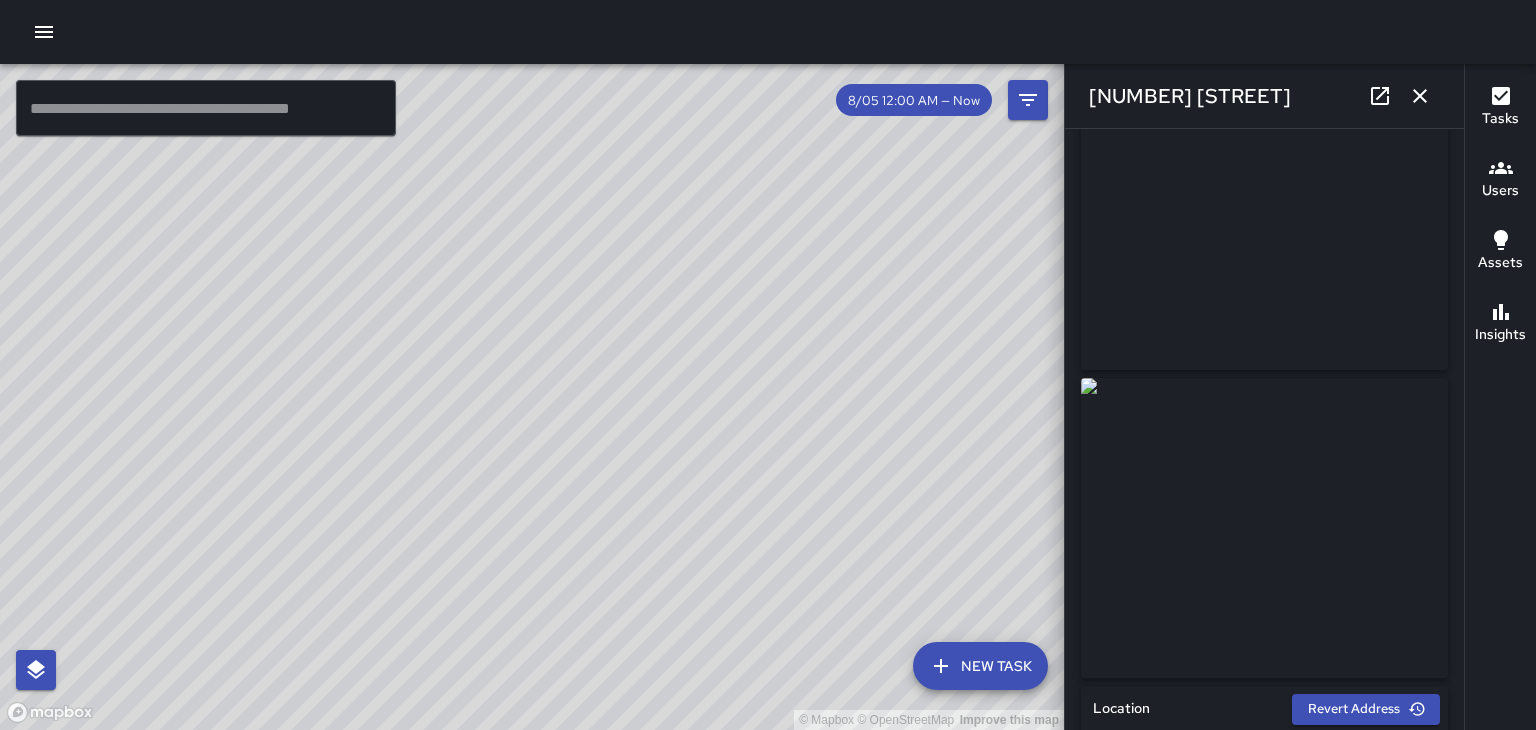 scroll, scrollTop: 0, scrollLeft: 0, axis: both 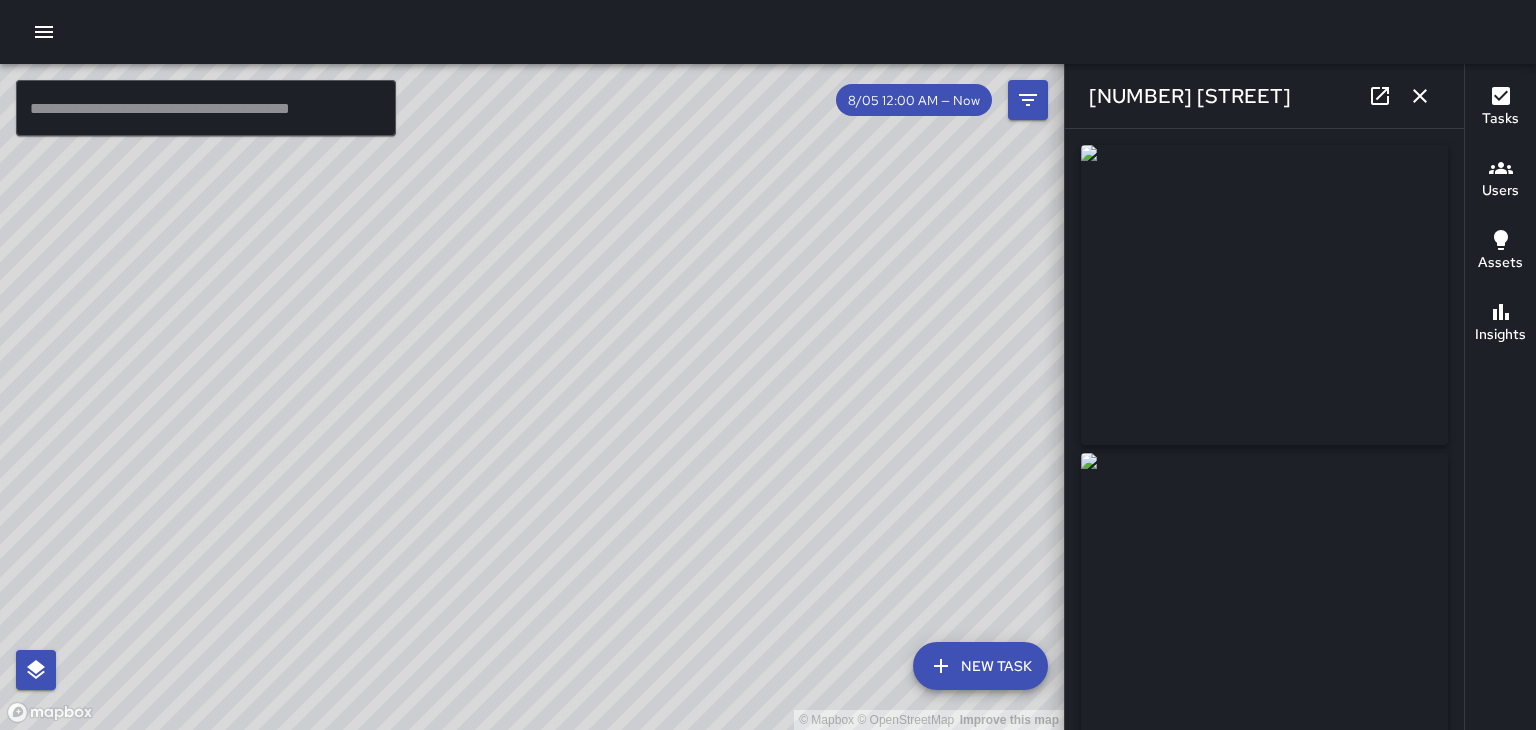 click 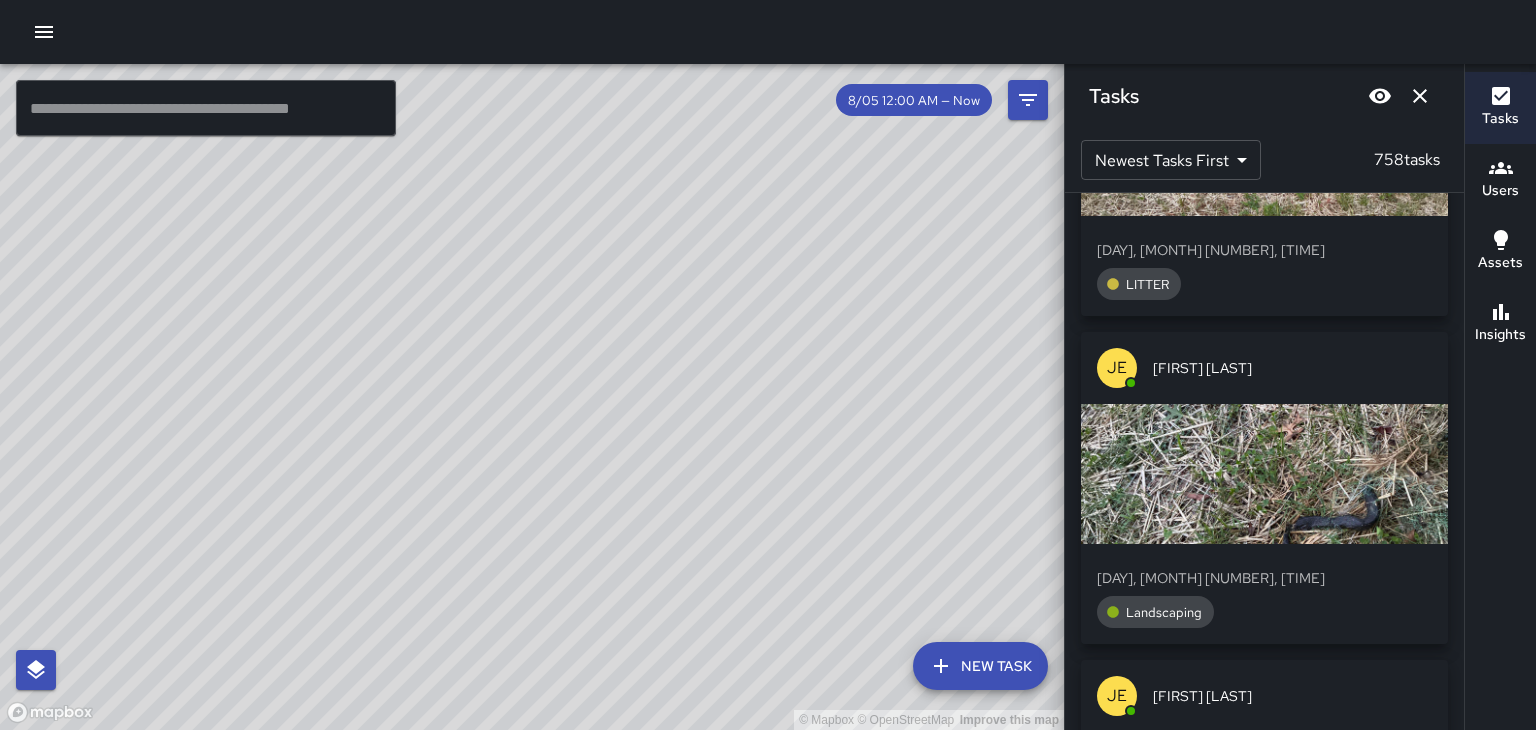 scroll, scrollTop: 15611, scrollLeft: 0, axis: vertical 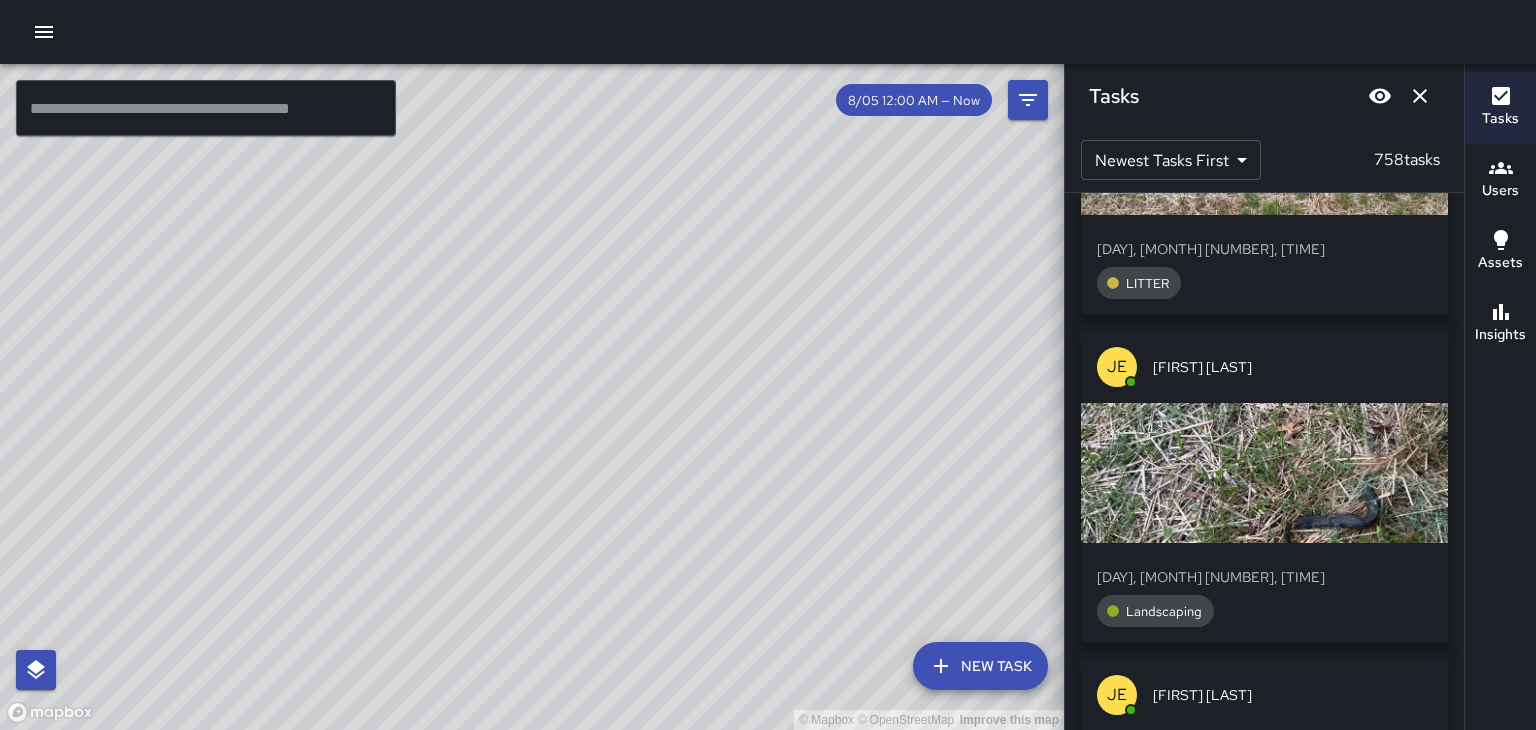 click at bounding box center [1264, 473] 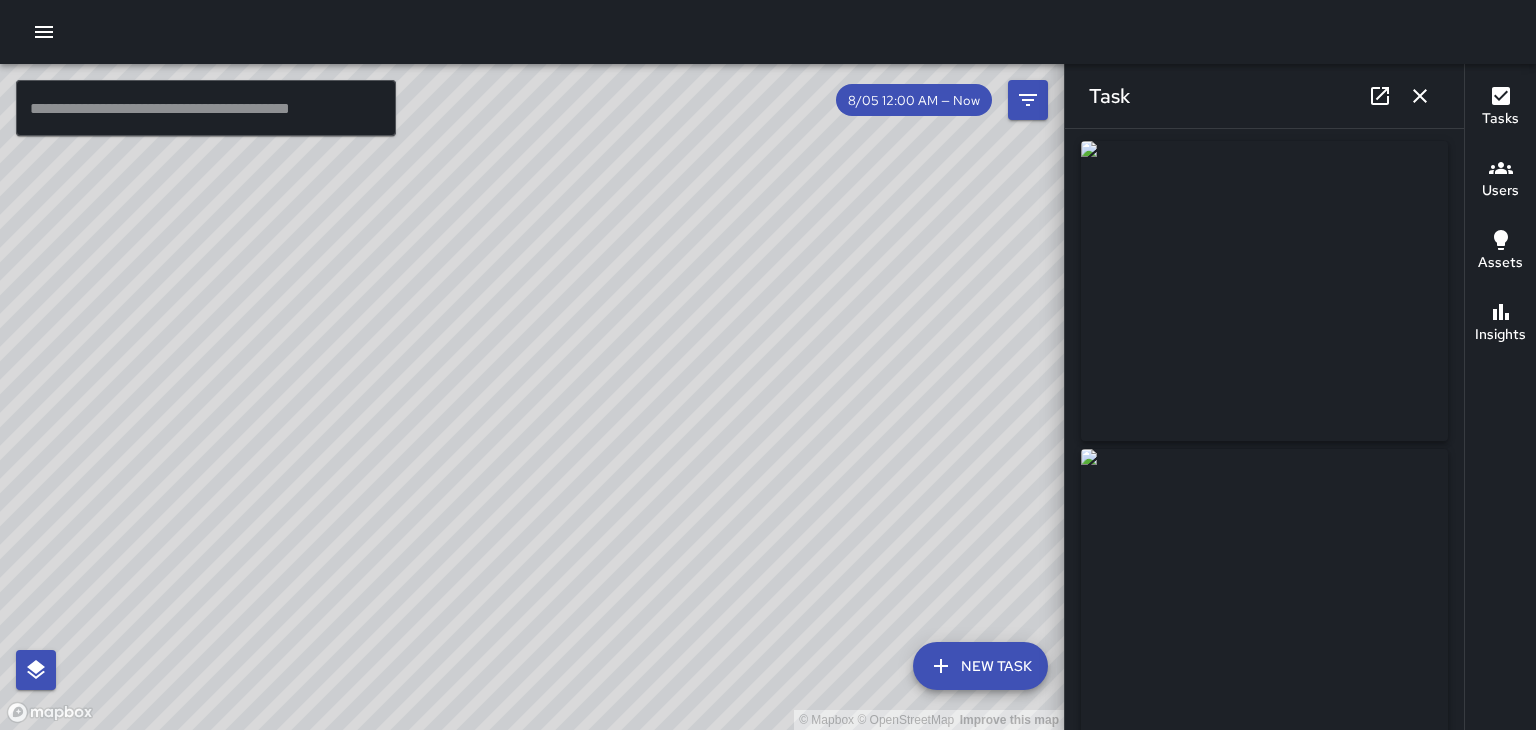 scroll, scrollTop: 8, scrollLeft: 0, axis: vertical 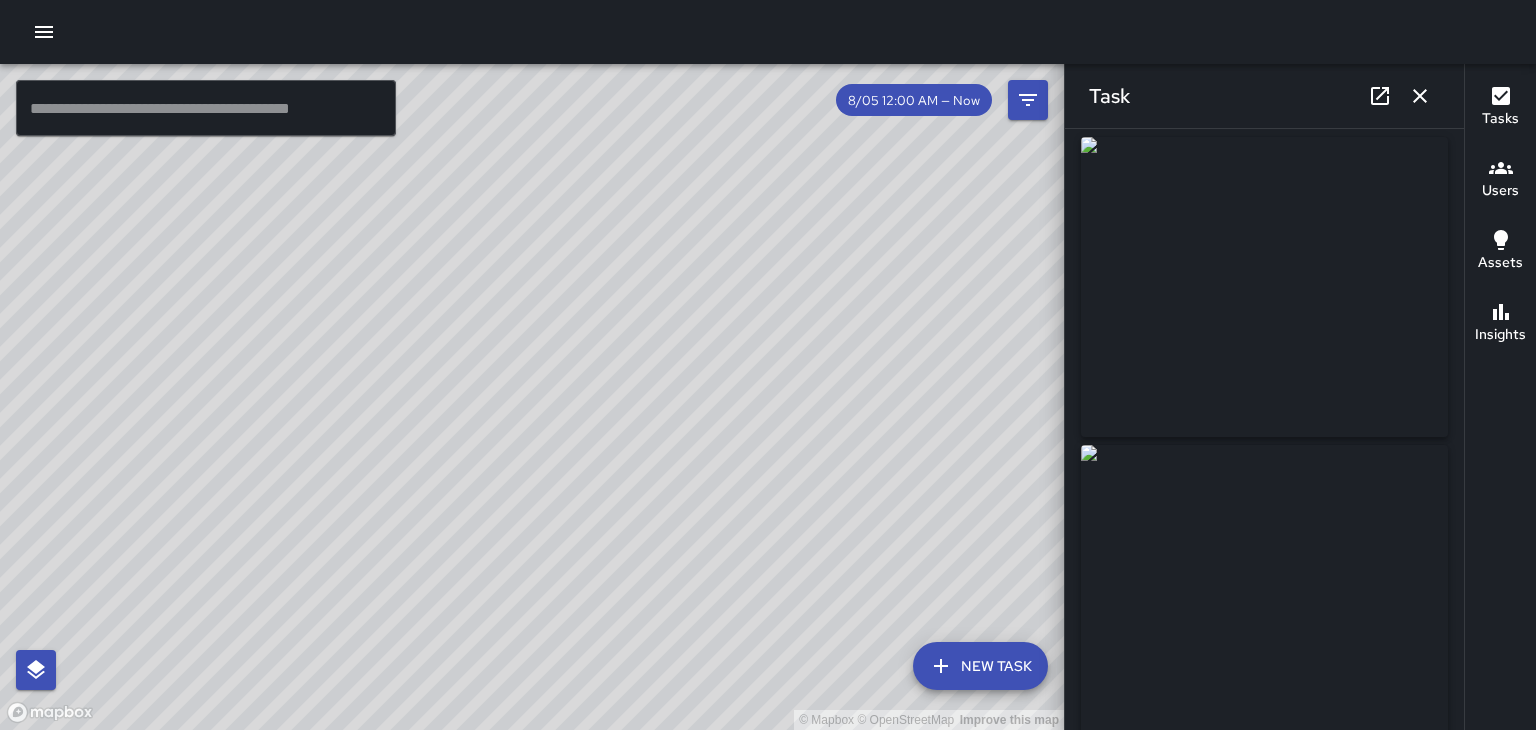 click 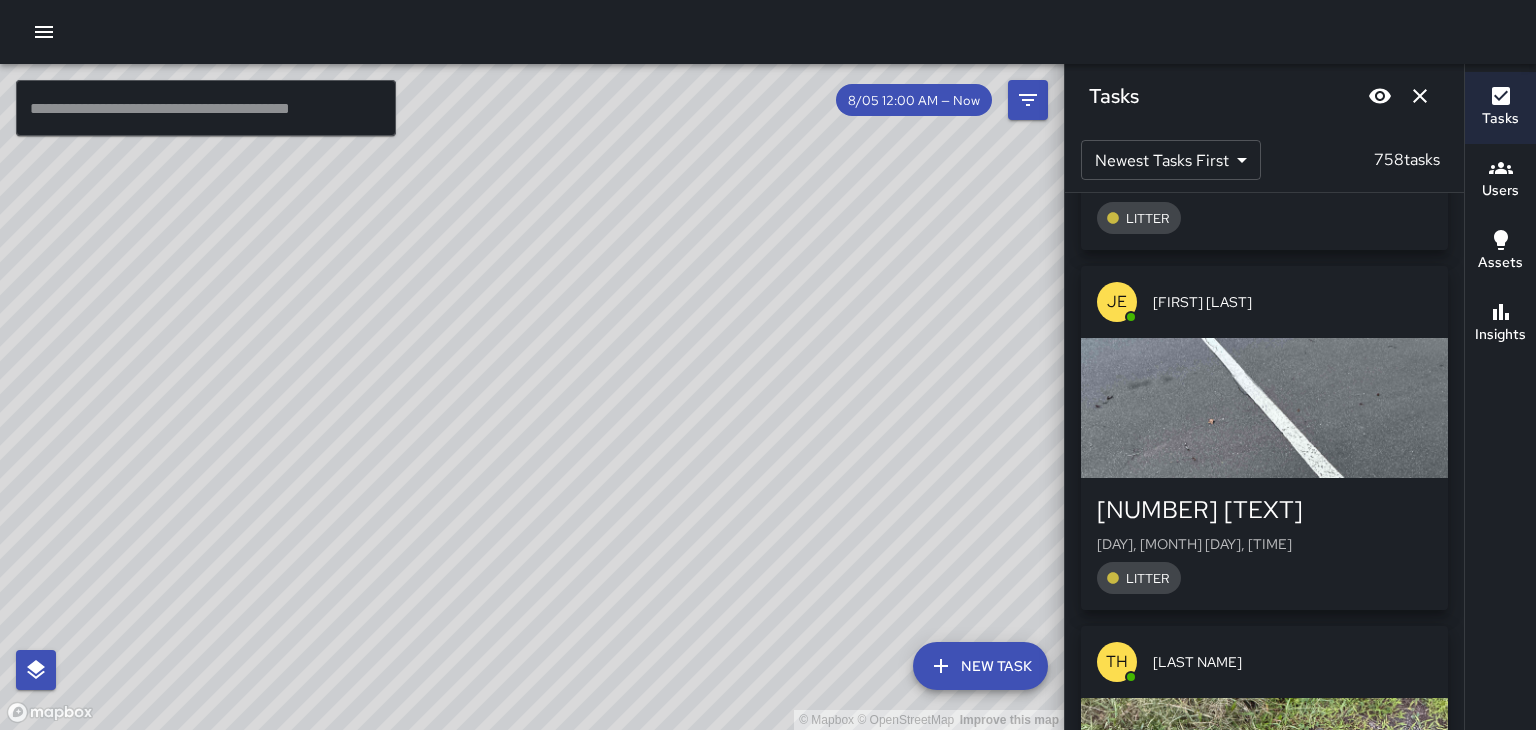 scroll, scrollTop: 16369, scrollLeft: 0, axis: vertical 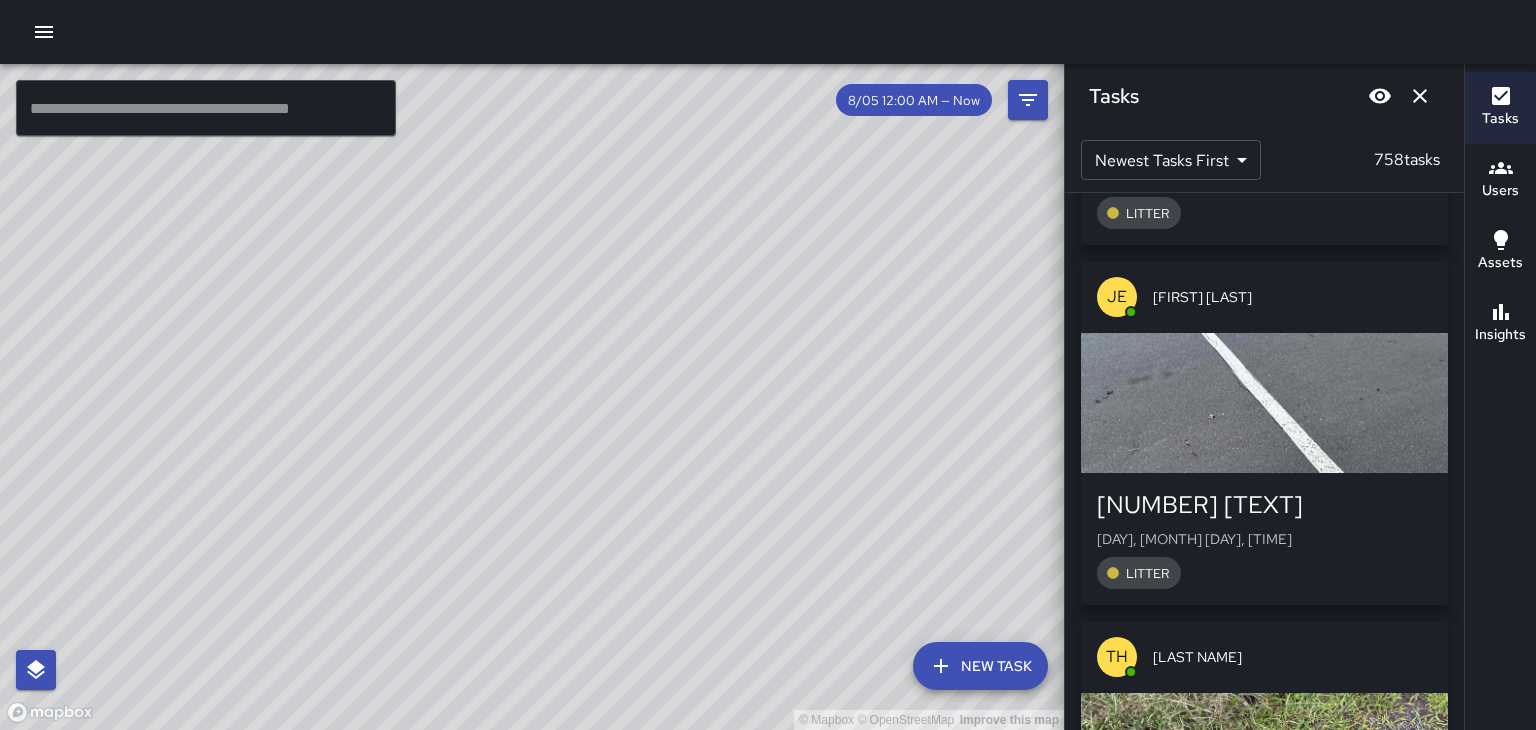 click at bounding box center [1264, 403] 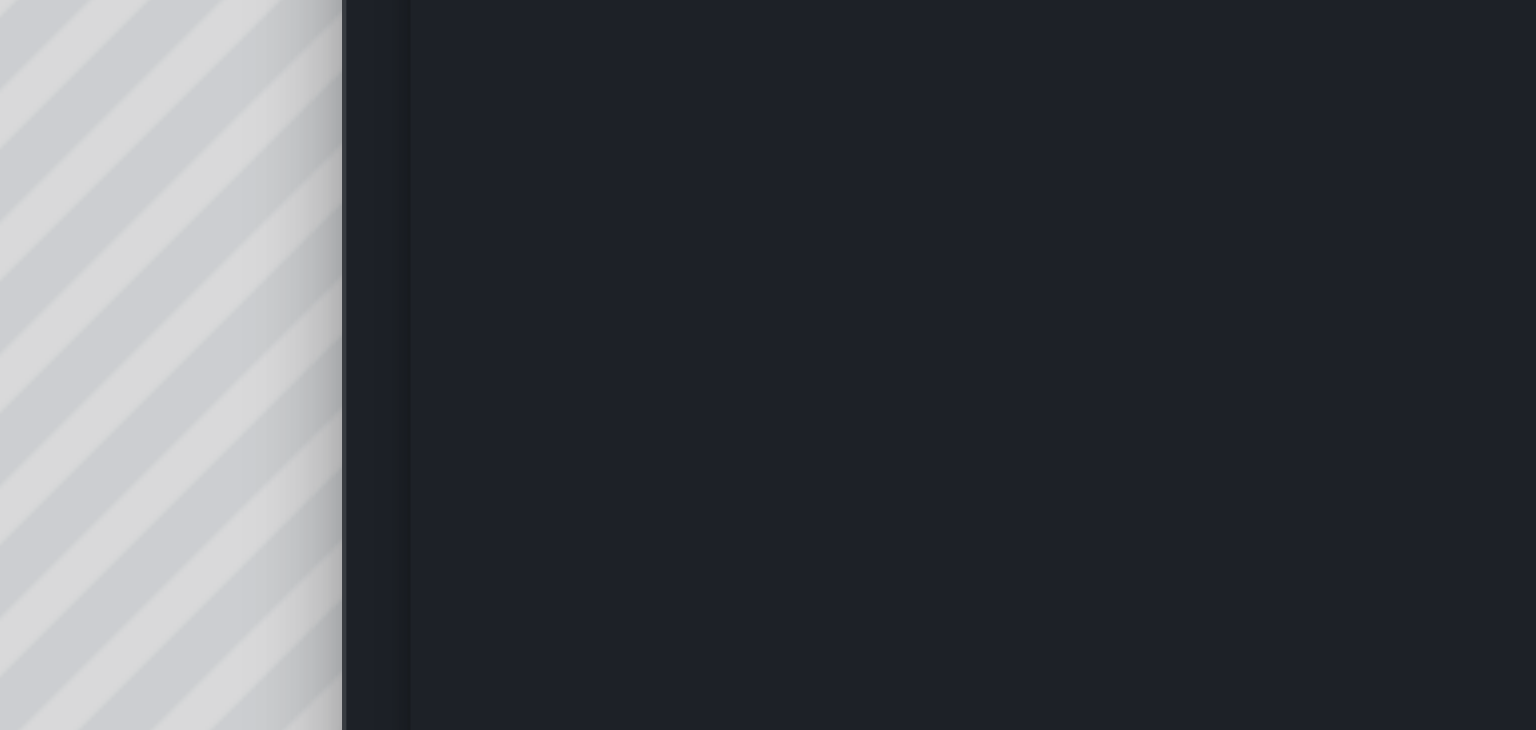 scroll, scrollTop: 5, scrollLeft: 0, axis: vertical 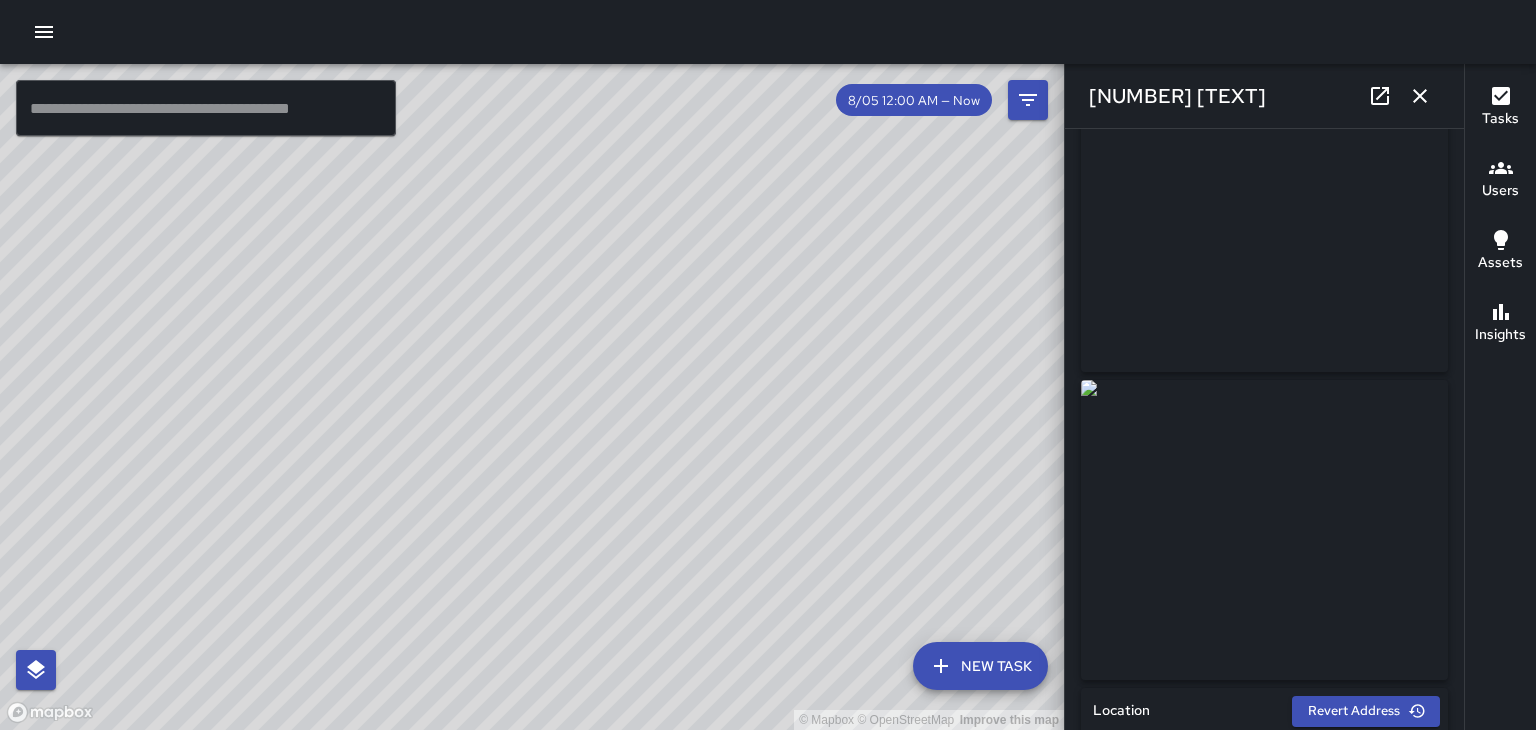 click at bounding box center (1420, 96) 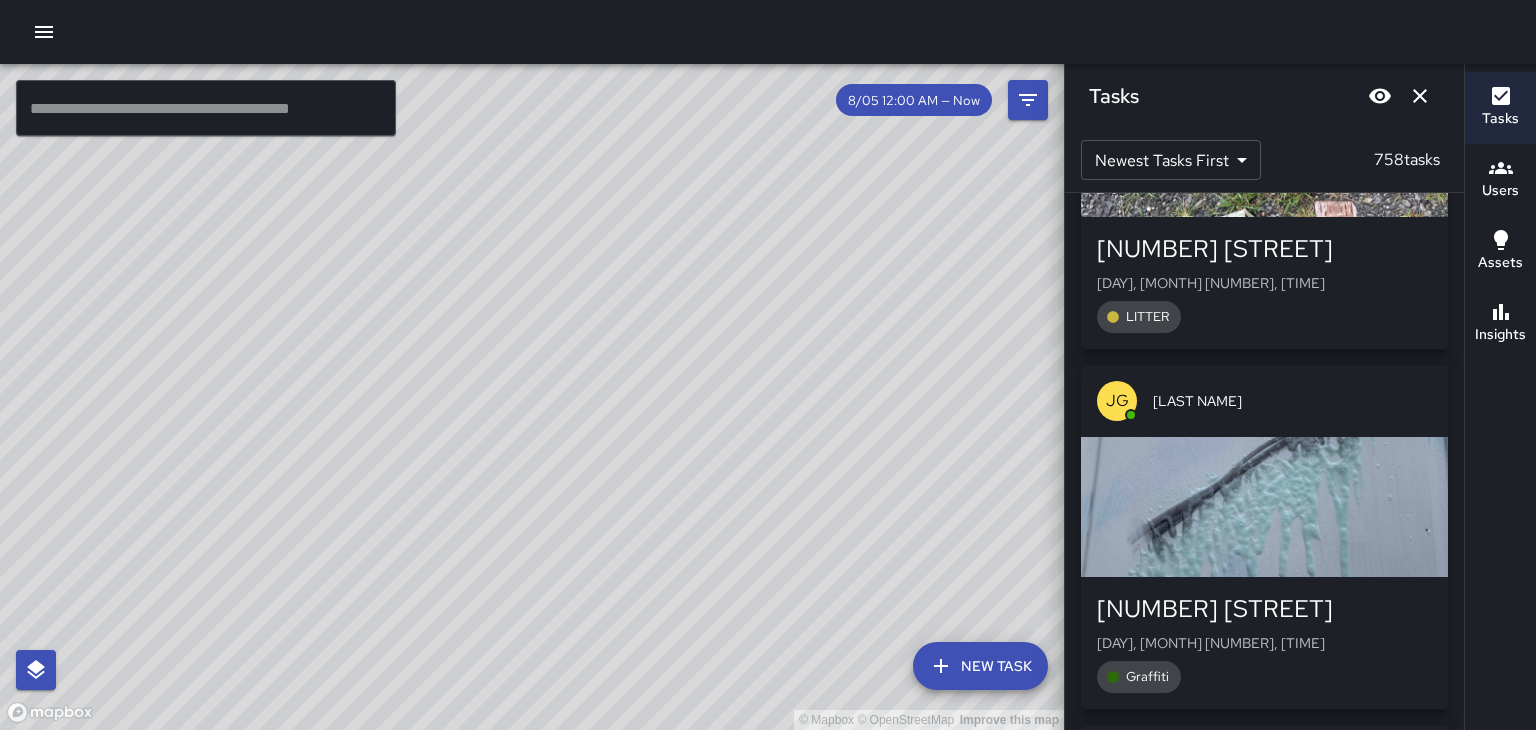 scroll, scrollTop: 17551, scrollLeft: 0, axis: vertical 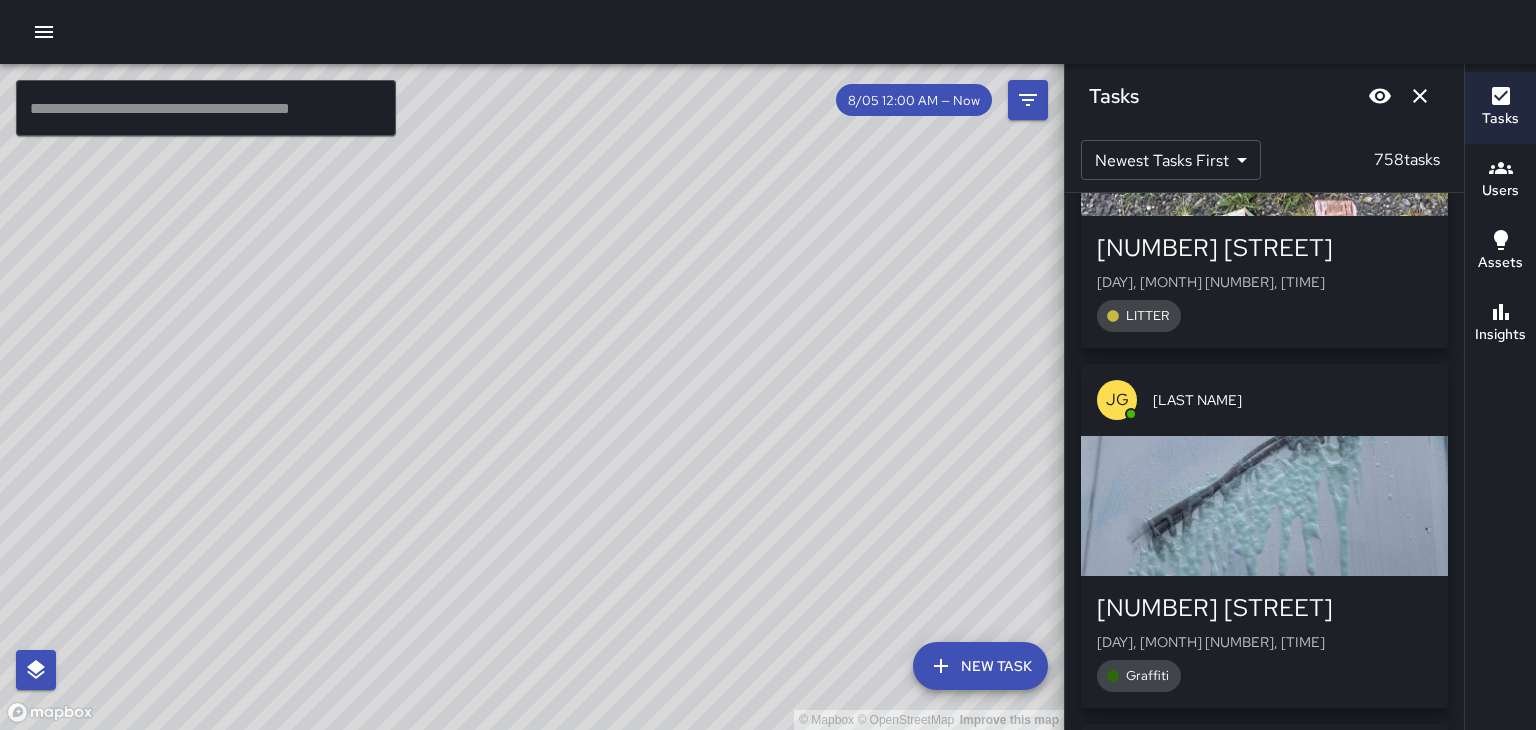 click at bounding box center [1264, 506] 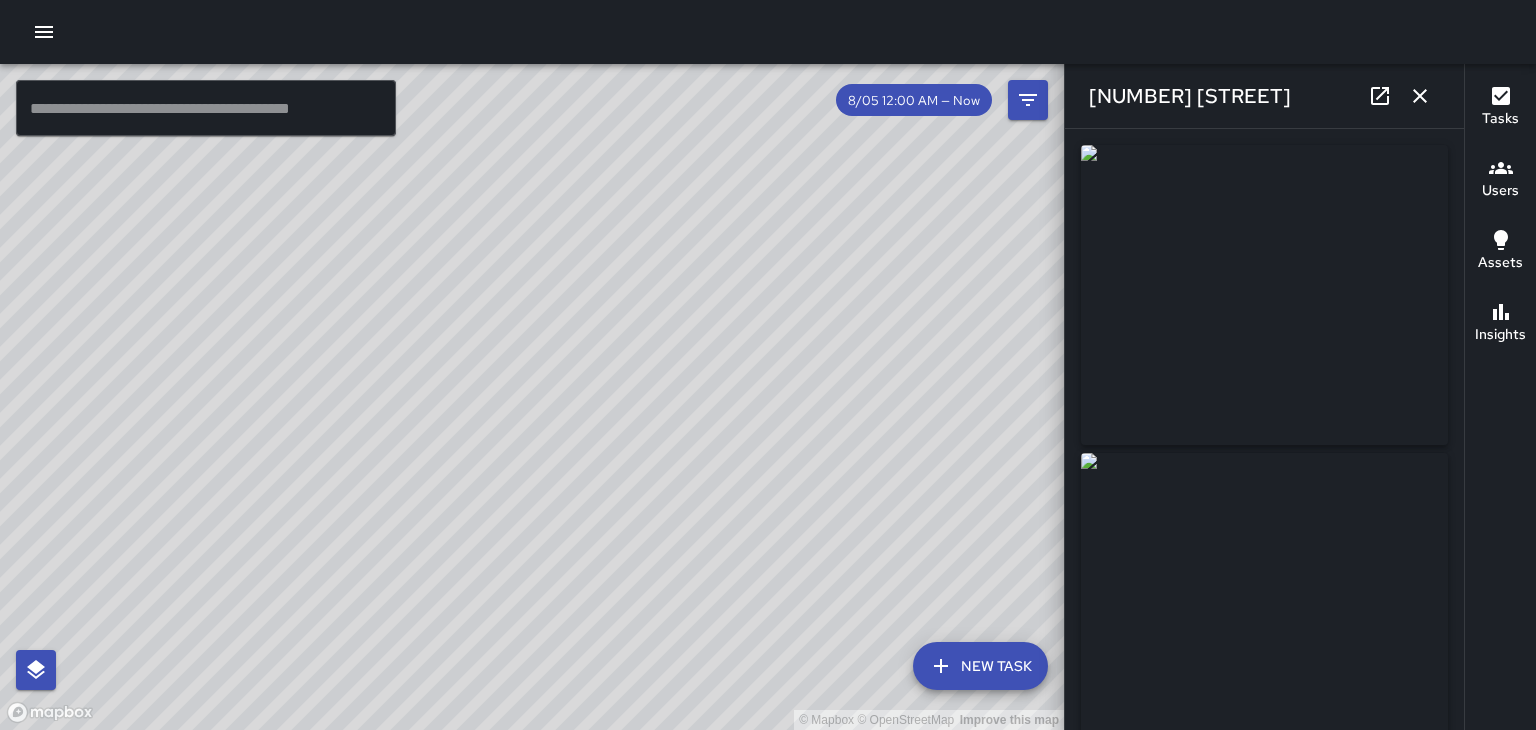 type on "**********" 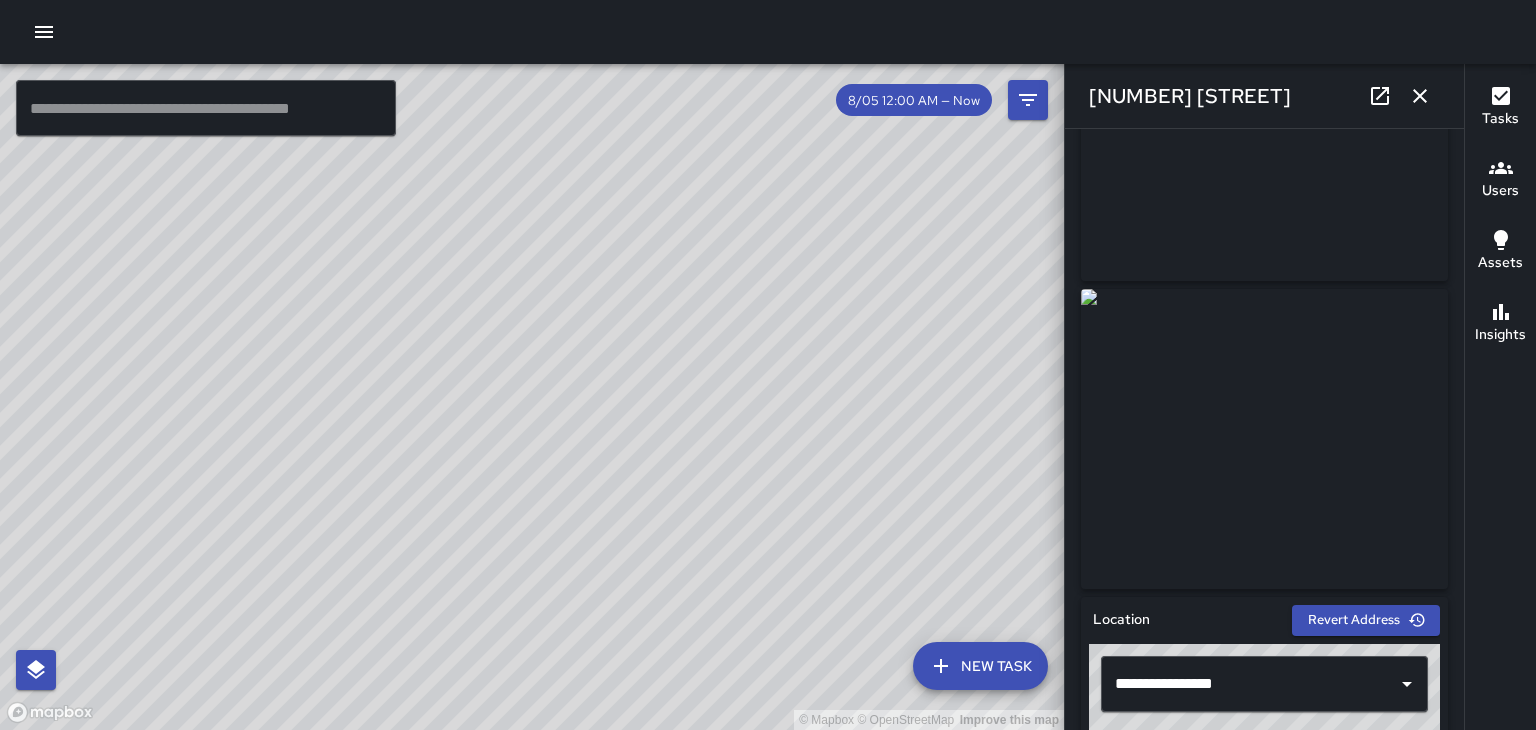 scroll, scrollTop: 0, scrollLeft: 0, axis: both 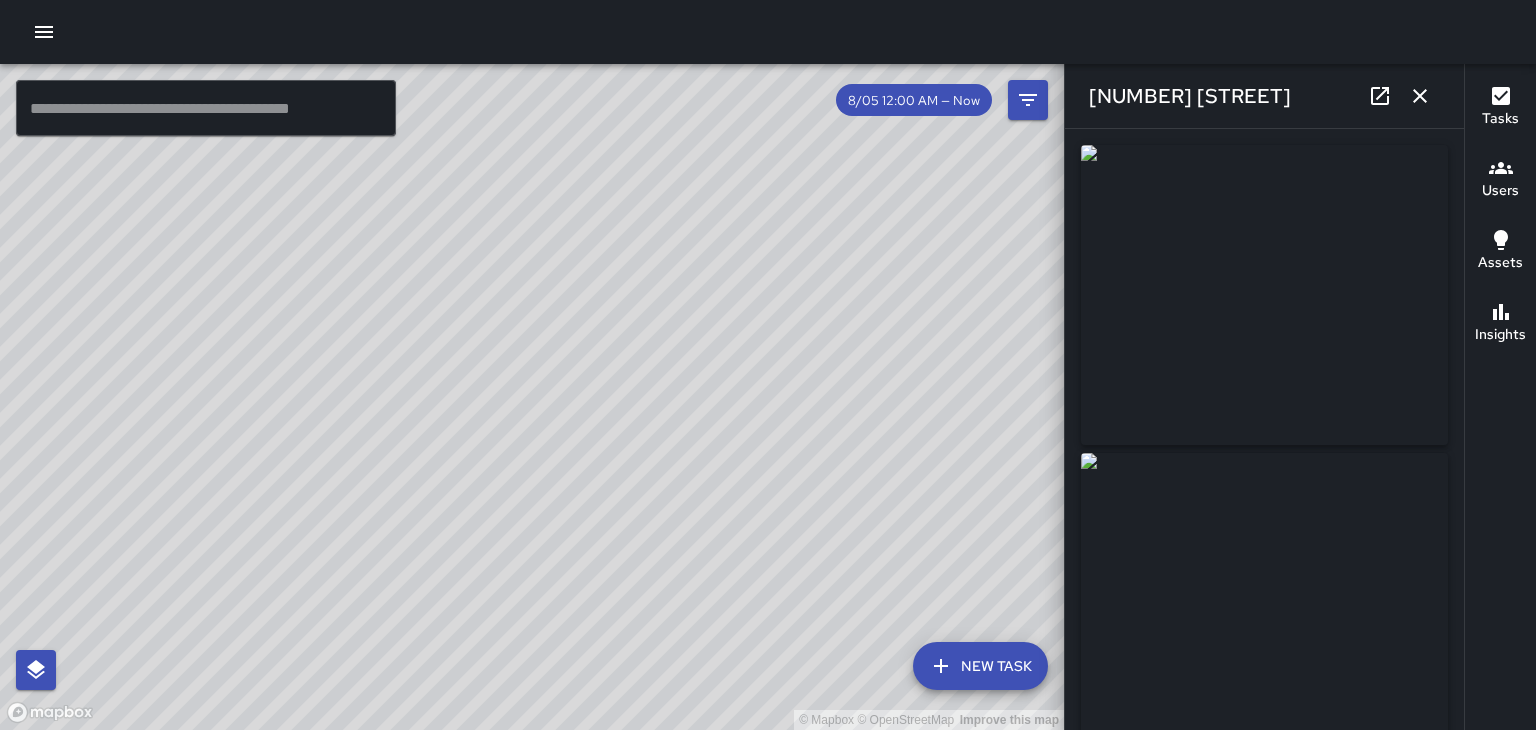 click 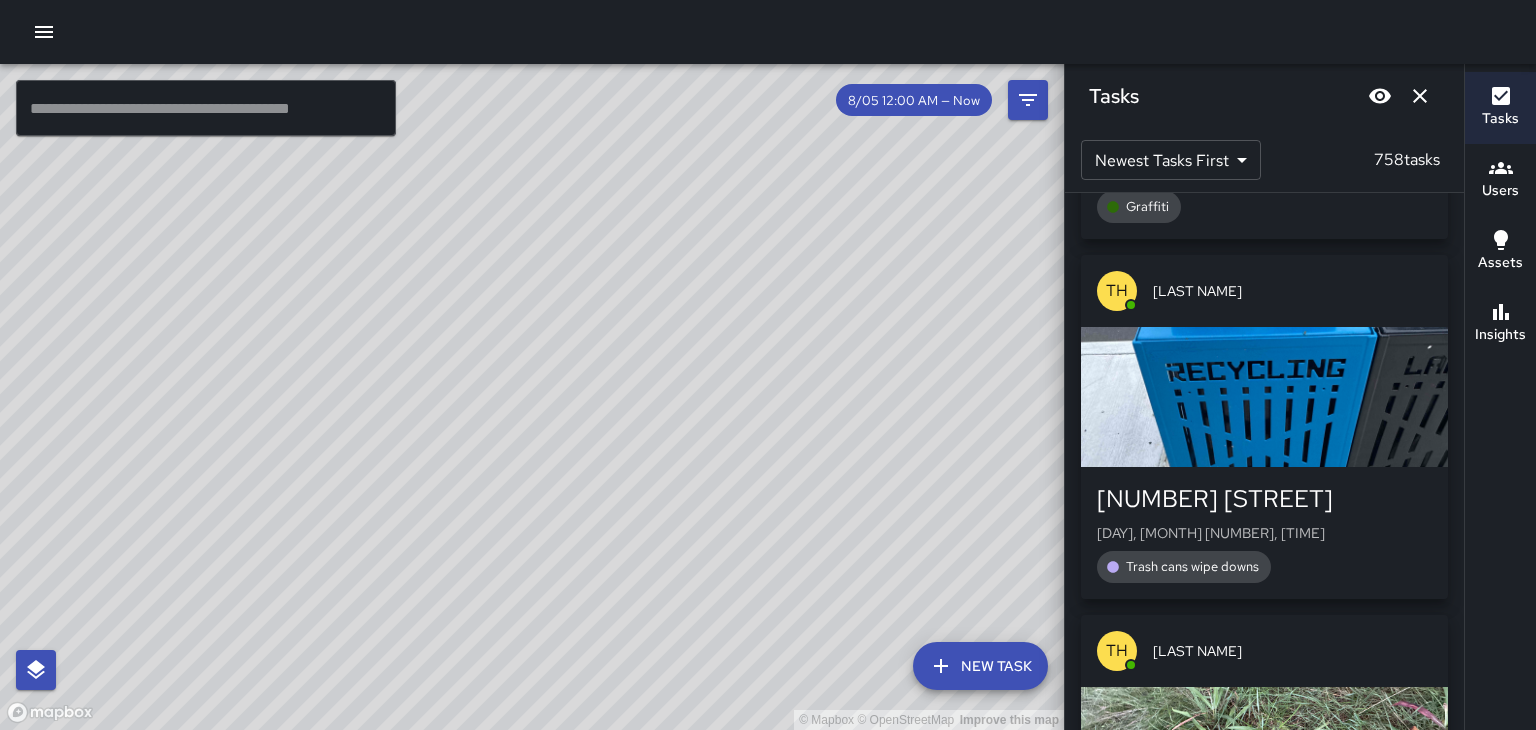 scroll, scrollTop: 18024, scrollLeft: 0, axis: vertical 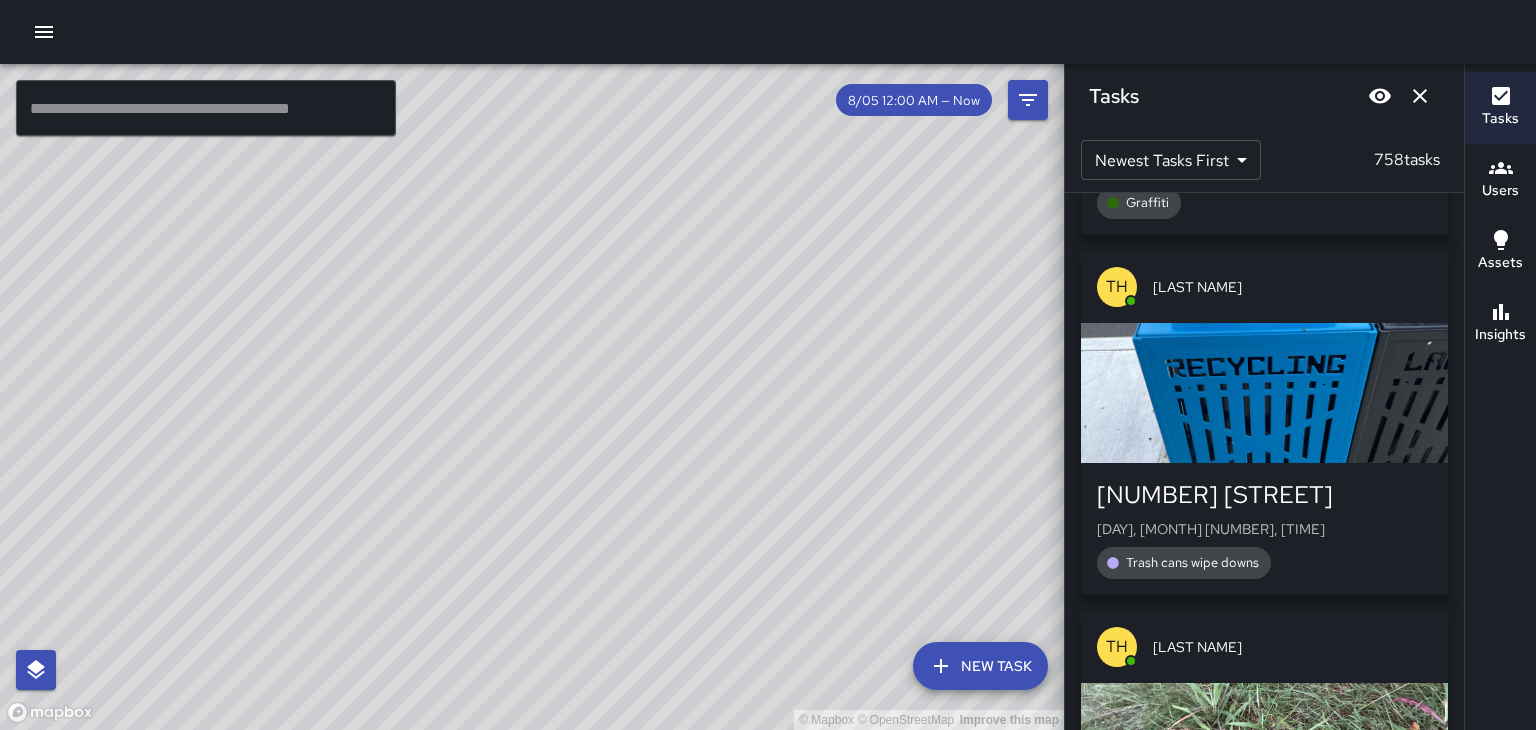 click at bounding box center (1264, 393) 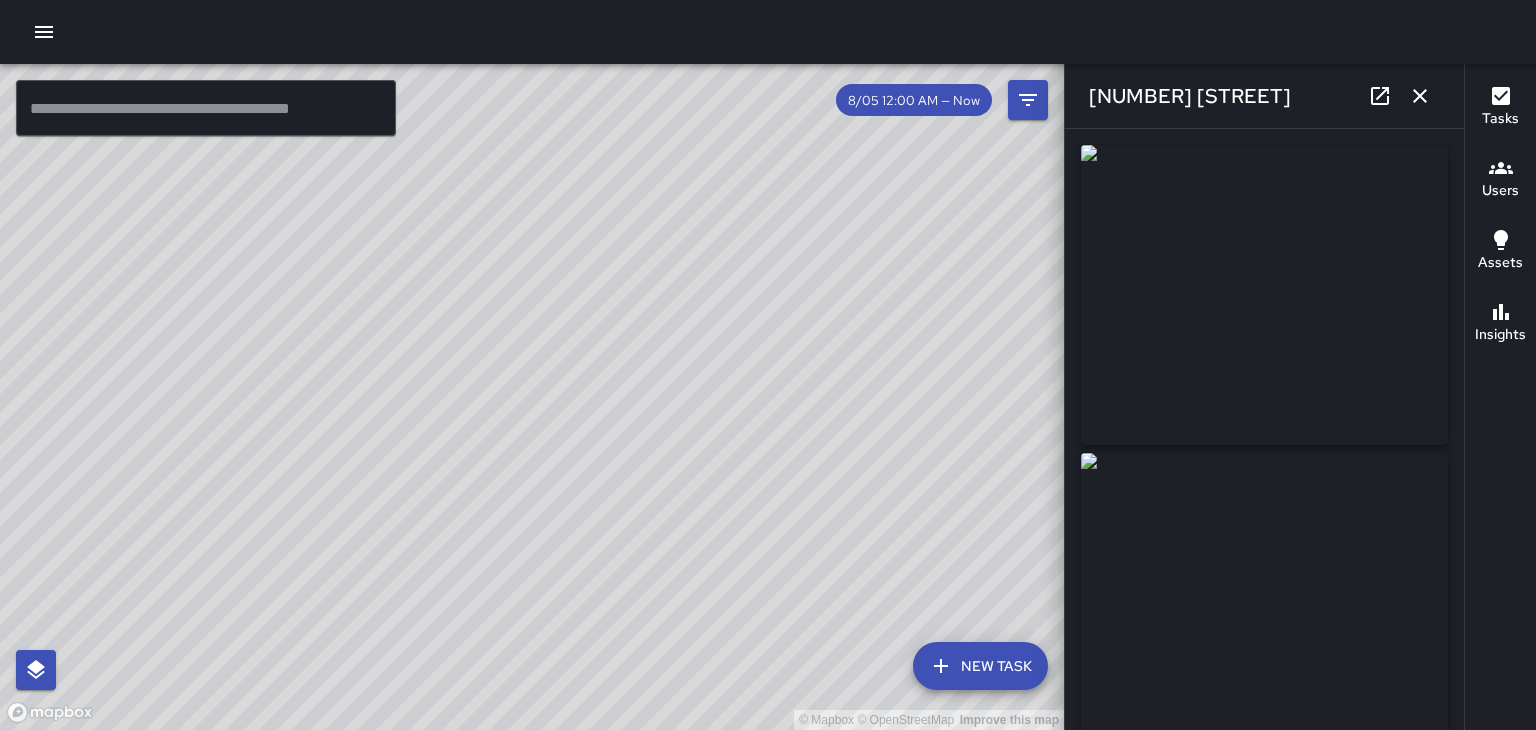click 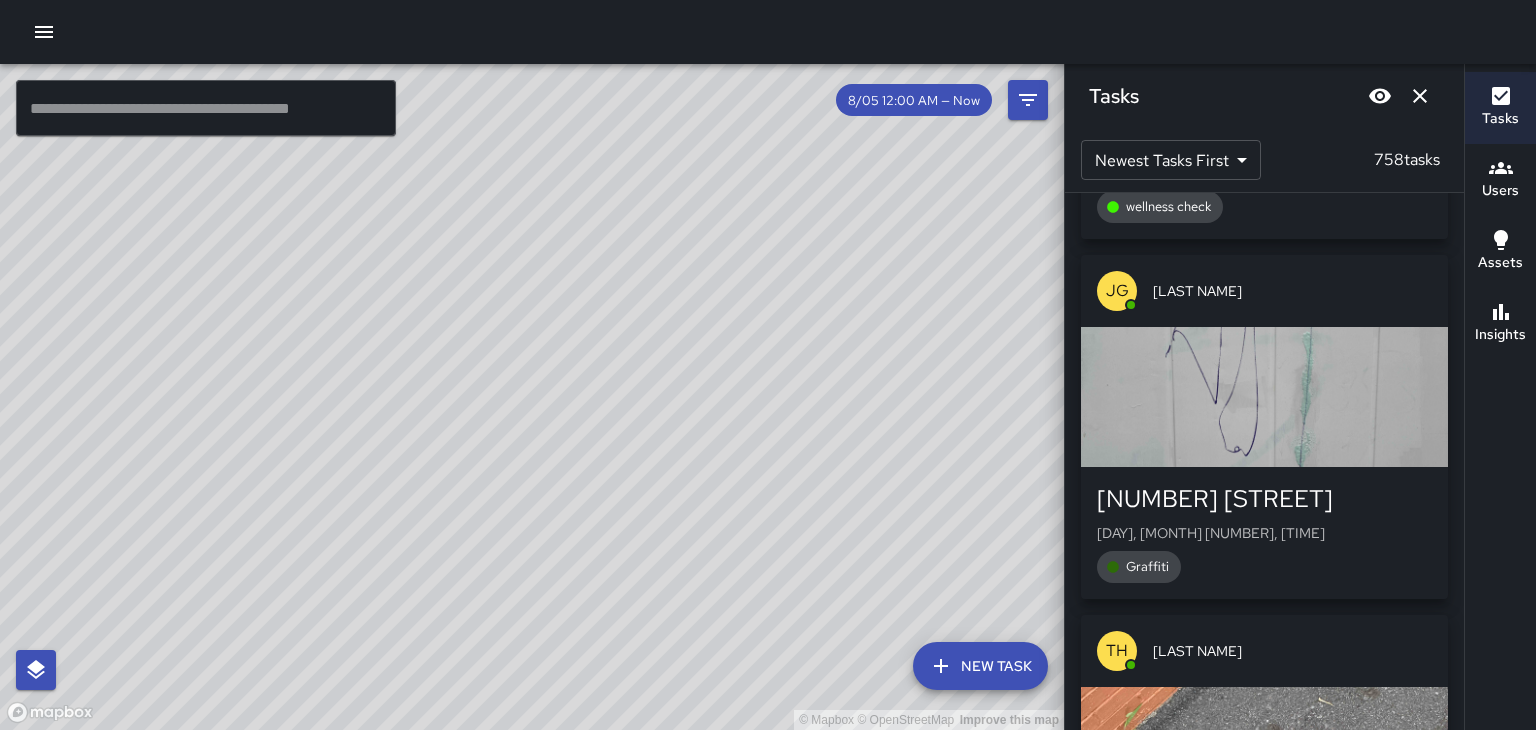 scroll, scrollTop: 18945, scrollLeft: 0, axis: vertical 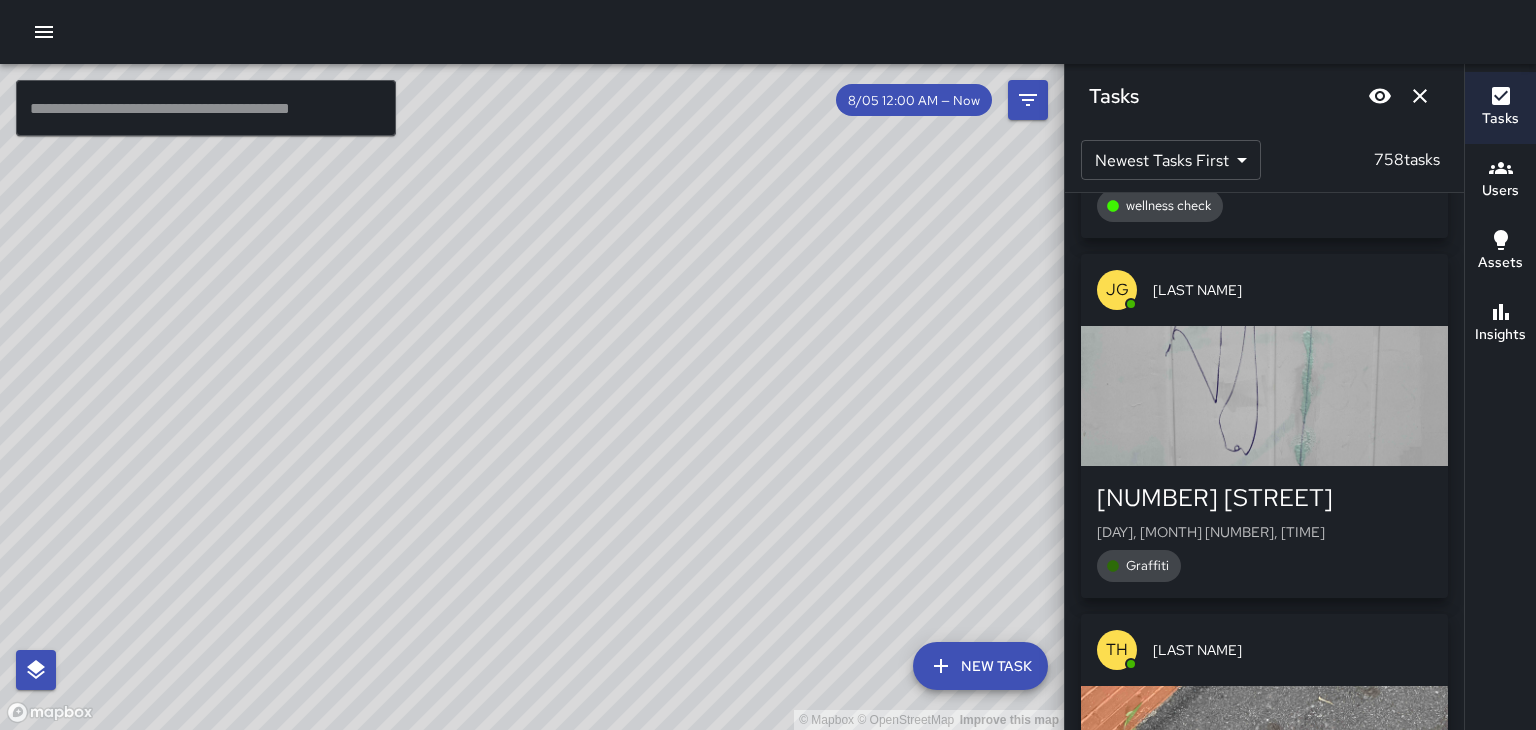 click at bounding box center (1264, 396) 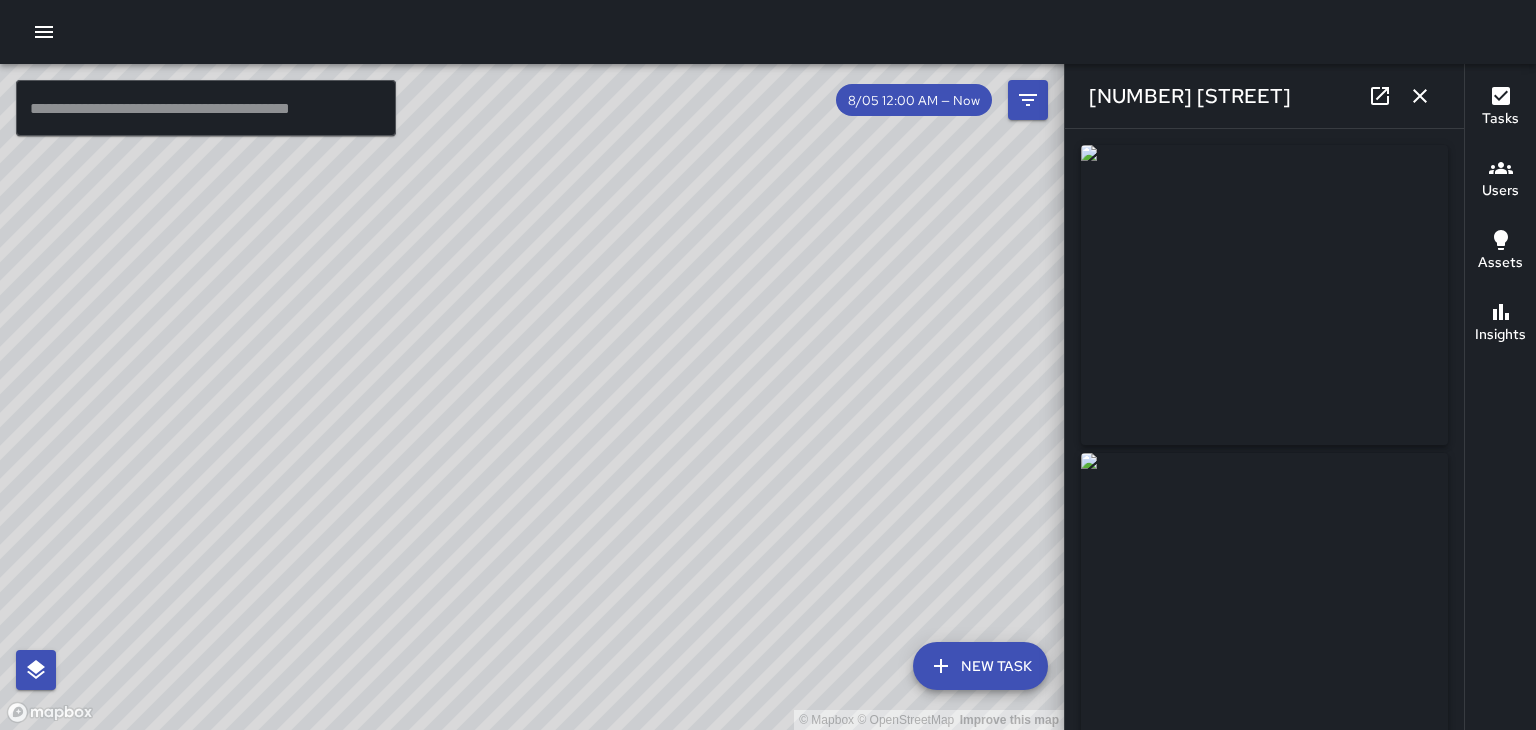 type on "**********" 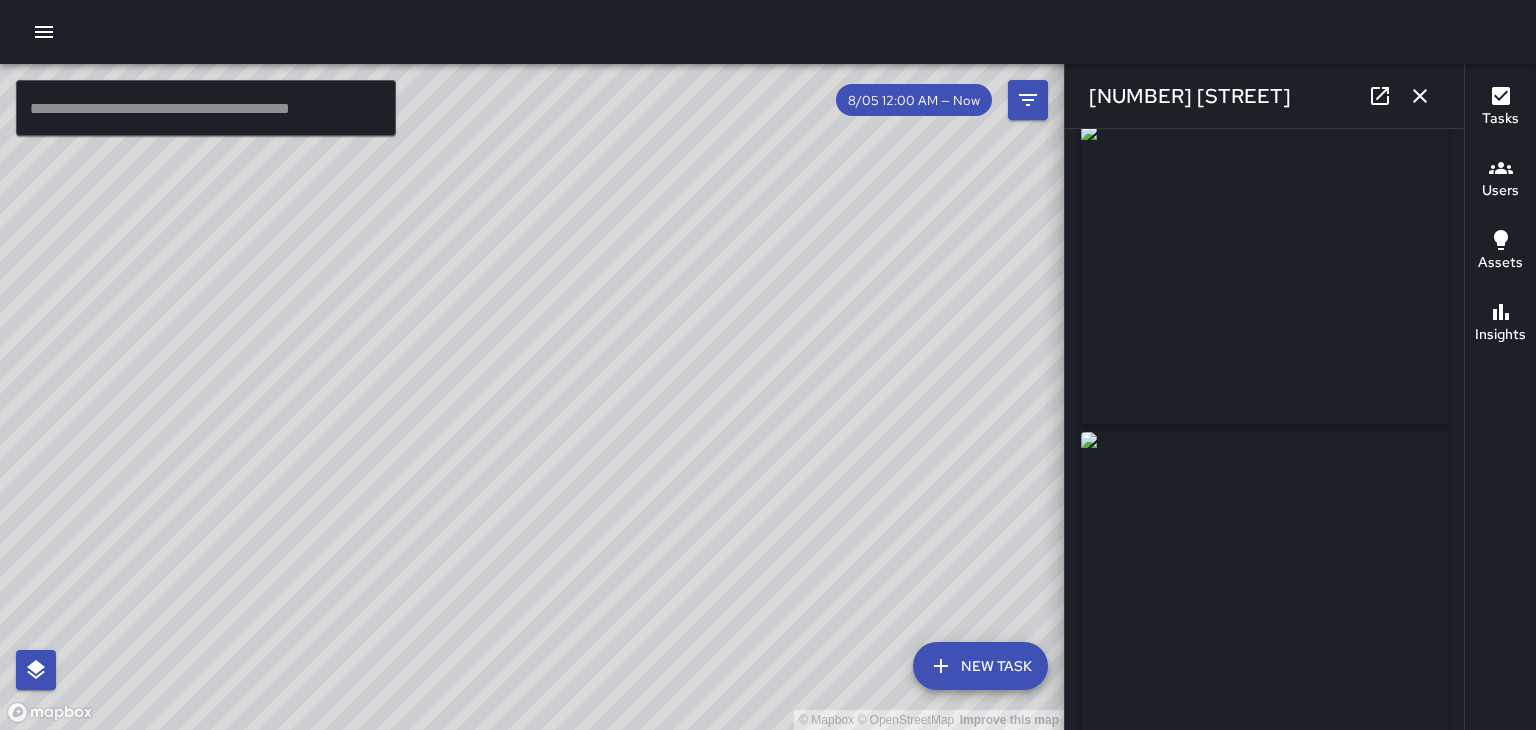 scroll, scrollTop: 20, scrollLeft: 0, axis: vertical 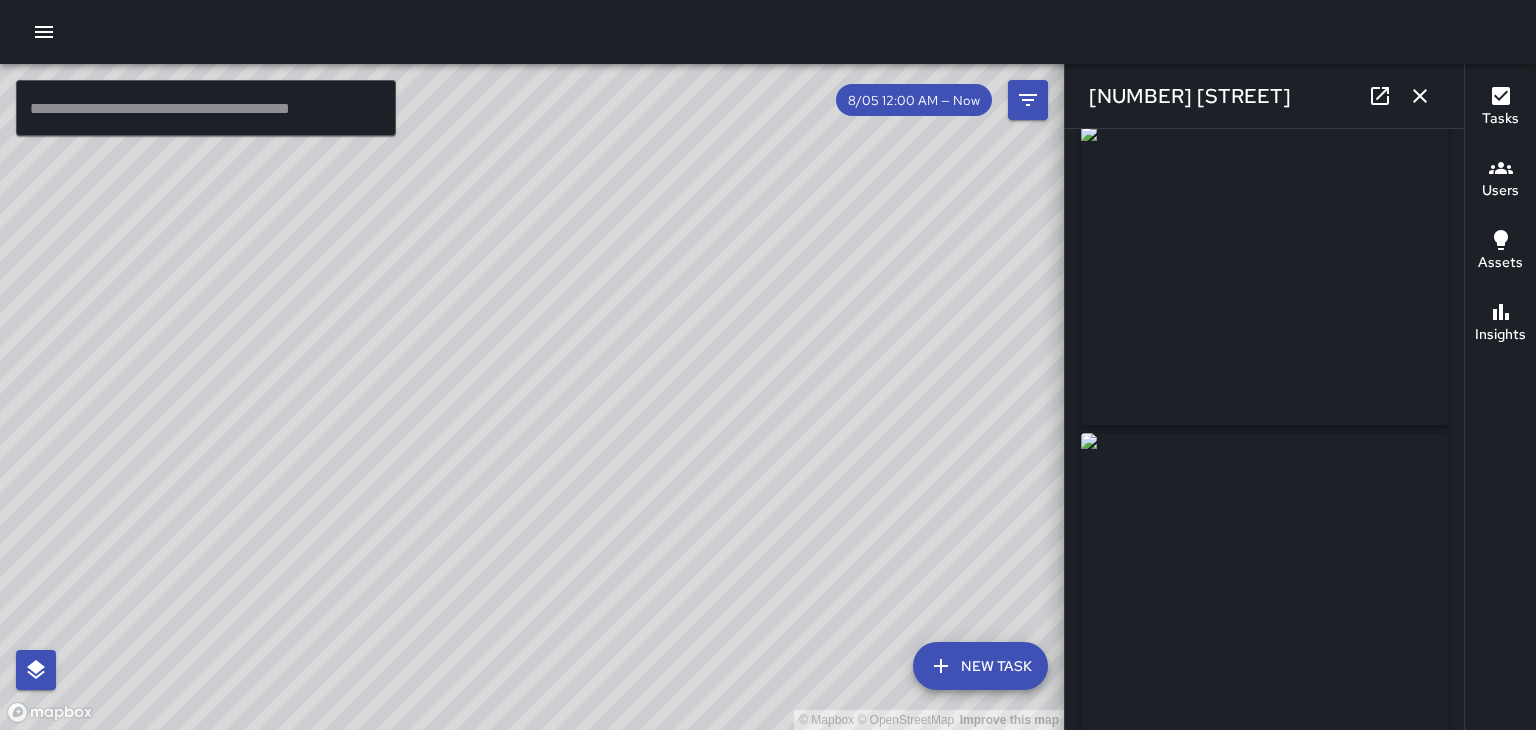 click at bounding box center (1420, 96) 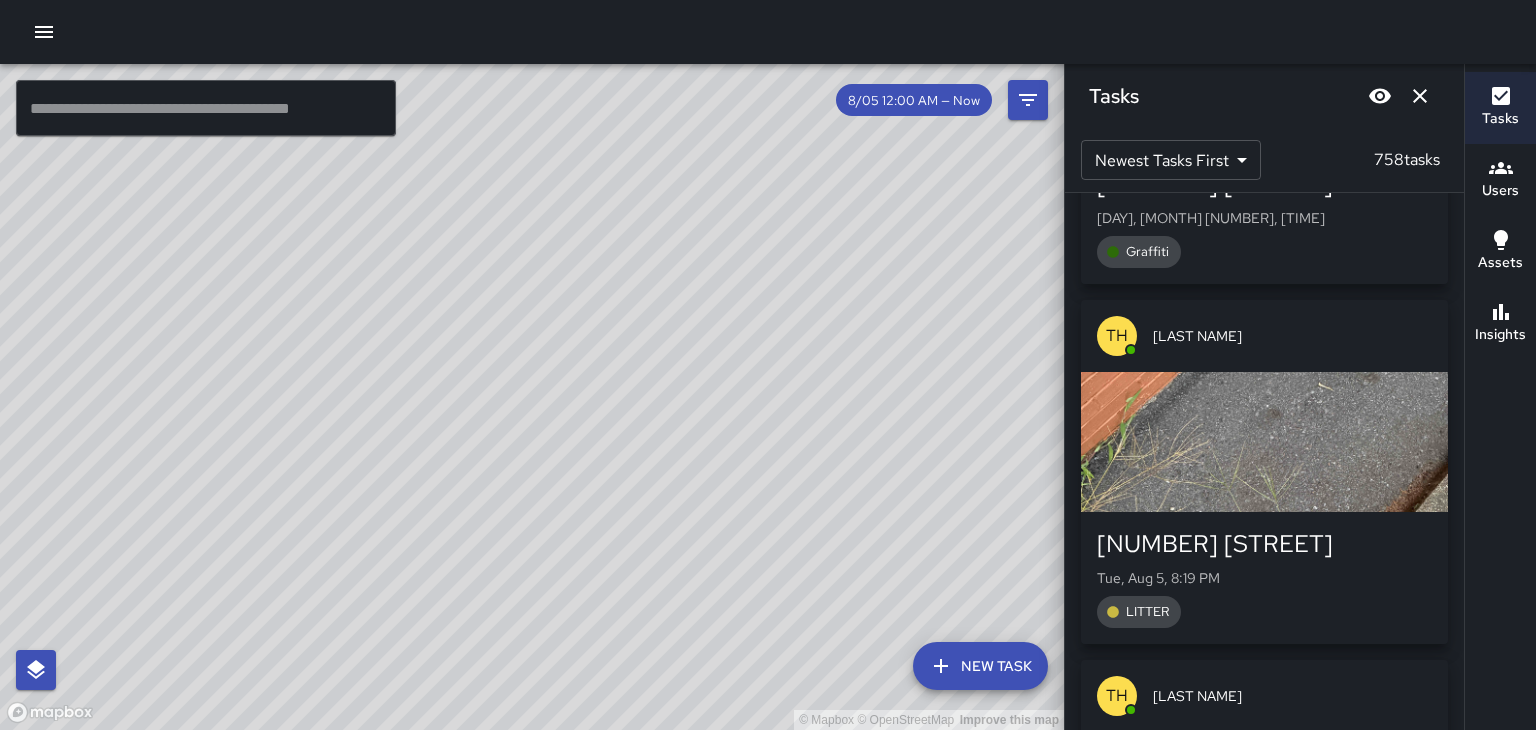 scroll, scrollTop: 19229, scrollLeft: 0, axis: vertical 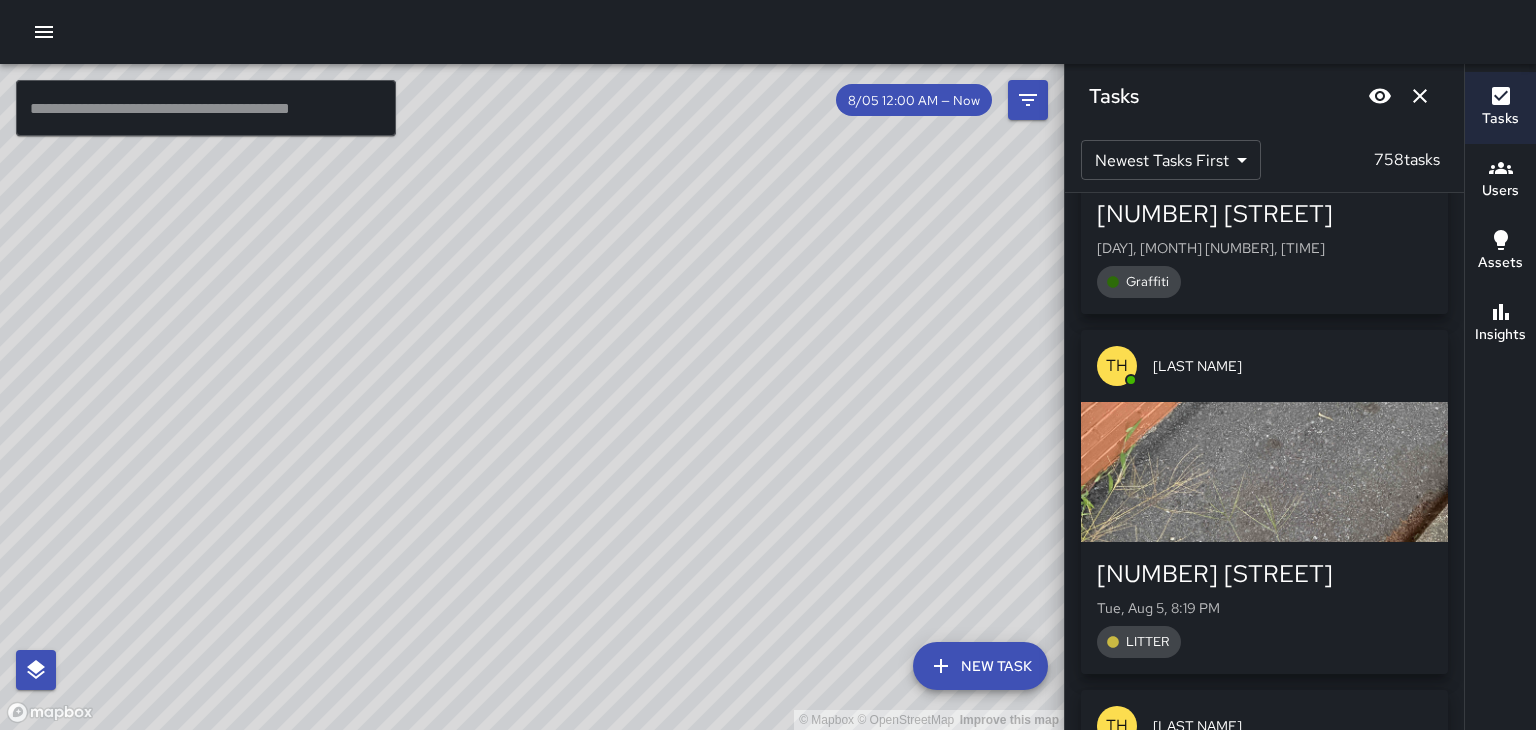 click at bounding box center [1264, 472] 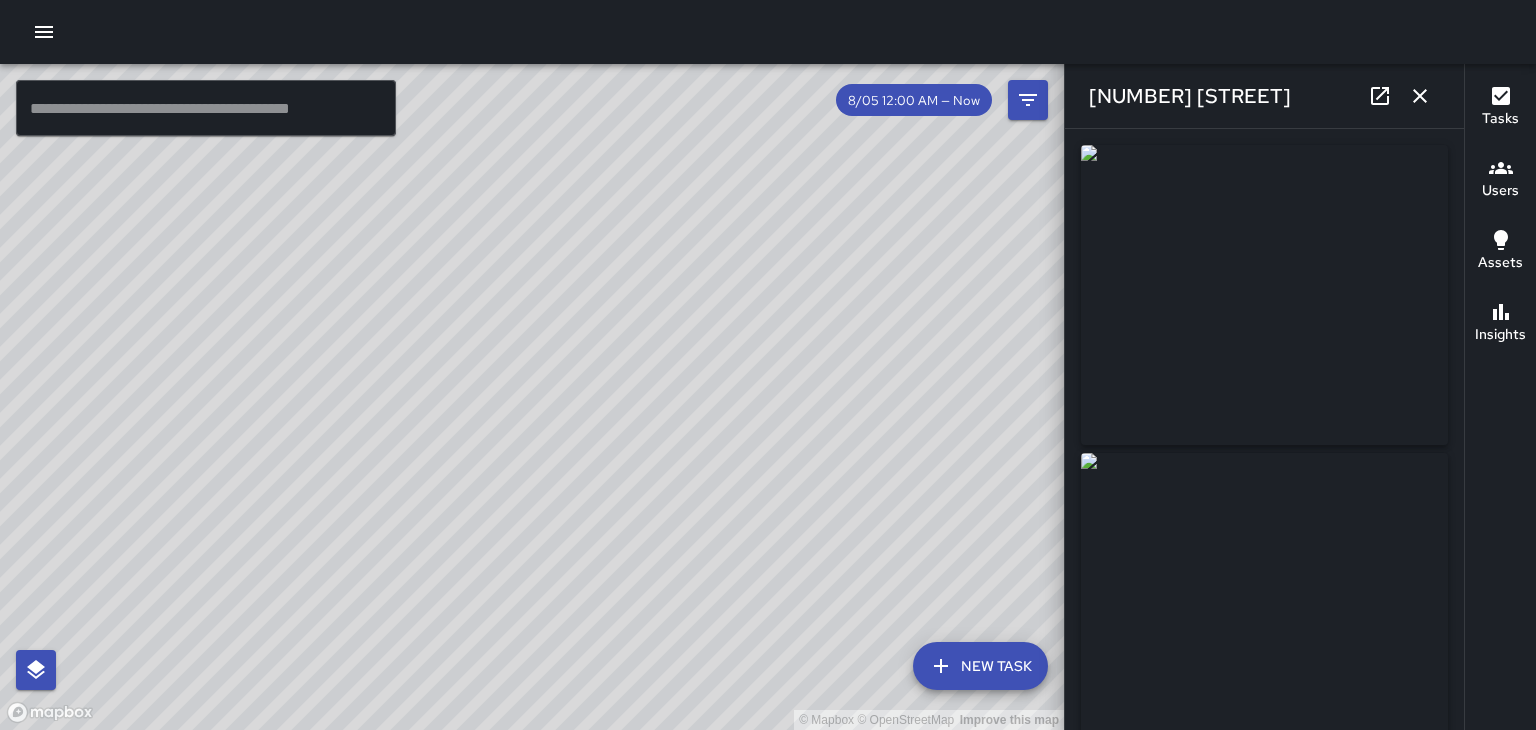 click at bounding box center (1420, 96) 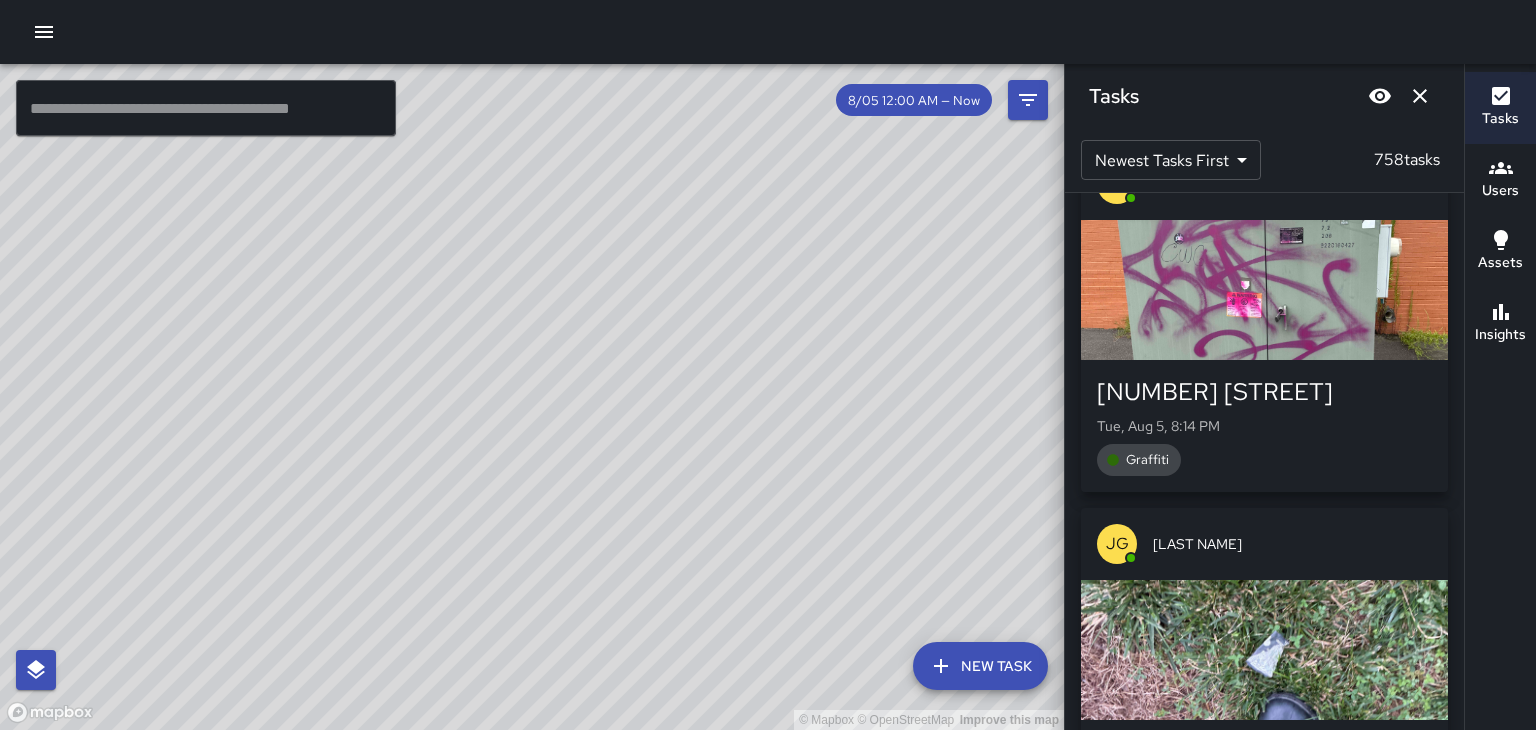 scroll, scrollTop: 21933, scrollLeft: 0, axis: vertical 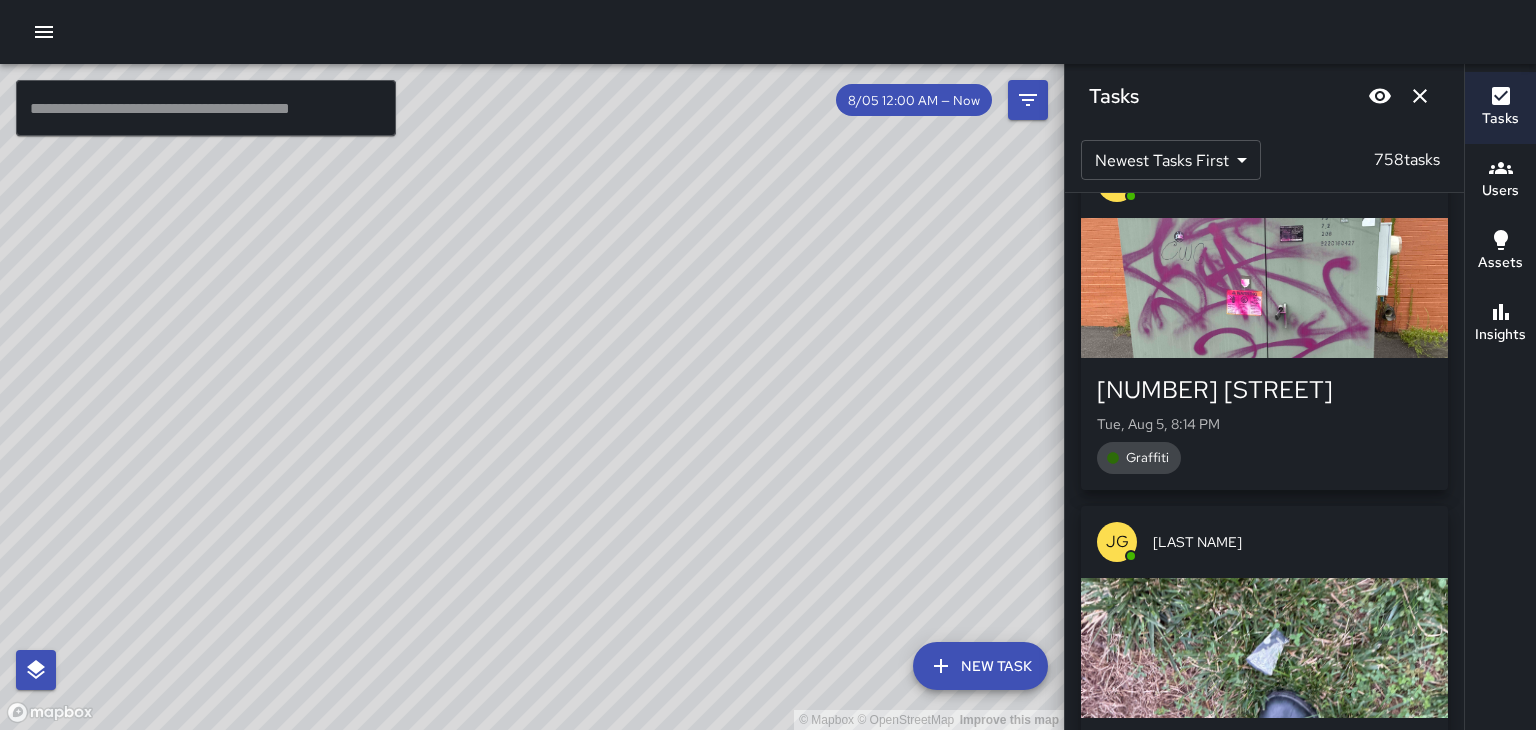 click at bounding box center [1264, 288] 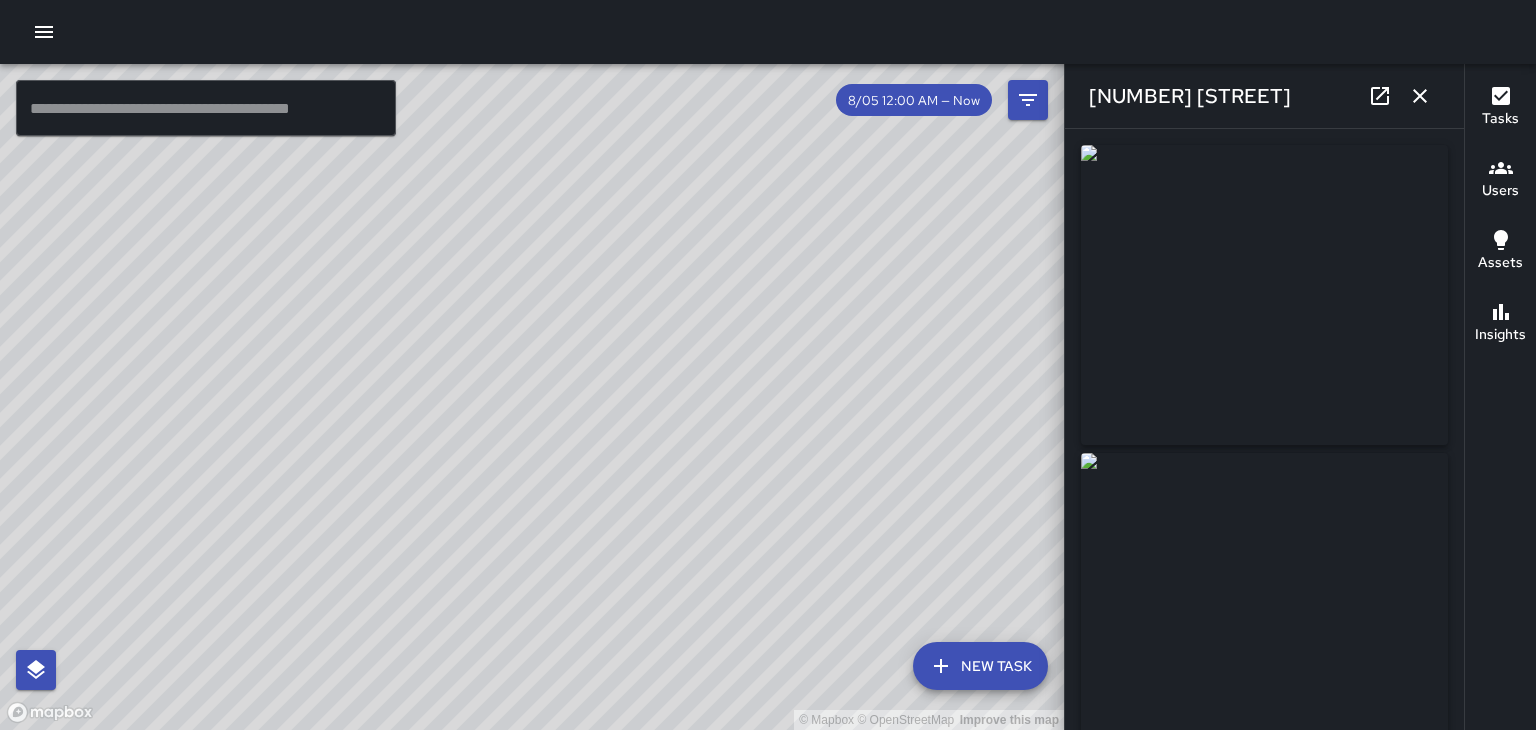 type on "**********" 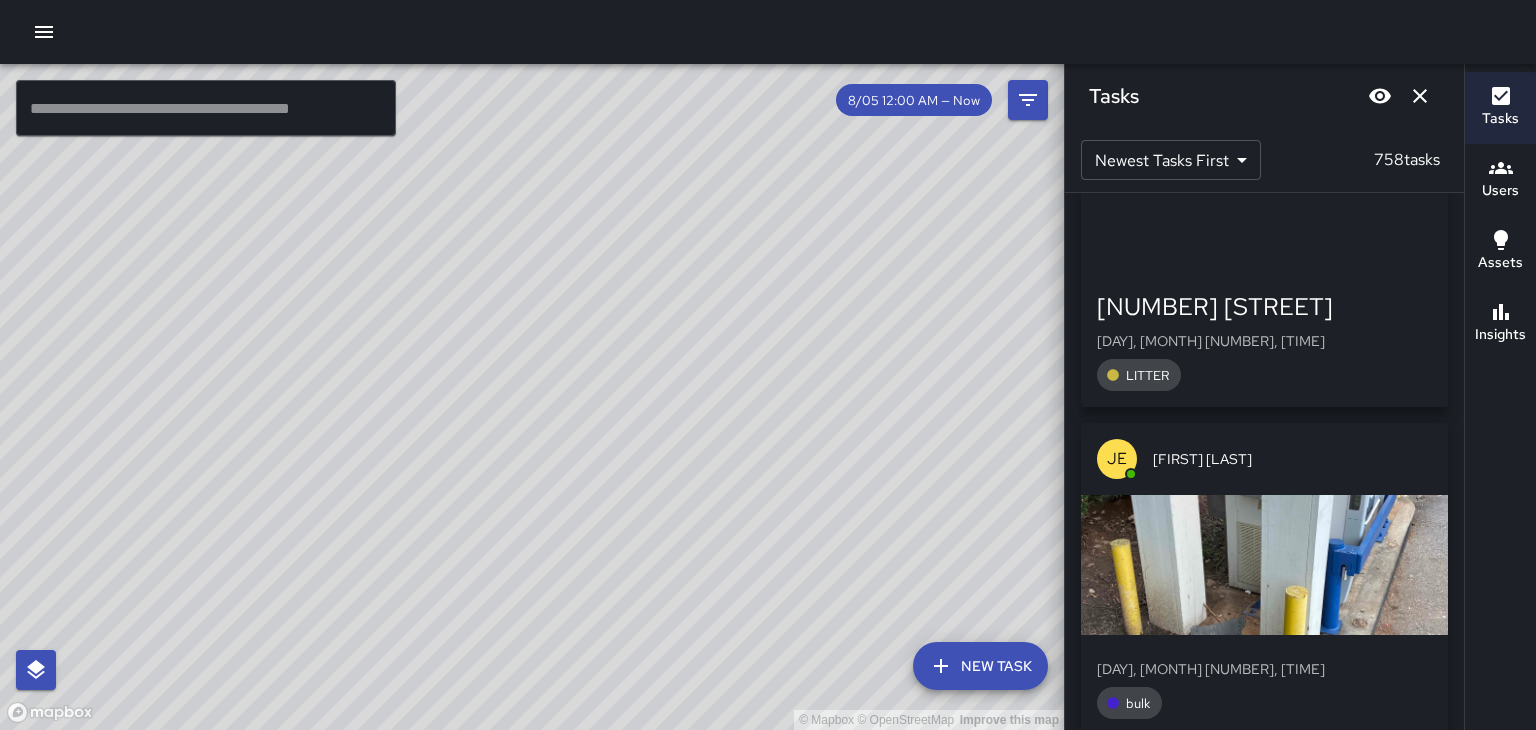 scroll, scrollTop: 24906, scrollLeft: 0, axis: vertical 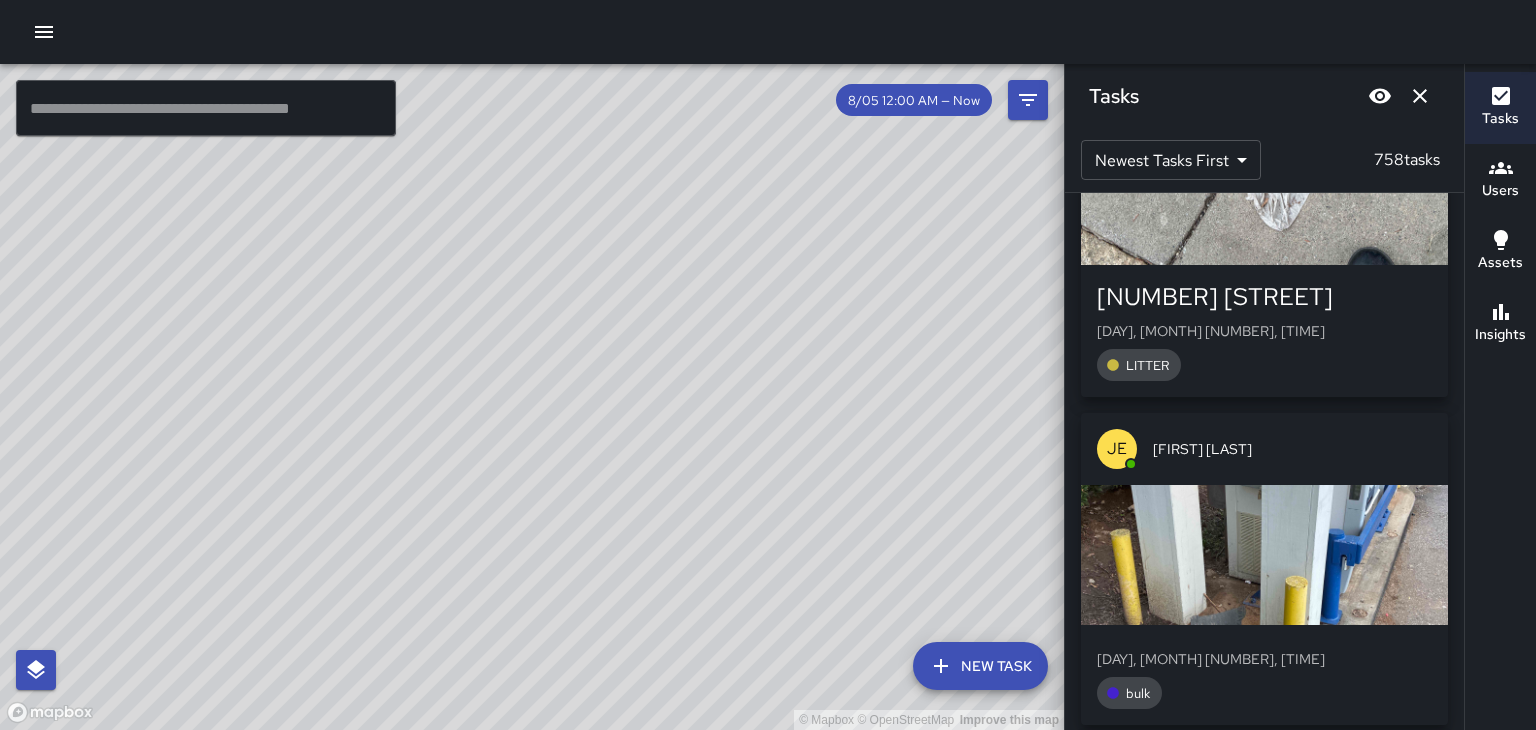 click at bounding box center (1264, 555) 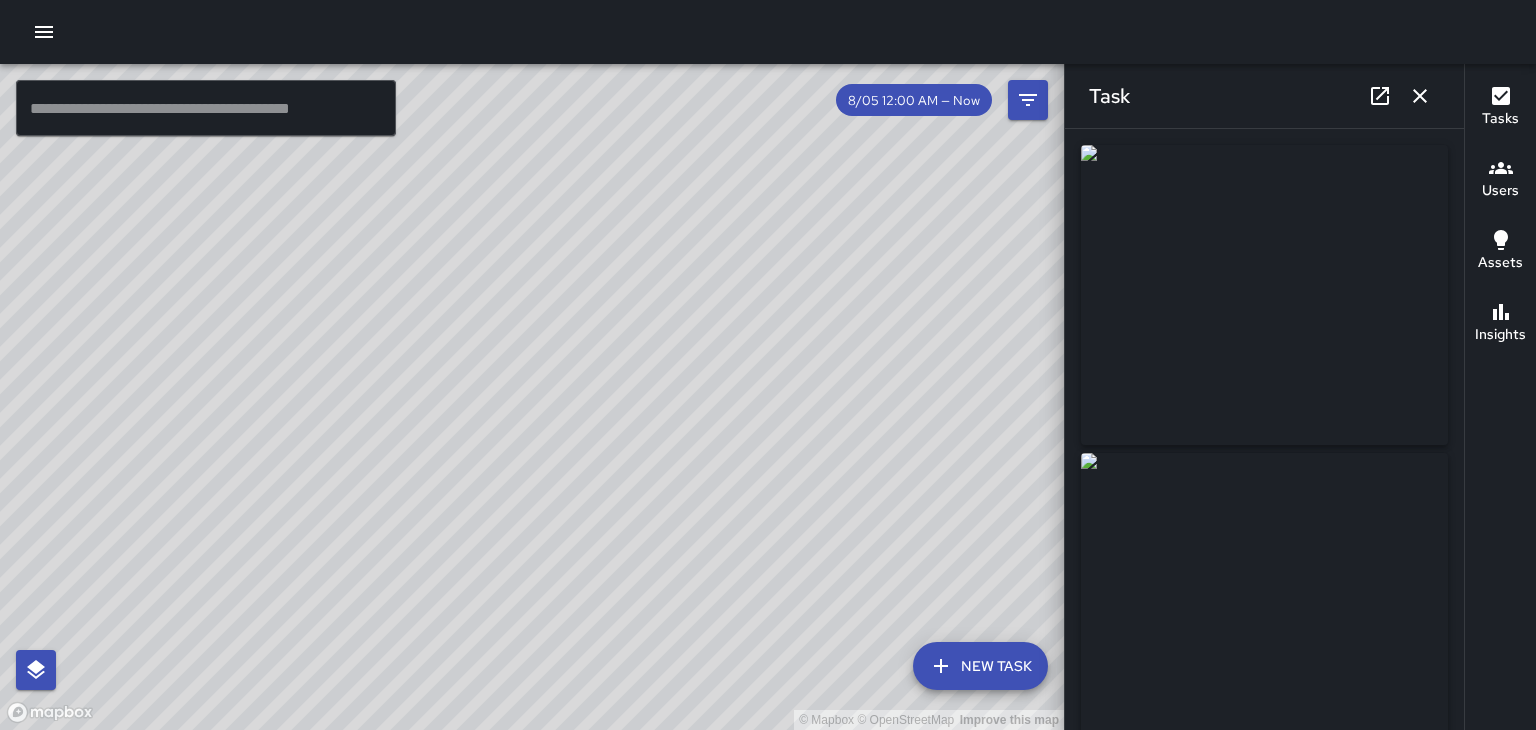 scroll, scrollTop: 10, scrollLeft: 0, axis: vertical 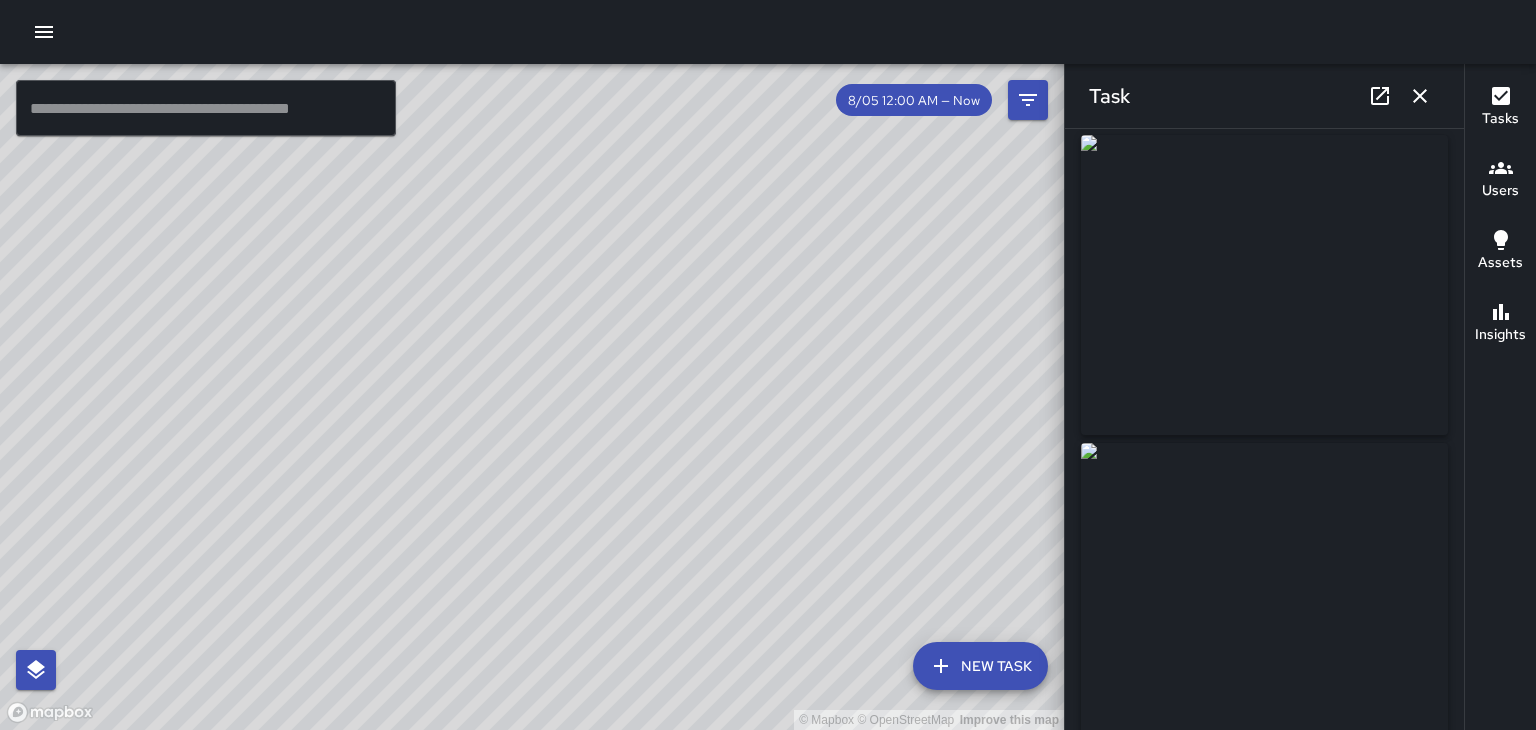 click 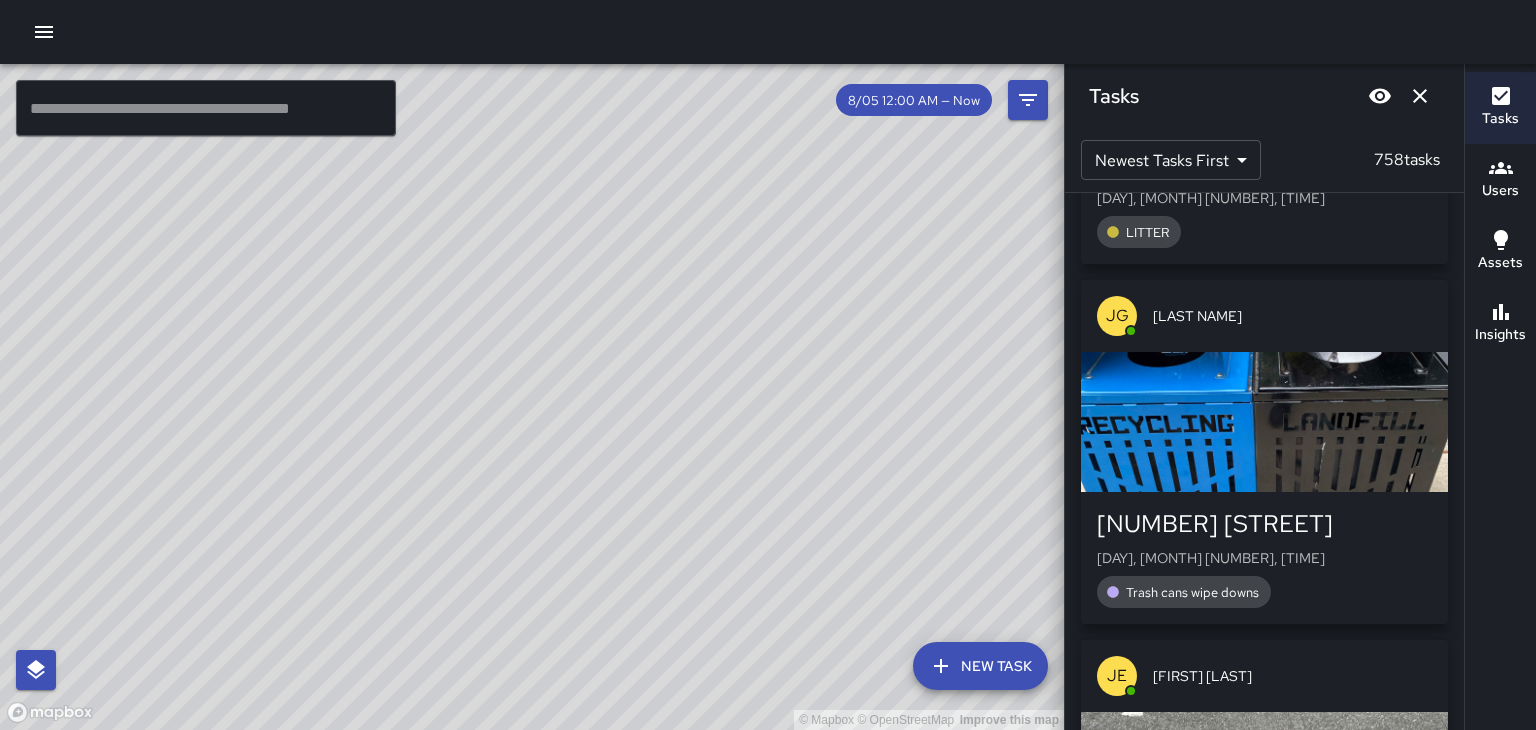 scroll, scrollTop: 25730, scrollLeft: 0, axis: vertical 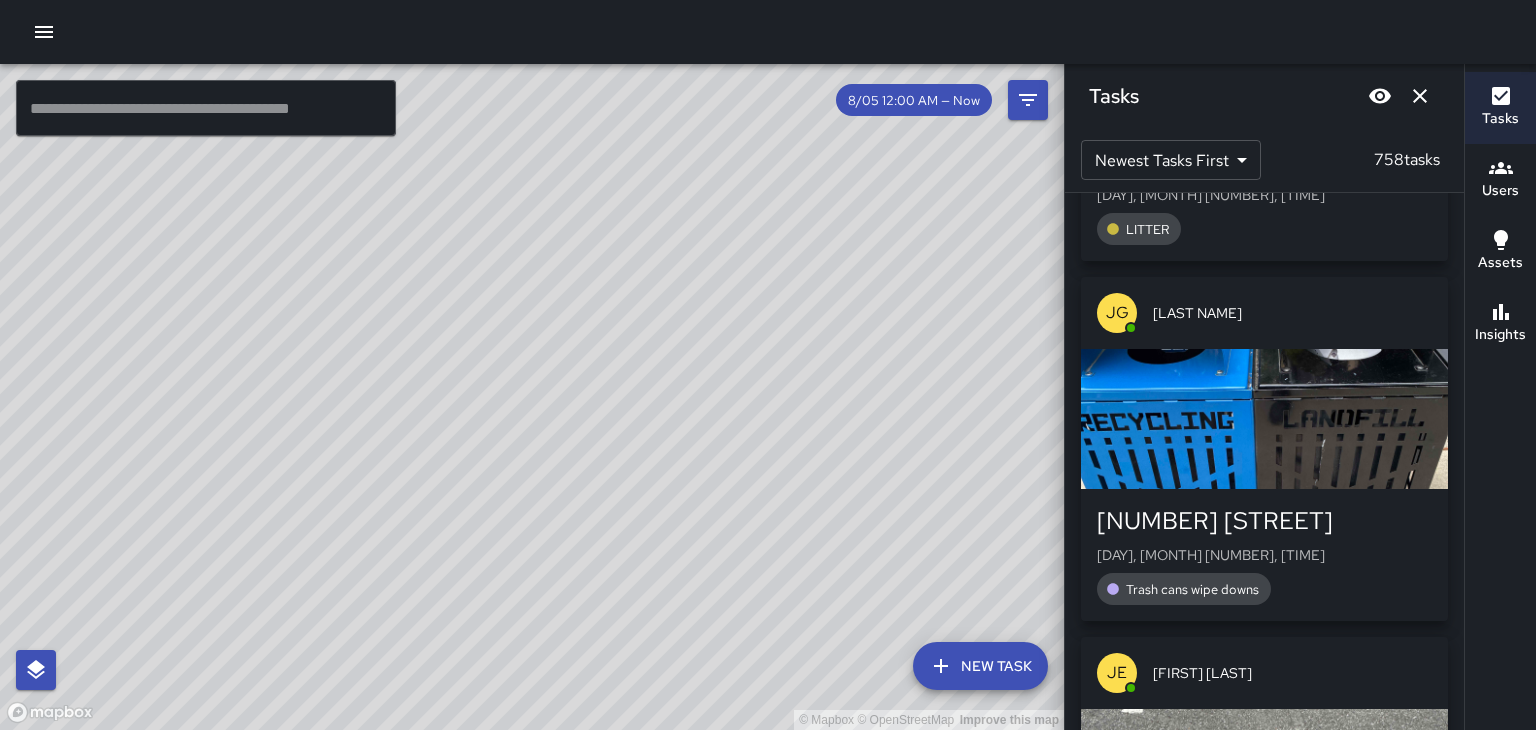 click at bounding box center (1264, 419) 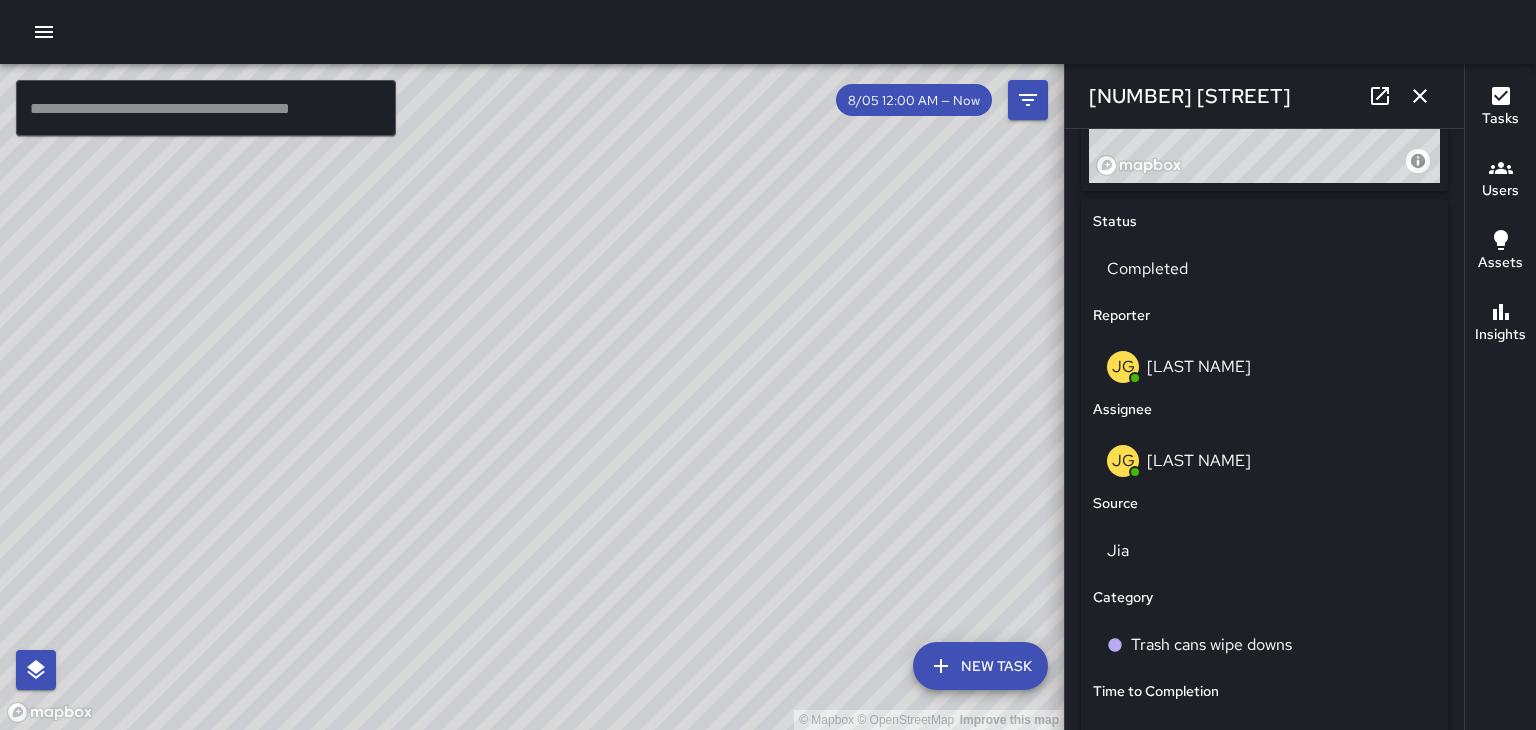 scroll, scrollTop: 909, scrollLeft: 0, axis: vertical 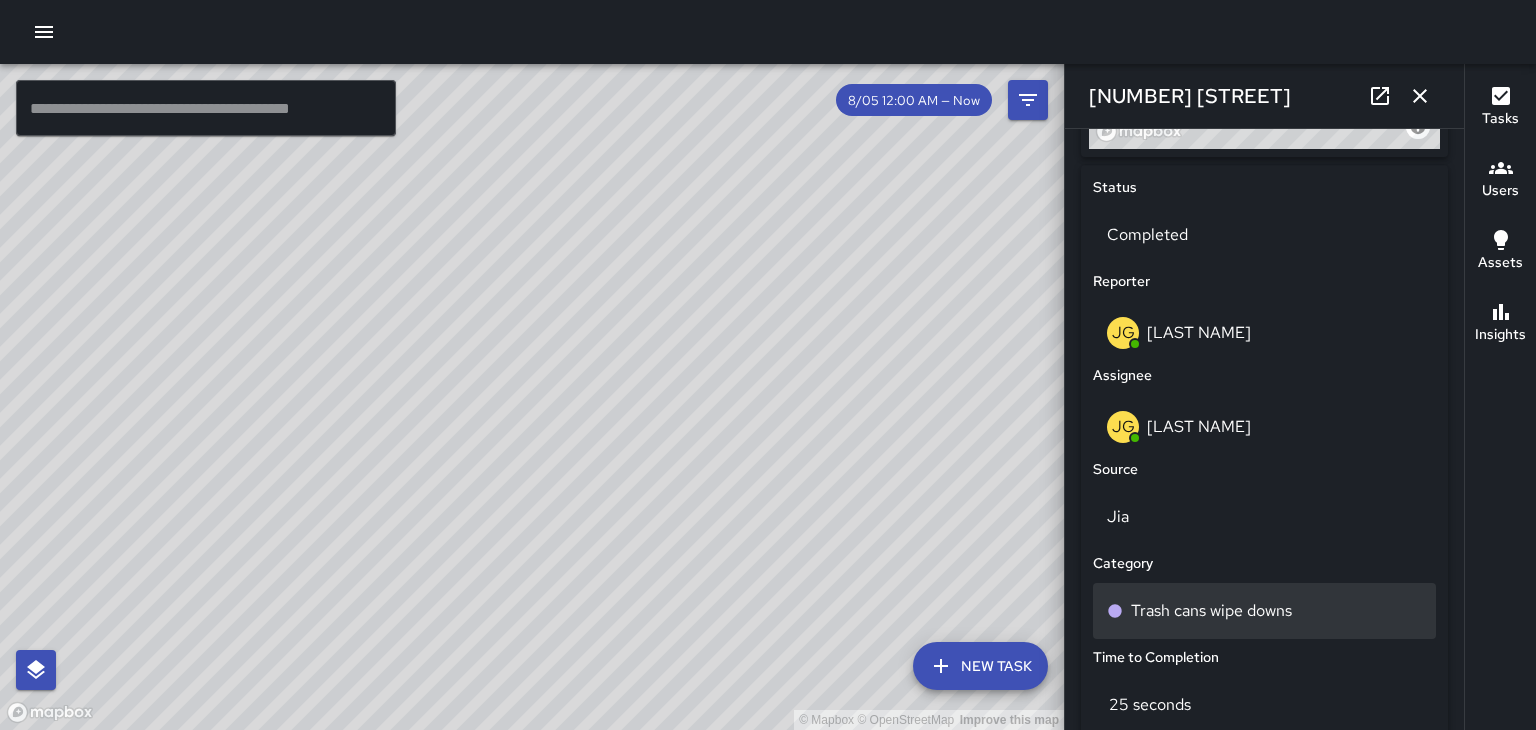 click on "Trash cans wipe downs" at bounding box center (1264, 611) 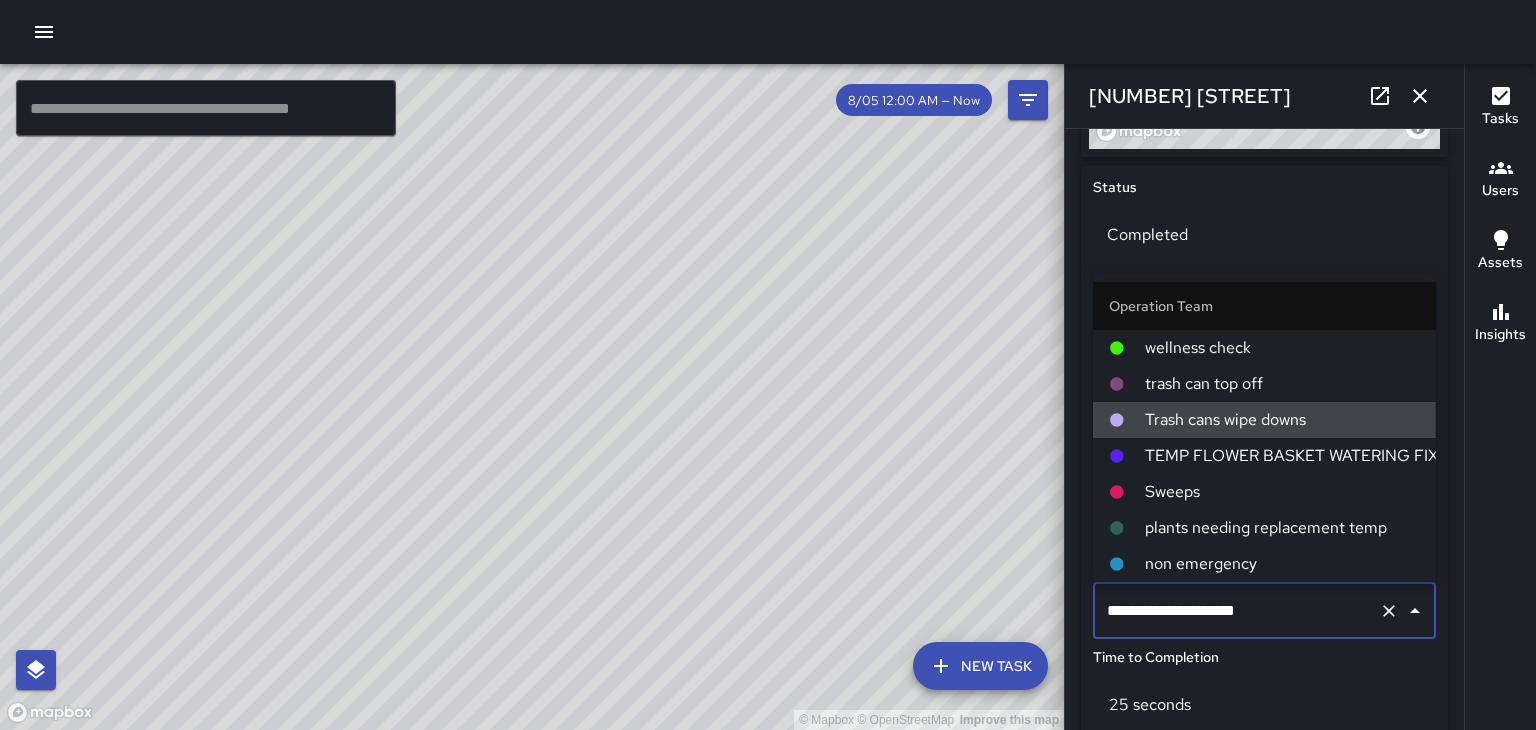 click on "trash can top off" at bounding box center (1282, 384) 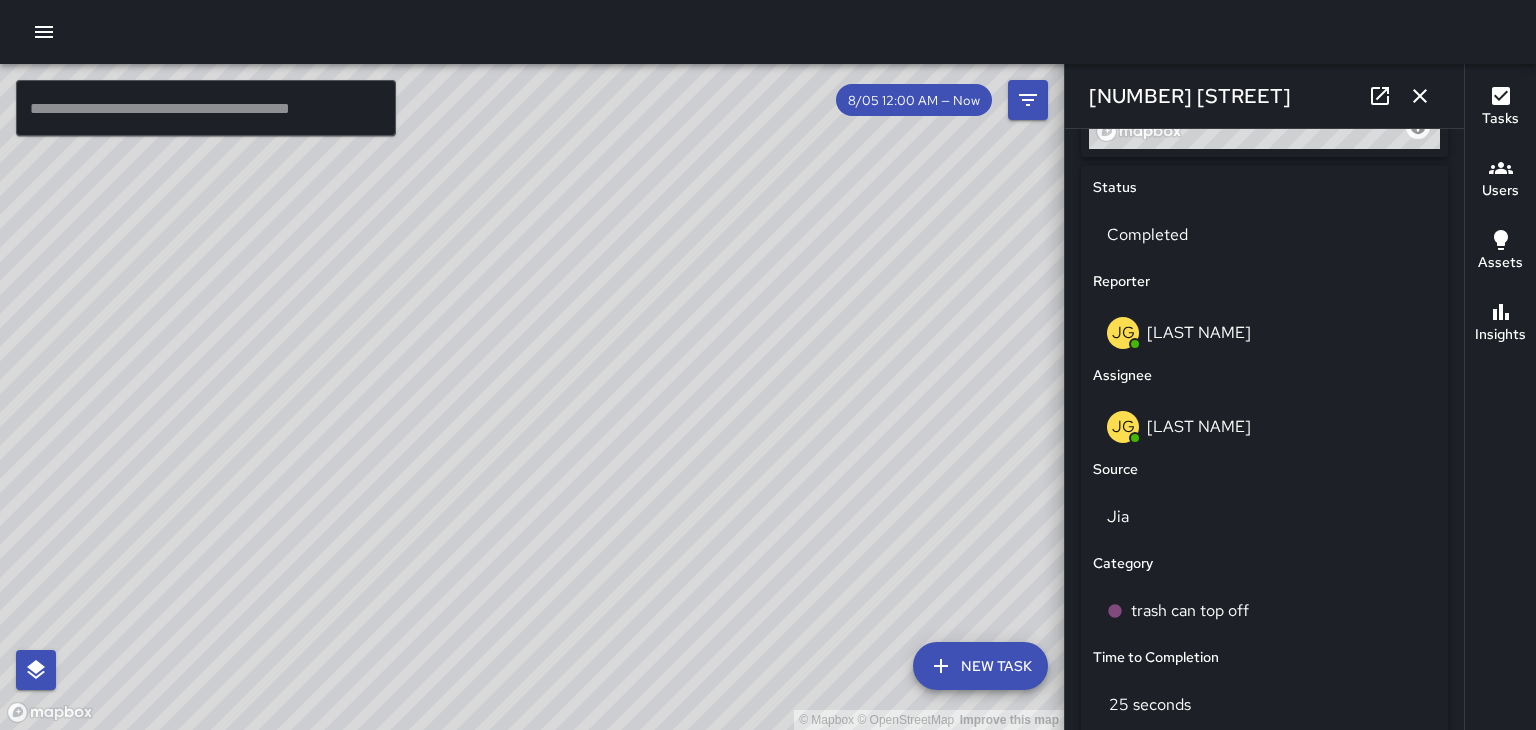 click 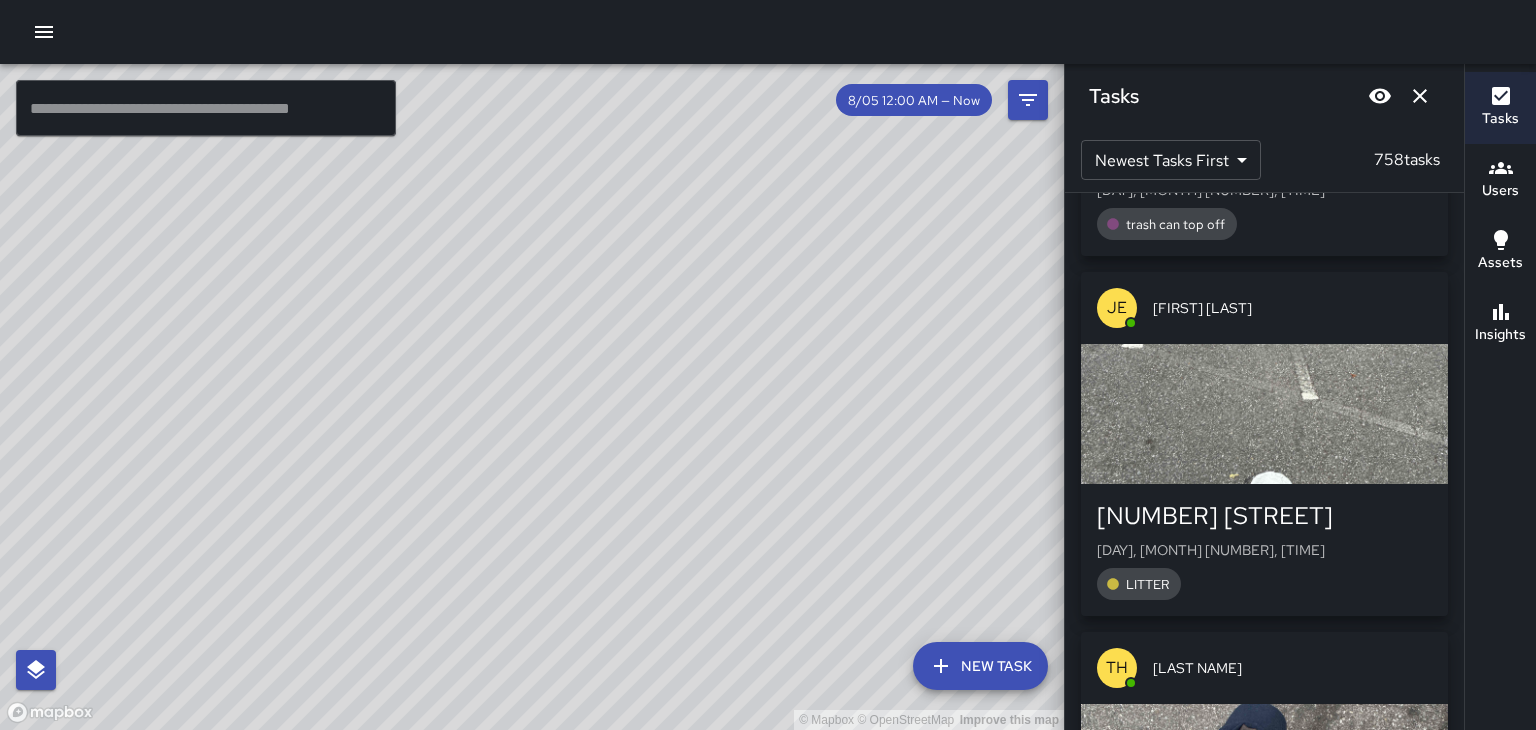 scroll, scrollTop: 26102, scrollLeft: 0, axis: vertical 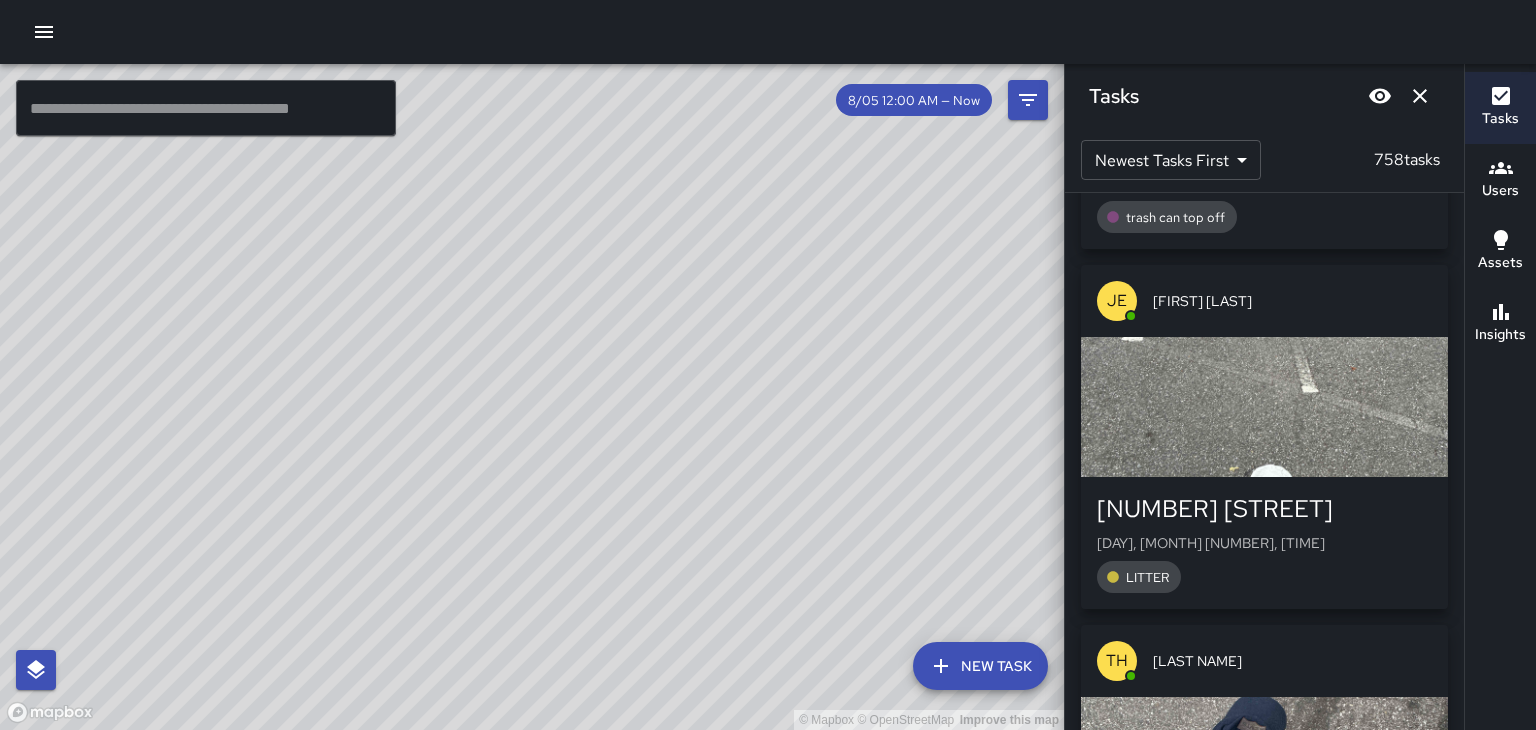 click at bounding box center [1264, 407] 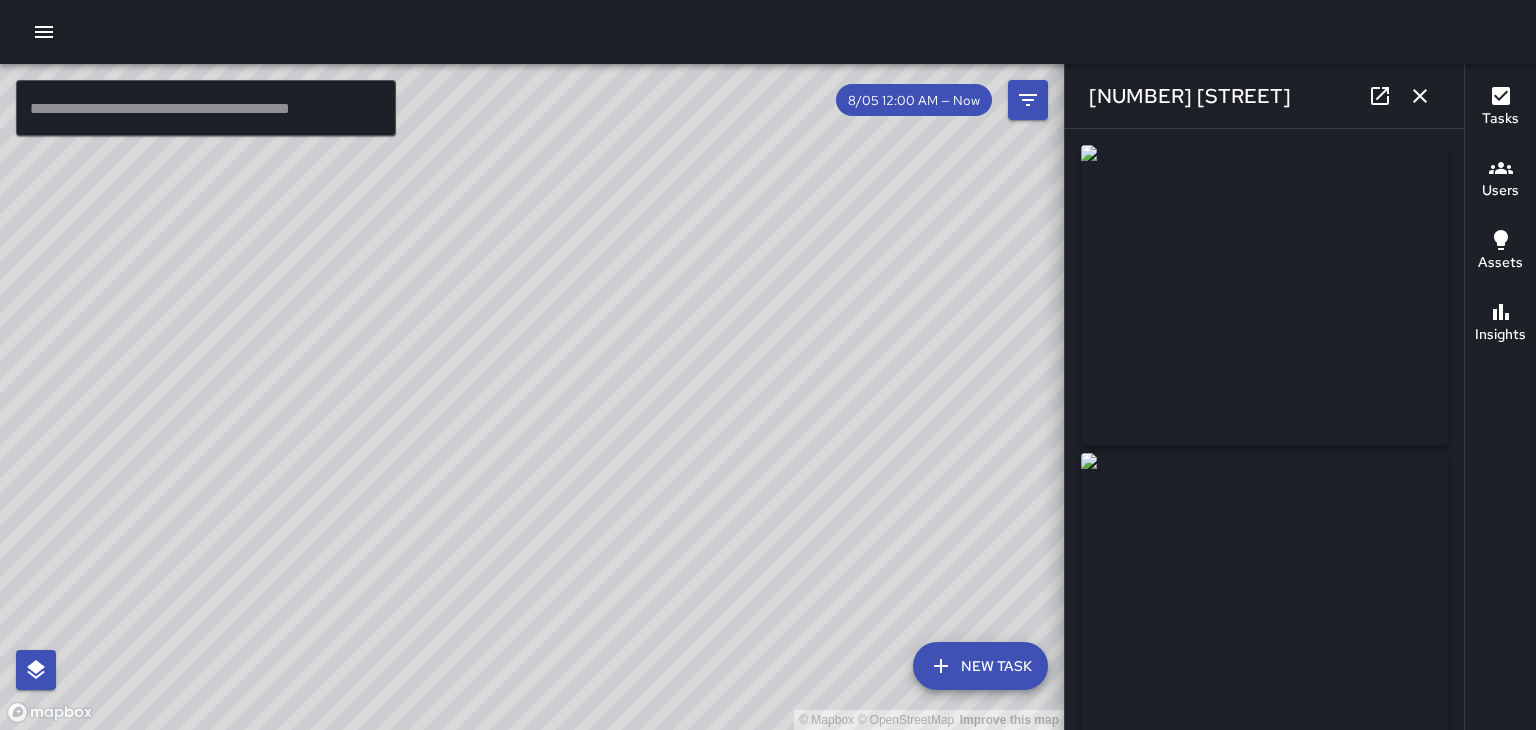 click at bounding box center [1420, 96] 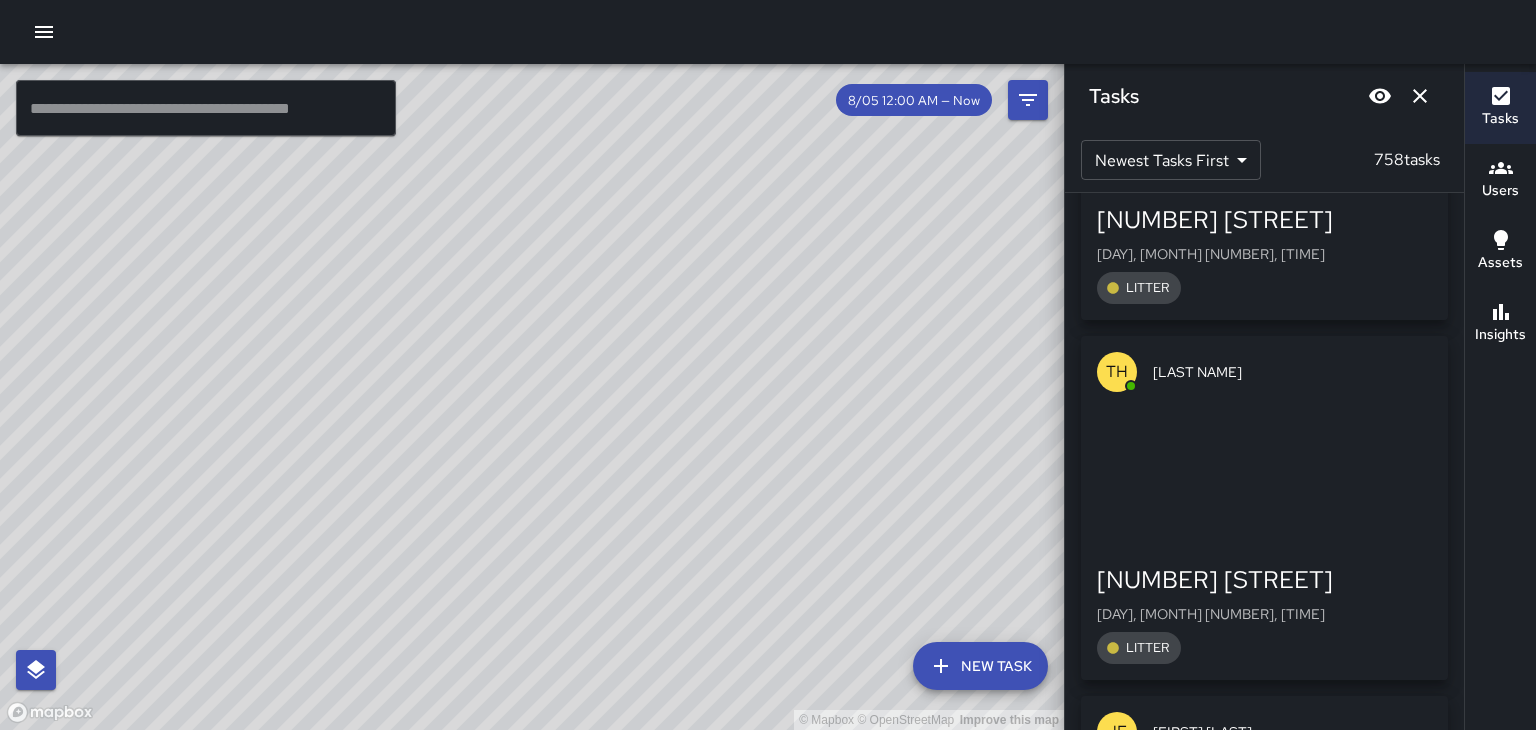 scroll, scrollTop: 33198, scrollLeft: 0, axis: vertical 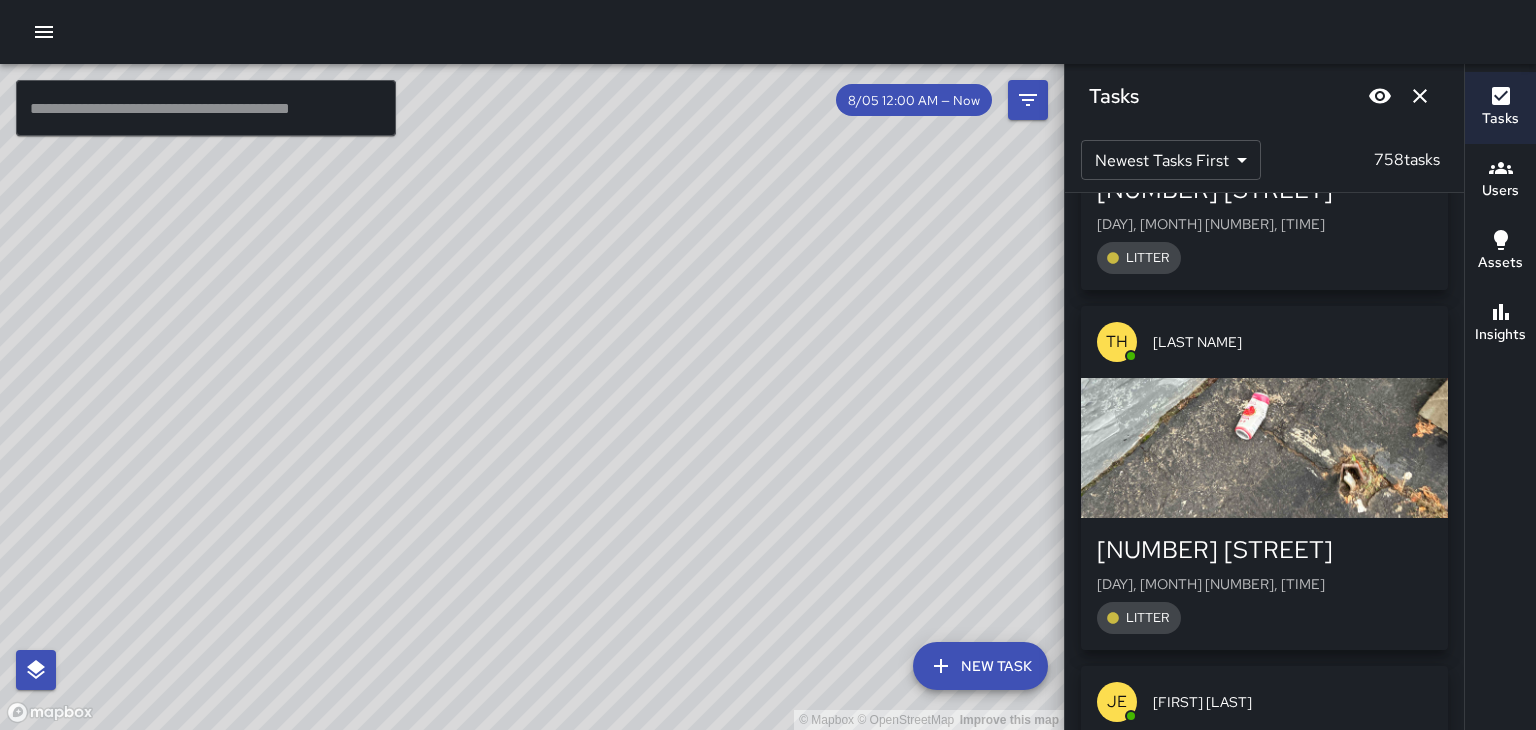 click at bounding box center [1264, 448] 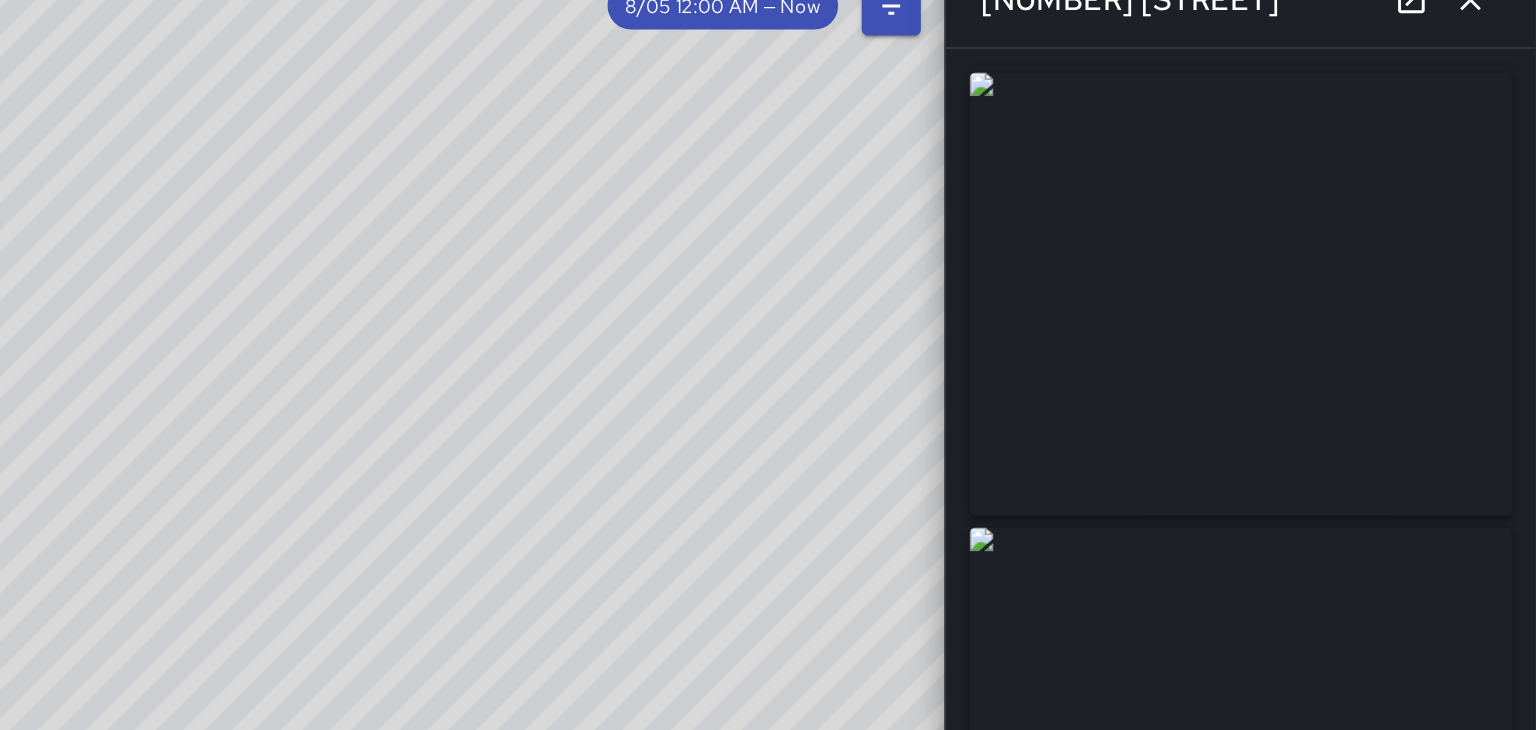 scroll, scrollTop: 0, scrollLeft: 0, axis: both 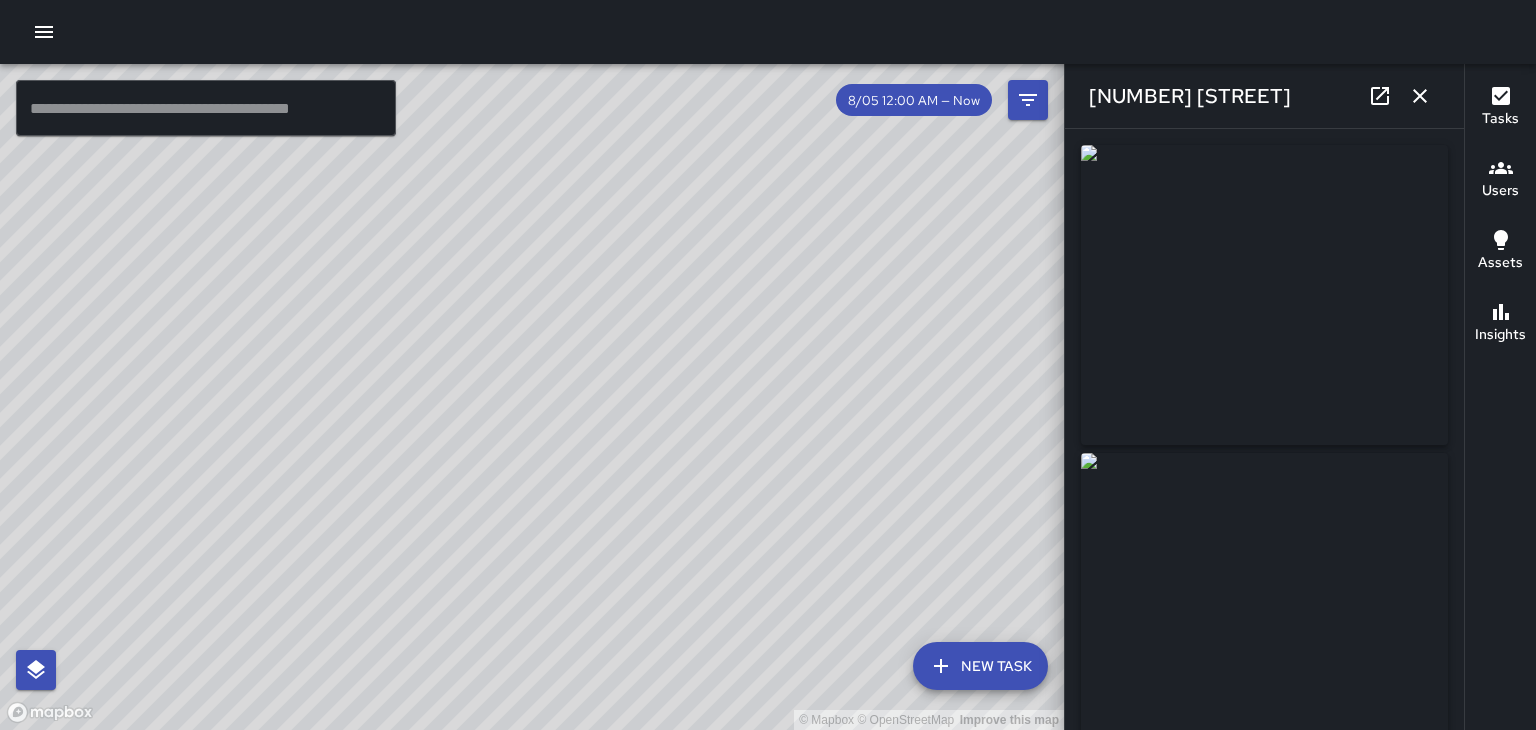 click 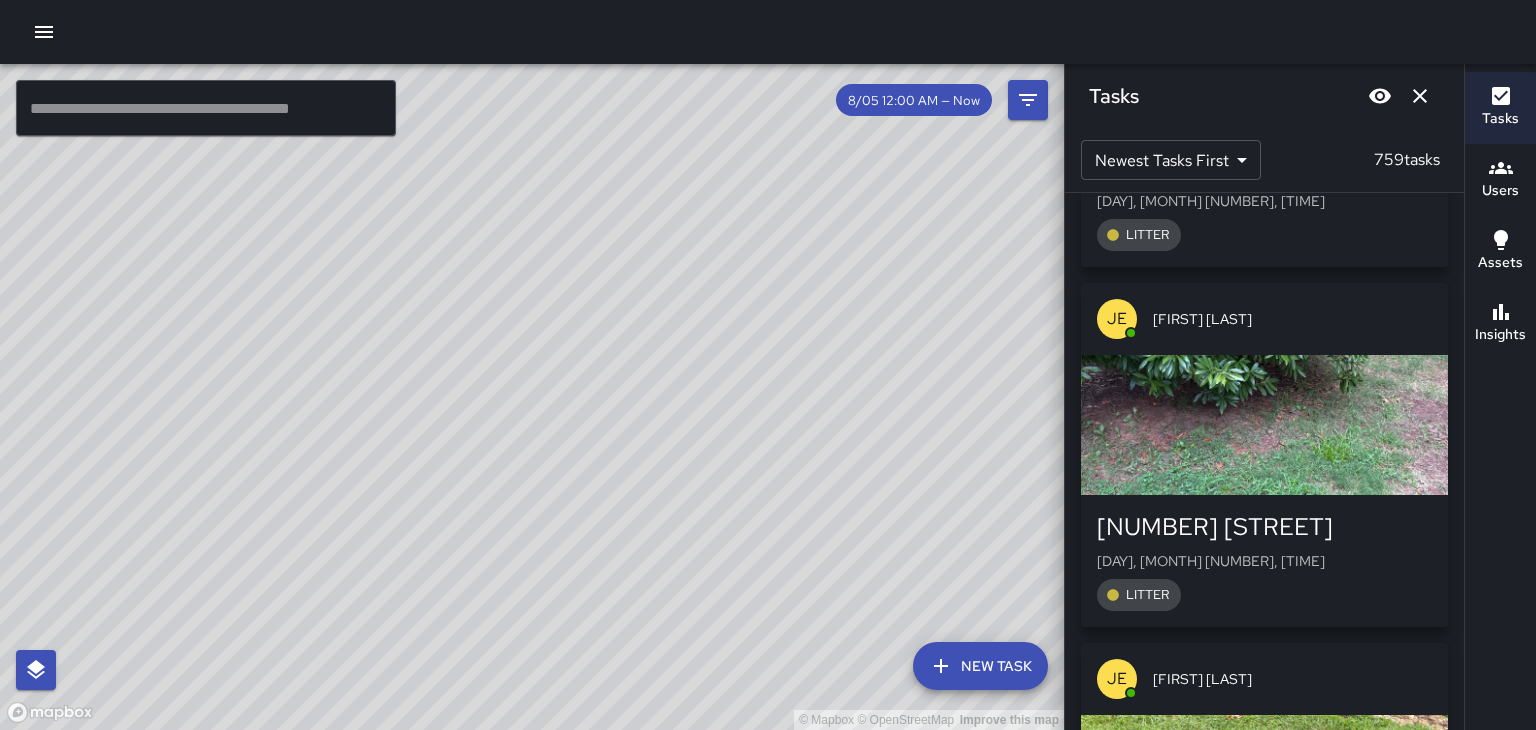 scroll, scrollTop: 33947, scrollLeft: 0, axis: vertical 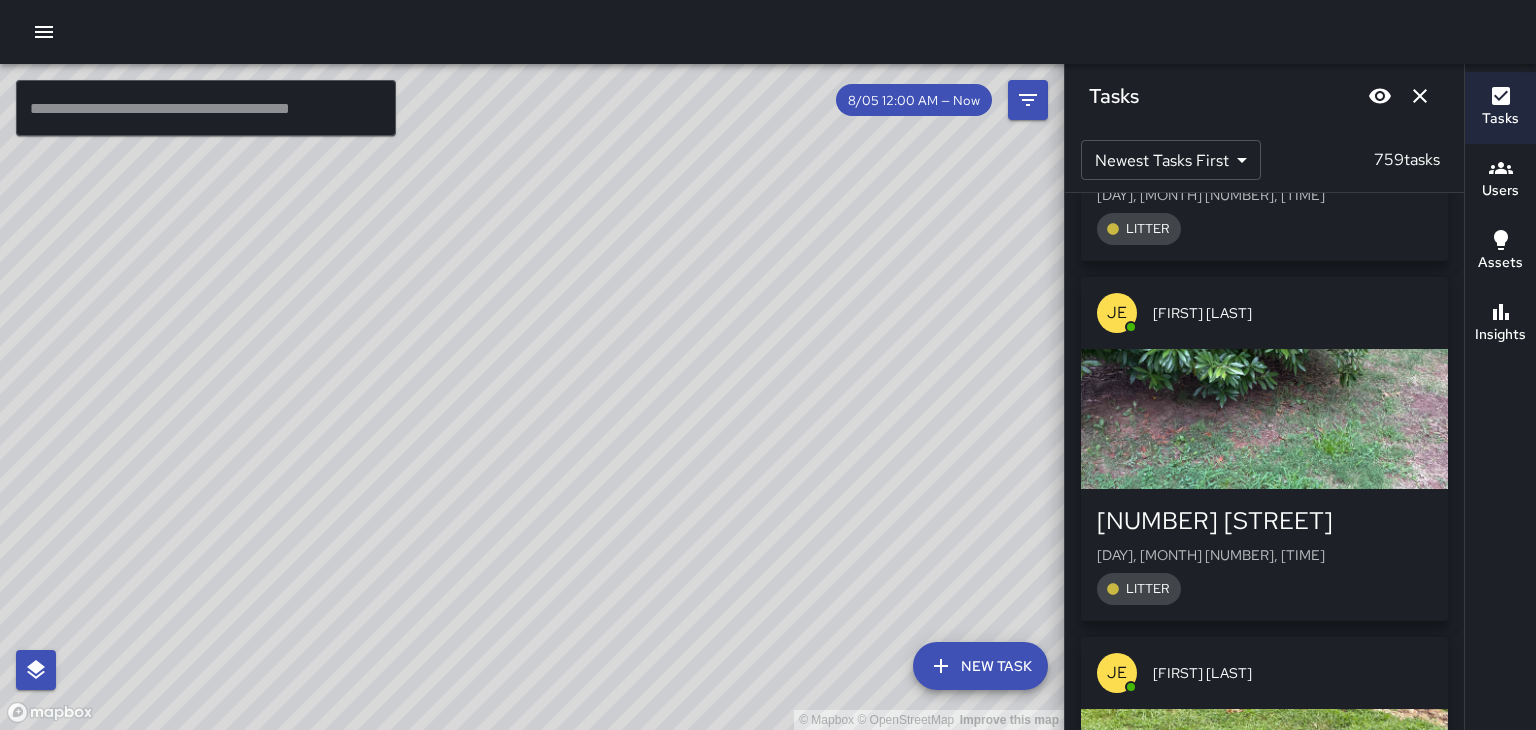click at bounding box center (1264, 419) 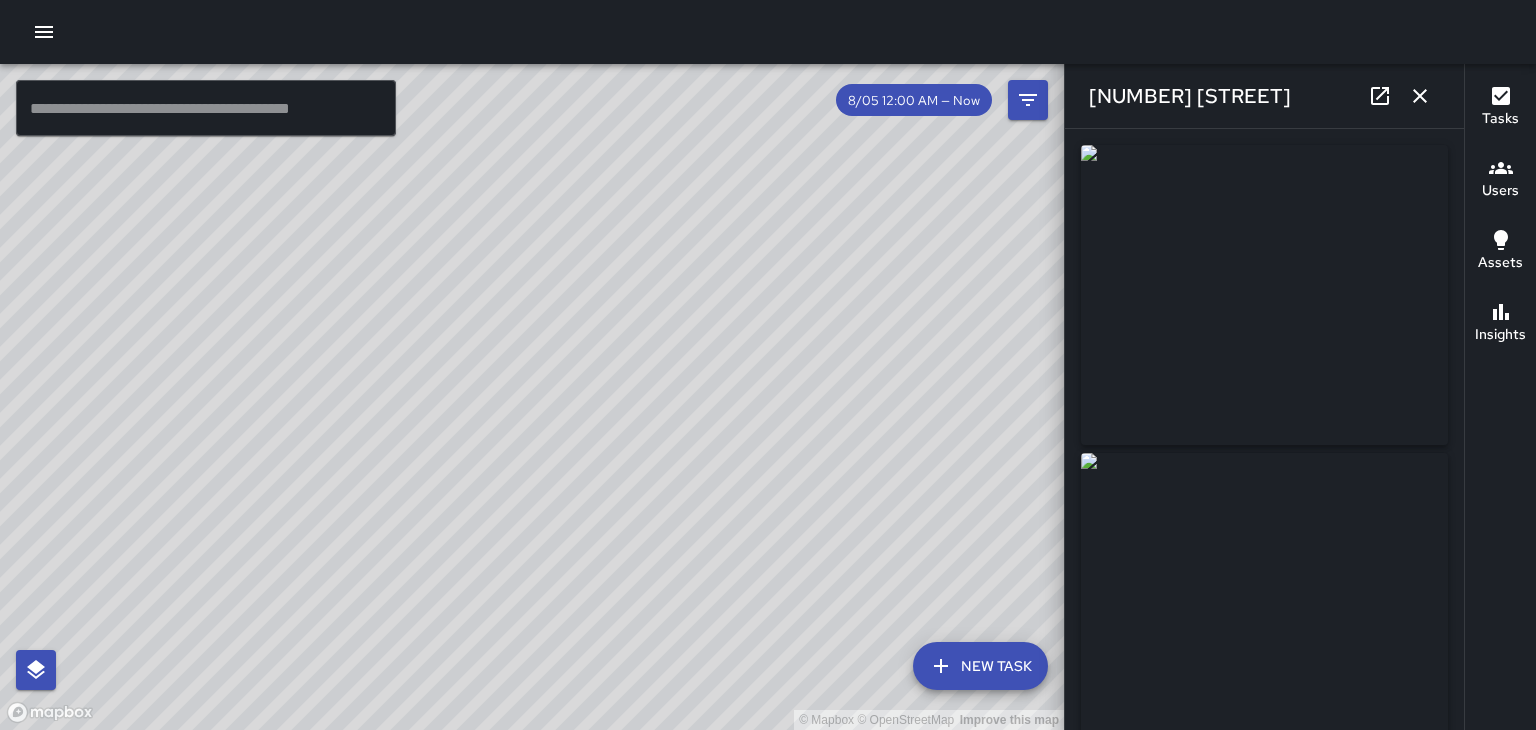 type on "*********" 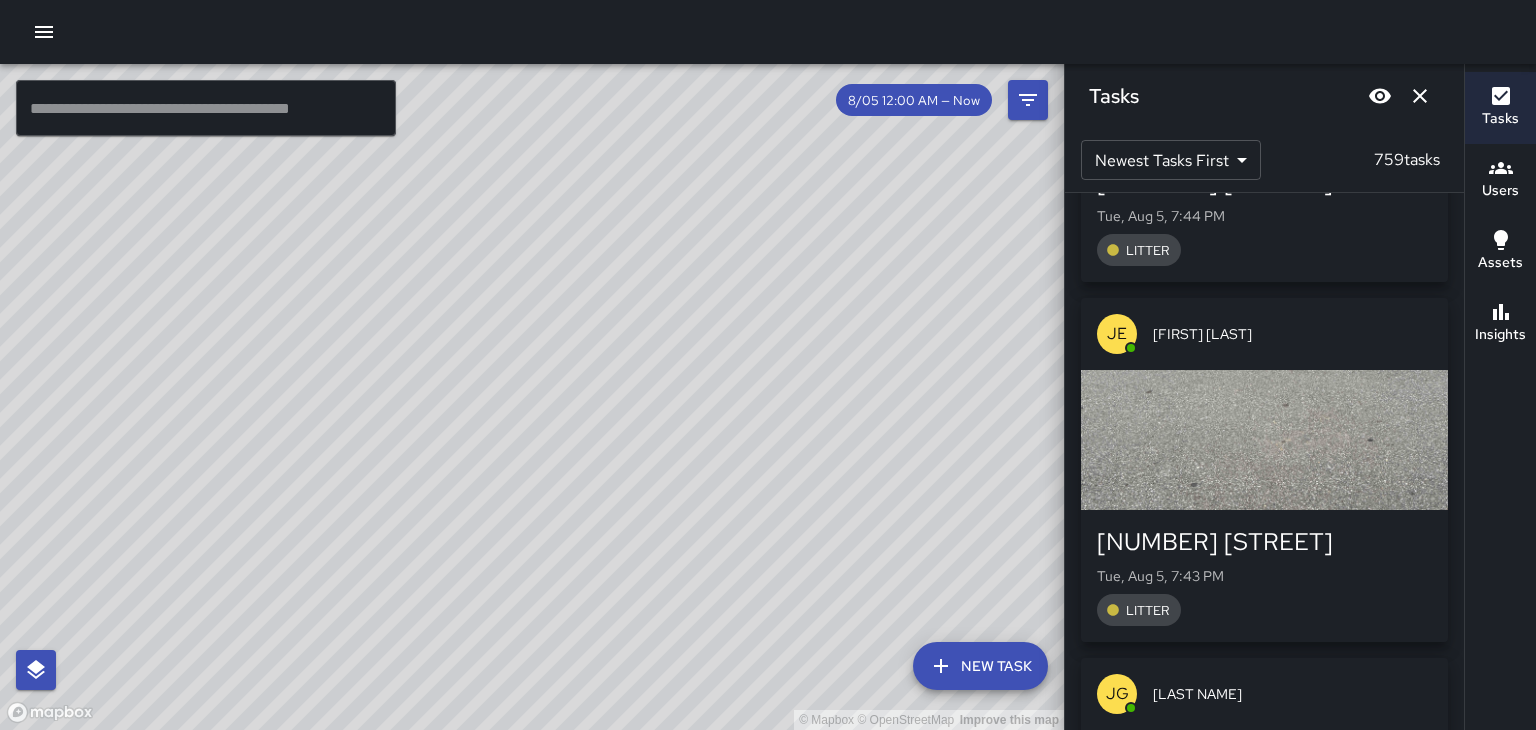 scroll, scrollTop: 34650, scrollLeft: 0, axis: vertical 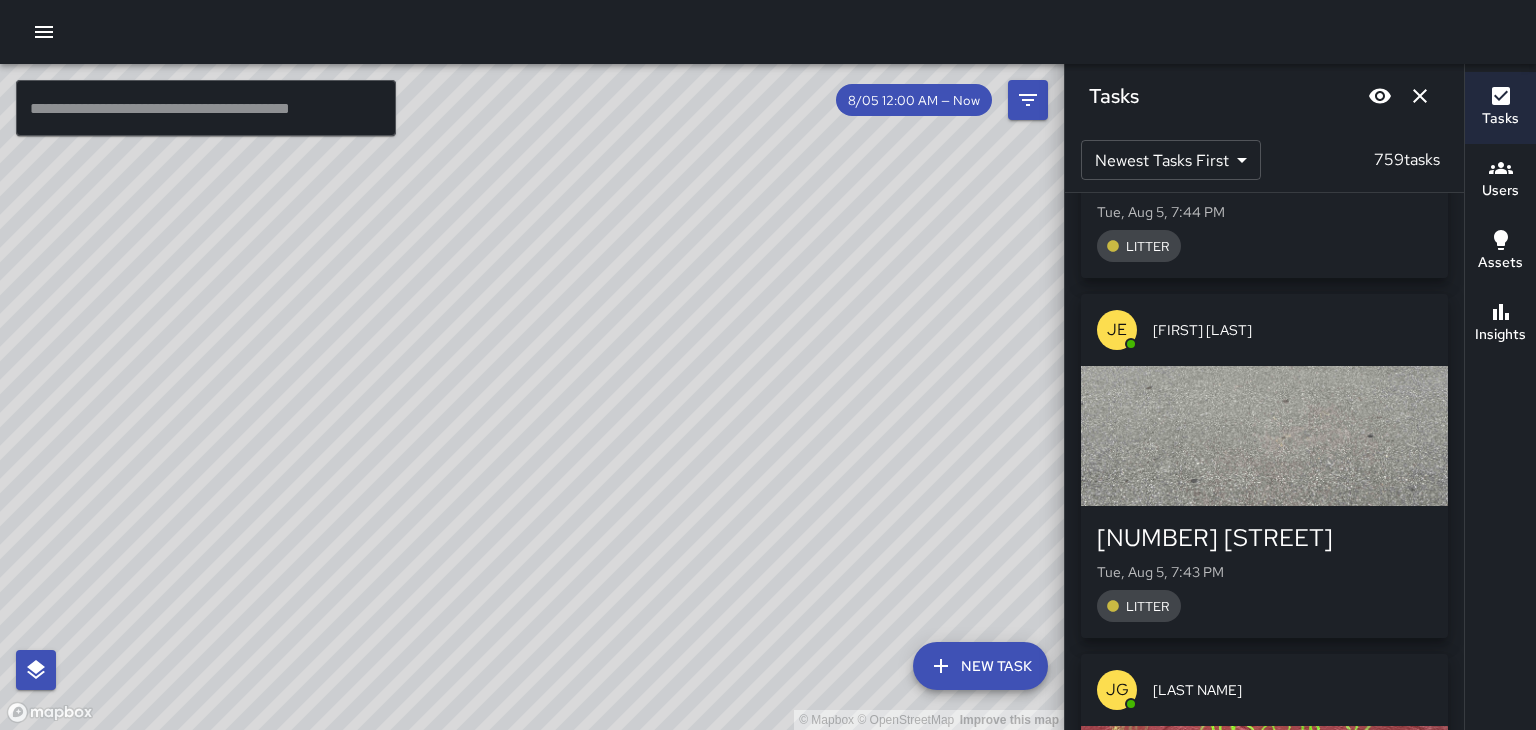 click at bounding box center [1264, 436] 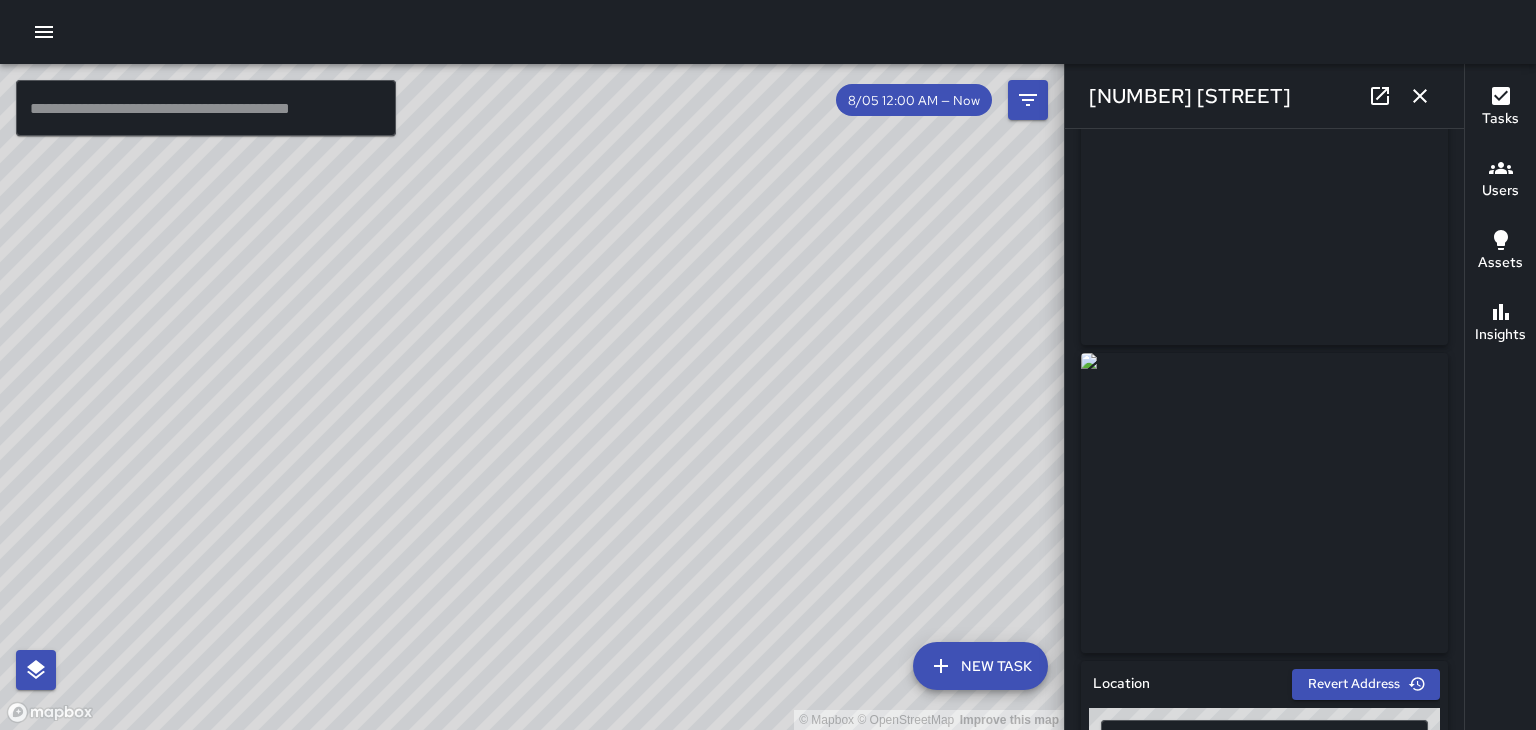scroll, scrollTop: 0, scrollLeft: 0, axis: both 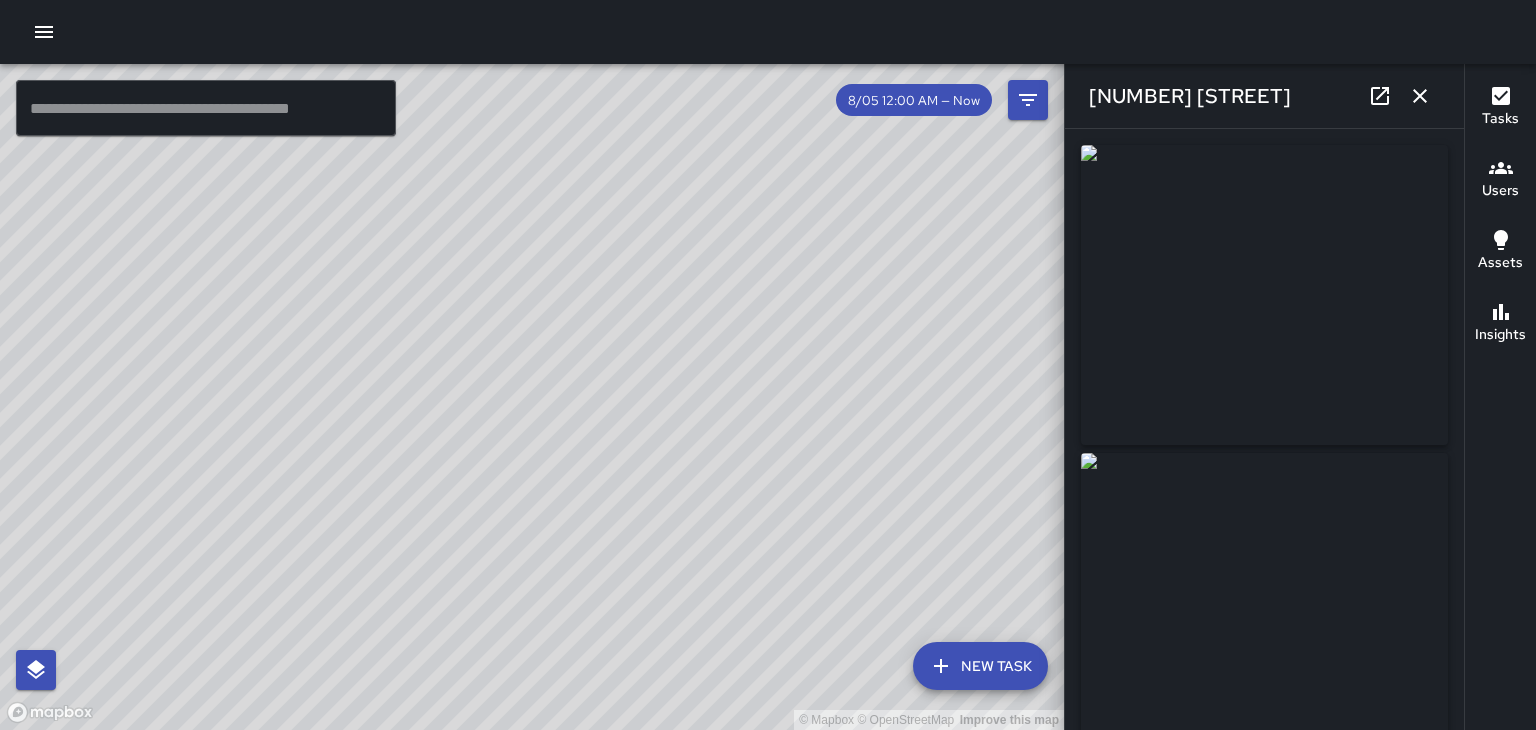 click 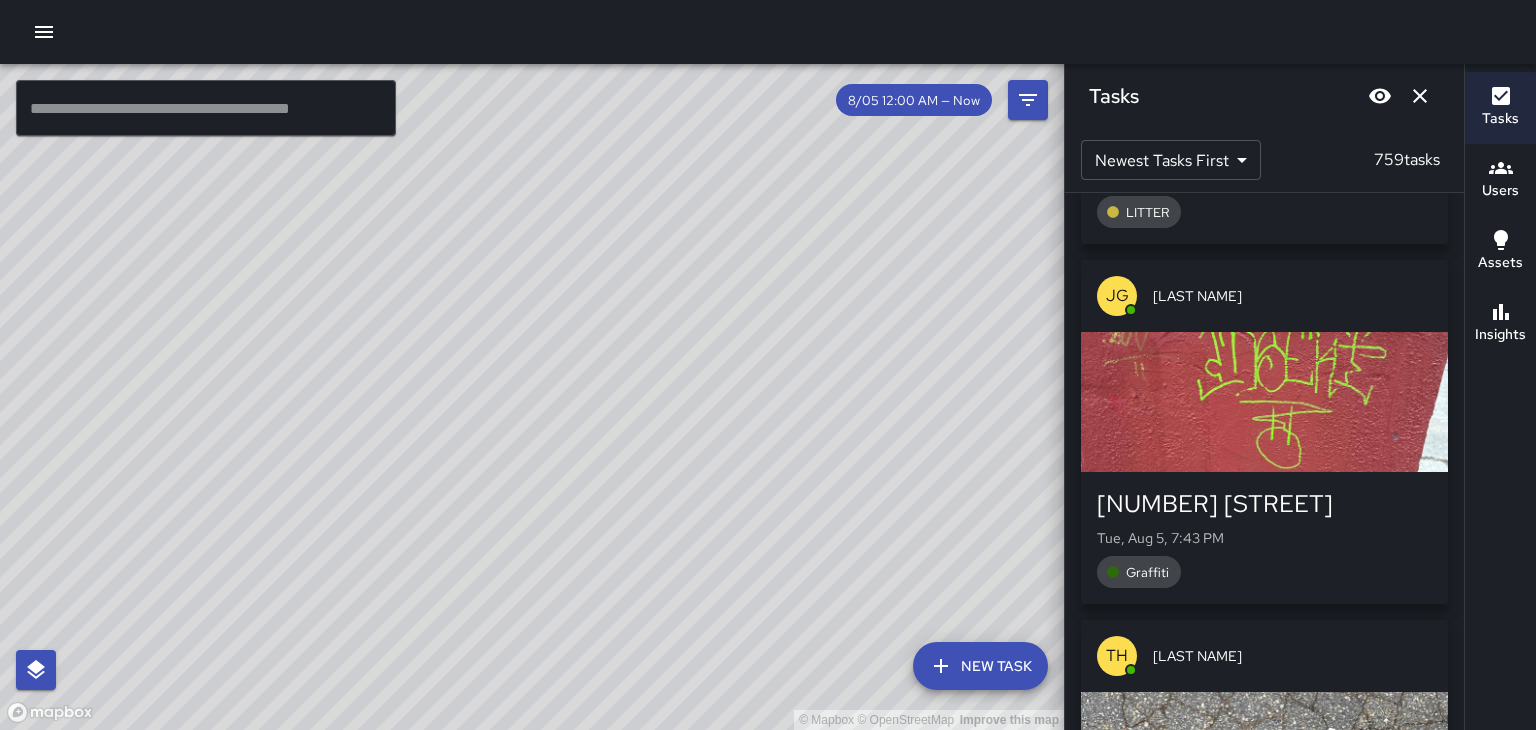scroll, scrollTop: 35045, scrollLeft: 0, axis: vertical 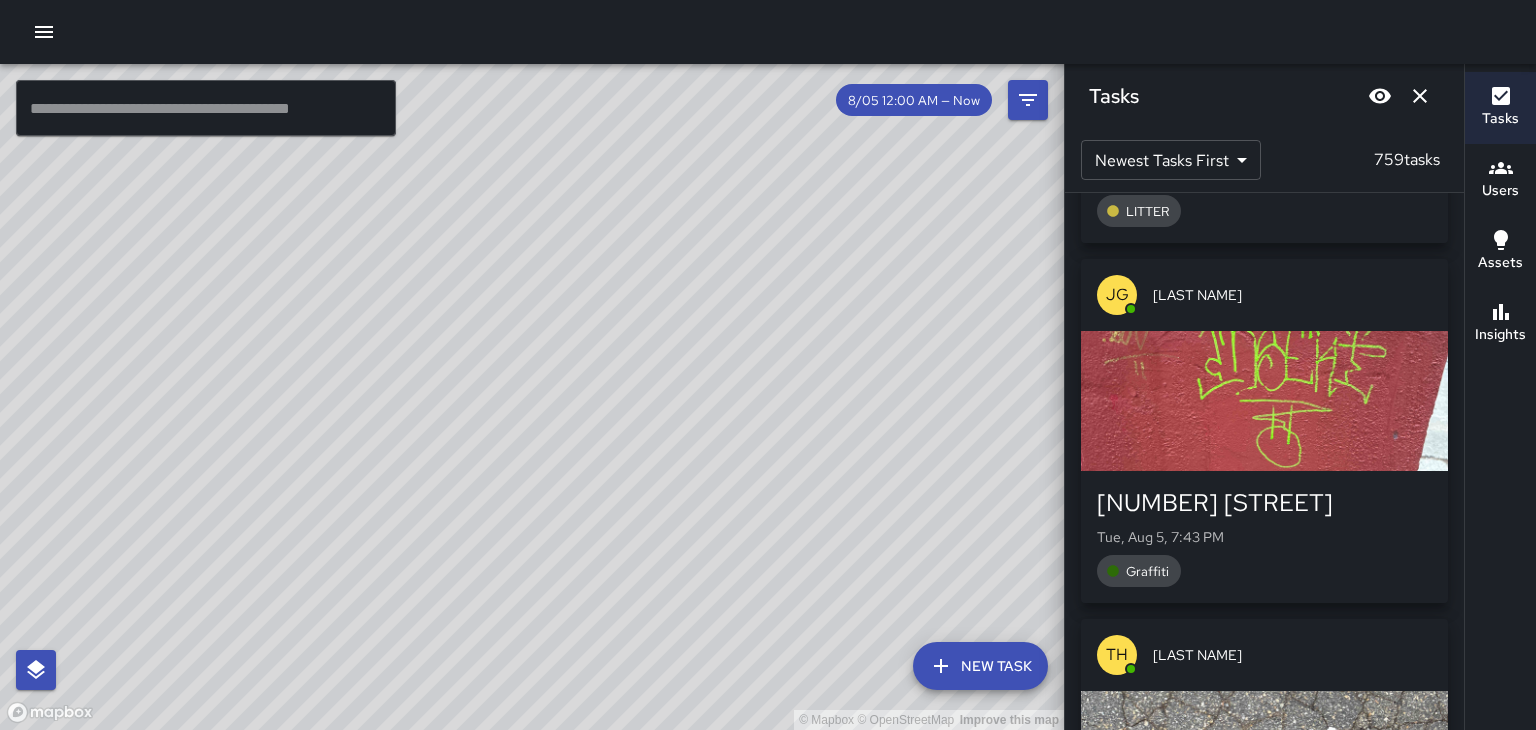 click at bounding box center (1264, 401) 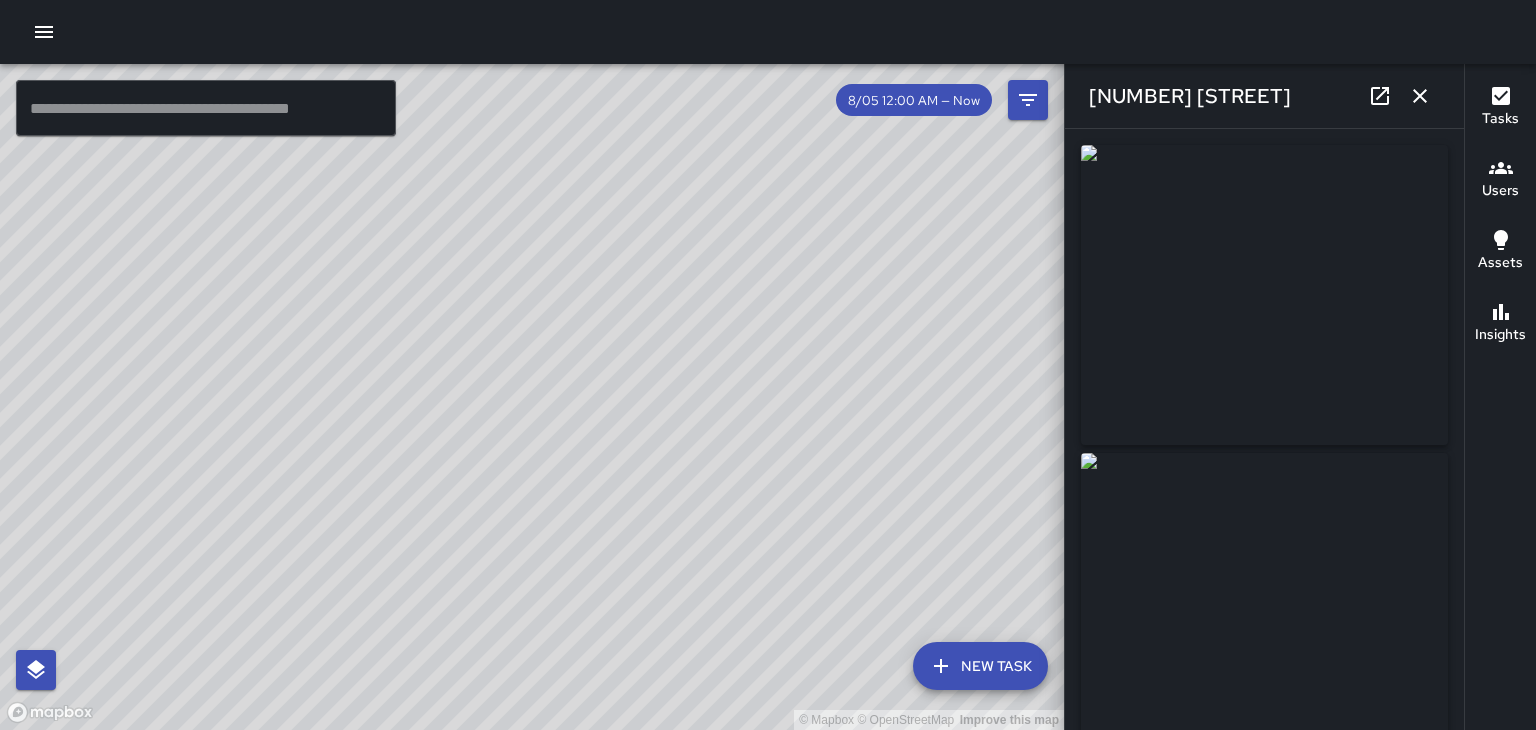 scroll, scrollTop: 35373, scrollLeft: 0, axis: vertical 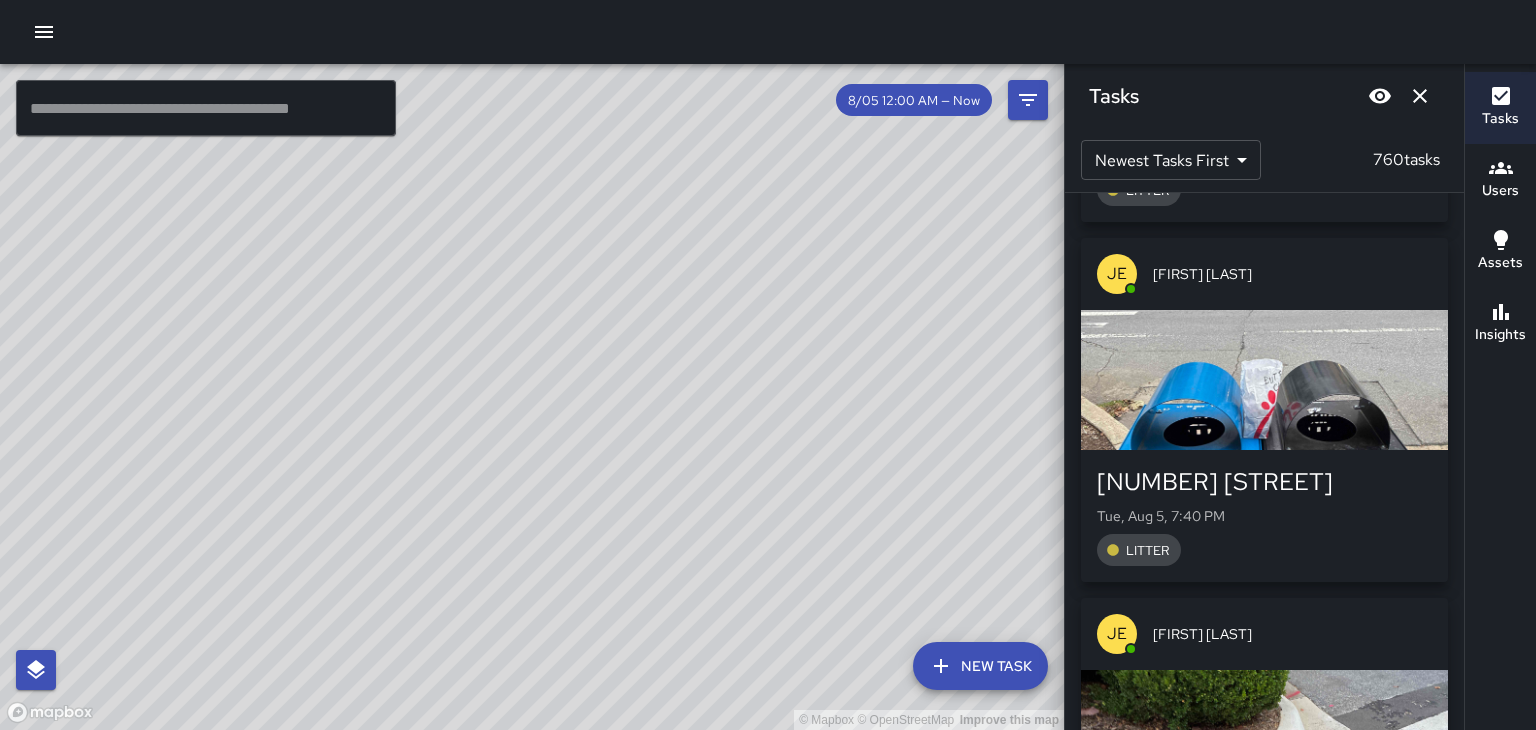 click on "LITTER" at bounding box center (1147, 550) 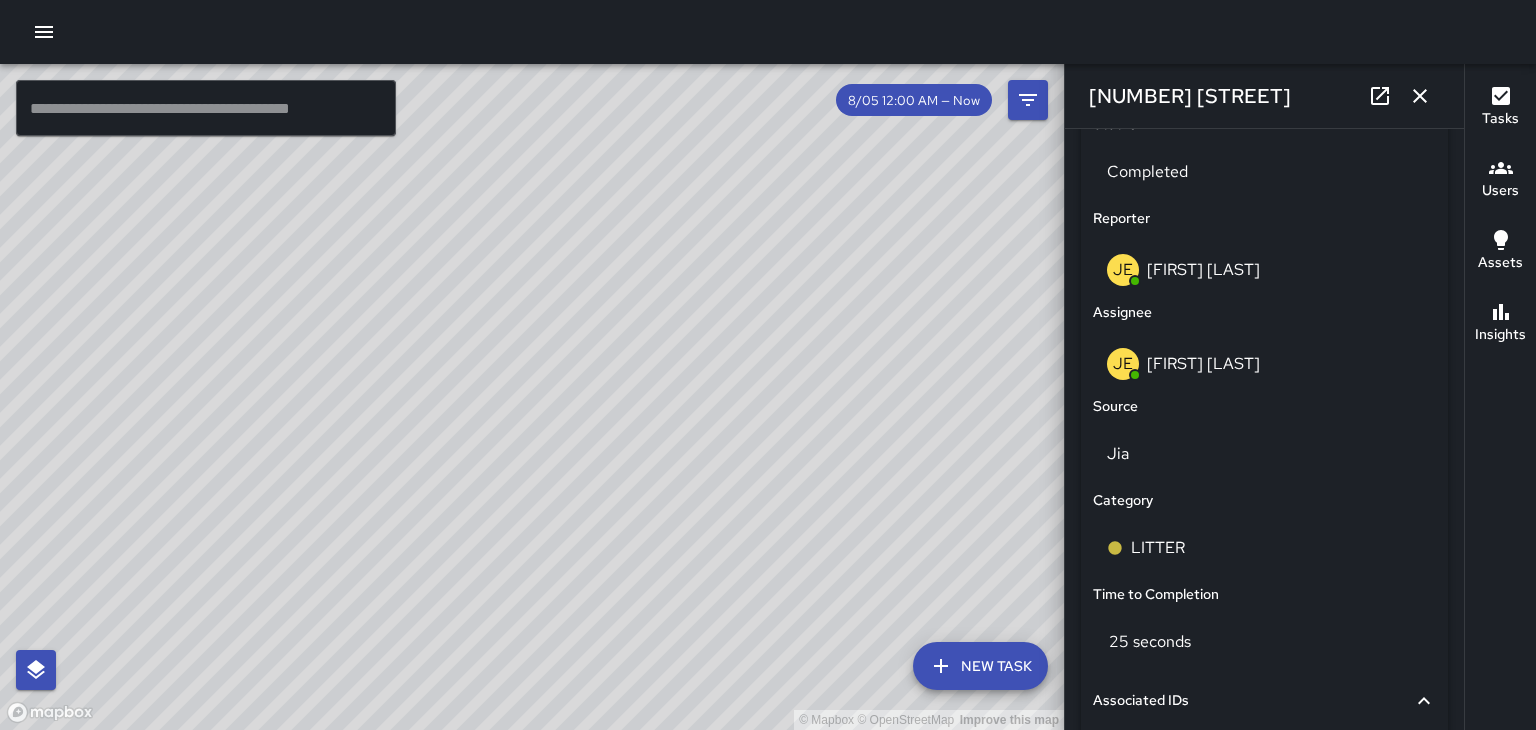 scroll, scrollTop: 972, scrollLeft: 0, axis: vertical 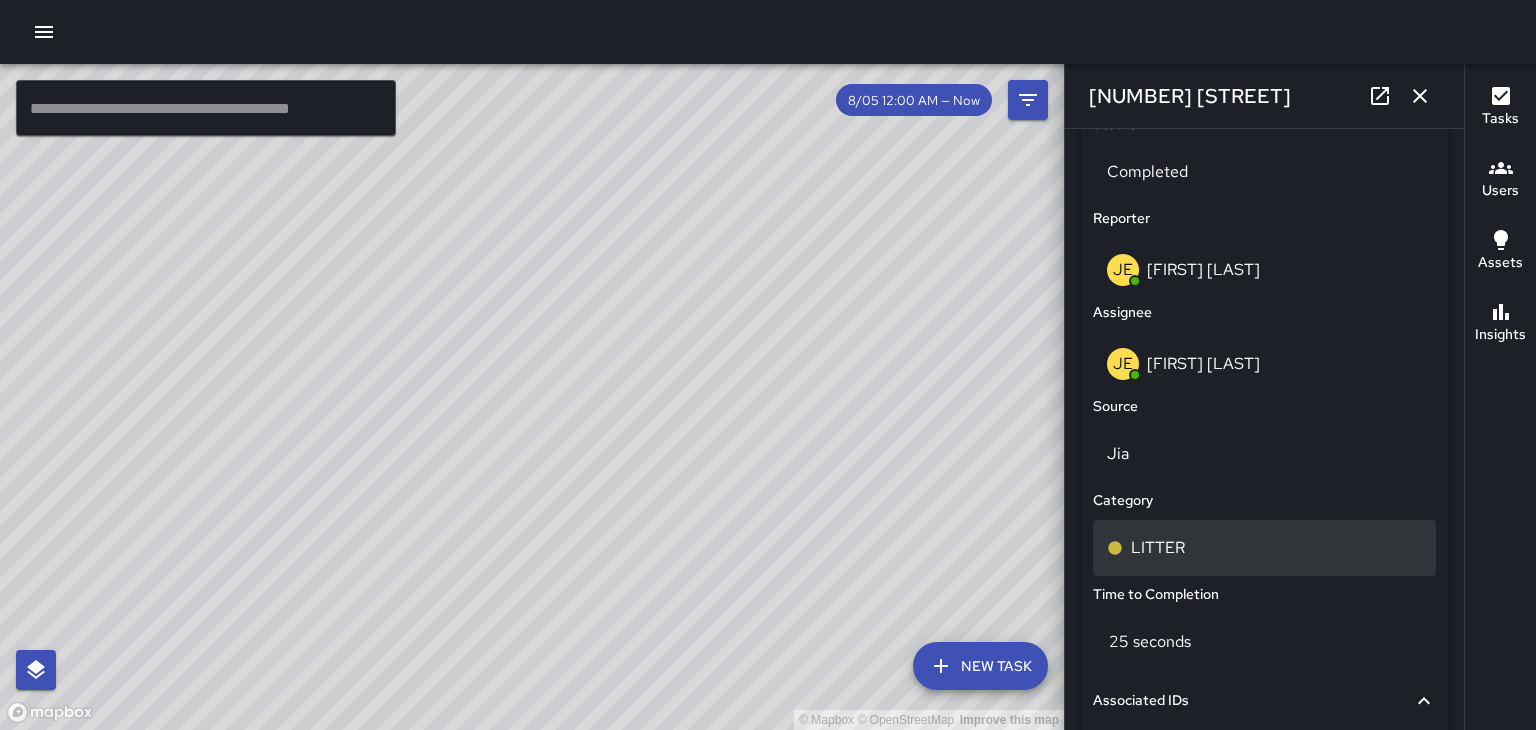 click on "LITTER" at bounding box center (1158, 548) 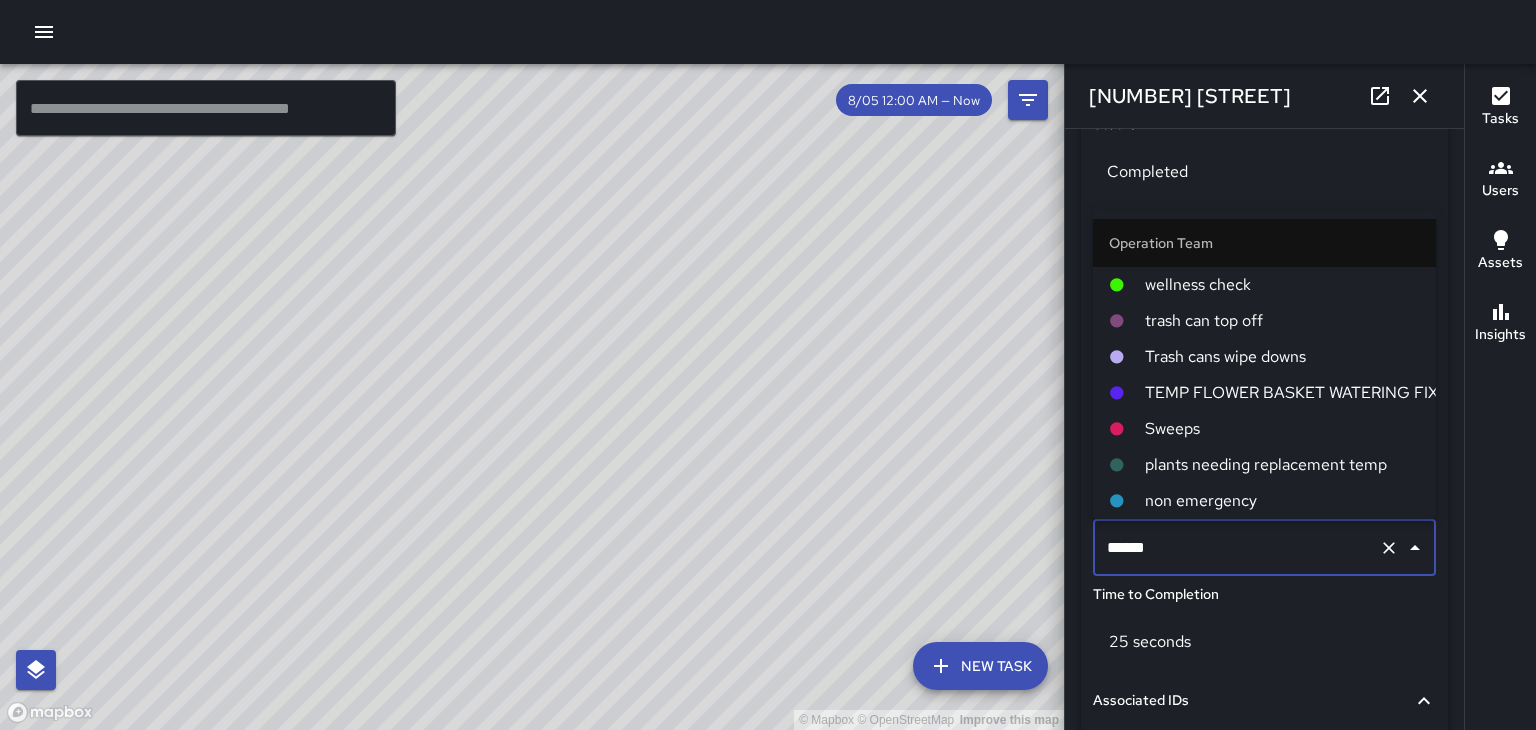 scroll, scrollTop: 0, scrollLeft: 0, axis: both 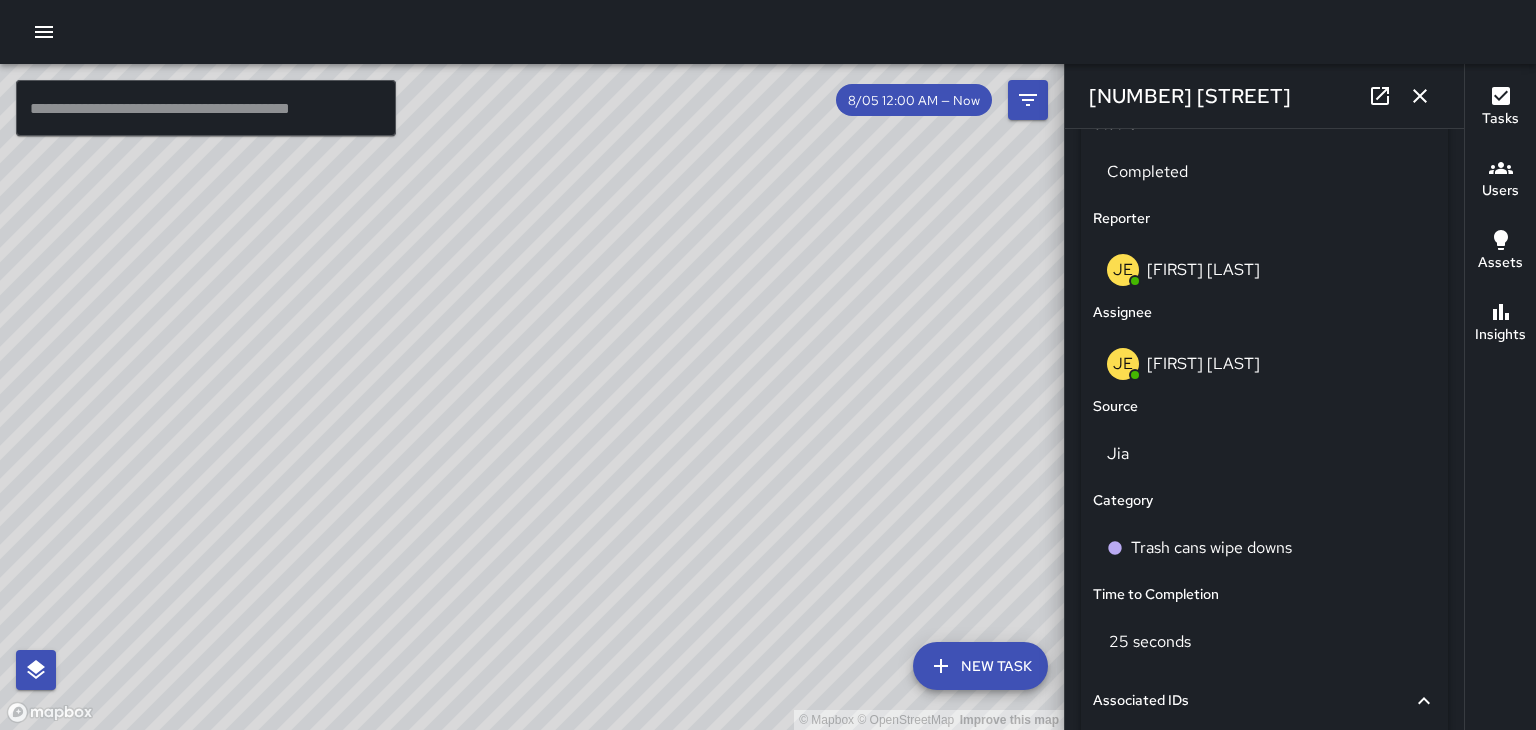 click 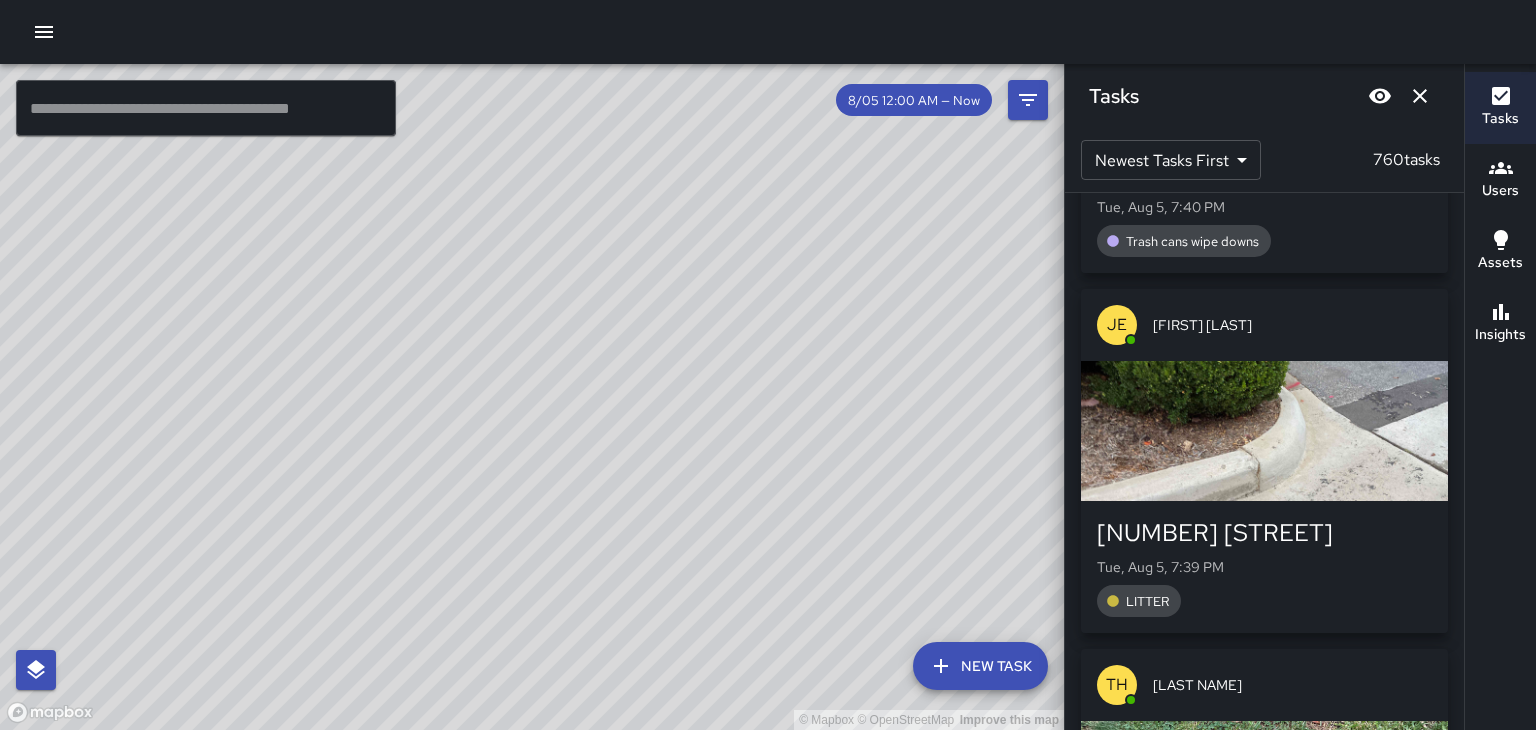 scroll, scrollTop: 37896, scrollLeft: 0, axis: vertical 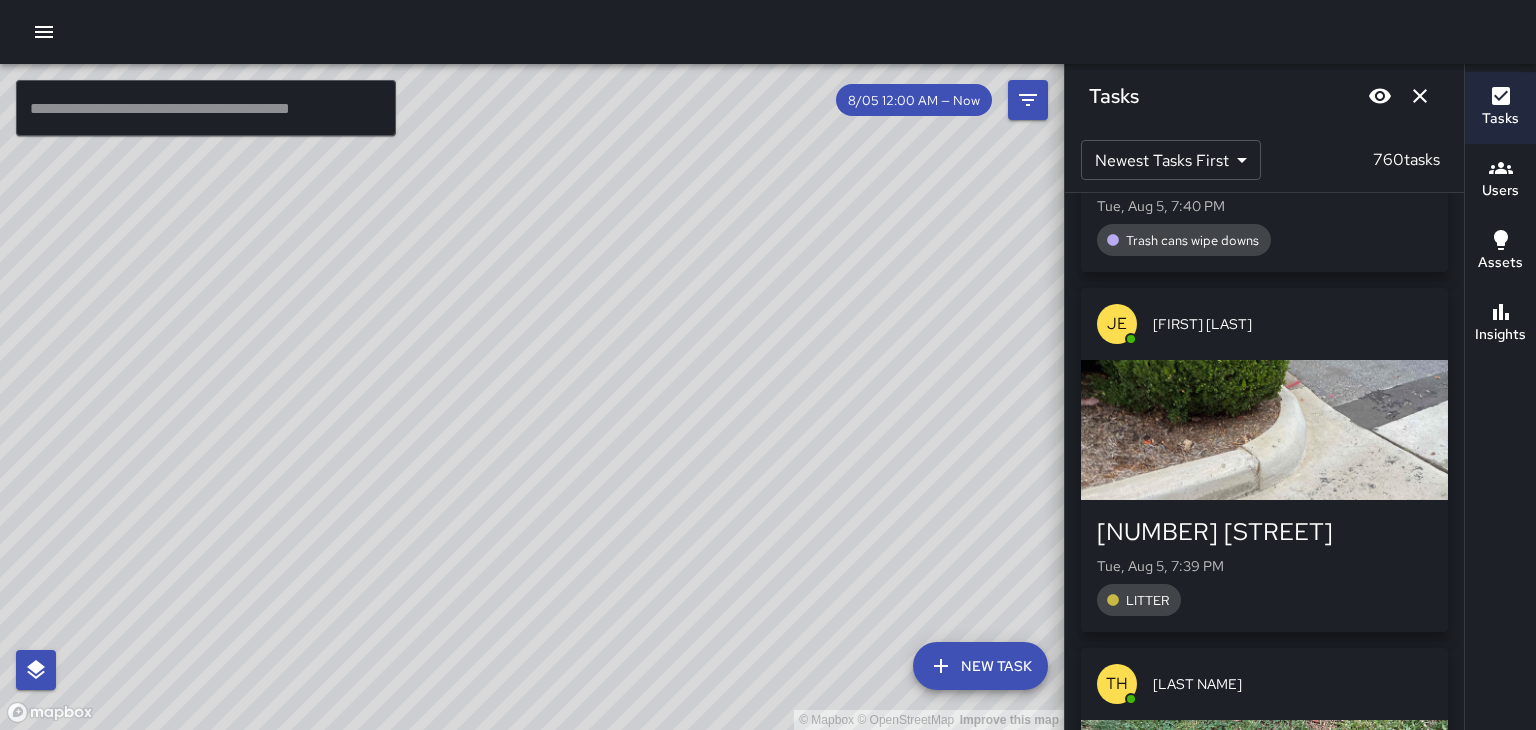click at bounding box center (1264, 430) 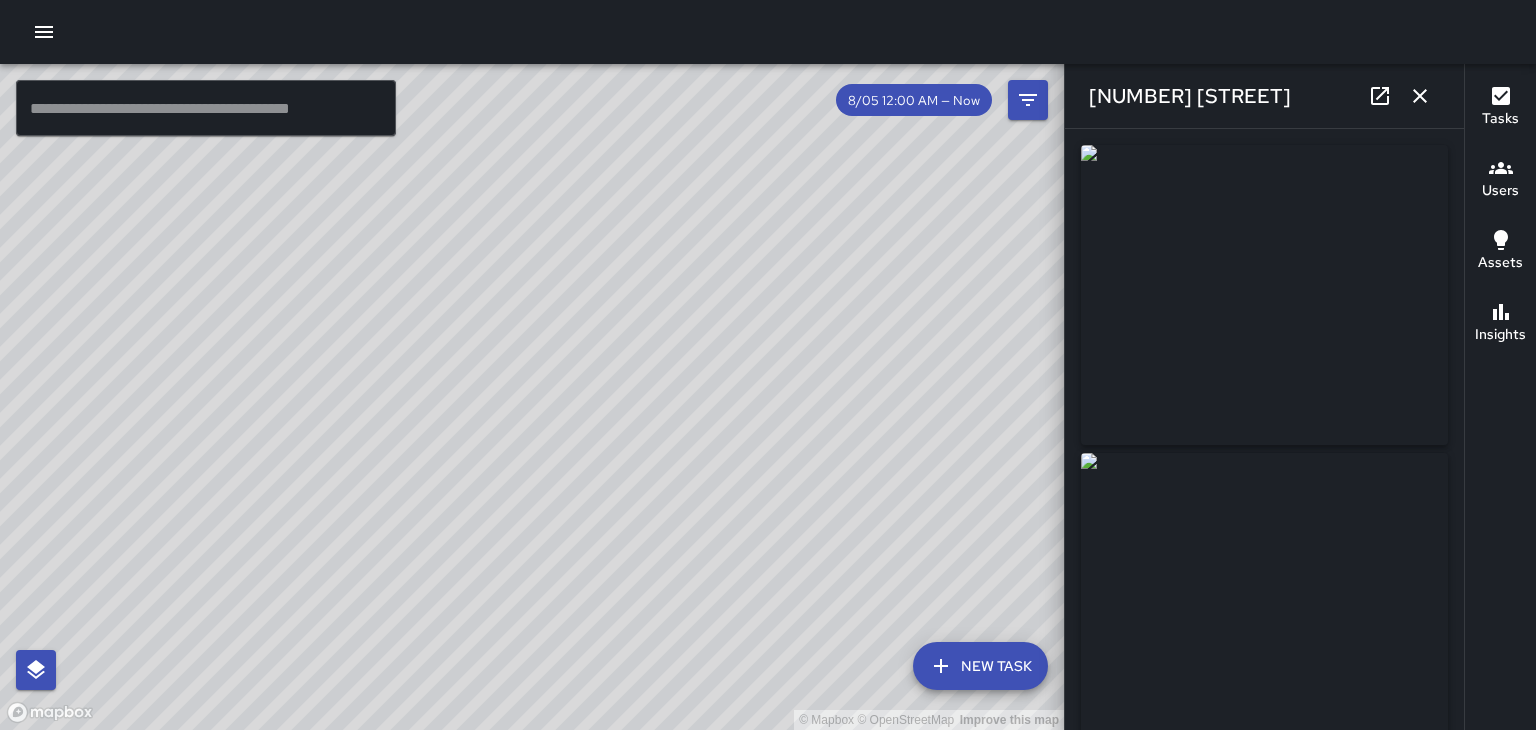 type on "**********" 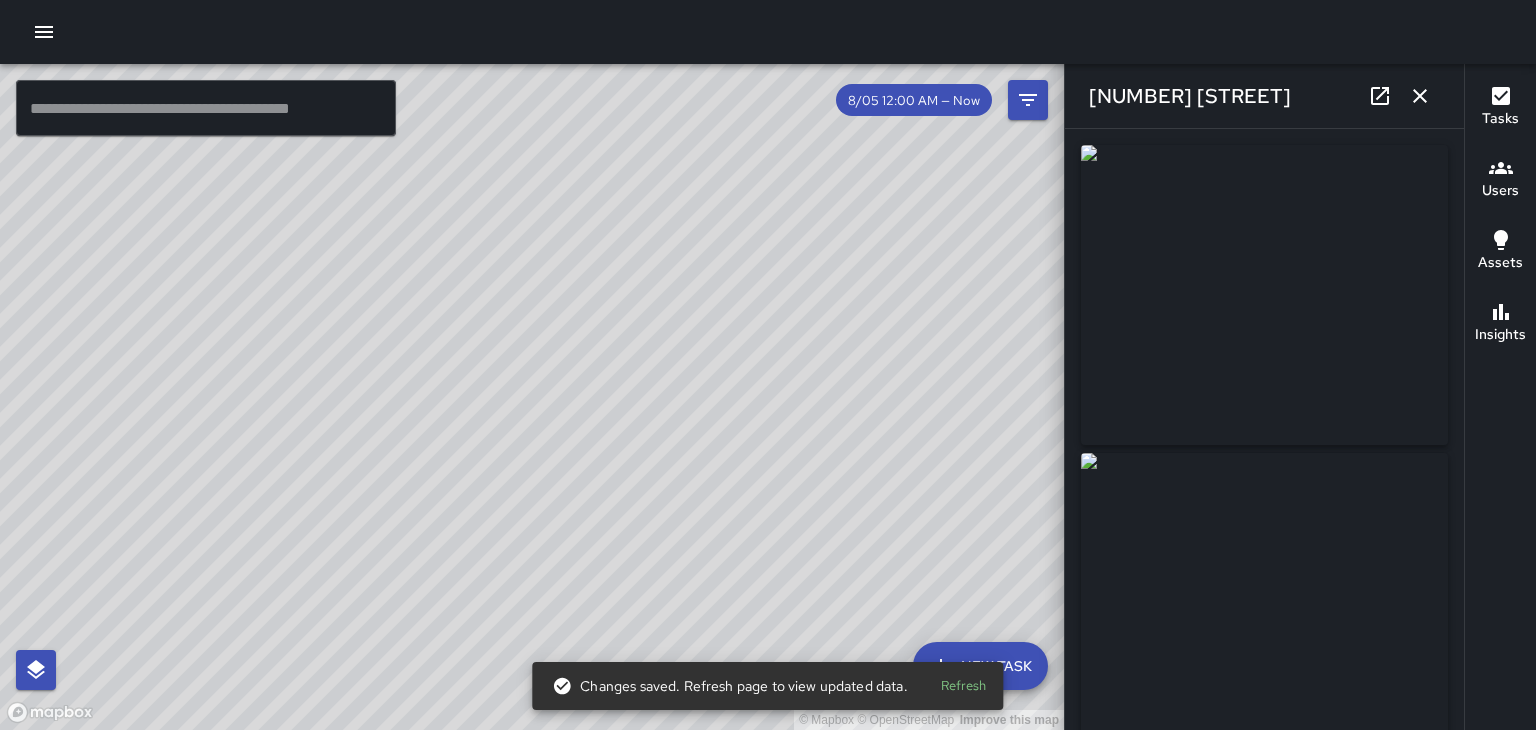 click 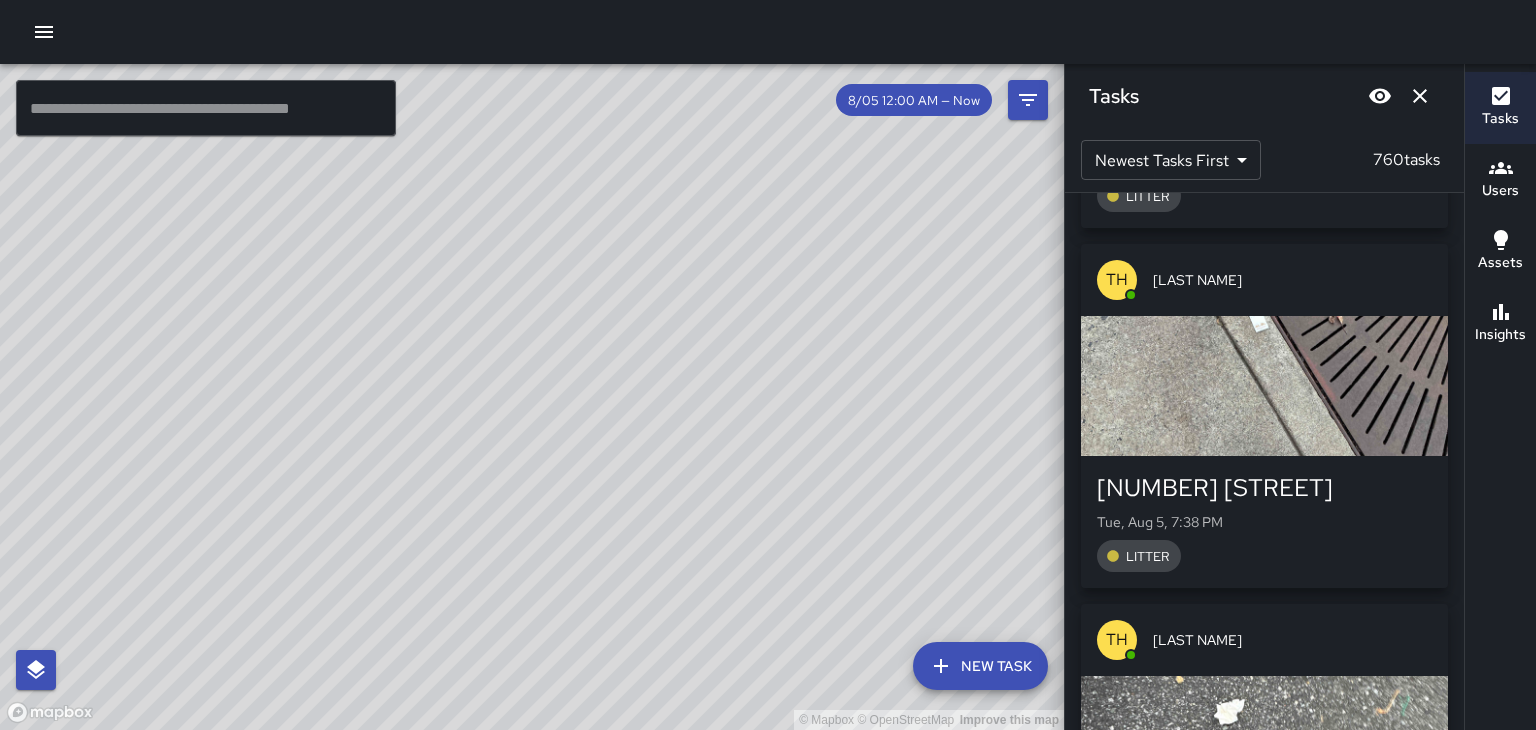 scroll, scrollTop: 38662, scrollLeft: 0, axis: vertical 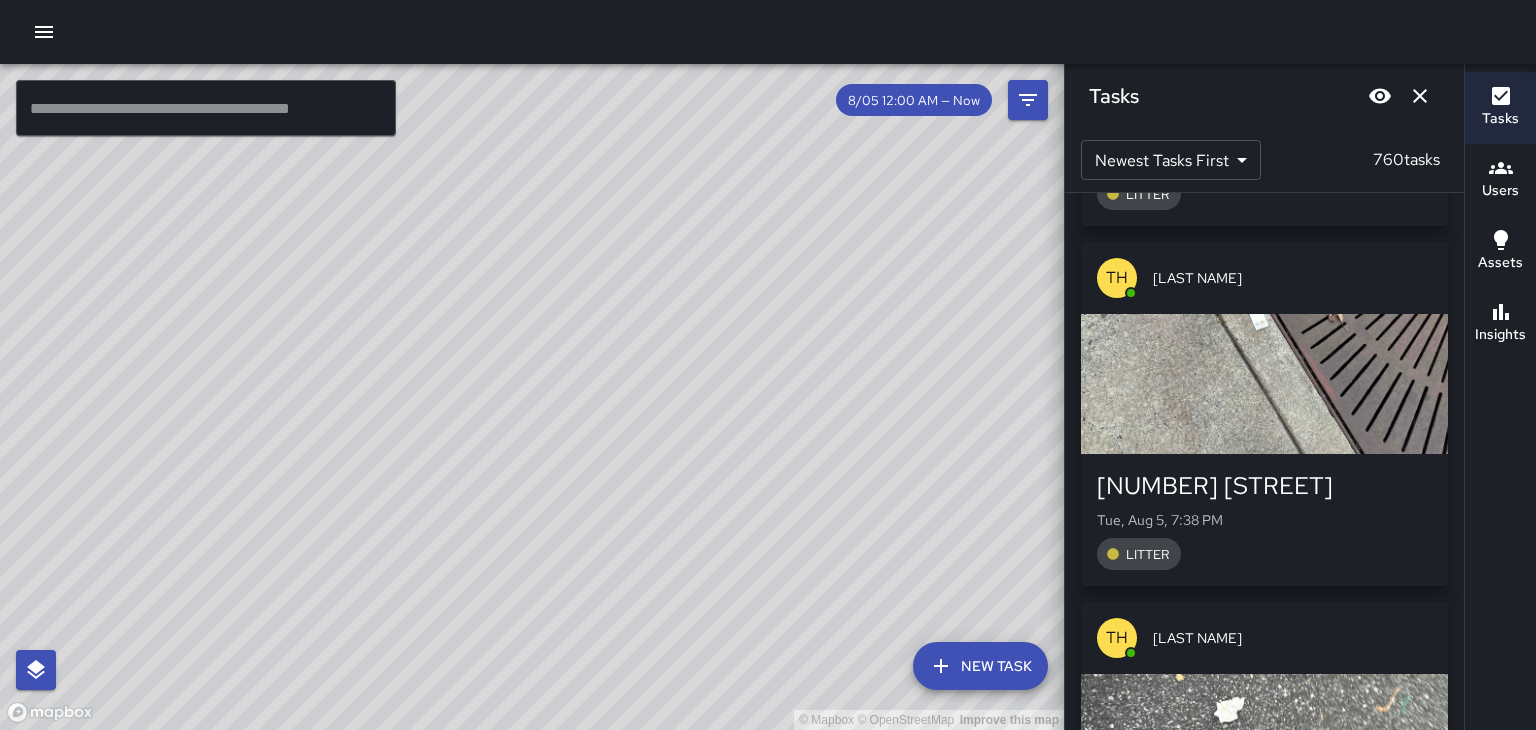 click at bounding box center [1264, 384] 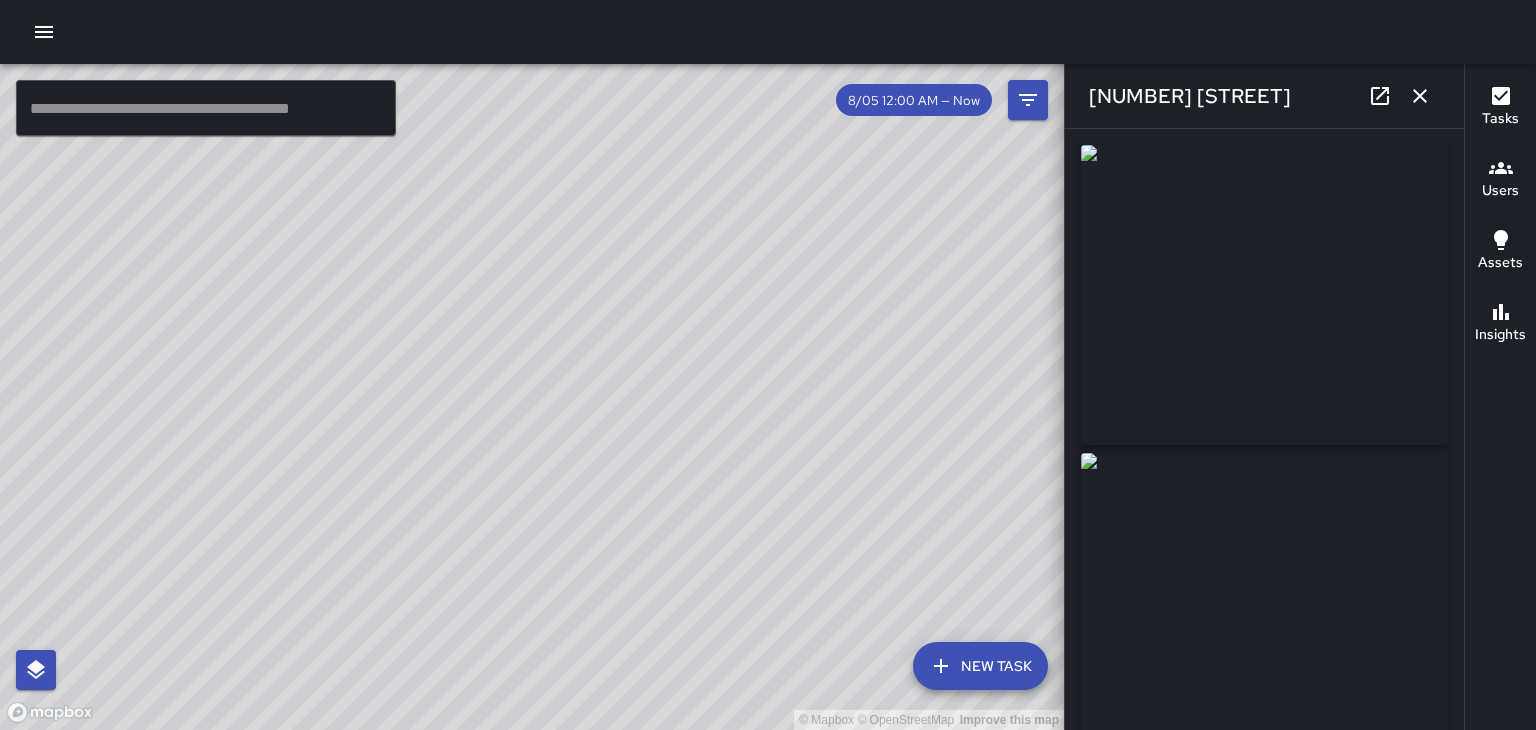 type on "**********" 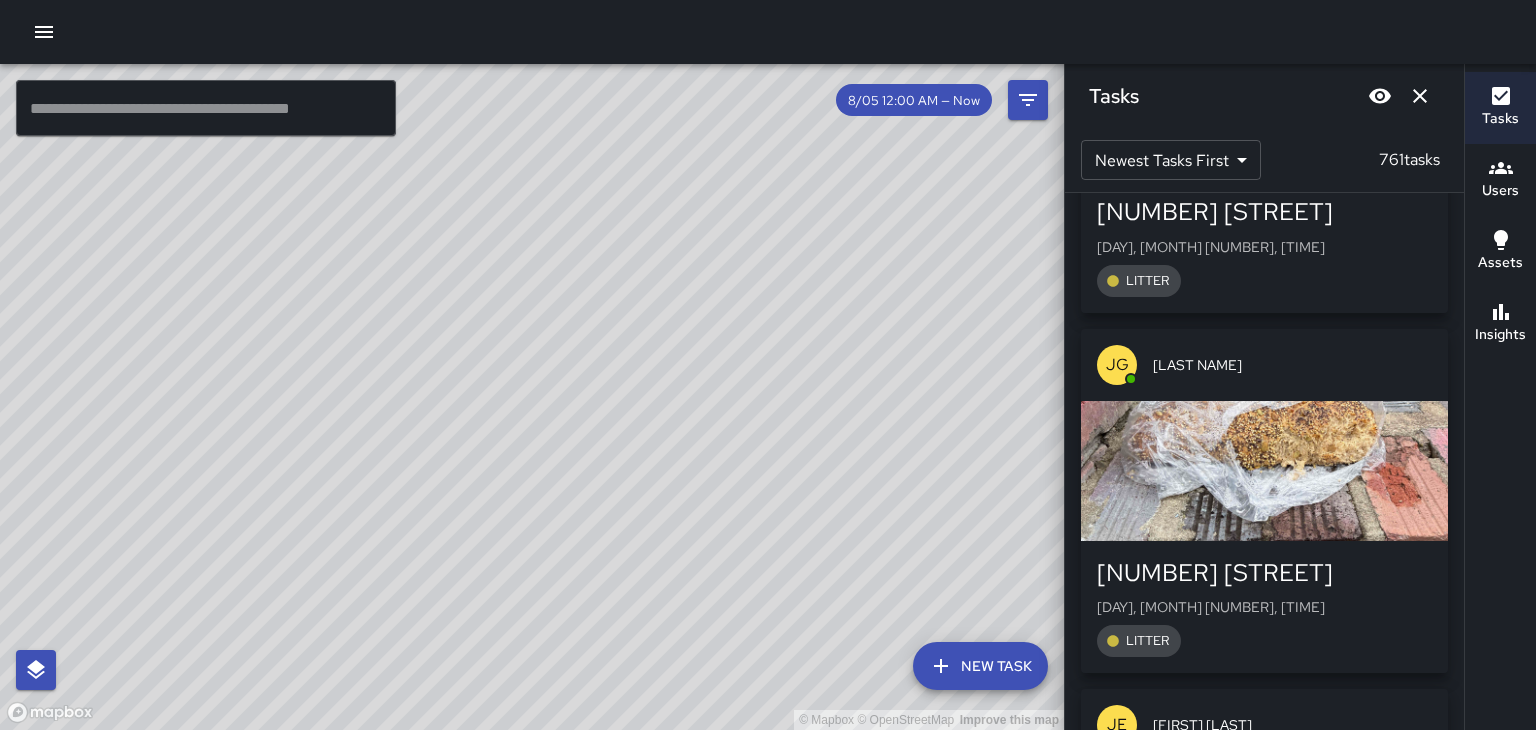 scroll, scrollTop: 40222, scrollLeft: 0, axis: vertical 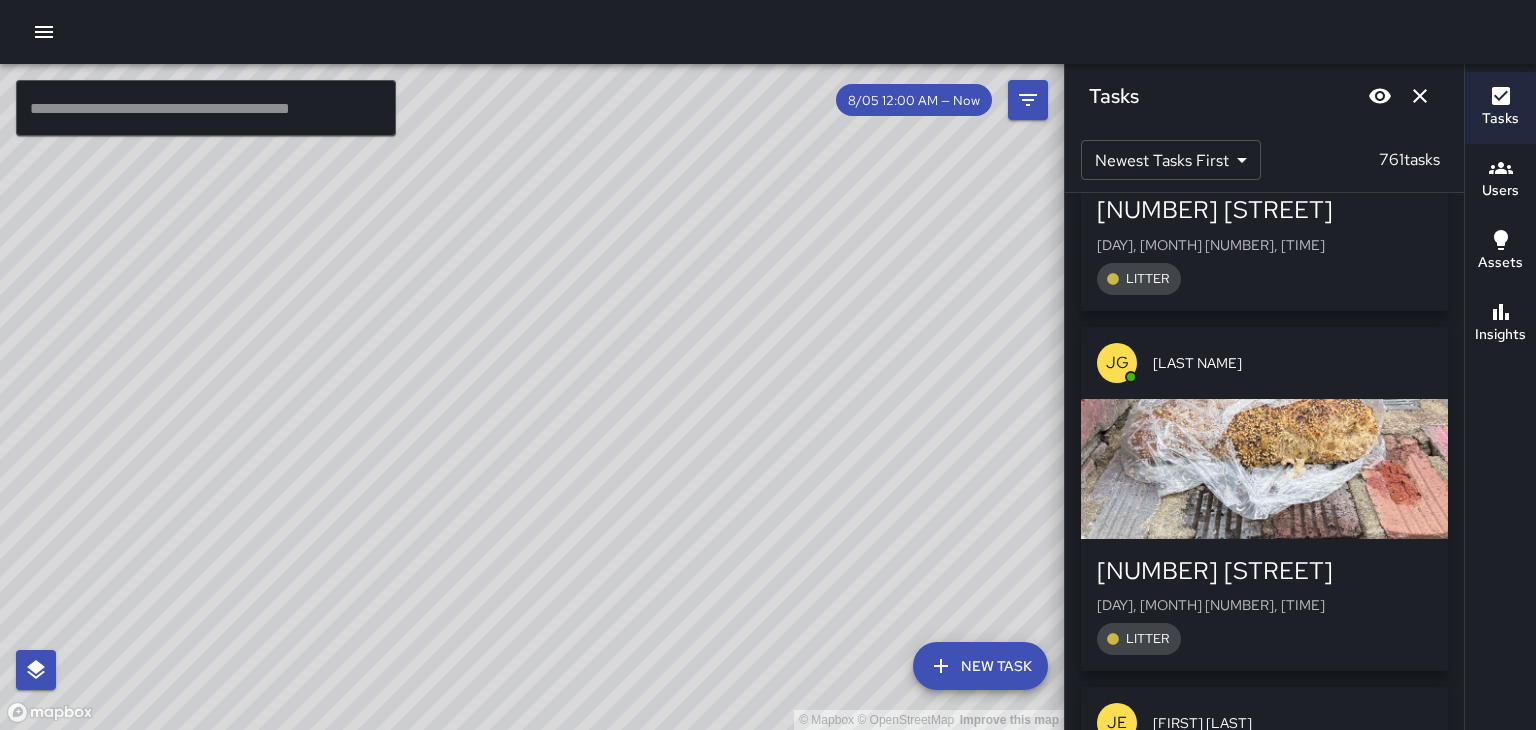 click at bounding box center [1264, 469] 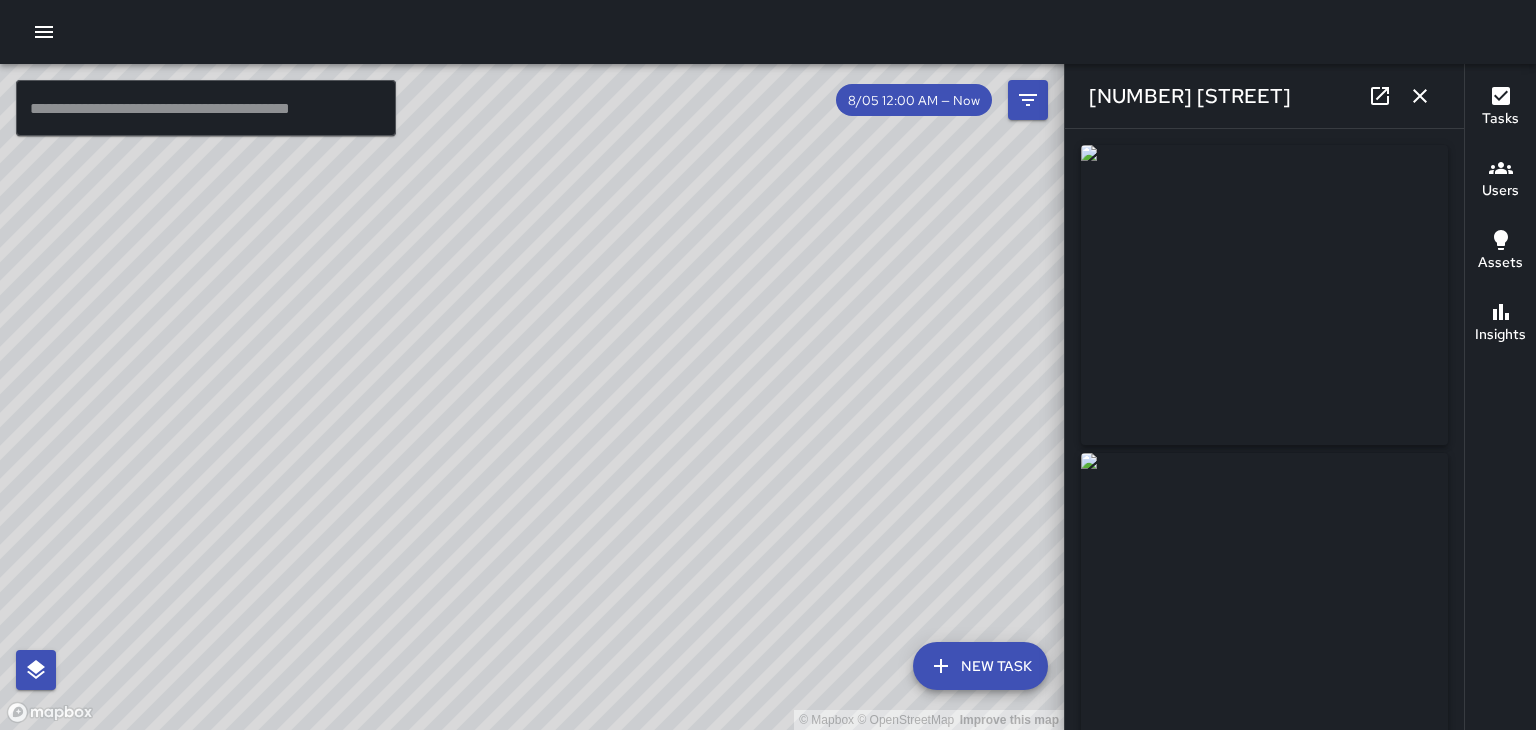 click at bounding box center (1264, 603) 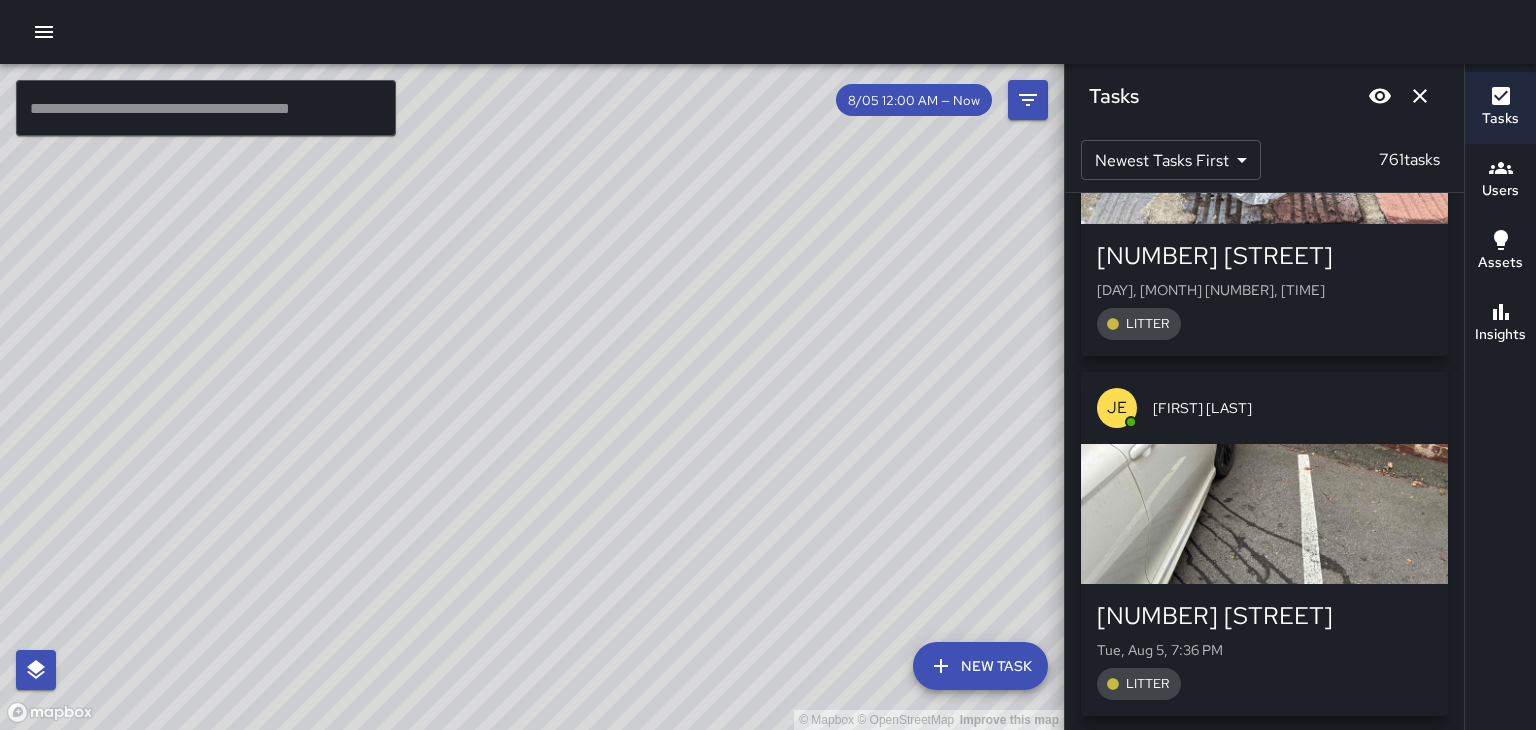 scroll, scrollTop: 40543, scrollLeft: 0, axis: vertical 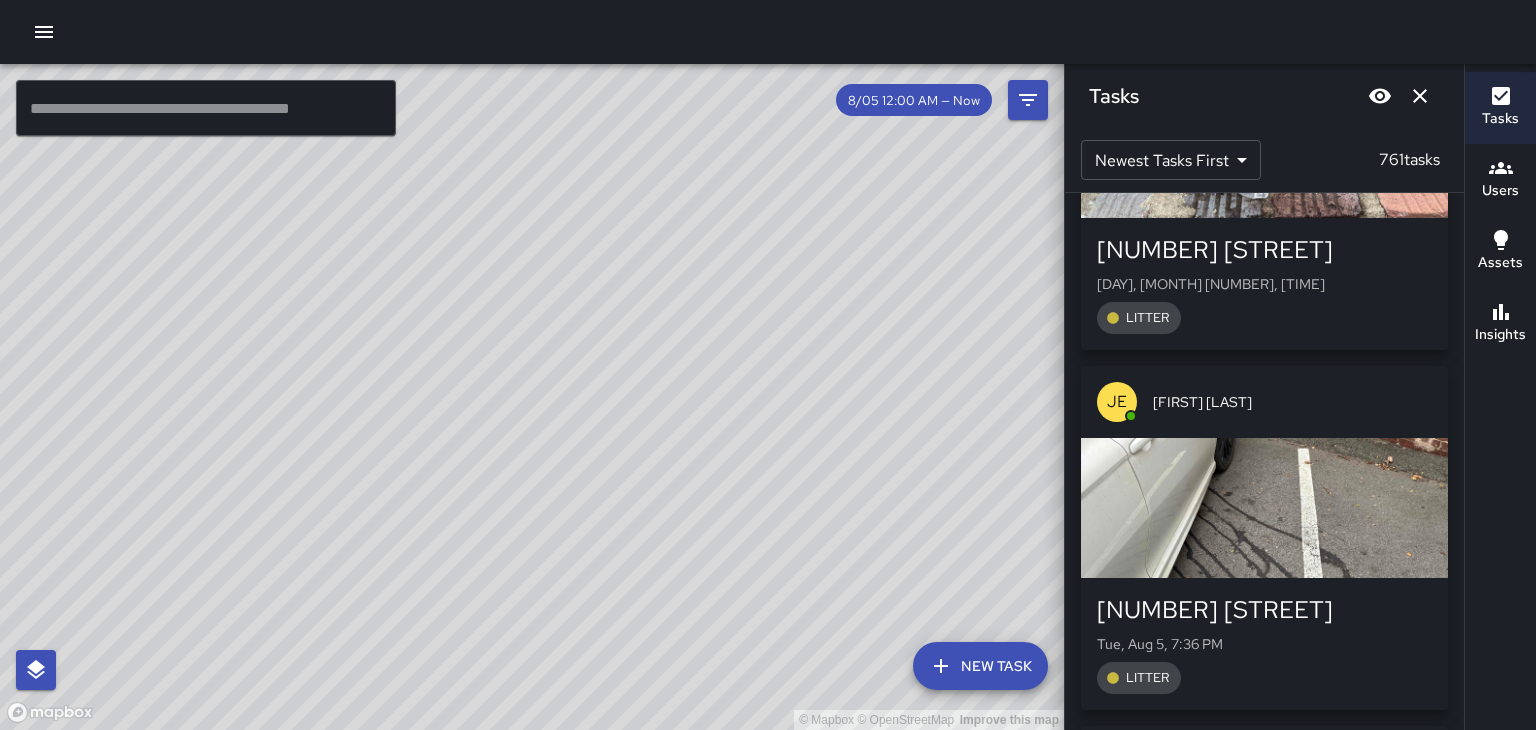 click on "[NUMBER] [STREET] [DAY], [MONTH] [NUMBER], [TIME] LITTER" at bounding box center (1264, 644) 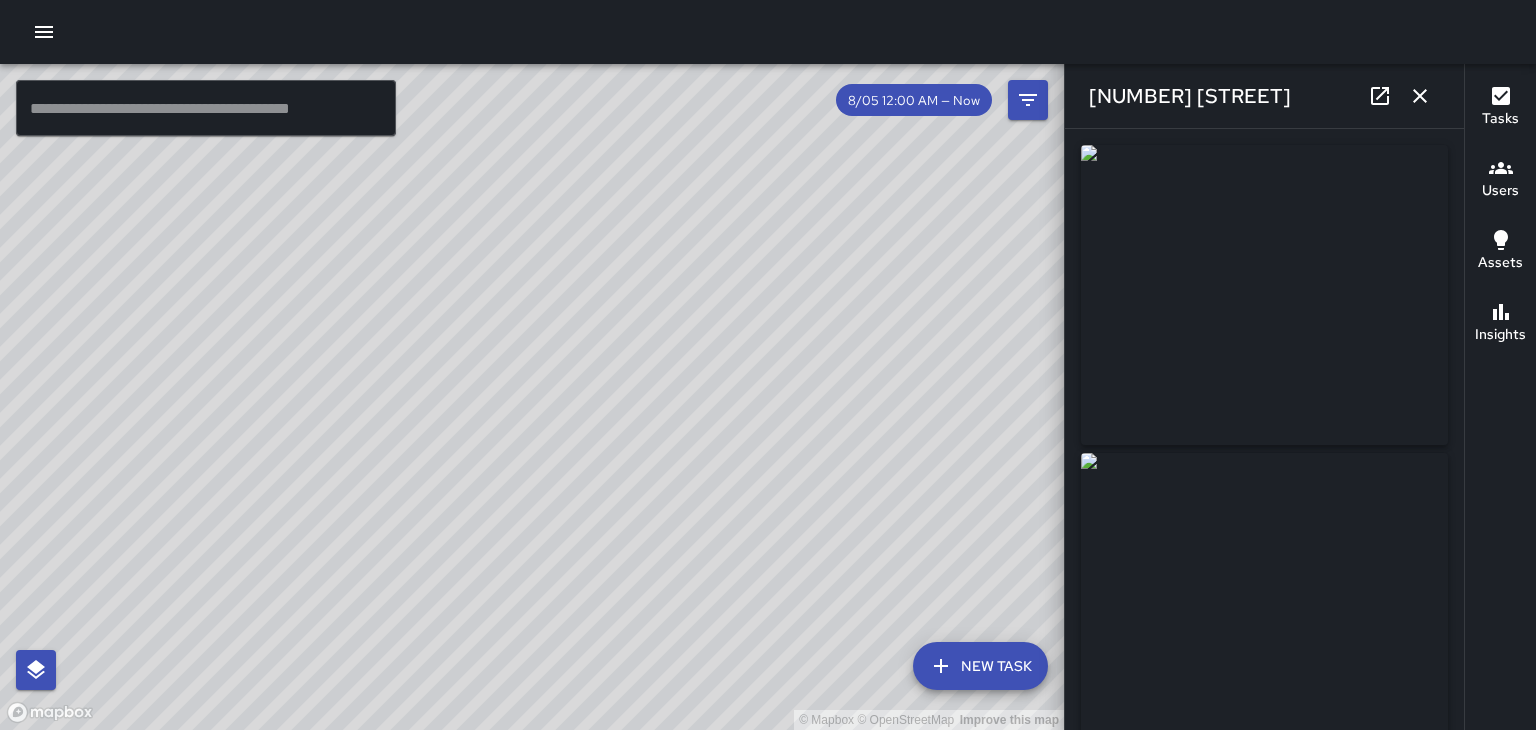 type on "**********" 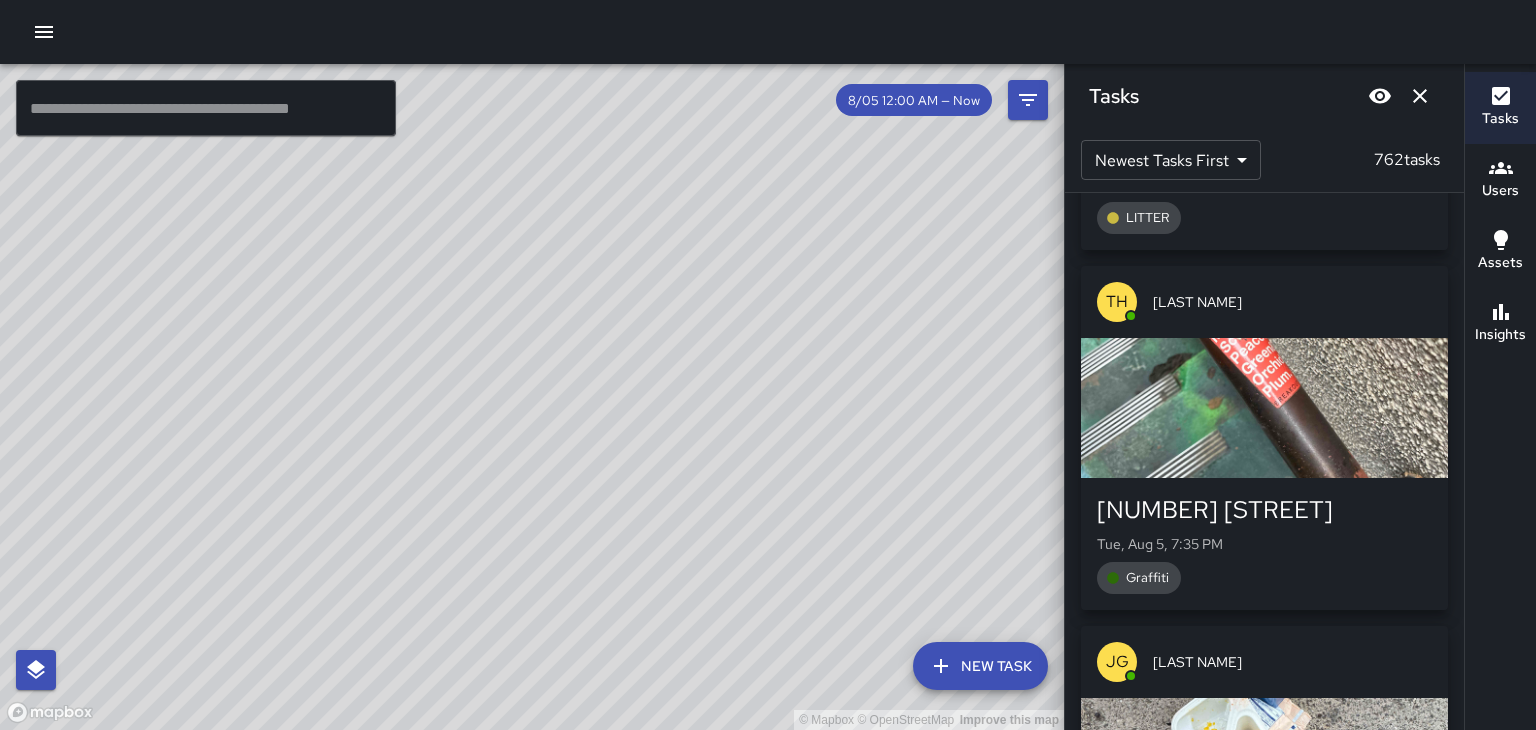 scroll, scrollTop: 41696, scrollLeft: 0, axis: vertical 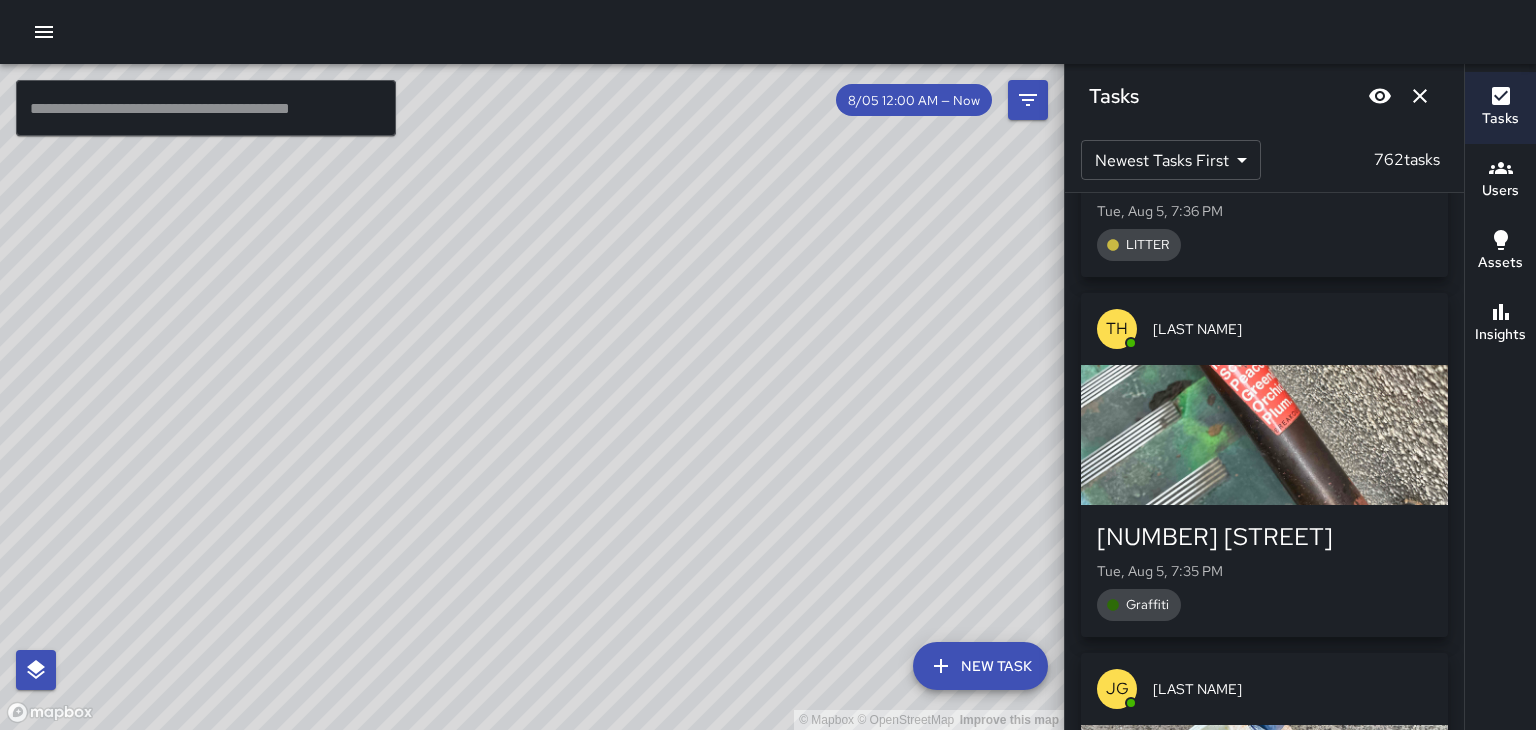 click on "Tue, Aug 5, 7:35 PM" at bounding box center [1264, 571] 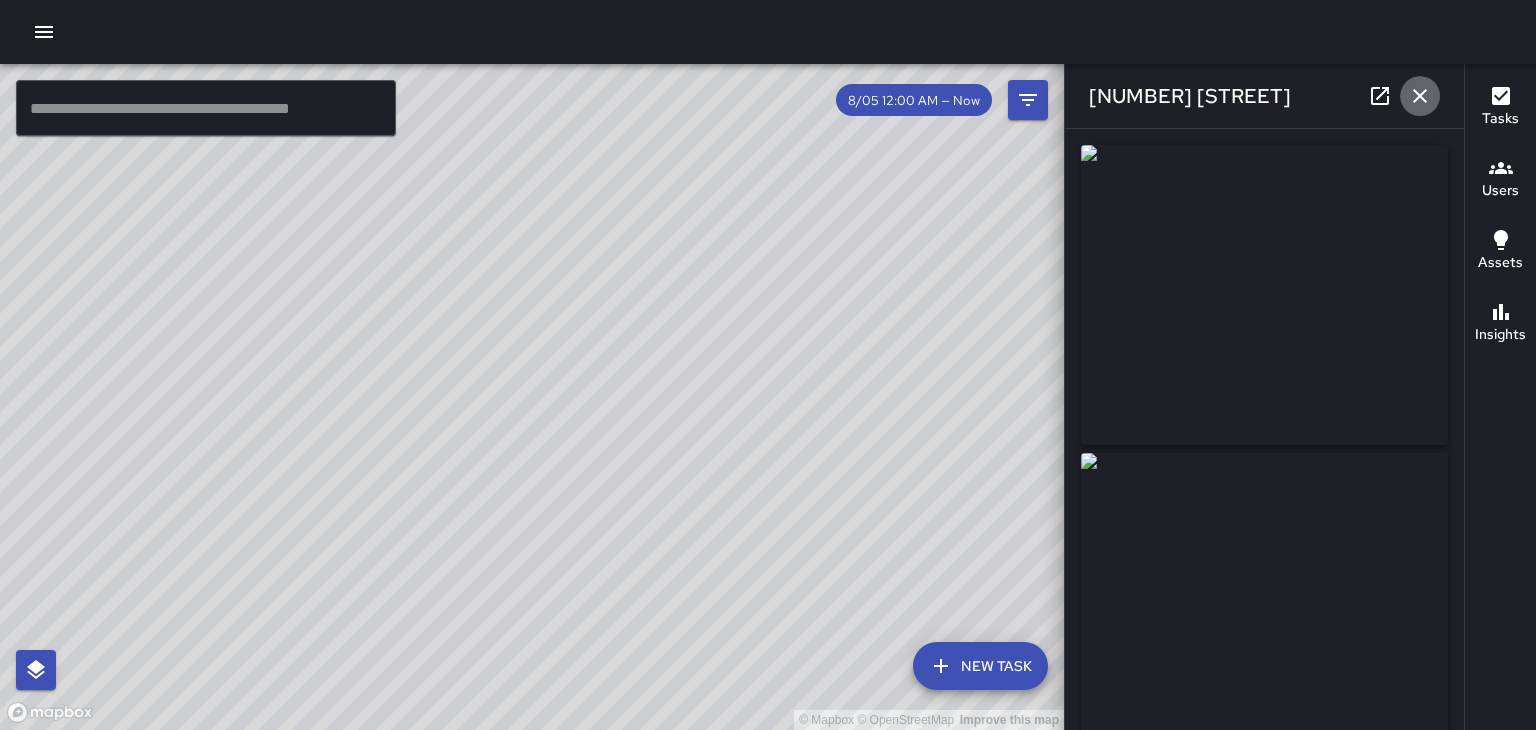 click 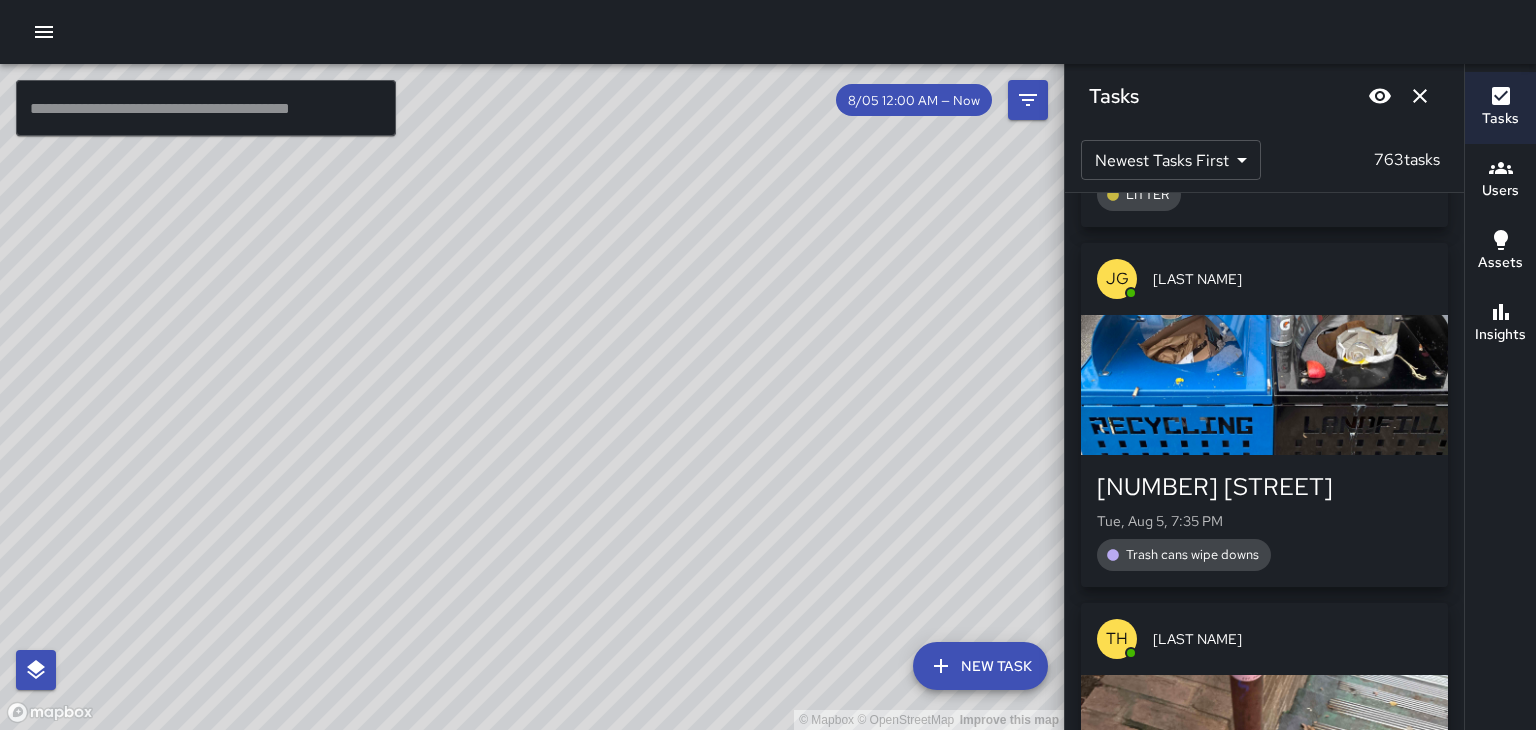 scroll, scrollTop: 42832, scrollLeft: 0, axis: vertical 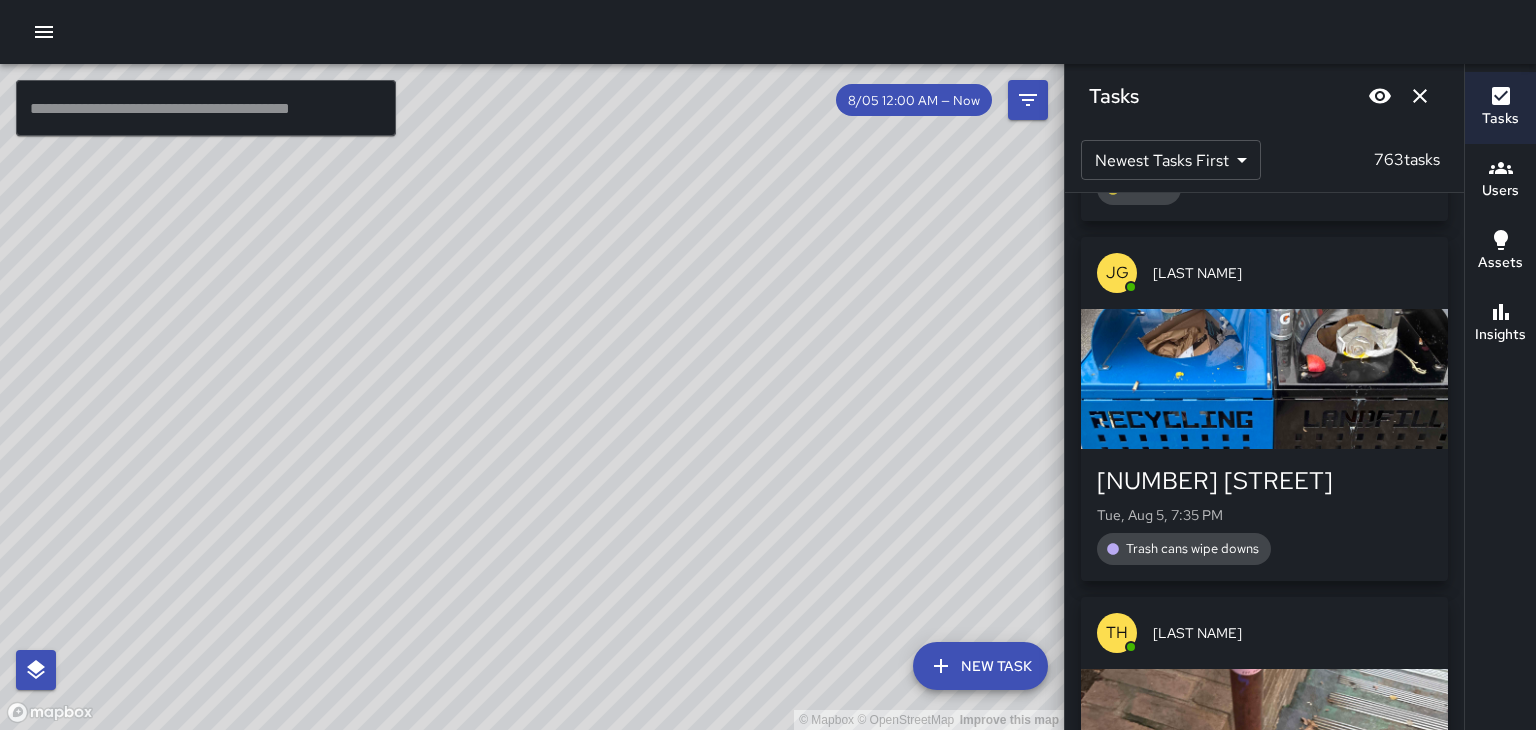 click on "Trash cans wipe downs" at bounding box center [1192, 548] 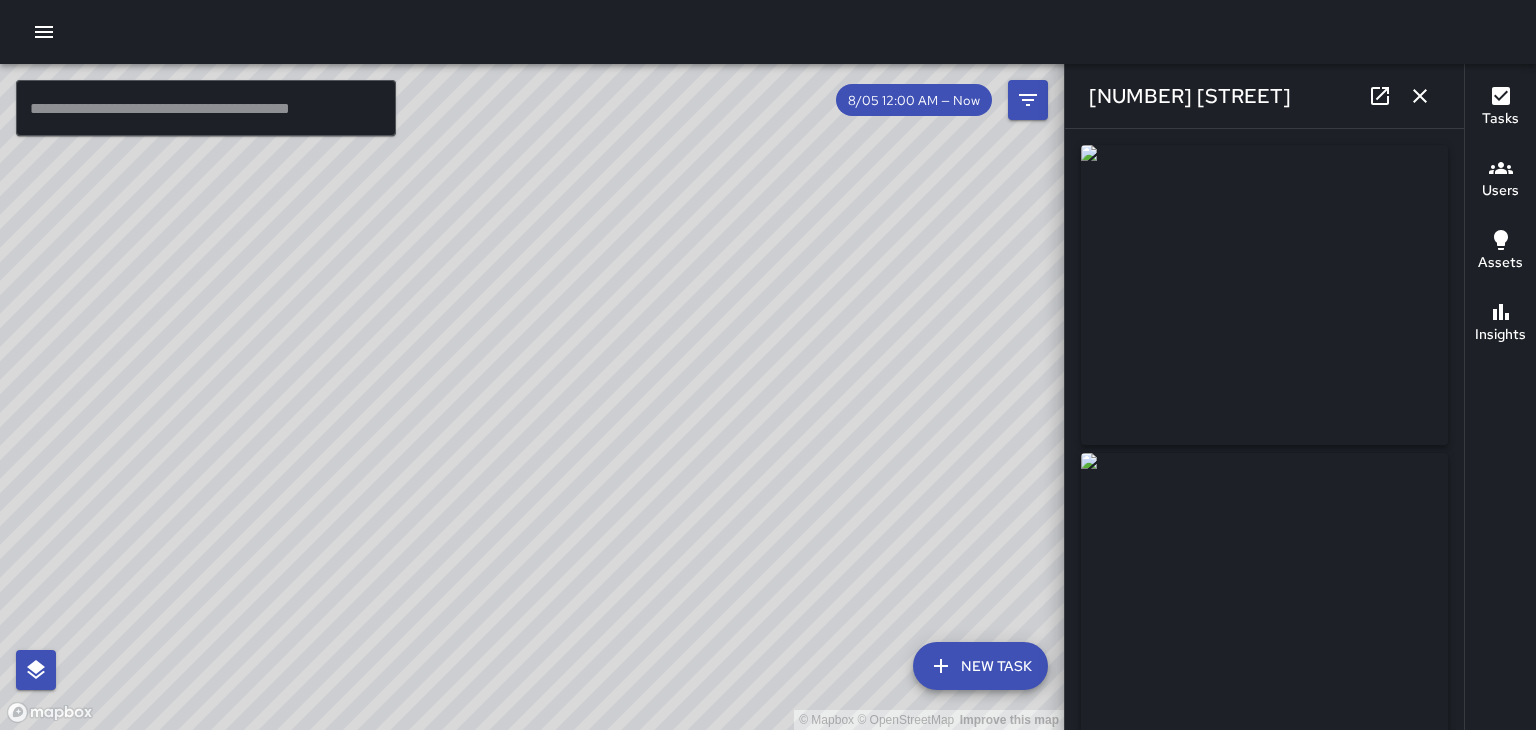 type on "**********" 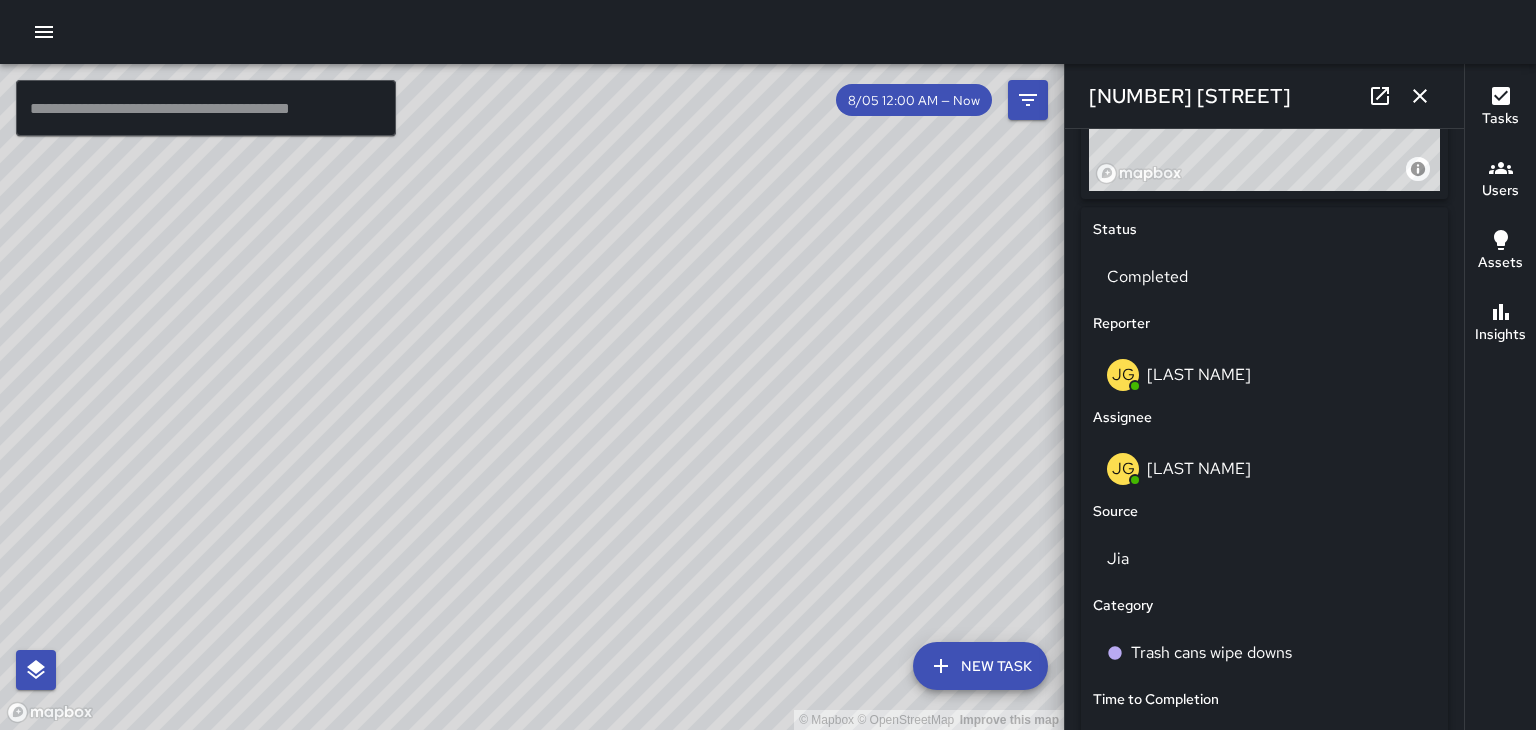 scroll, scrollTop: 869, scrollLeft: 0, axis: vertical 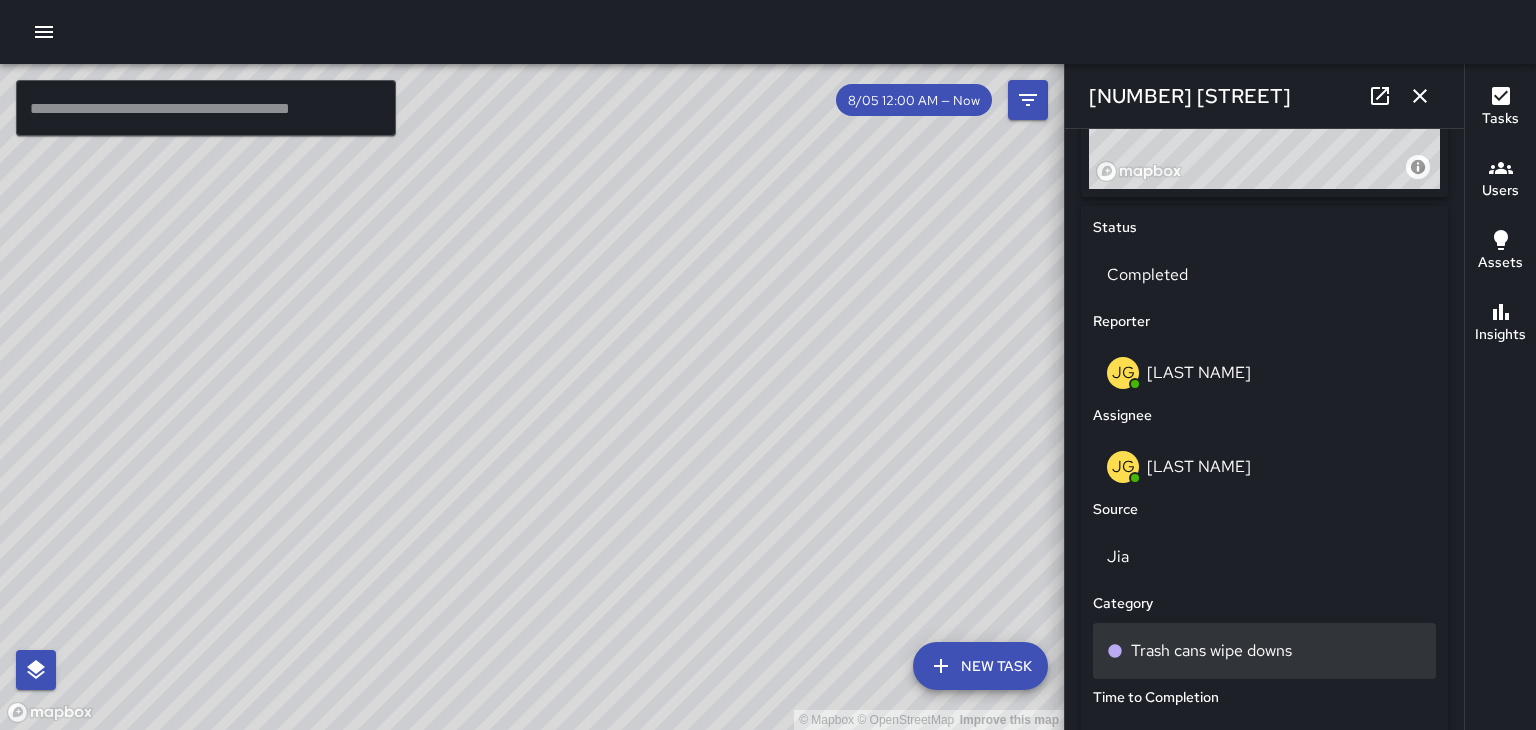 click on "Trash cans wipe downs" at bounding box center (1211, 651) 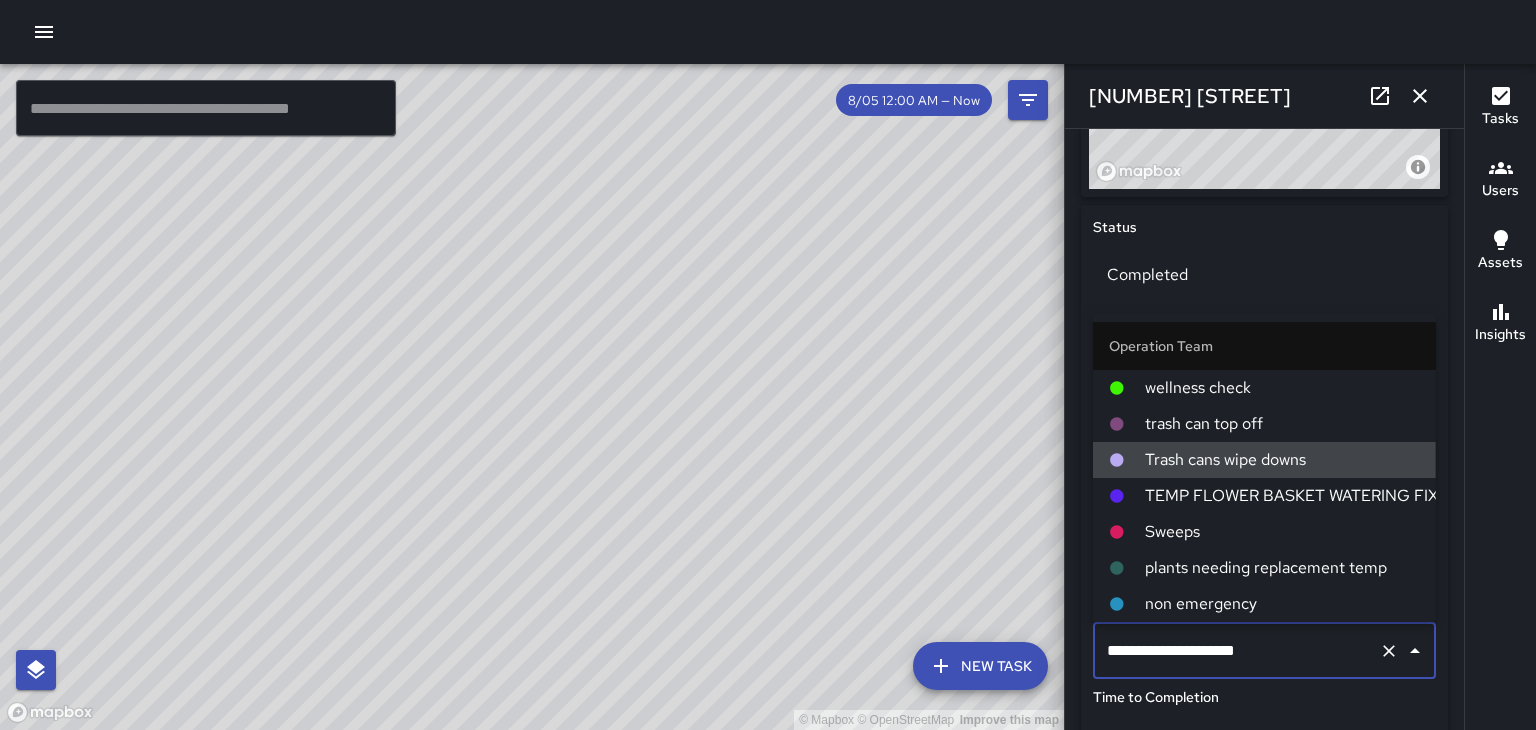 click on "trash can top off" at bounding box center [1282, 424] 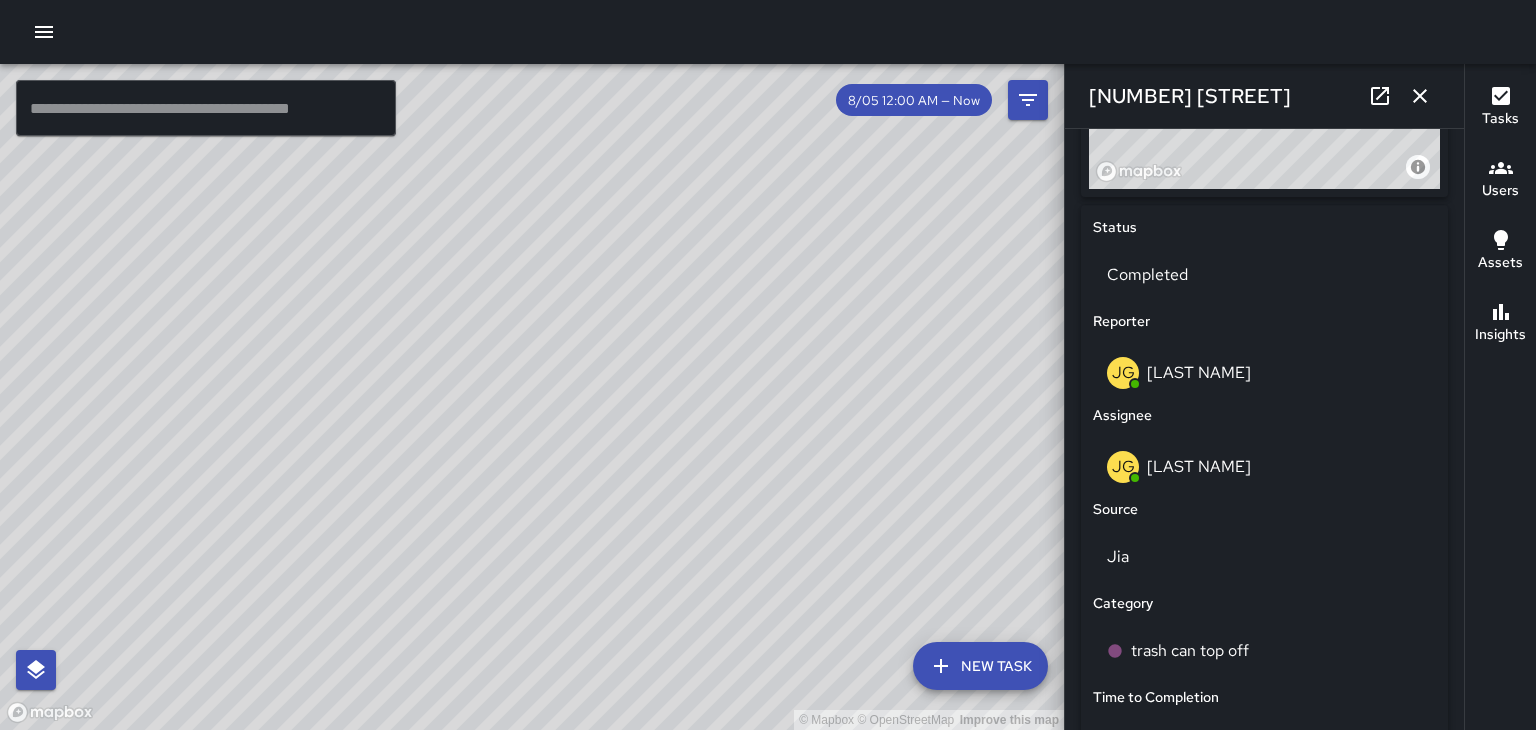 click 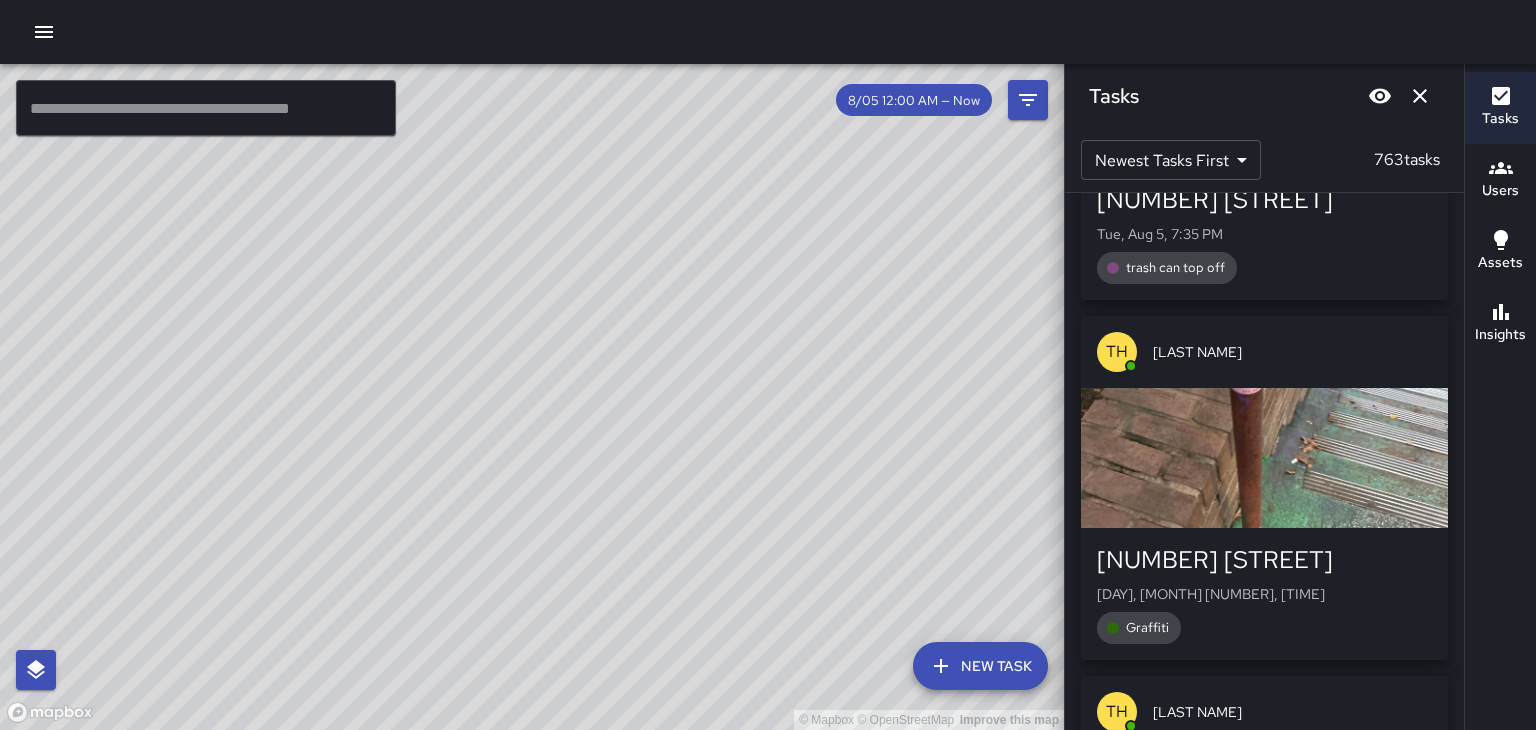 scroll, scrollTop: 43118, scrollLeft: 0, axis: vertical 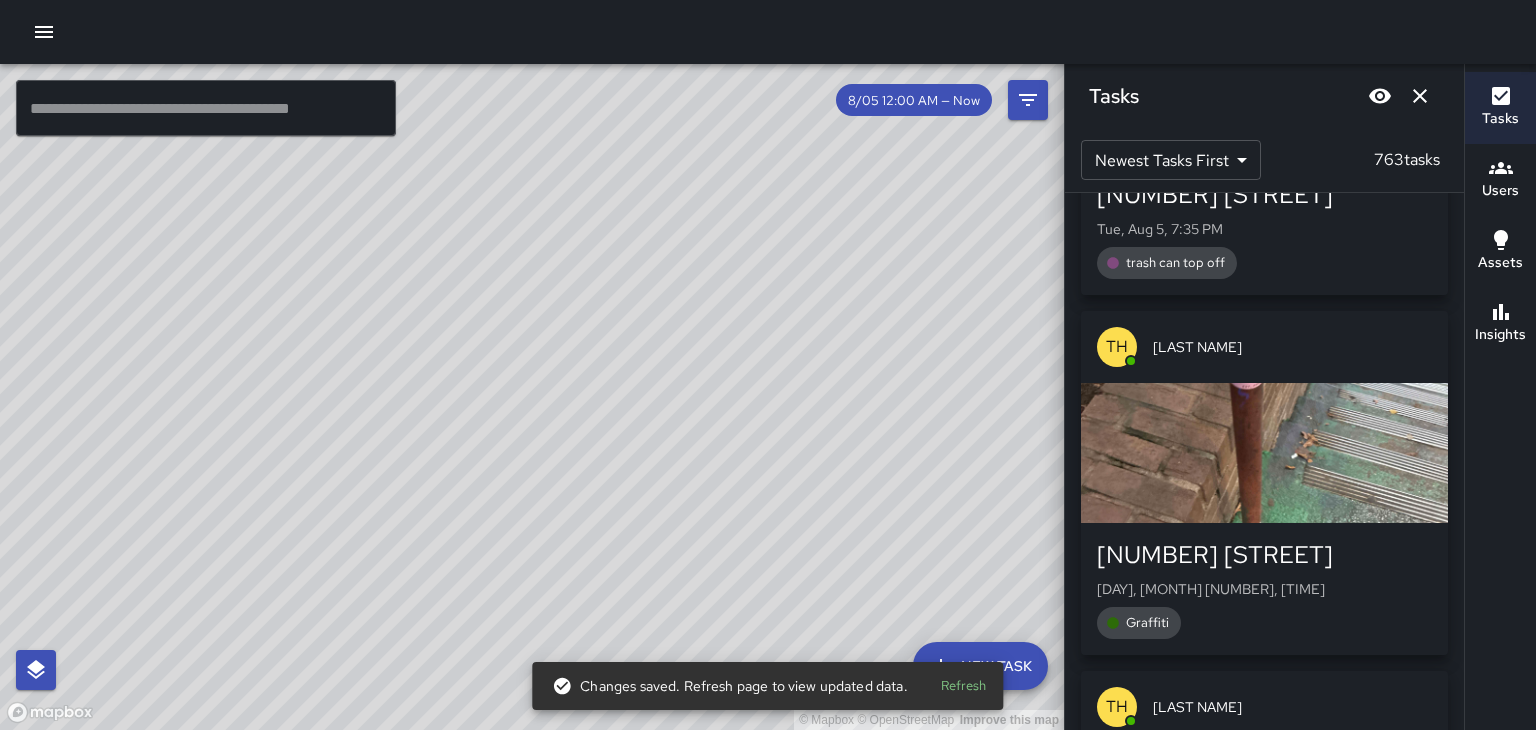 click at bounding box center (1264, 453) 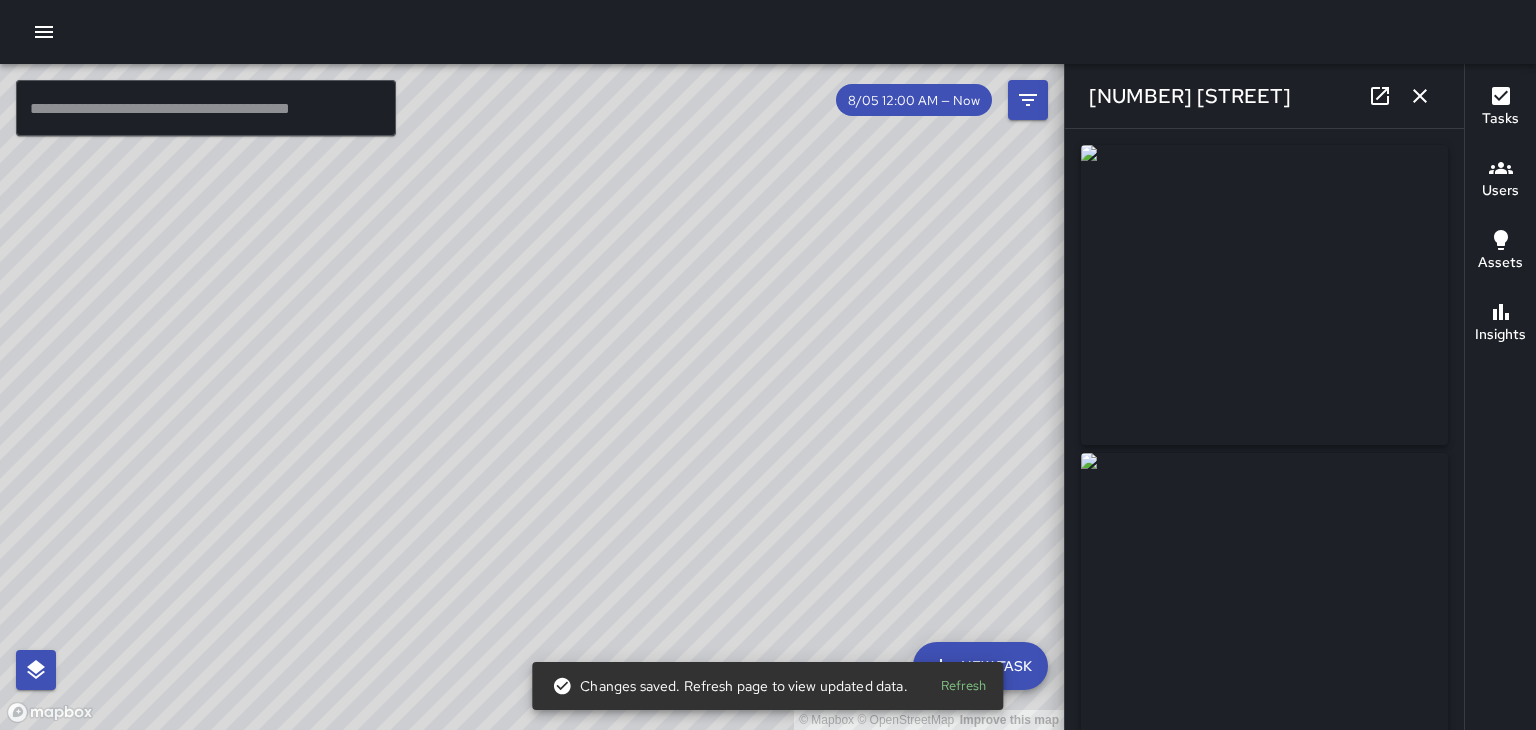 type on "**********" 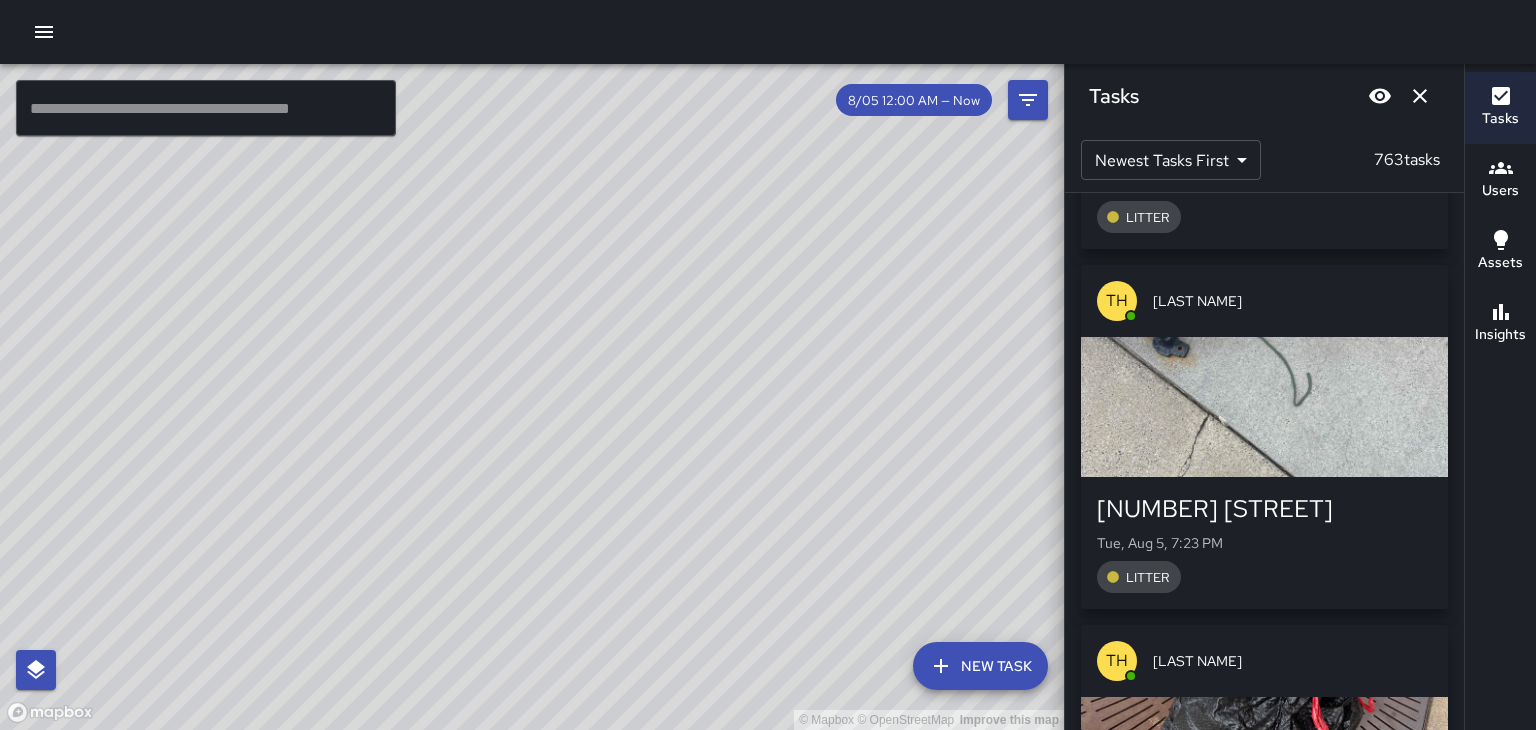 scroll, scrollTop: 47121, scrollLeft: 0, axis: vertical 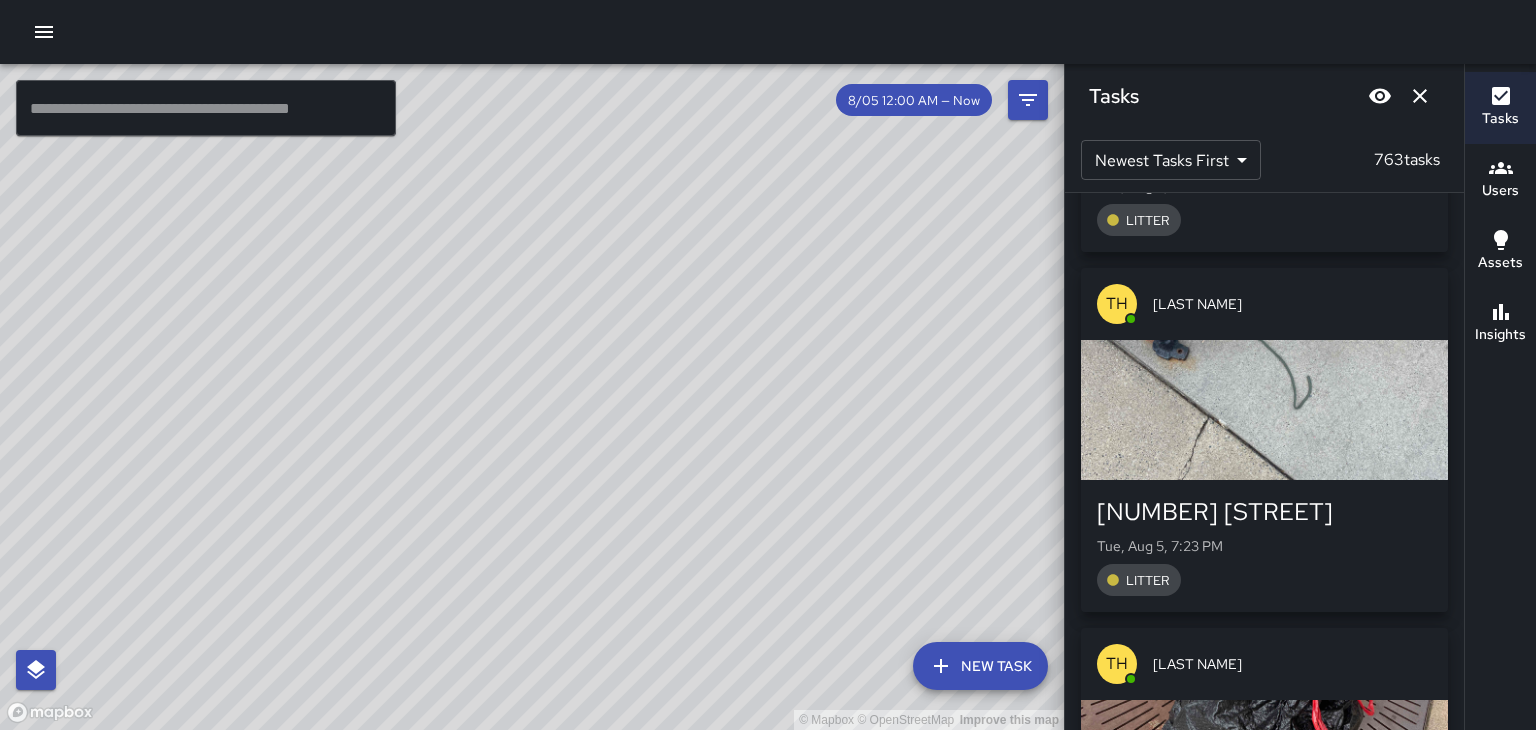 click on "[NUMBER] [STREET] [DAY], [MONTH] [NUMBER], [TIME] LITTER" at bounding box center (1264, 546) 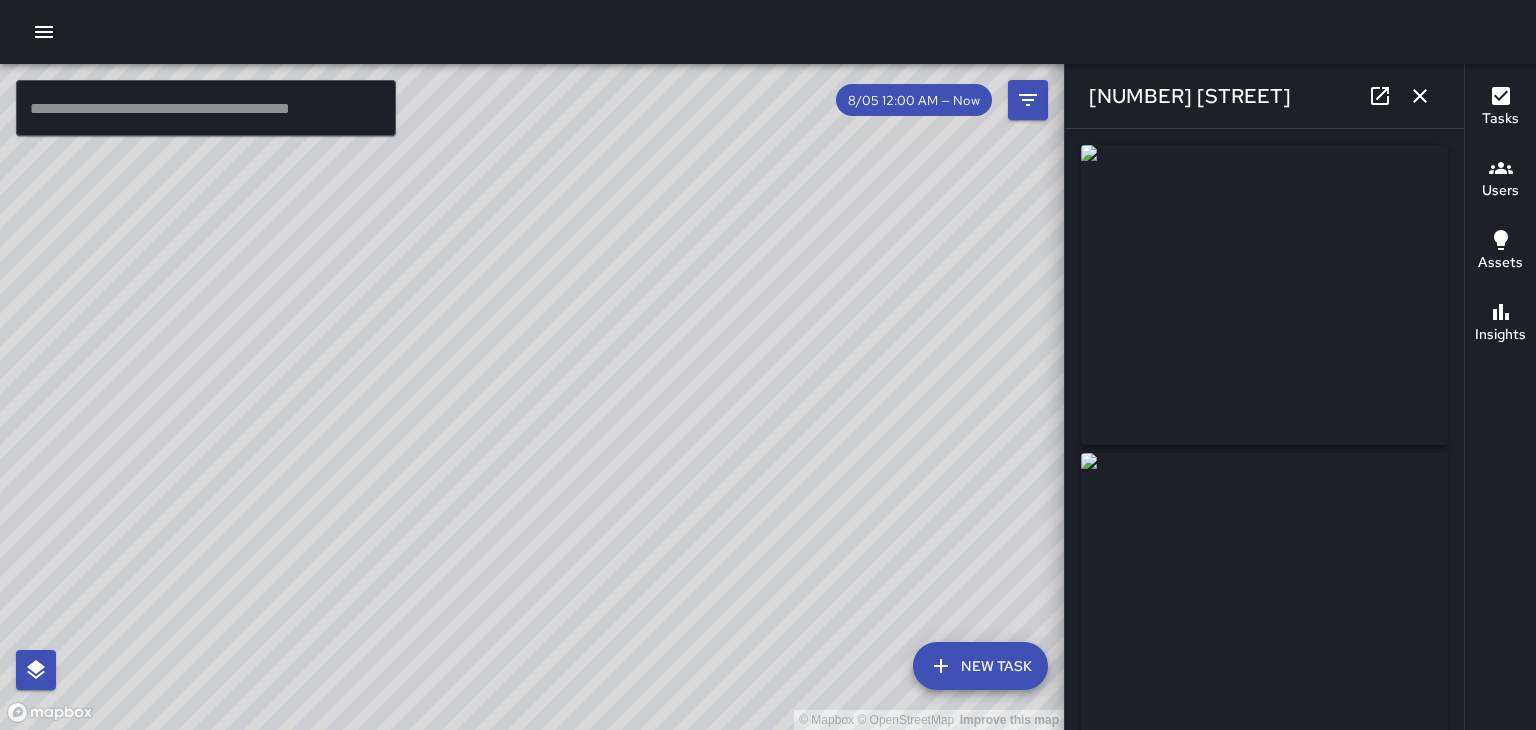 click 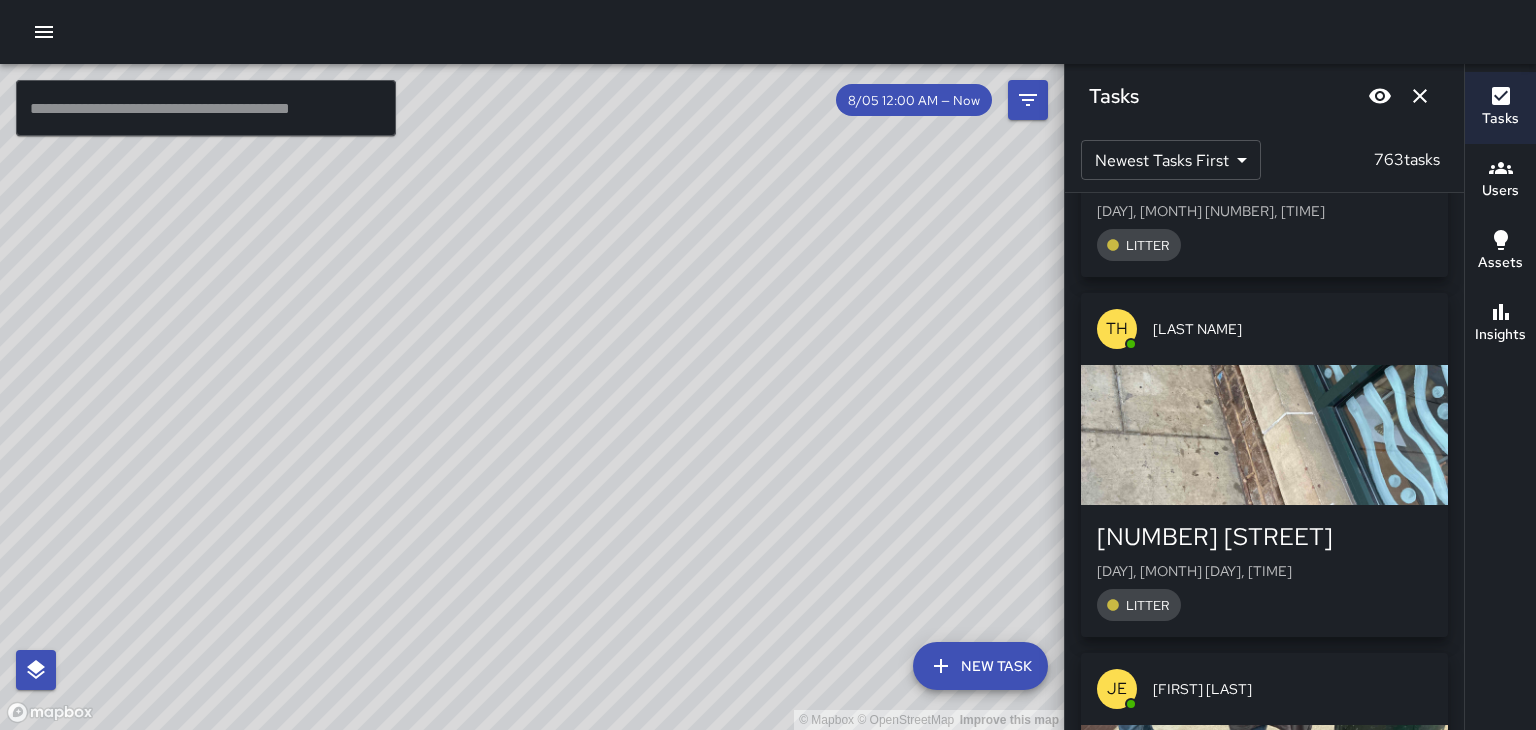 scroll, scrollTop: 48176, scrollLeft: 0, axis: vertical 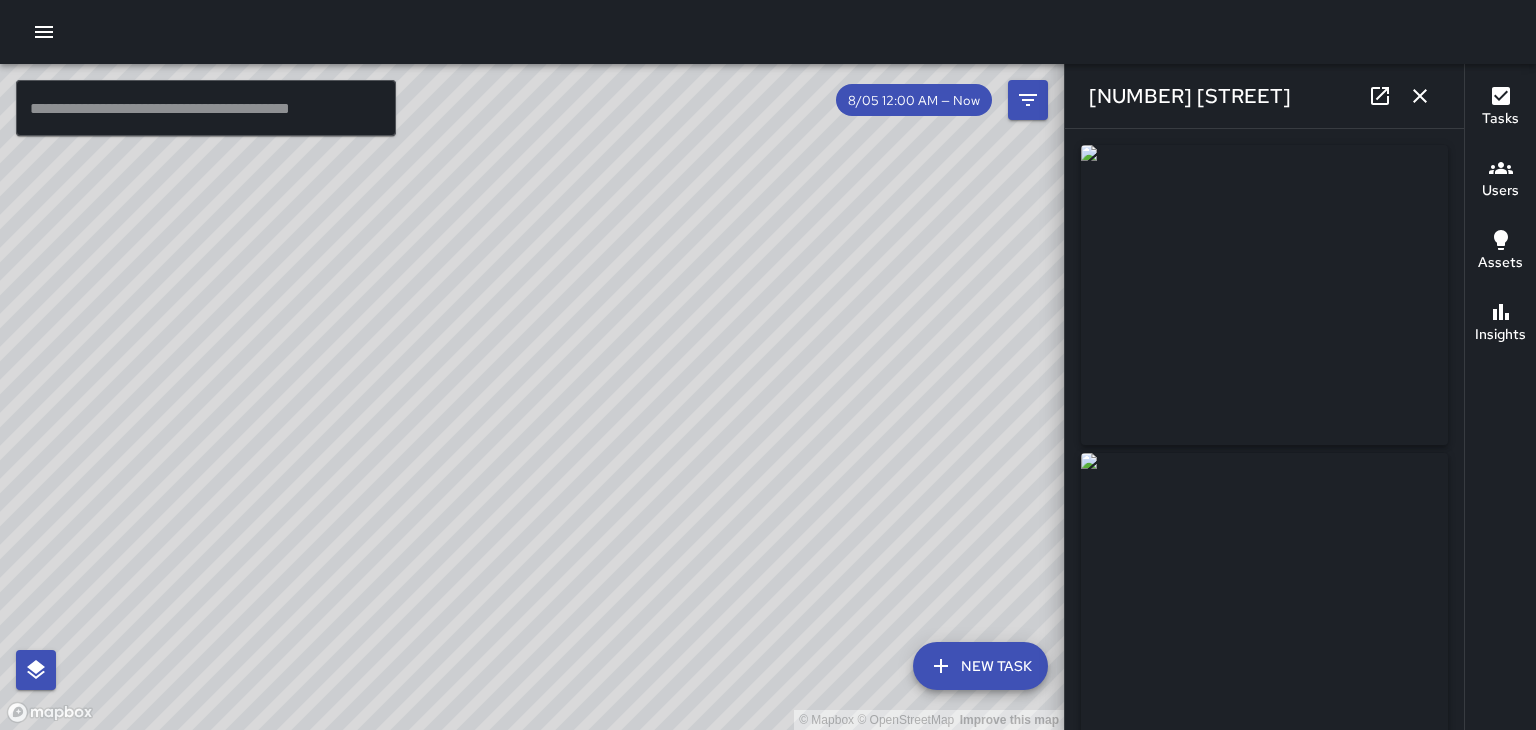 type on "**********" 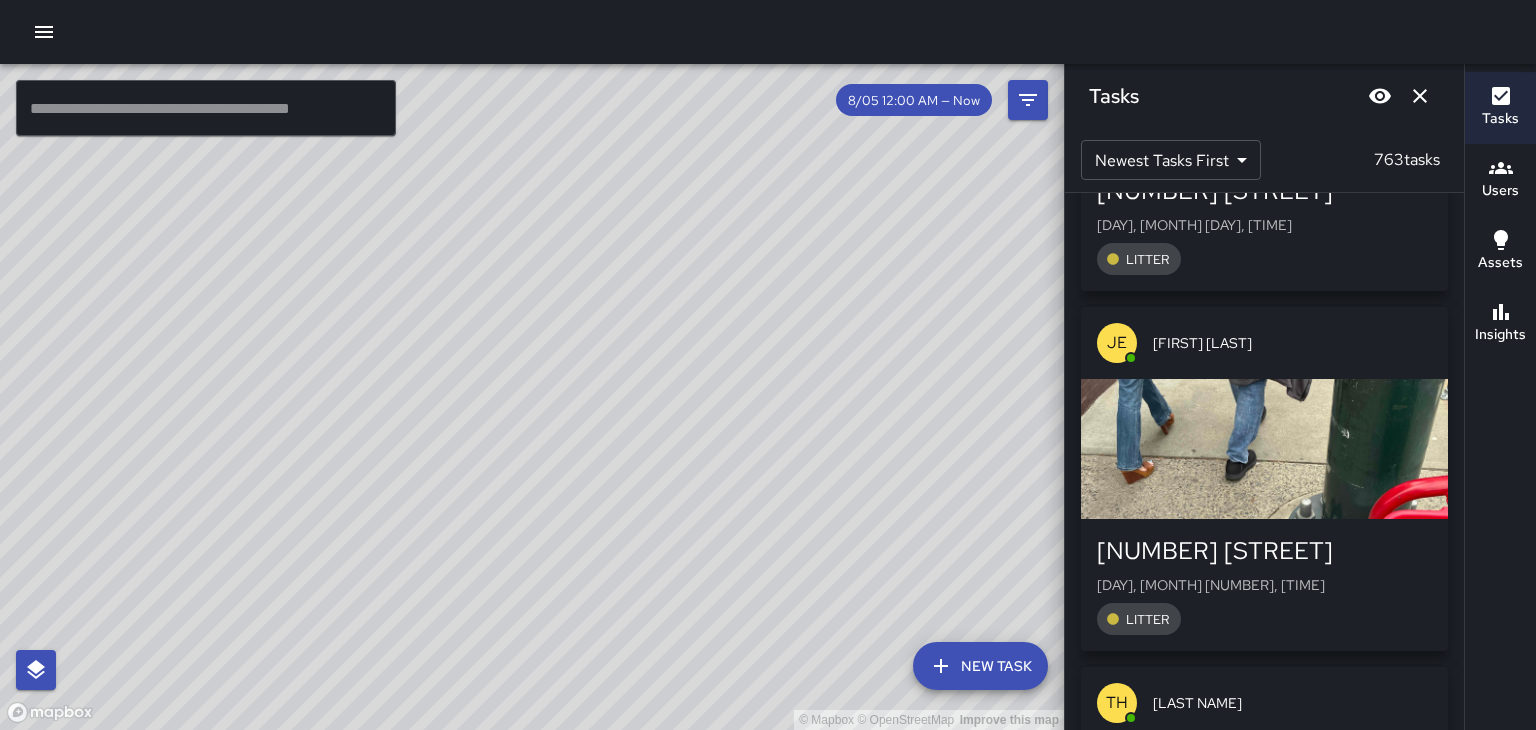 scroll, scrollTop: 48528, scrollLeft: 0, axis: vertical 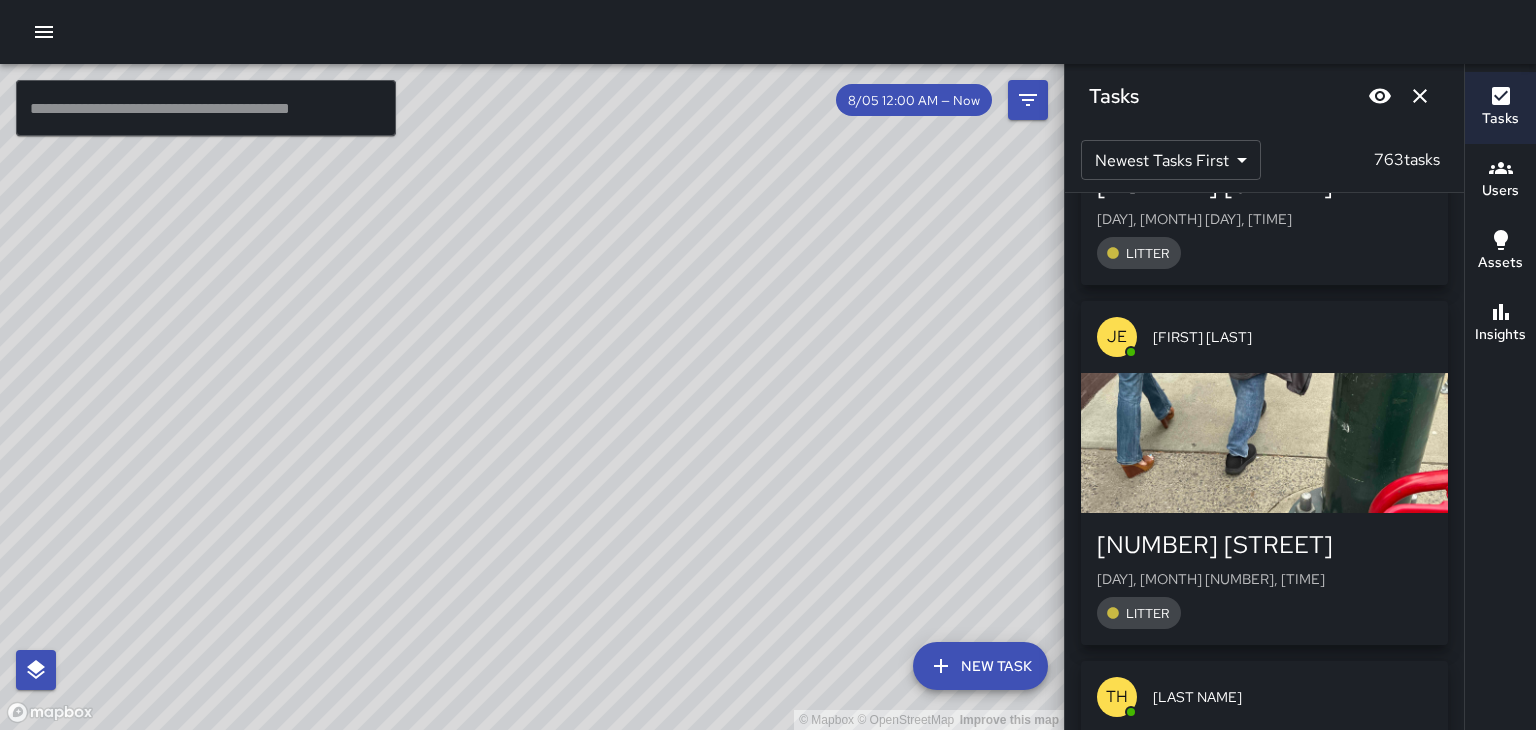 click on "[DAY], [MONTH] [NUMBER], [TIME]" at bounding box center [1264, 579] 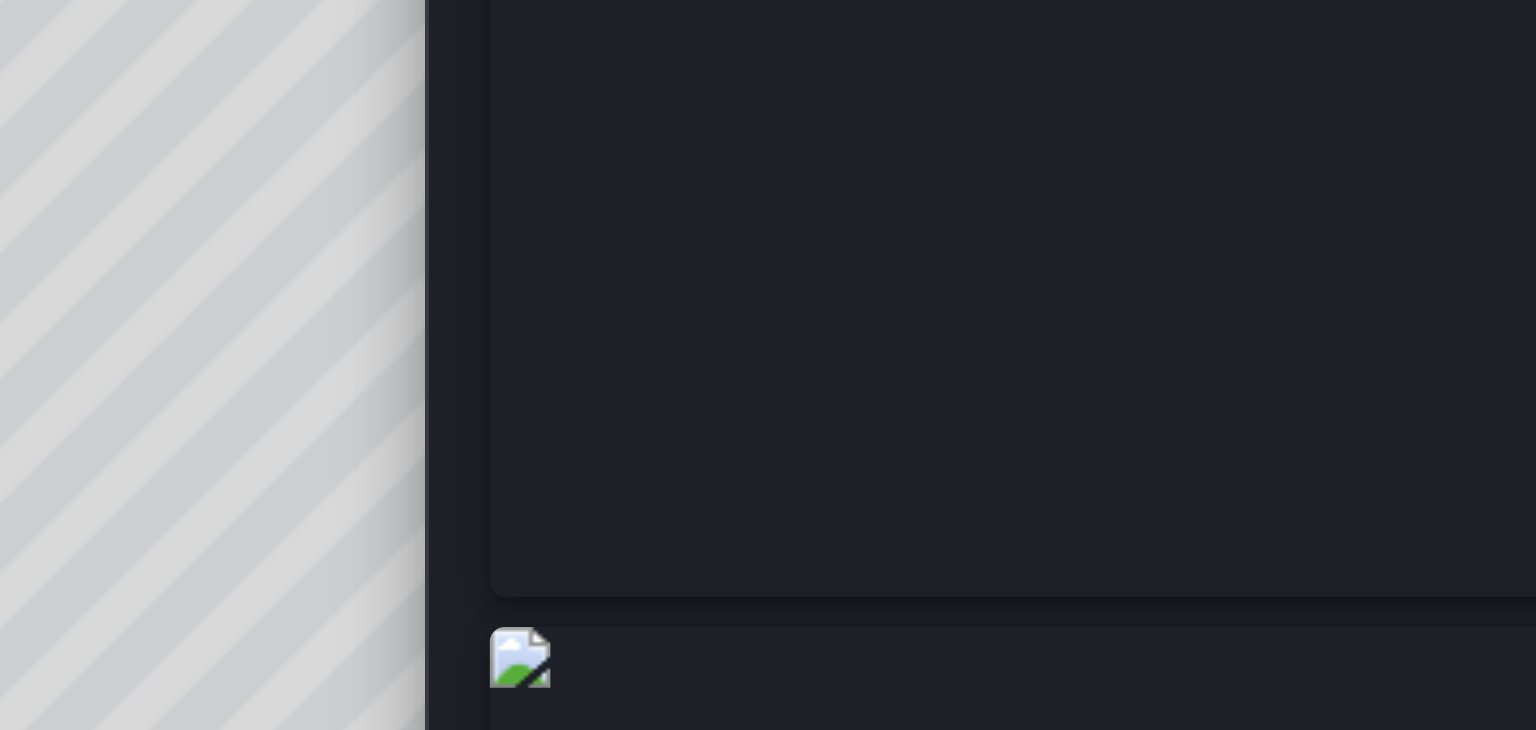 scroll, scrollTop: 88, scrollLeft: 0, axis: vertical 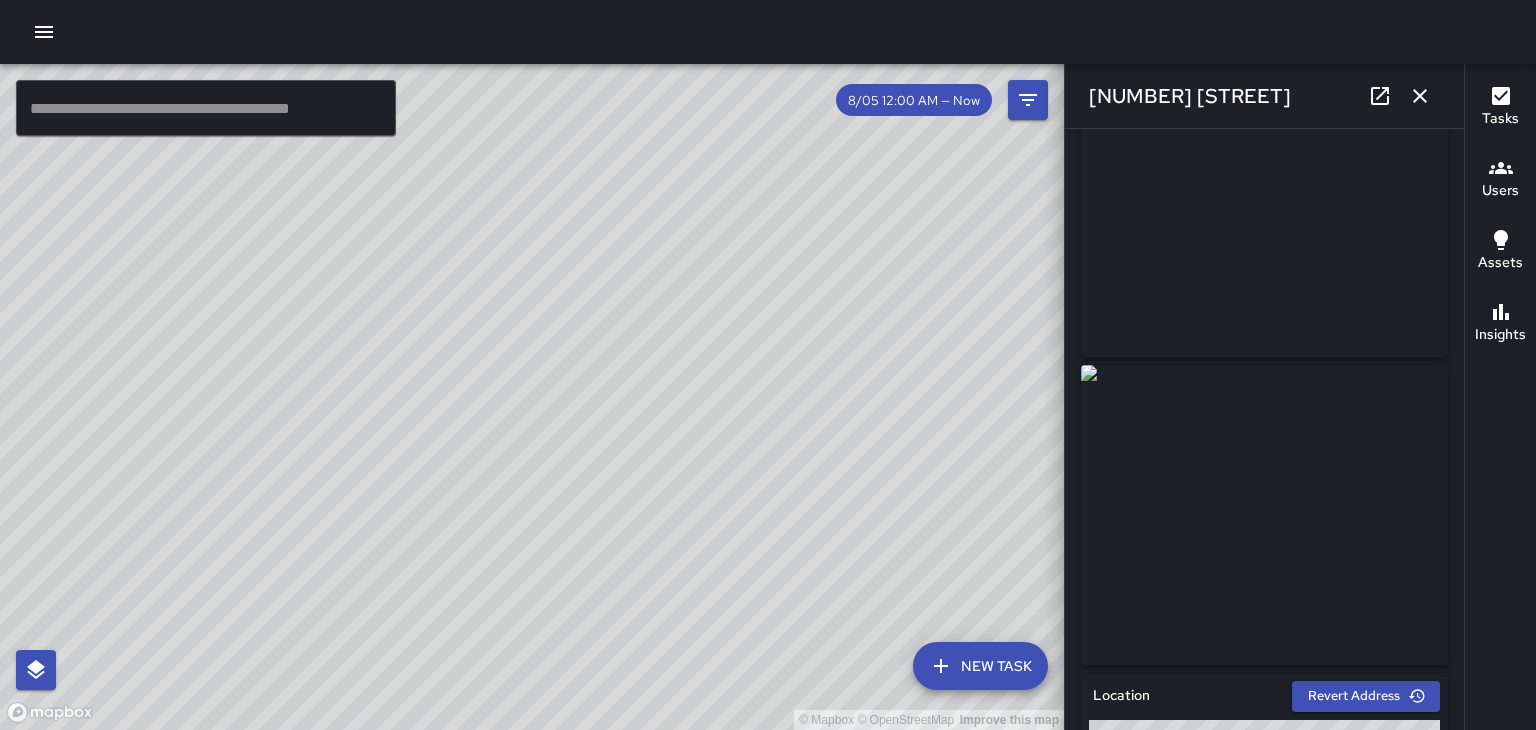 click at bounding box center [1420, 96] 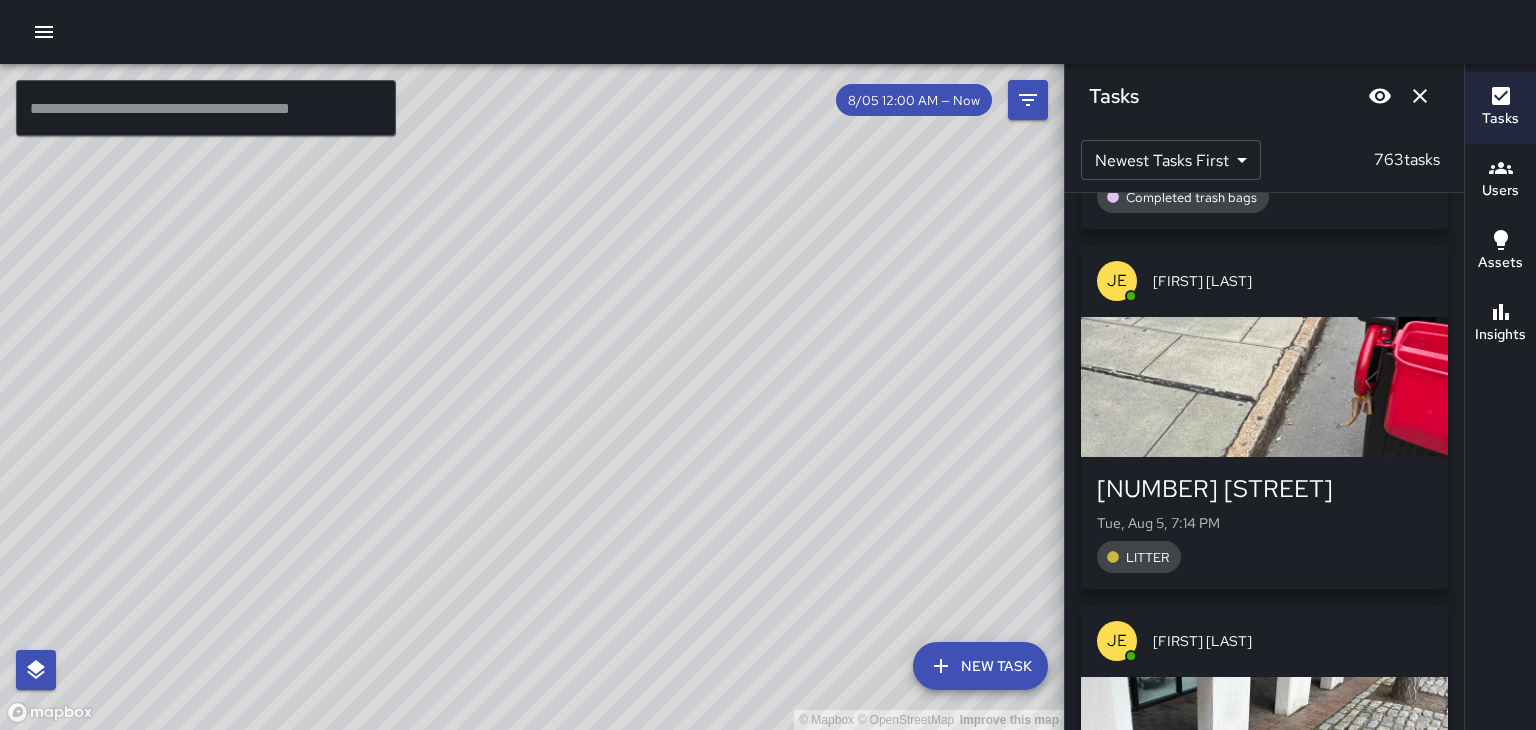 scroll, scrollTop: 49307, scrollLeft: 0, axis: vertical 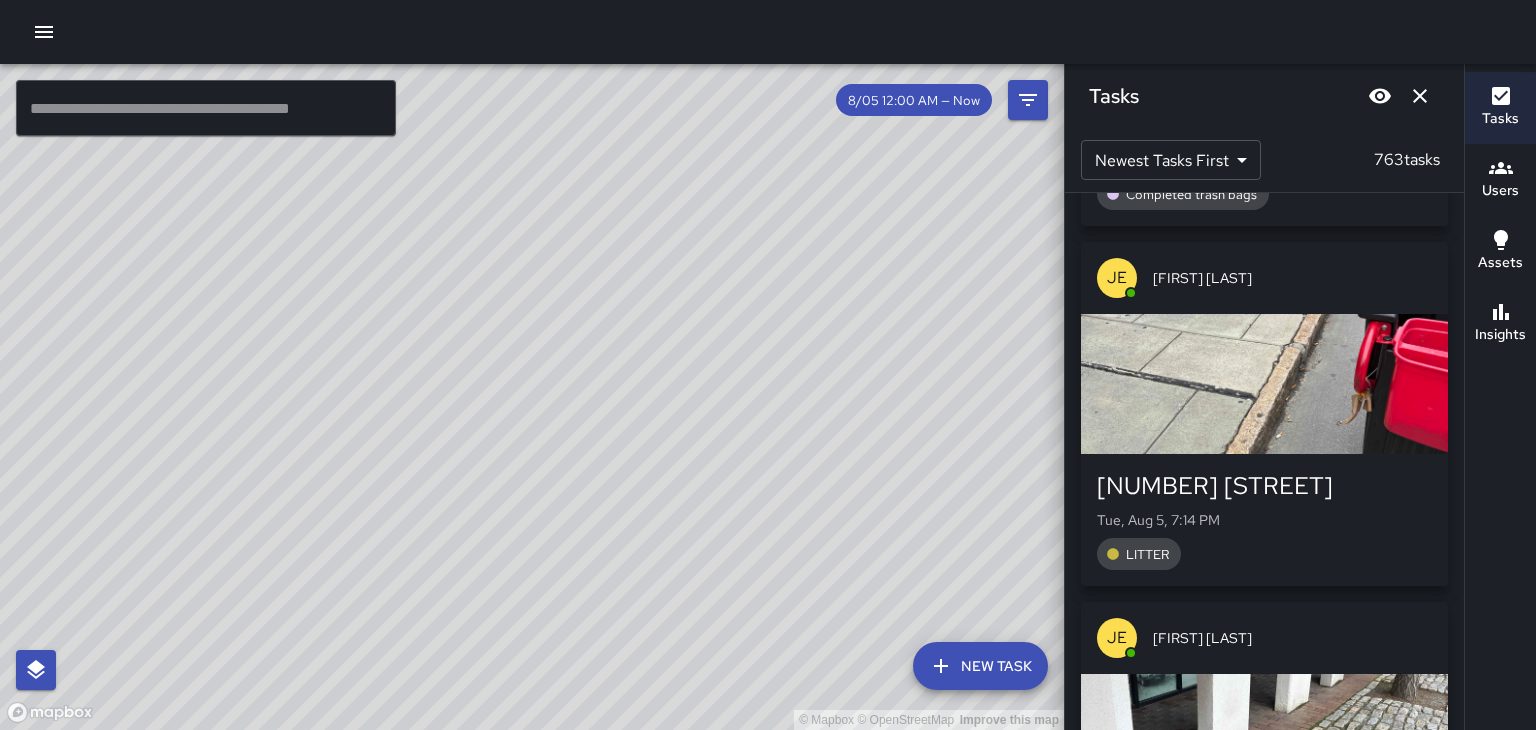 click at bounding box center (1264, 384) 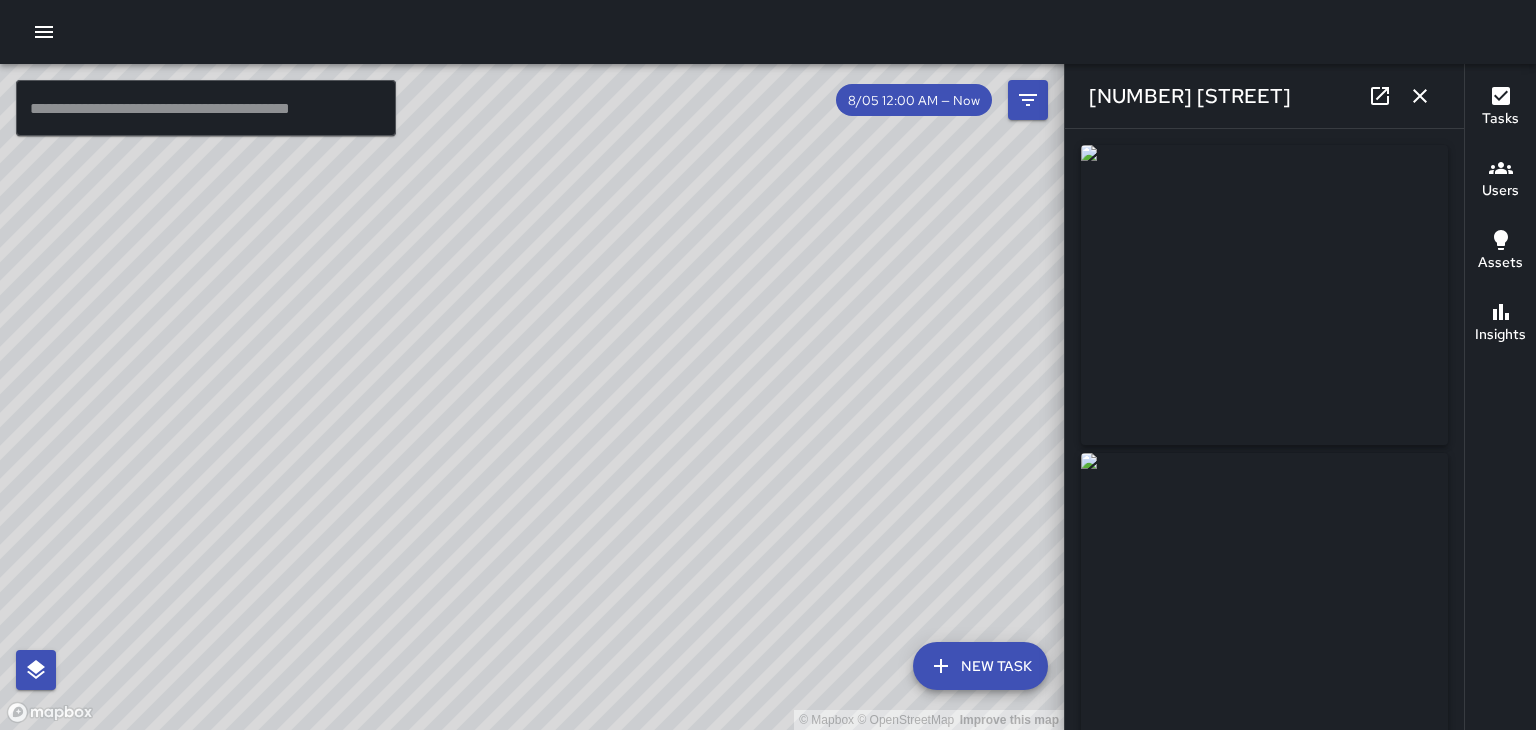 scroll, scrollTop: 0, scrollLeft: 0, axis: both 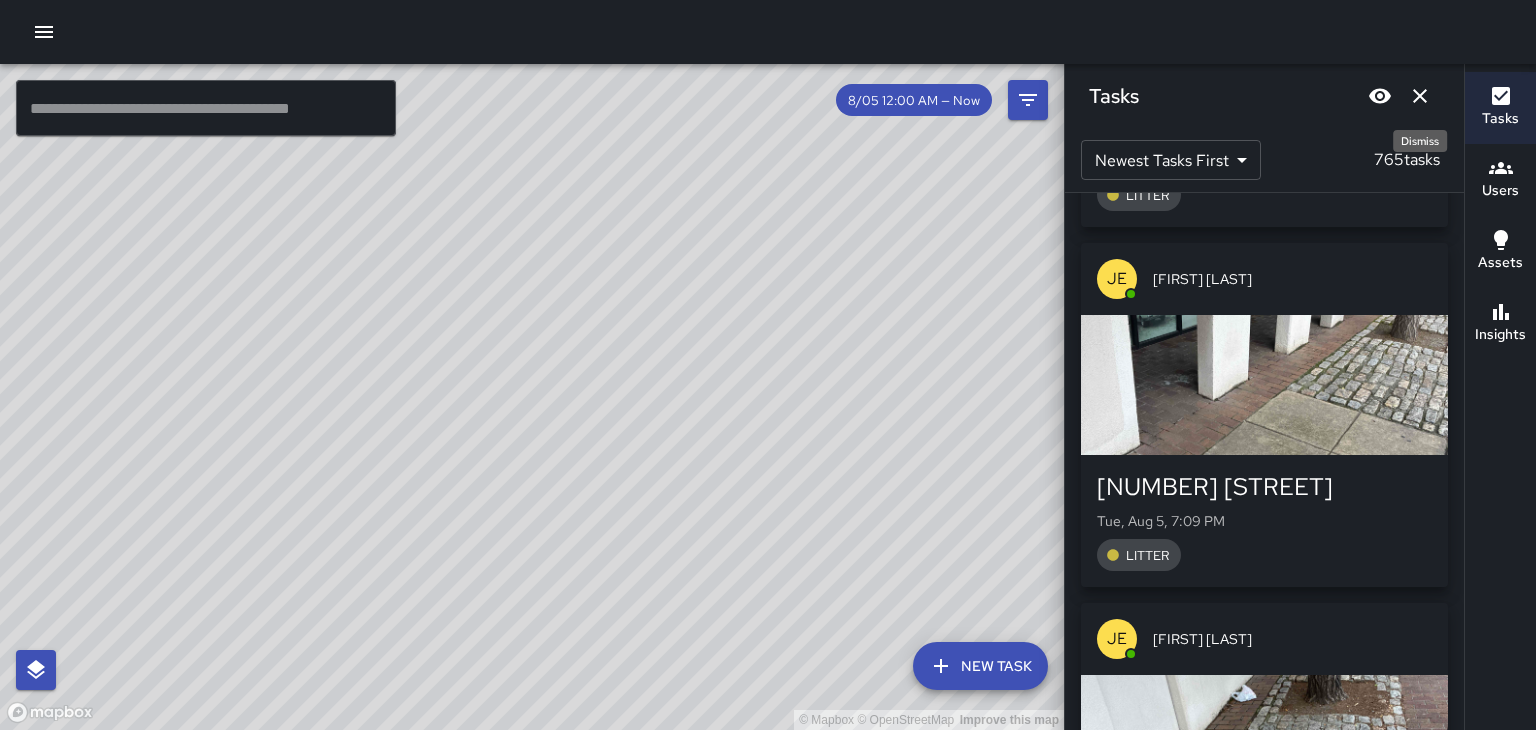 click on "[FIRST] [LAST] [NUMBER] [STREET] [DAY], [MONTH] [DAY], [TIME] [TEXT]" at bounding box center [1264, 521] 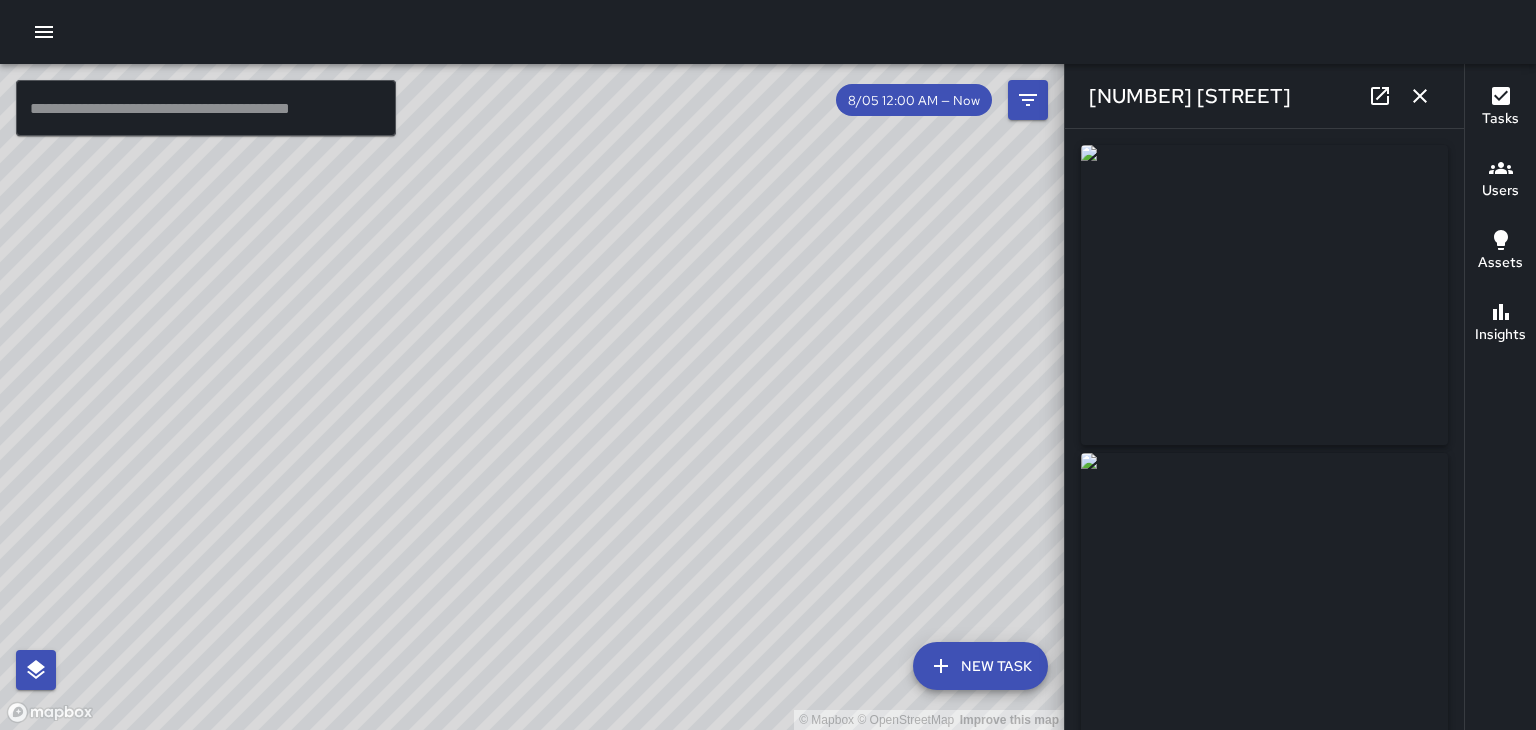 type on "**********" 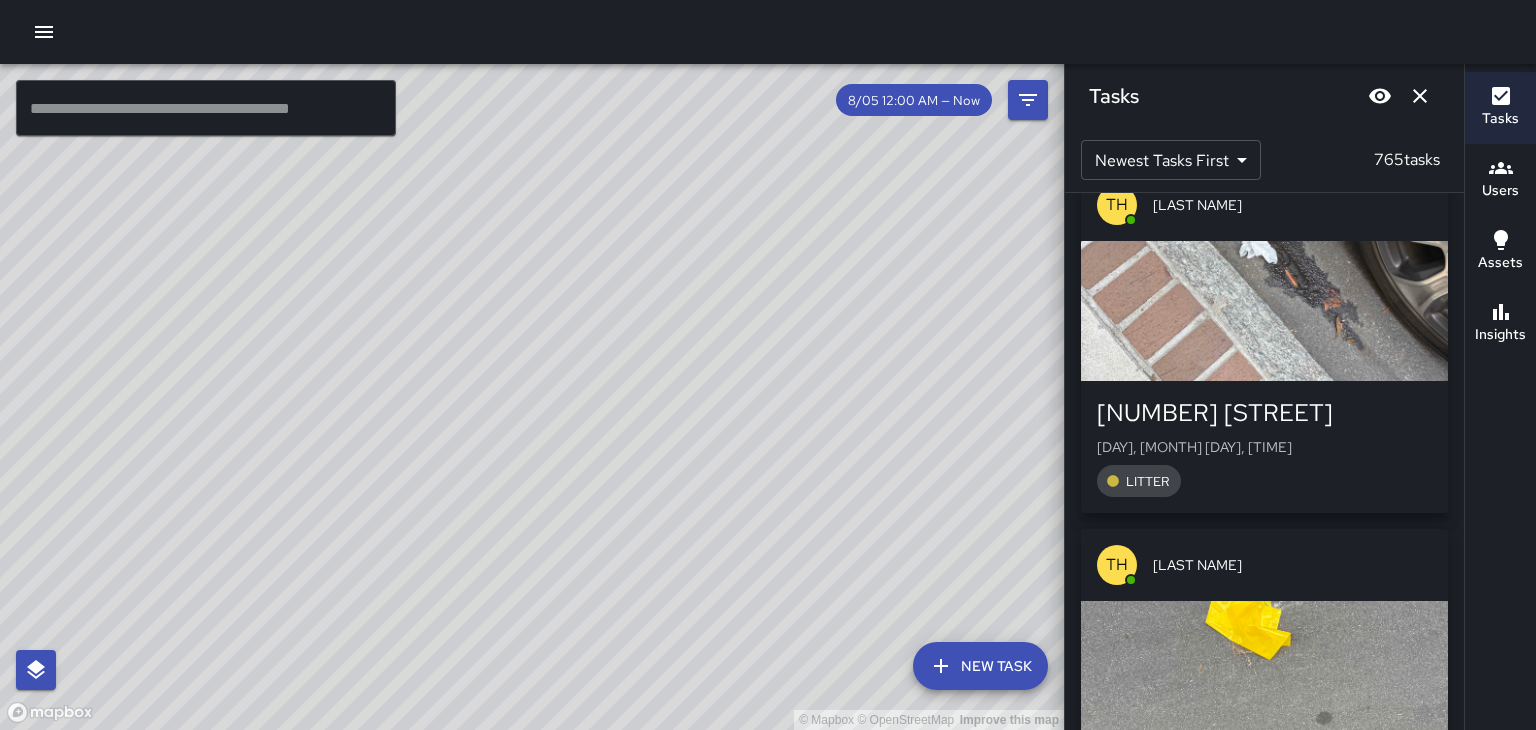 scroll, scrollTop: 51164, scrollLeft: 0, axis: vertical 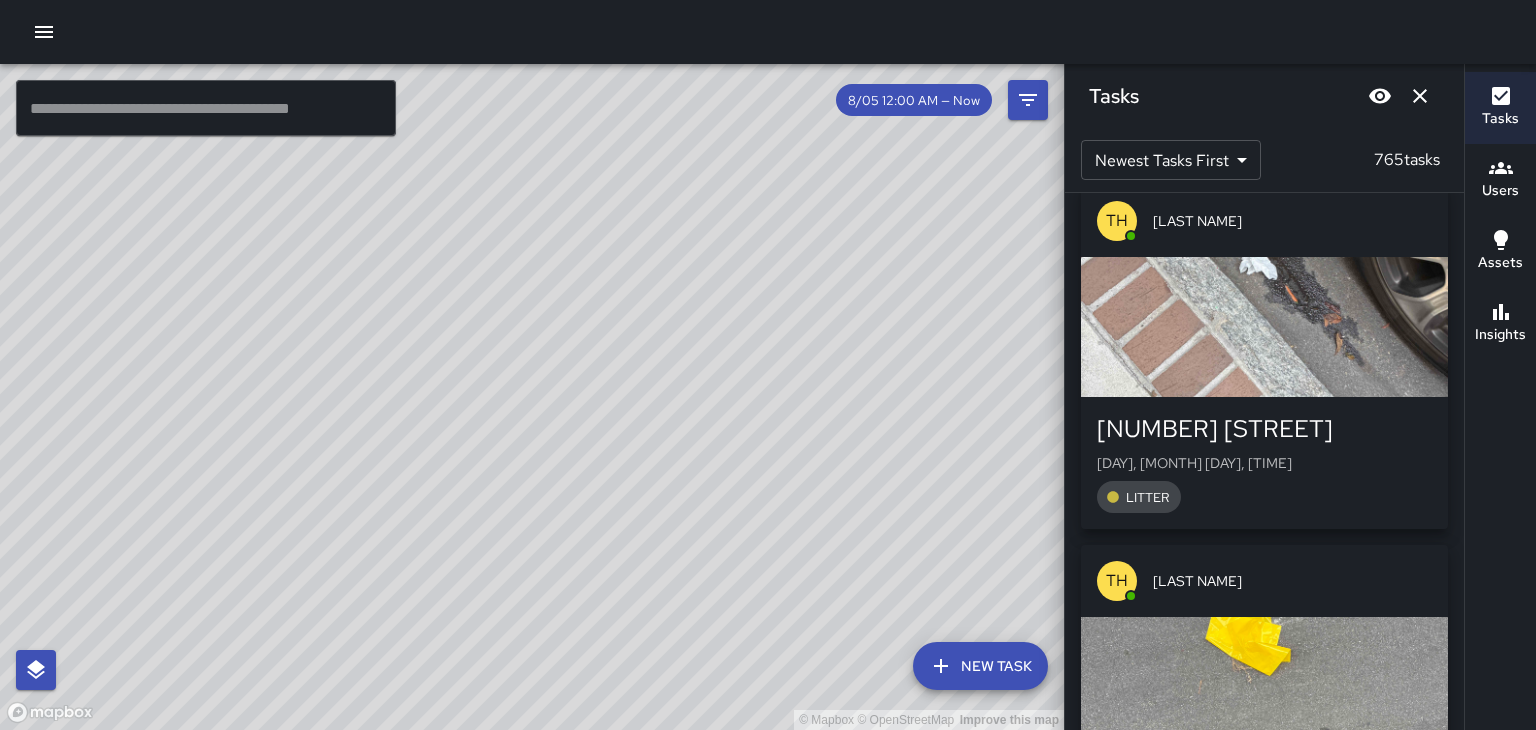 click at bounding box center (1264, 327) 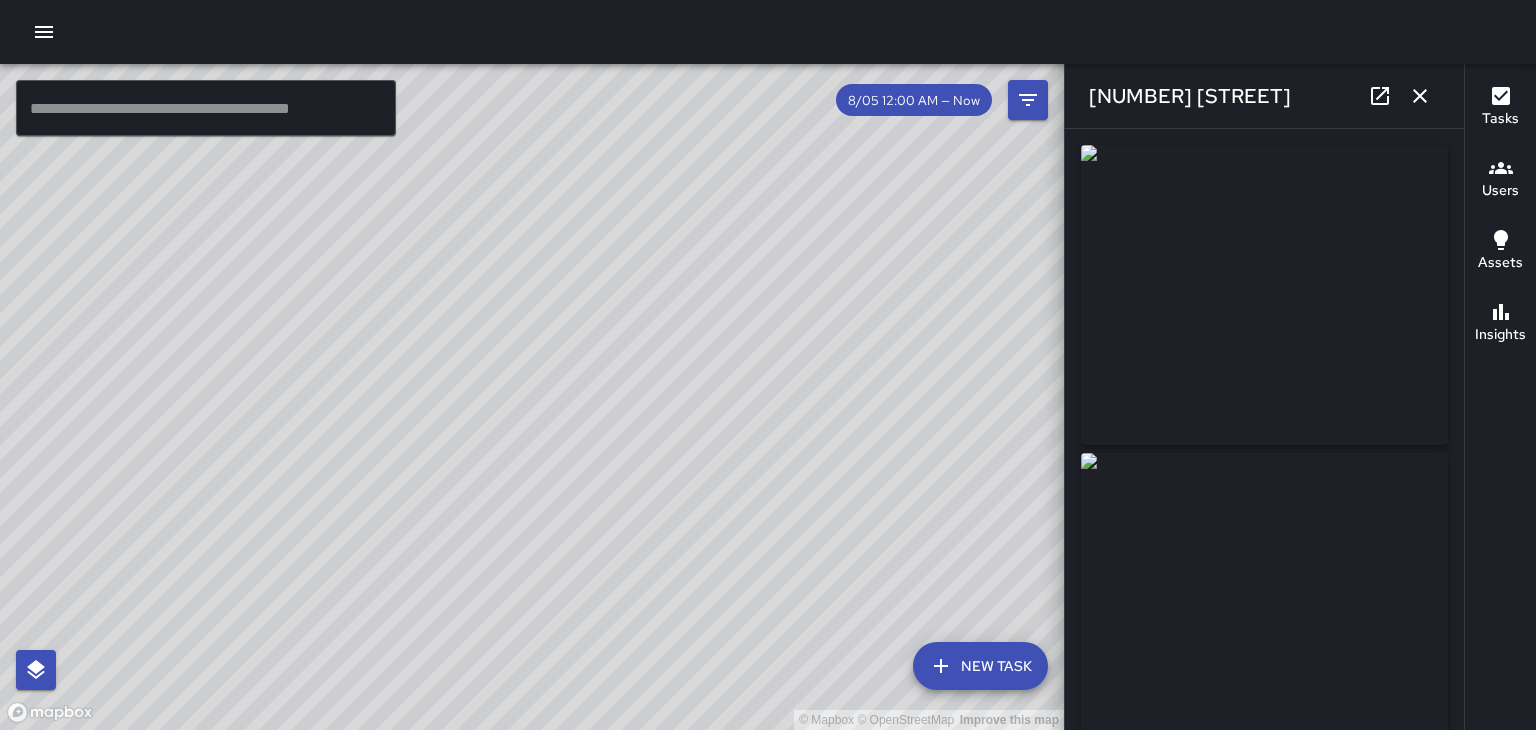 click 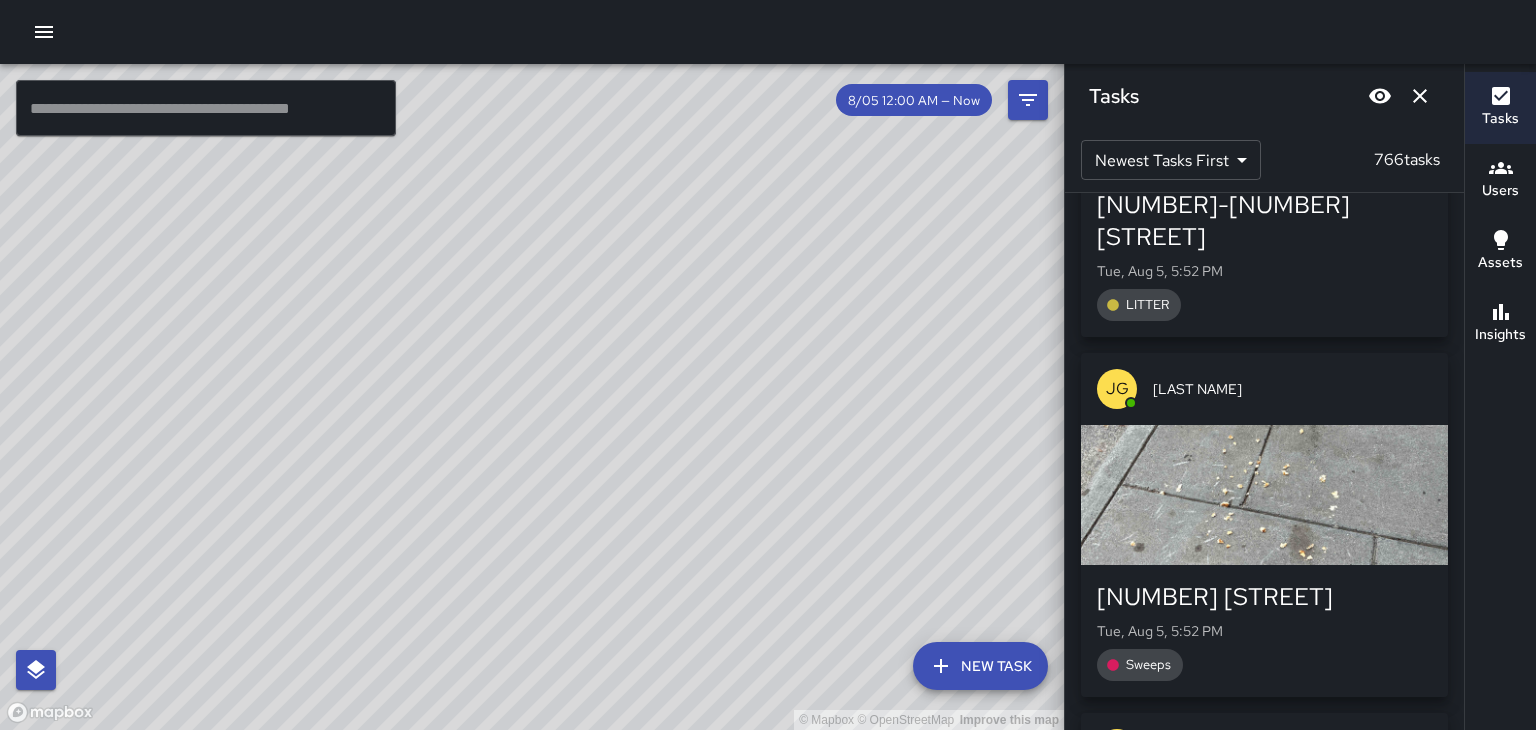 scroll, scrollTop: 55732, scrollLeft: 0, axis: vertical 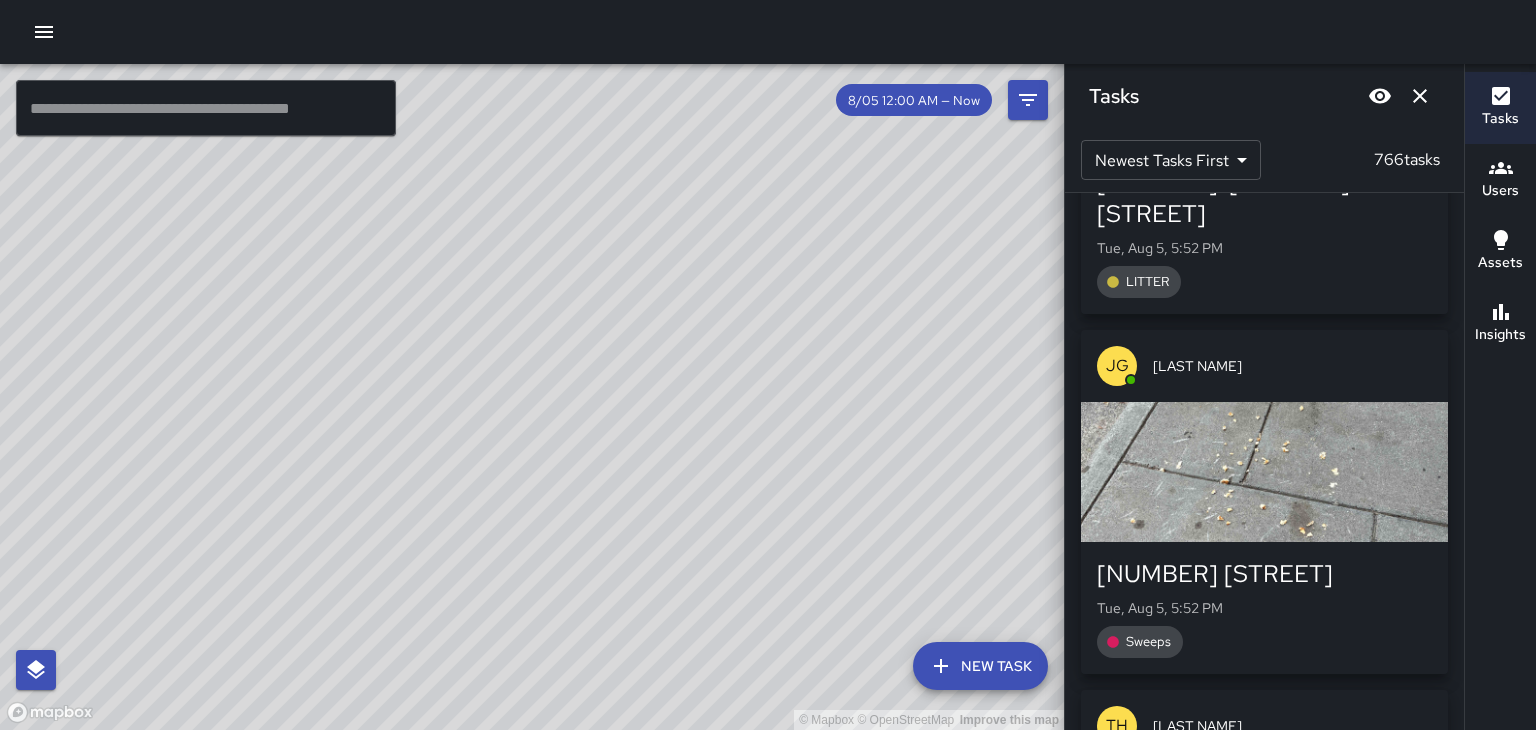 click at bounding box center [1264, 472] 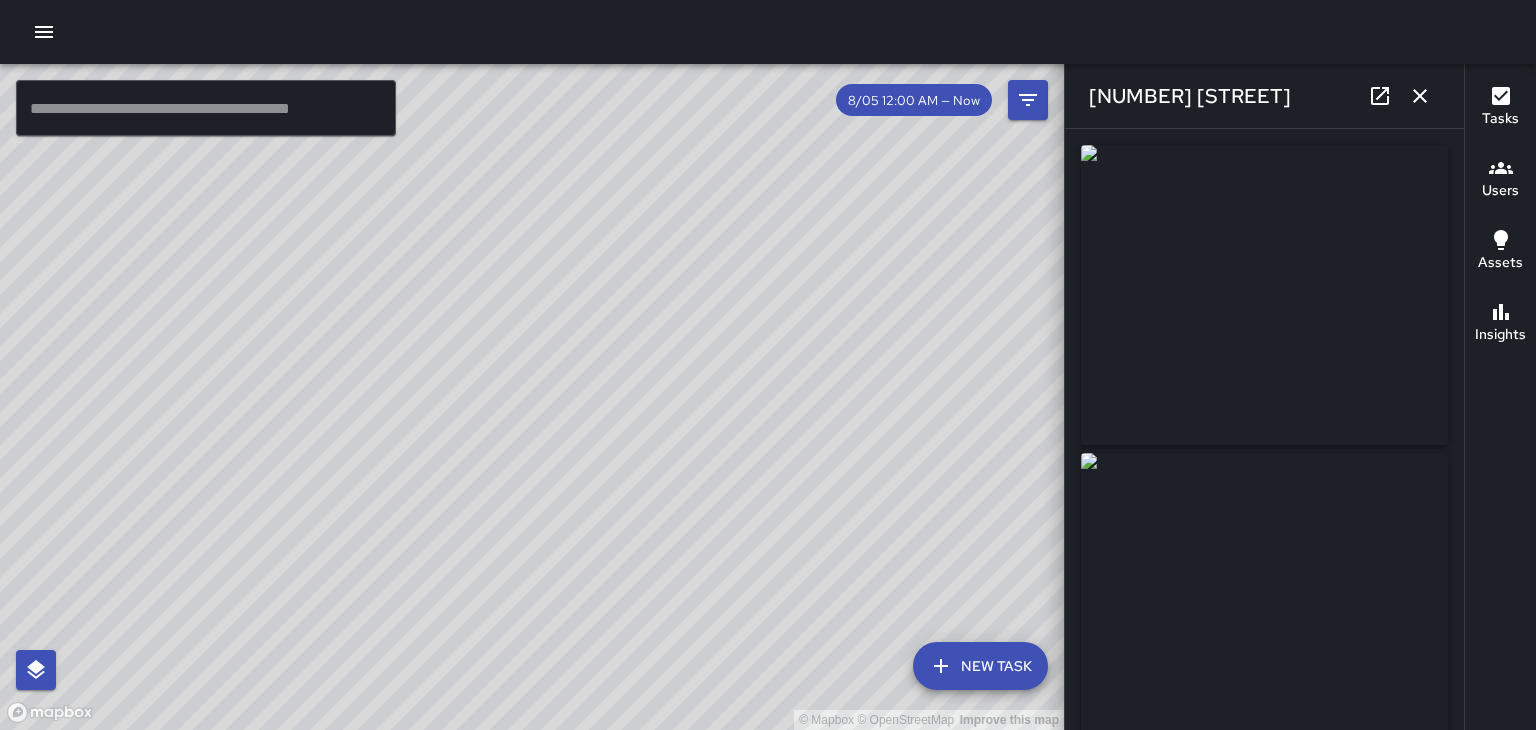 click 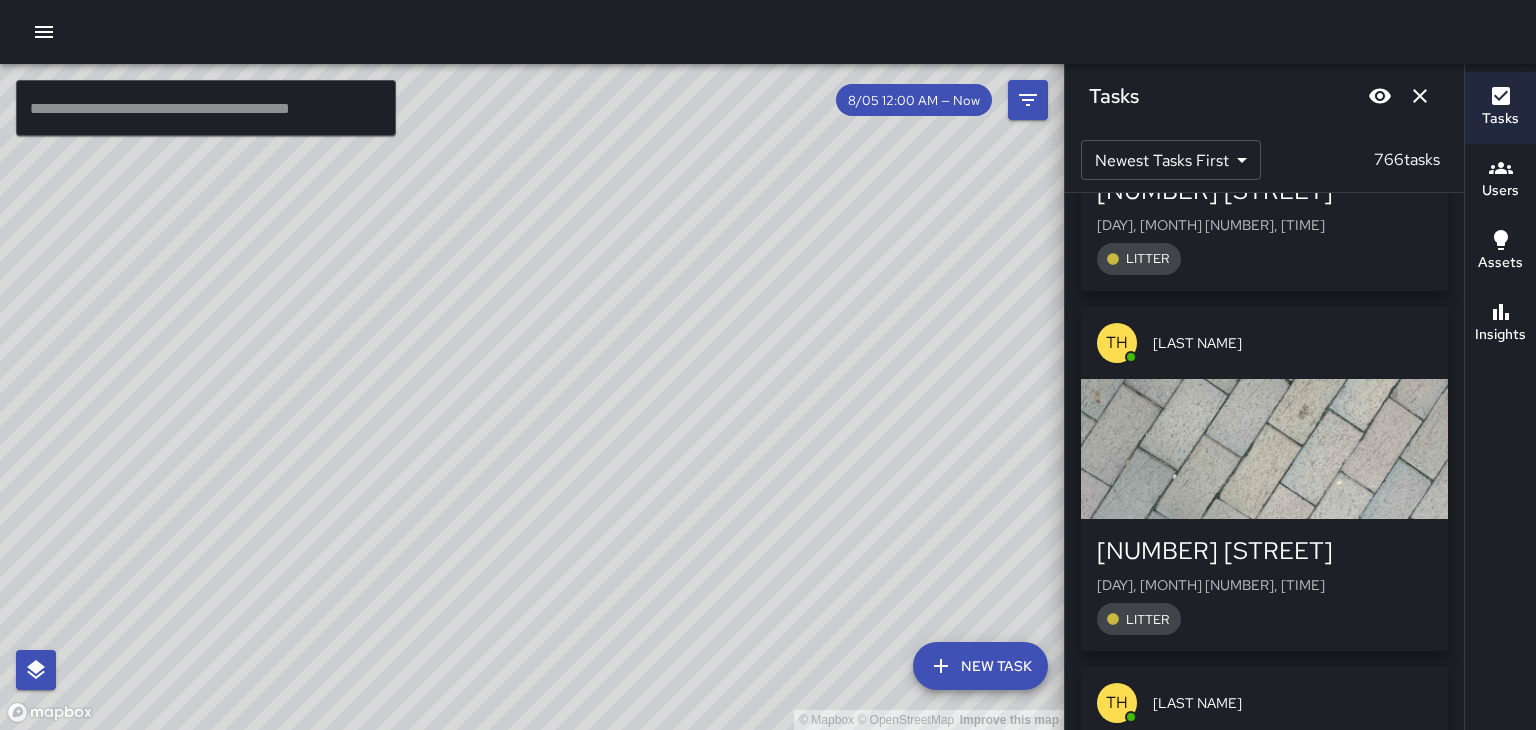 scroll, scrollTop: 56834, scrollLeft: 0, axis: vertical 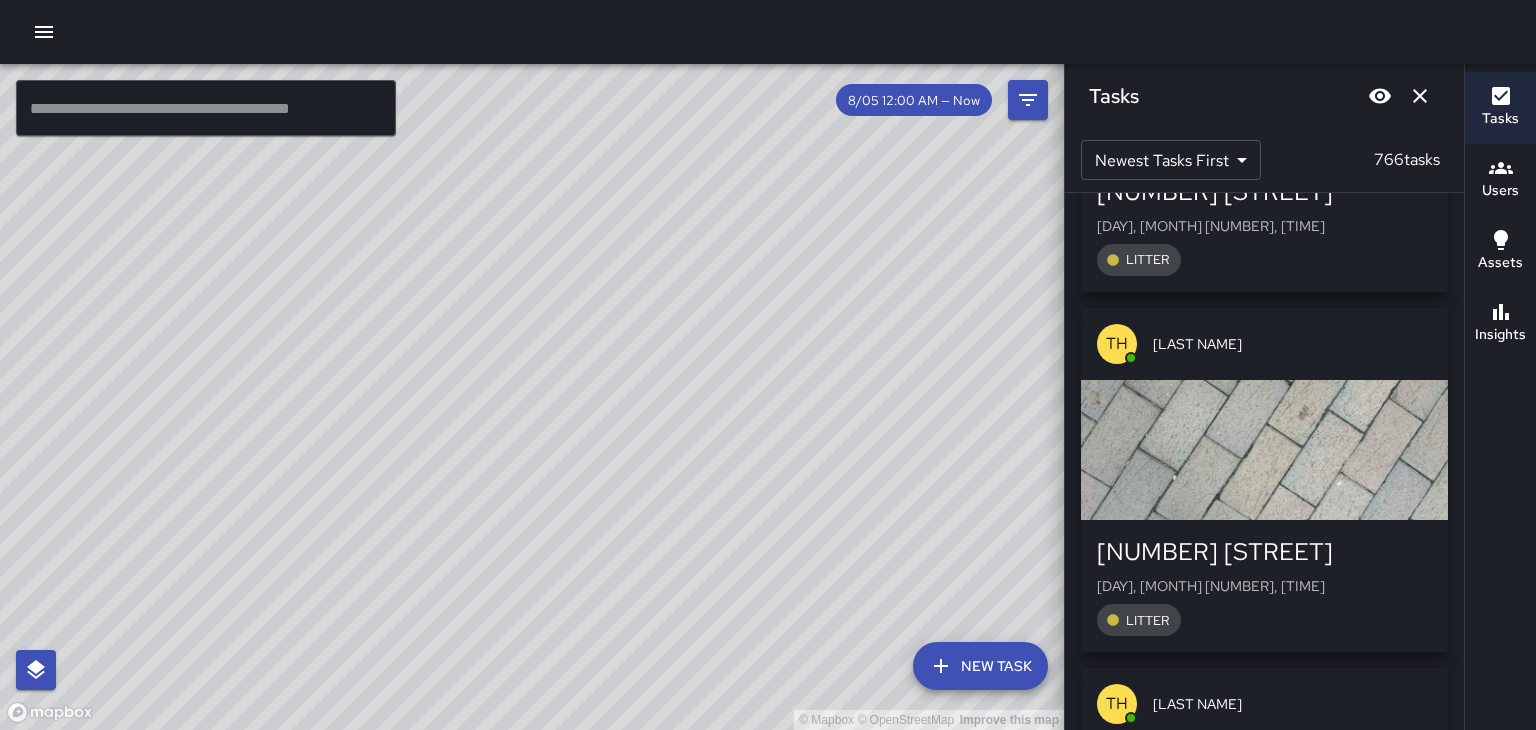 click at bounding box center (1264, 450) 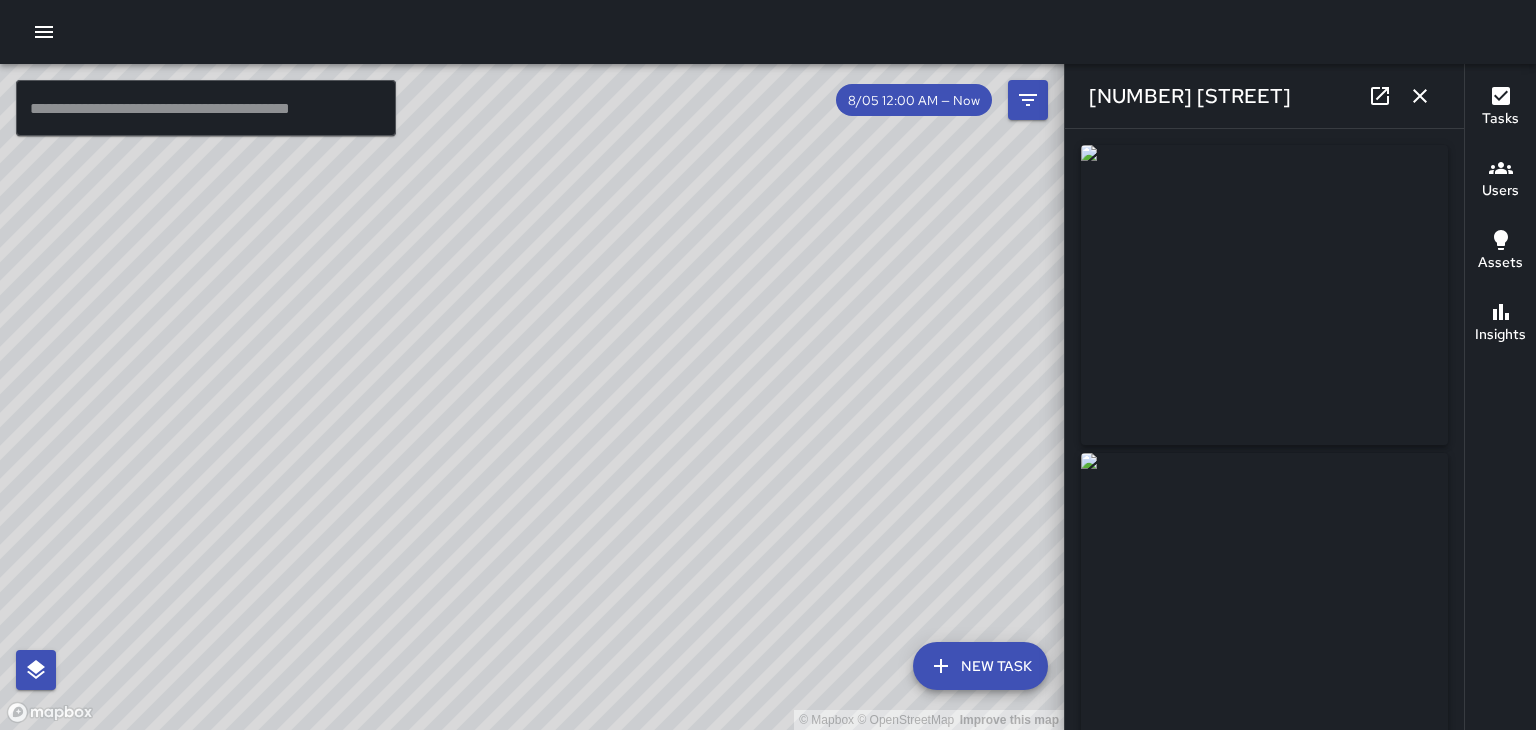 type on "**********" 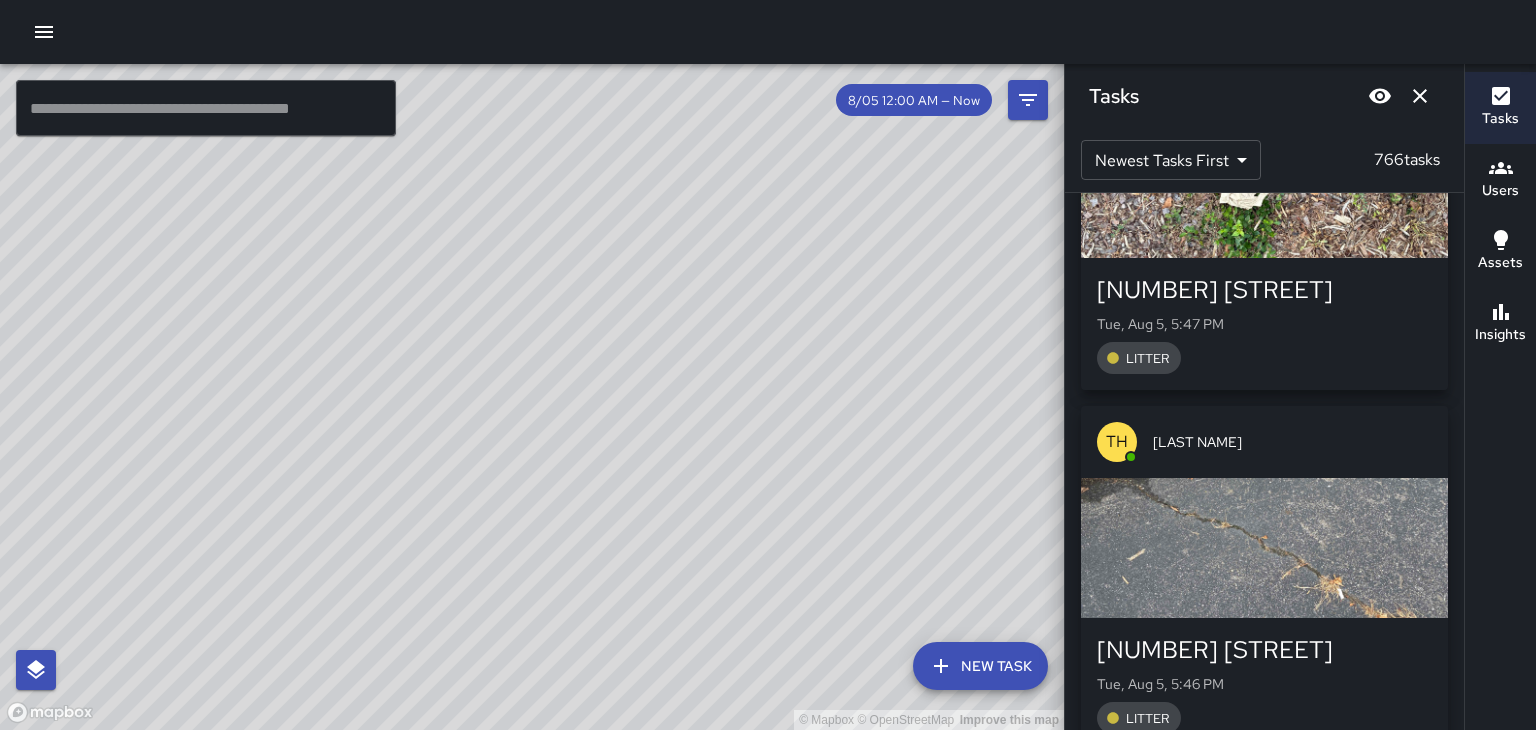 scroll, scrollTop: 59704, scrollLeft: 0, axis: vertical 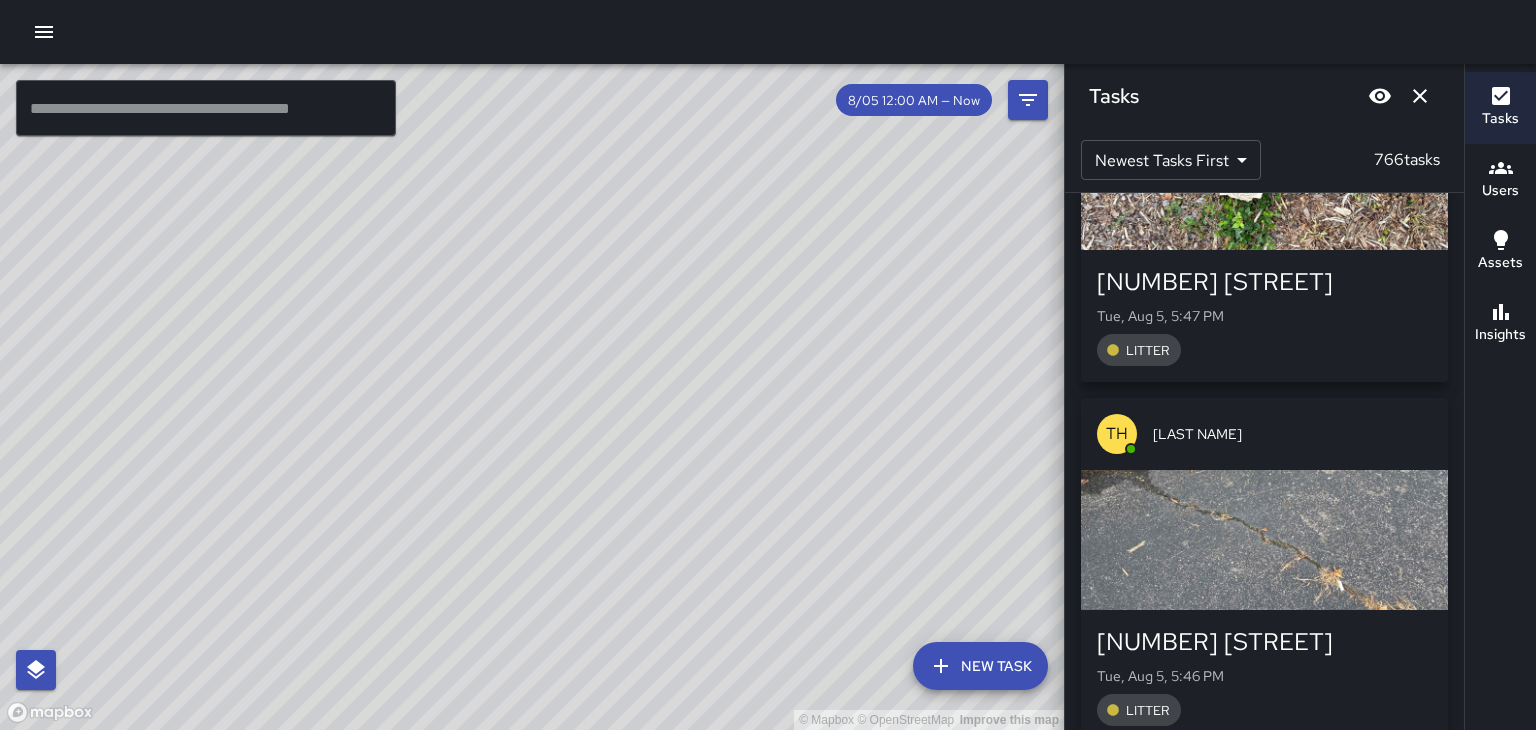 click at bounding box center [1264, 540] 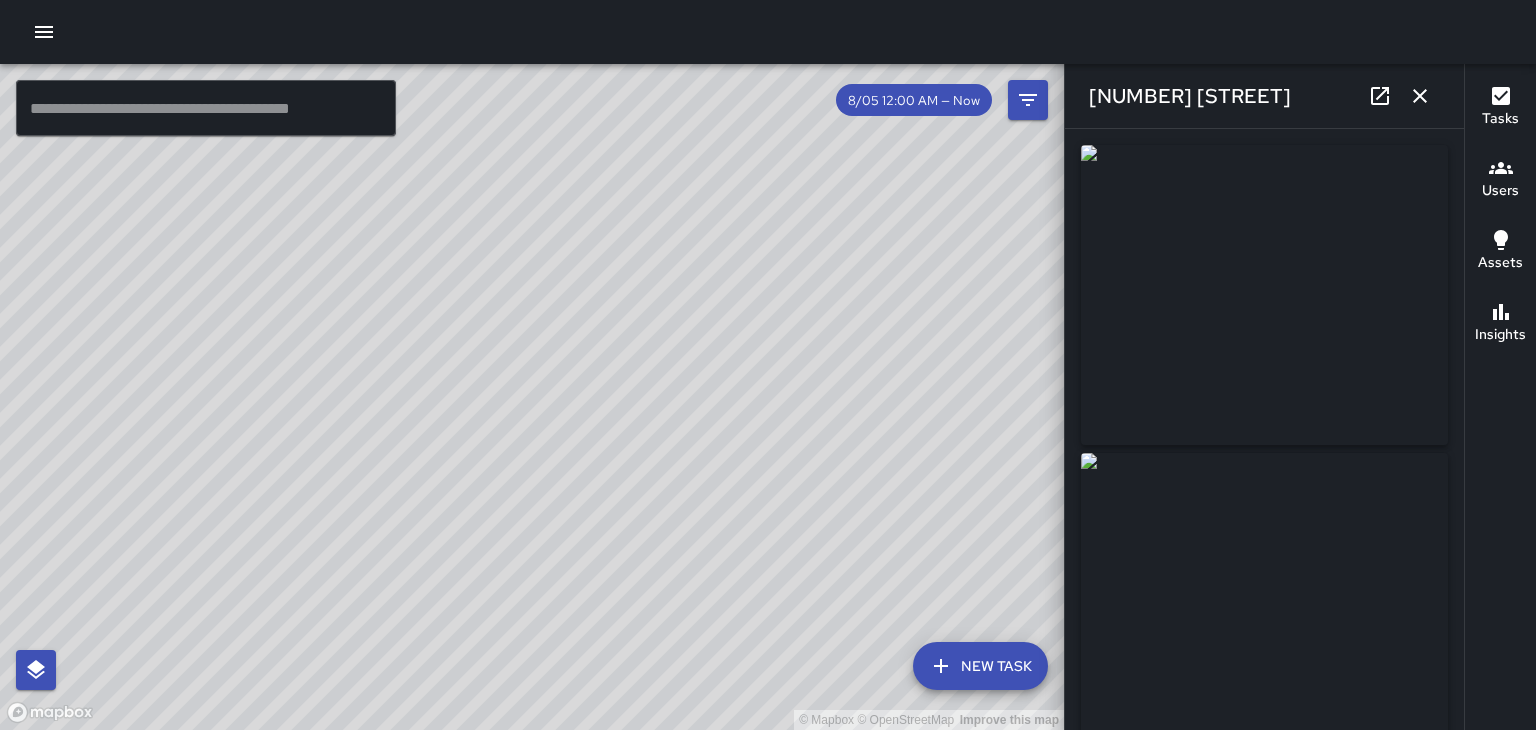 type on "**********" 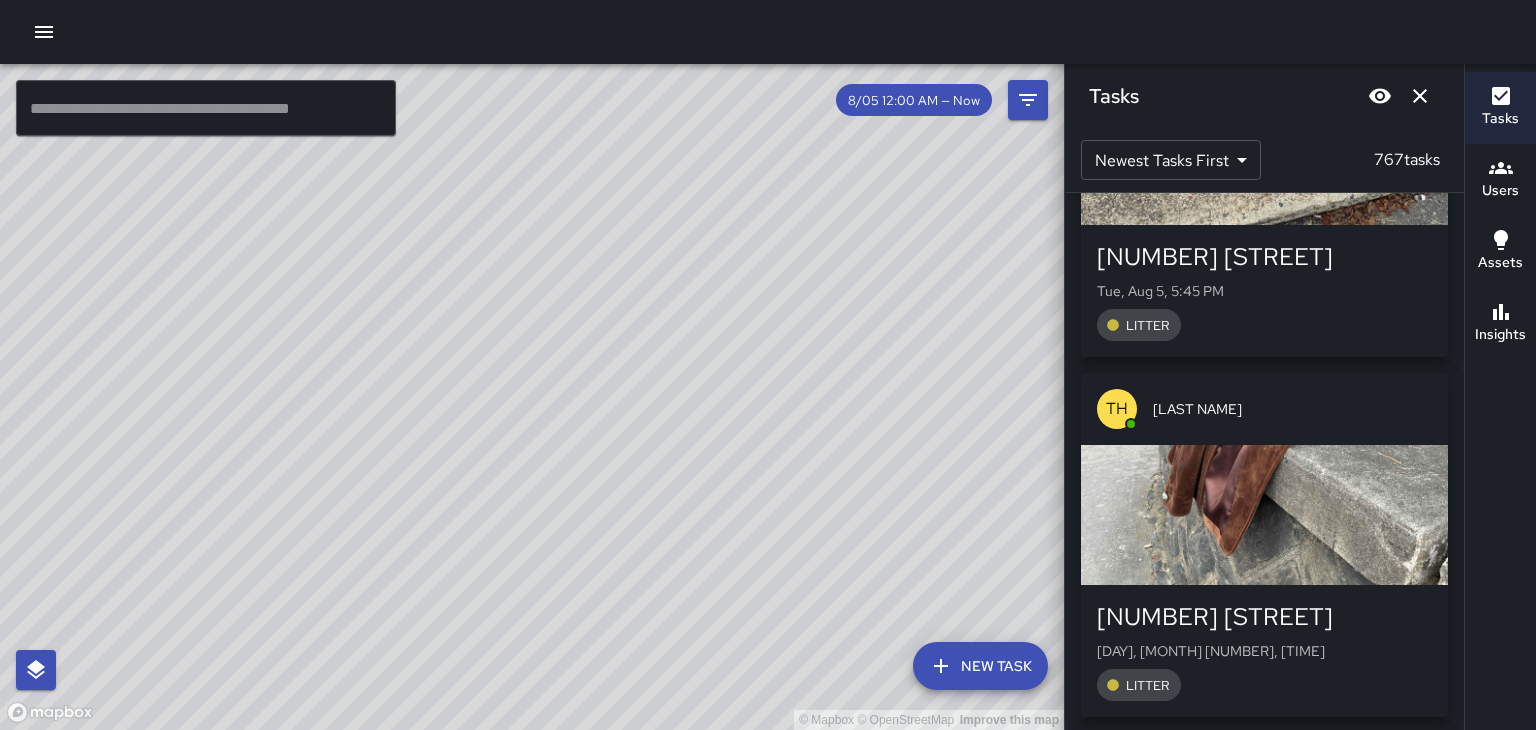 scroll, scrollTop: 60812, scrollLeft: 0, axis: vertical 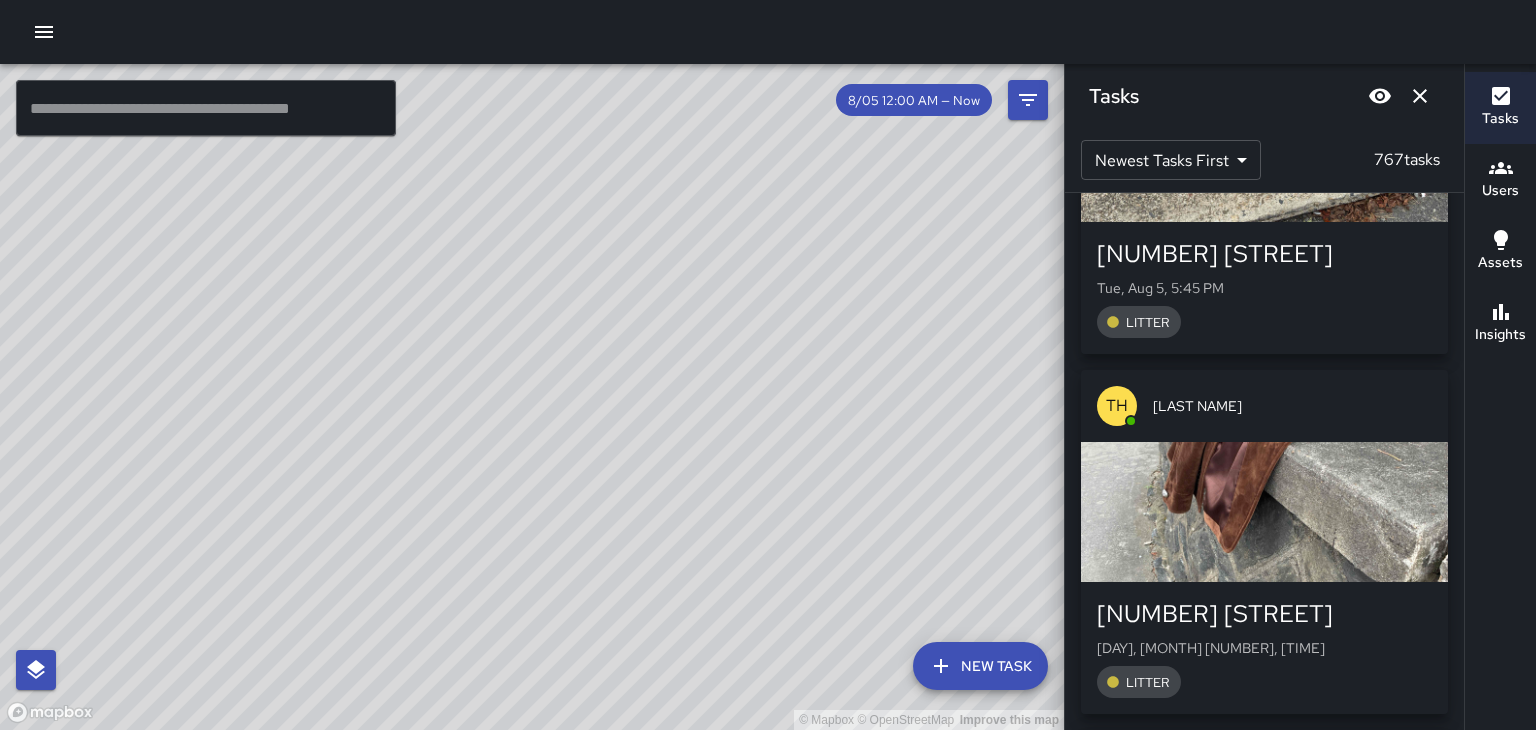click on "[NUMBER] [STREET]" at bounding box center [1264, 614] 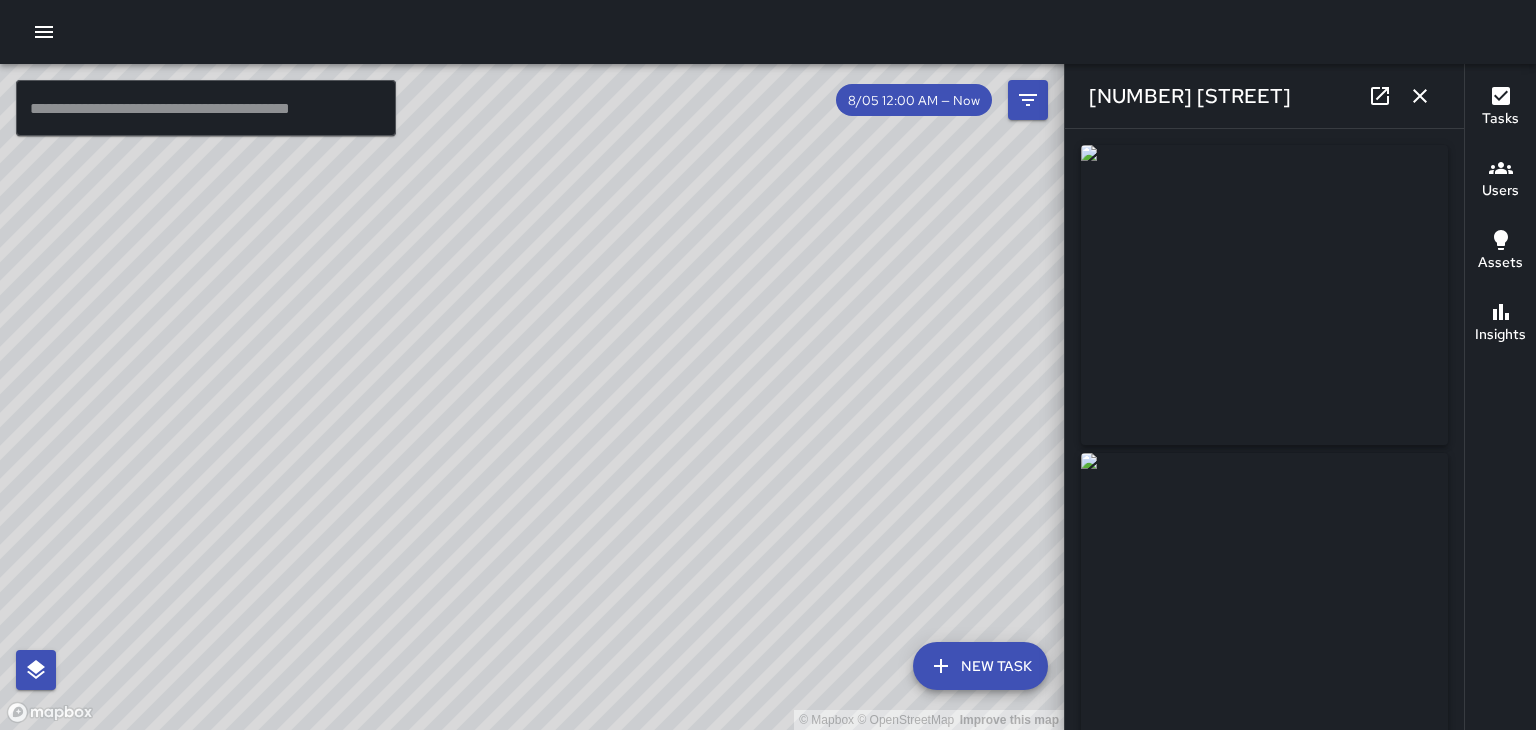 click 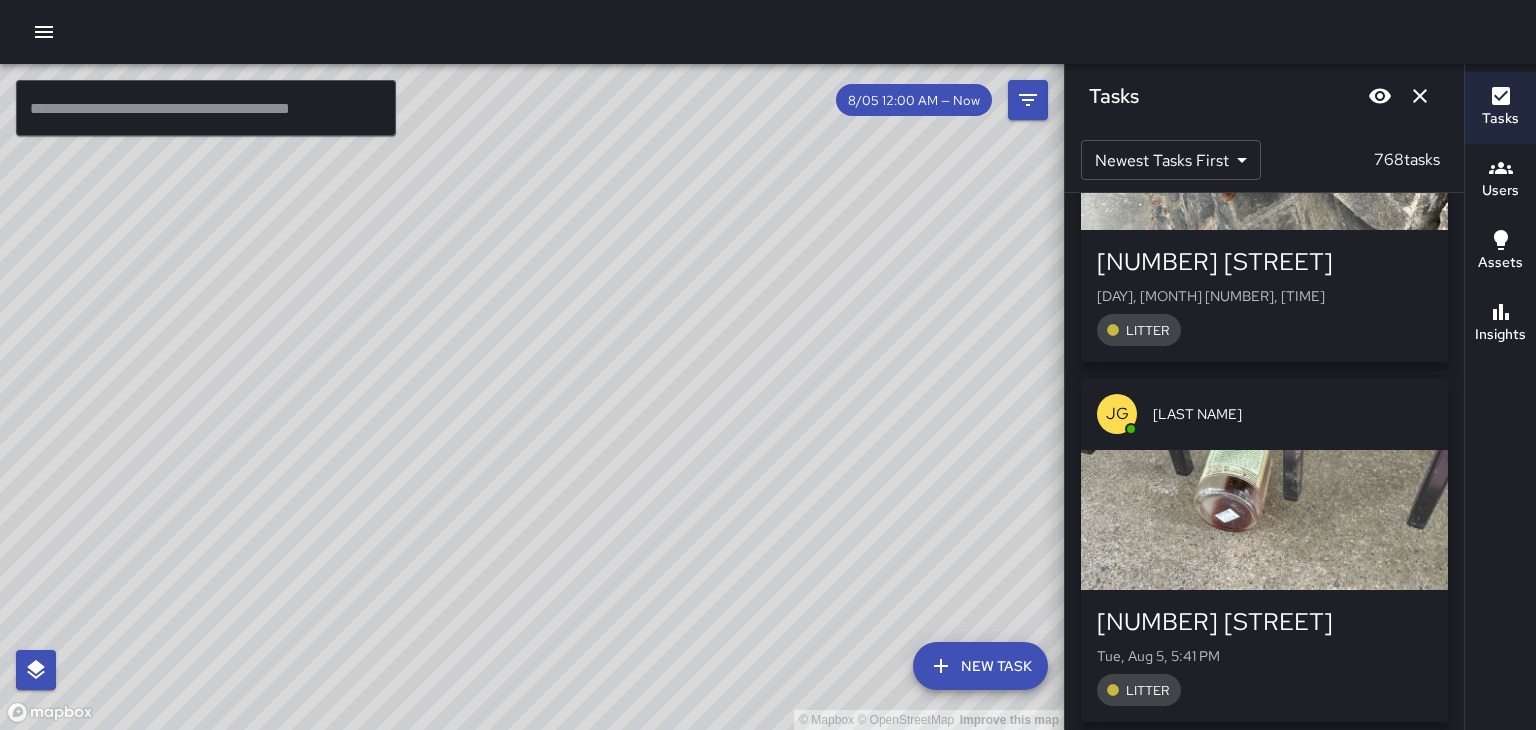 scroll, scrollTop: 61524, scrollLeft: 0, axis: vertical 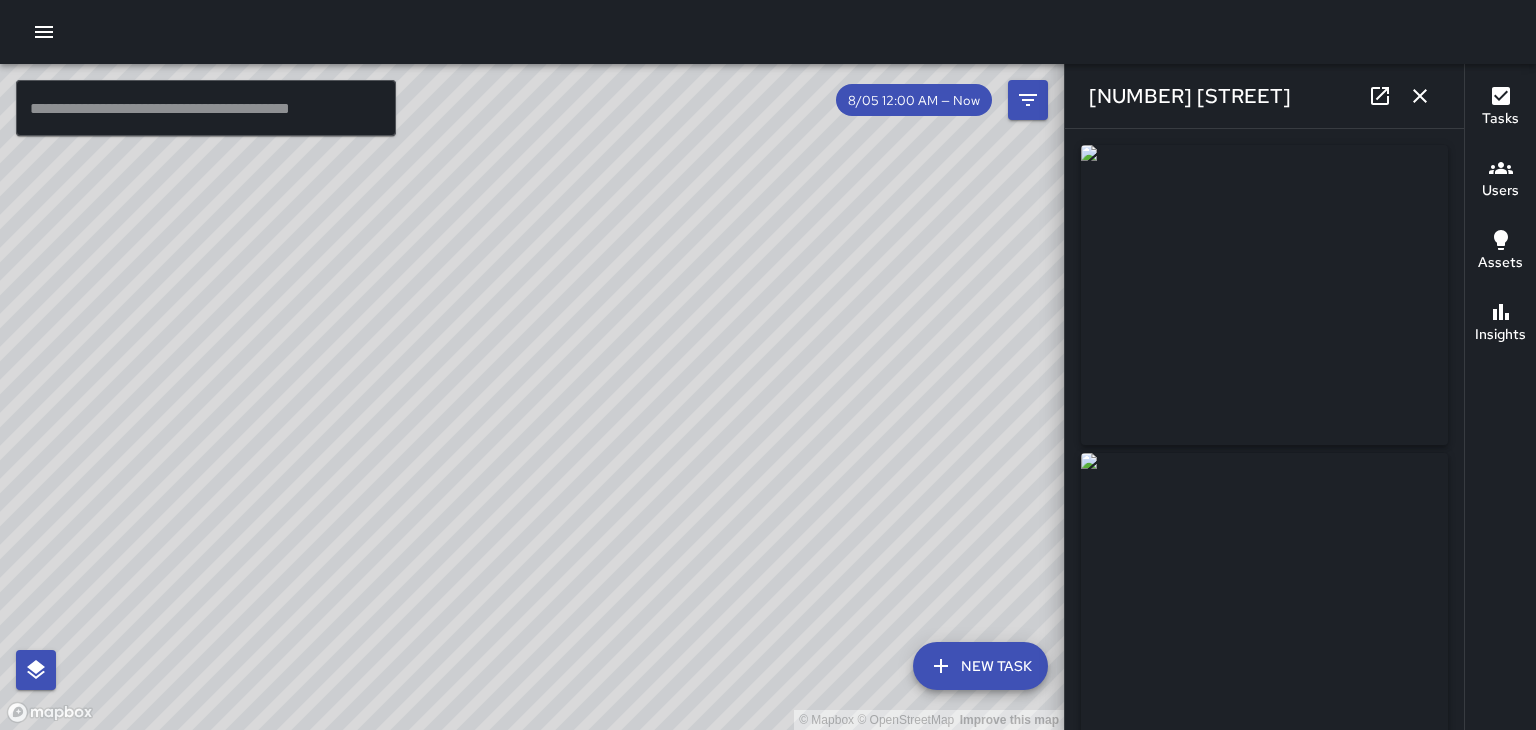 type on "**********" 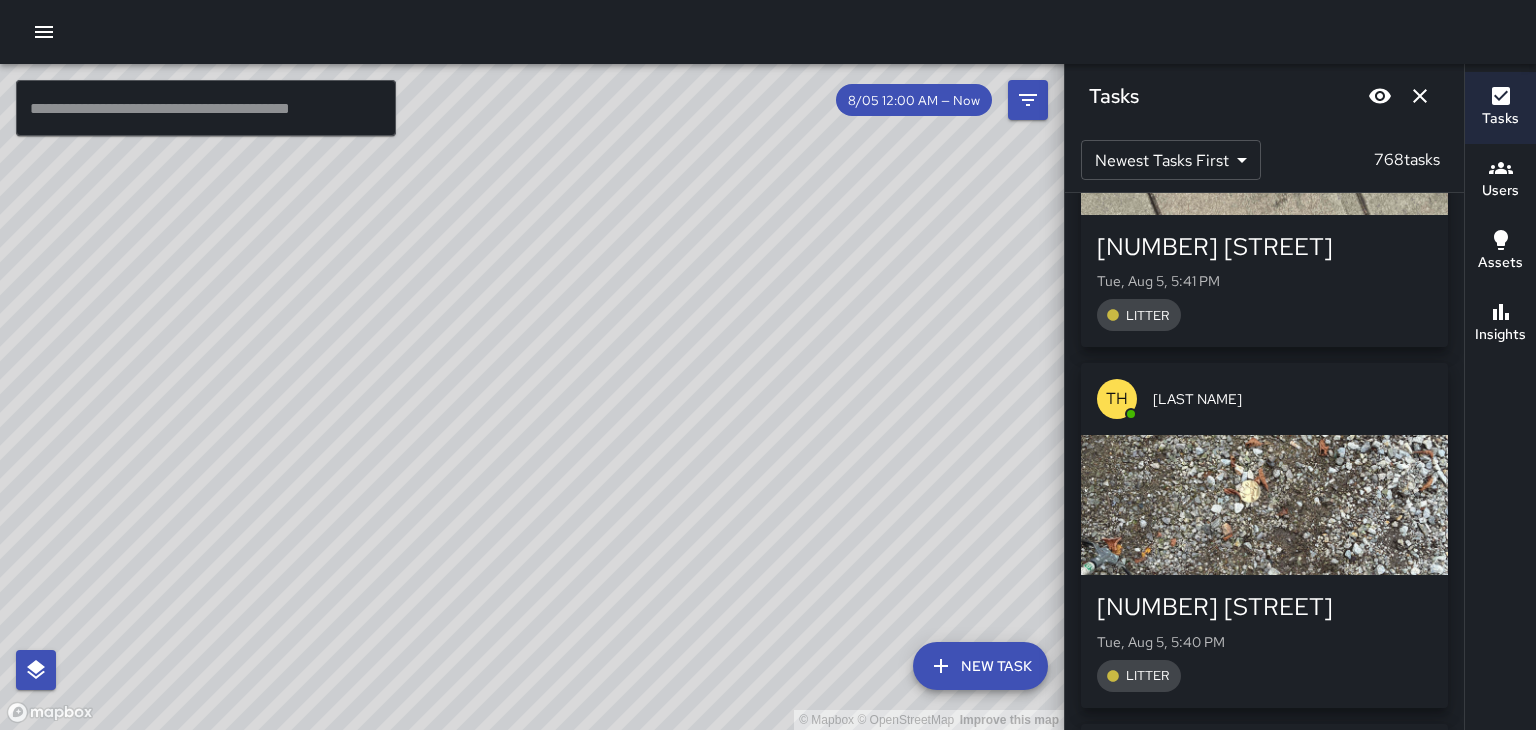 scroll, scrollTop: 62271, scrollLeft: 0, axis: vertical 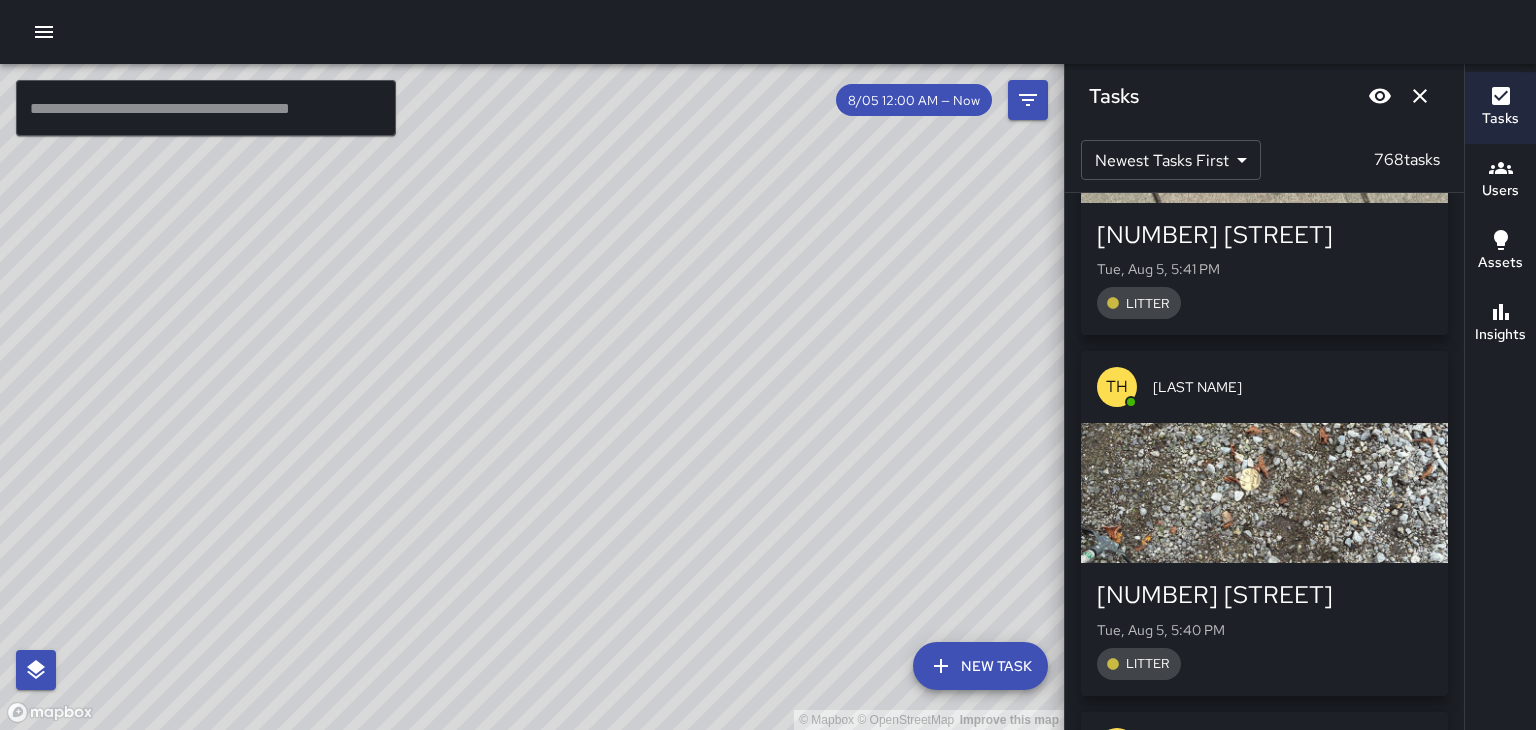 click at bounding box center [1264, 493] 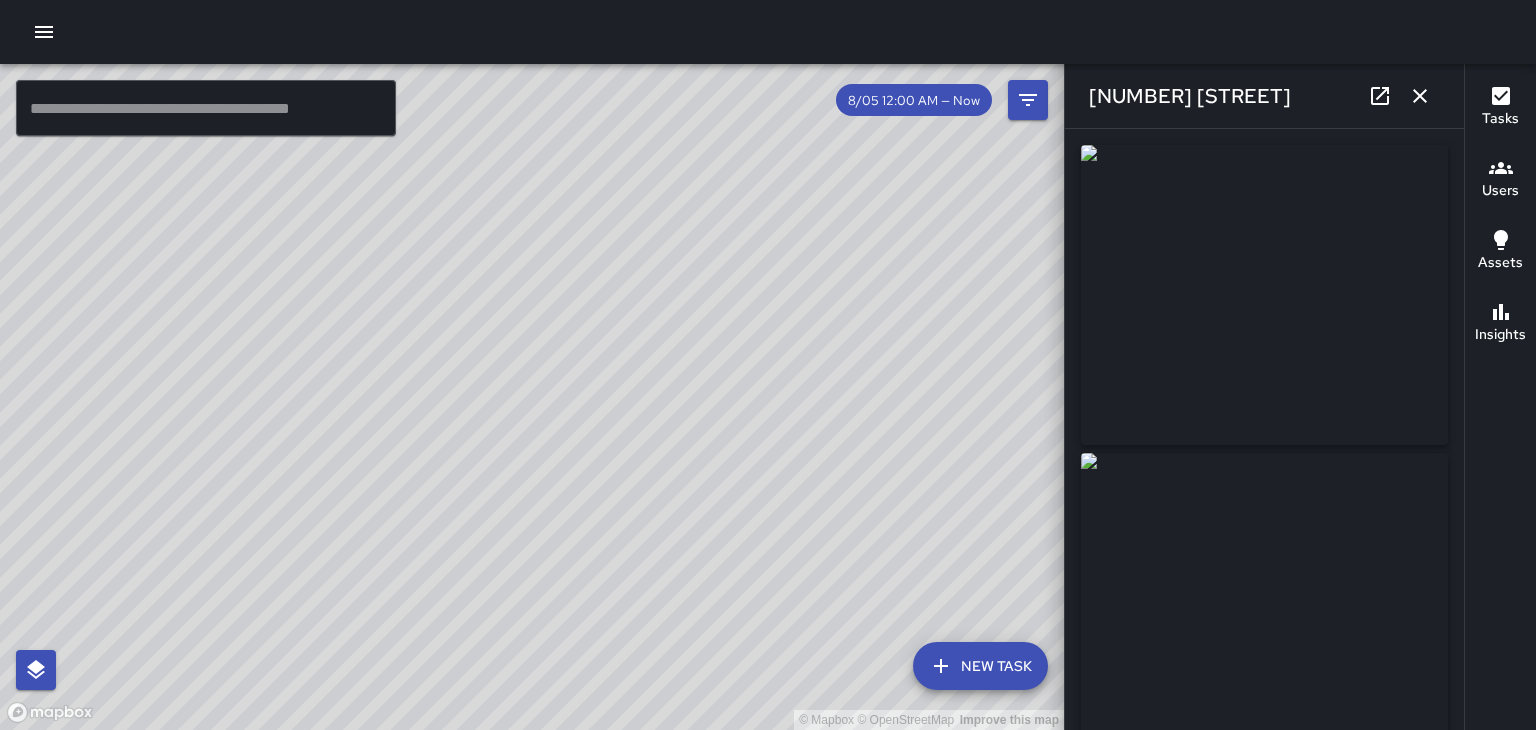 type on "**********" 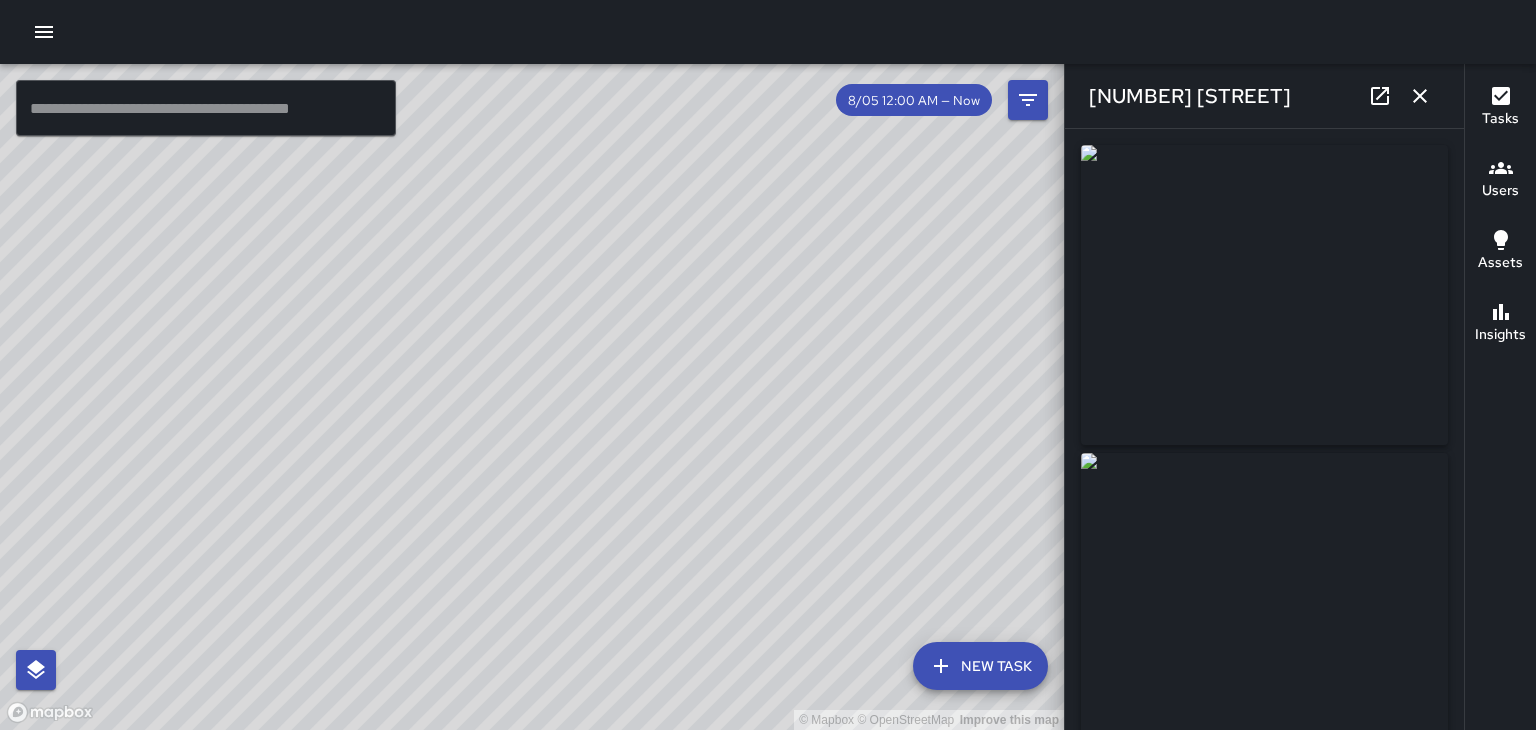 click 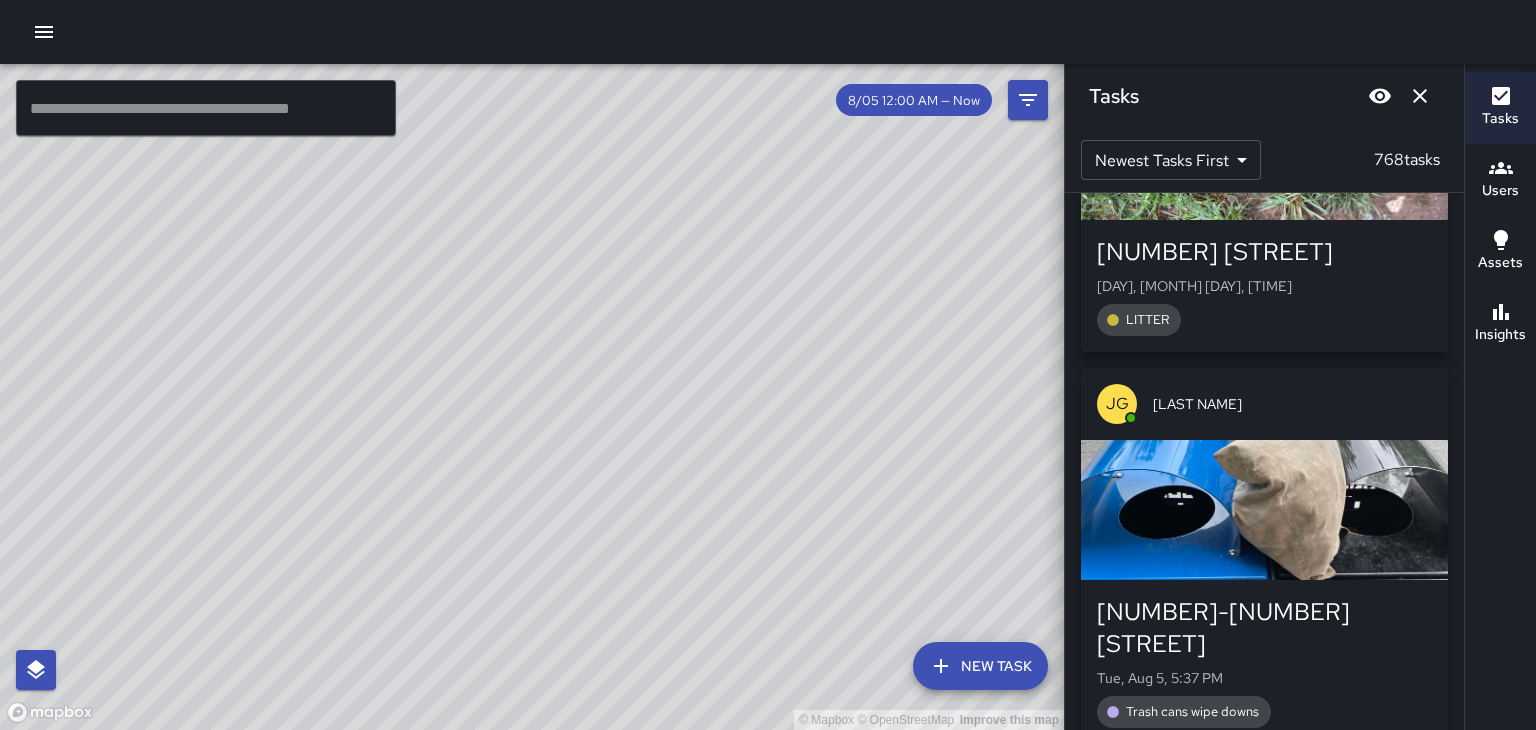 scroll, scrollTop: 64060, scrollLeft: 0, axis: vertical 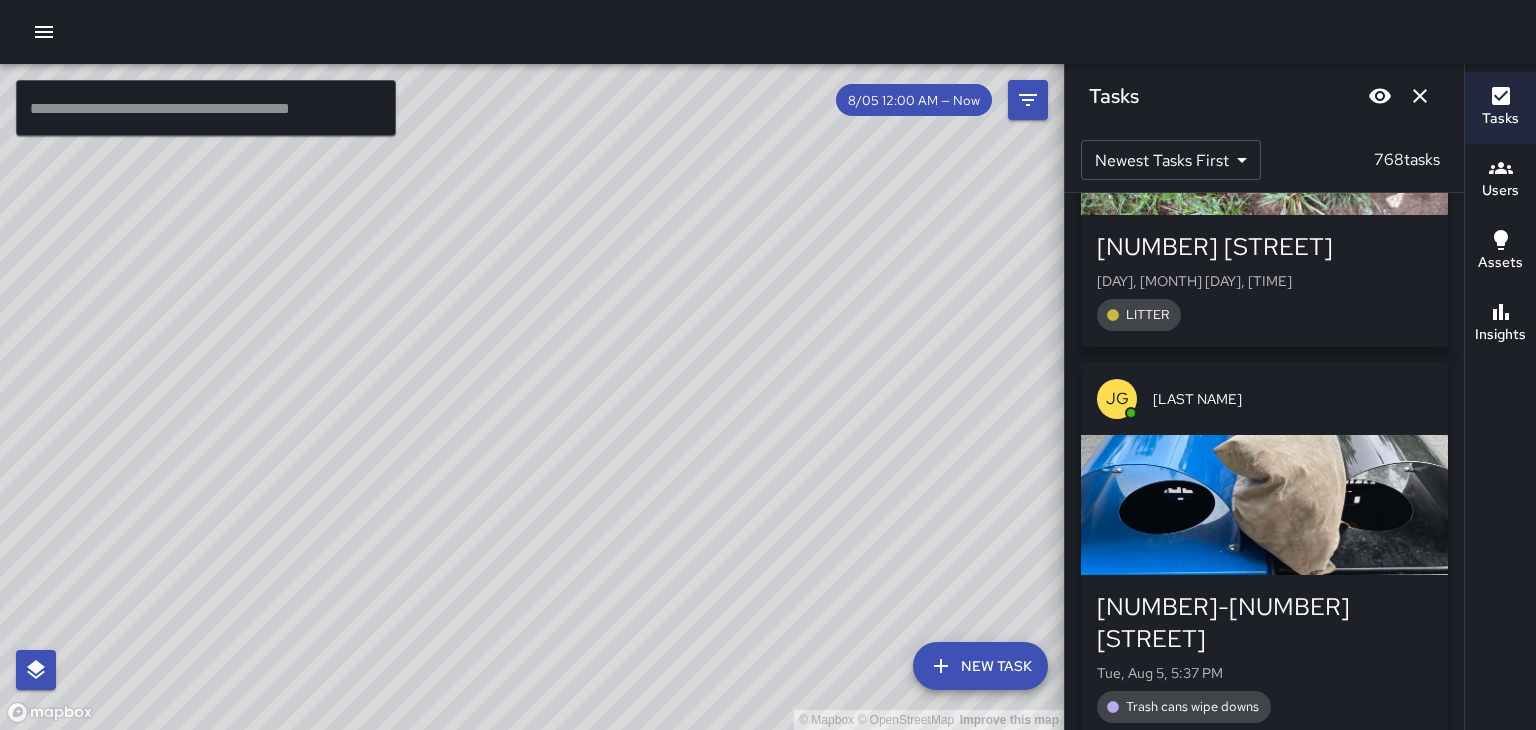 click at bounding box center (1264, 505) 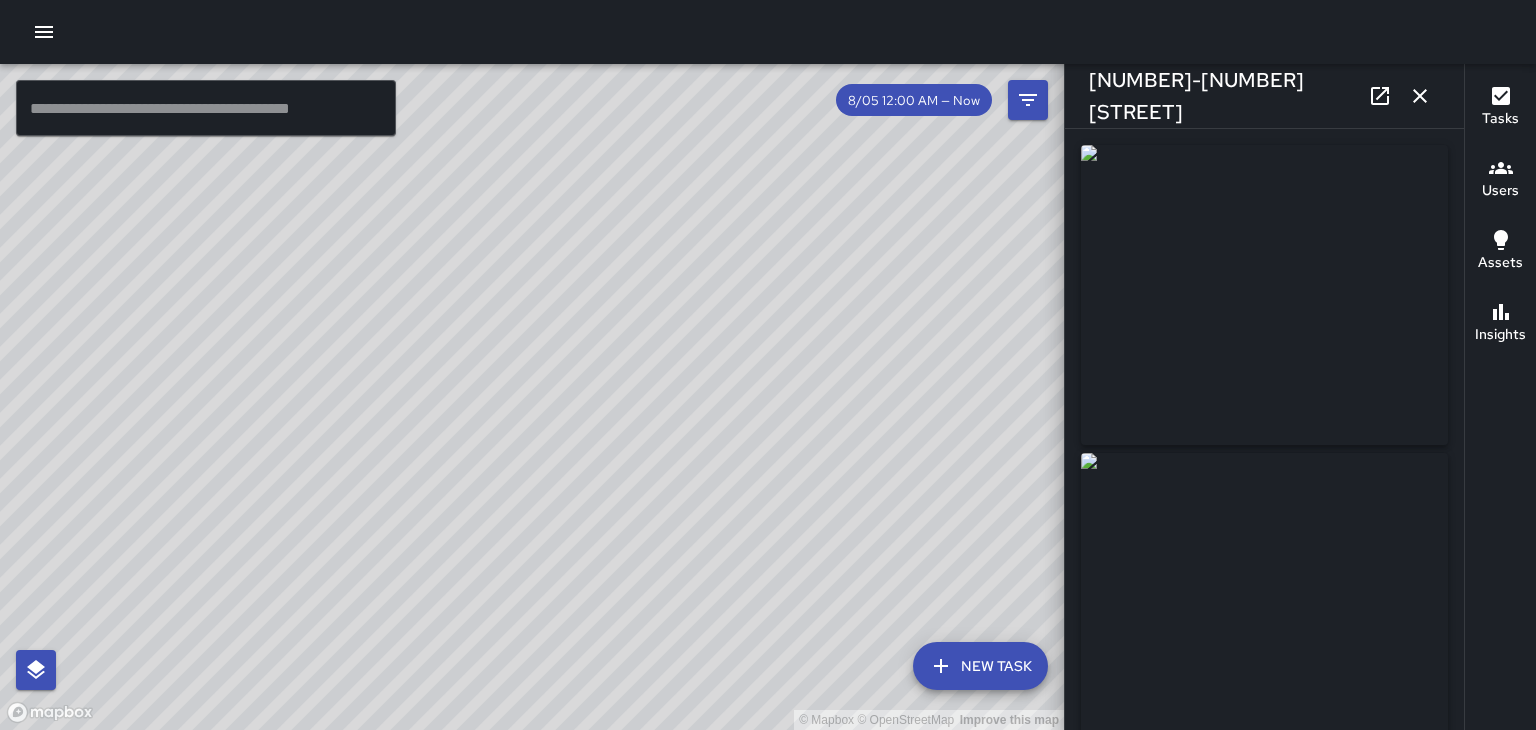 type on "**********" 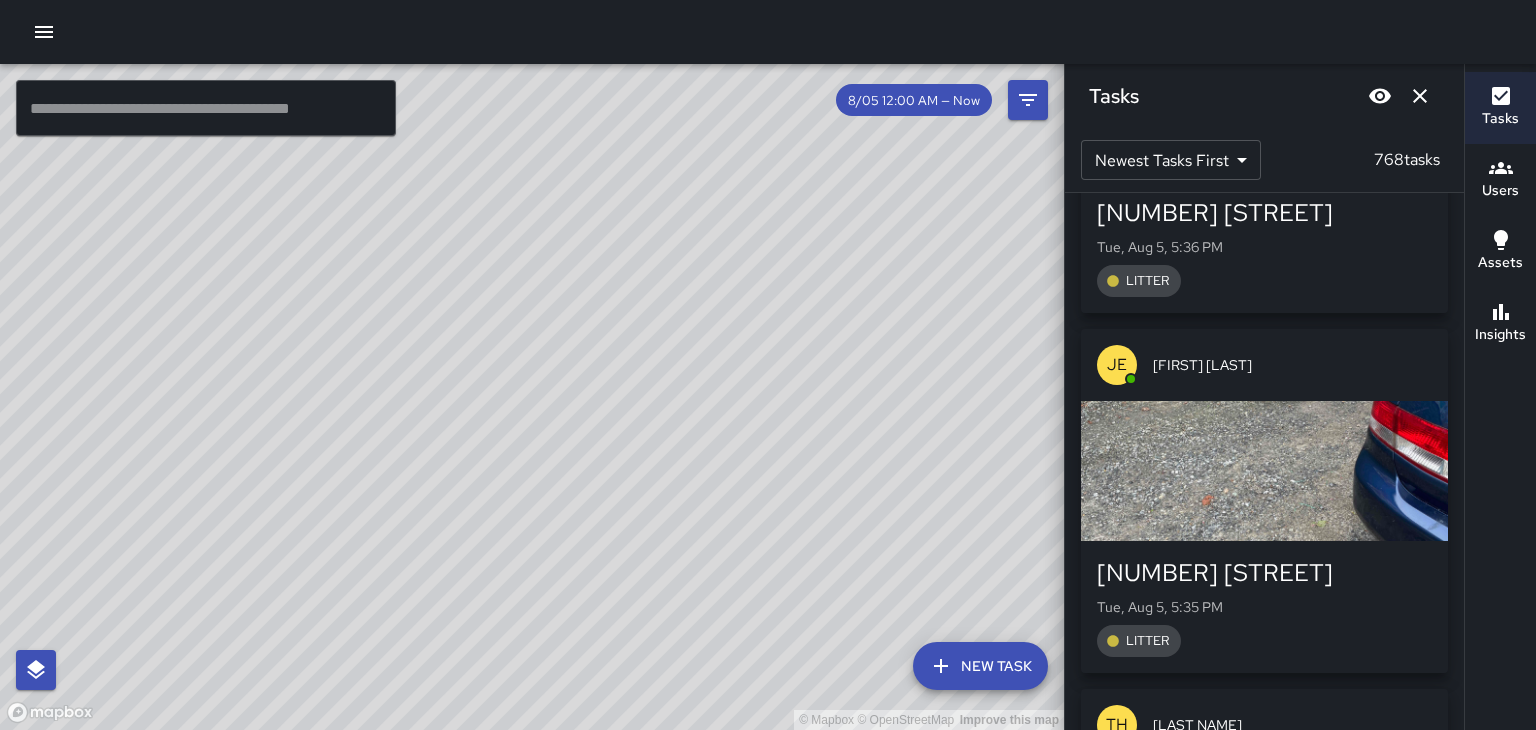 scroll, scrollTop: 65571, scrollLeft: 0, axis: vertical 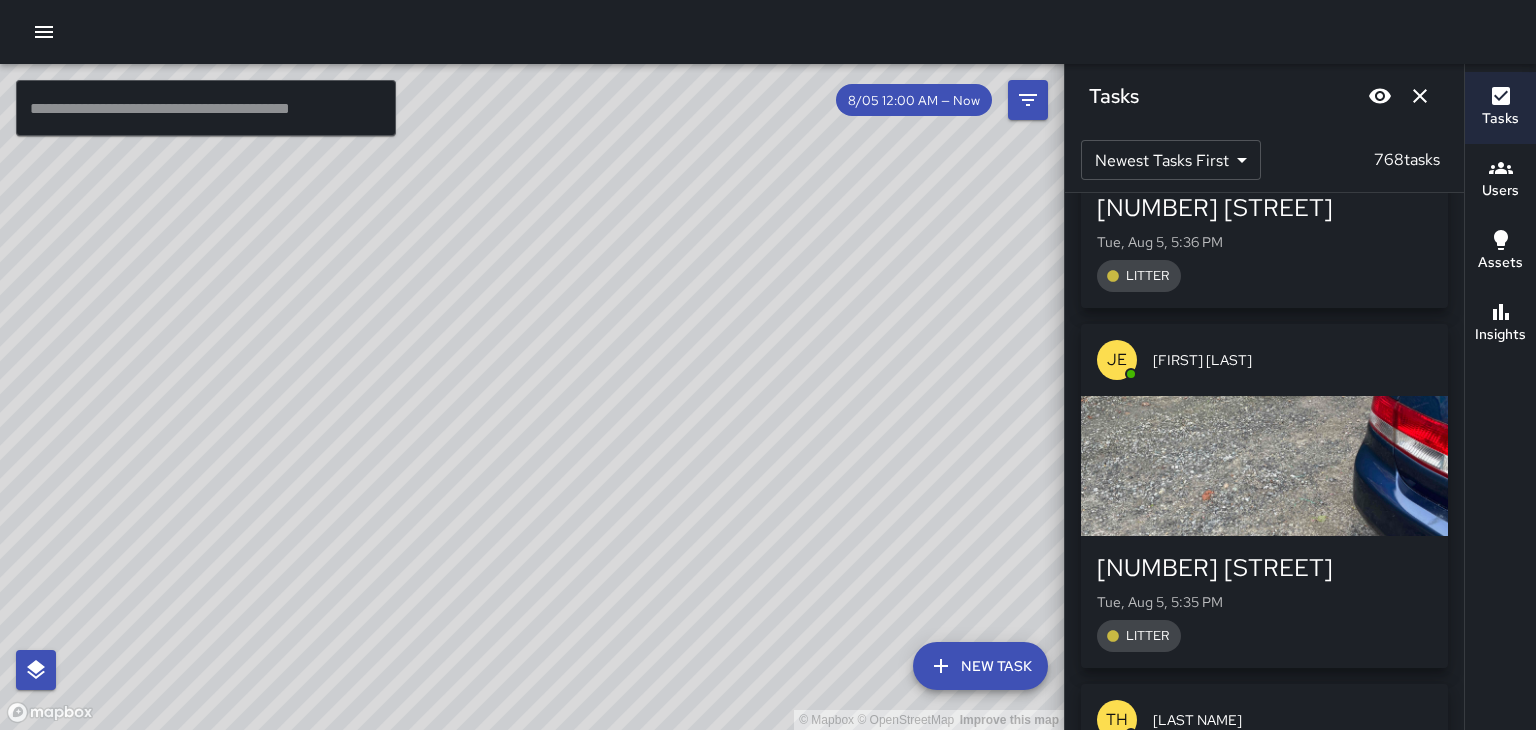 click at bounding box center [1264, 466] 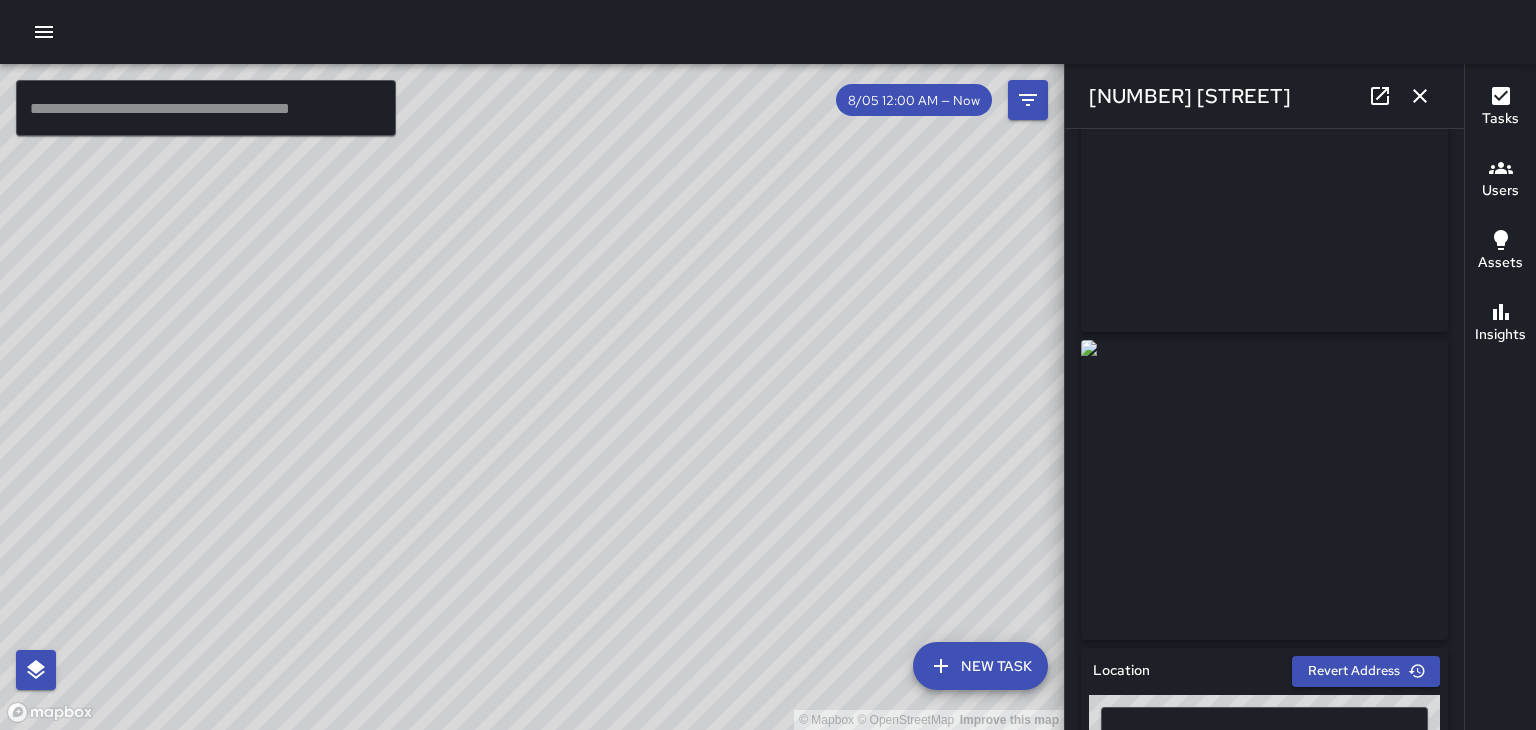 scroll, scrollTop: 125, scrollLeft: 0, axis: vertical 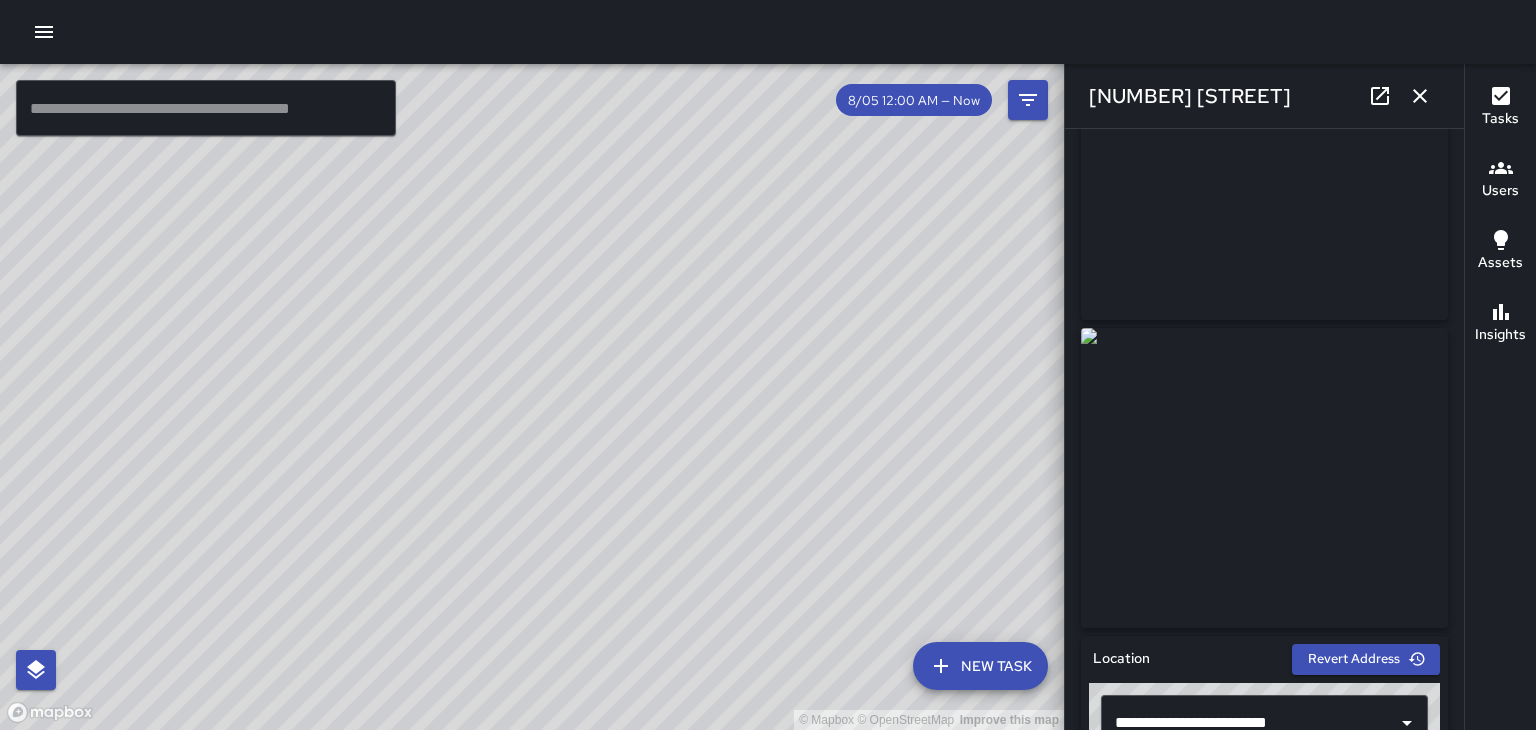 click at bounding box center (1420, 96) 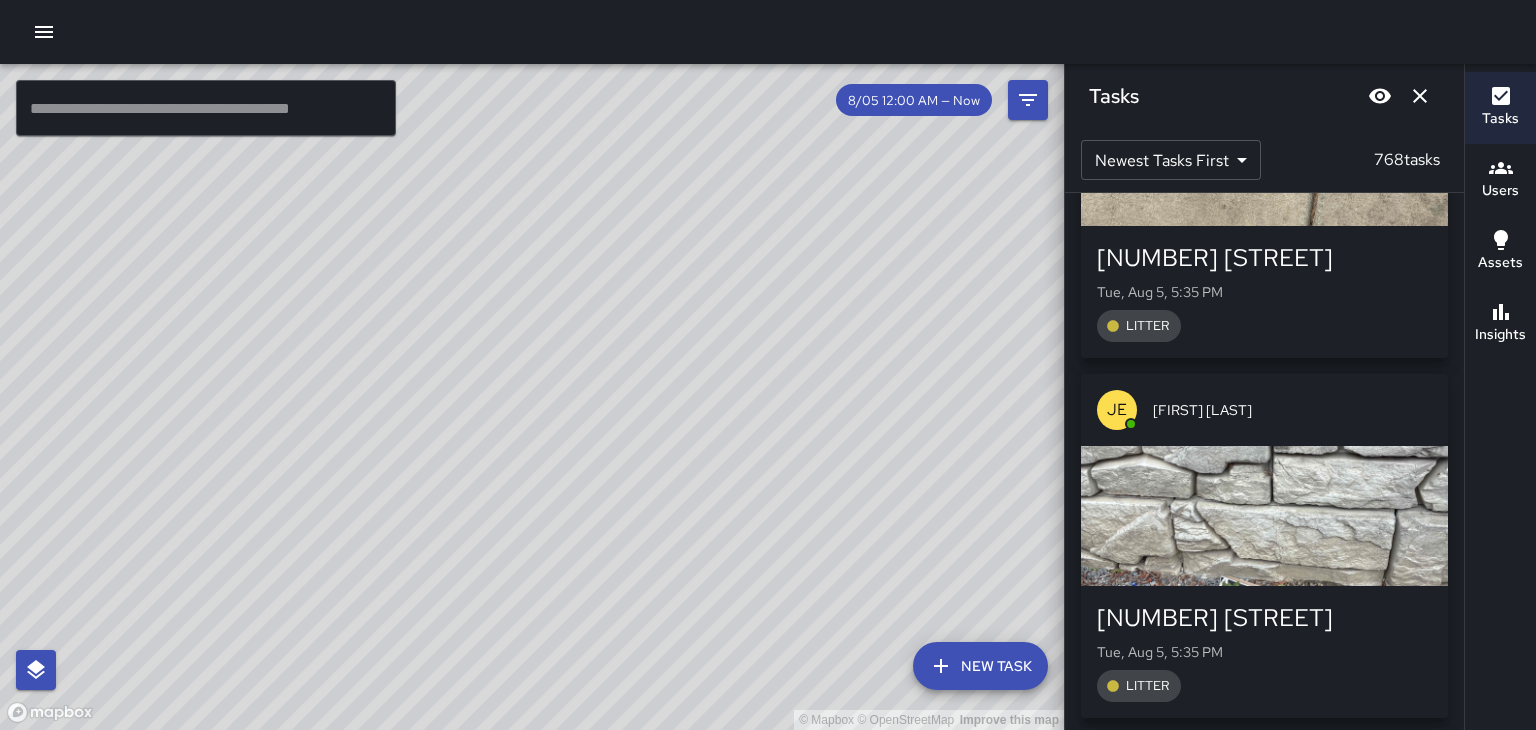 scroll, scrollTop: 66248, scrollLeft: 0, axis: vertical 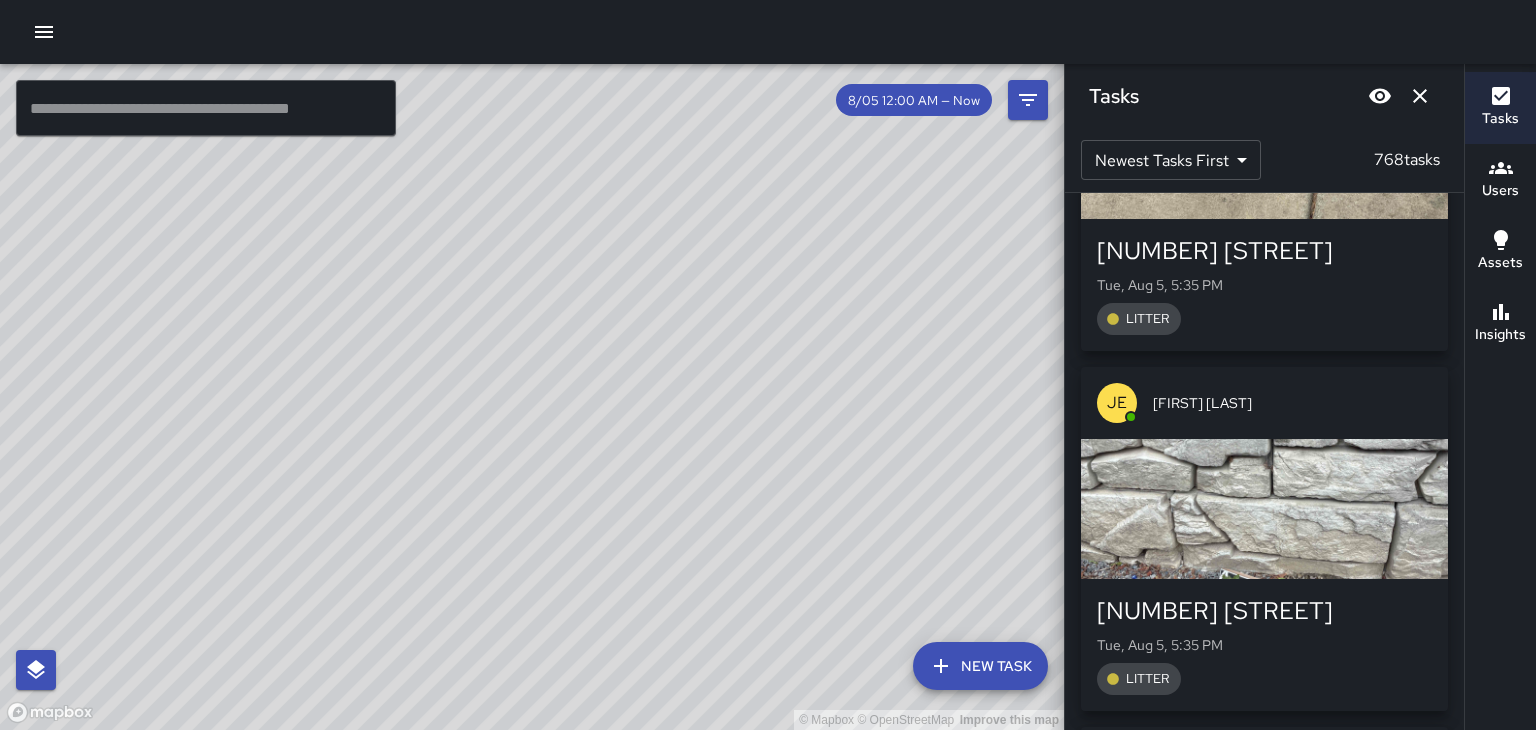 click at bounding box center [1264, 509] 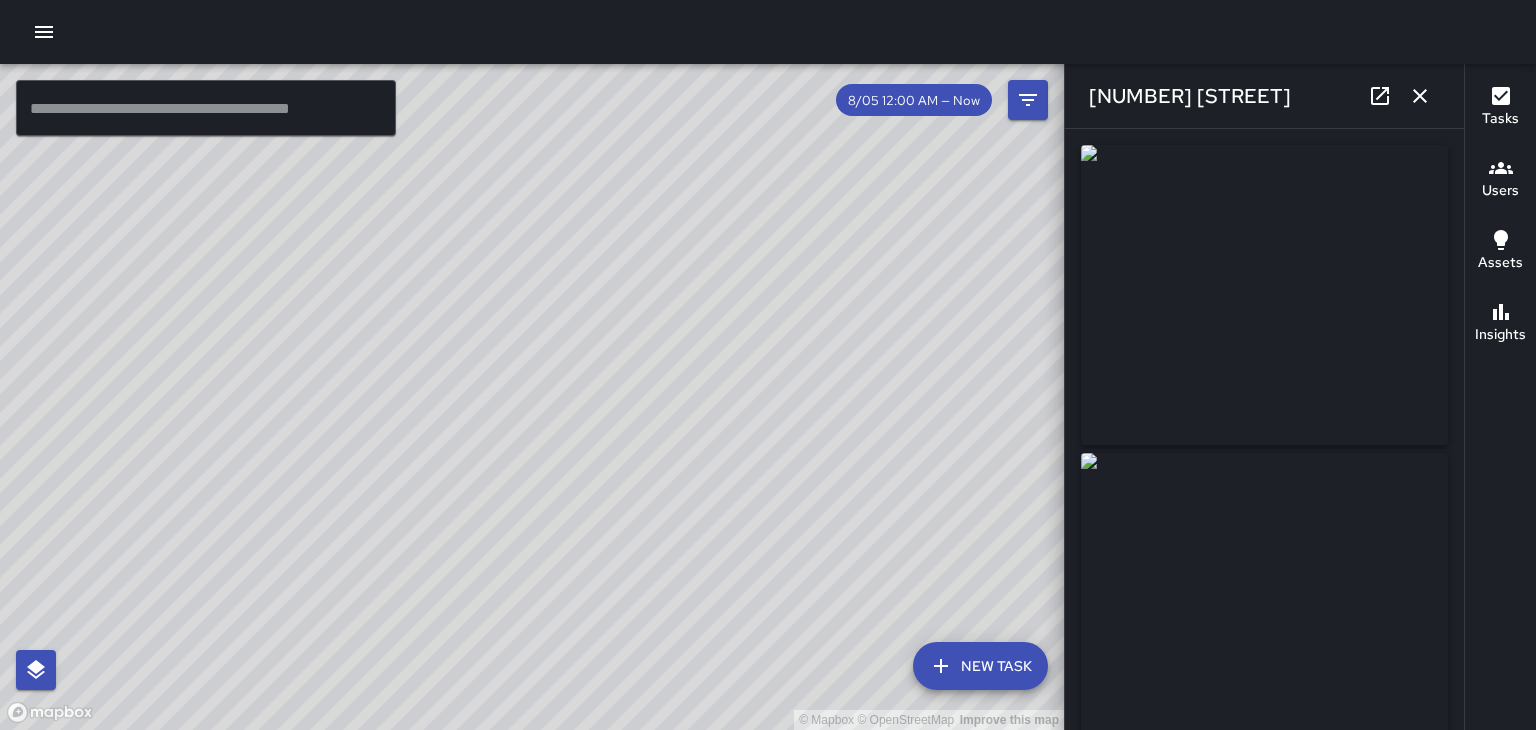 type on "**********" 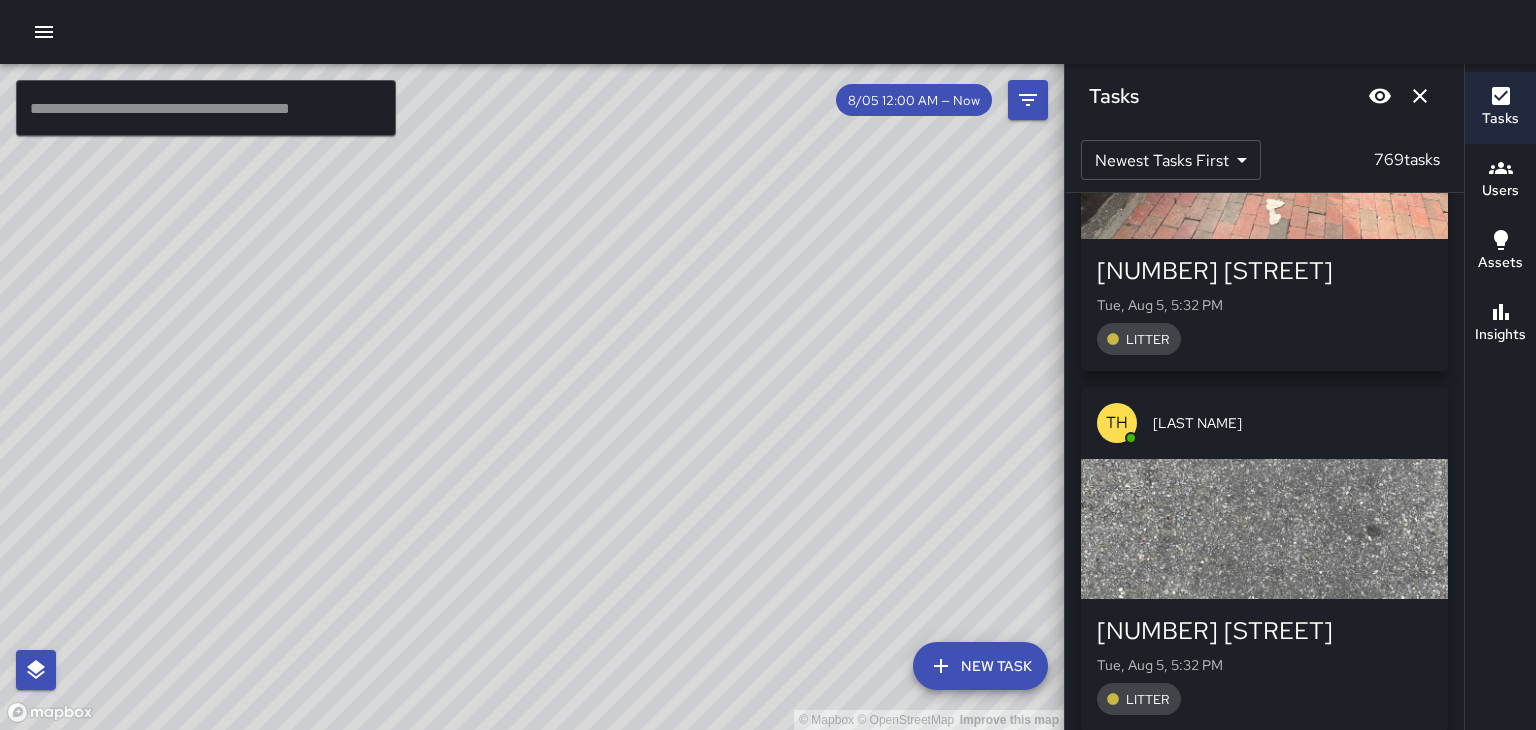 scroll, scrollTop: 68962, scrollLeft: 0, axis: vertical 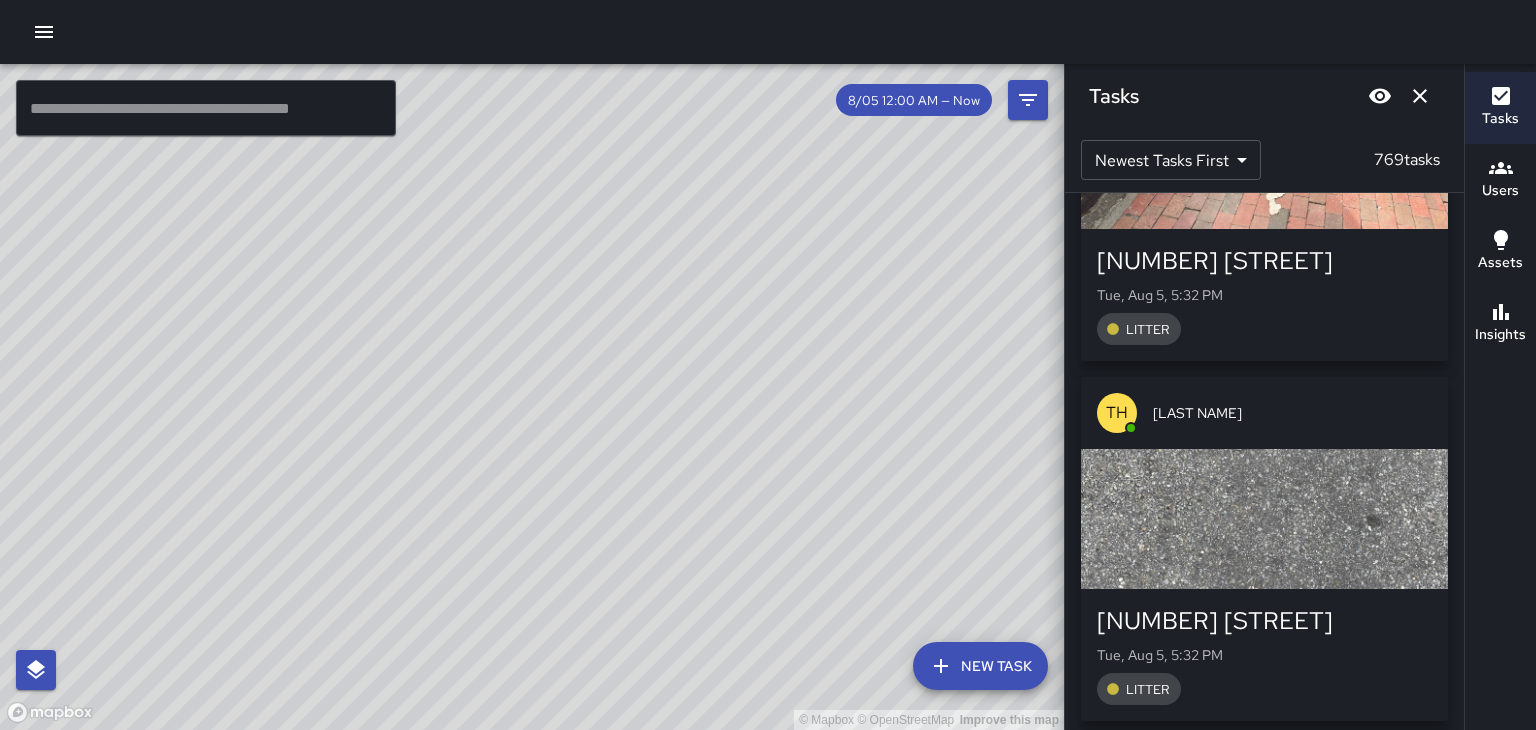 click at bounding box center [1264, 519] 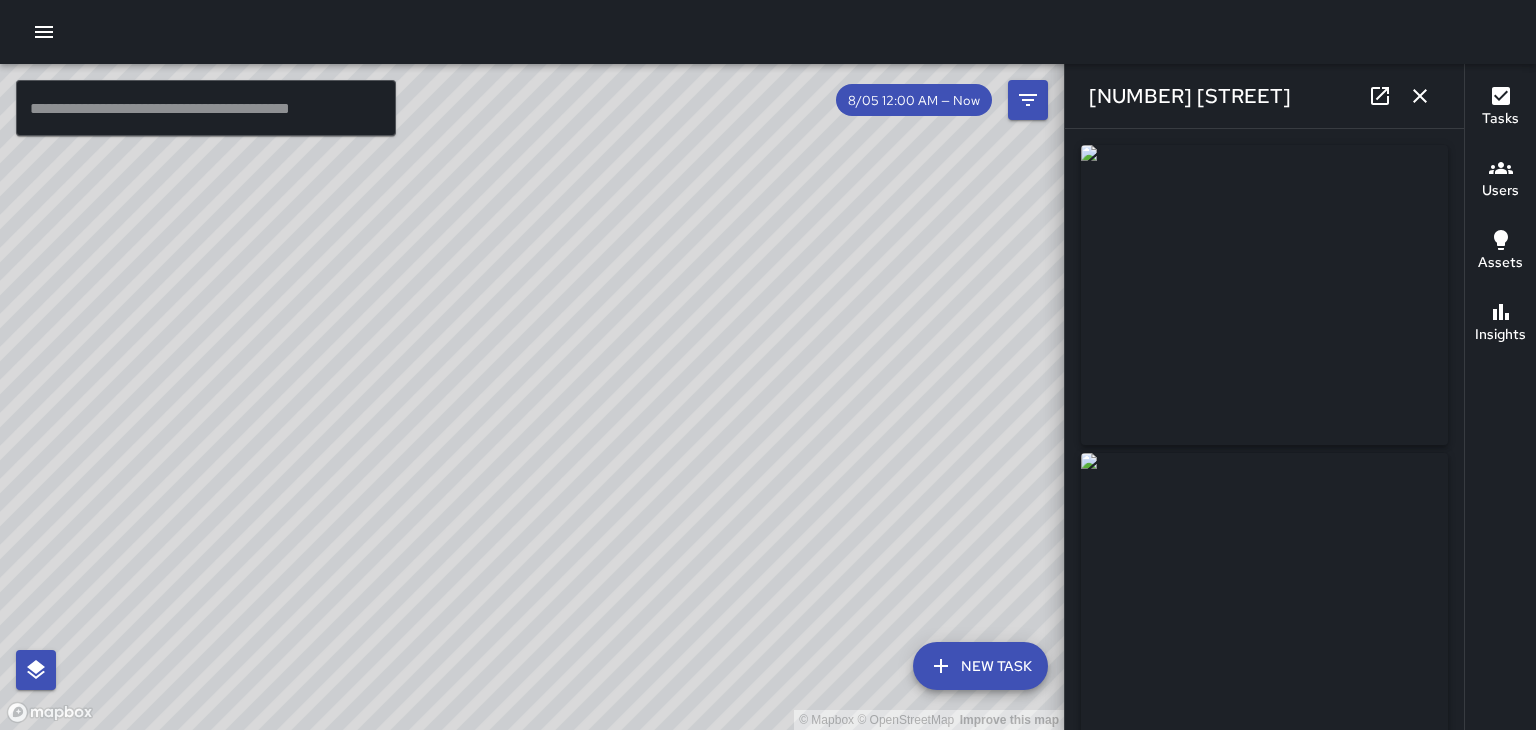 click at bounding box center [1420, 96] 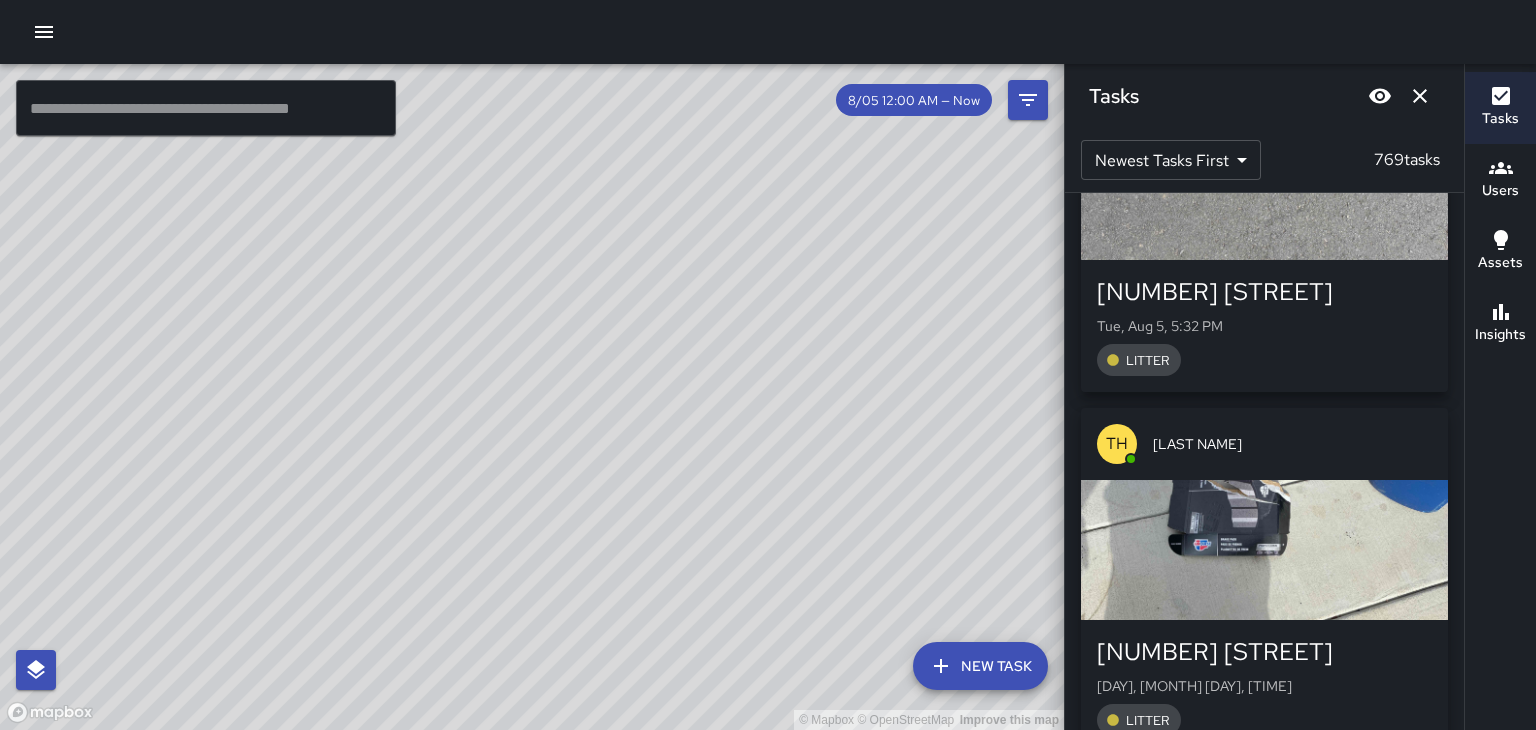 scroll, scrollTop: 69655, scrollLeft: 0, axis: vertical 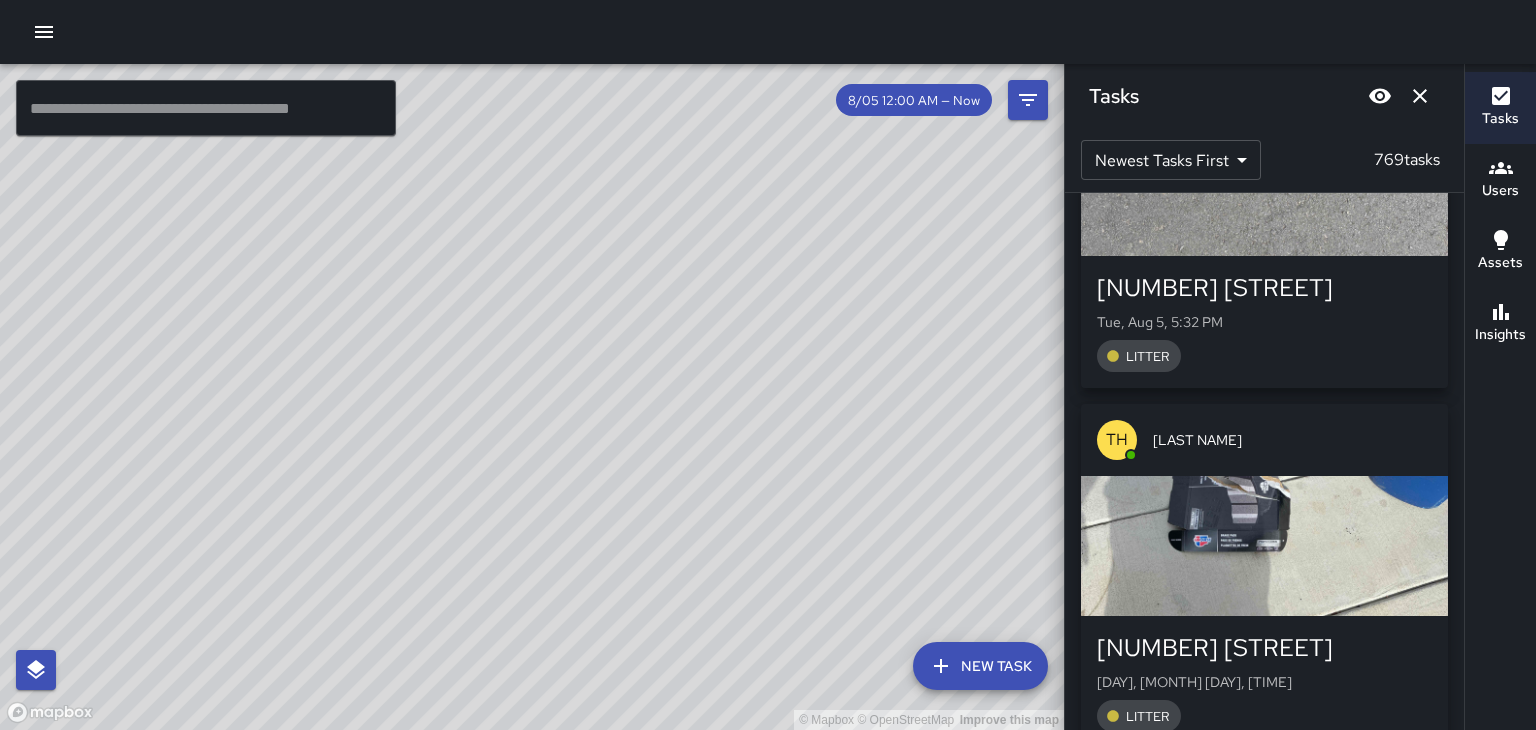 click at bounding box center [1264, 546] 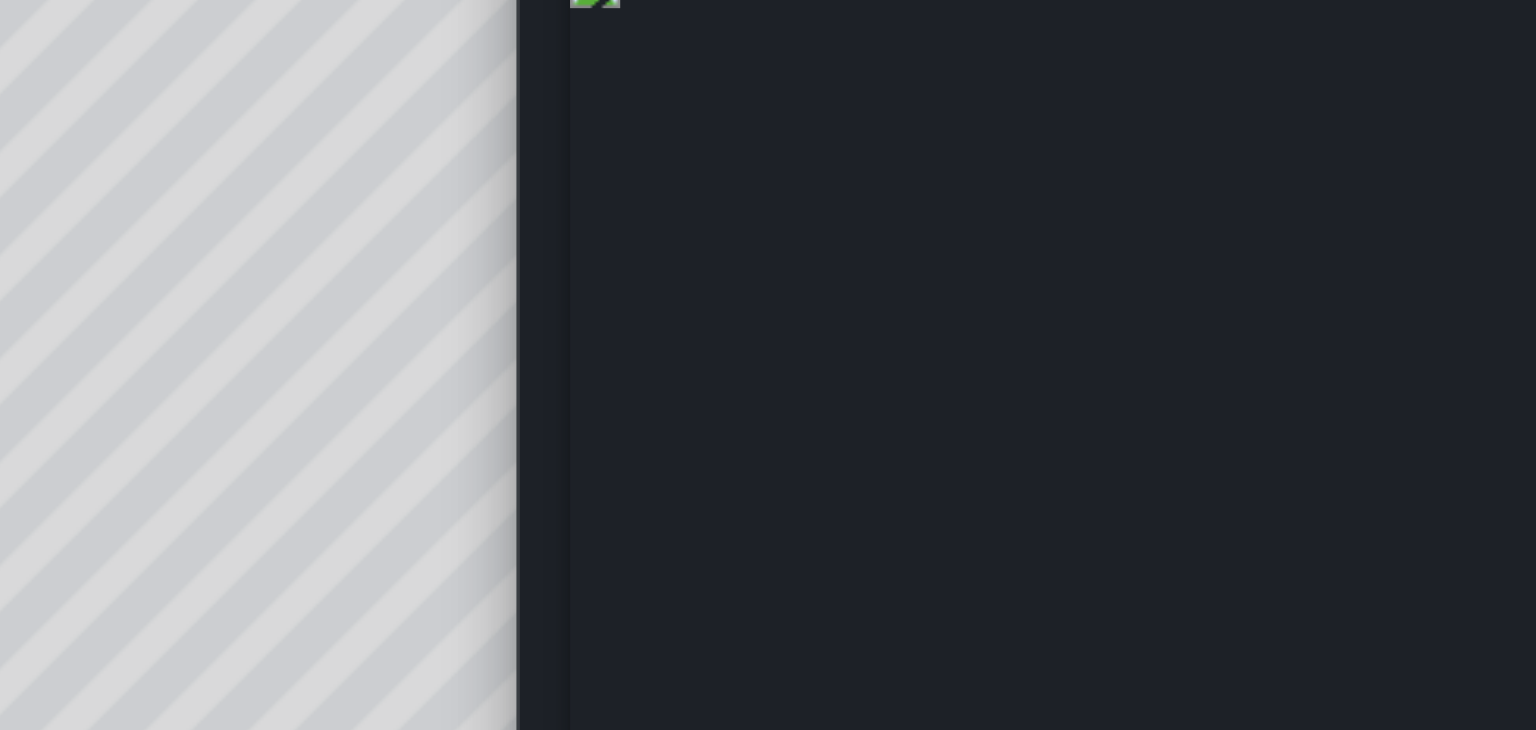 scroll, scrollTop: 0, scrollLeft: 0, axis: both 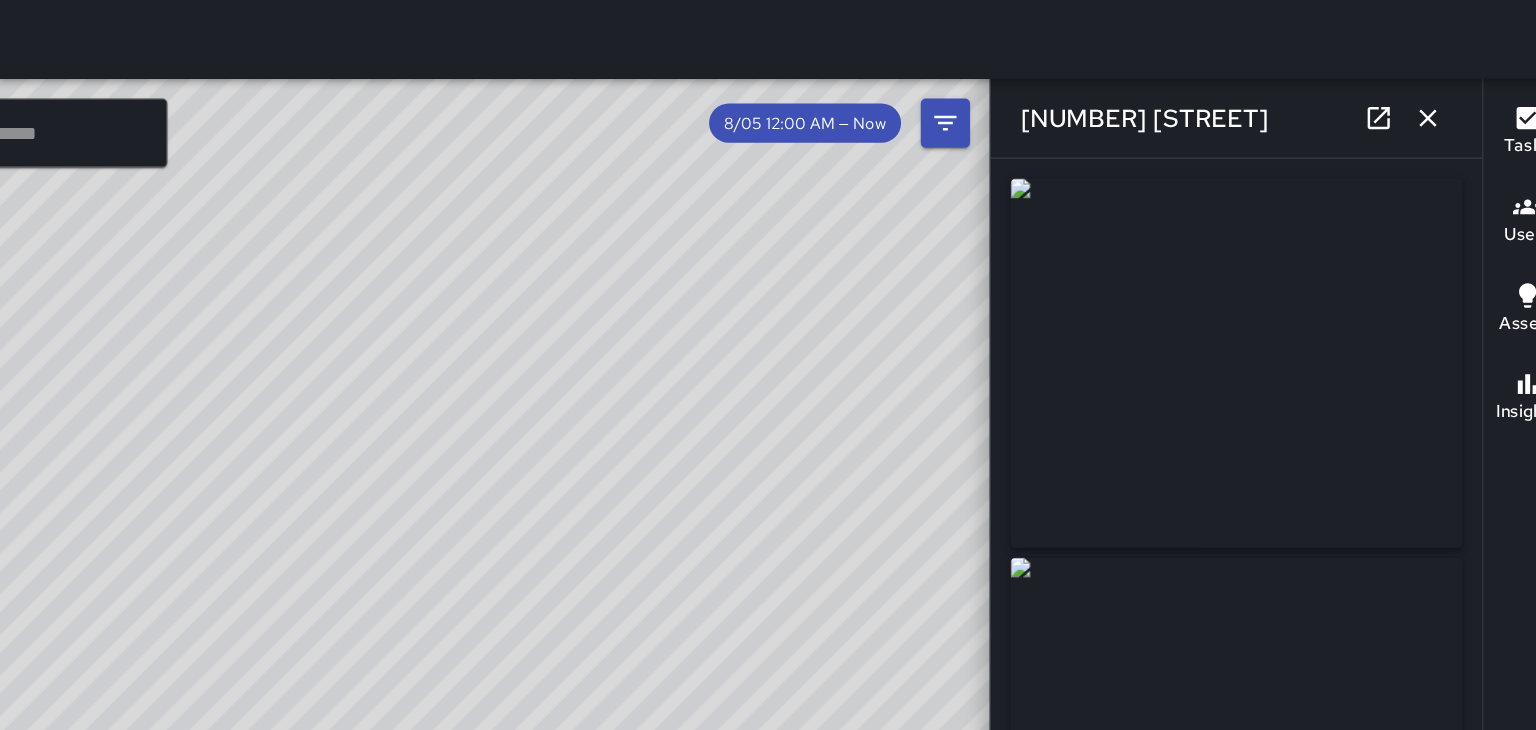 click 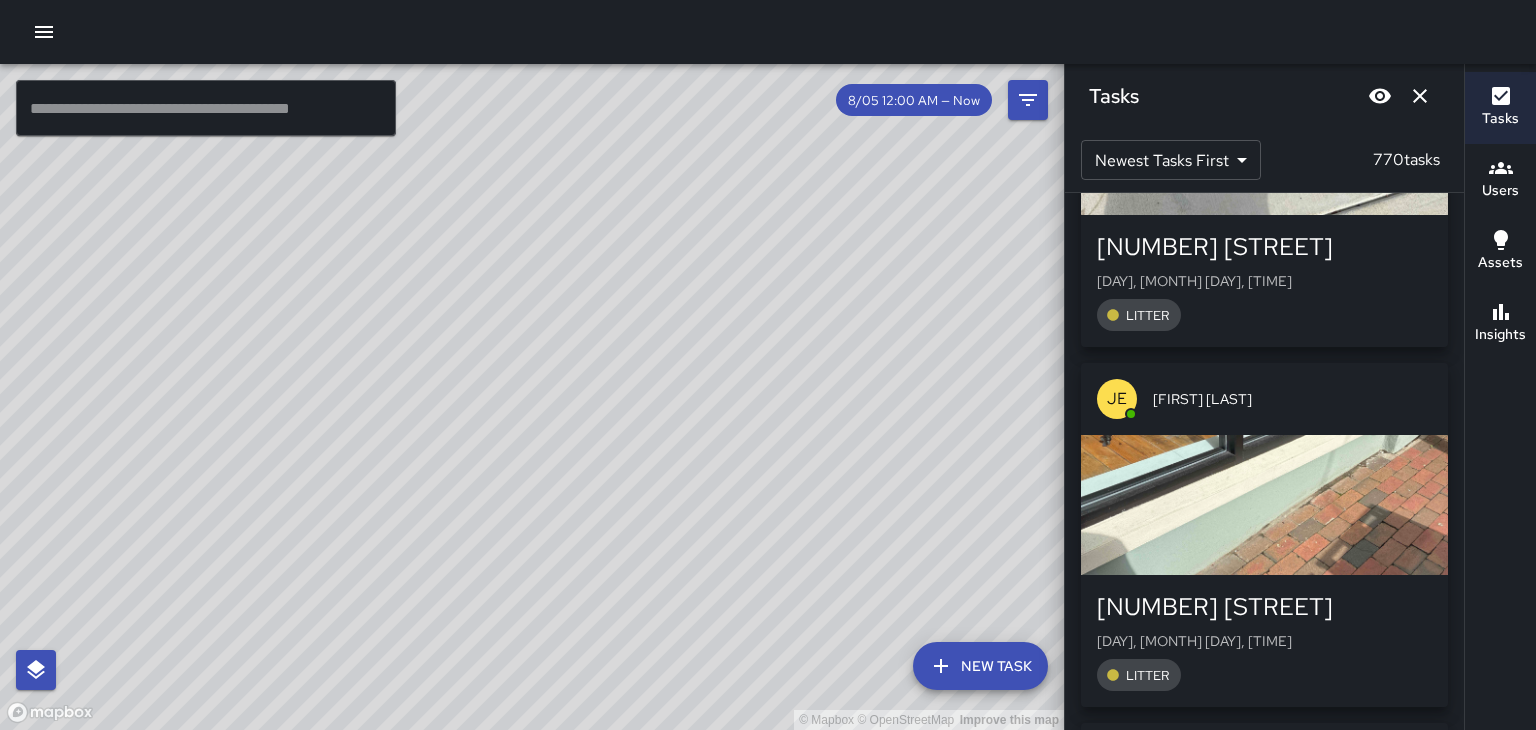 scroll, scrollTop: 70444, scrollLeft: 0, axis: vertical 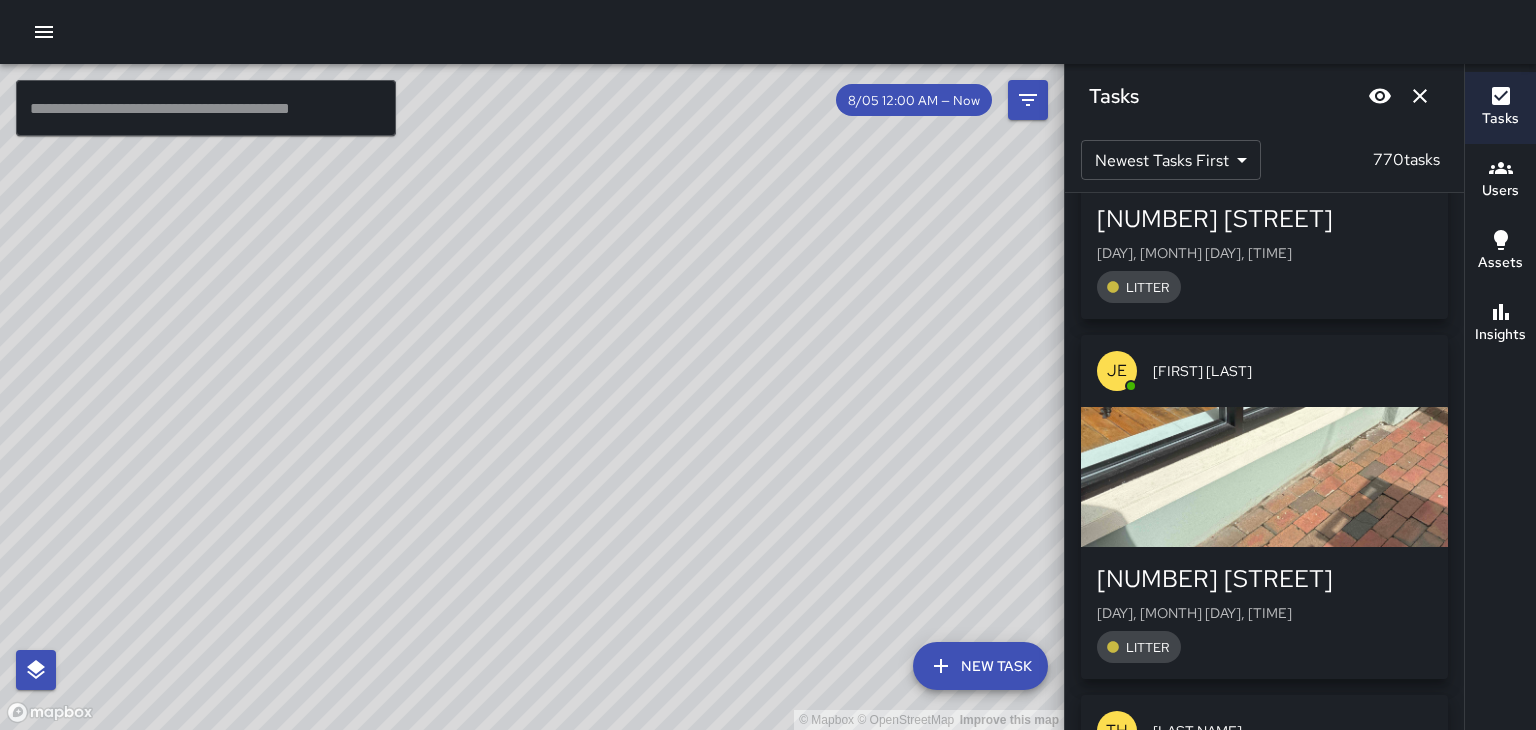 click at bounding box center (1264, 477) 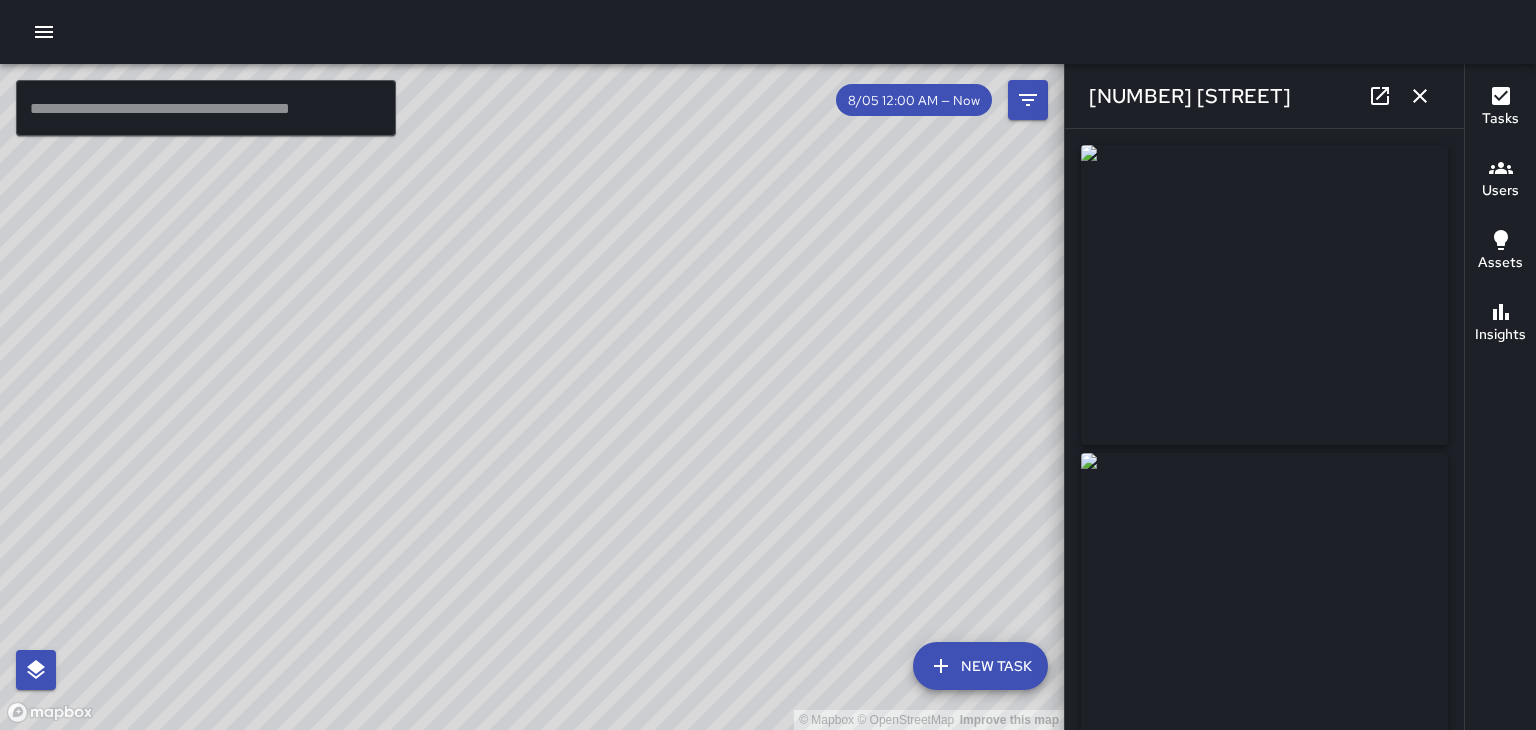 click at bounding box center [1420, 96] 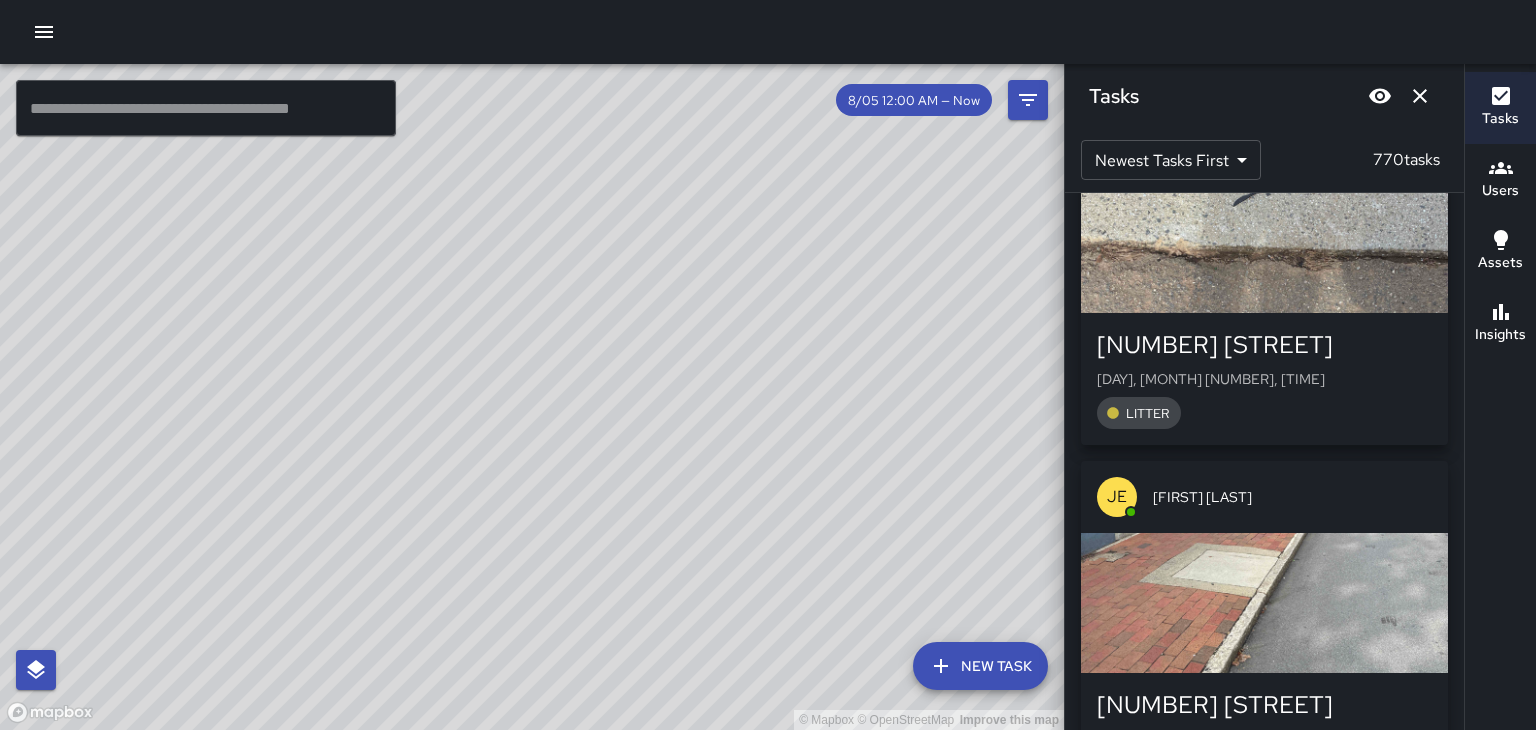 scroll, scrollTop: 71765, scrollLeft: 0, axis: vertical 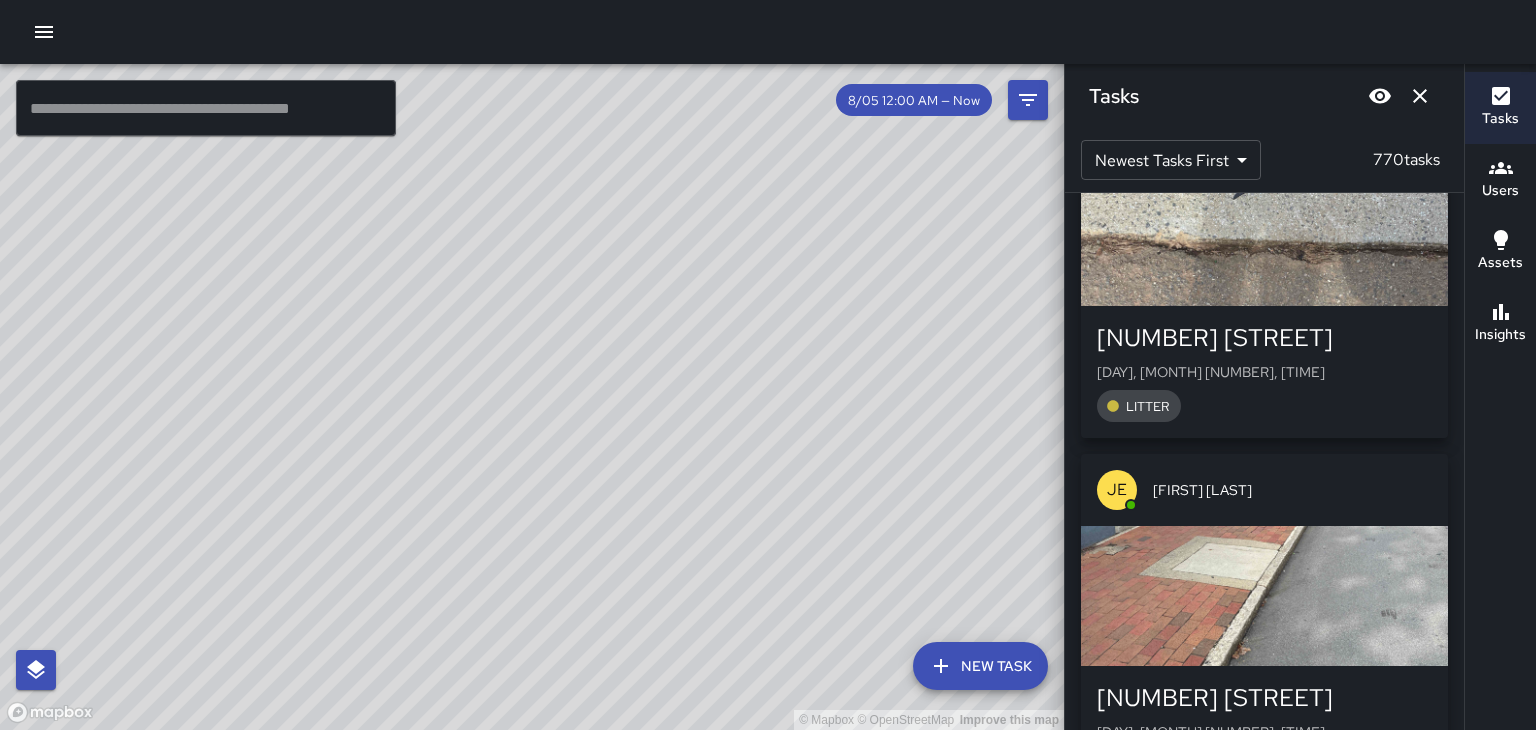 click at bounding box center (1264, 596) 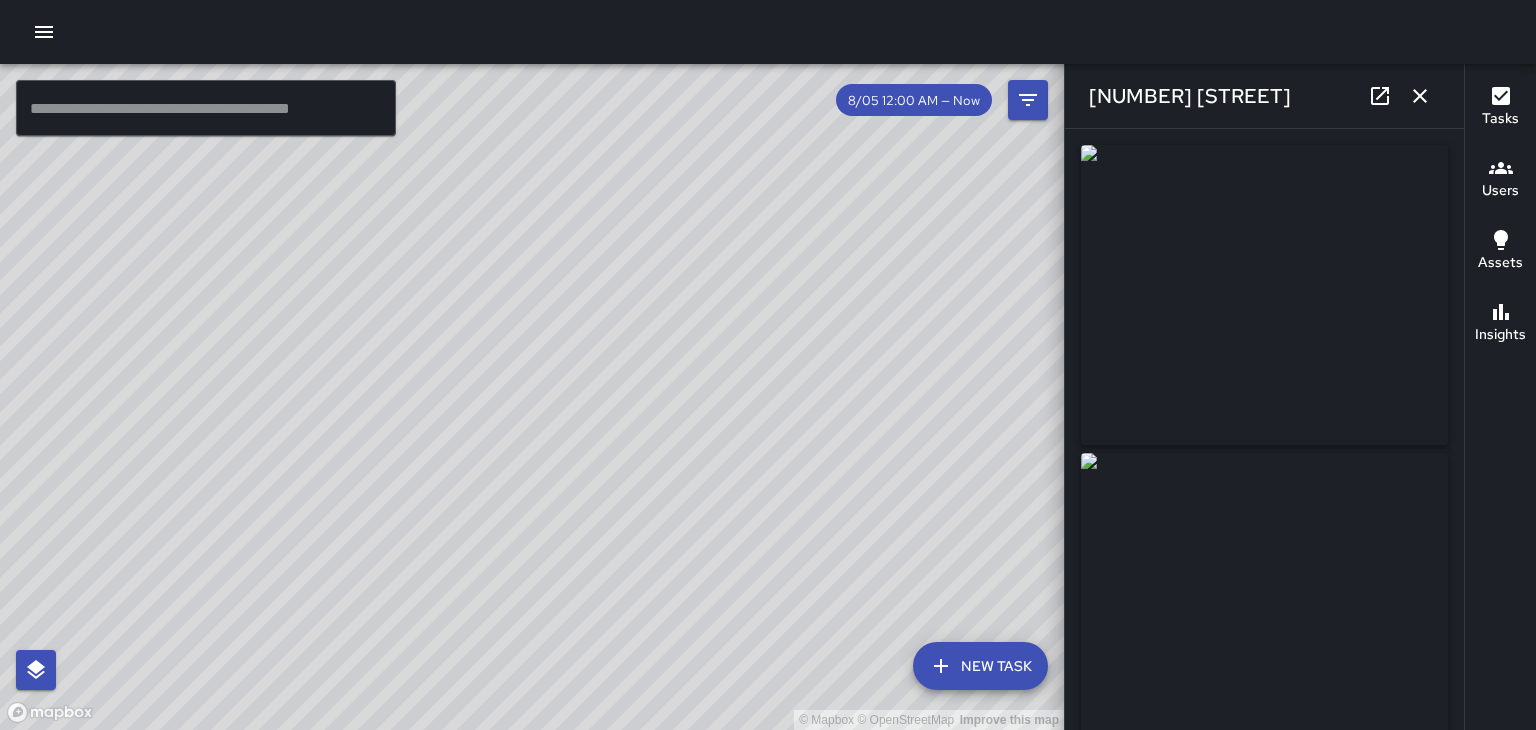 type on "**********" 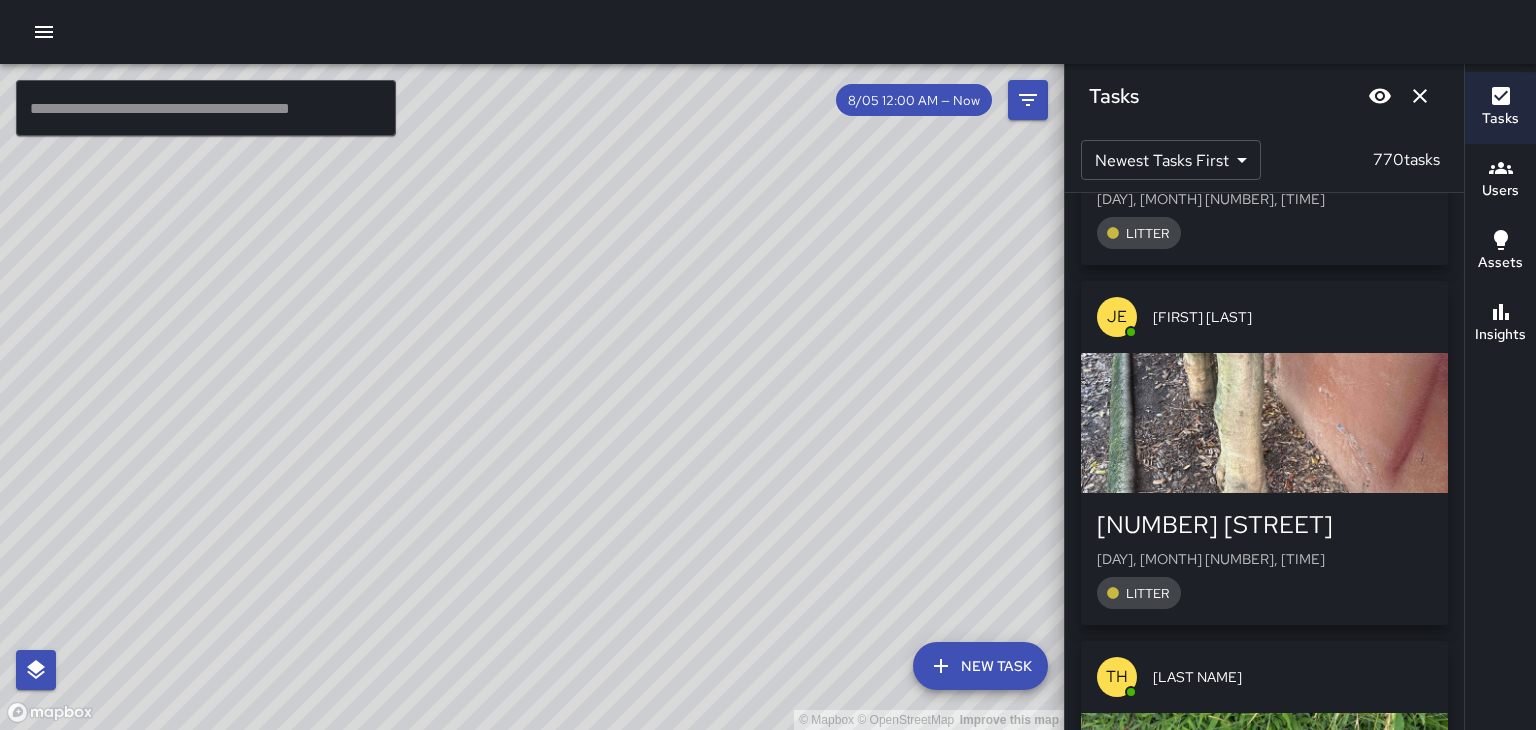 scroll, scrollTop: 73020, scrollLeft: 0, axis: vertical 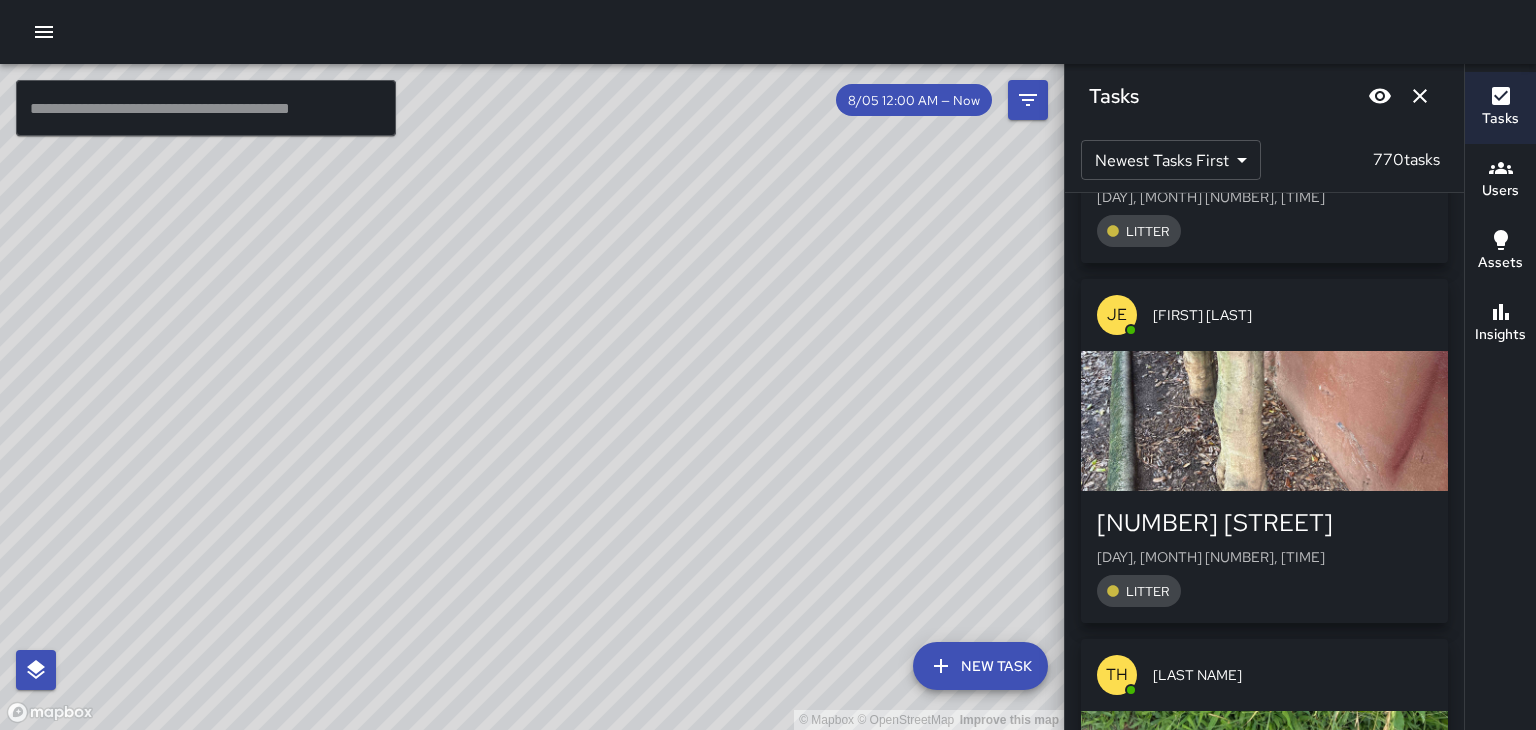 click at bounding box center [1264, 421] 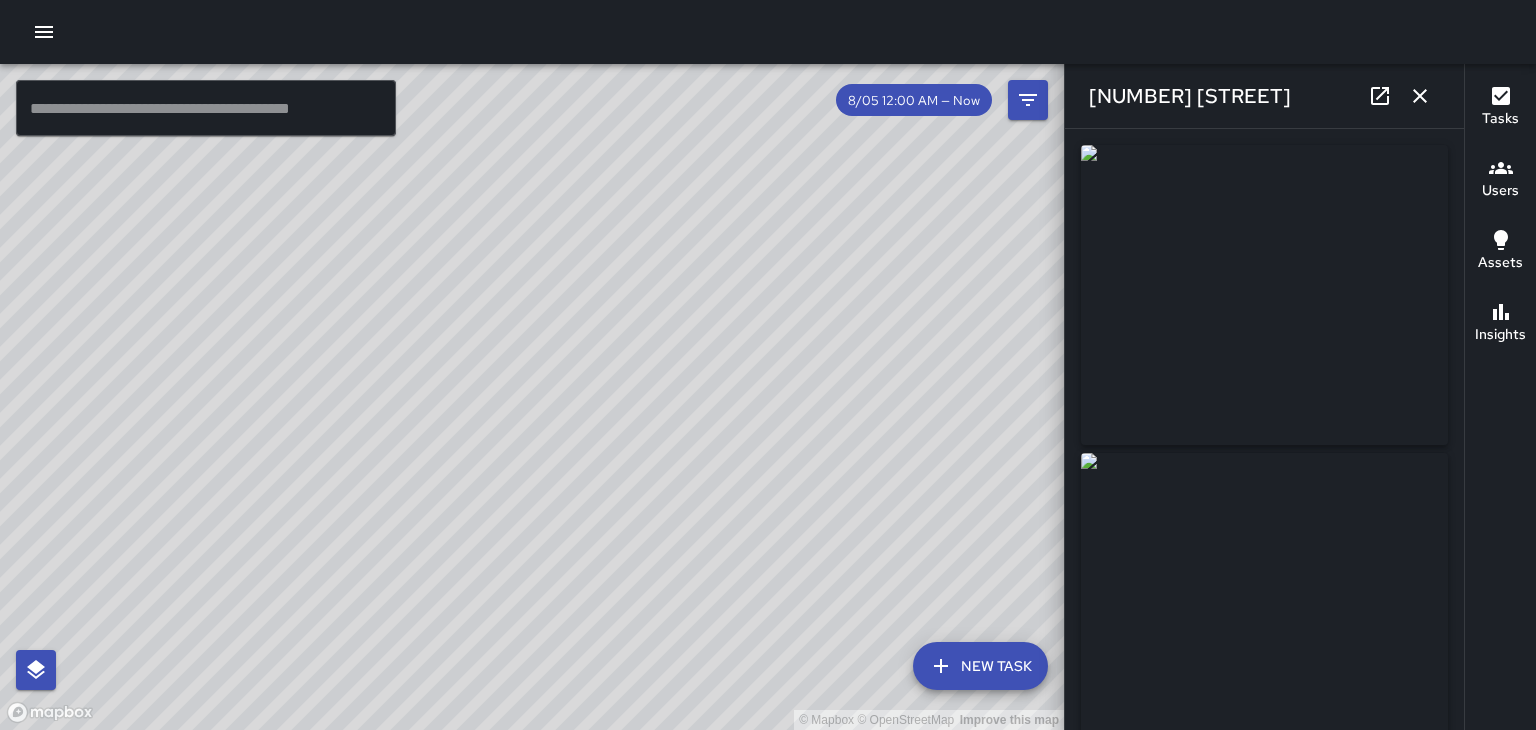 click 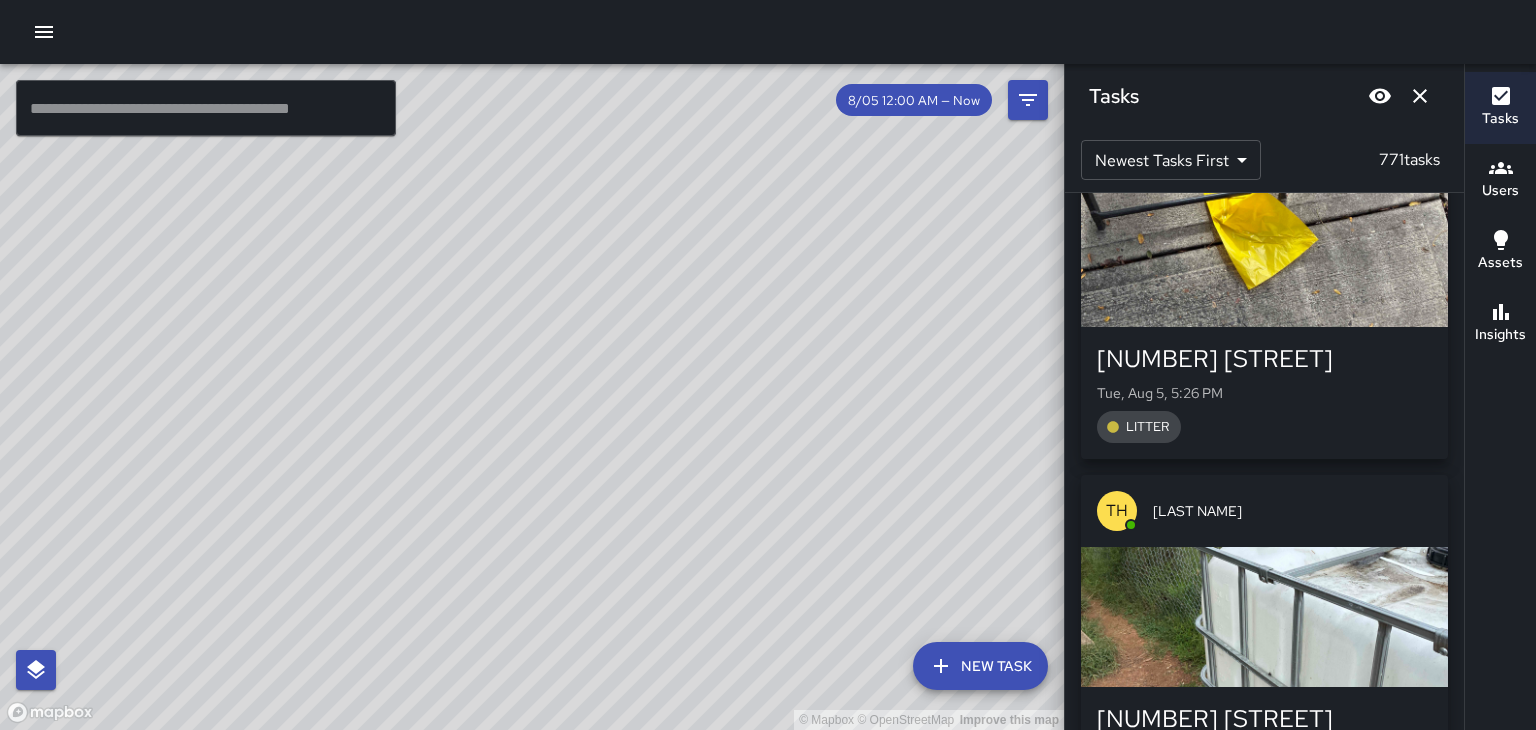 scroll, scrollTop: 76069, scrollLeft: 0, axis: vertical 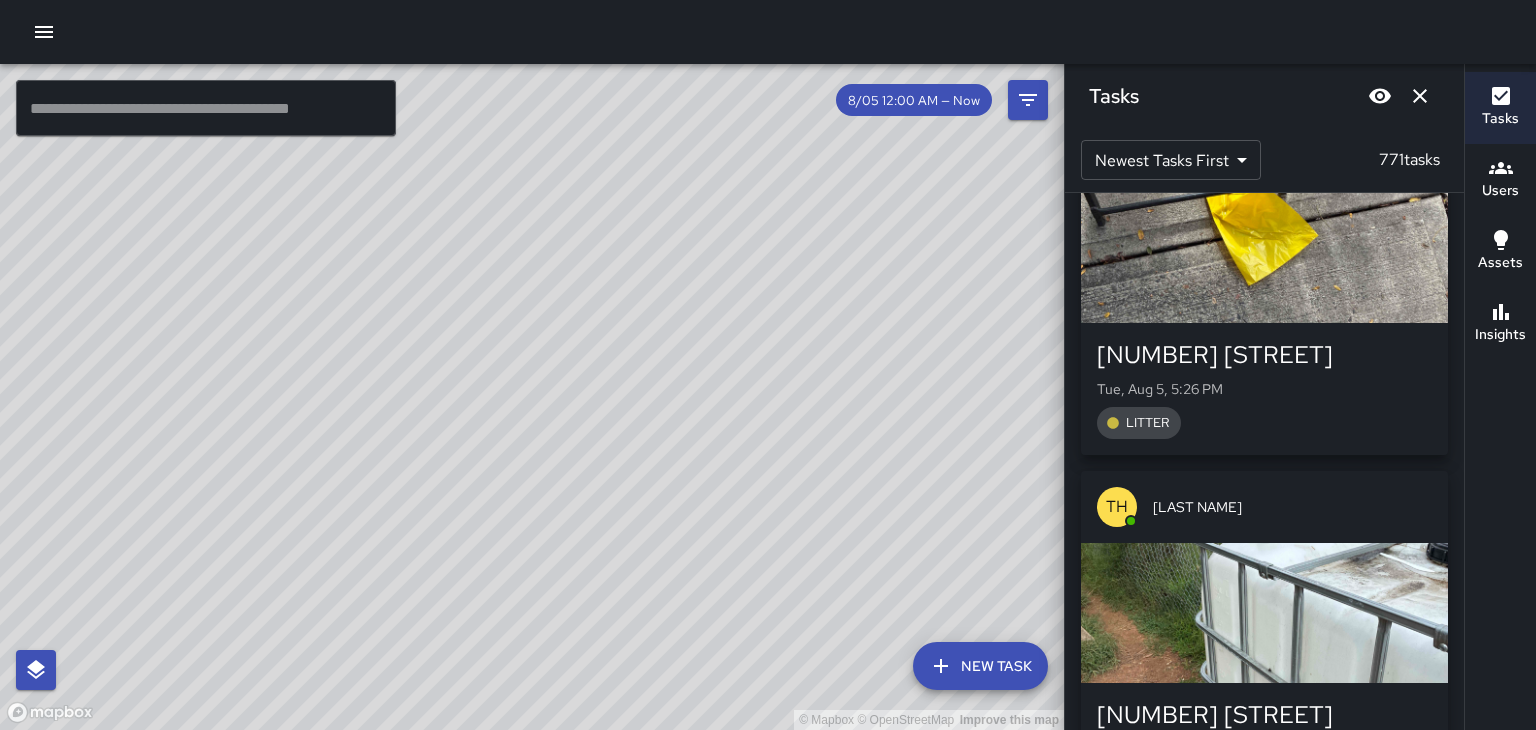 click at bounding box center [1264, 613] 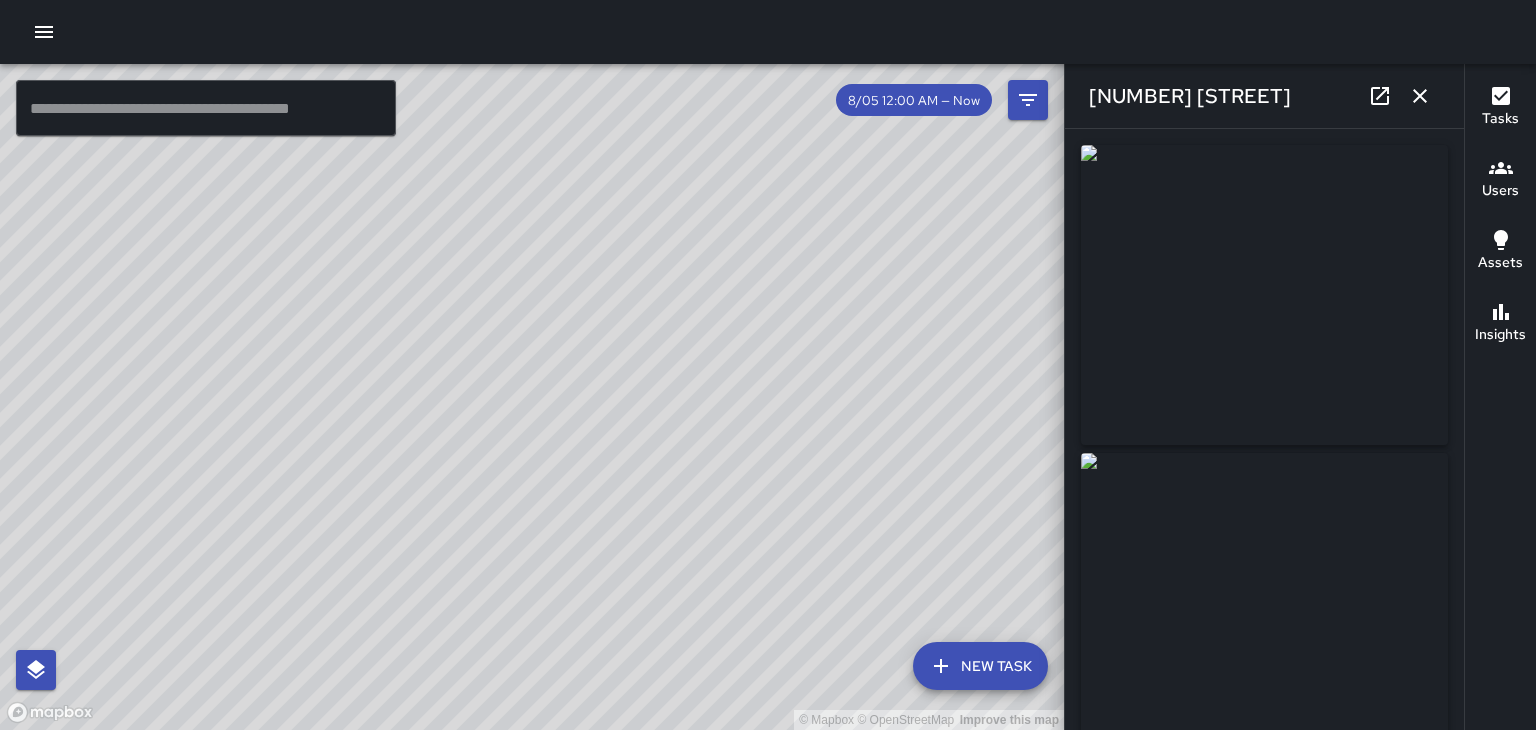 click 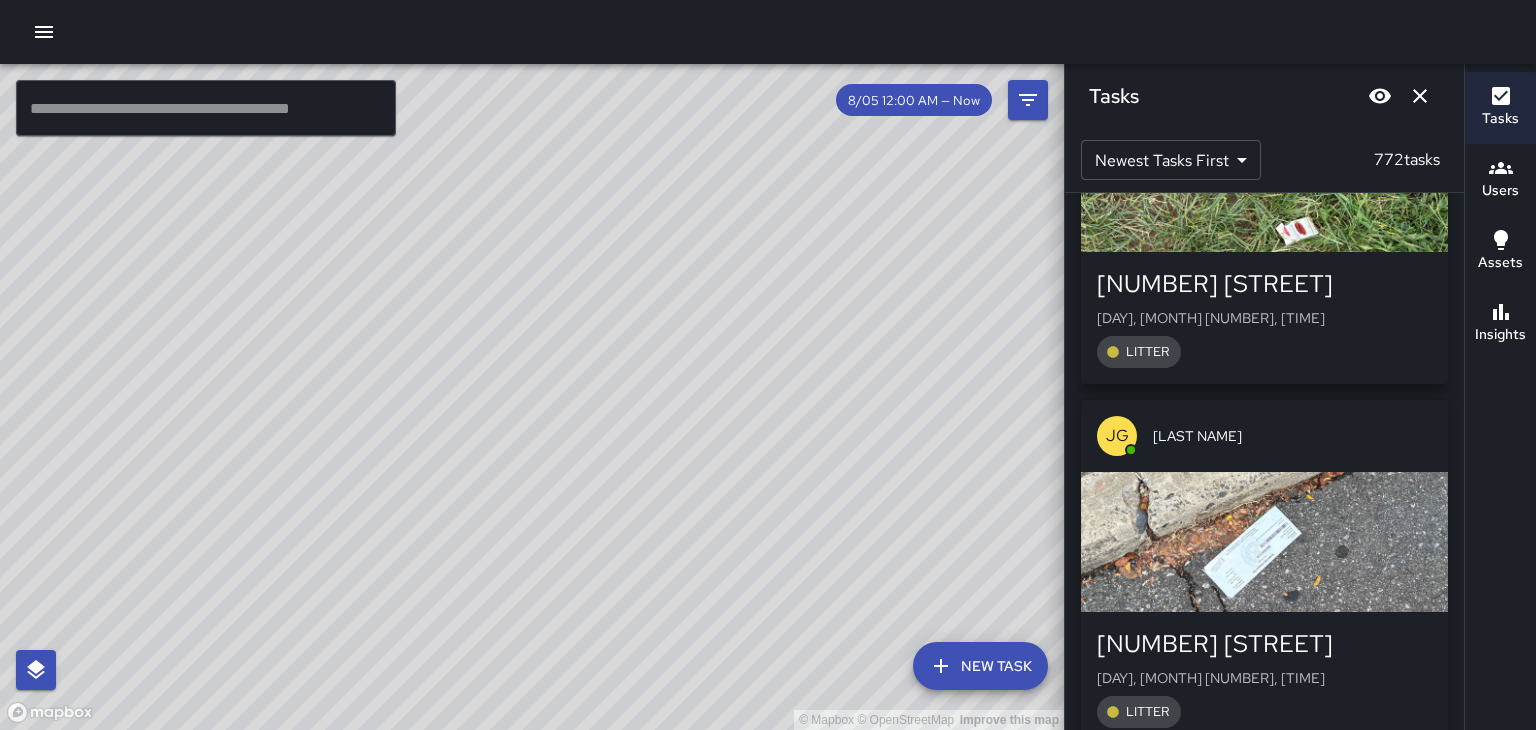 scroll, scrollTop: 77227, scrollLeft: 0, axis: vertical 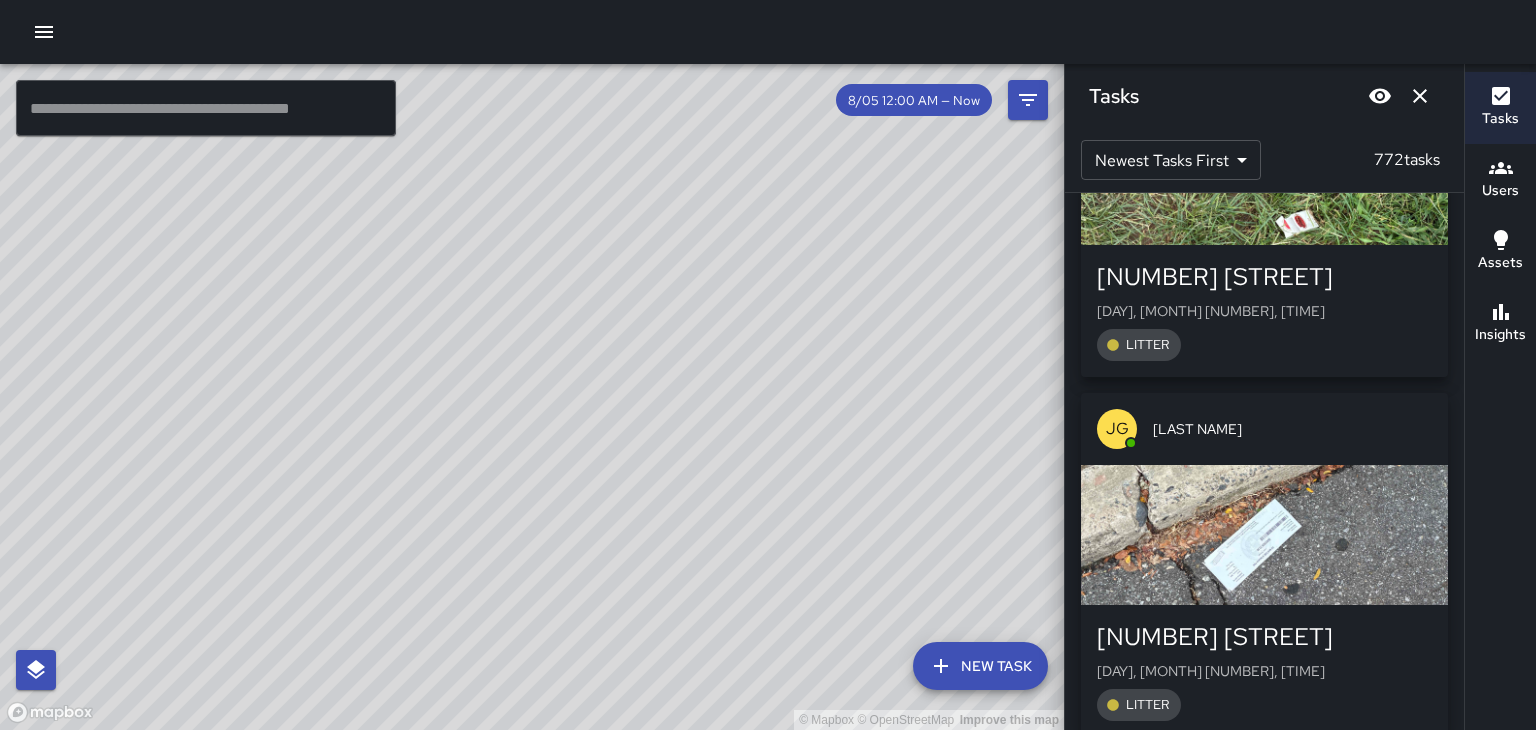 click at bounding box center [1264, 535] 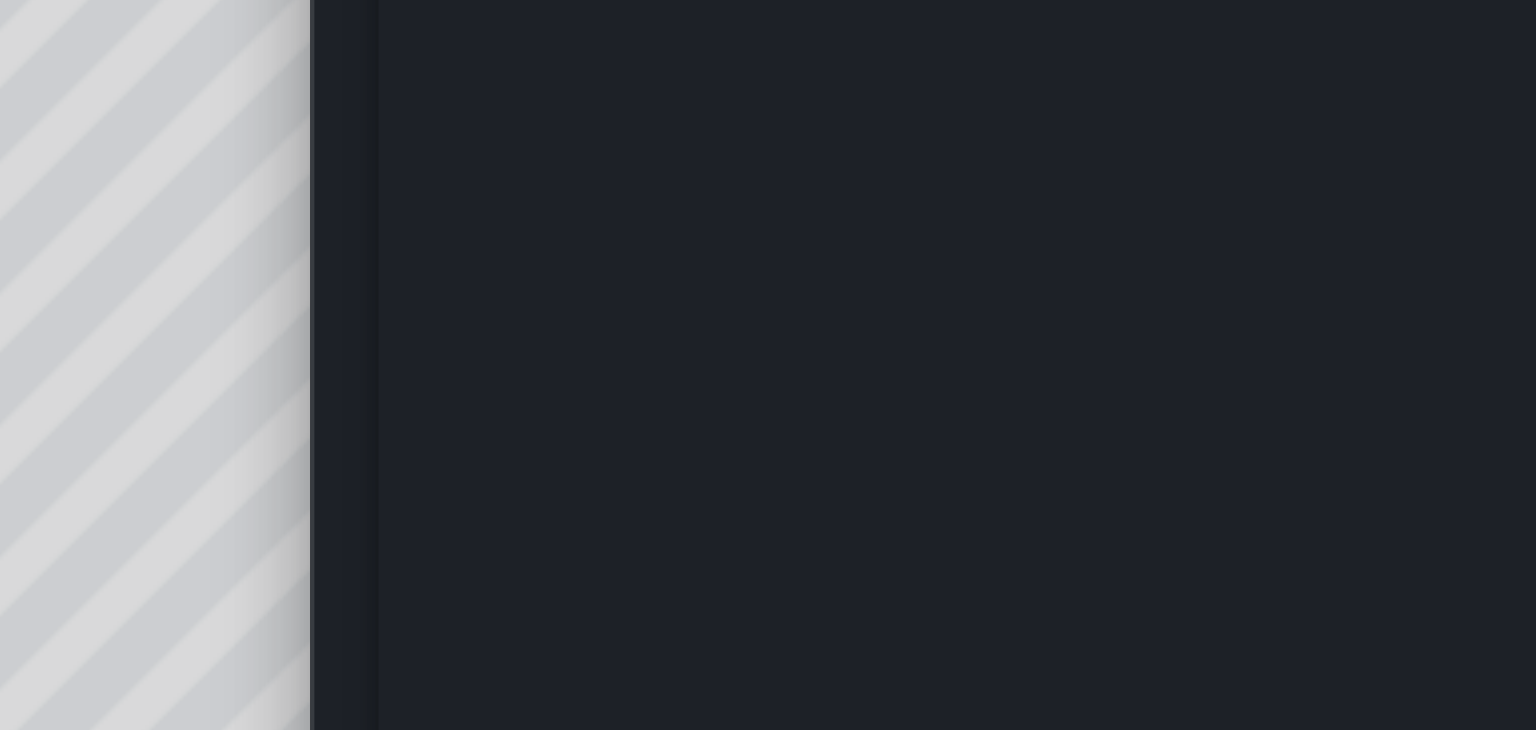 scroll, scrollTop: 0, scrollLeft: 0, axis: both 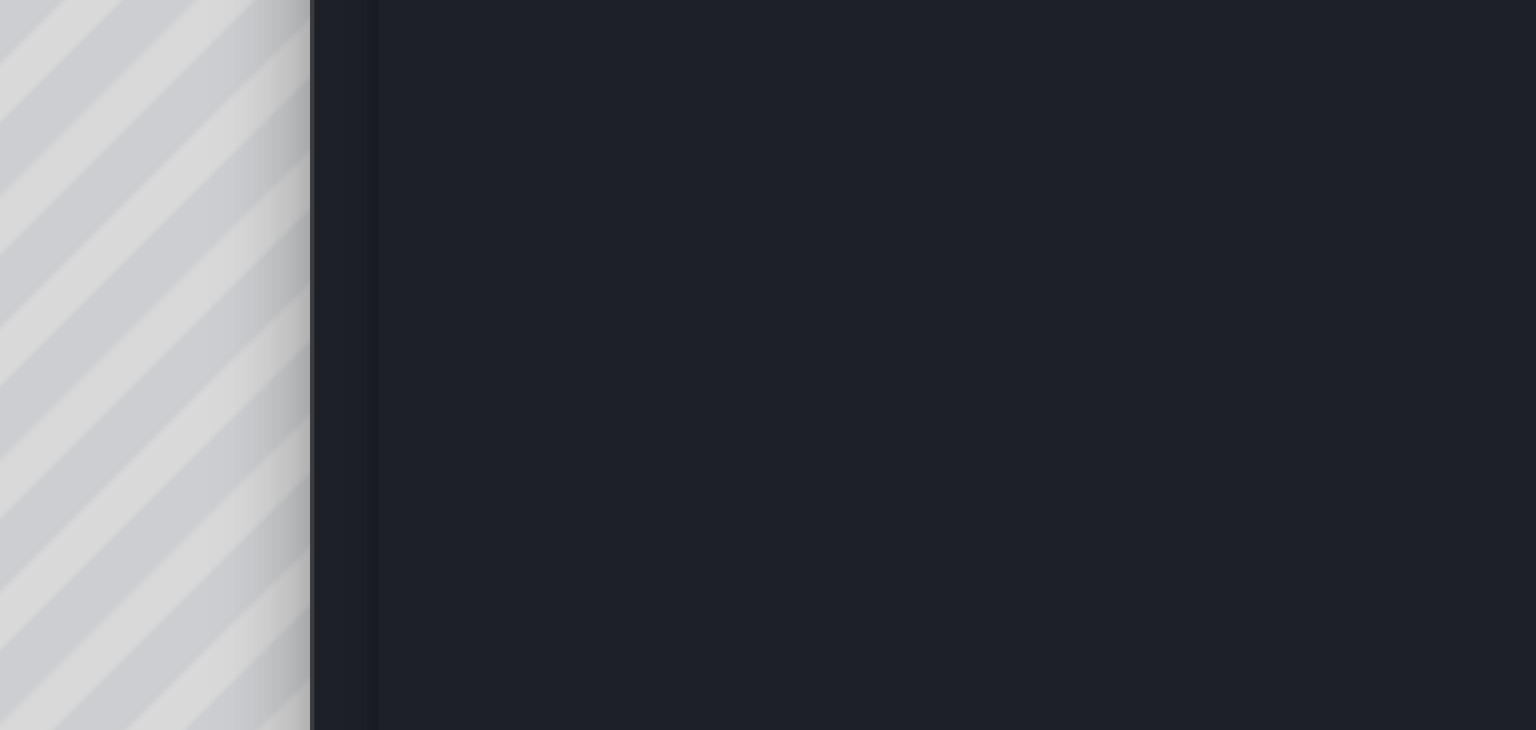 click at bounding box center [1264, 295] 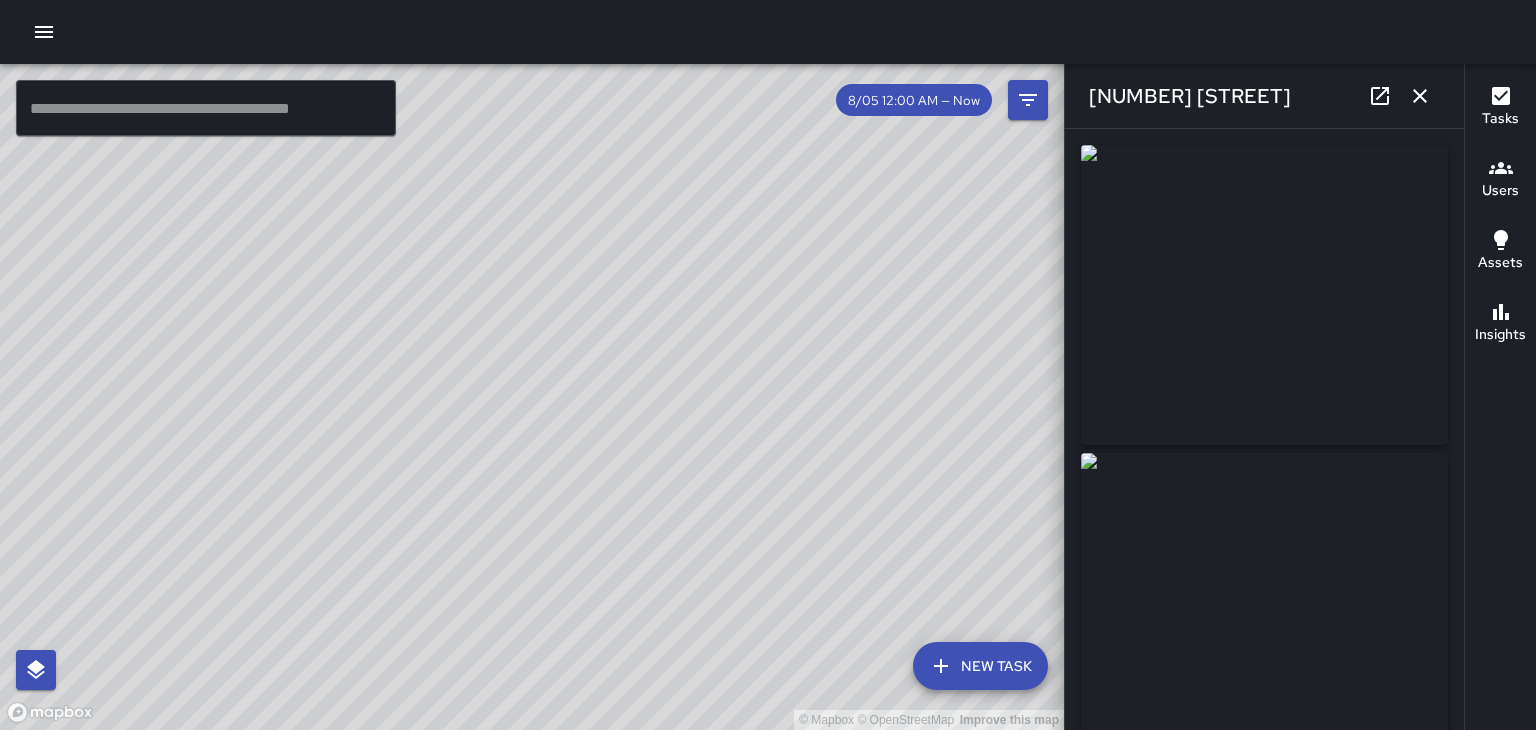 click 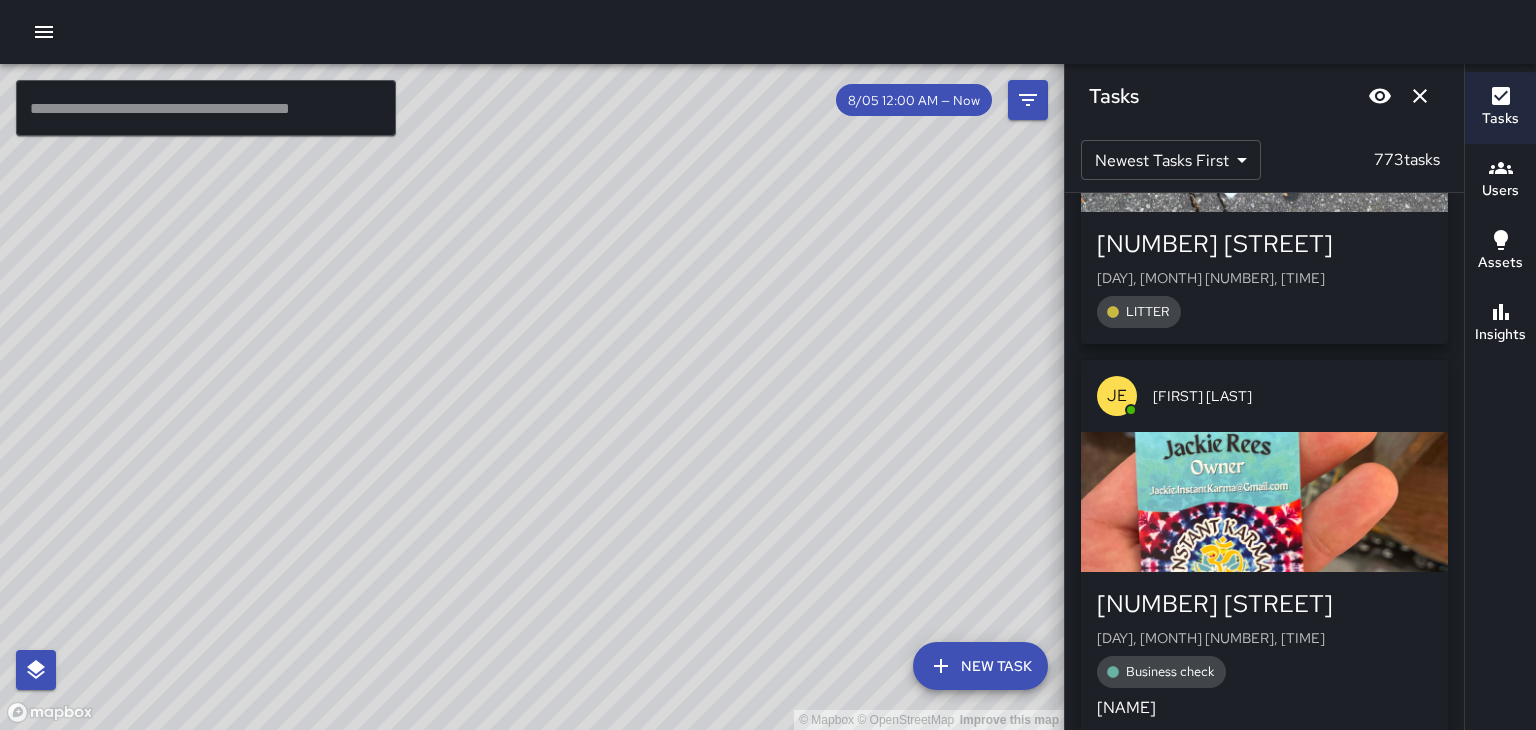 scroll, scrollTop: 78005, scrollLeft: 0, axis: vertical 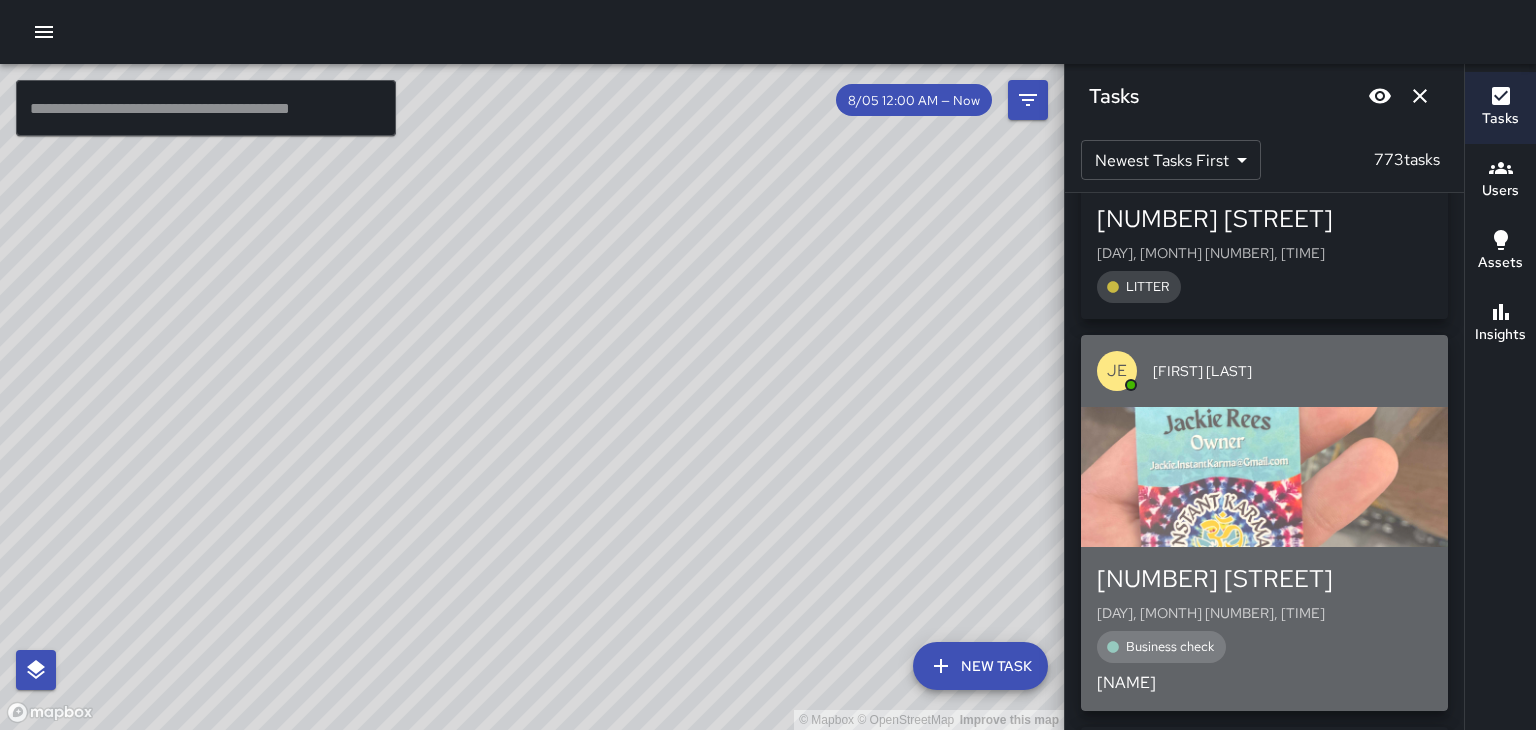 click on "[DAY], [MONTH] [NUMBER], [TIME]" at bounding box center [1264, 613] 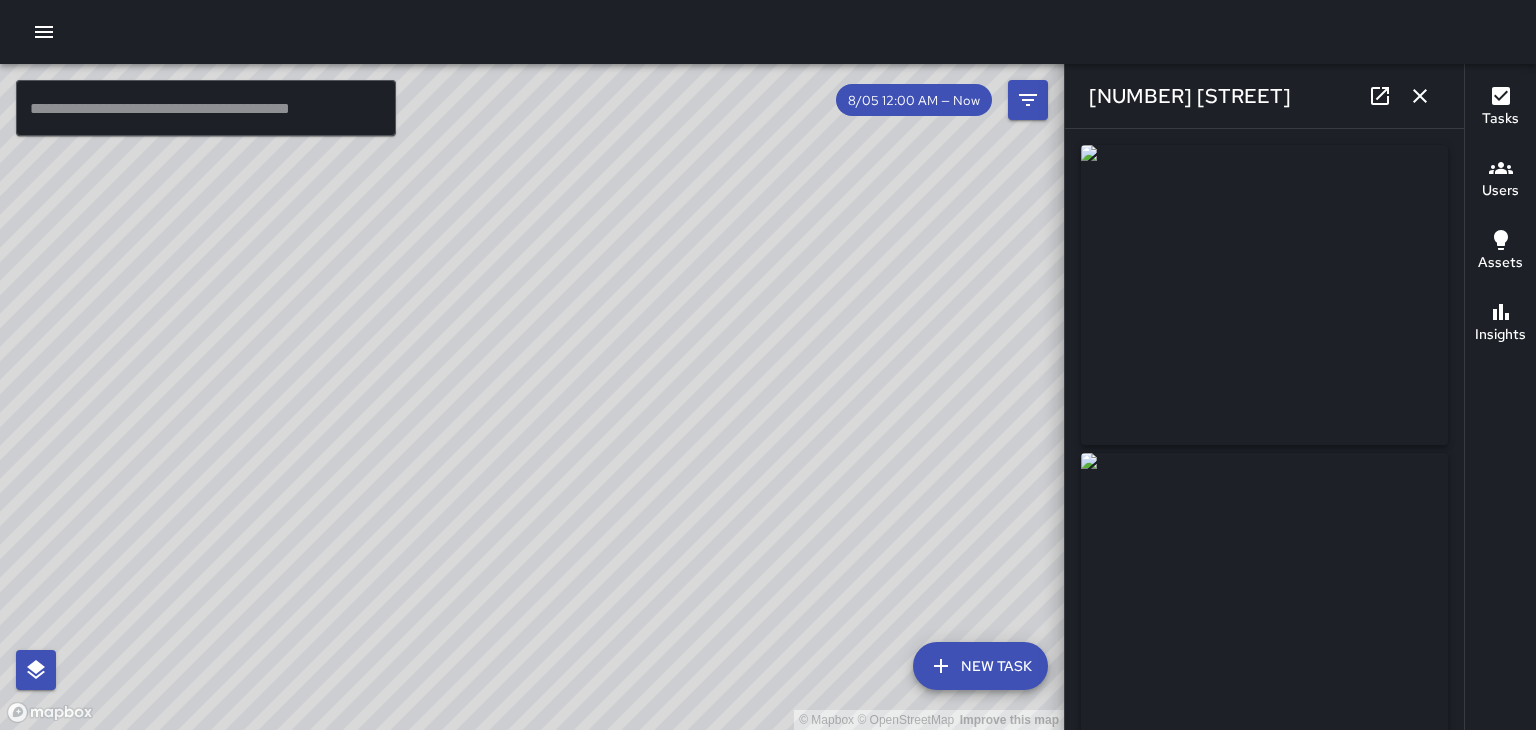 type on "**********" 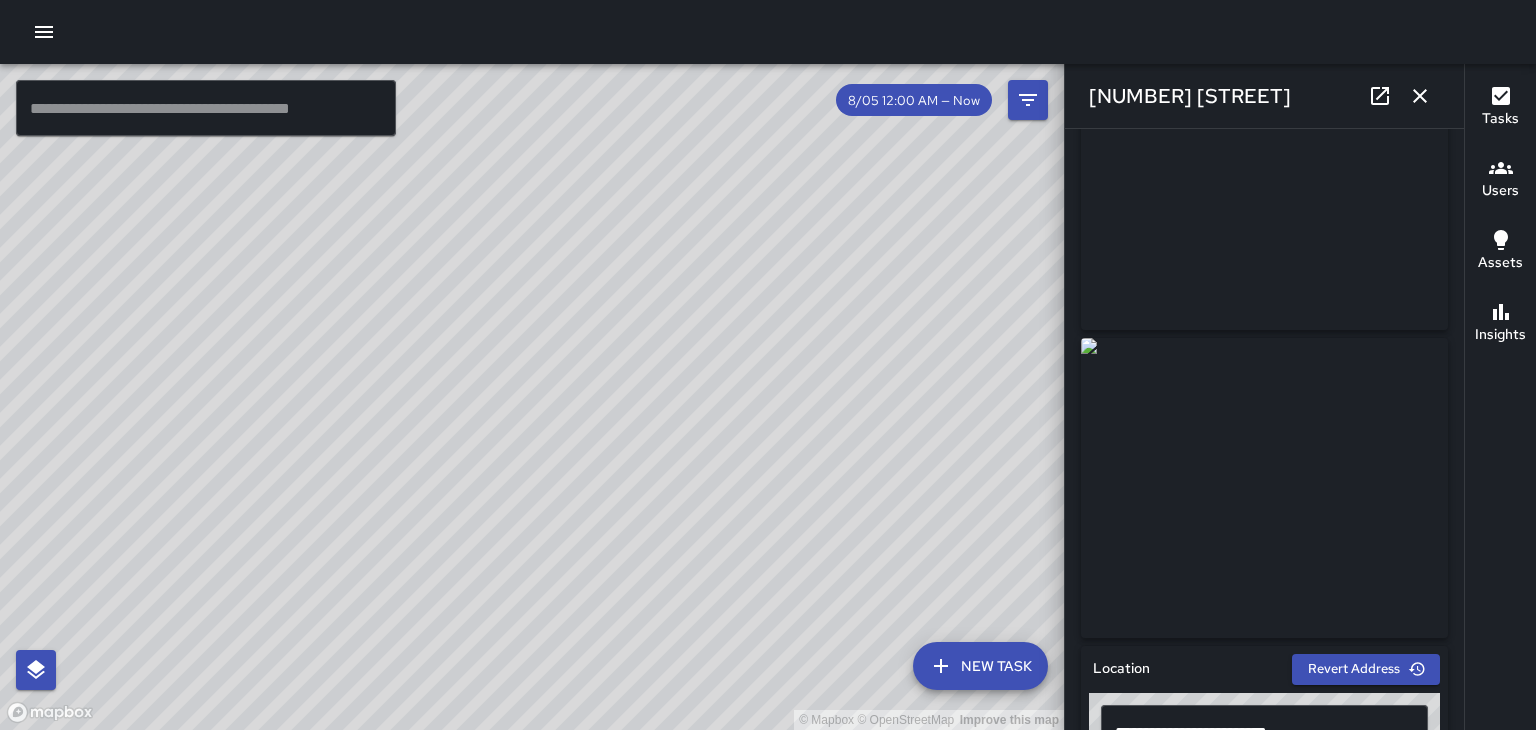 scroll, scrollTop: 132, scrollLeft: 0, axis: vertical 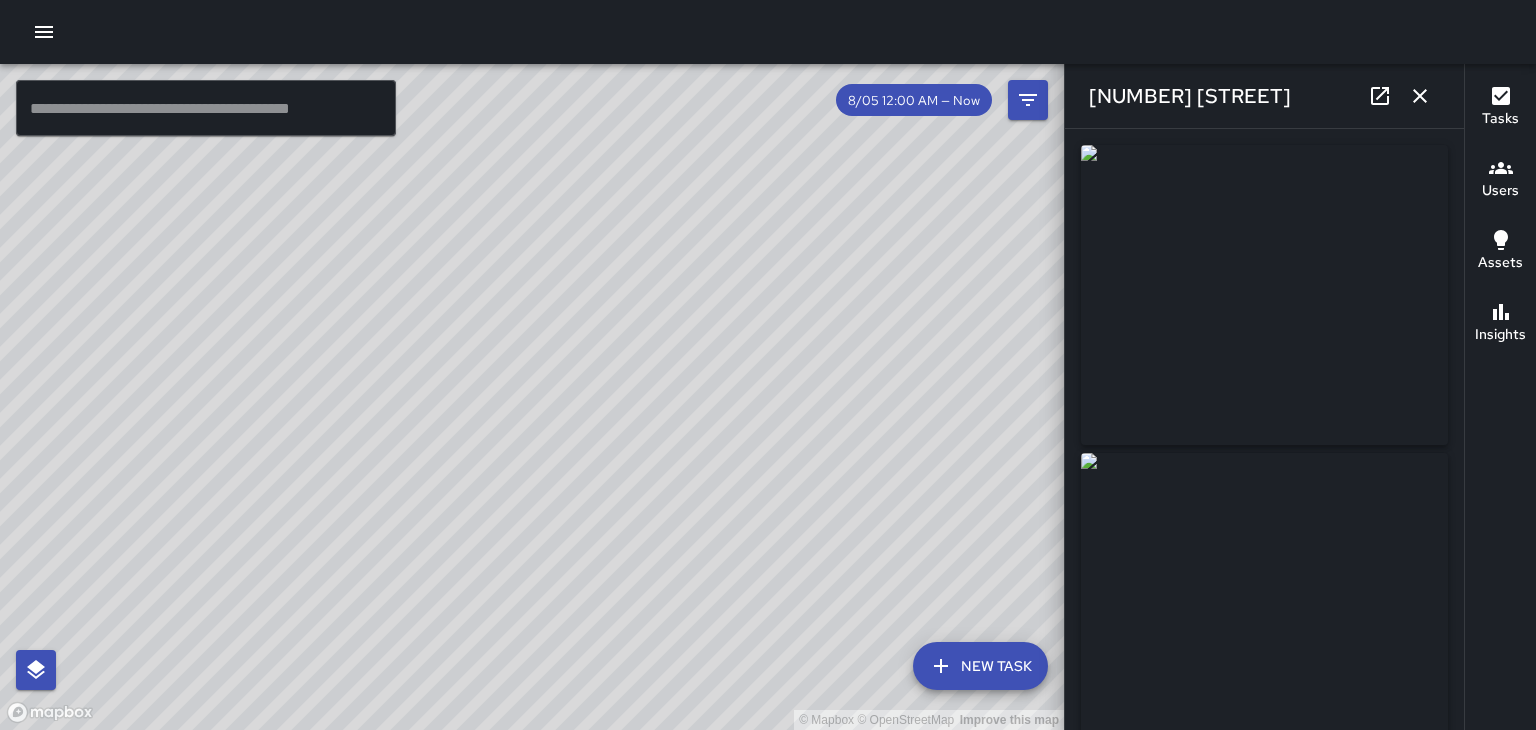 click 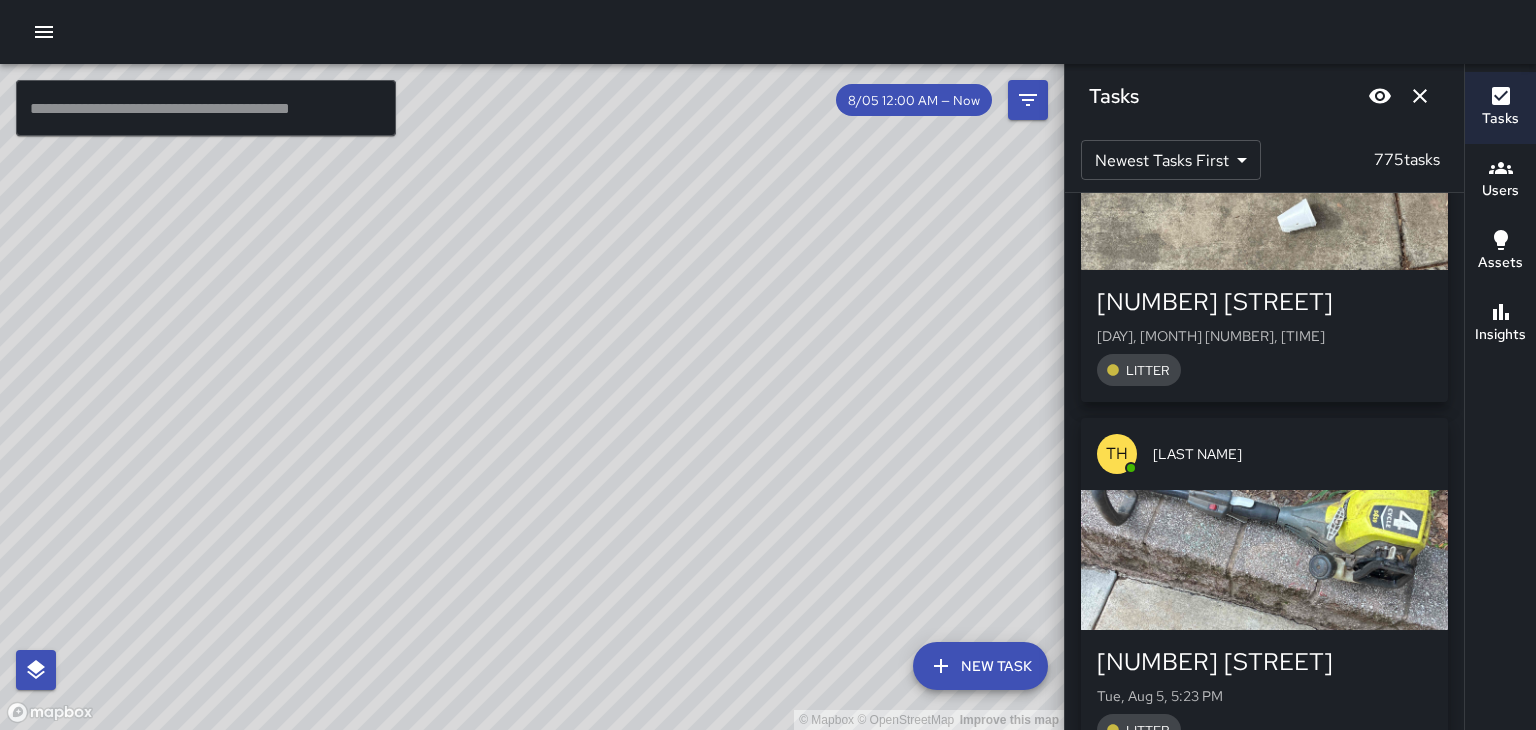 scroll, scrollTop: 79448, scrollLeft: 0, axis: vertical 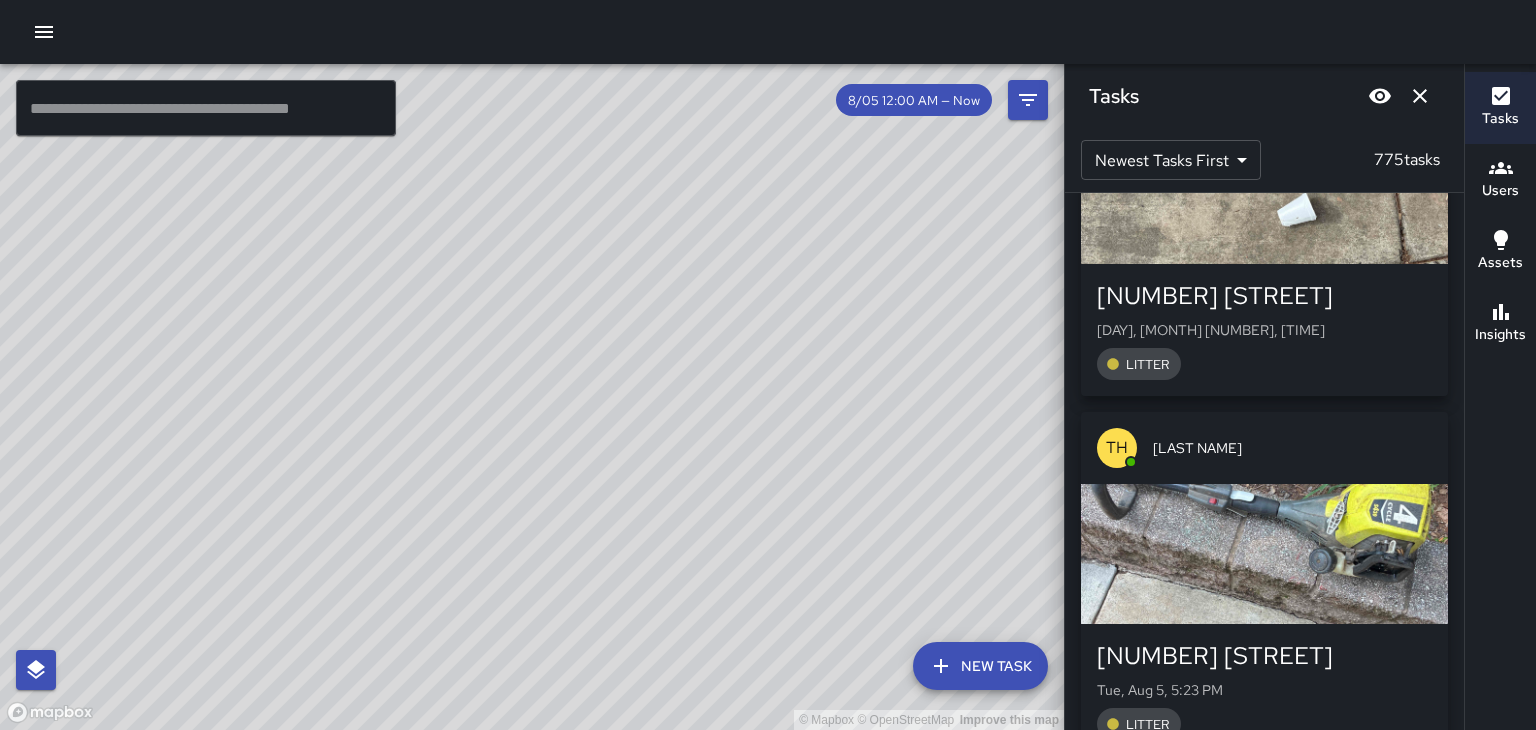click at bounding box center (1264, 554) 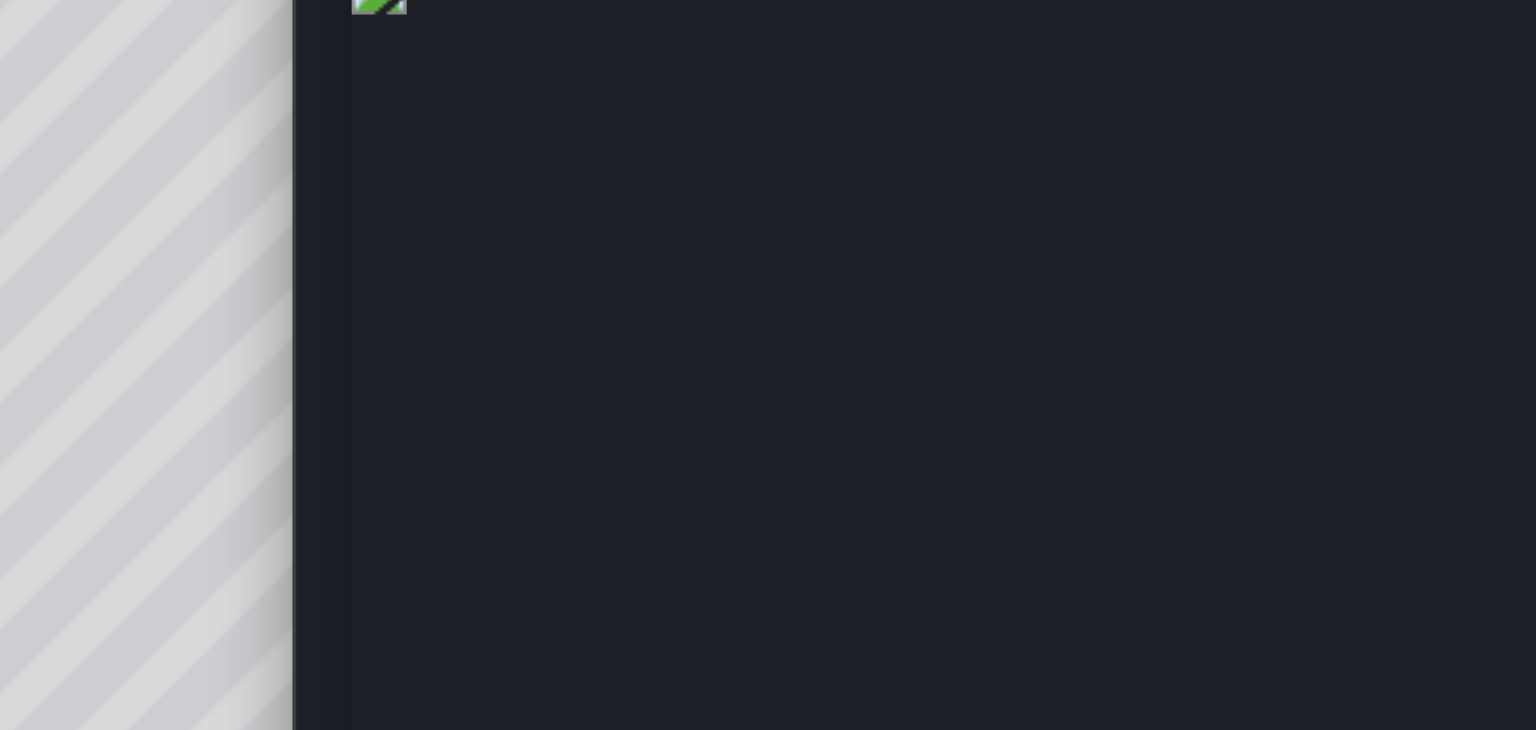 scroll, scrollTop: 0, scrollLeft: 0, axis: both 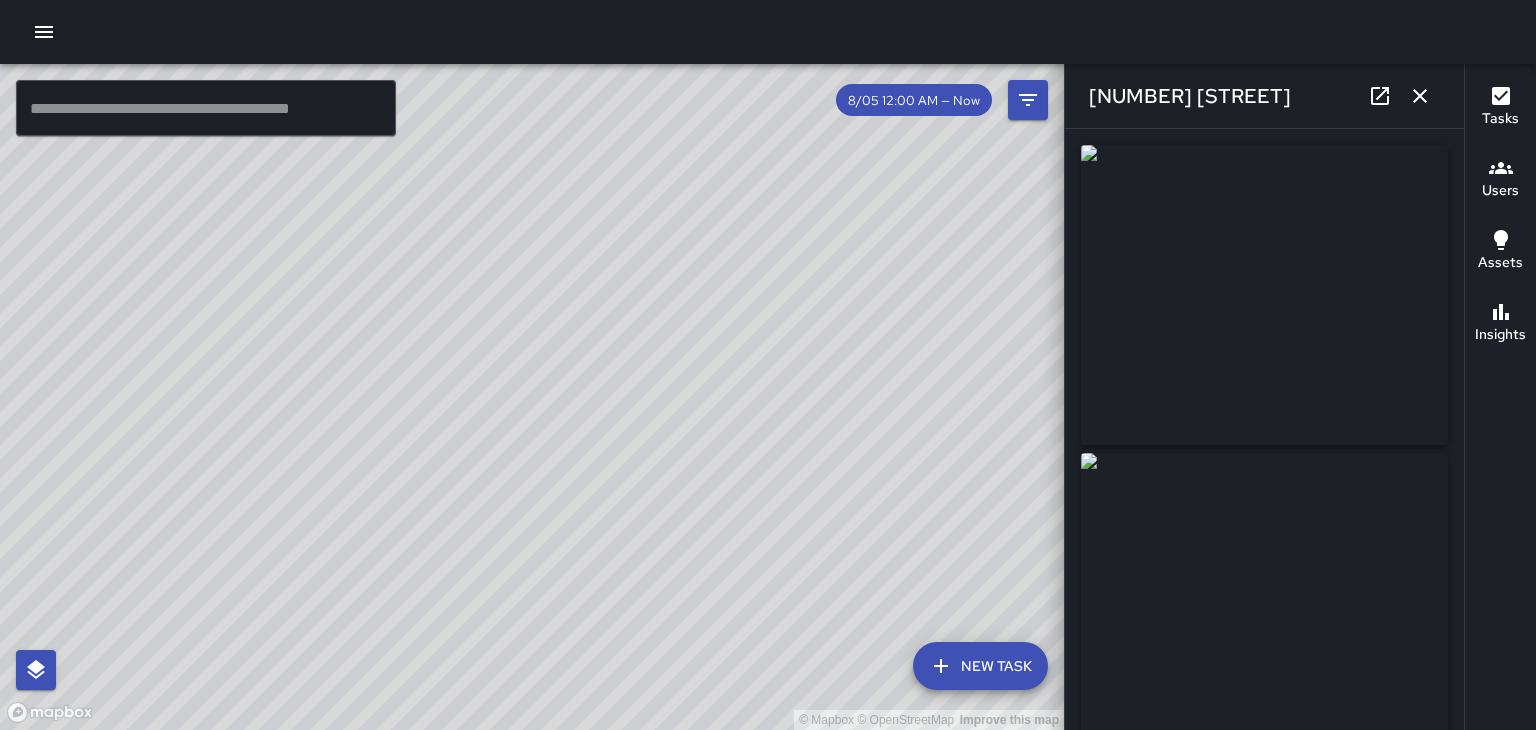 click at bounding box center [1420, 96] 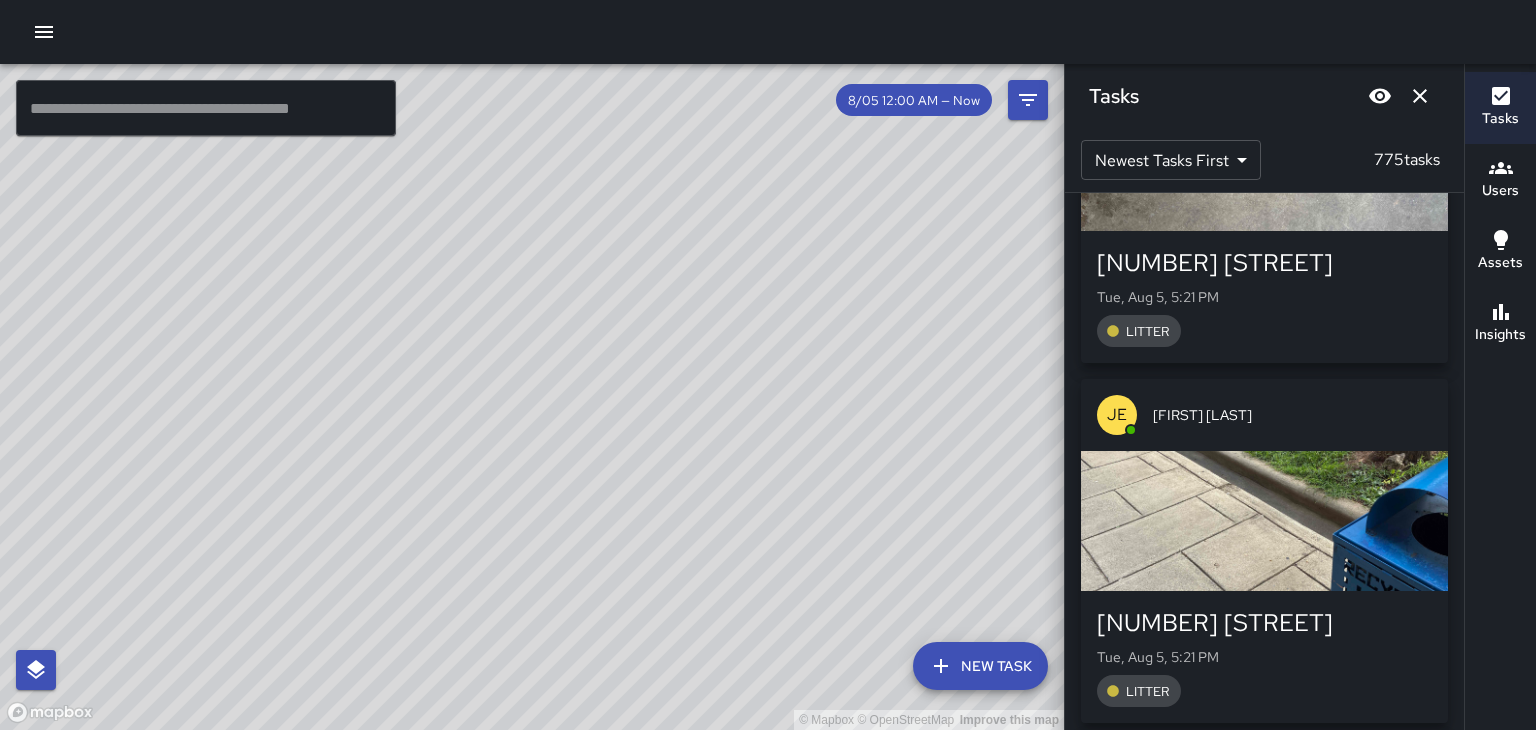scroll, scrollTop: 80925, scrollLeft: 0, axis: vertical 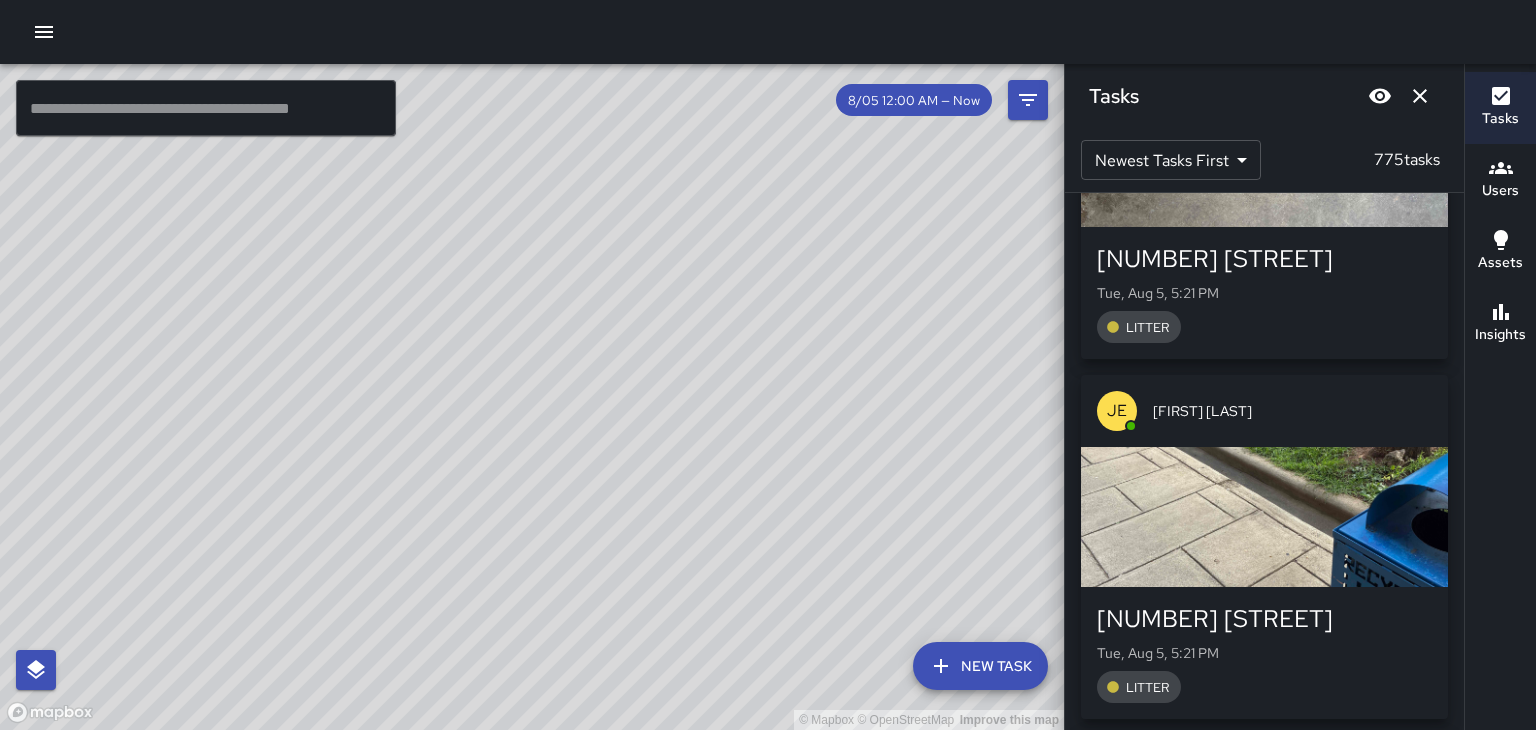 click at bounding box center [1264, 517] 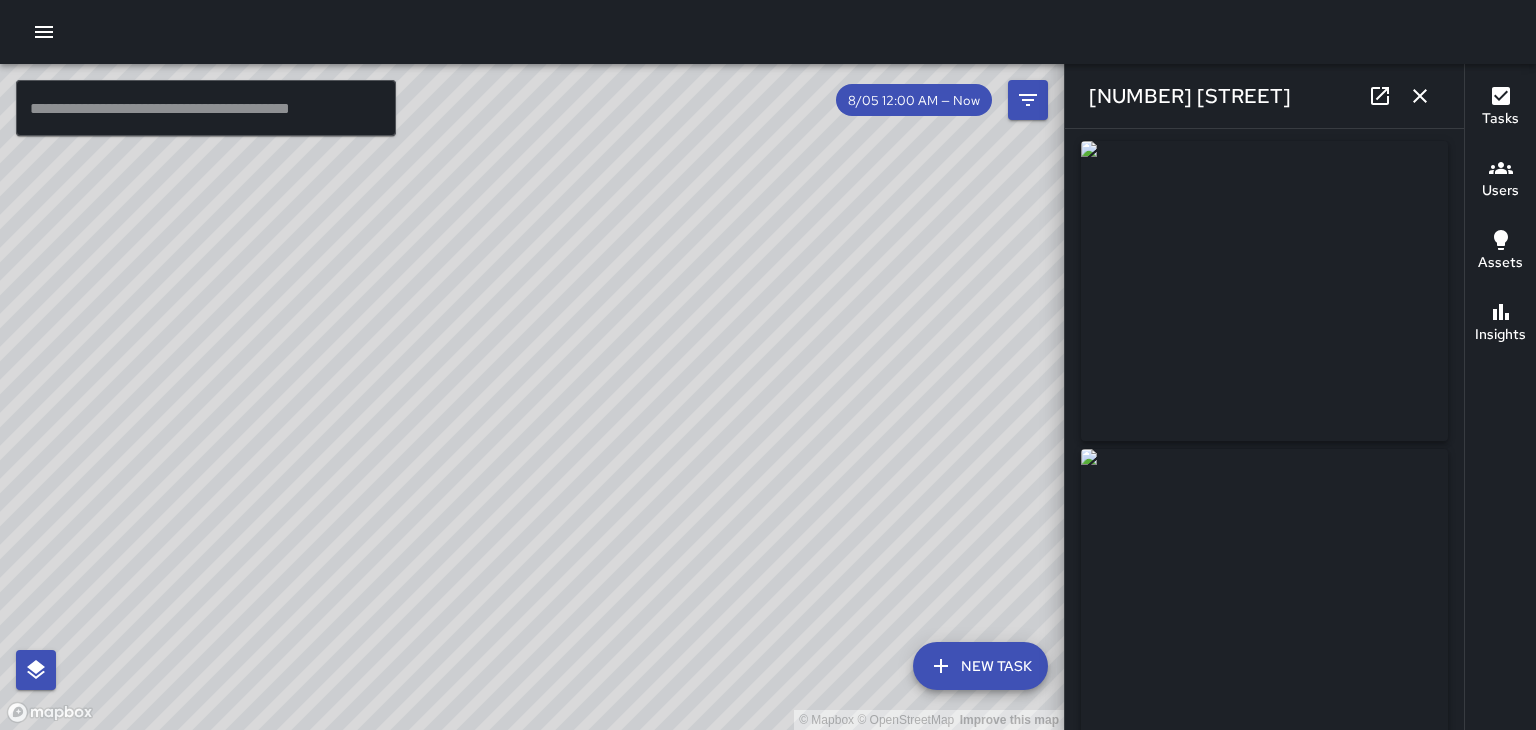 scroll, scrollTop: 0, scrollLeft: 0, axis: both 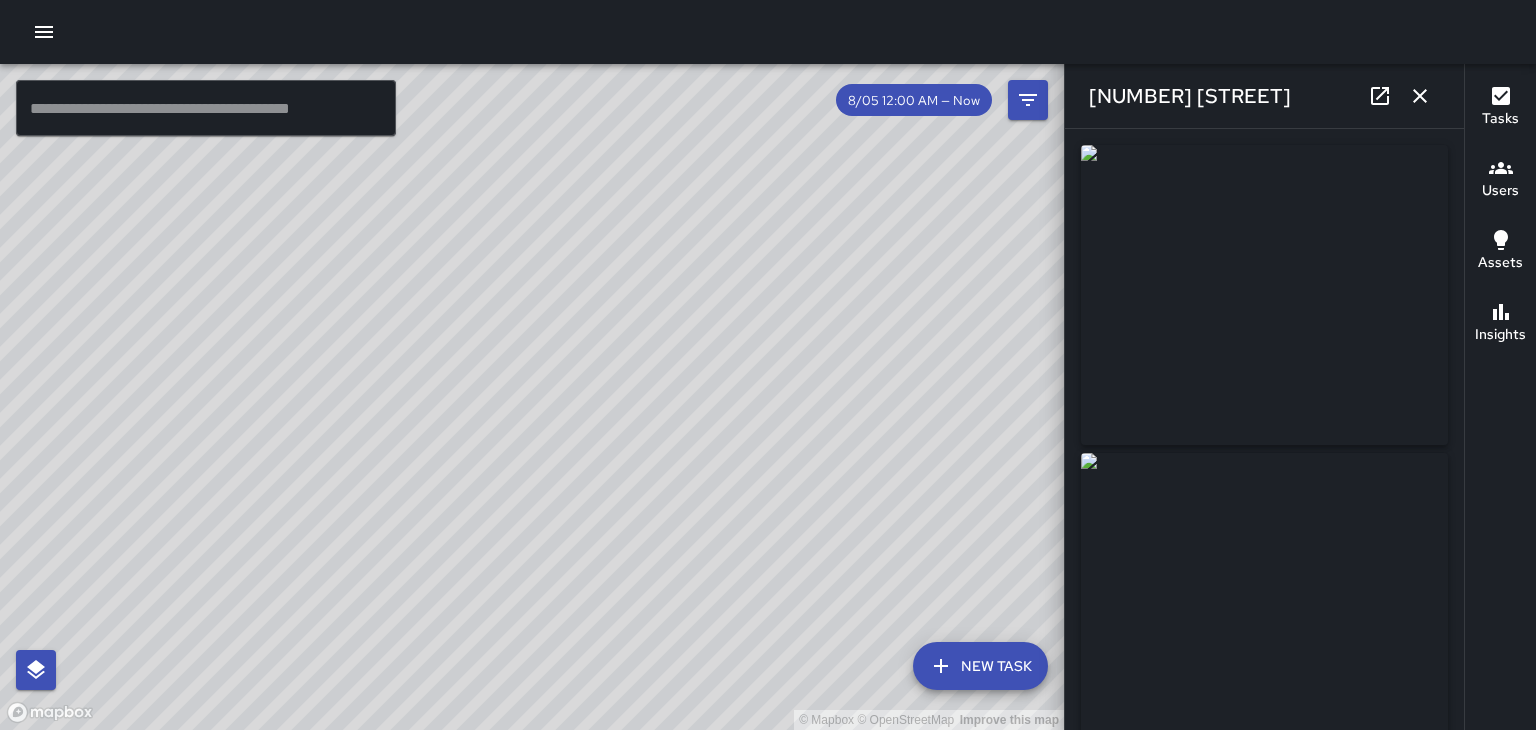 click 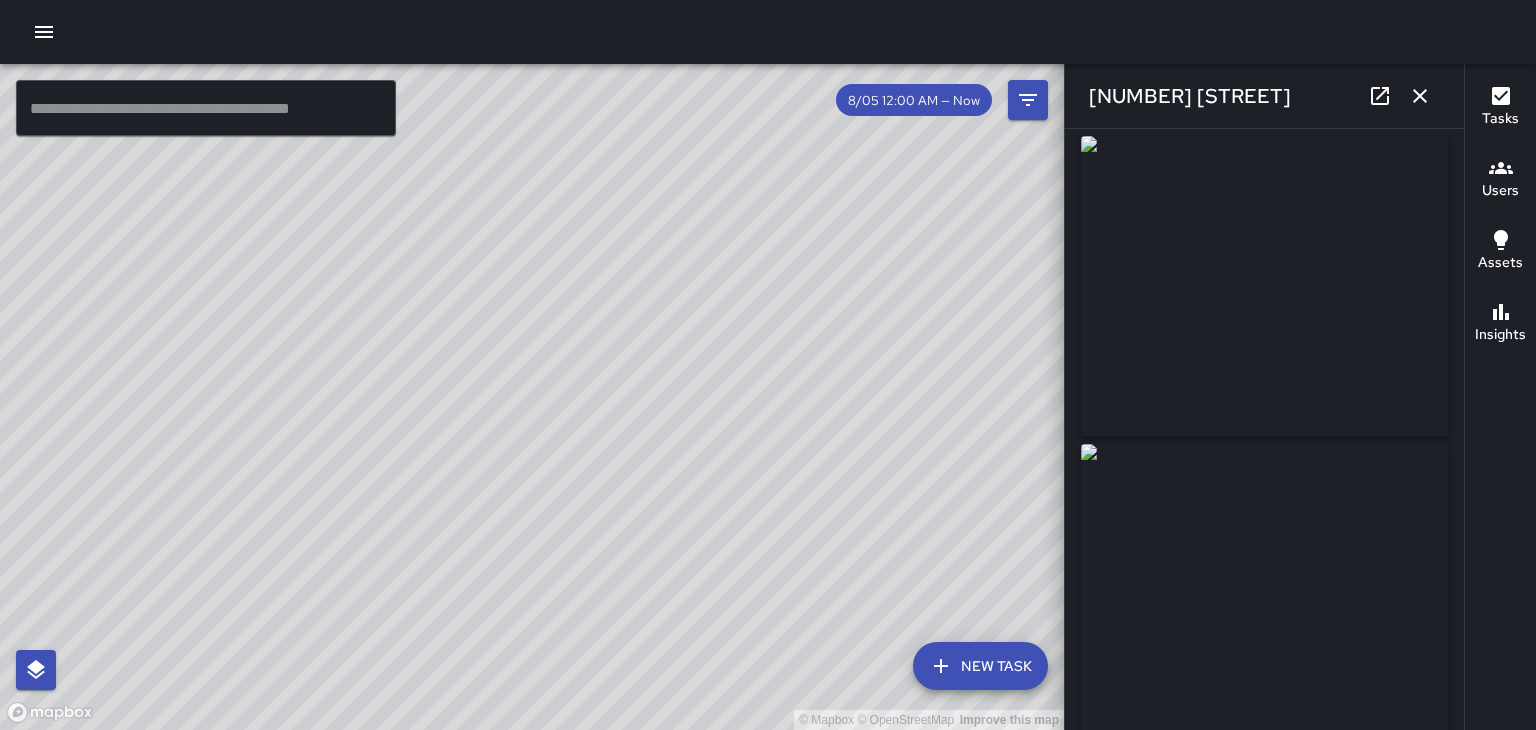 scroll, scrollTop: 0, scrollLeft: 0, axis: both 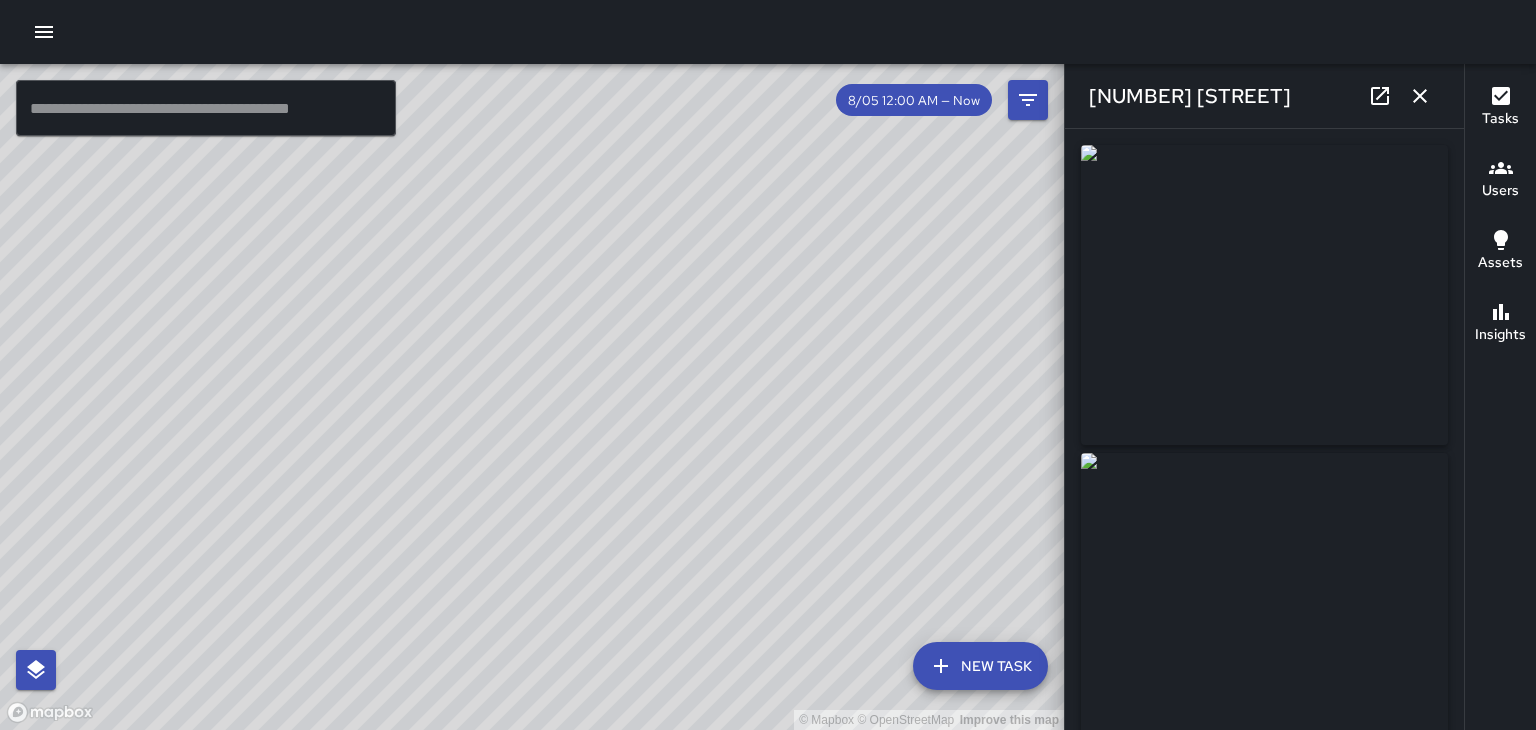 click at bounding box center (1264, 295) 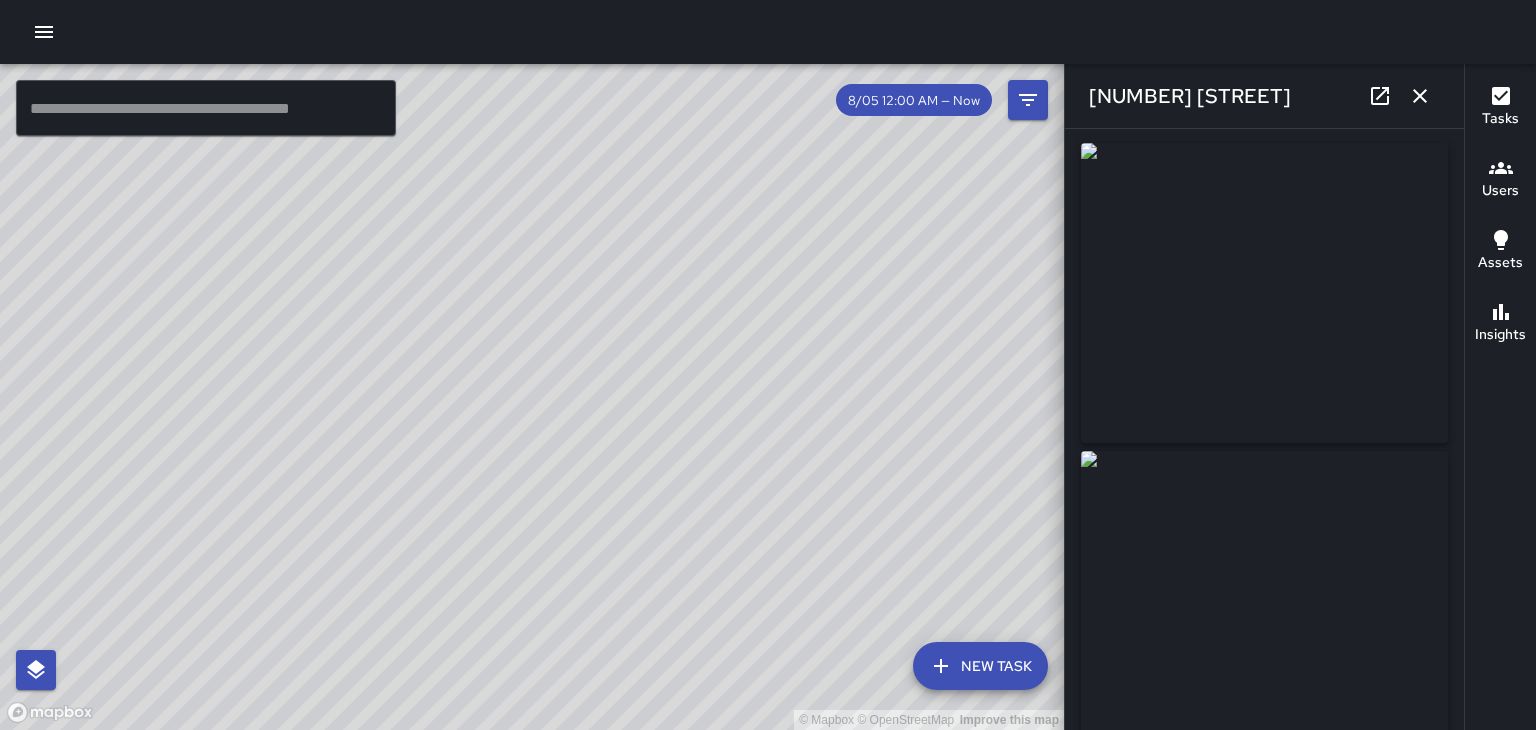 click 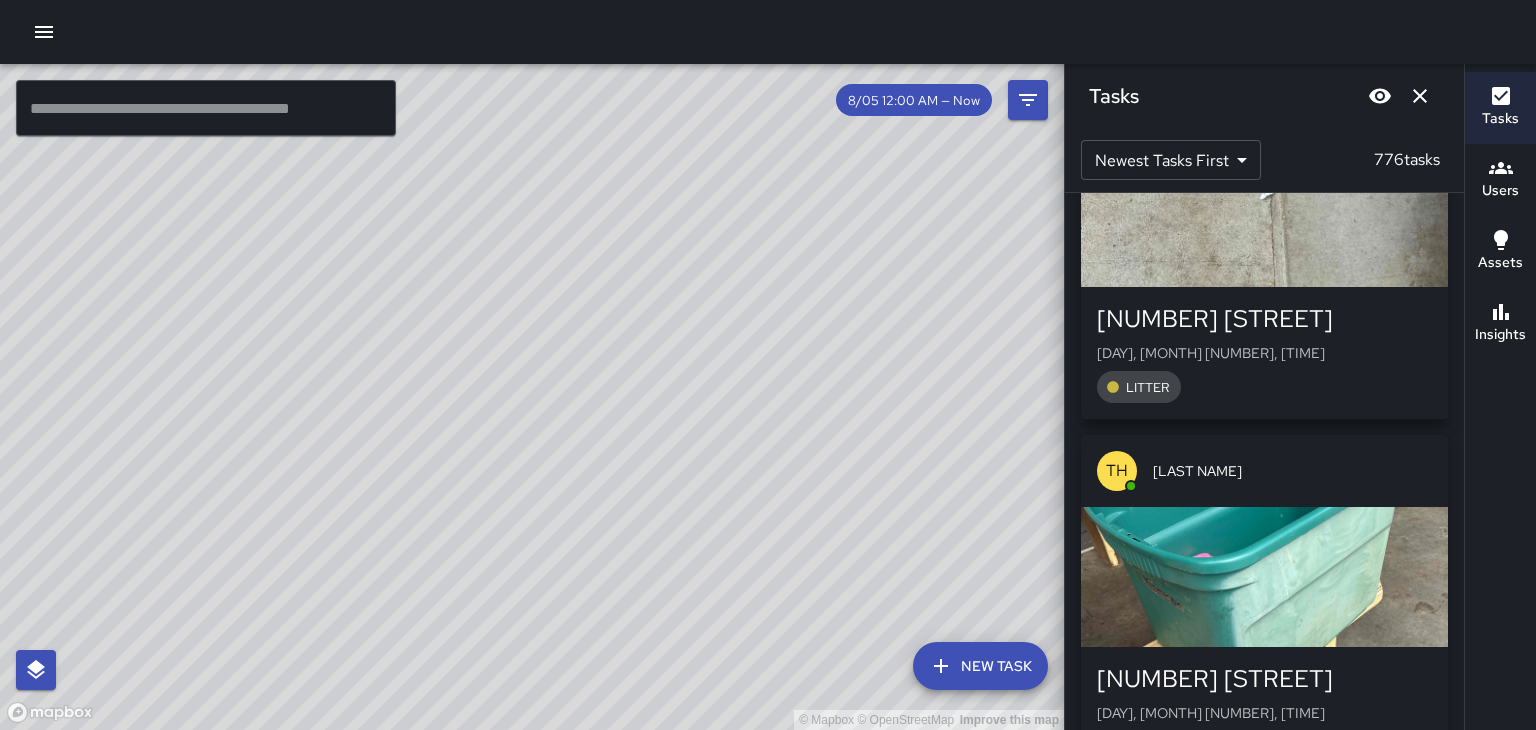 scroll, scrollTop: 82668, scrollLeft: 0, axis: vertical 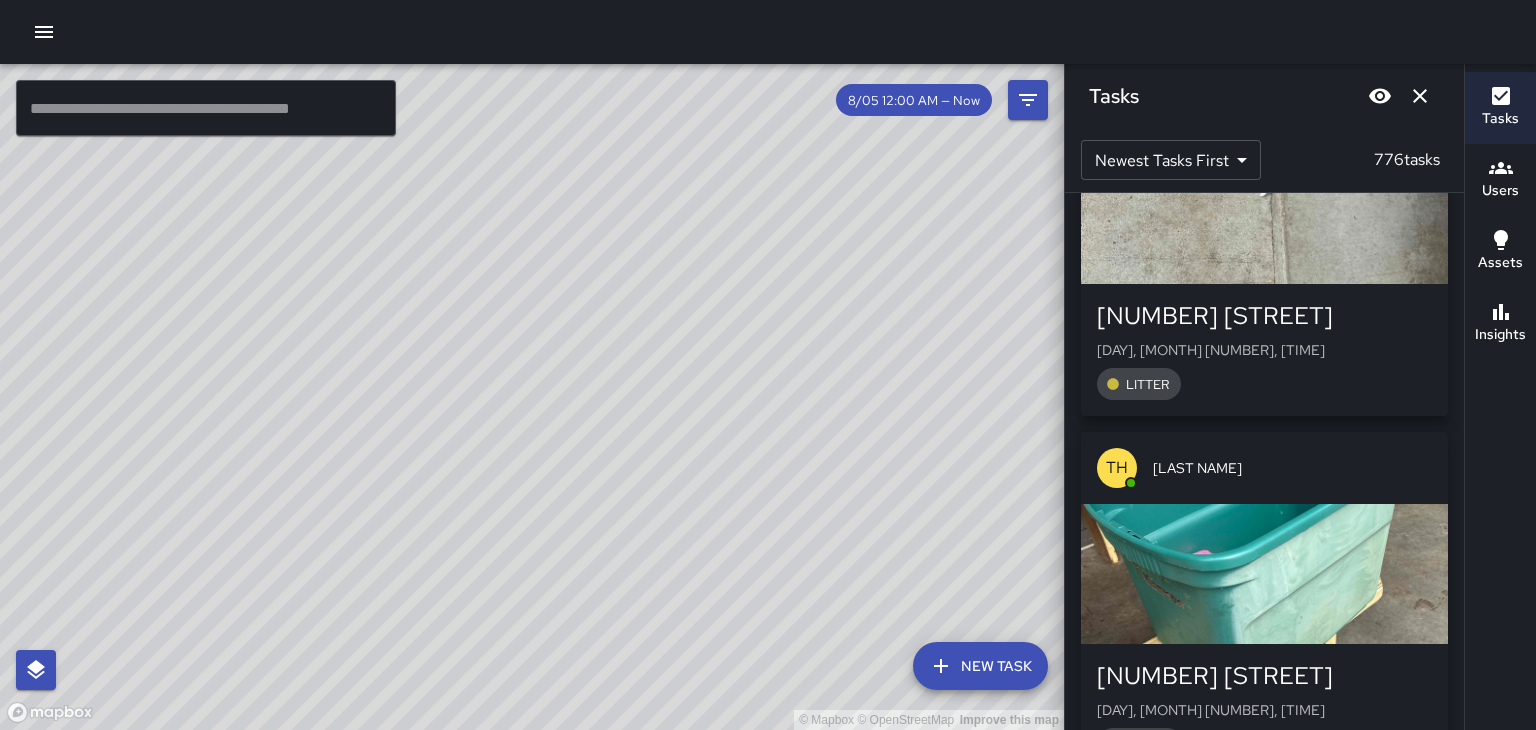 click at bounding box center [1264, 574] 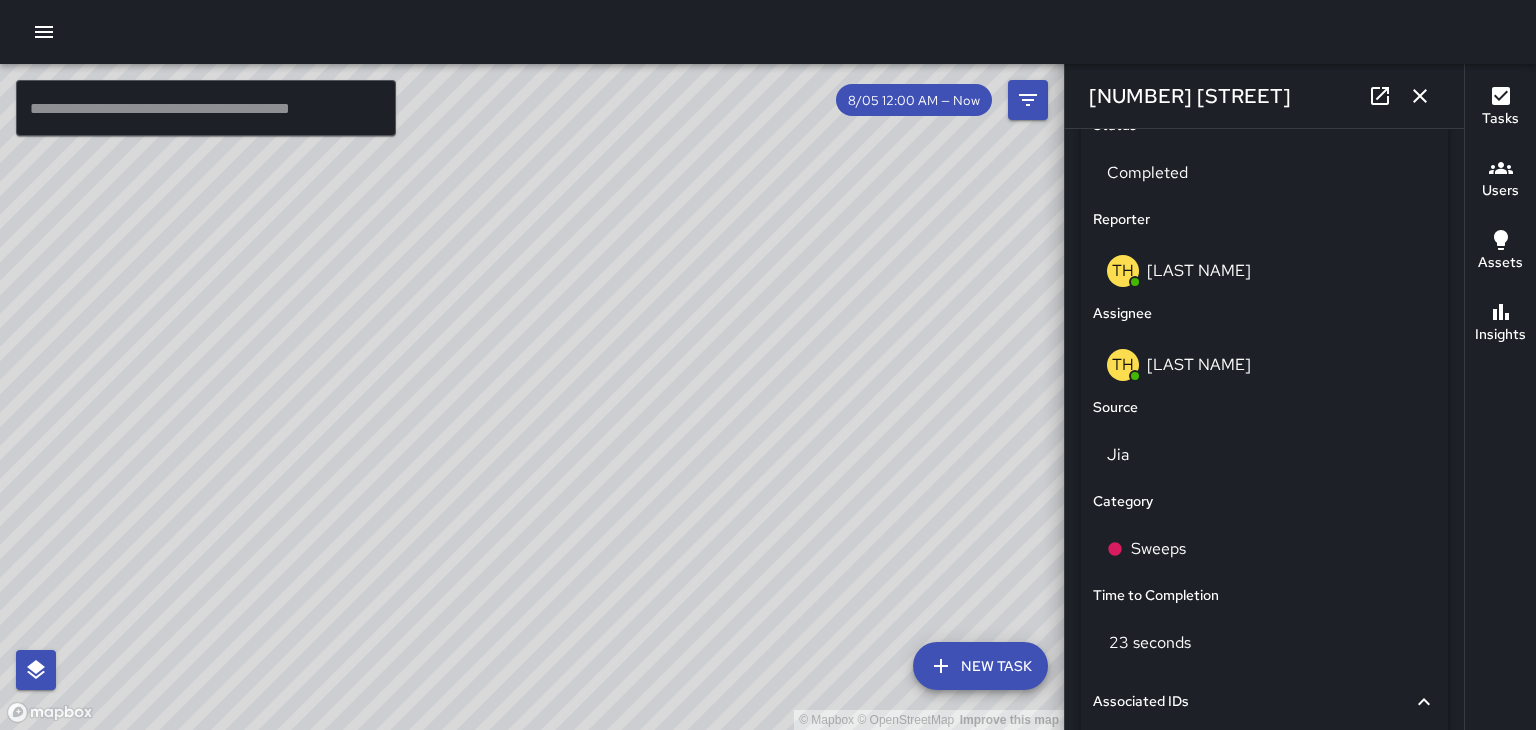 scroll, scrollTop: 972, scrollLeft: 0, axis: vertical 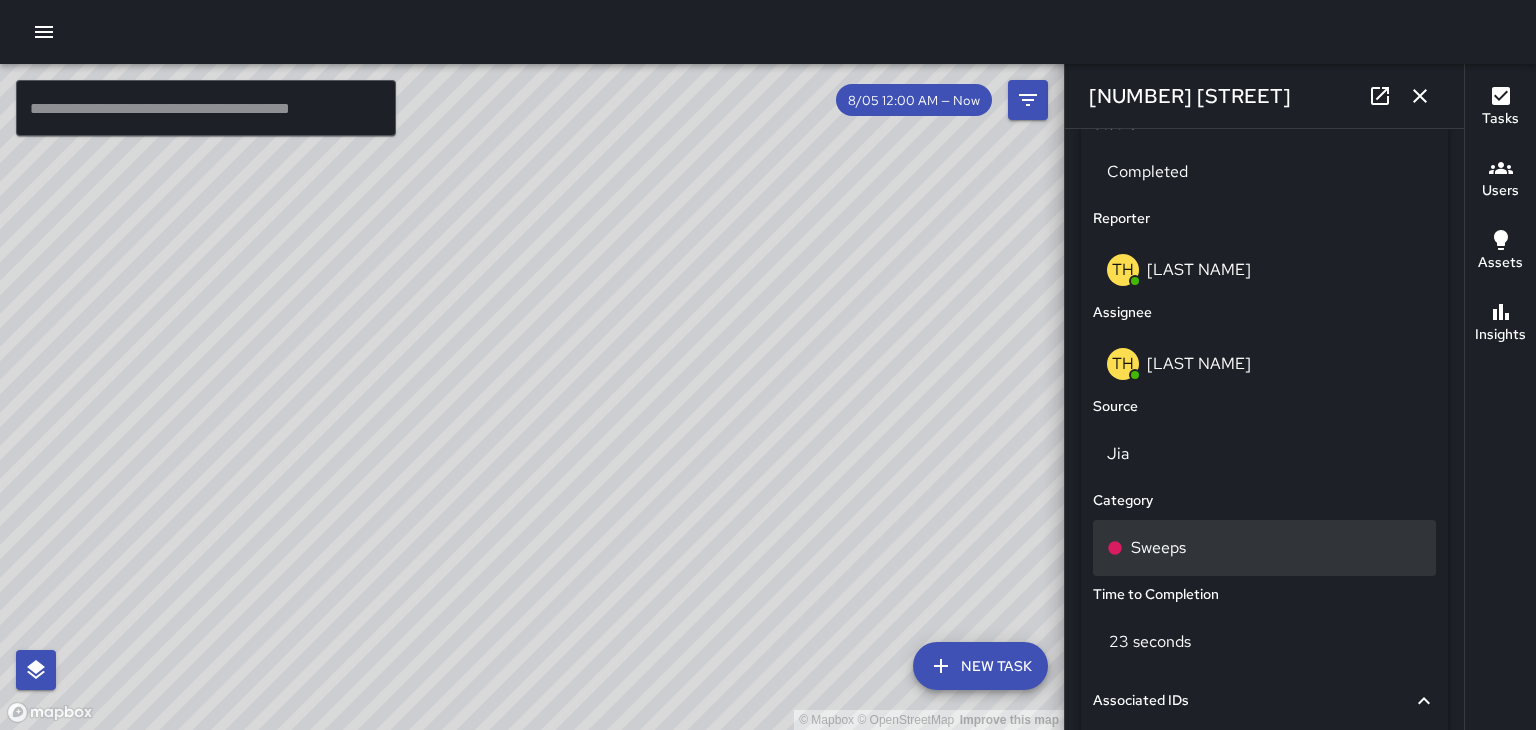click on "Sweeps" at bounding box center [1158, 548] 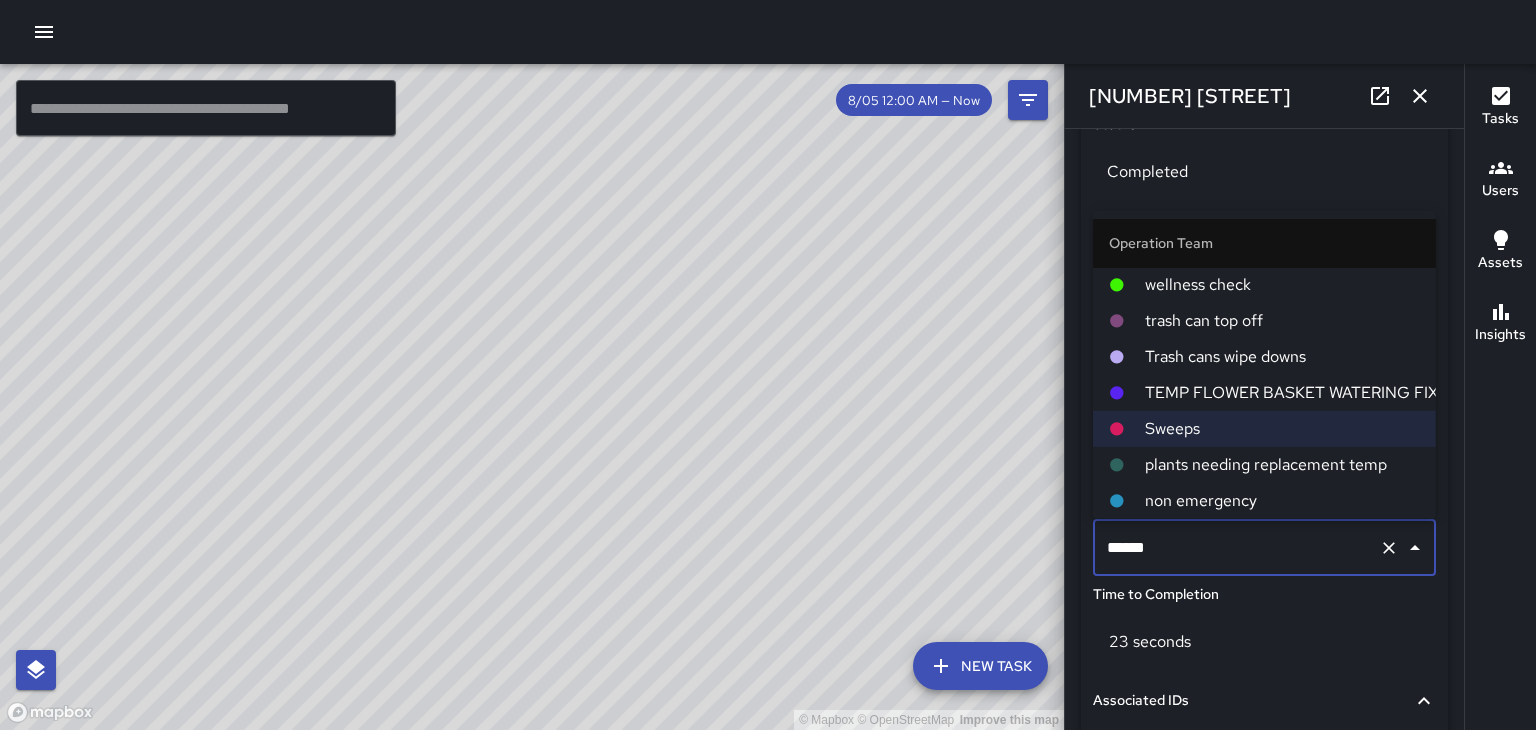 click on "trash can top off" at bounding box center (1264, 321) 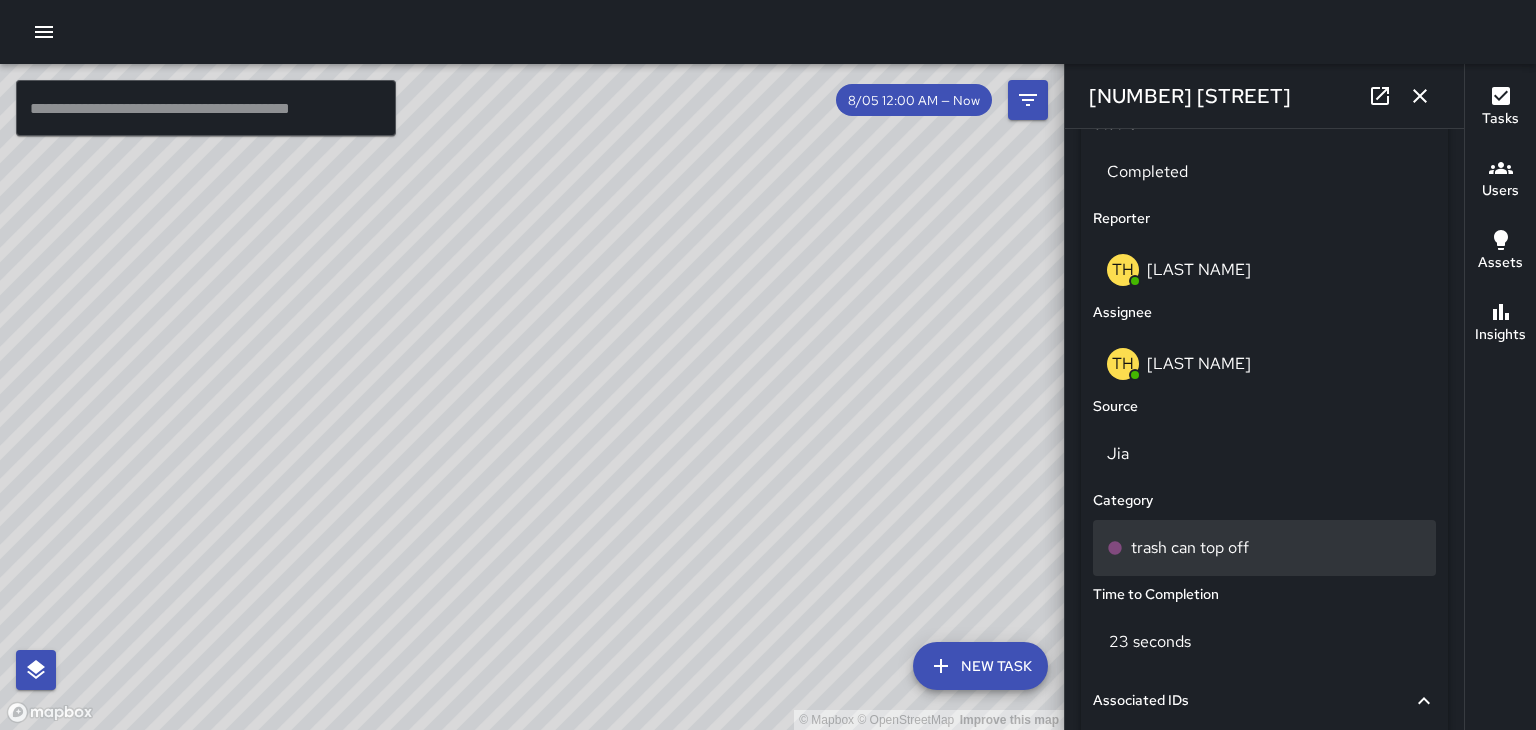 click on "trash can top off" at bounding box center [1190, 548] 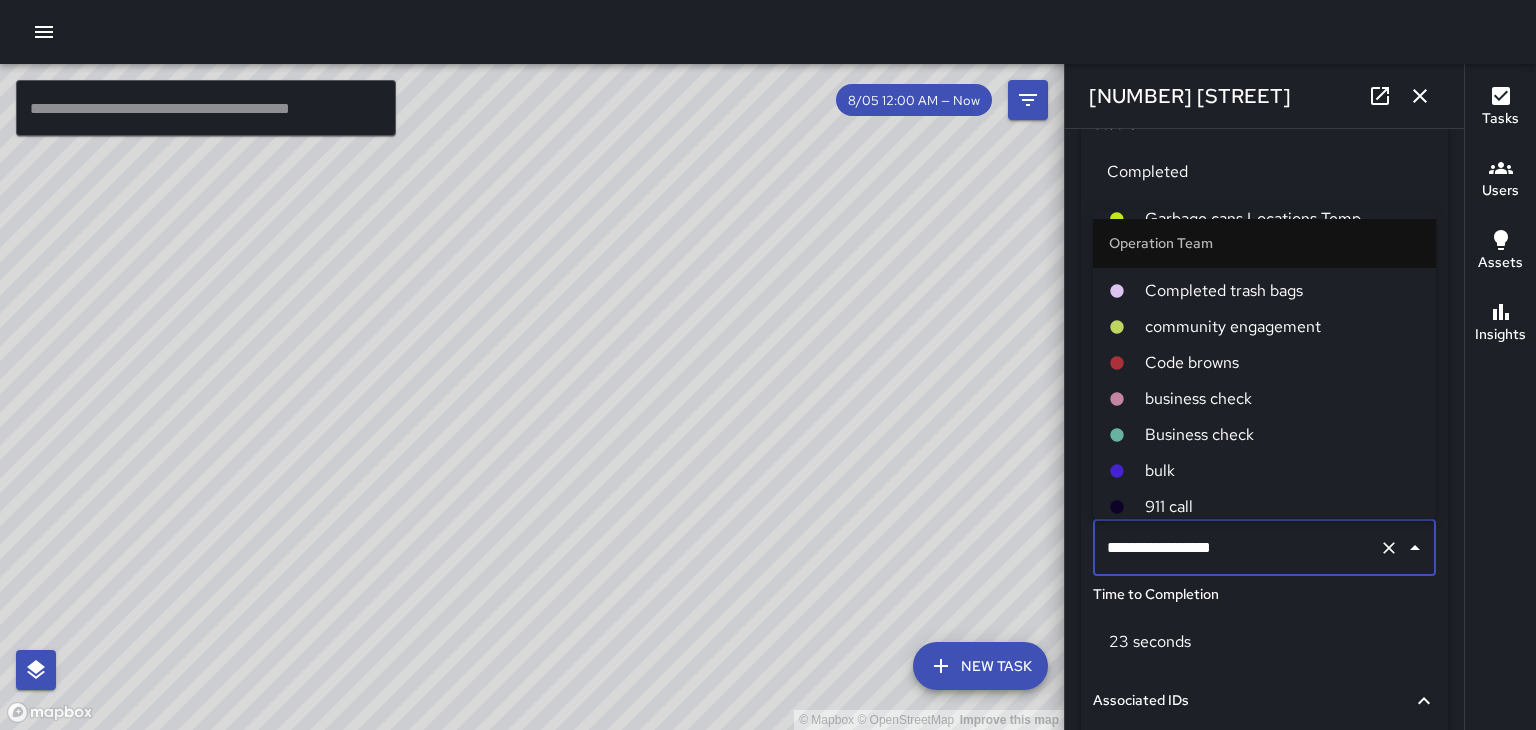 scroll, scrollTop: 512, scrollLeft: 0, axis: vertical 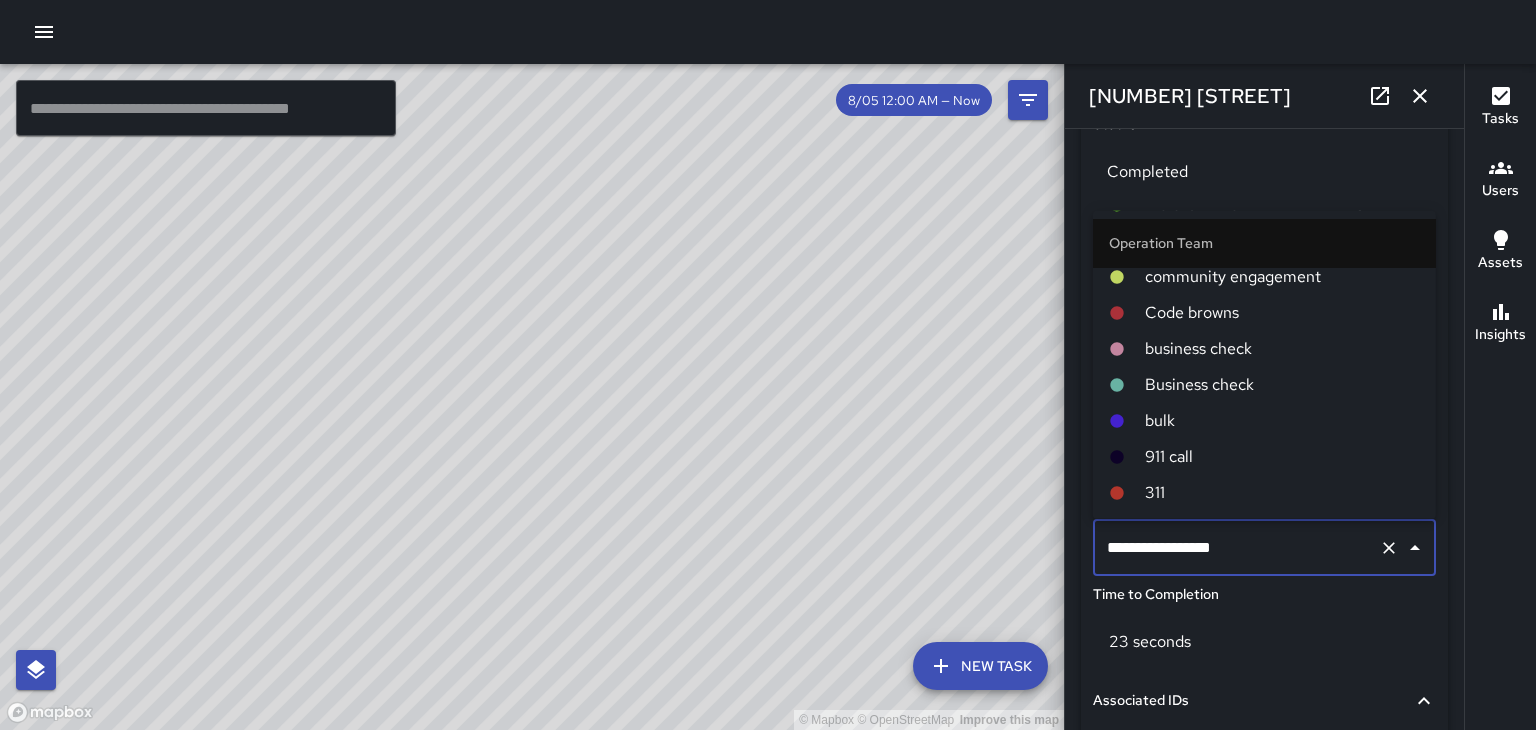 click on "bulk" at bounding box center (1282, 421) 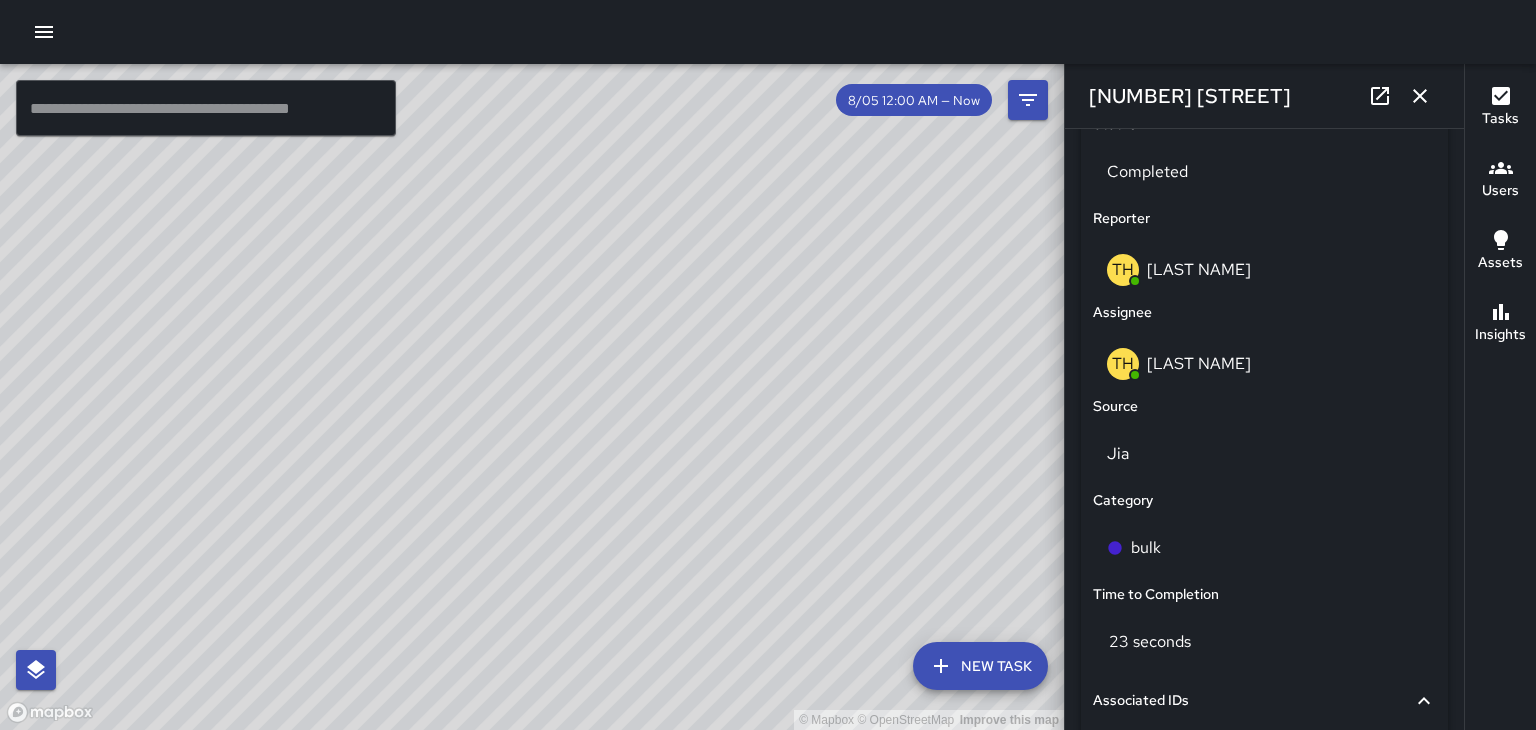 click 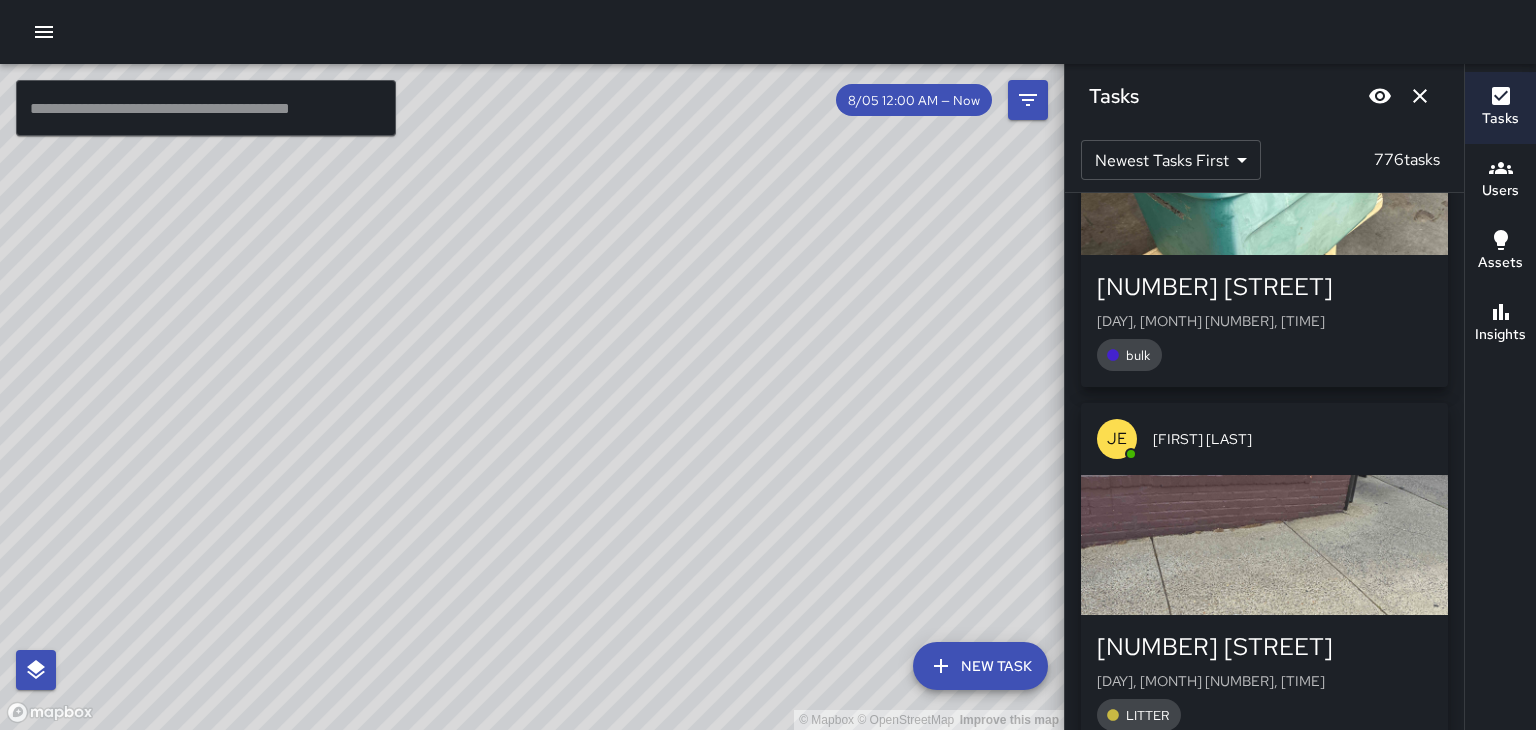 scroll, scrollTop: 83064, scrollLeft: 0, axis: vertical 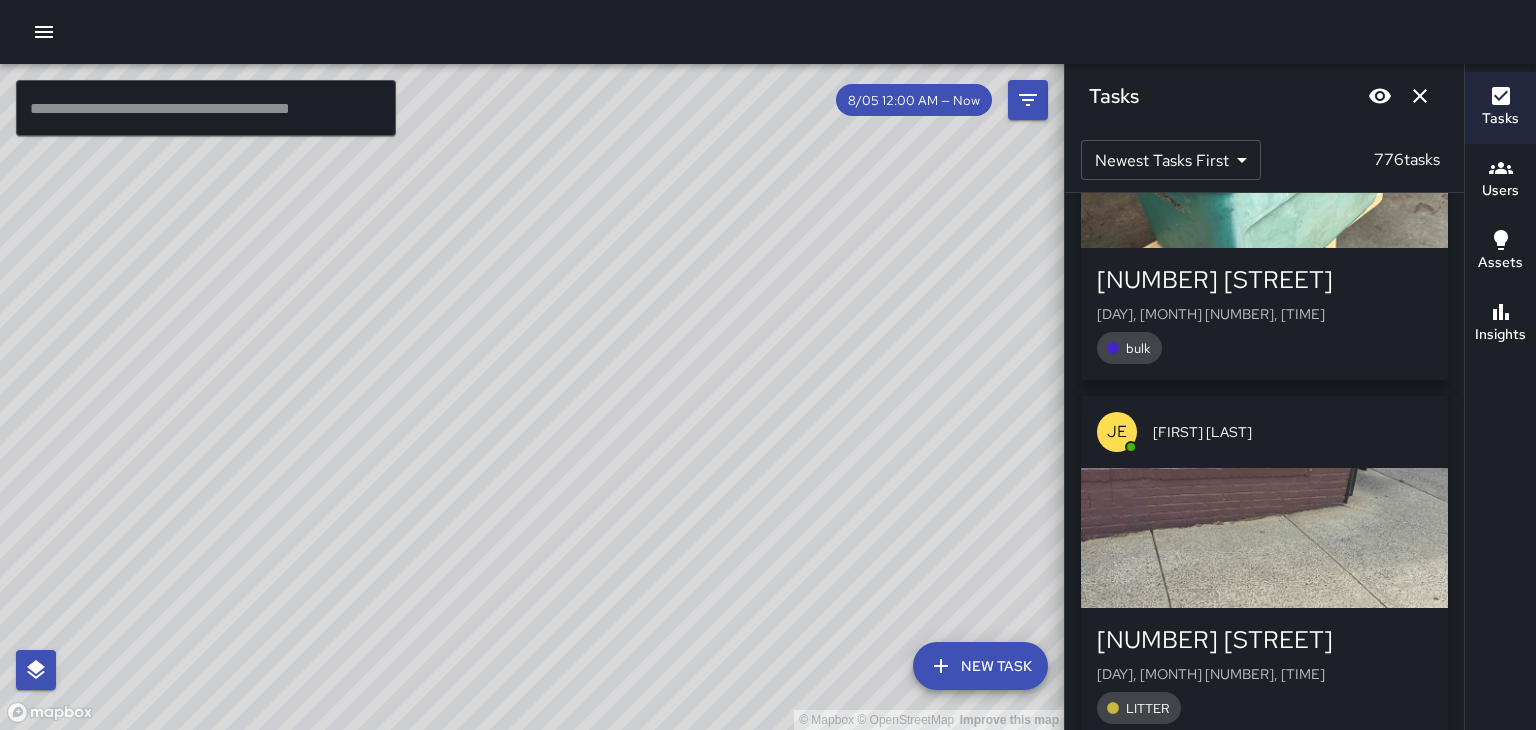click at bounding box center (1264, 538) 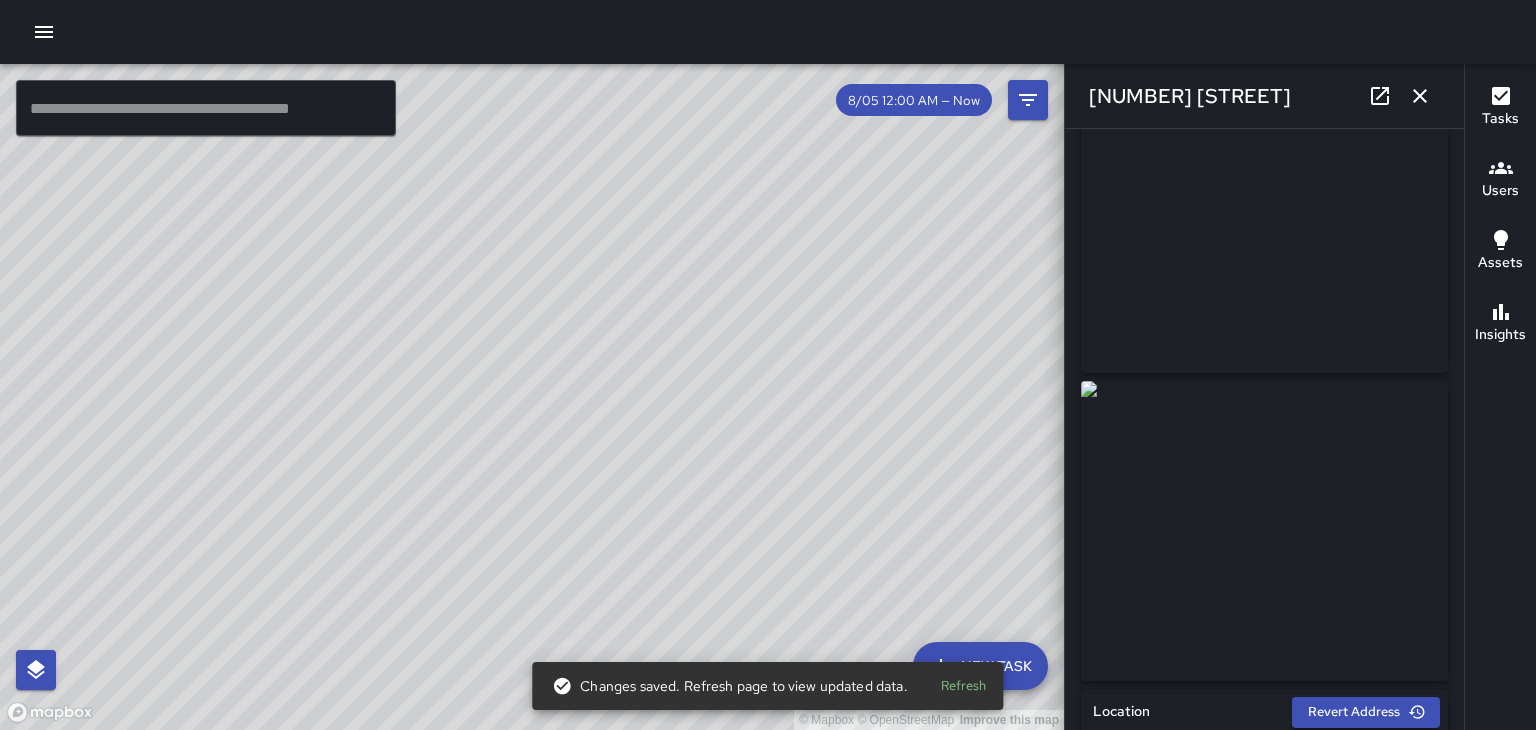scroll, scrollTop: 73, scrollLeft: 0, axis: vertical 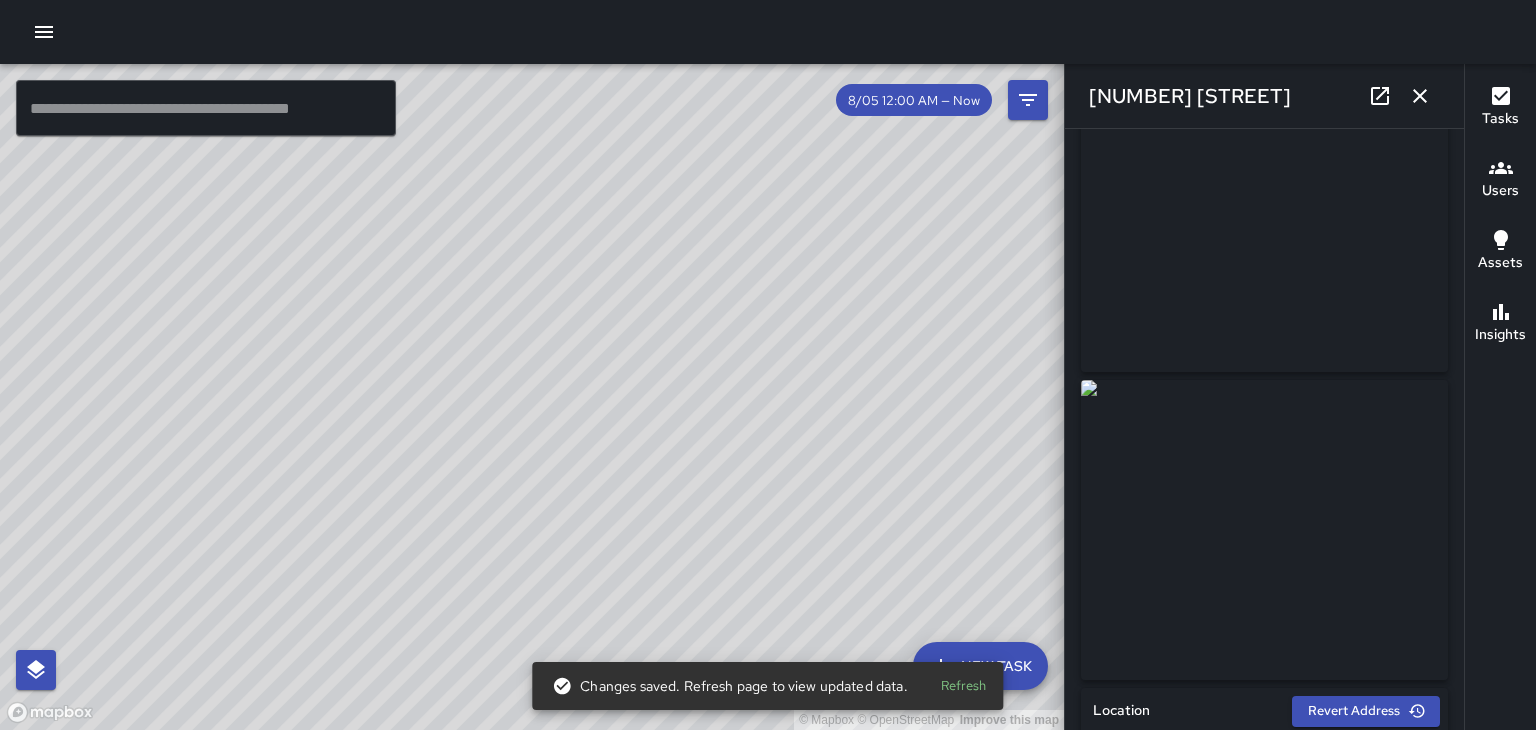 click 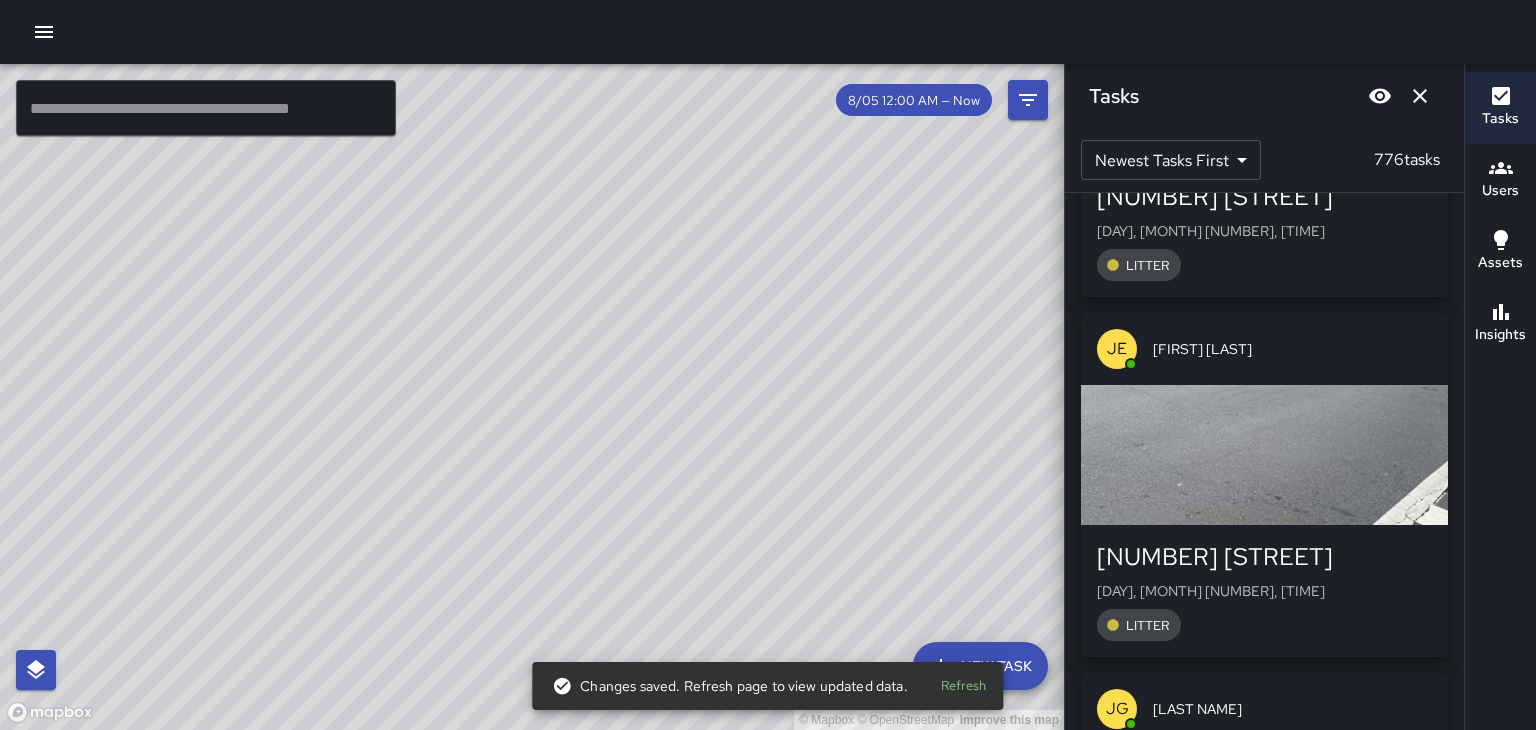 scroll, scrollTop: 83514, scrollLeft: 0, axis: vertical 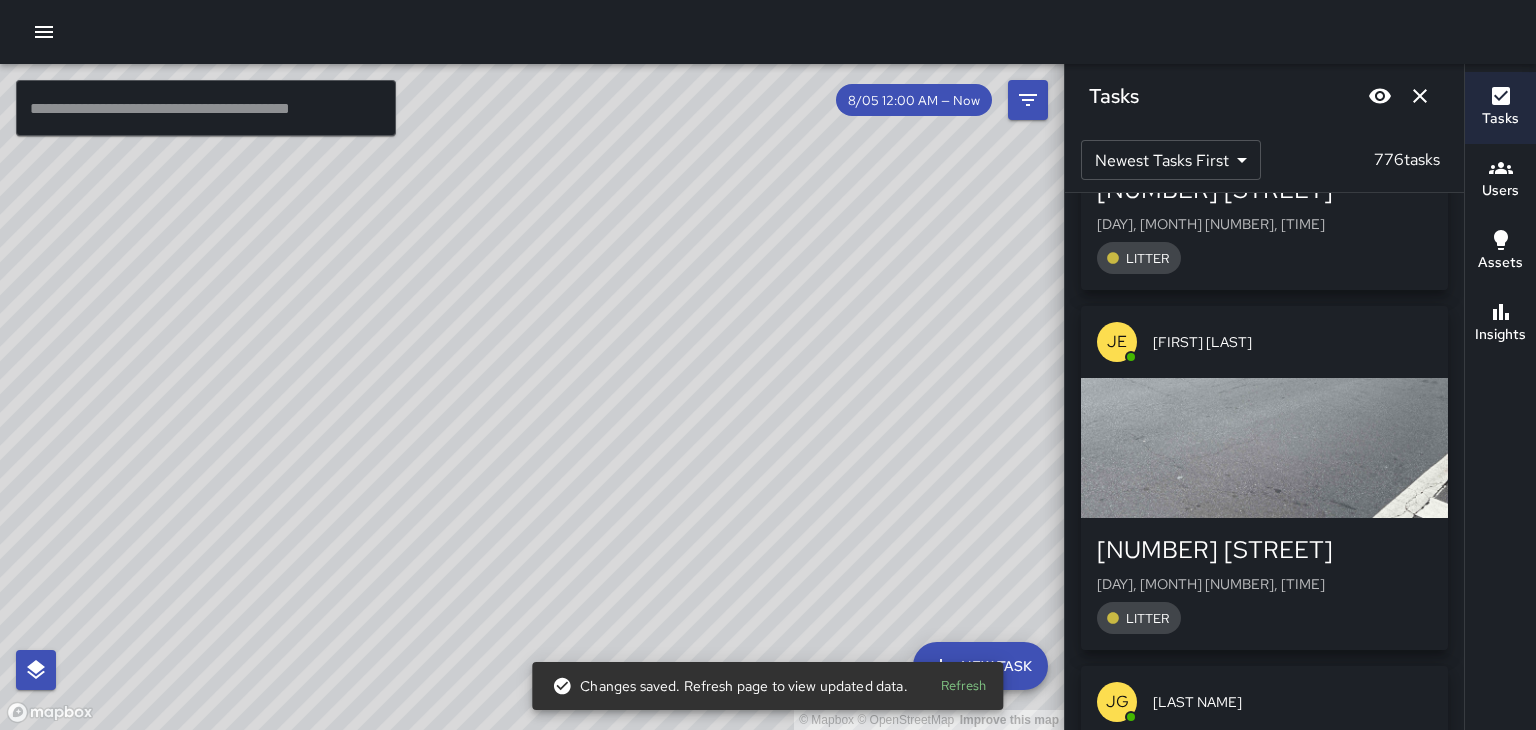 click on "[NUMBER] [STREET]" at bounding box center (1264, 550) 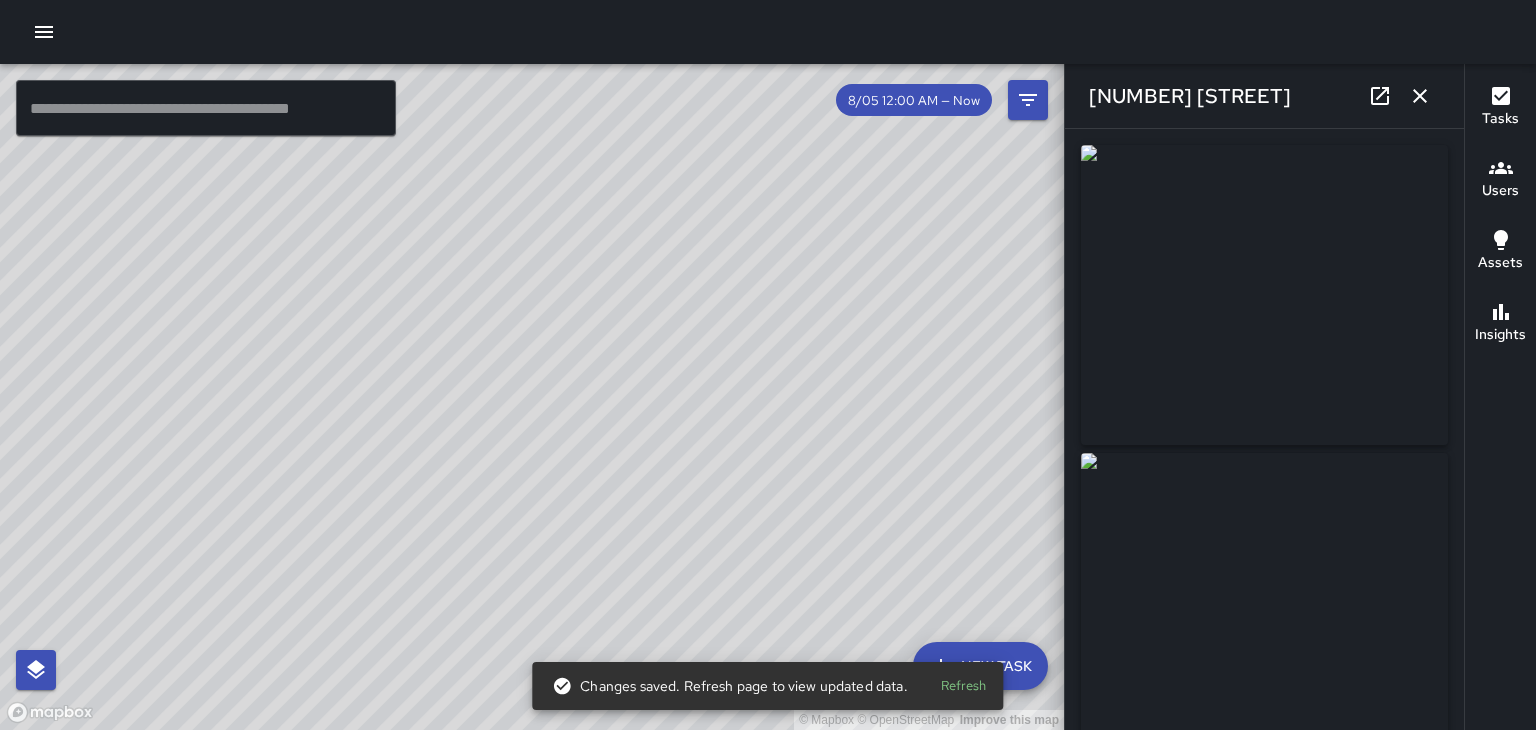 type on "**********" 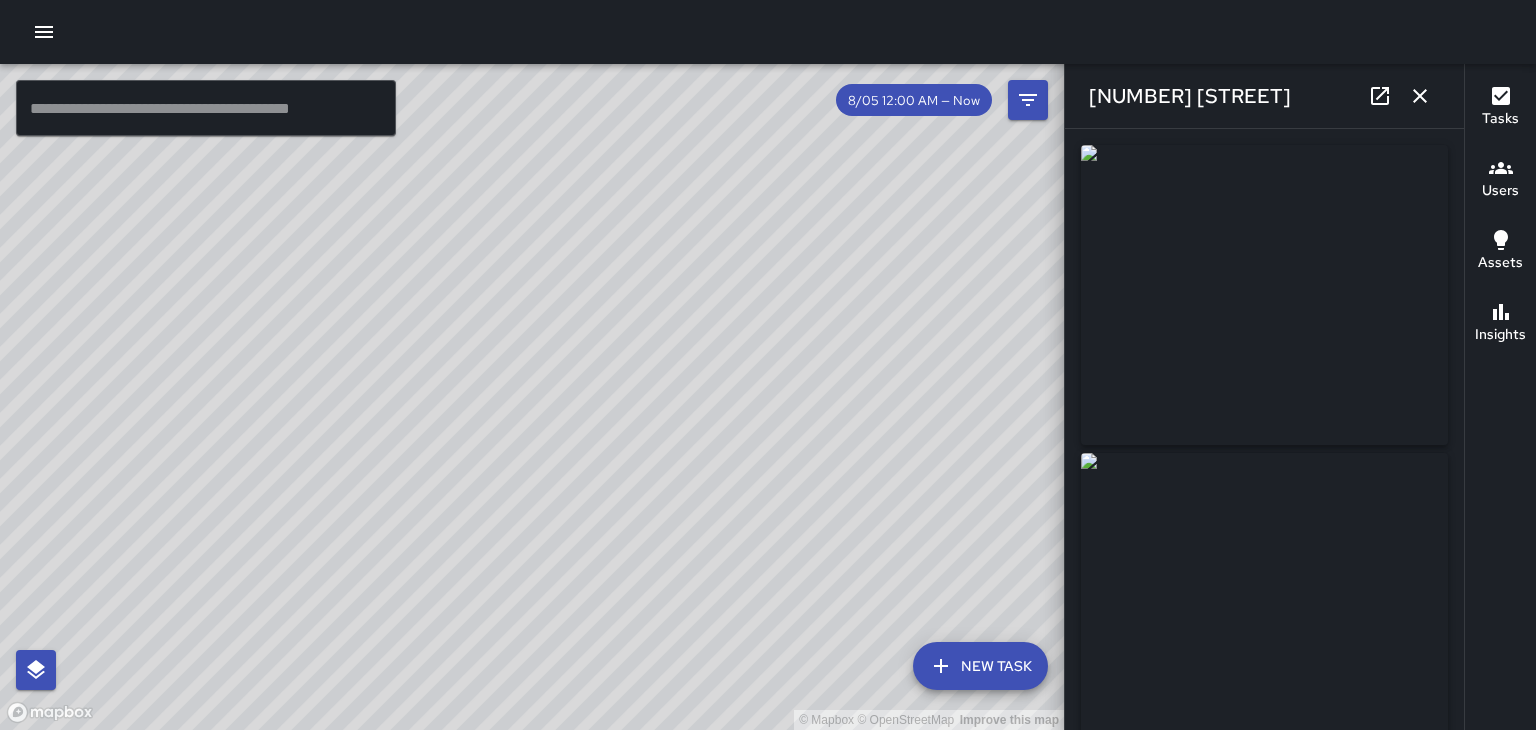 click 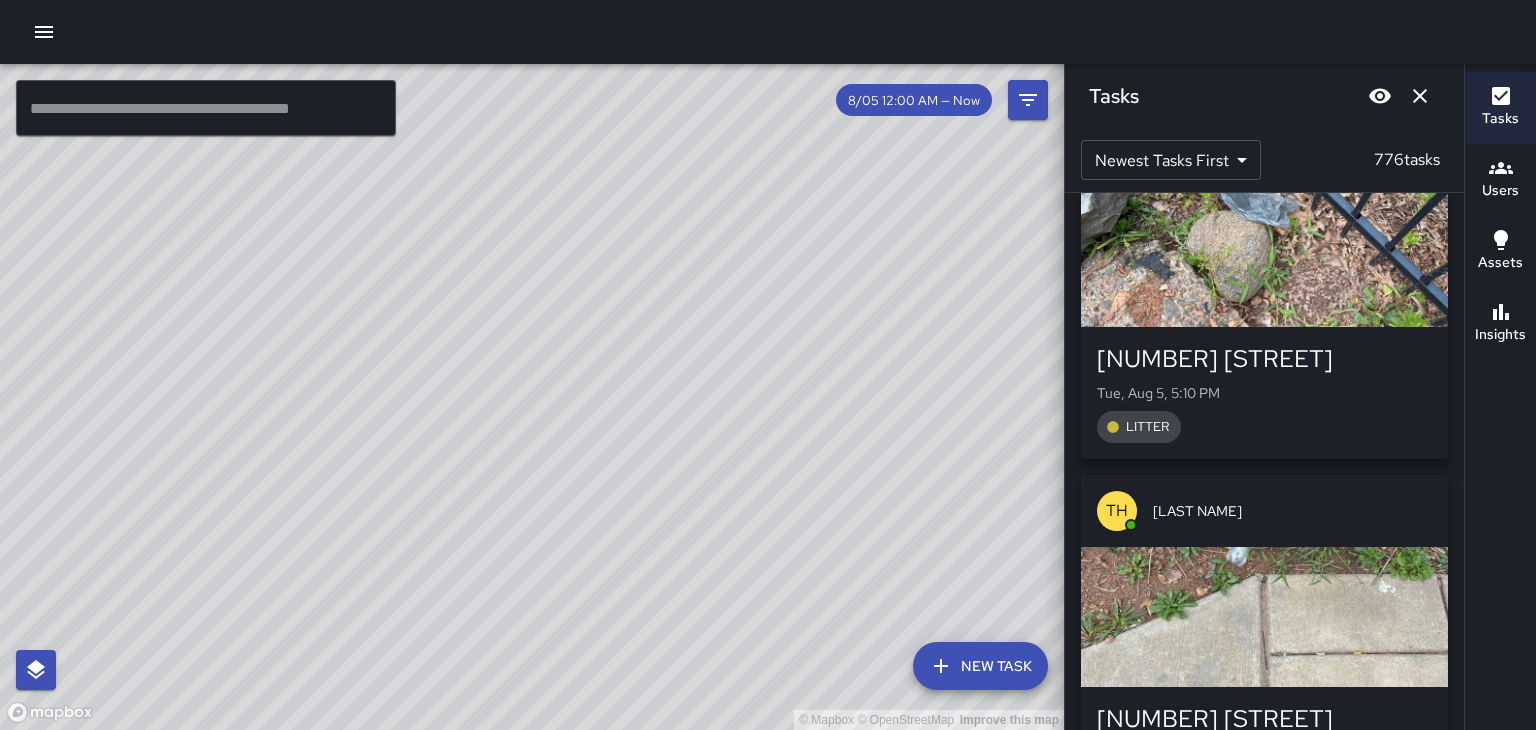 scroll, scrollTop: 88063, scrollLeft: 0, axis: vertical 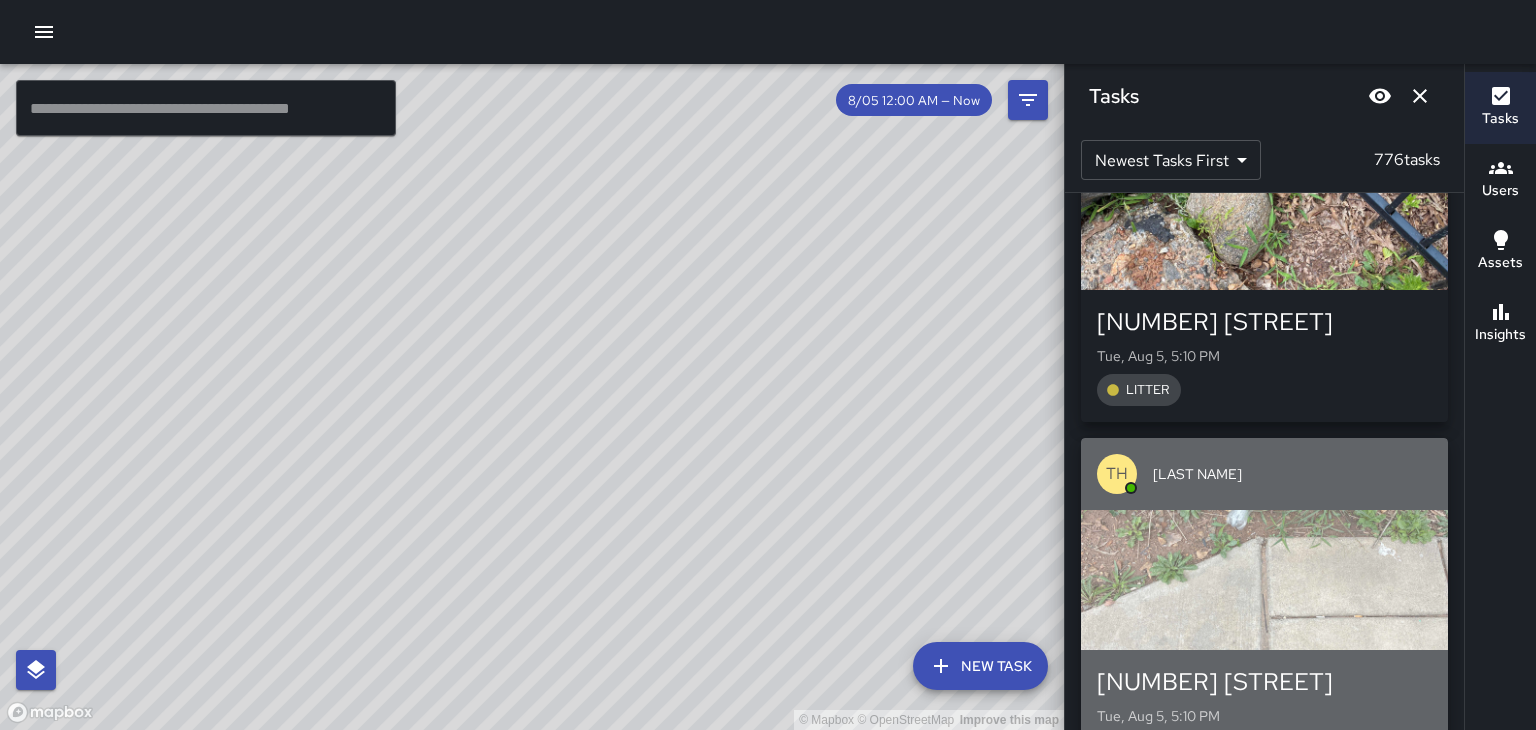 click at bounding box center (1264, 580) 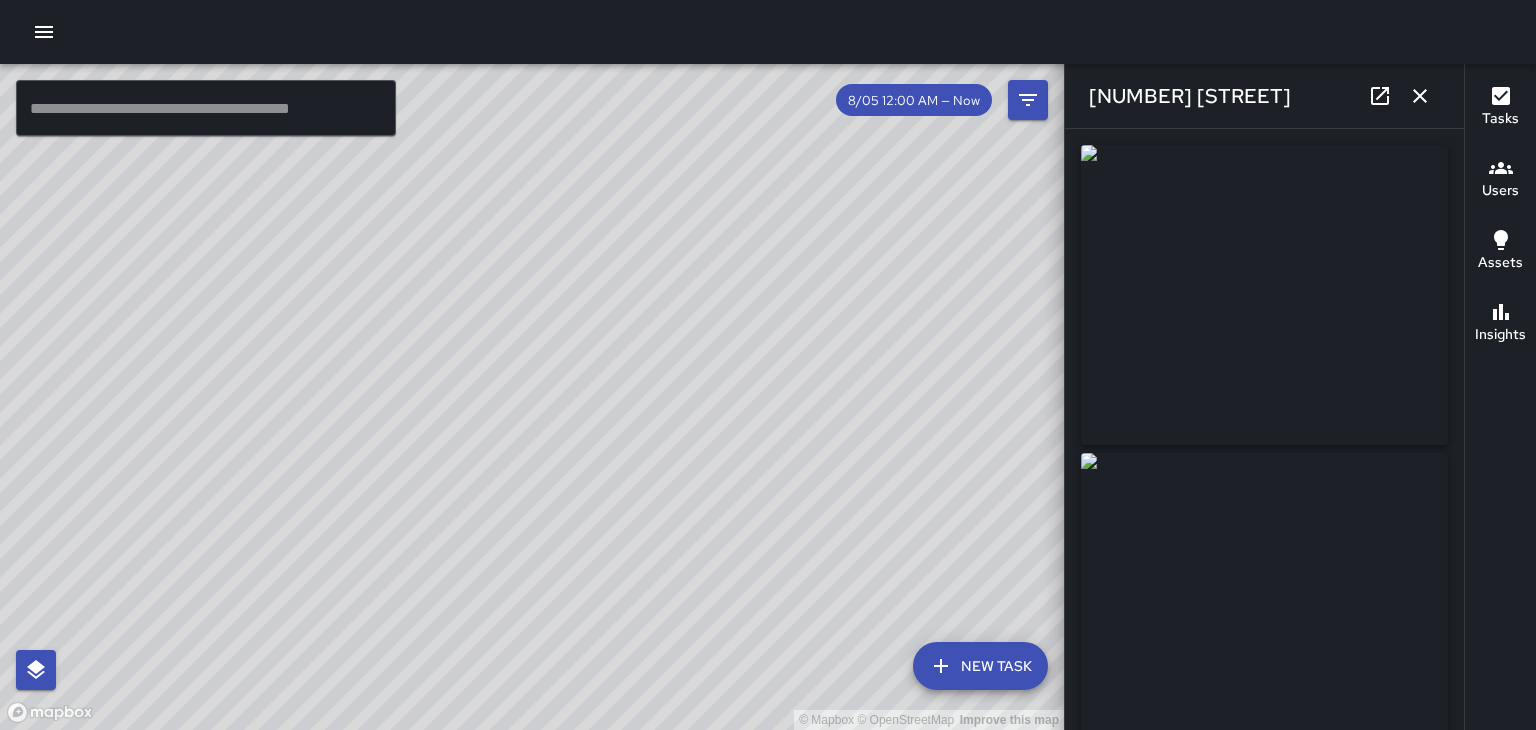 type on "**********" 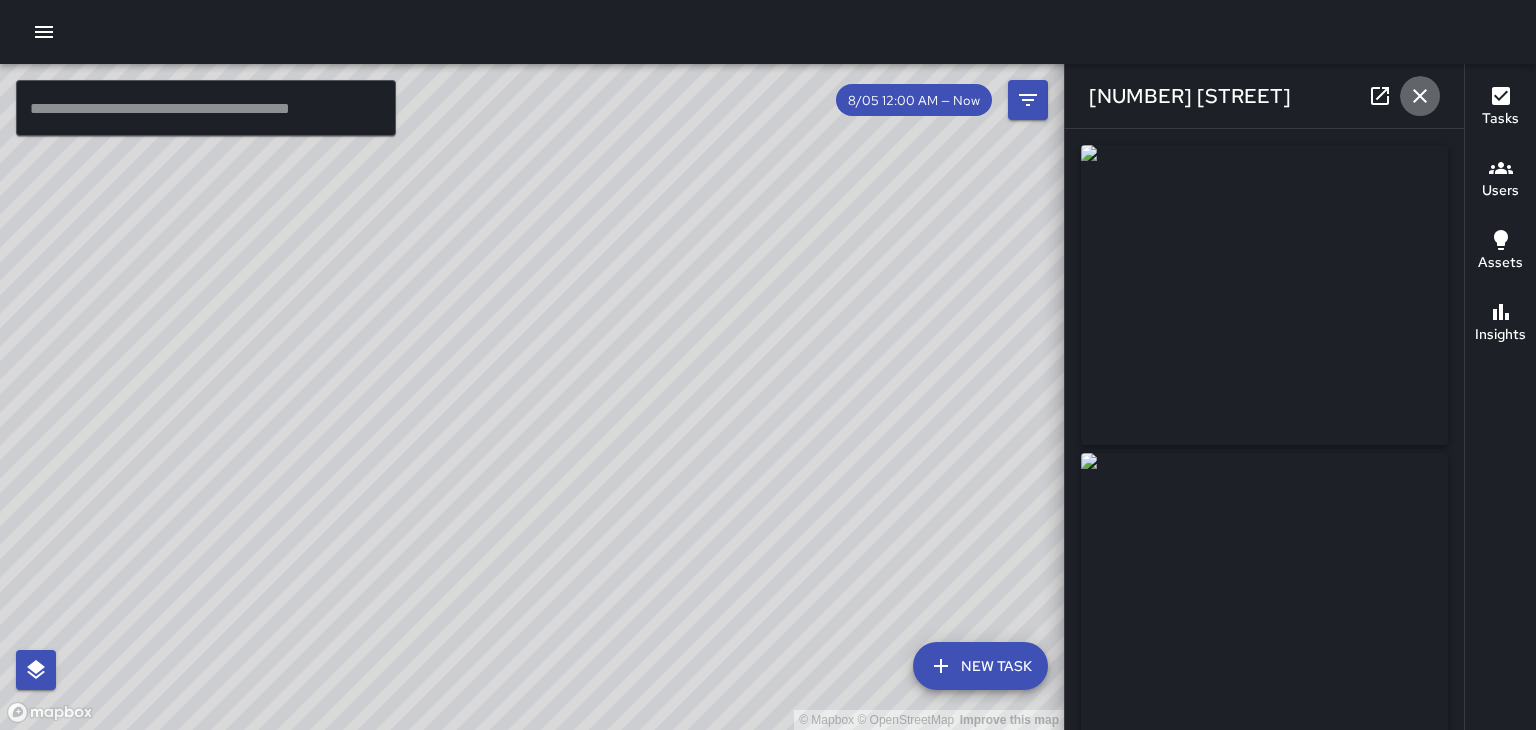 click at bounding box center (1420, 96) 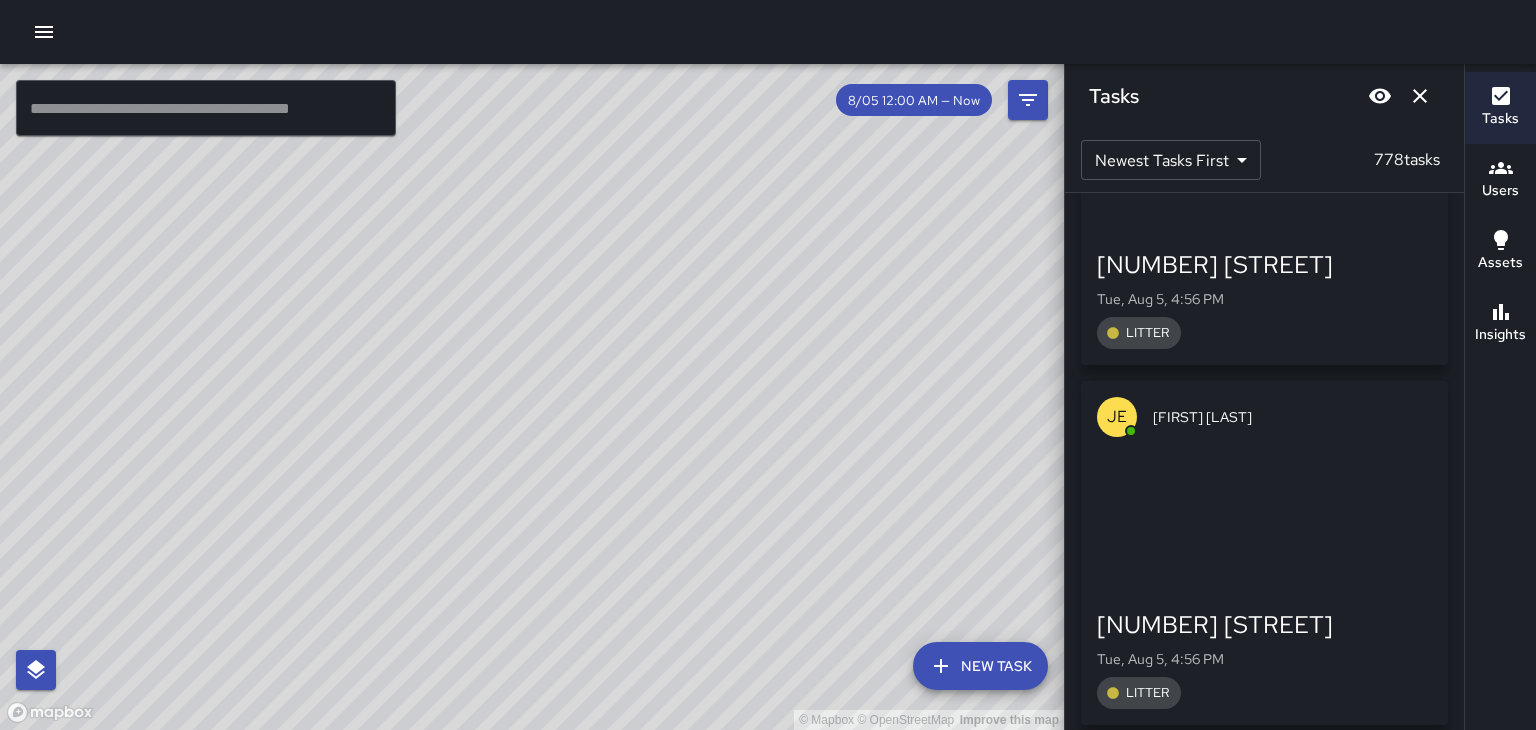 scroll, scrollTop: 100552, scrollLeft: 0, axis: vertical 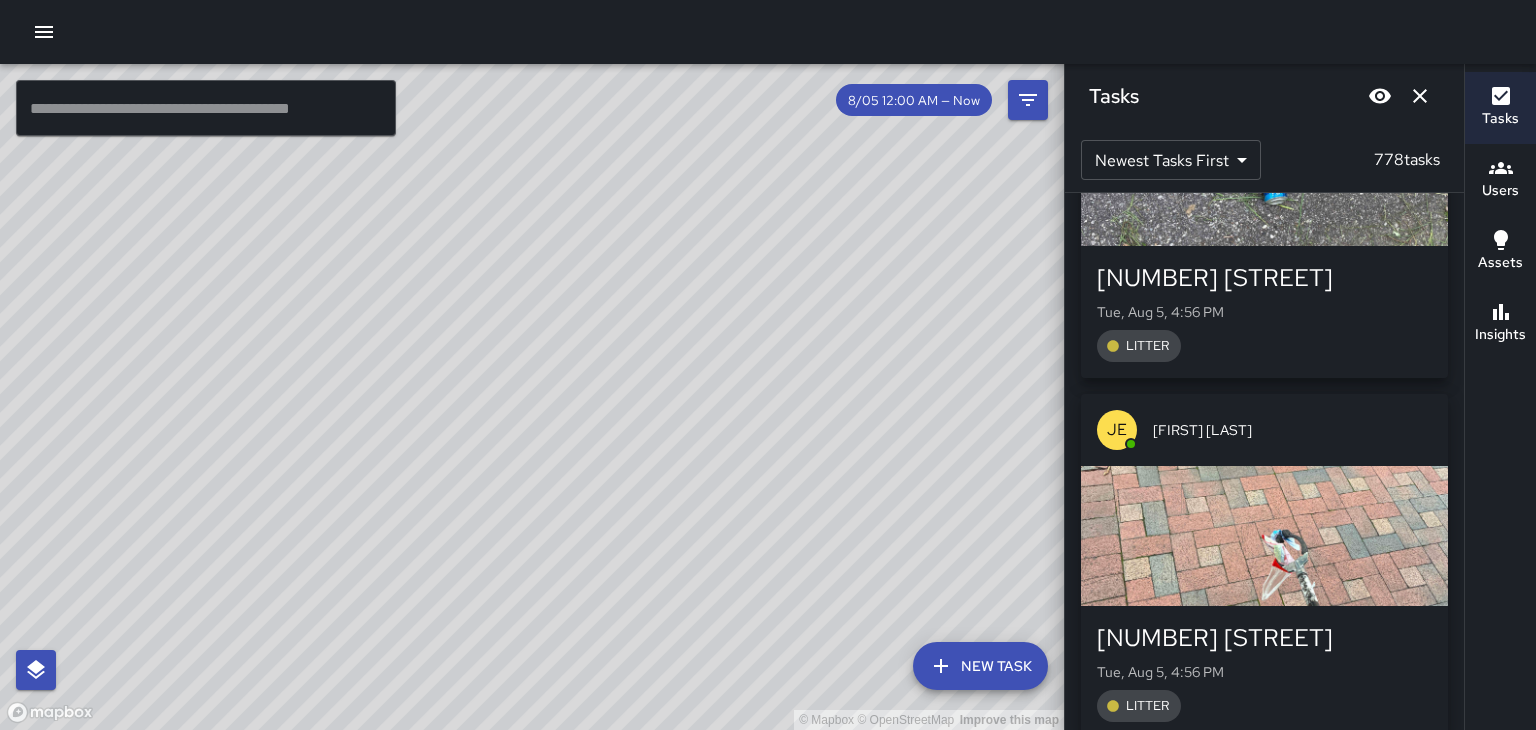 click at bounding box center [1264, 536] 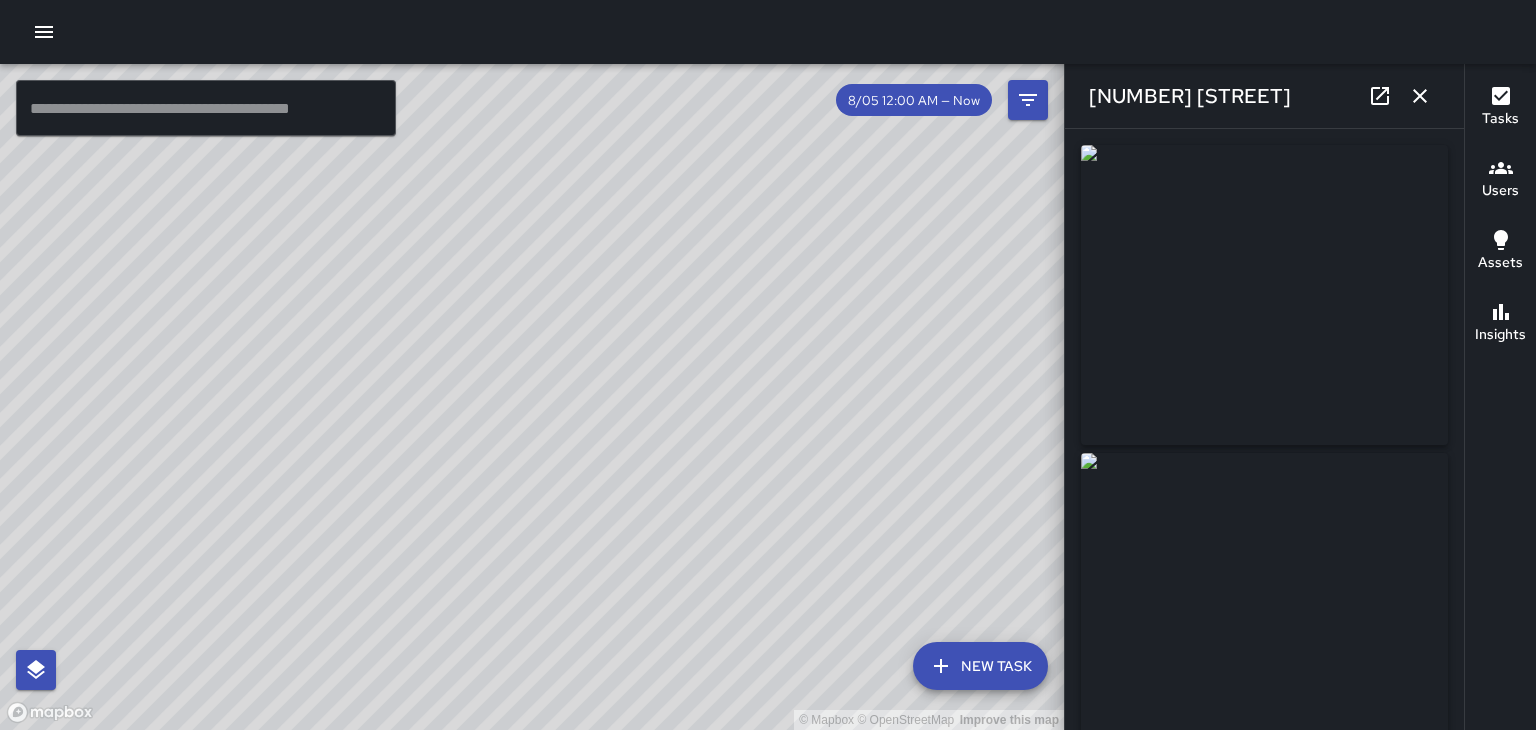 click 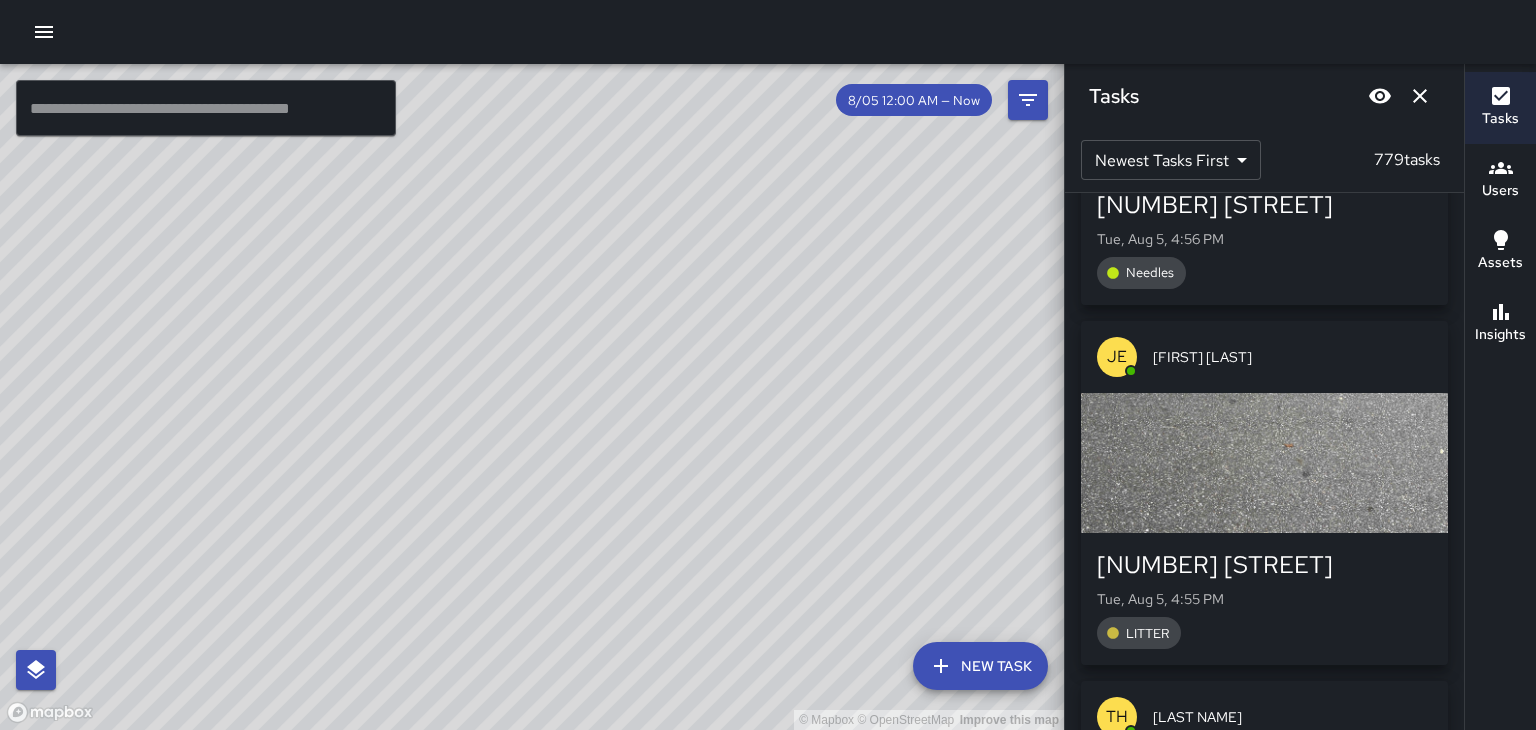 scroll, scrollTop: 101719, scrollLeft: 0, axis: vertical 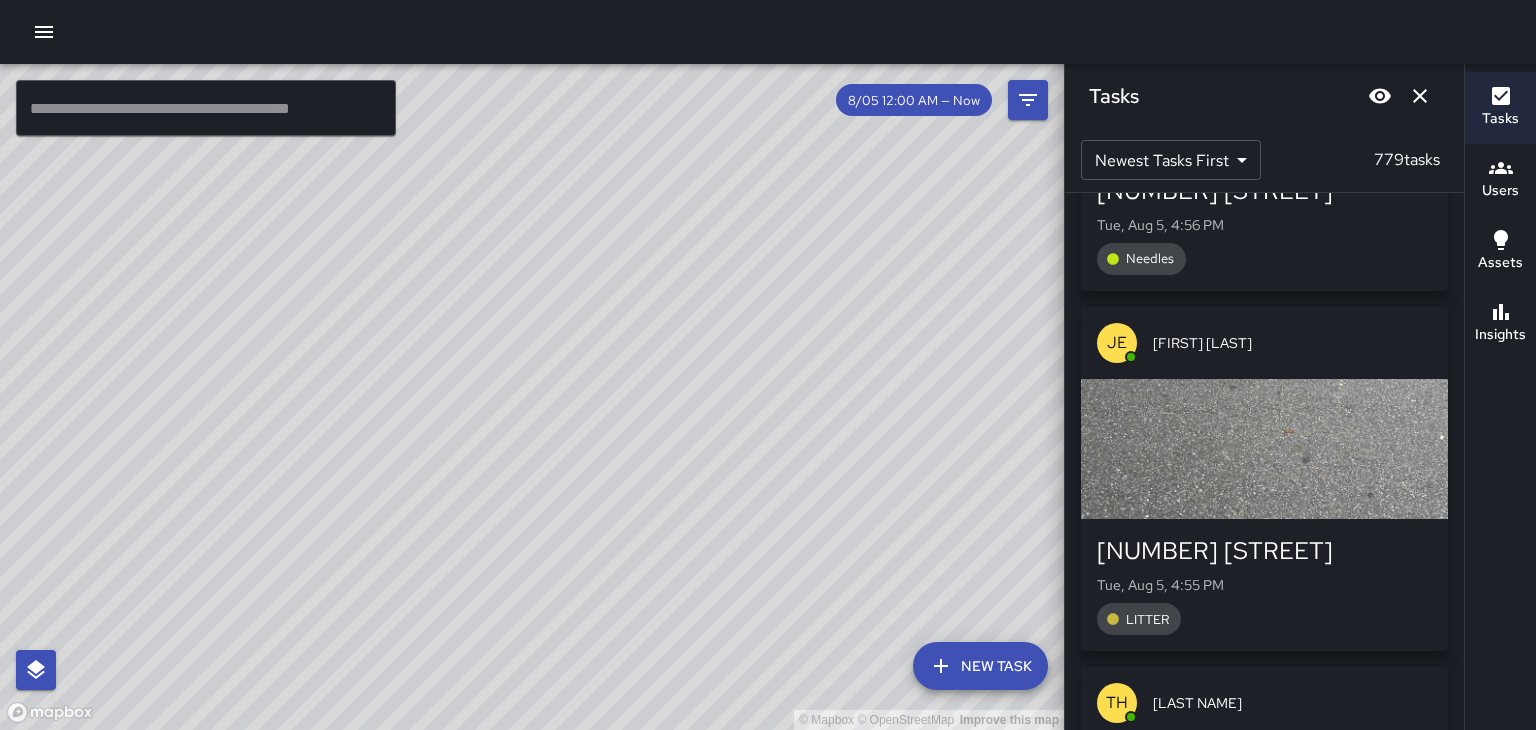click on "[NUMBER] [STREET]" at bounding box center [1264, 551] 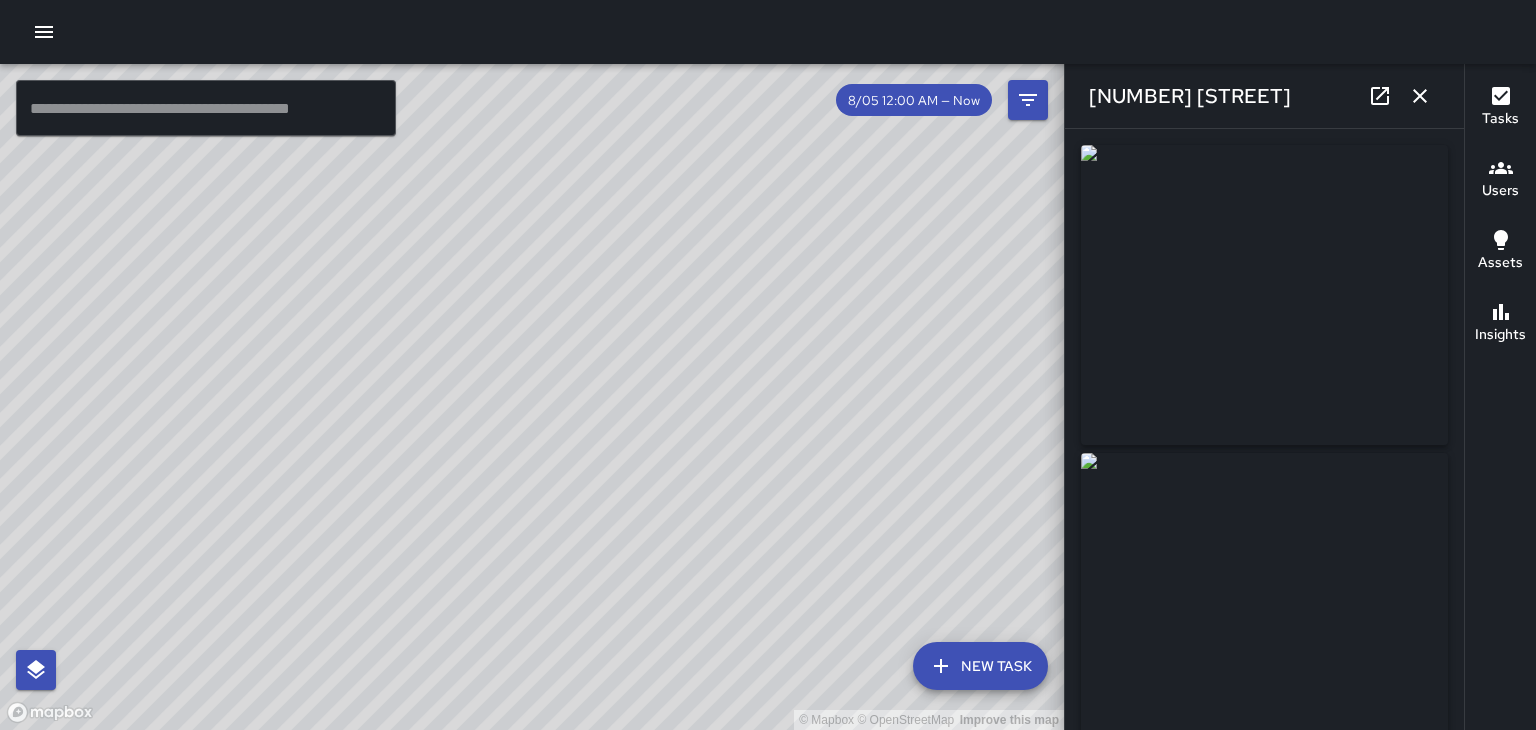 type on "**********" 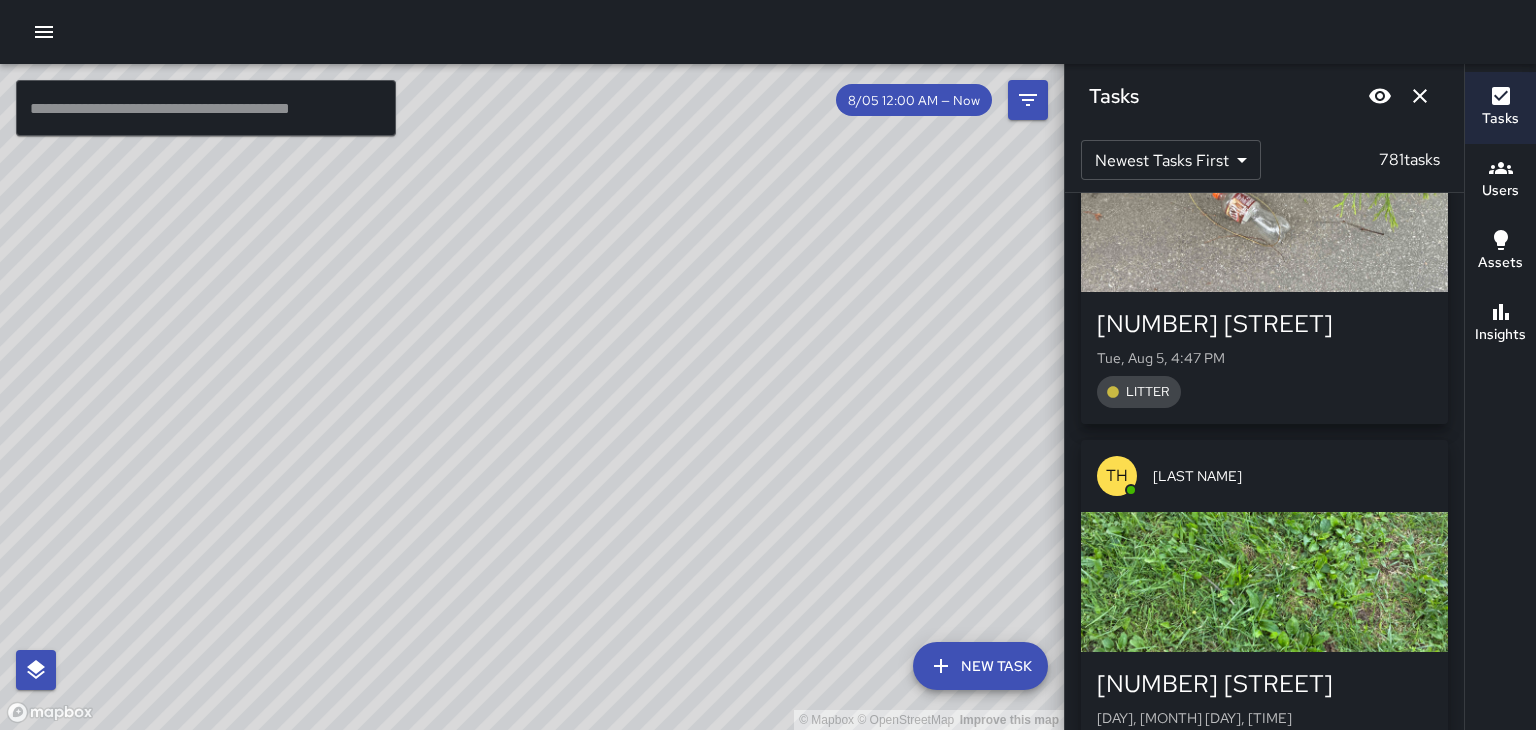 scroll, scrollTop: 108119, scrollLeft: 0, axis: vertical 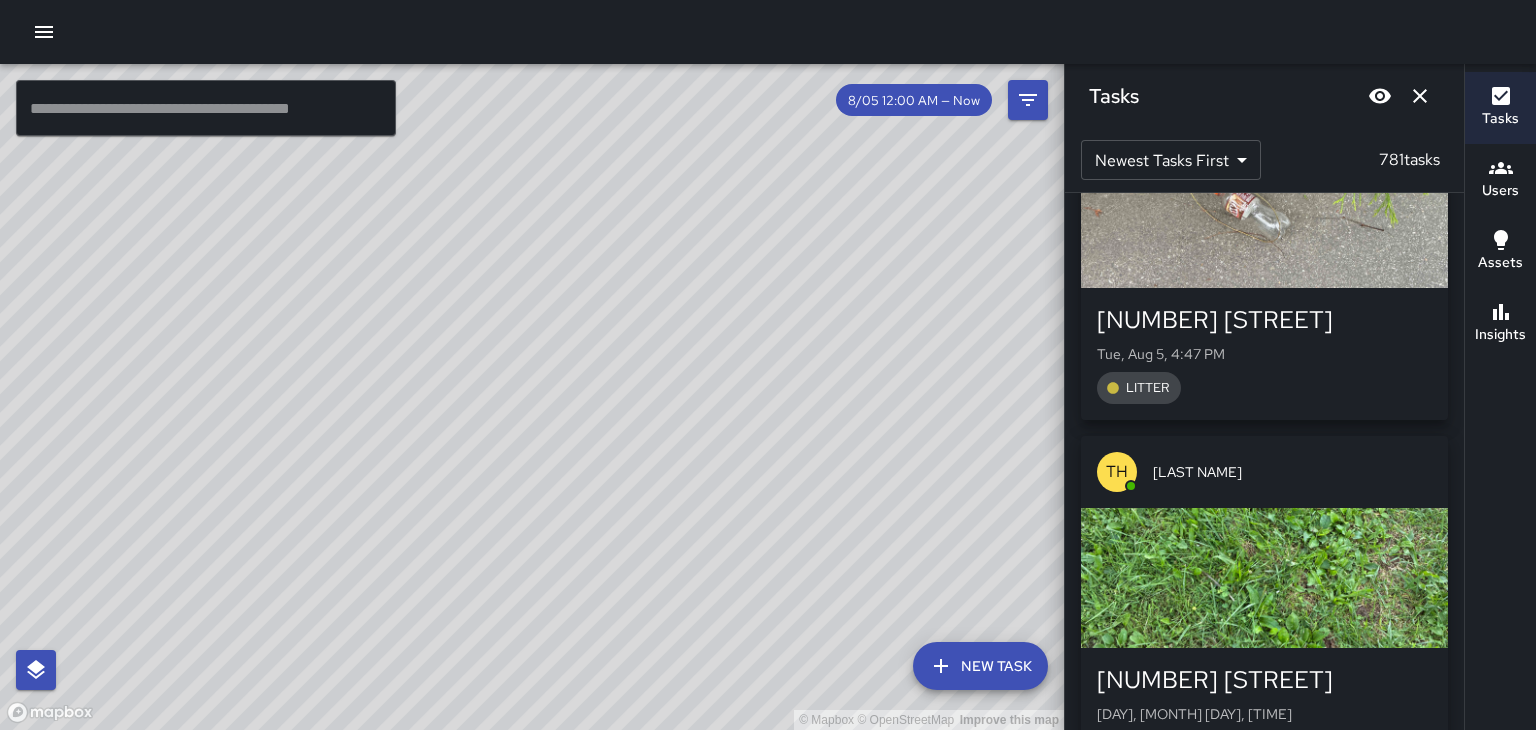 click at bounding box center (1264, 578) 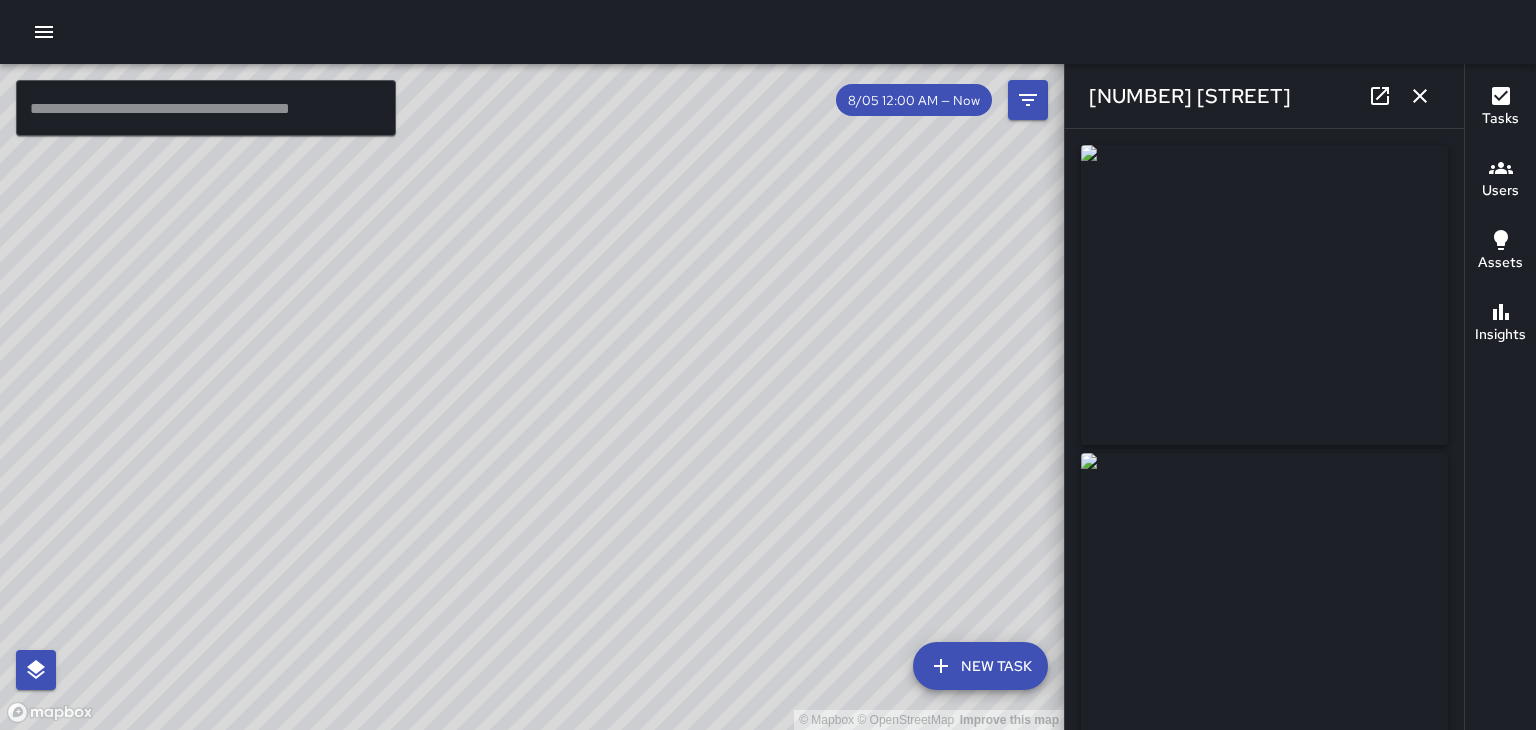 click at bounding box center [1420, 96] 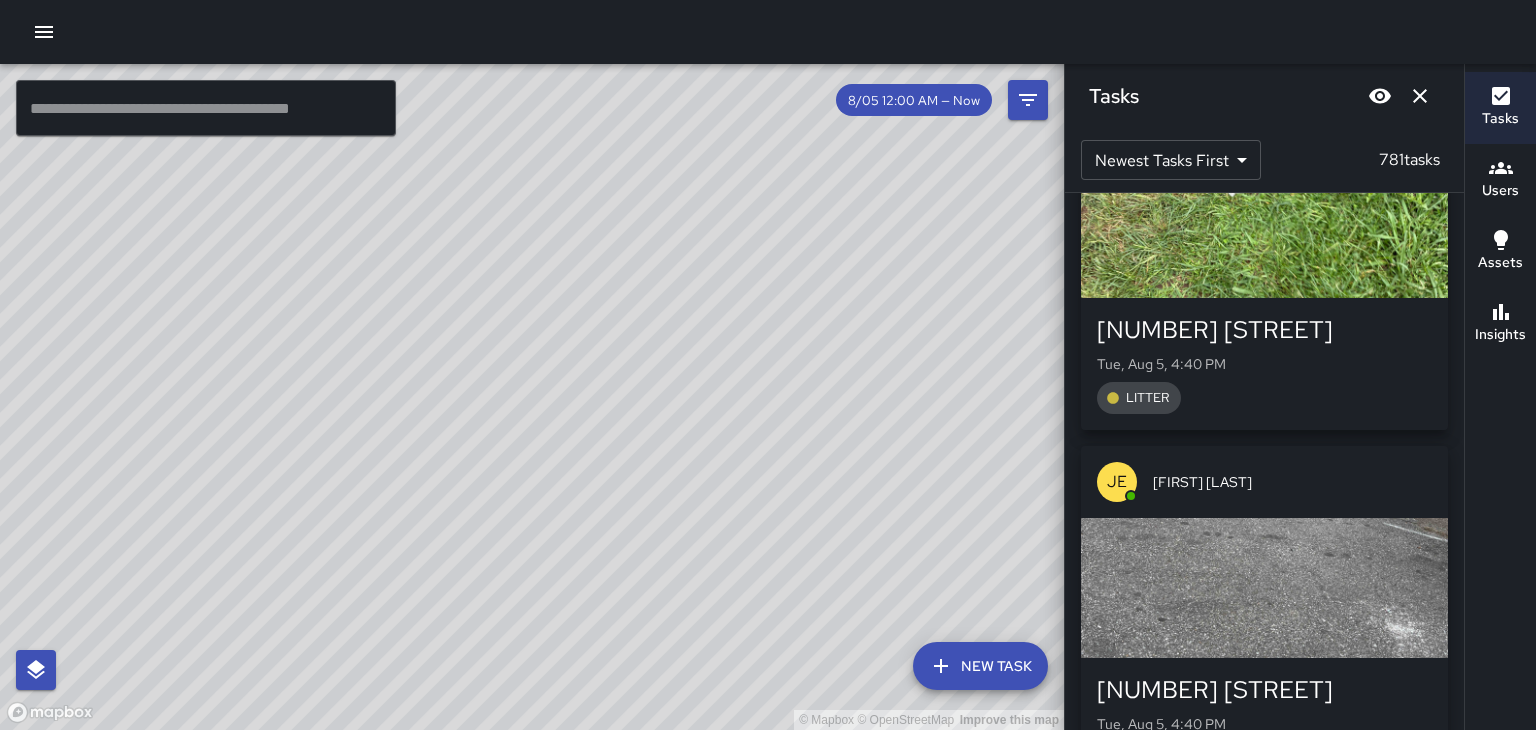 scroll, scrollTop: 110632, scrollLeft: 0, axis: vertical 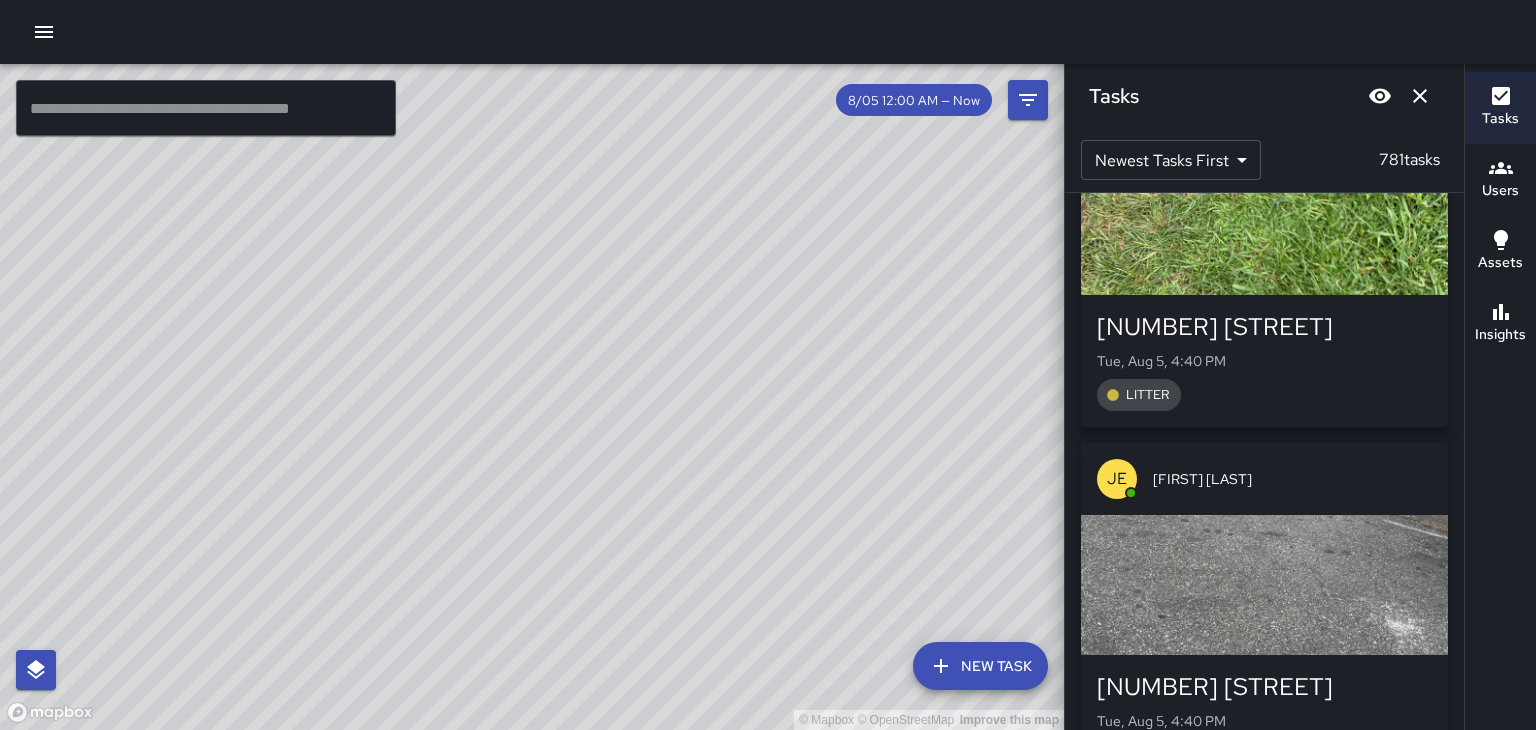 click at bounding box center (1264, 585) 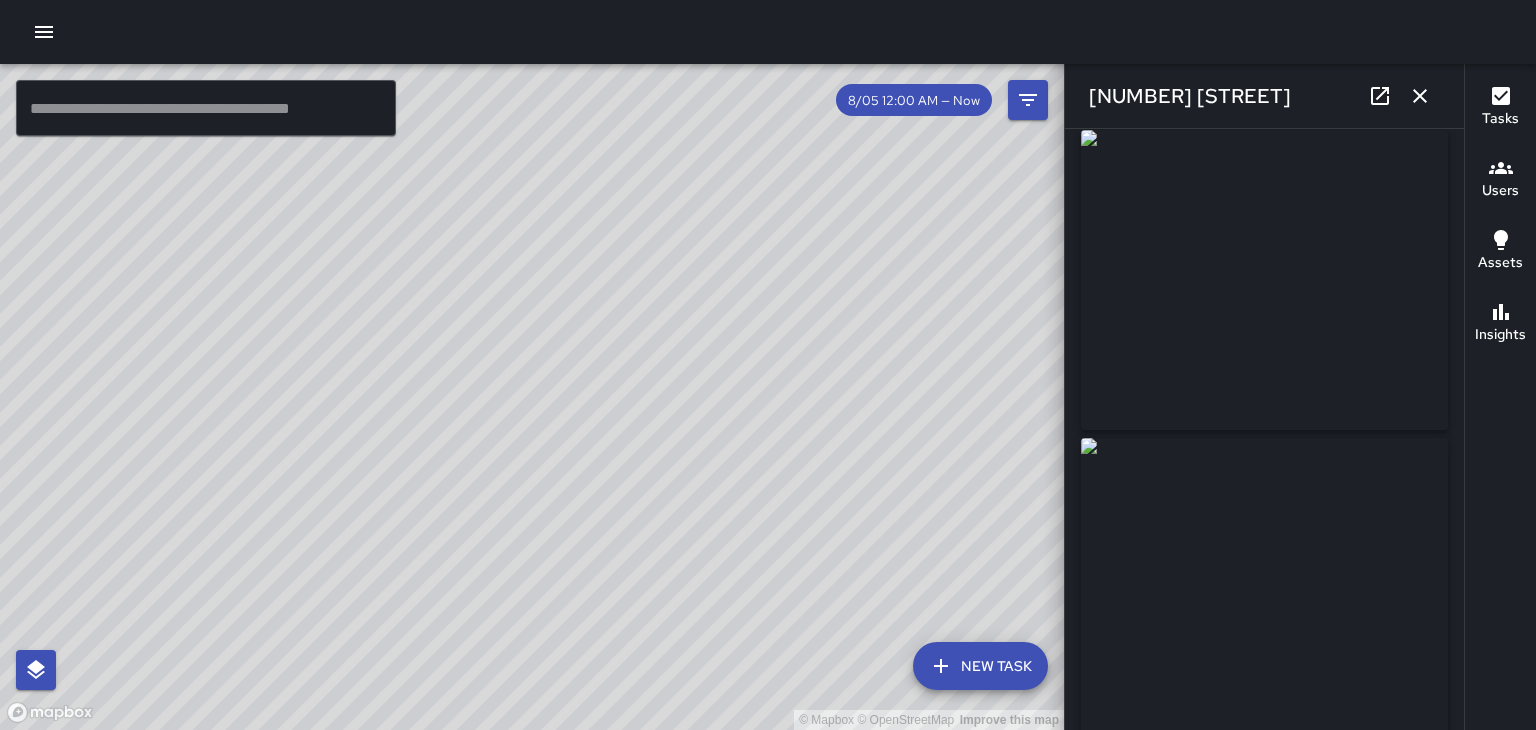 scroll, scrollTop: 0, scrollLeft: 0, axis: both 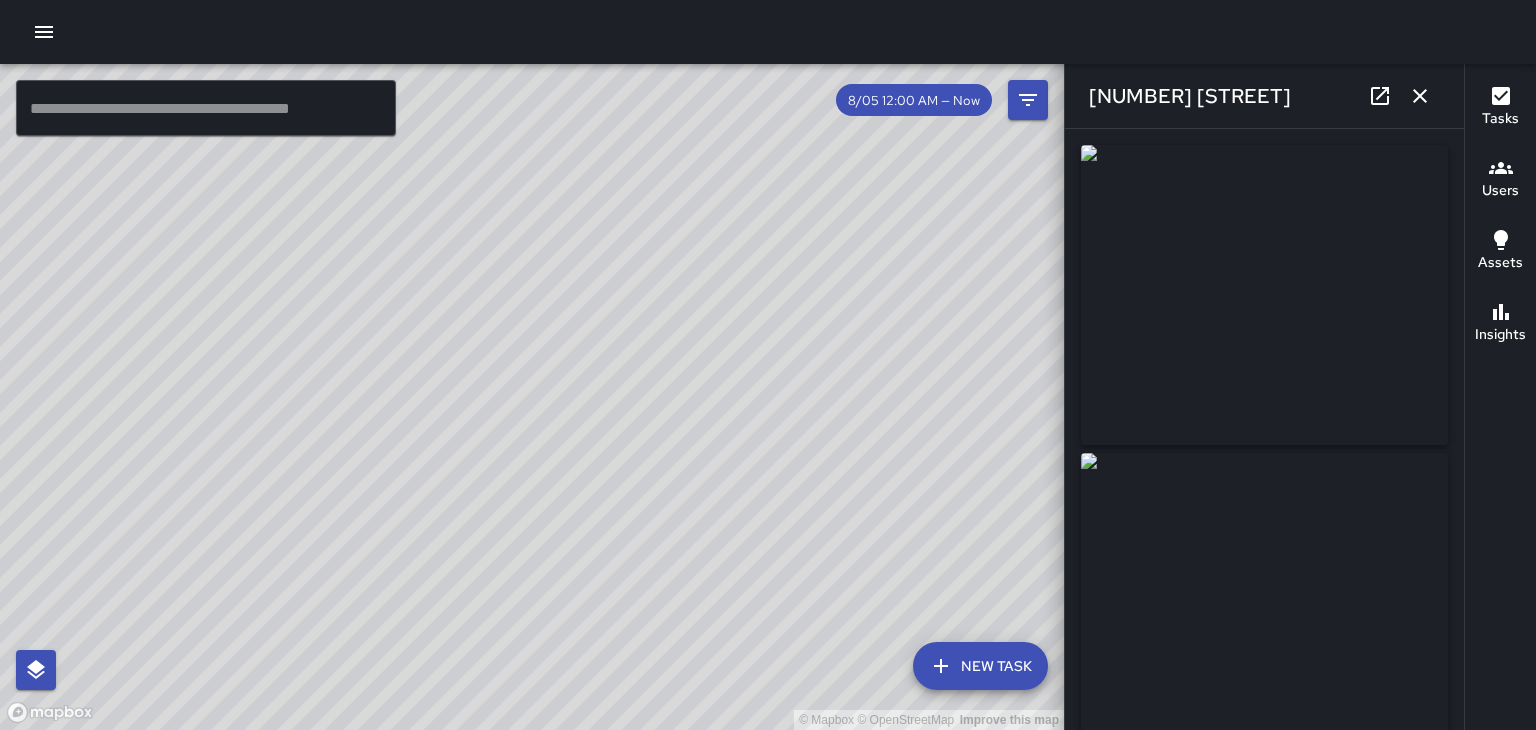 click 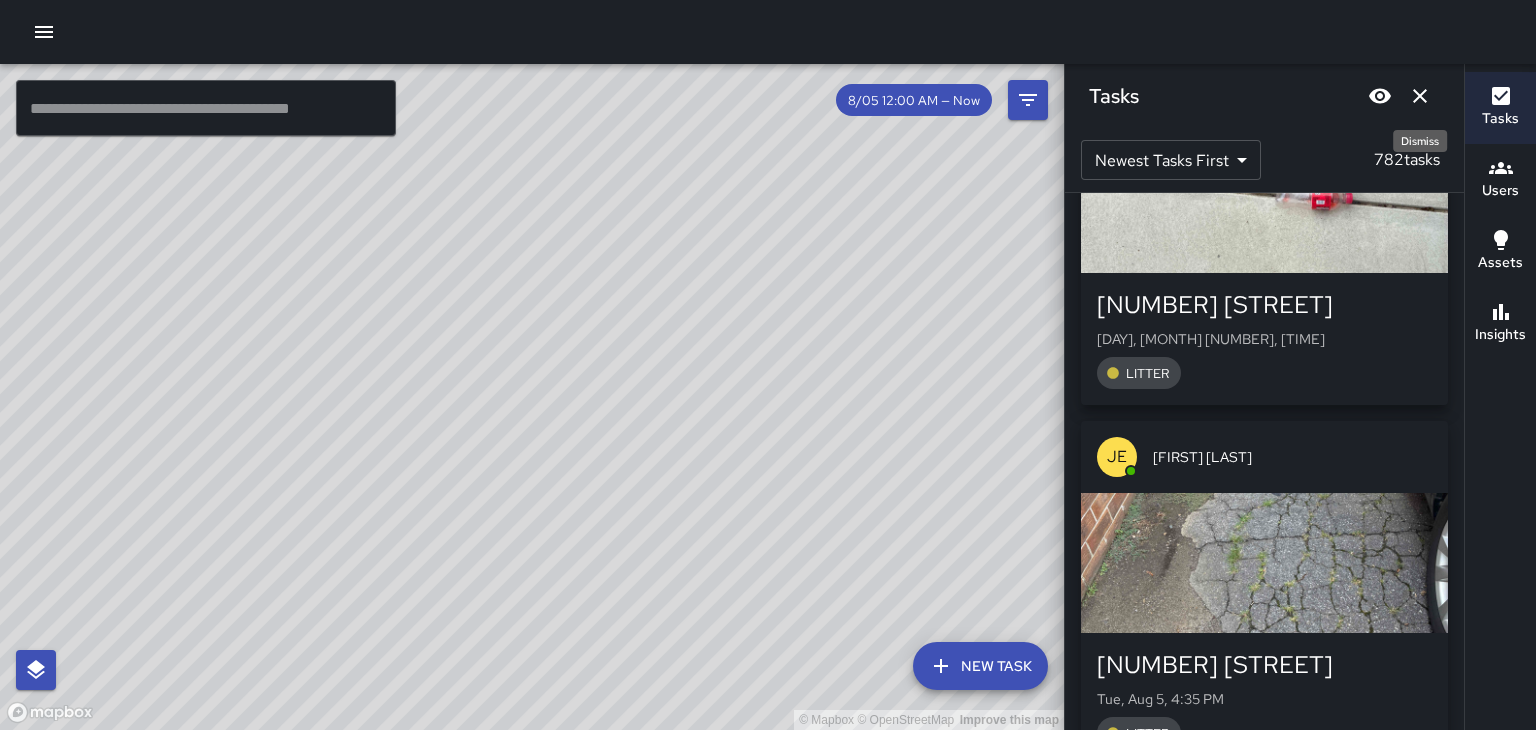 scroll, scrollTop: 113543, scrollLeft: 0, axis: vertical 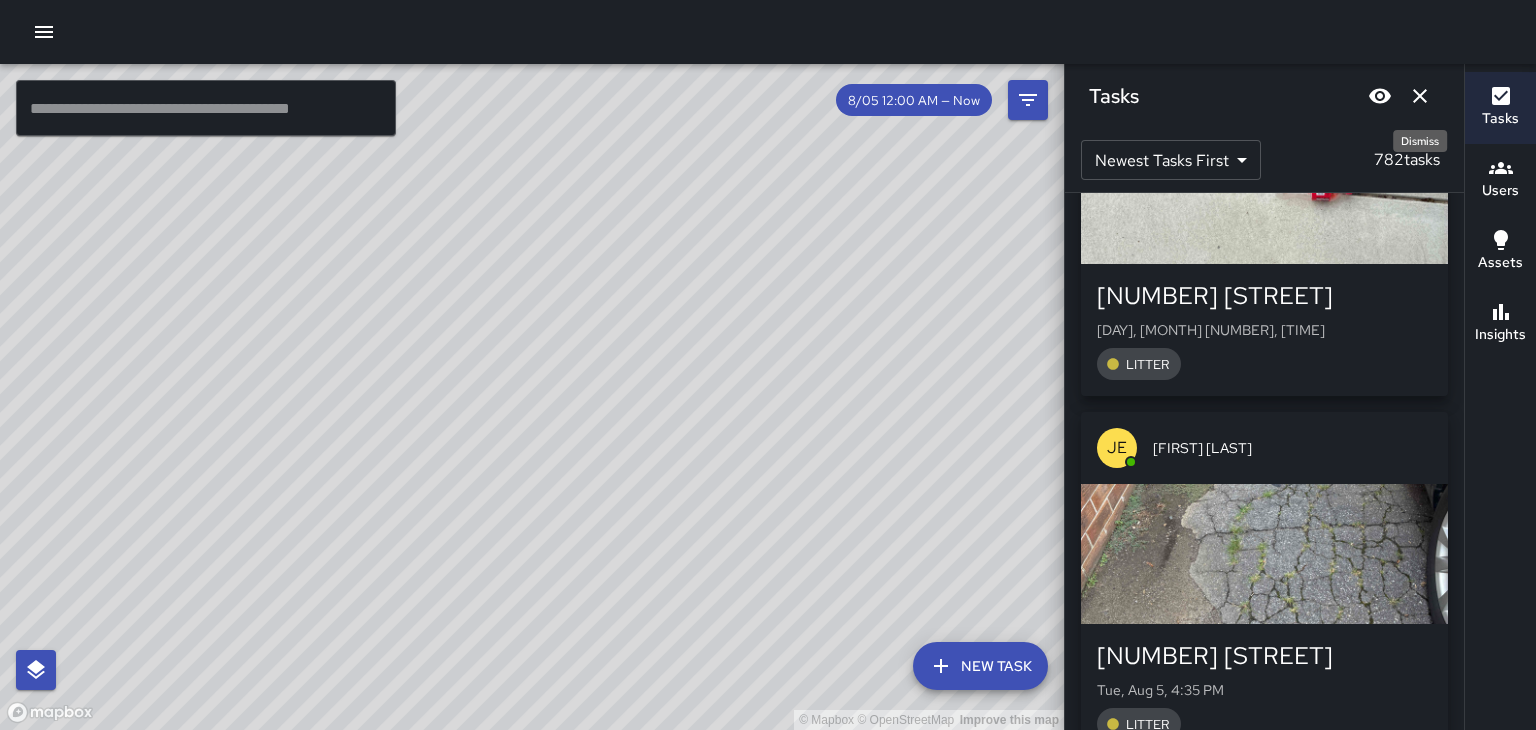 click at bounding box center (1264, 554) 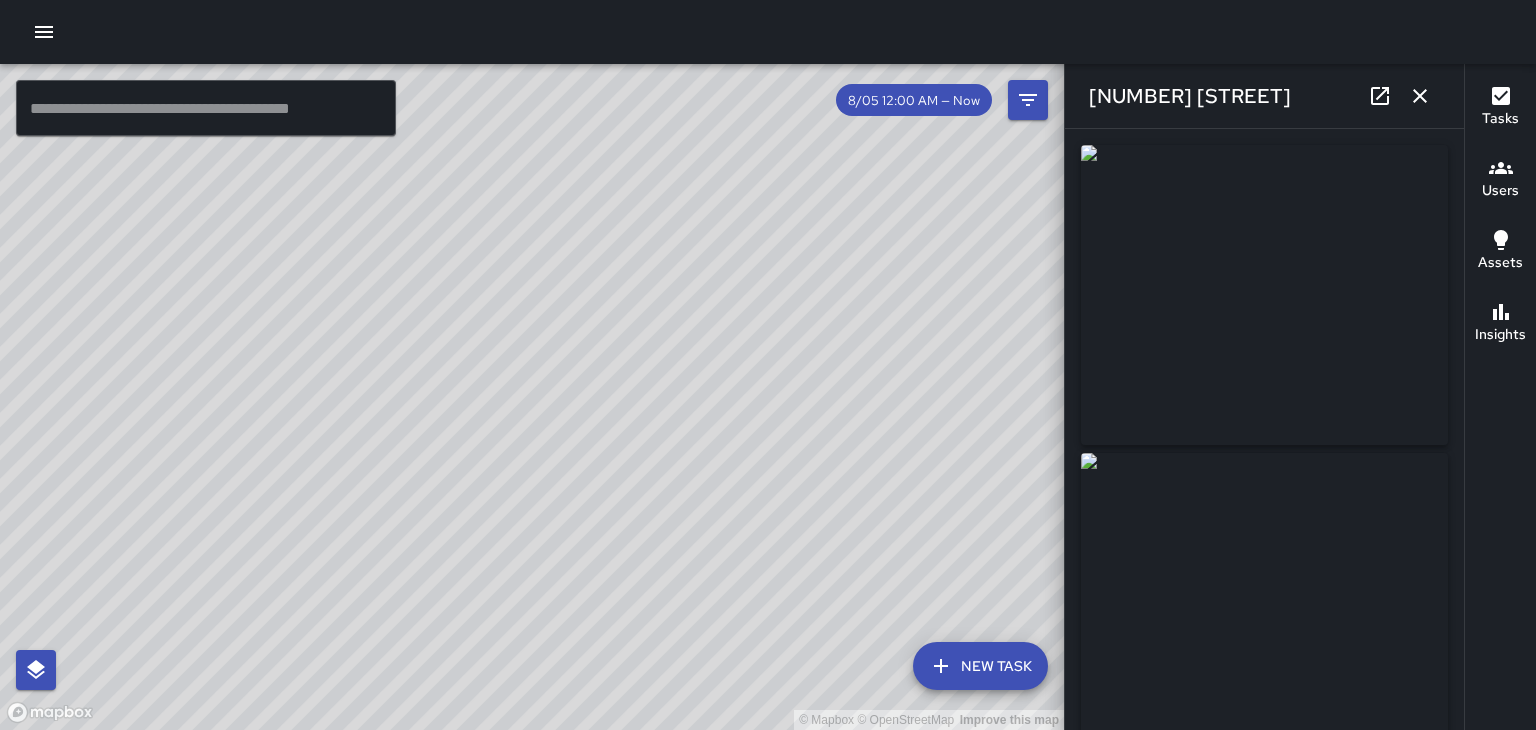 type on "**********" 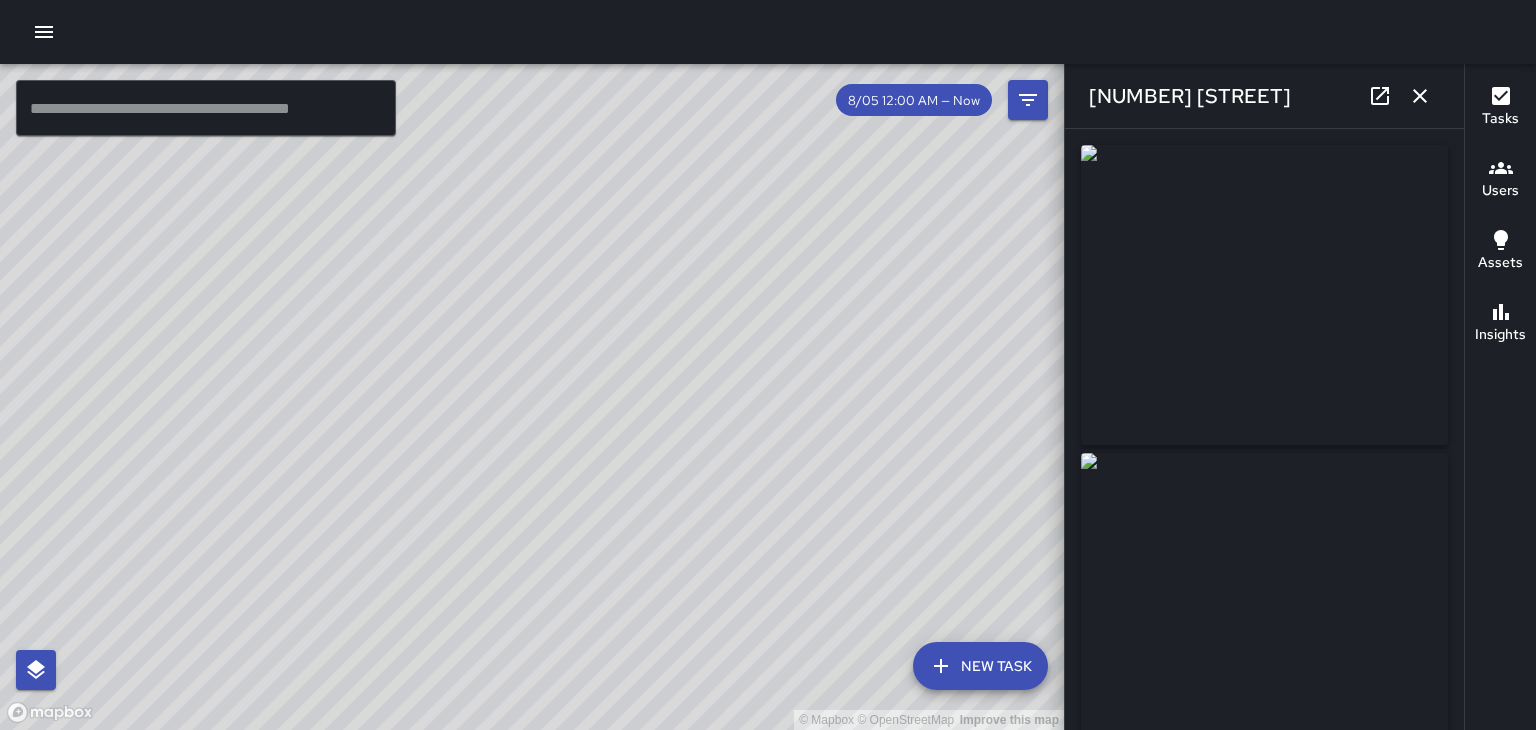 click 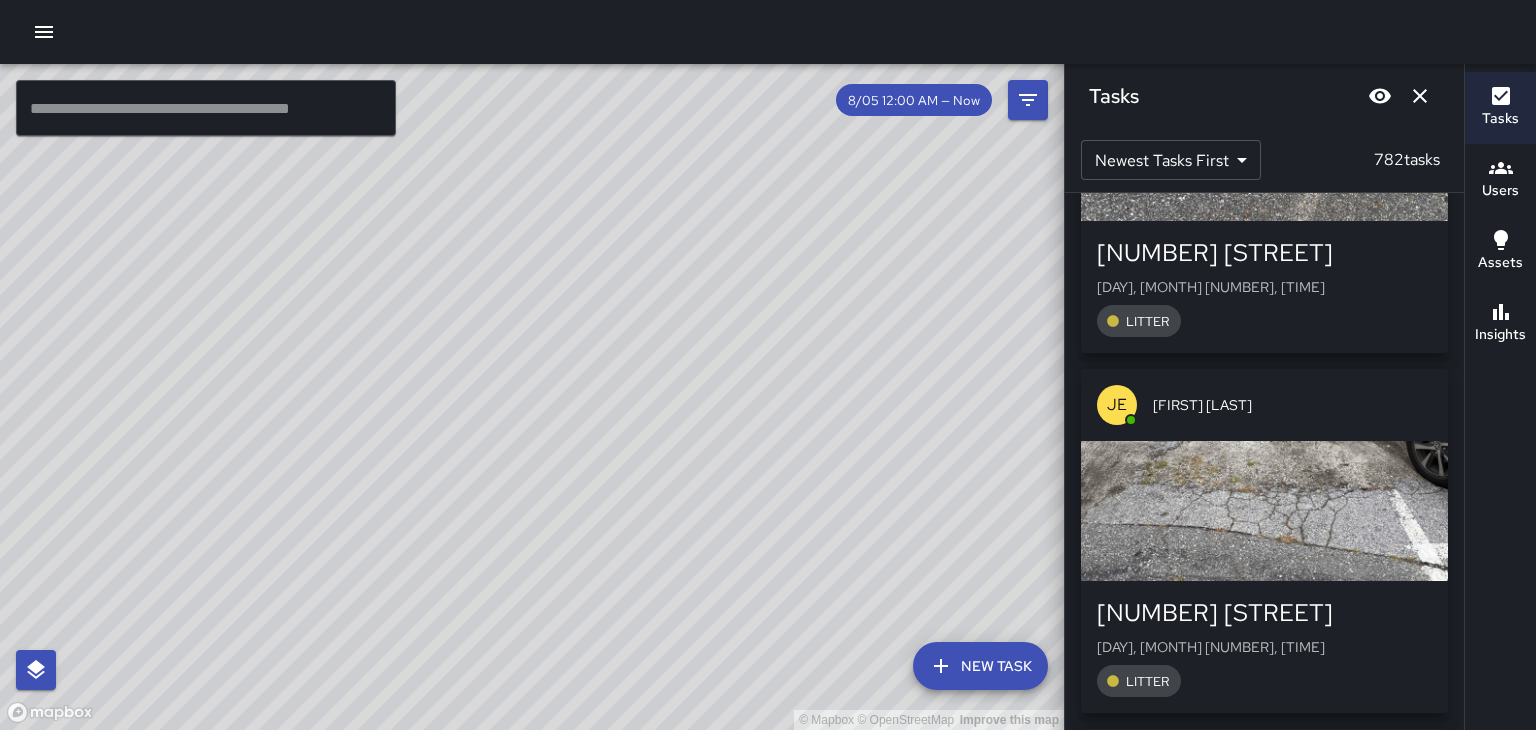 scroll, scrollTop: 114679, scrollLeft: 0, axis: vertical 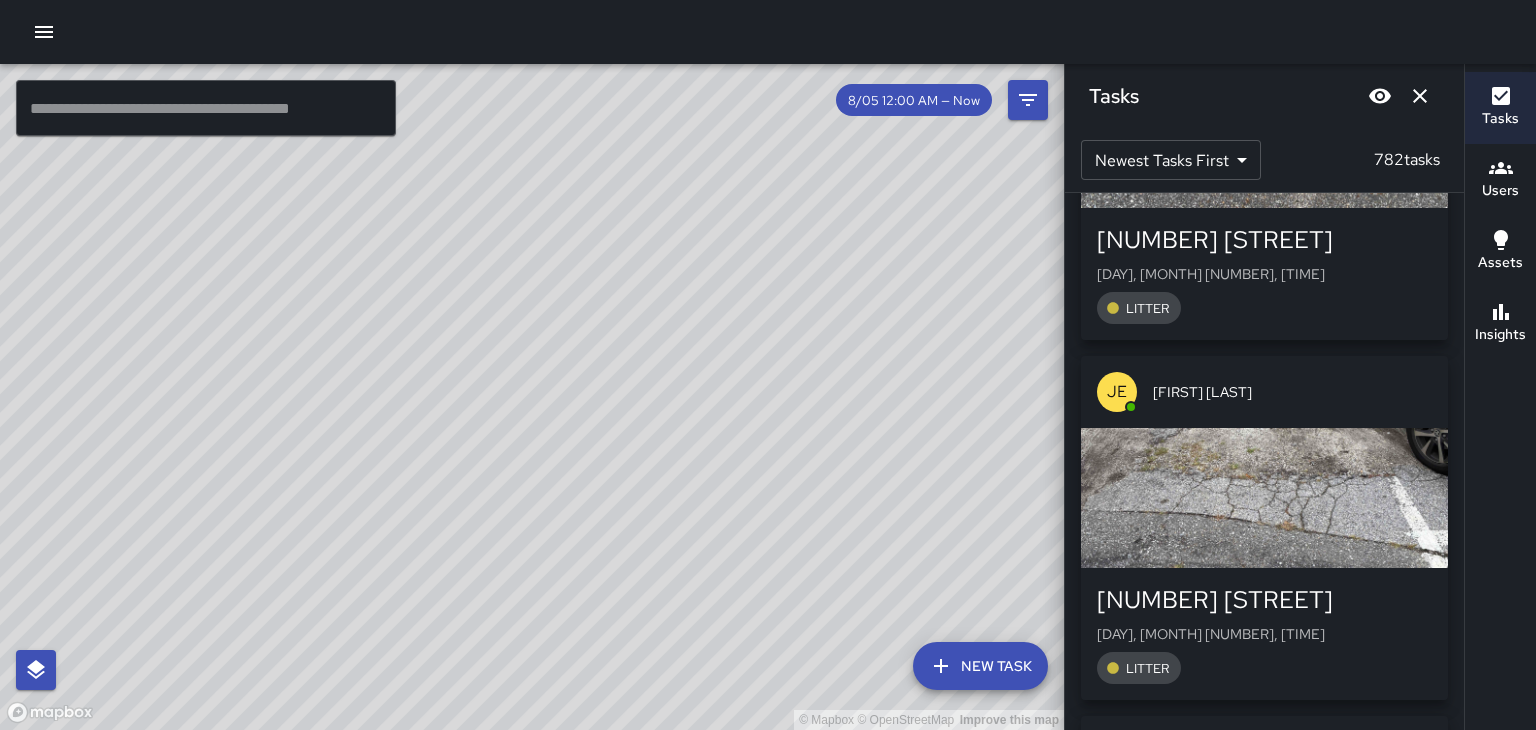 click at bounding box center [1264, 498] 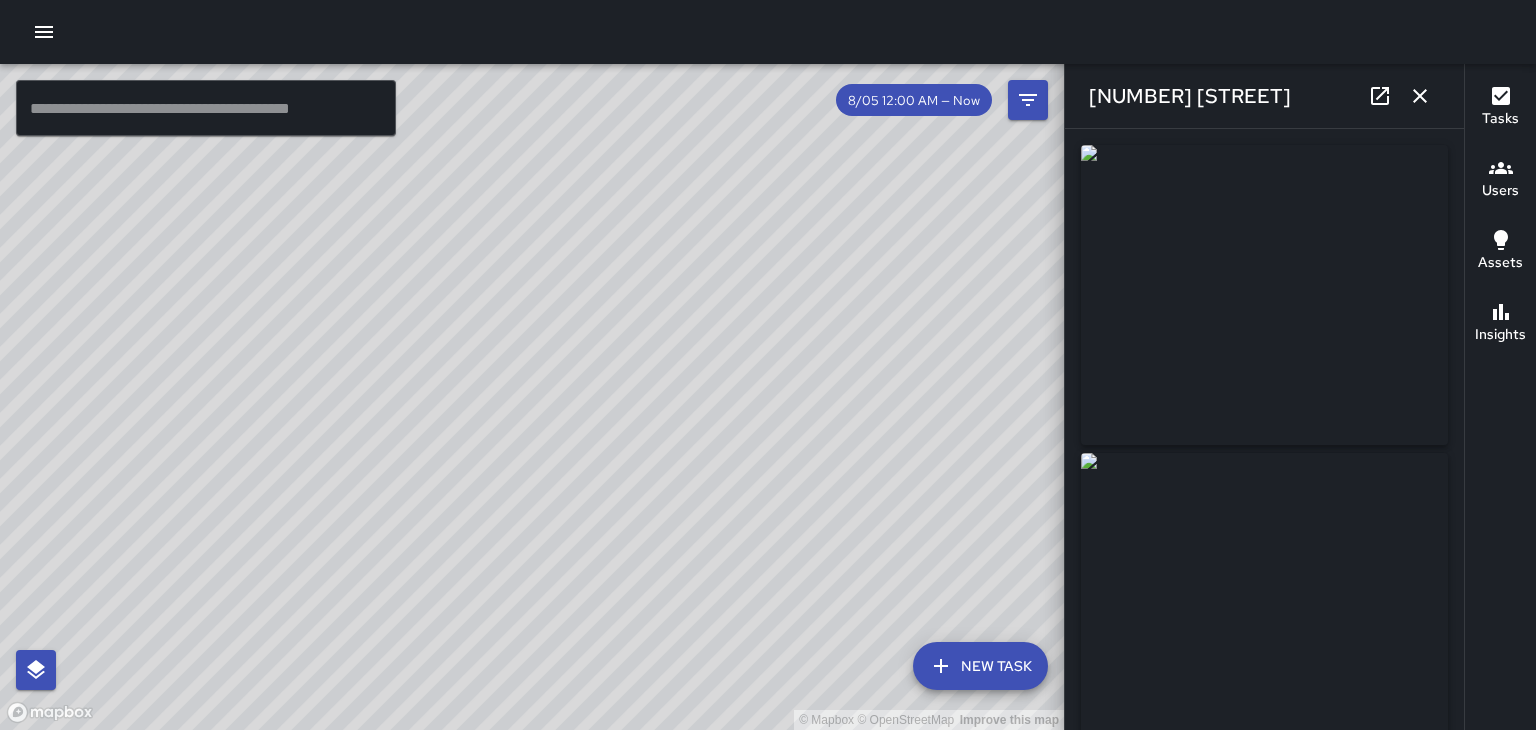 type on "**********" 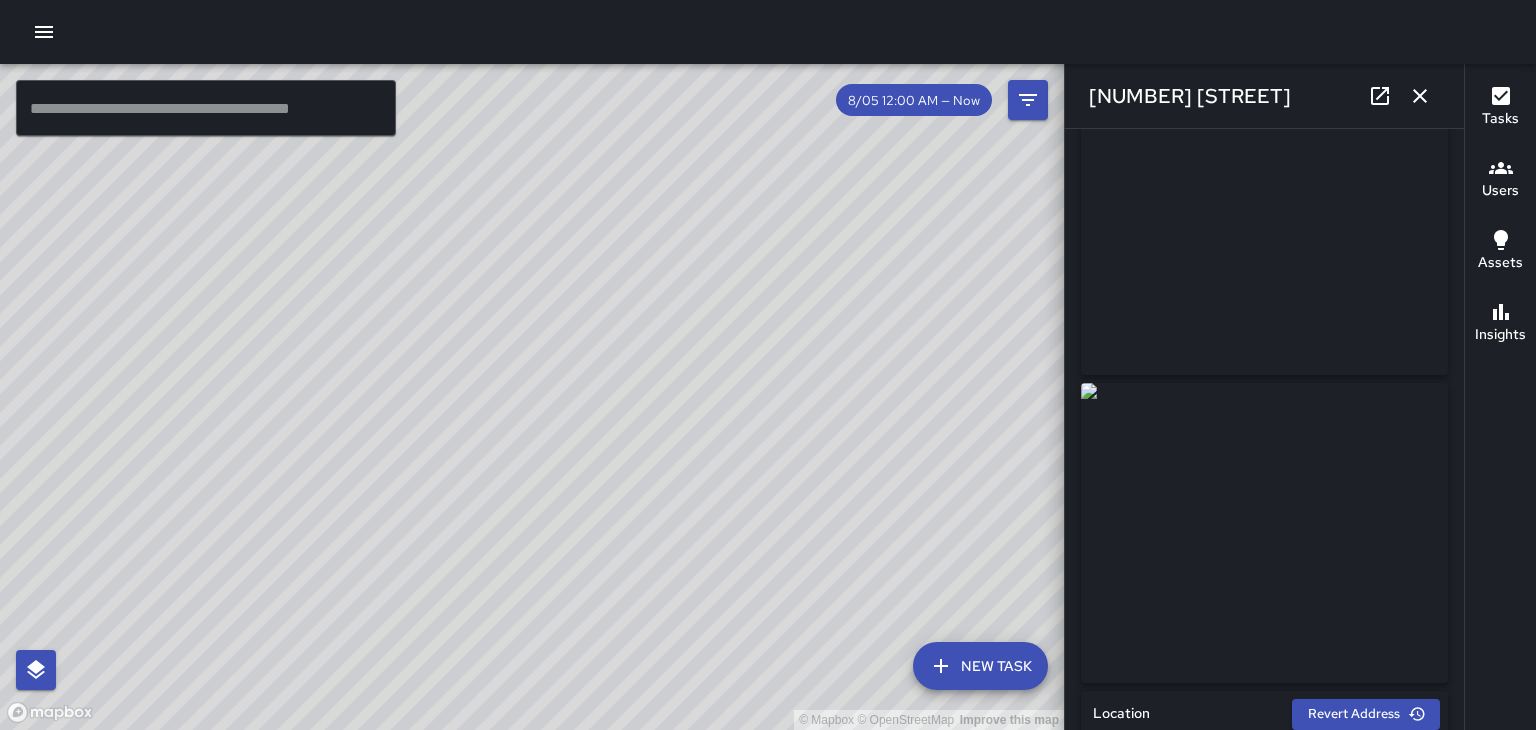 scroll, scrollTop: 16, scrollLeft: 0, axis: vertical 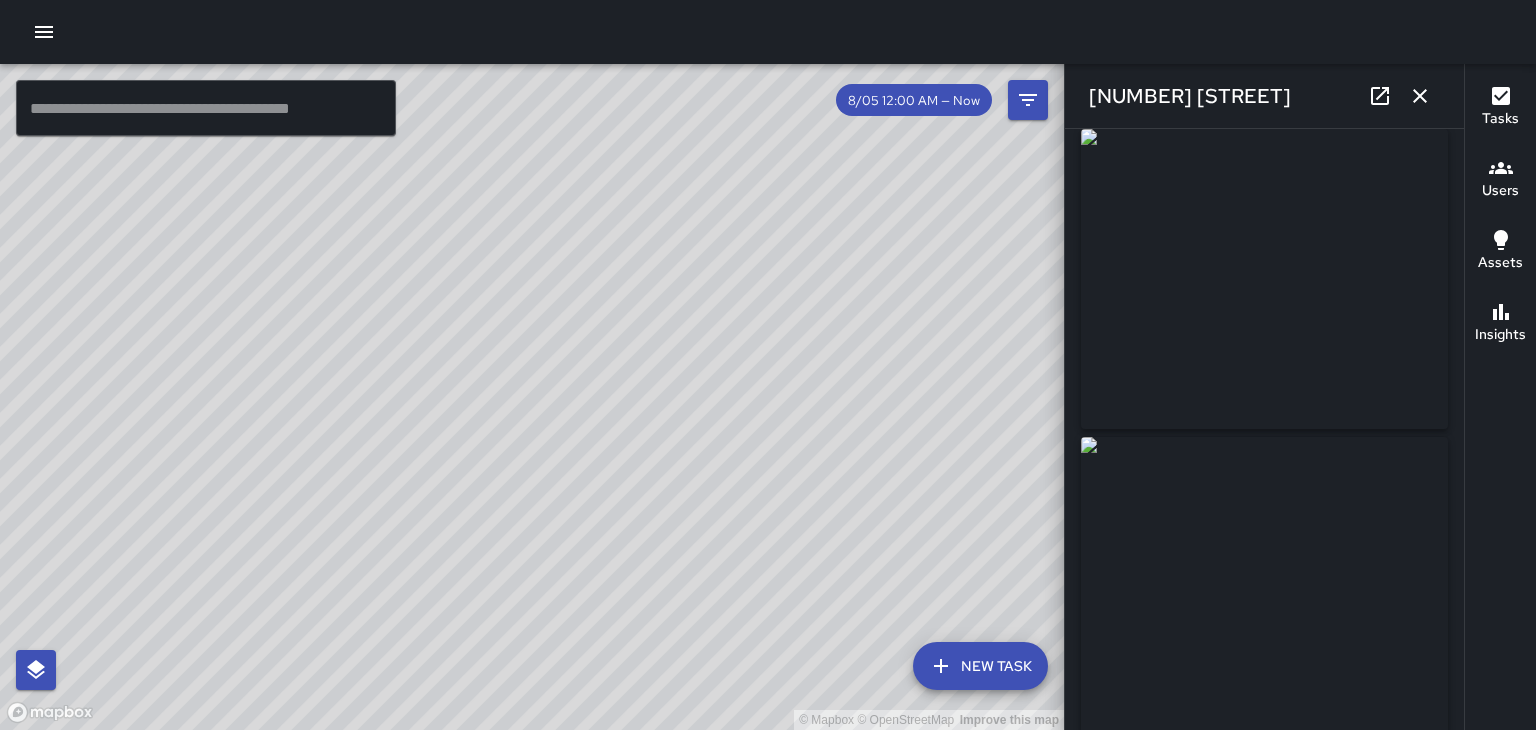 click 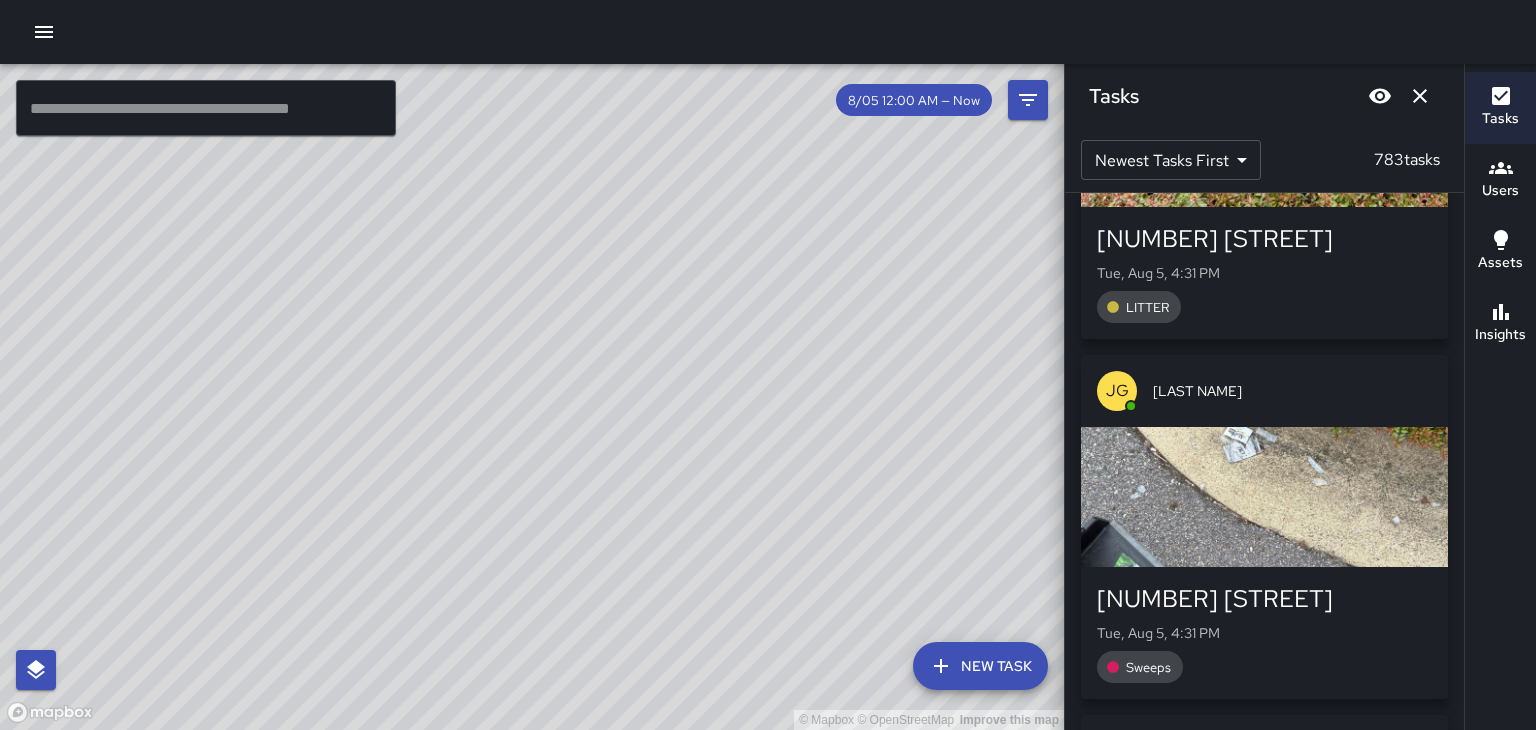 scroll, scrollTop: 117766, scrollLeft: 0, axis: vertical 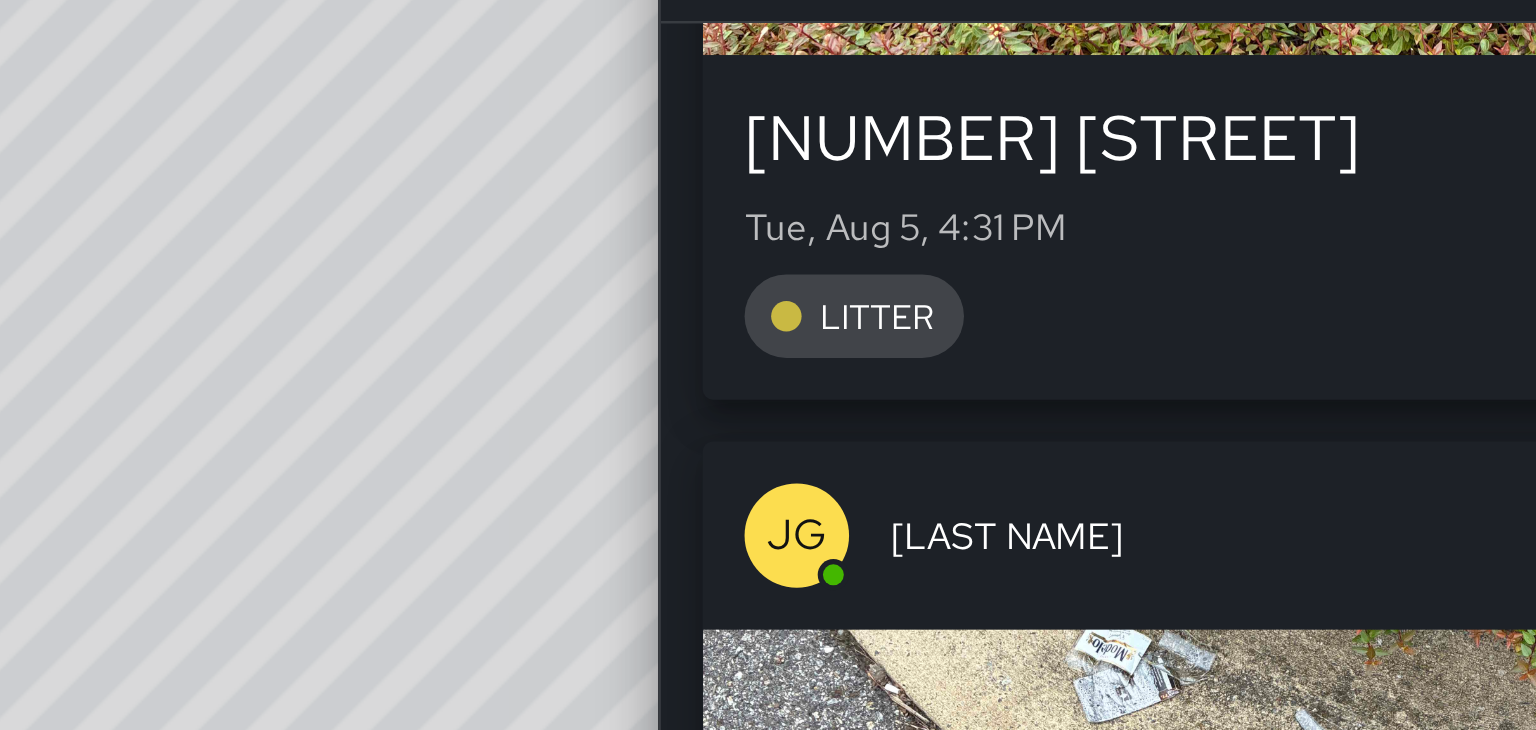 click at bounding box center (1264, 495) 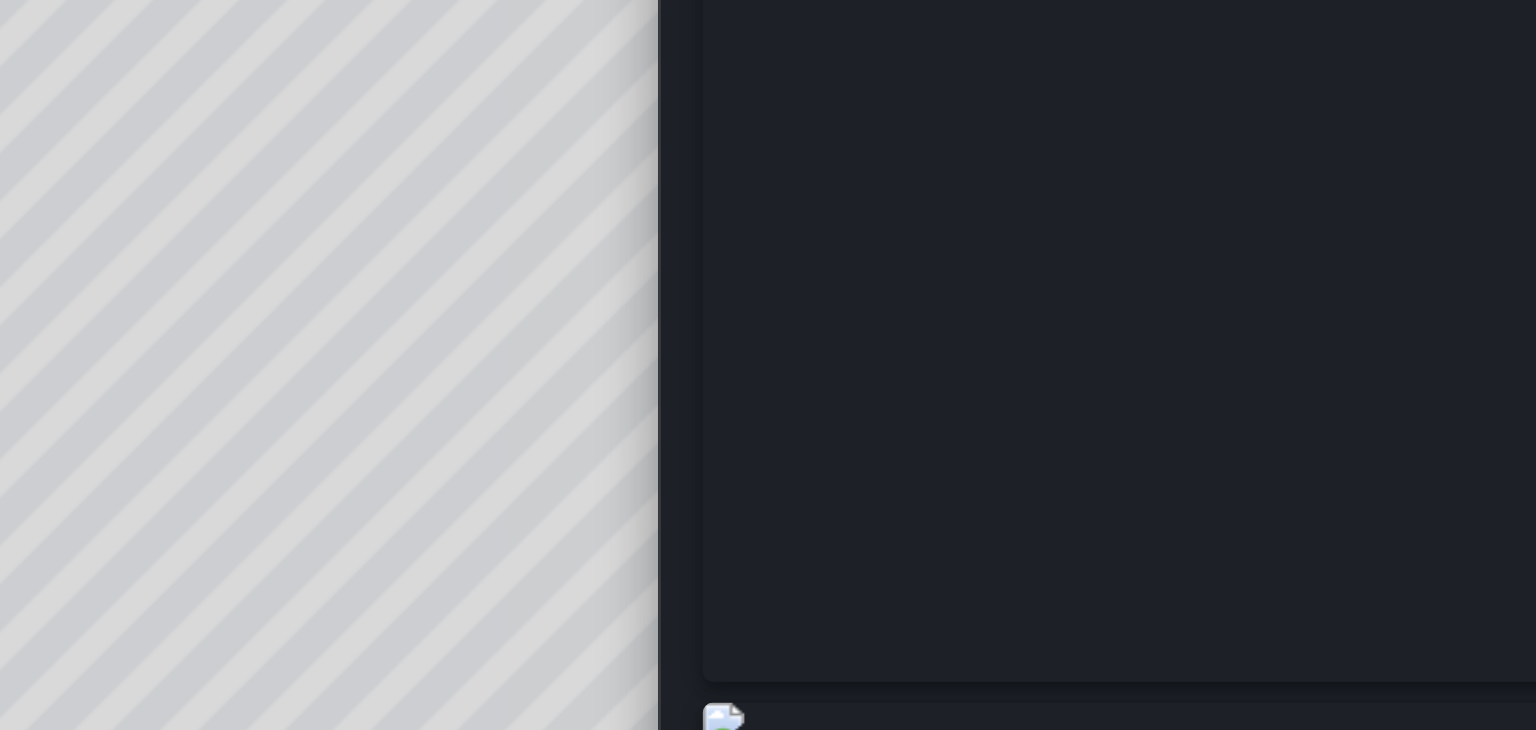 click at bounding box center [1264, 295] 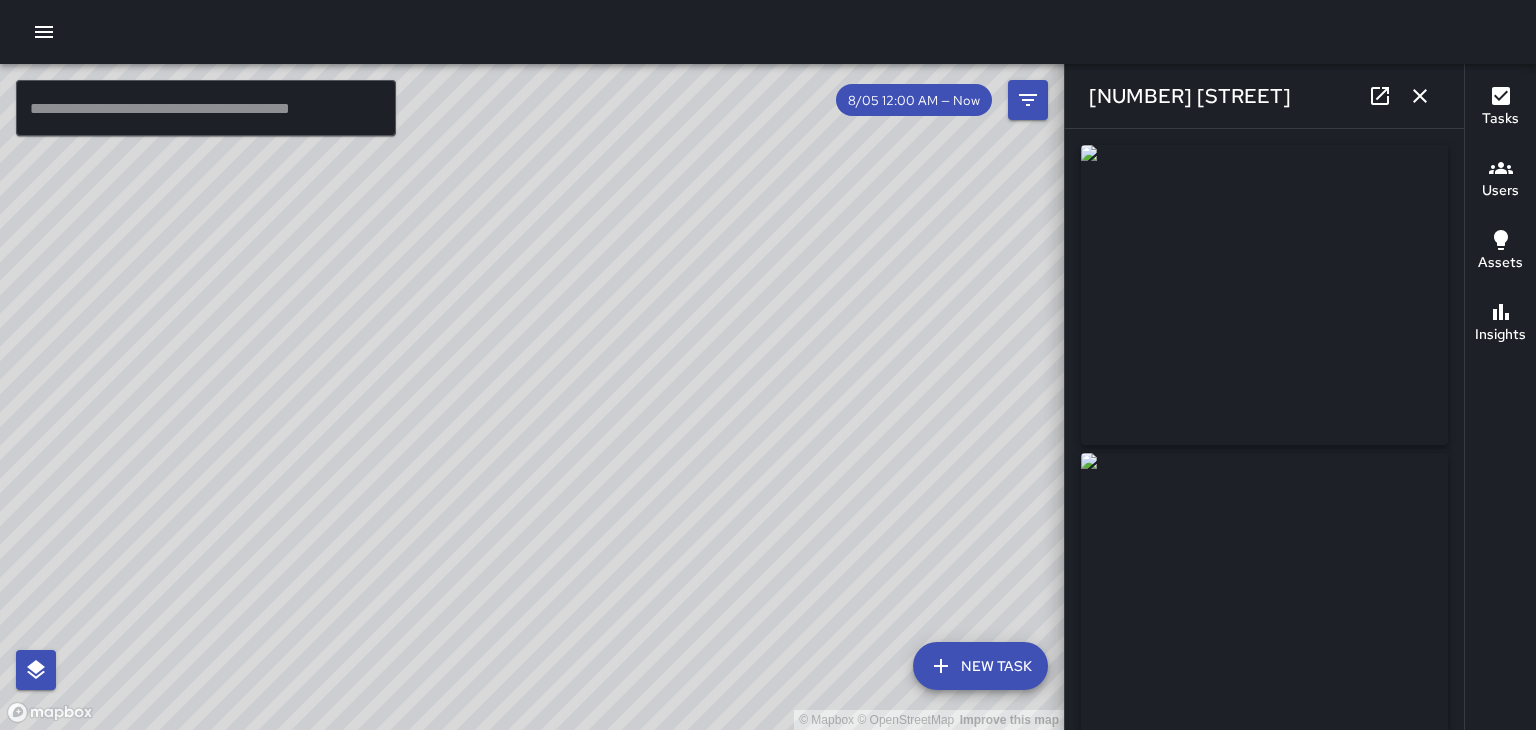 click at bounding box center (1420, 96) 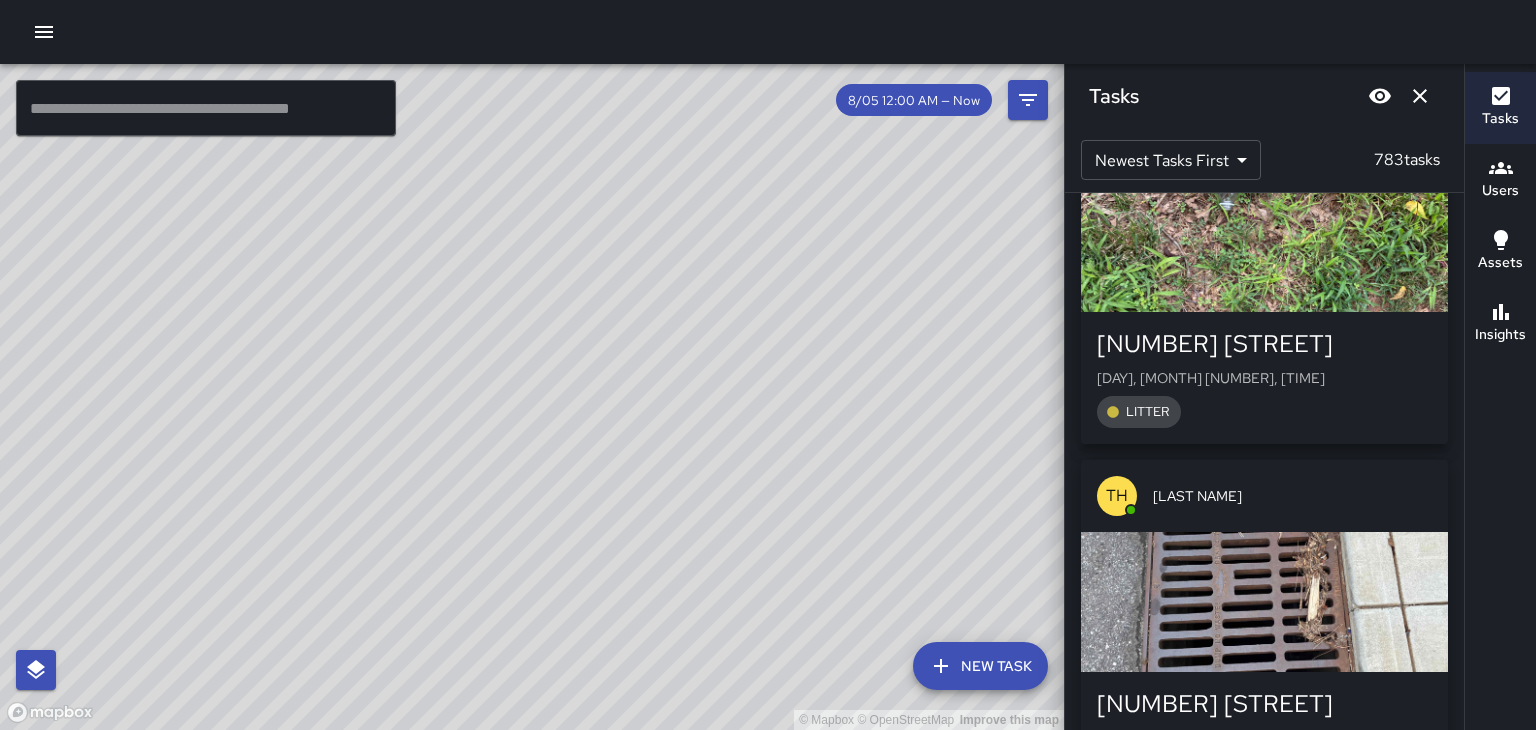 scroll, scrollTop: 121488, scrollLeft: 0, axis: vertical 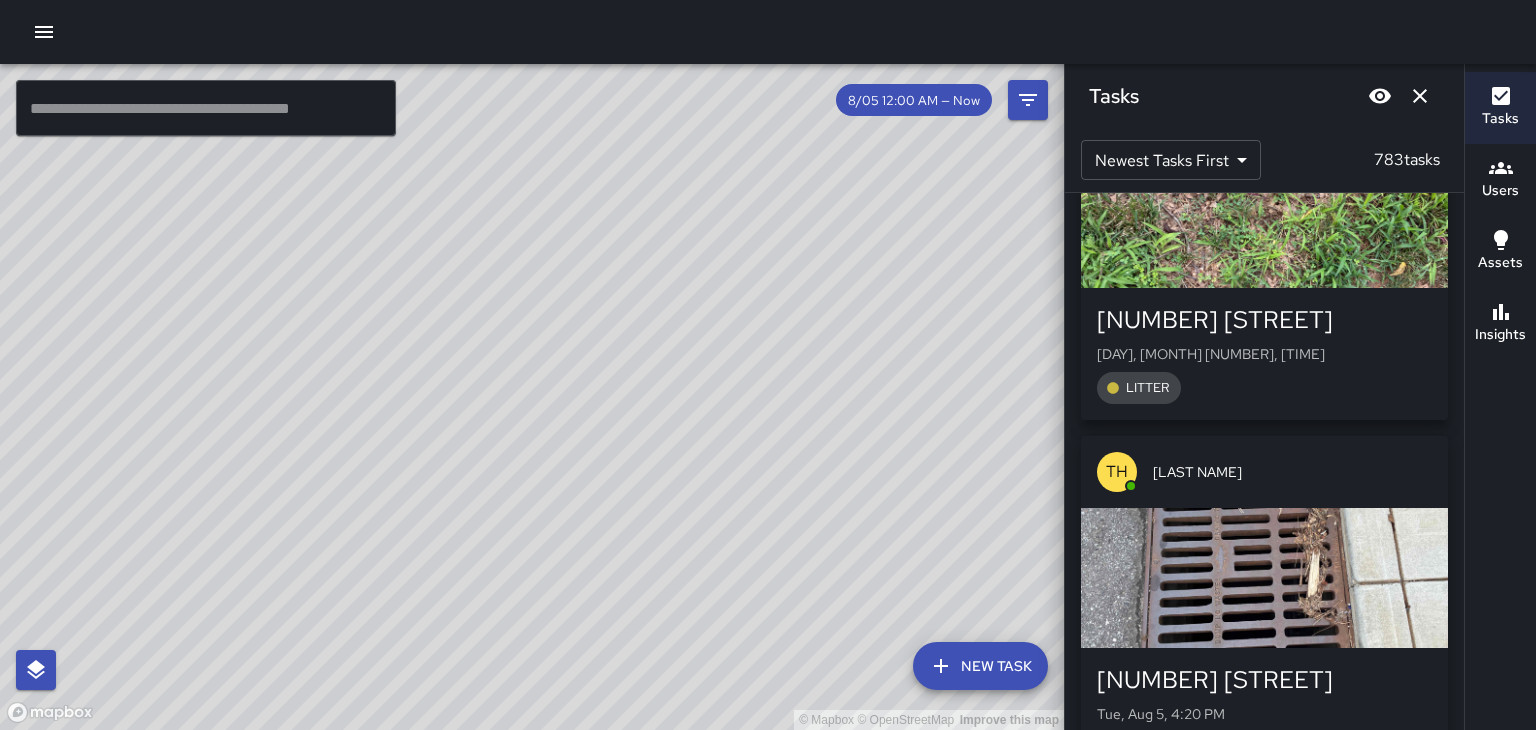 click at bounding box center [1264, 578] 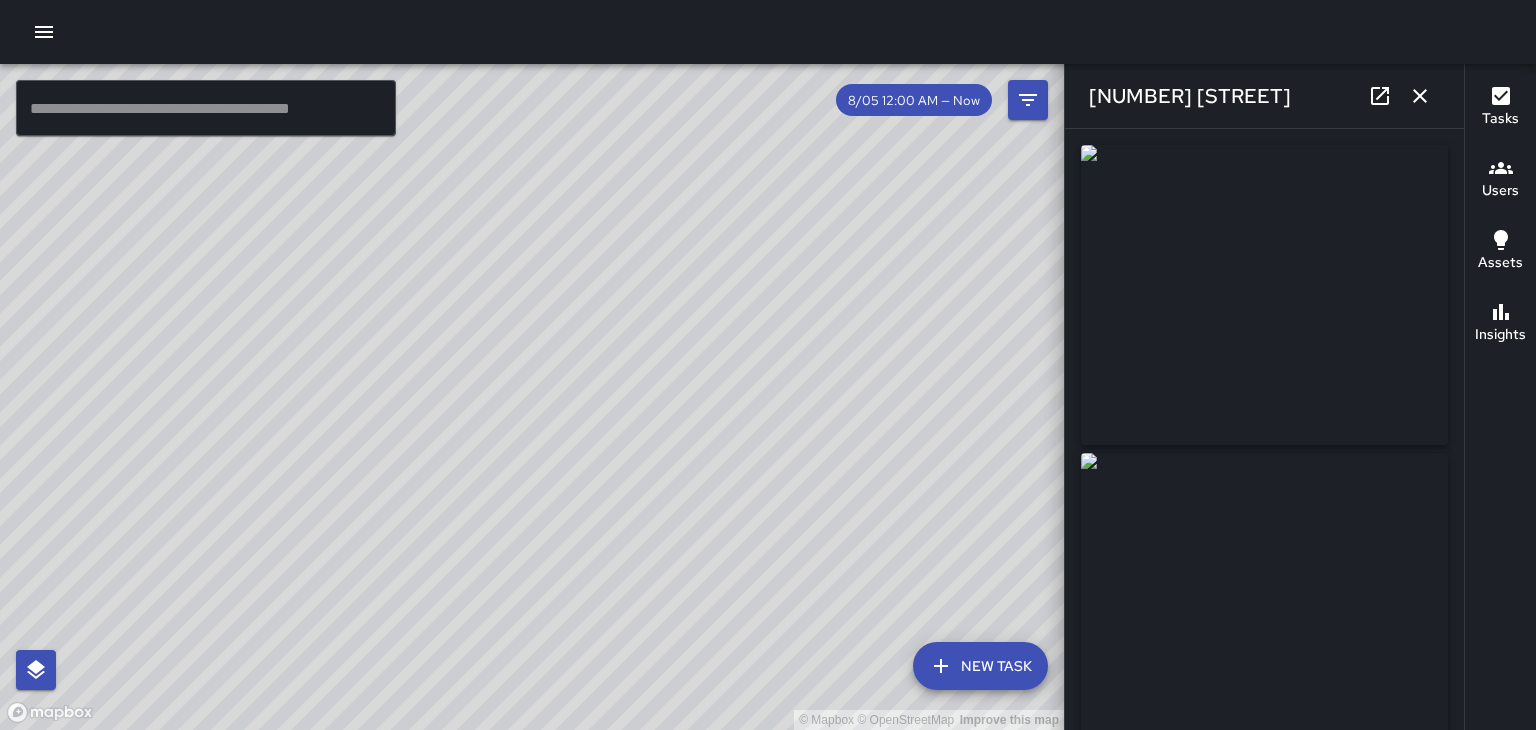 type on "**********" 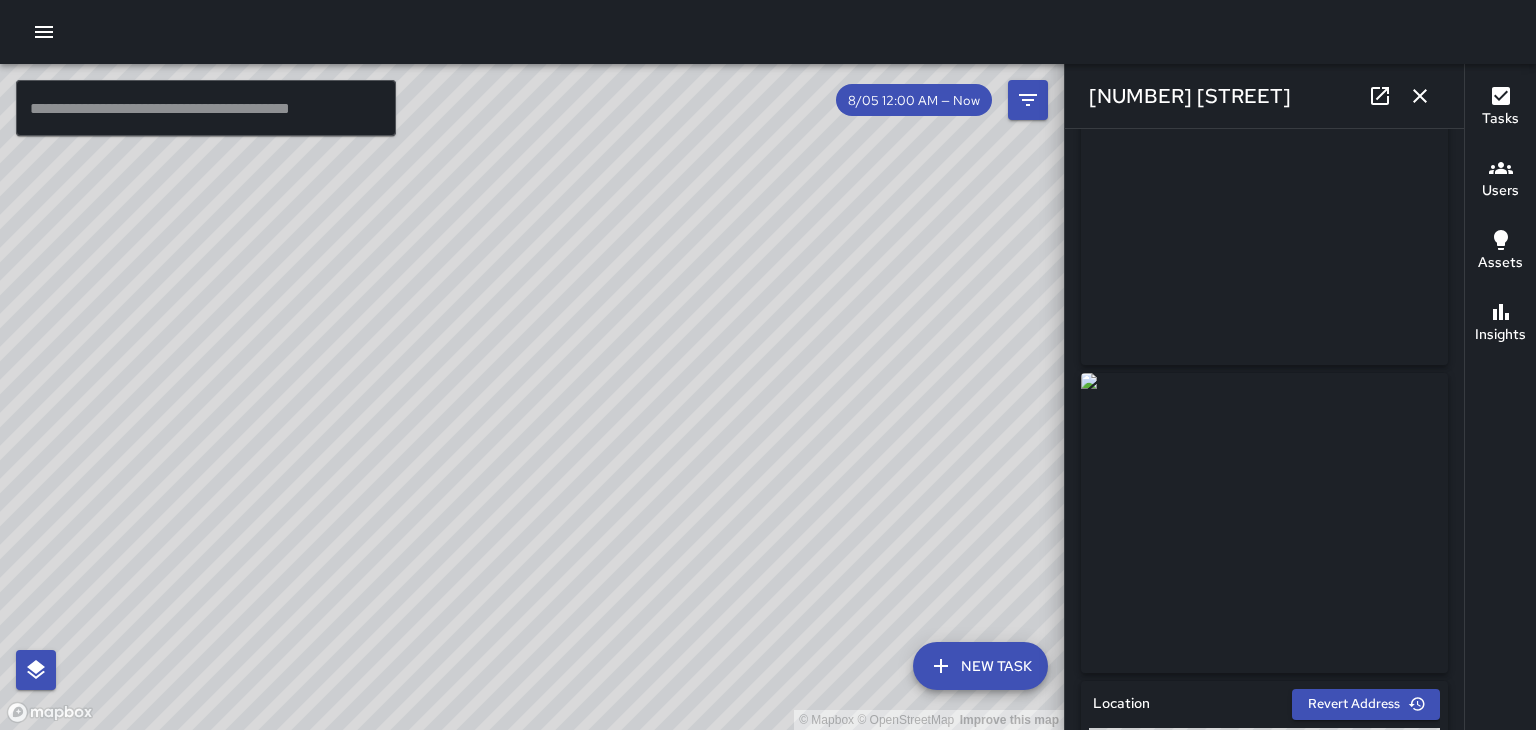 scroll, scrollTop: 0, scrollLeft: 0, axis: both 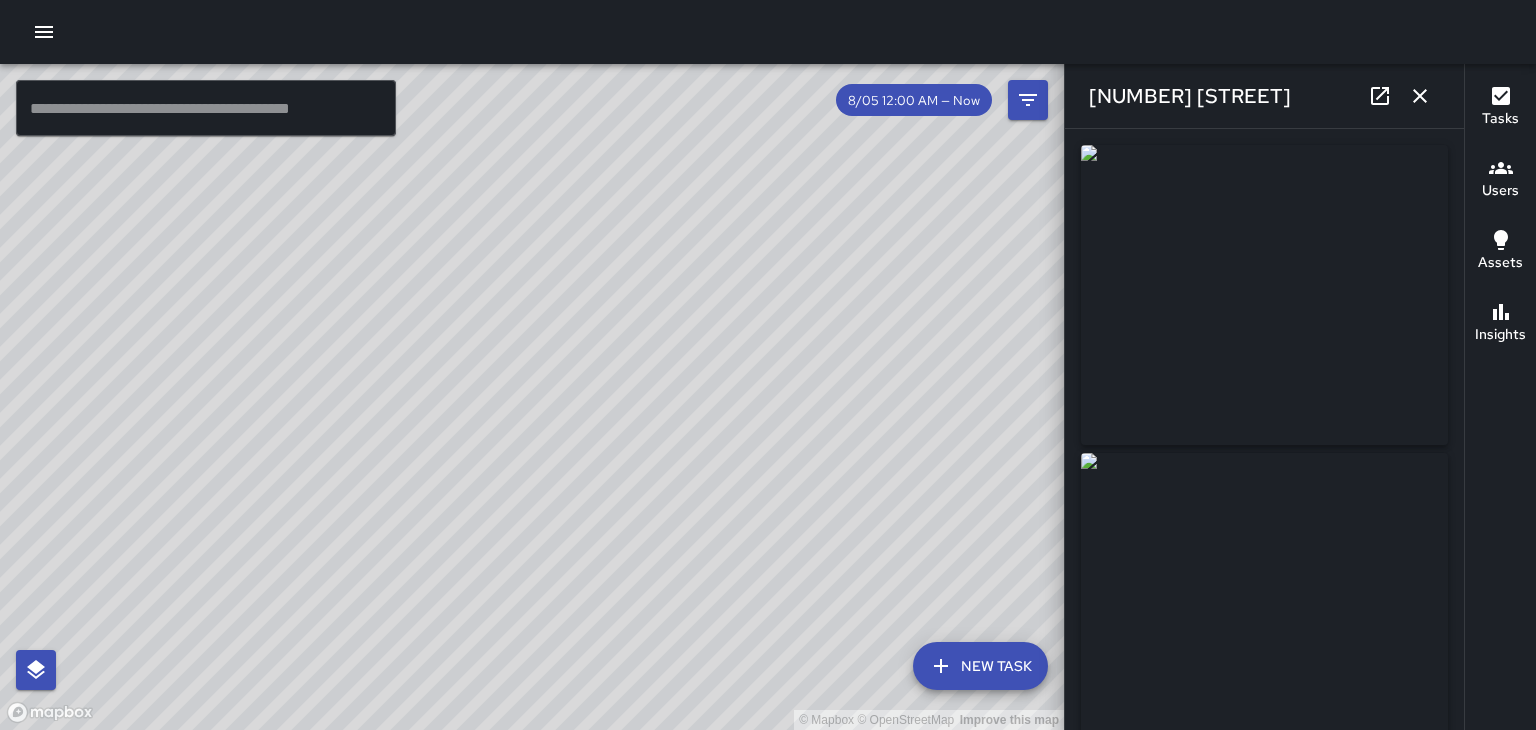 click 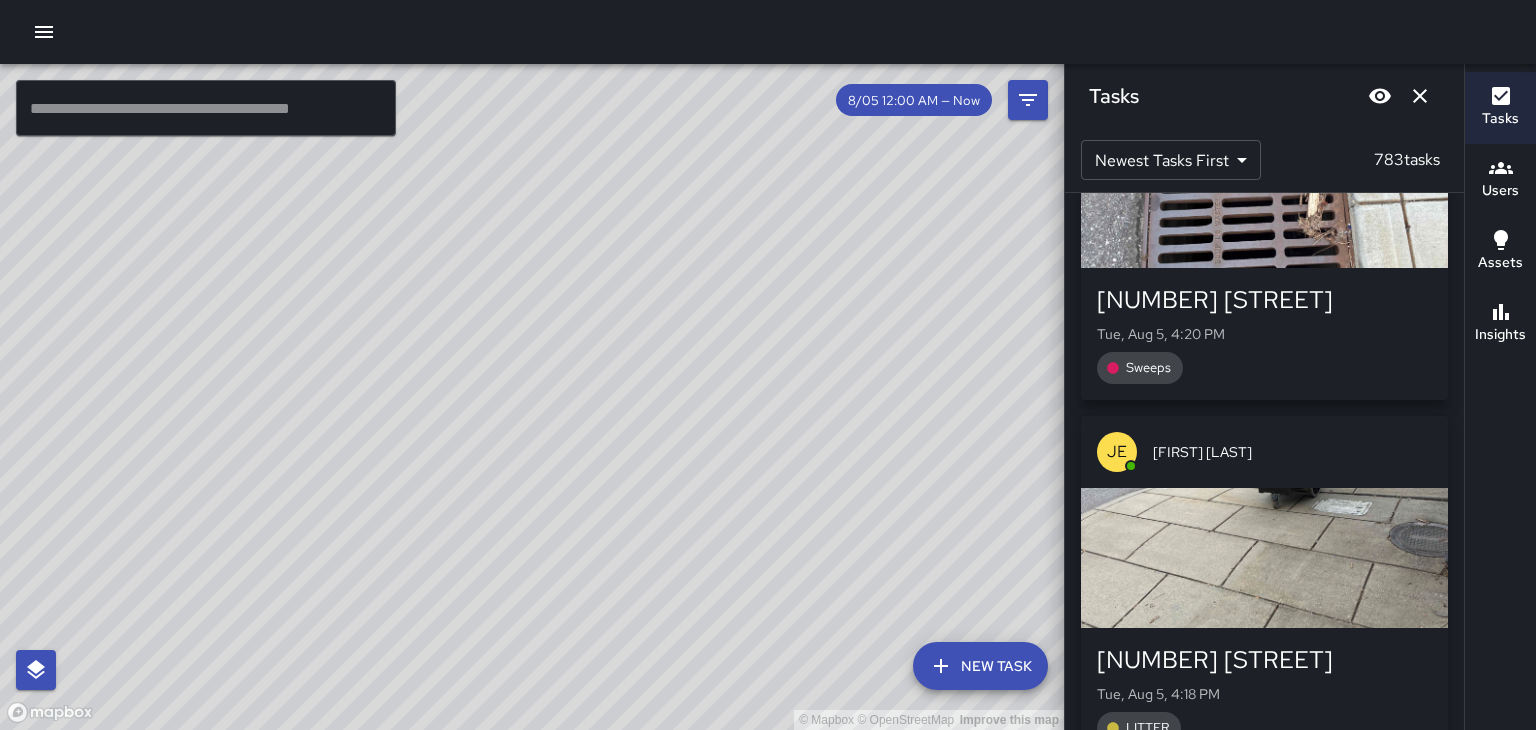 scroll, scrollTop: 121864, scrollLeft: 0, axis: vertical 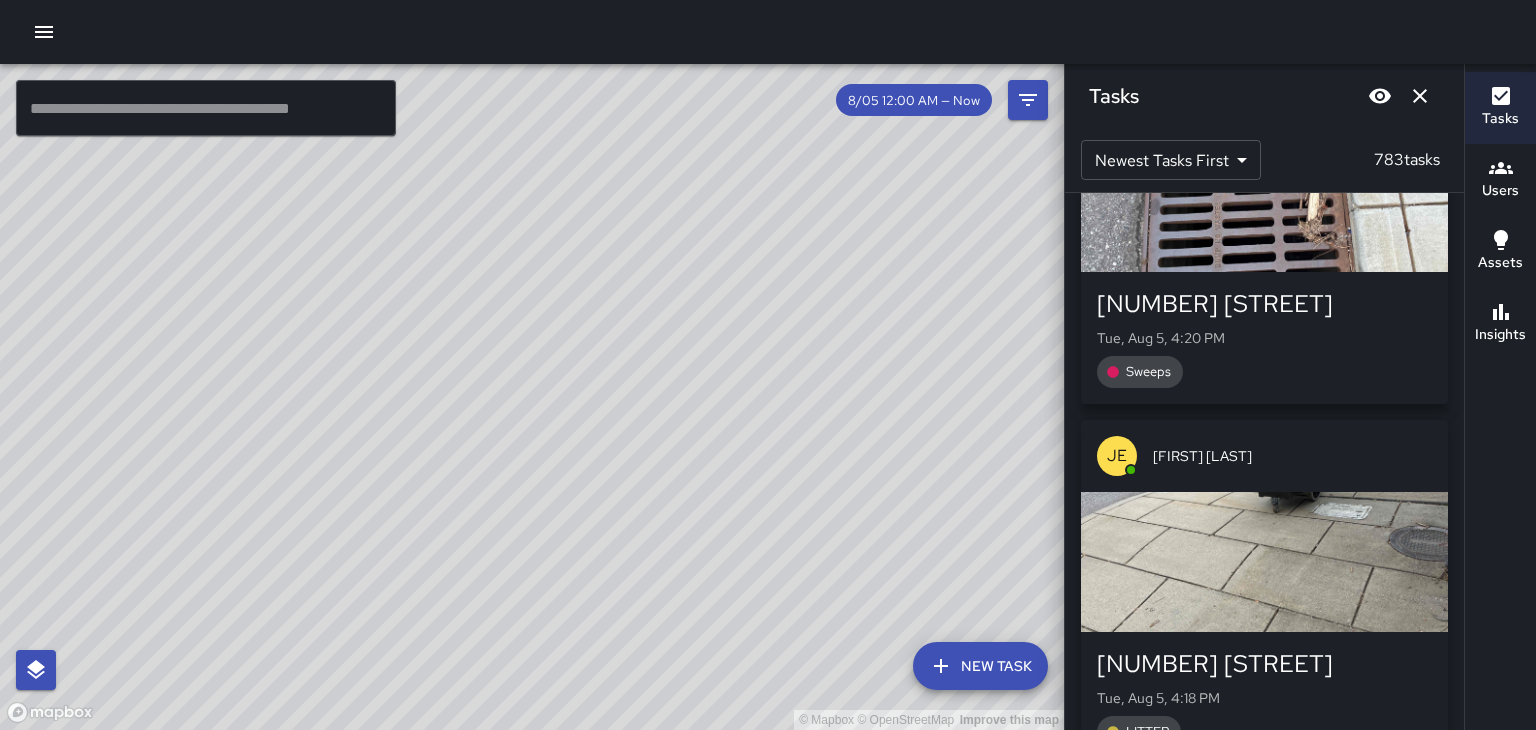 click at bounding box center [1264, 562] 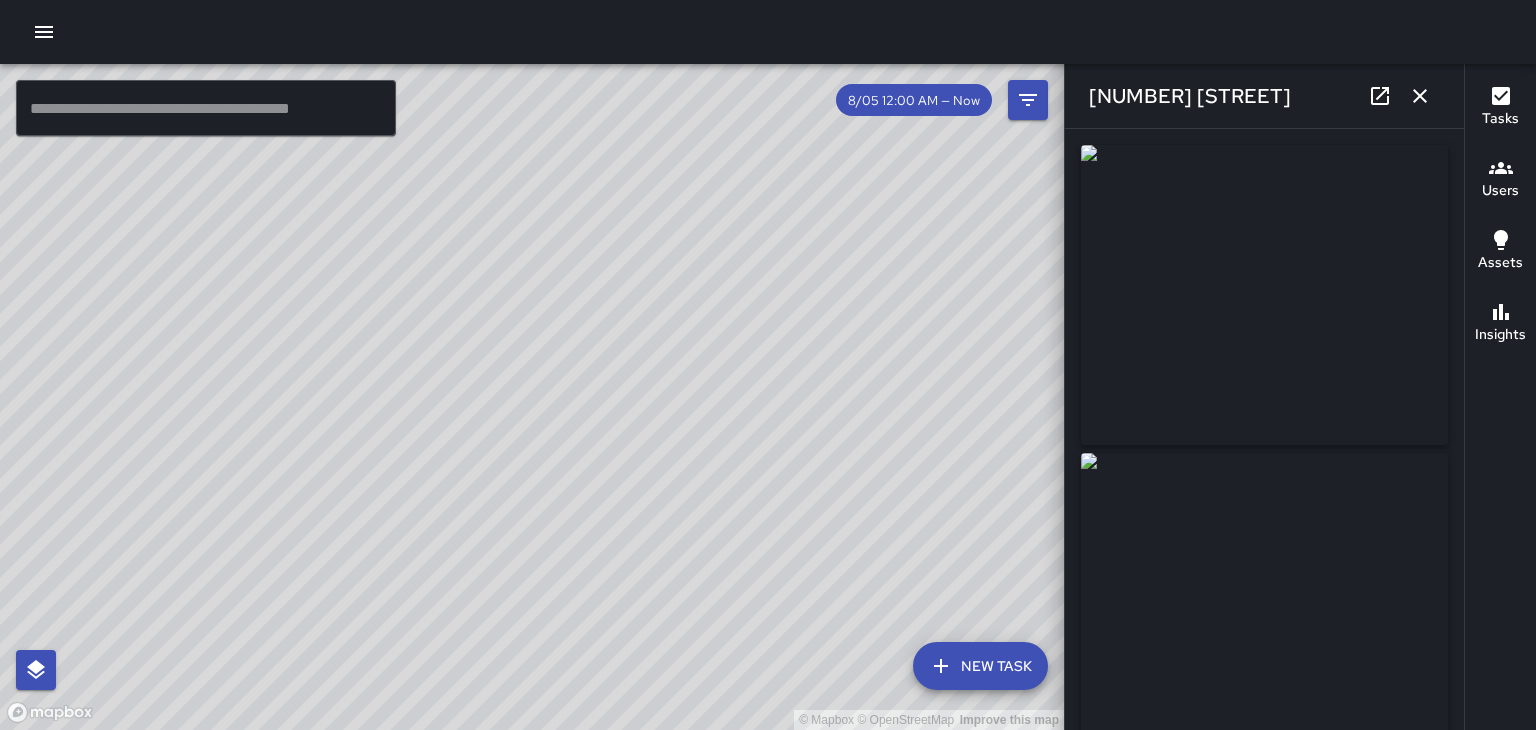 type on "**********" 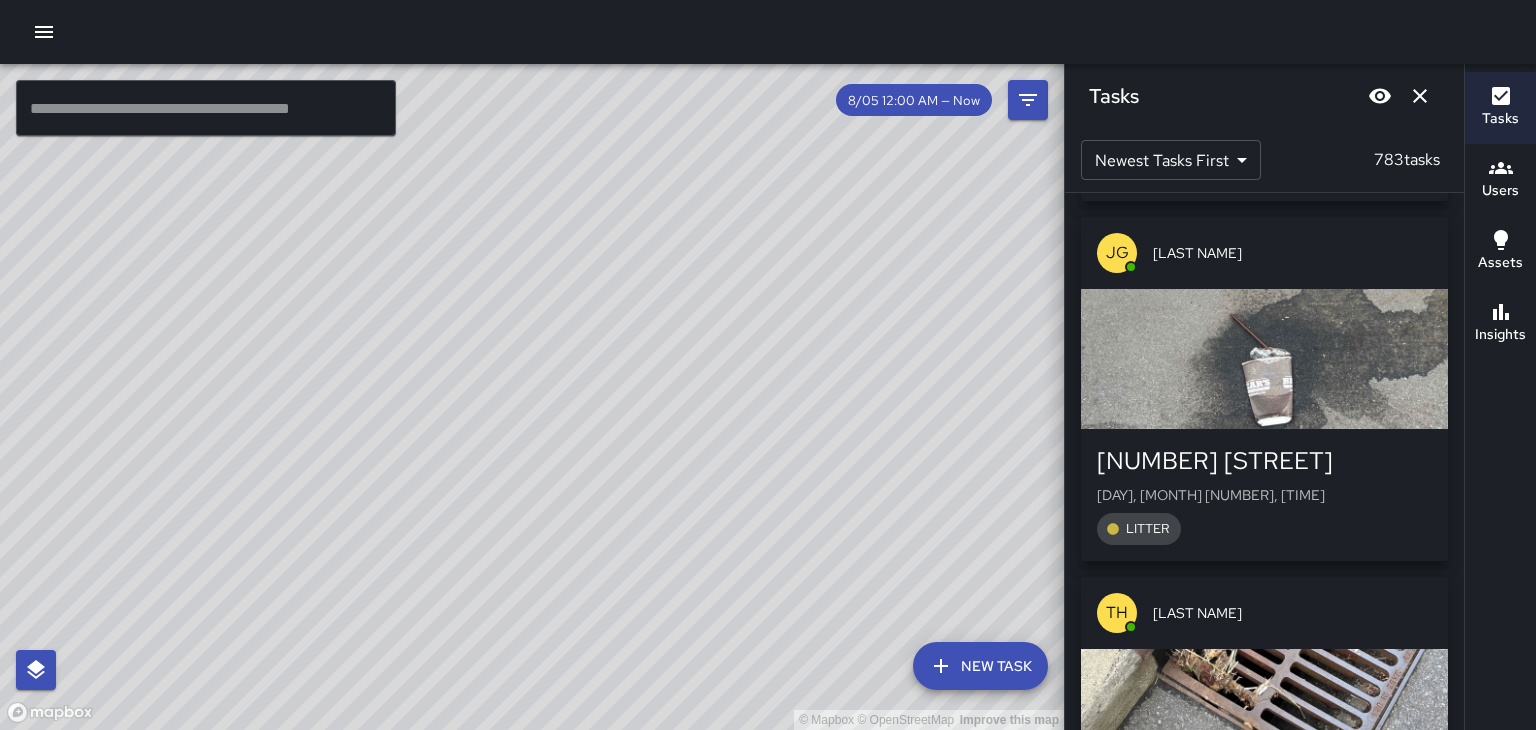 scroll, scrollTop: 123160, scrollLeft: 0, axis: vertical 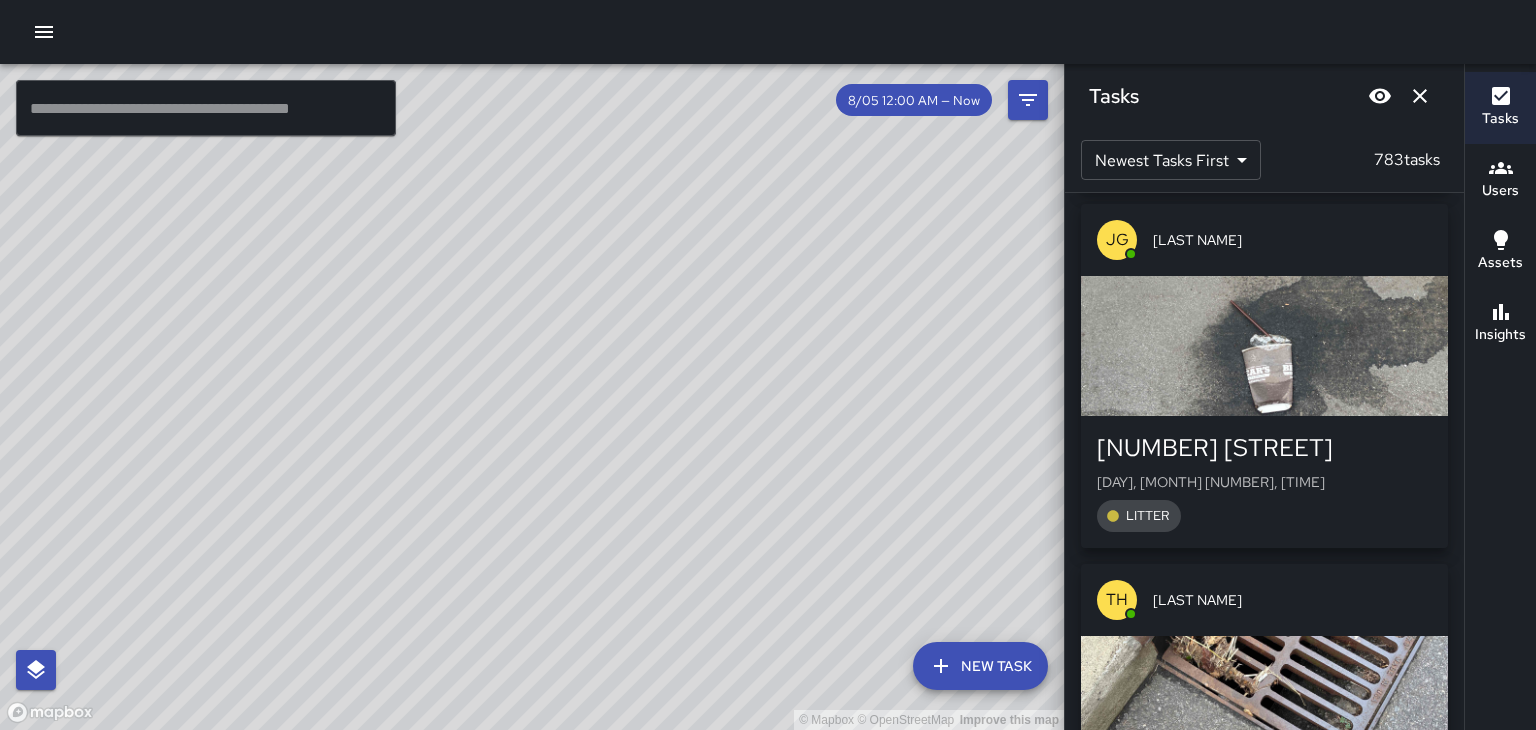 click at bounding box center (1264, 706) 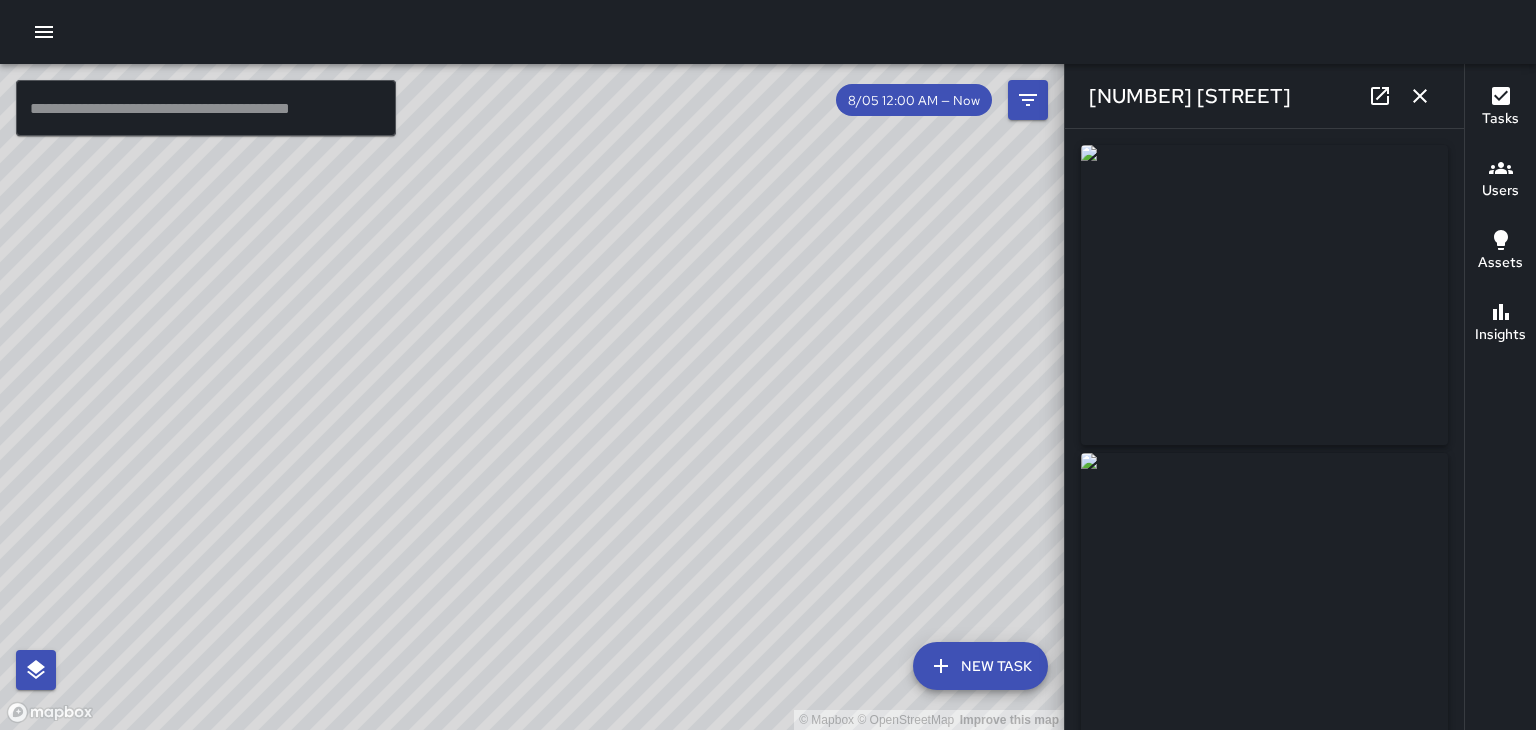 type on "**********" 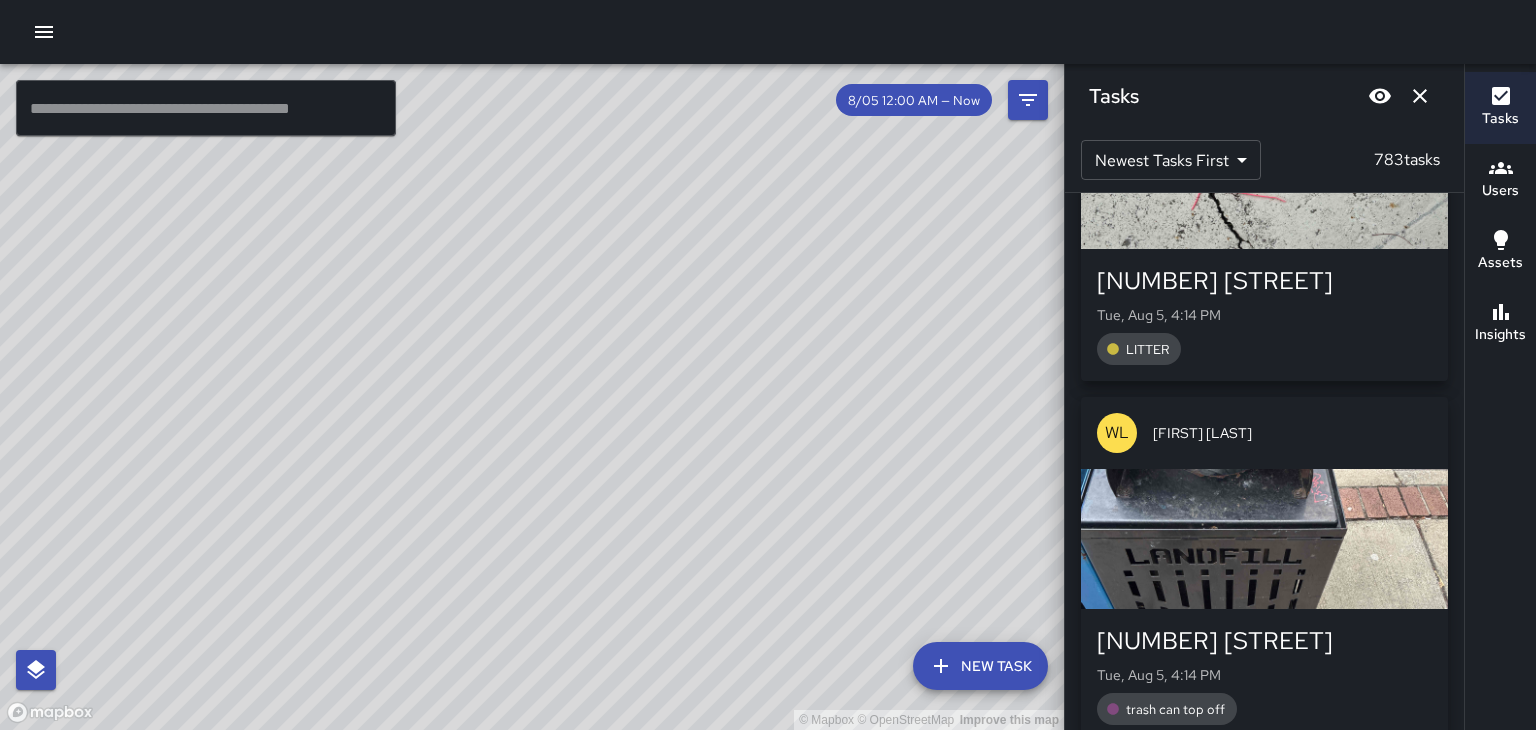 scroll, scrollTop: 127284, scrollLeft: 0, axis: vertical 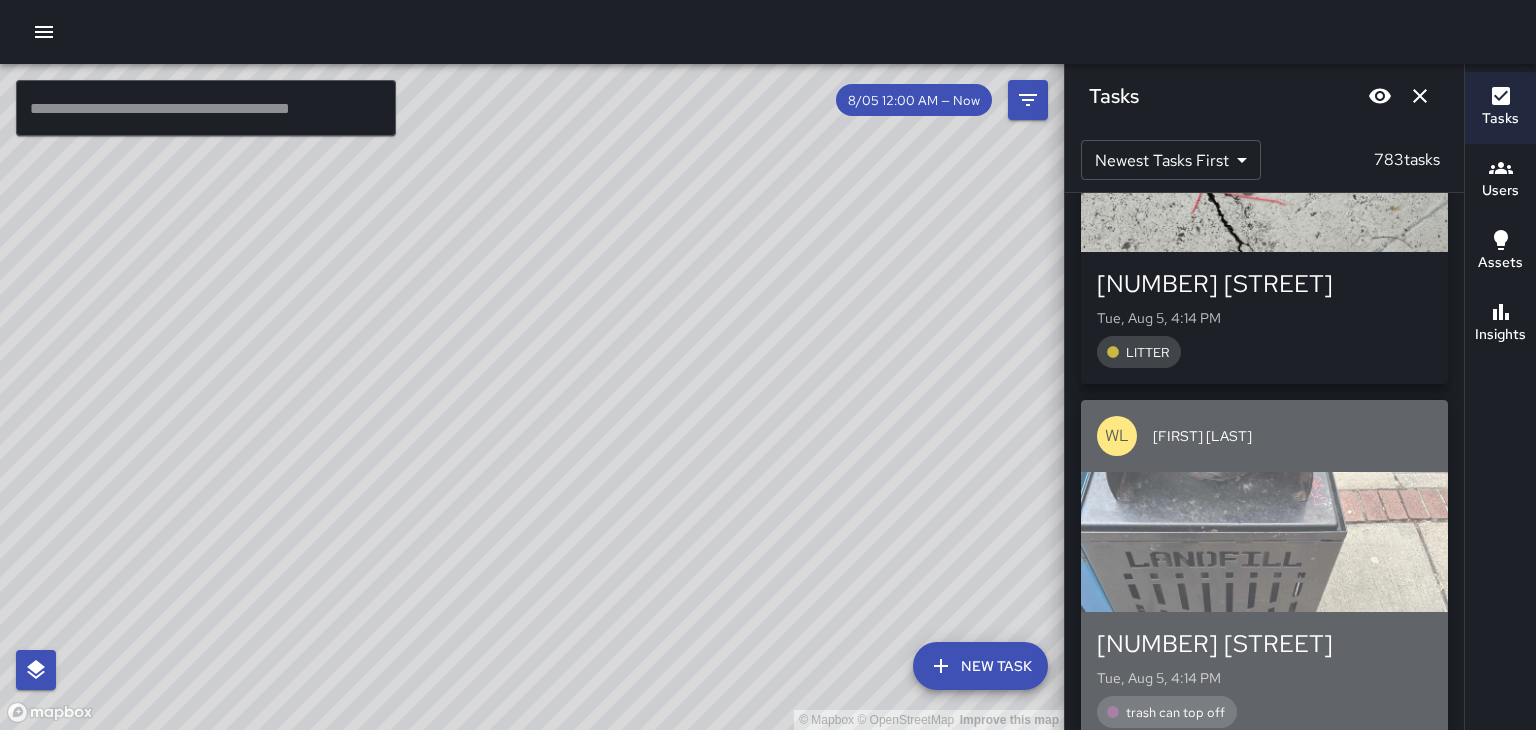 click at bounding box center (1264, 542) 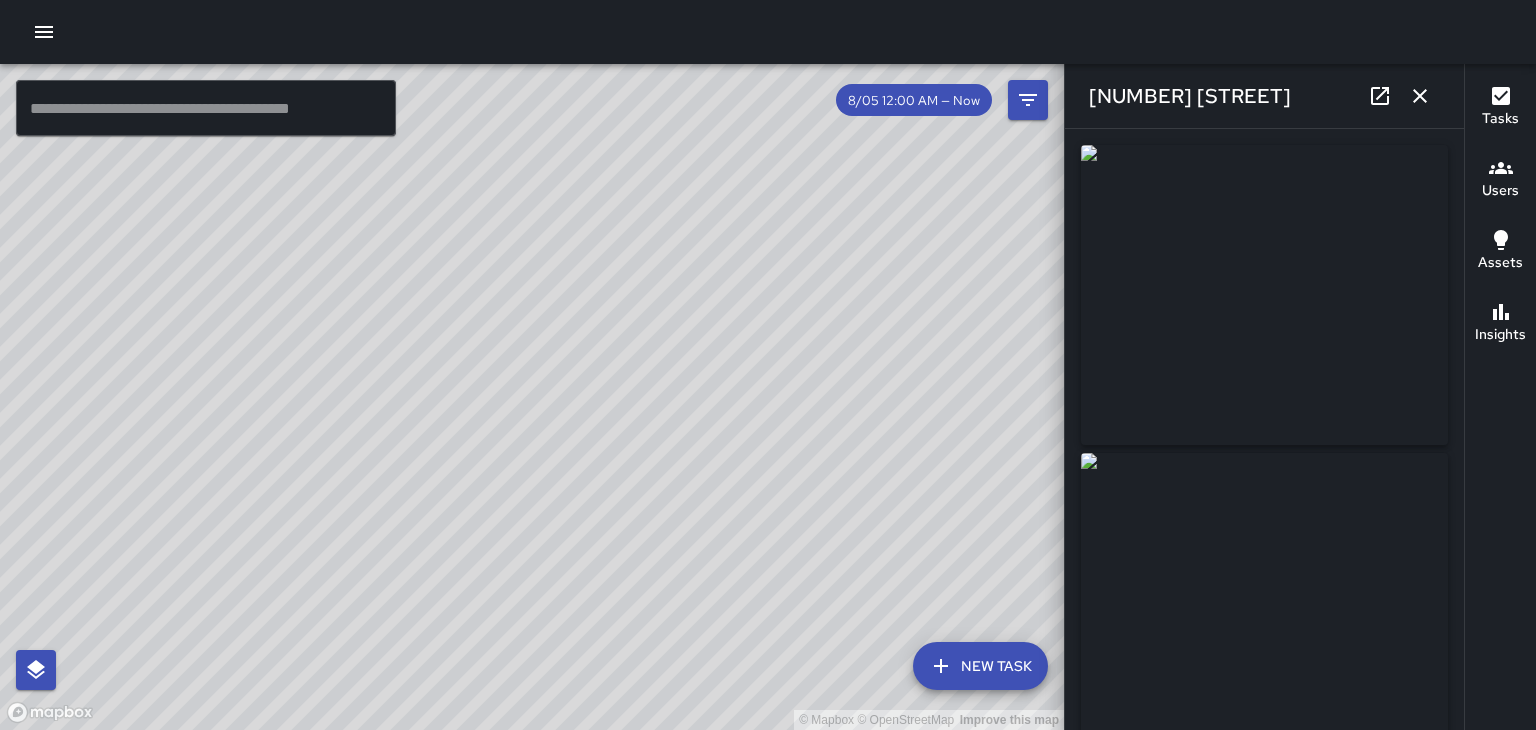 type on "**********" 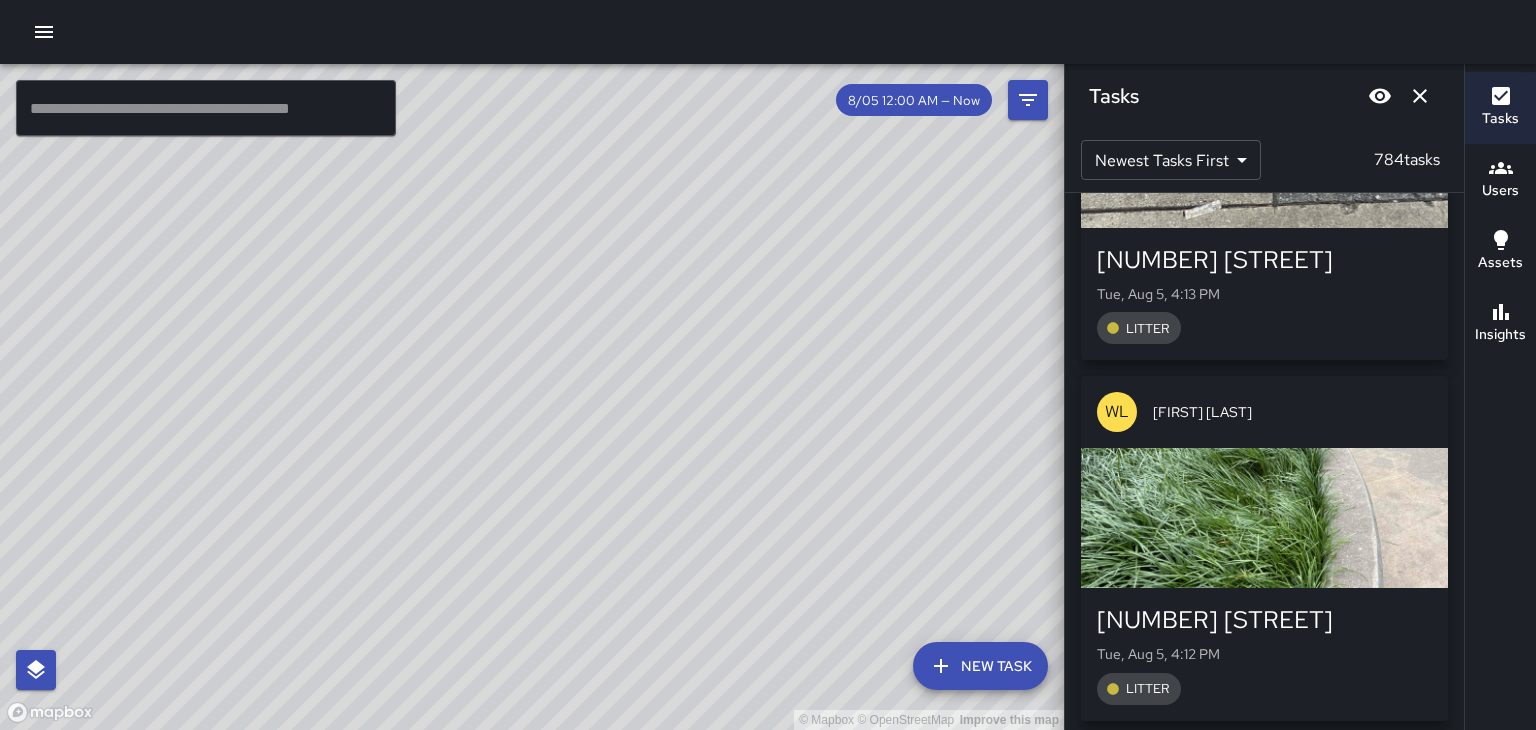 scroll, scrollTop: 129827, scrollLeft: 0, axis: vertical 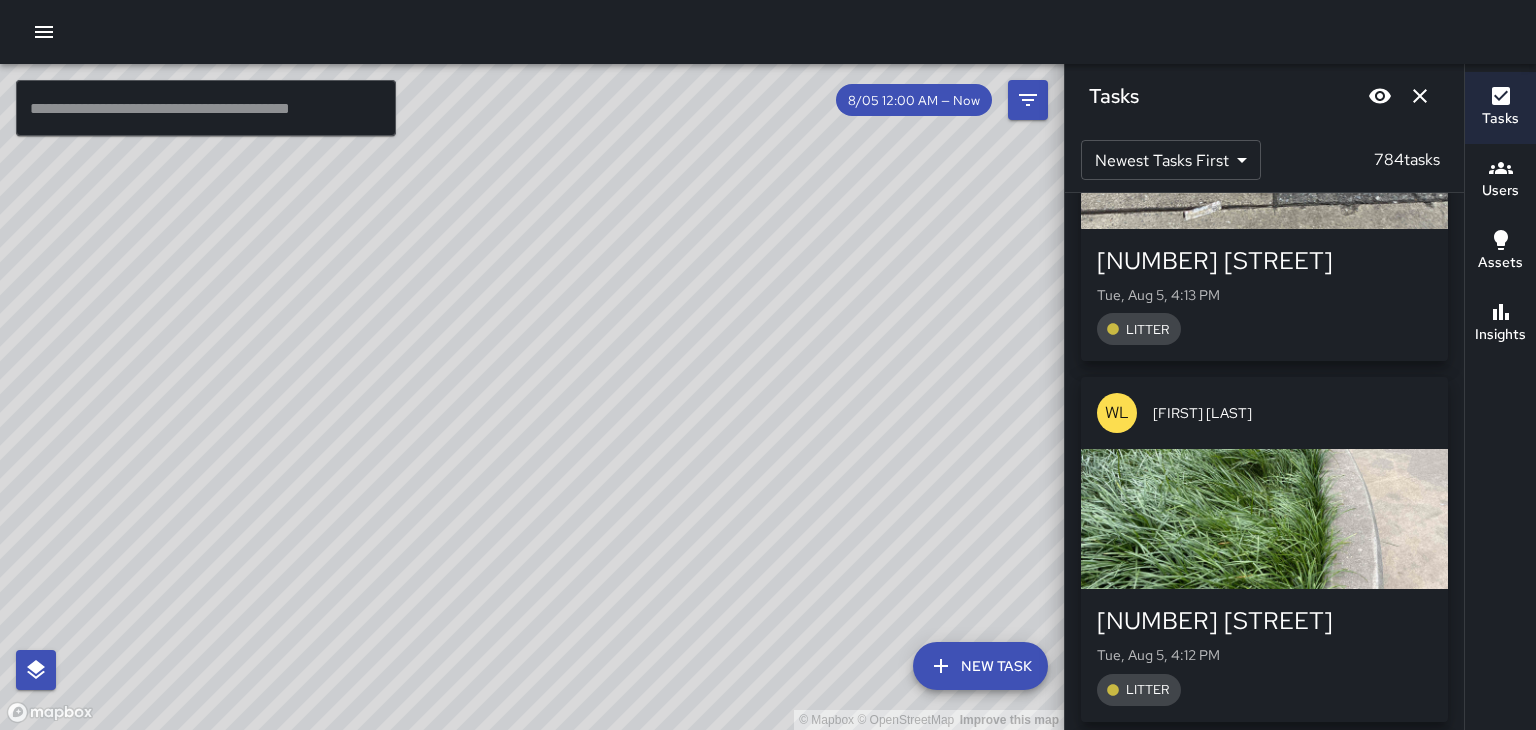click on "LITTER" at bounding box center [1264, 690] 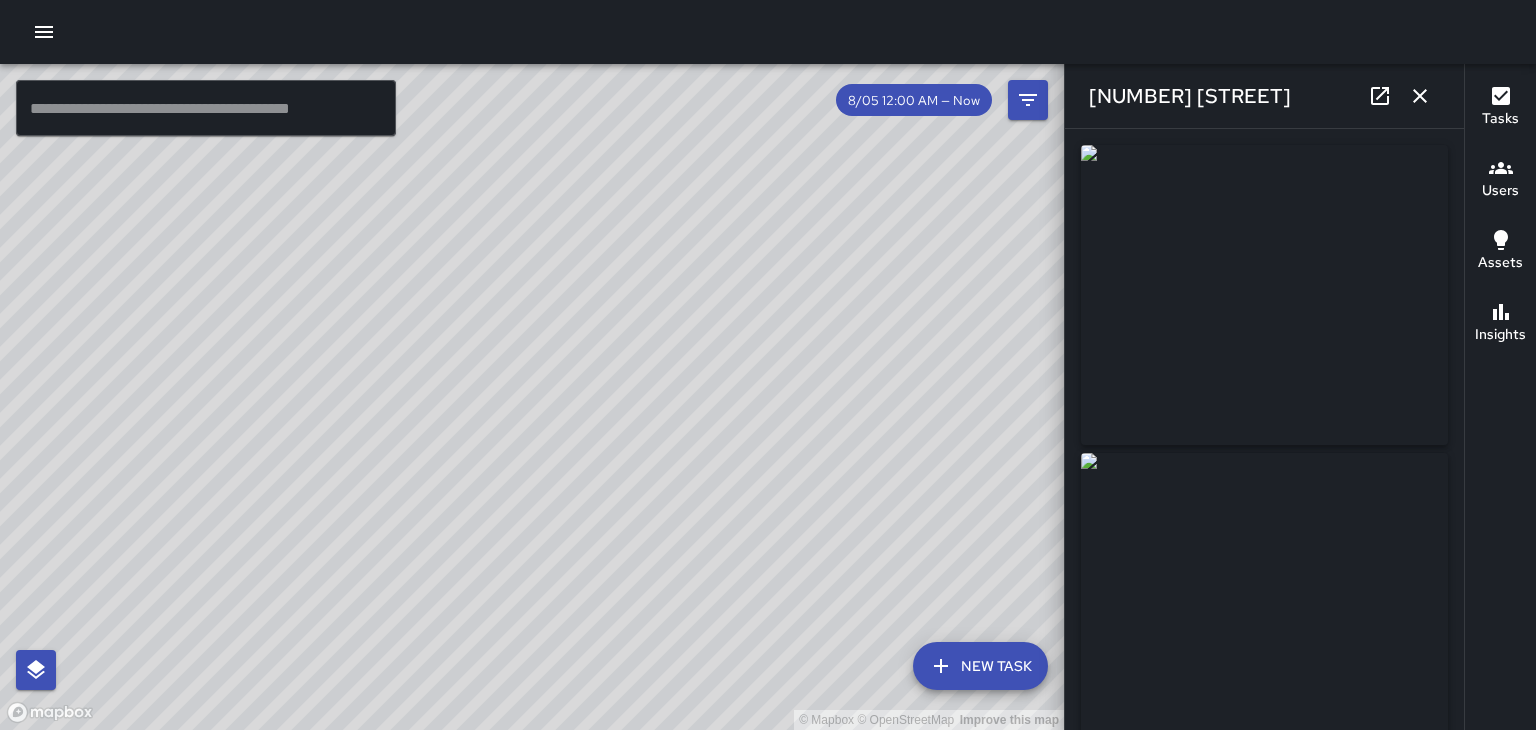 click 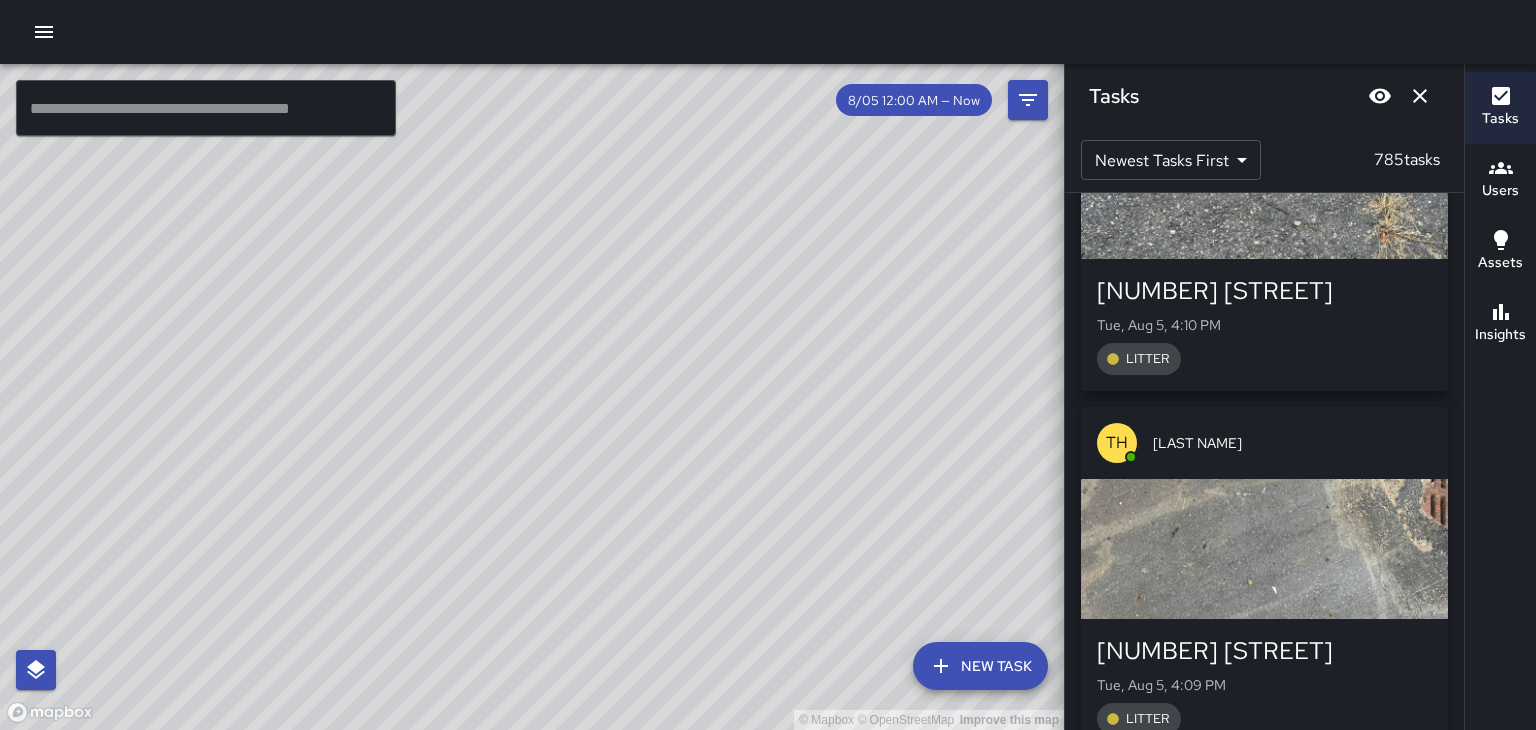 scroll, scrollTop: 131816, scrollLeft: 0, axis: vertical 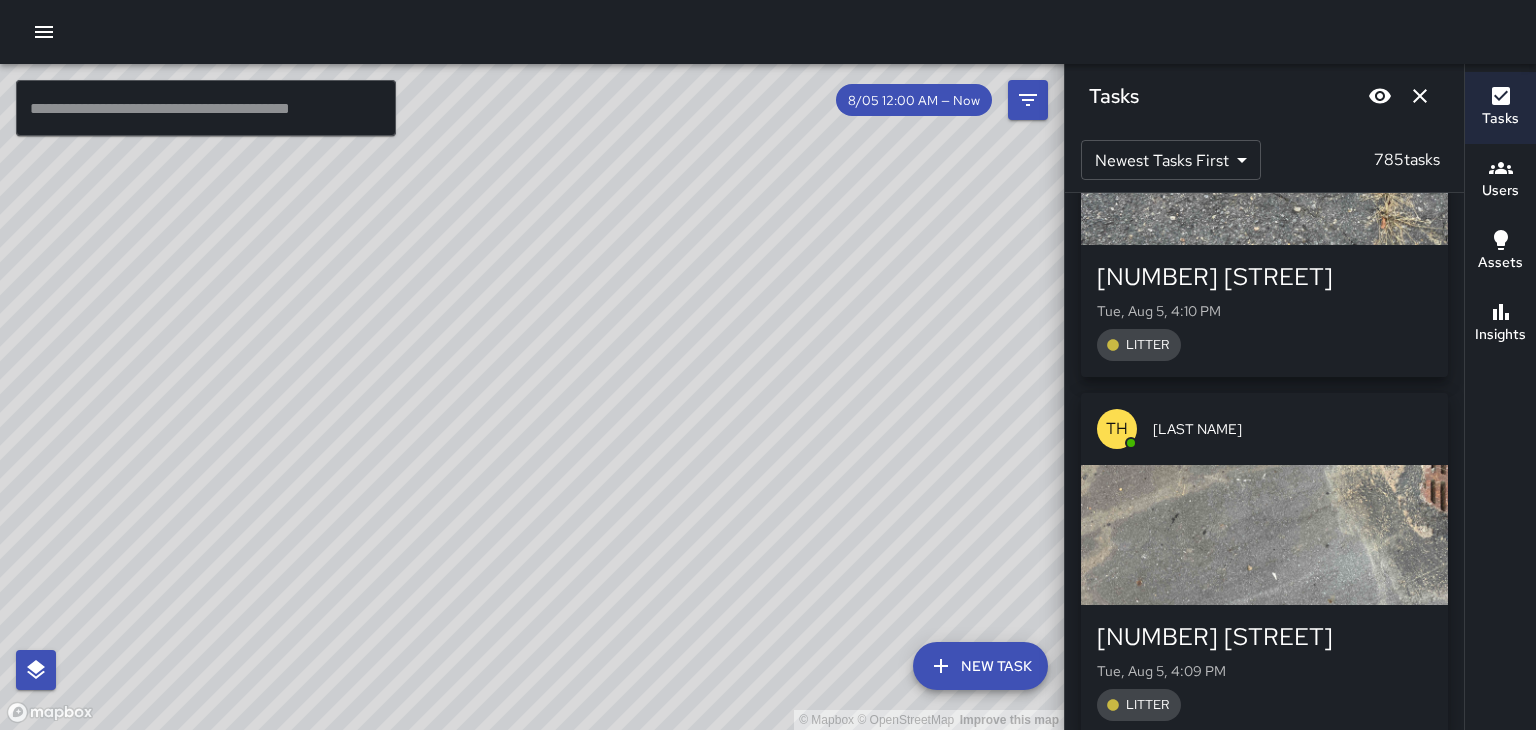click at bounding box center (1264, 535) 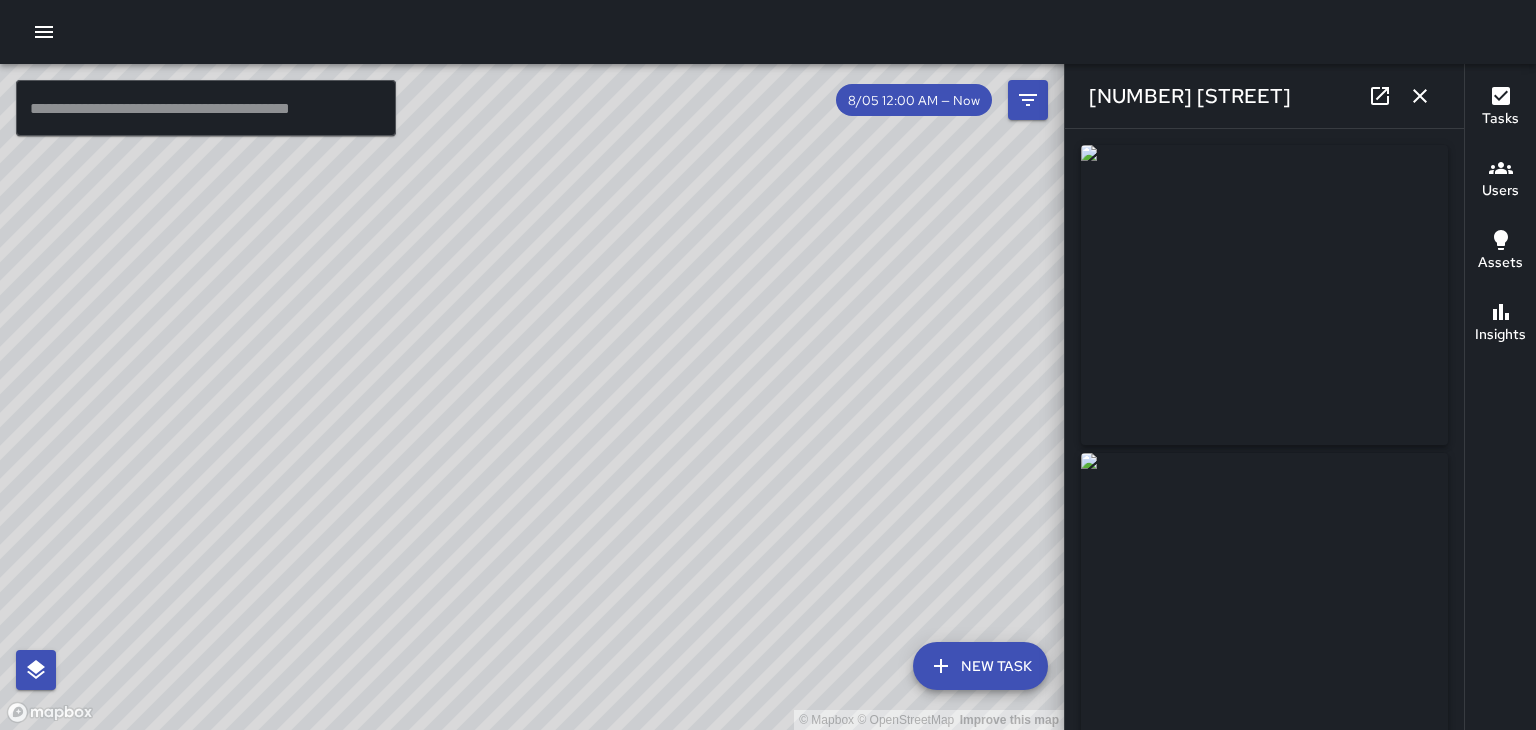 type on "**********" 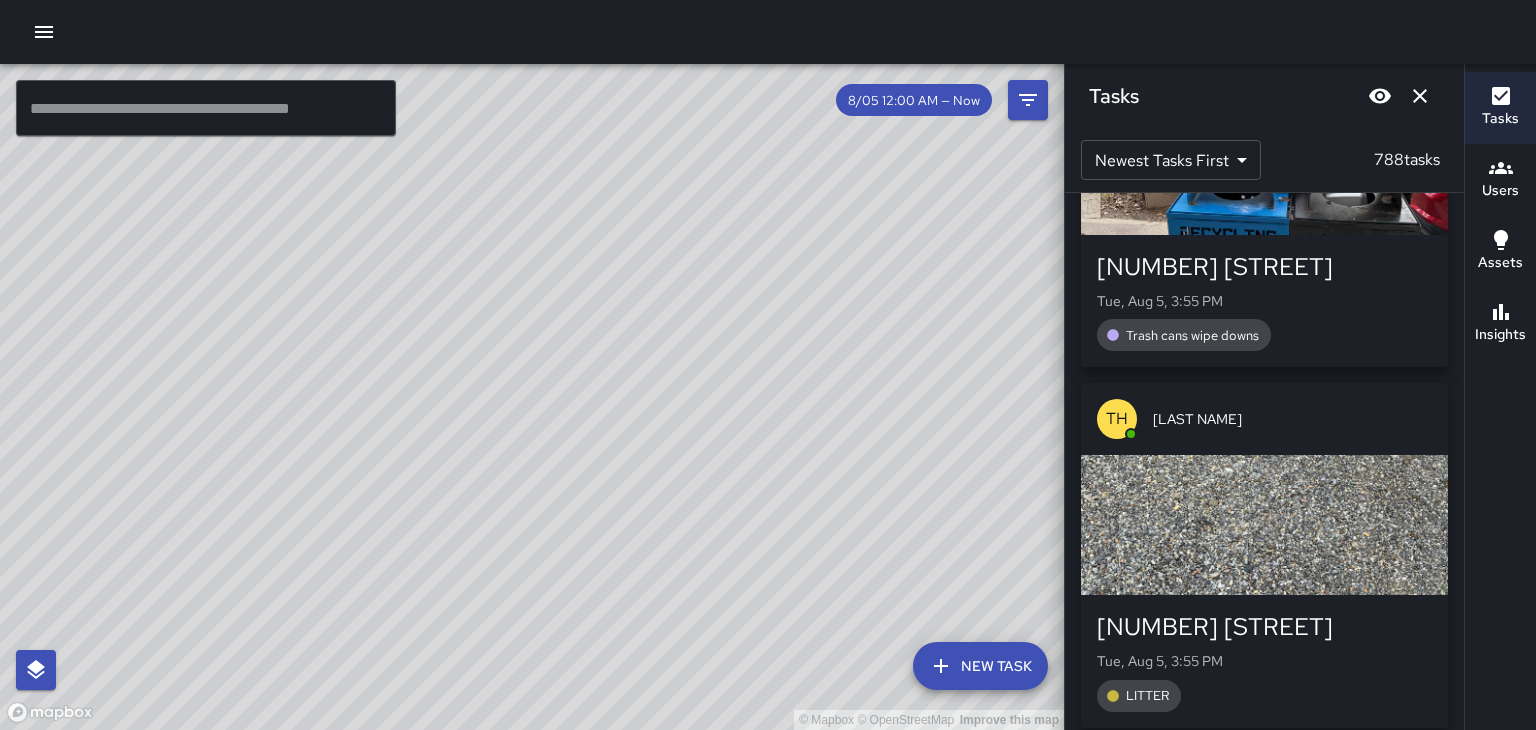 scroll, scrollTop: 141032, scrollLeft: 0, axis: vertical 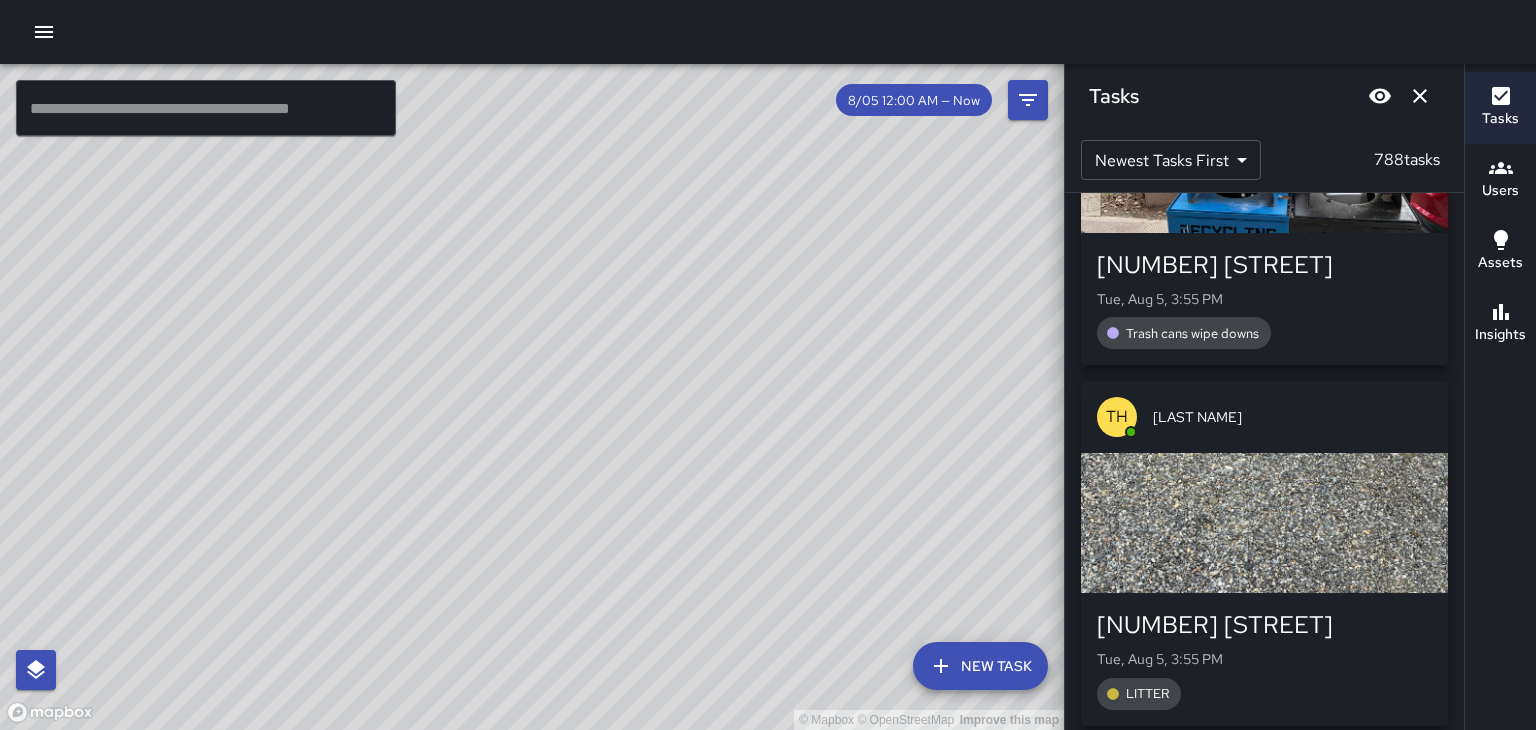 click on "[NUMBER] [STREET]" at bounding box center (1264, 625) 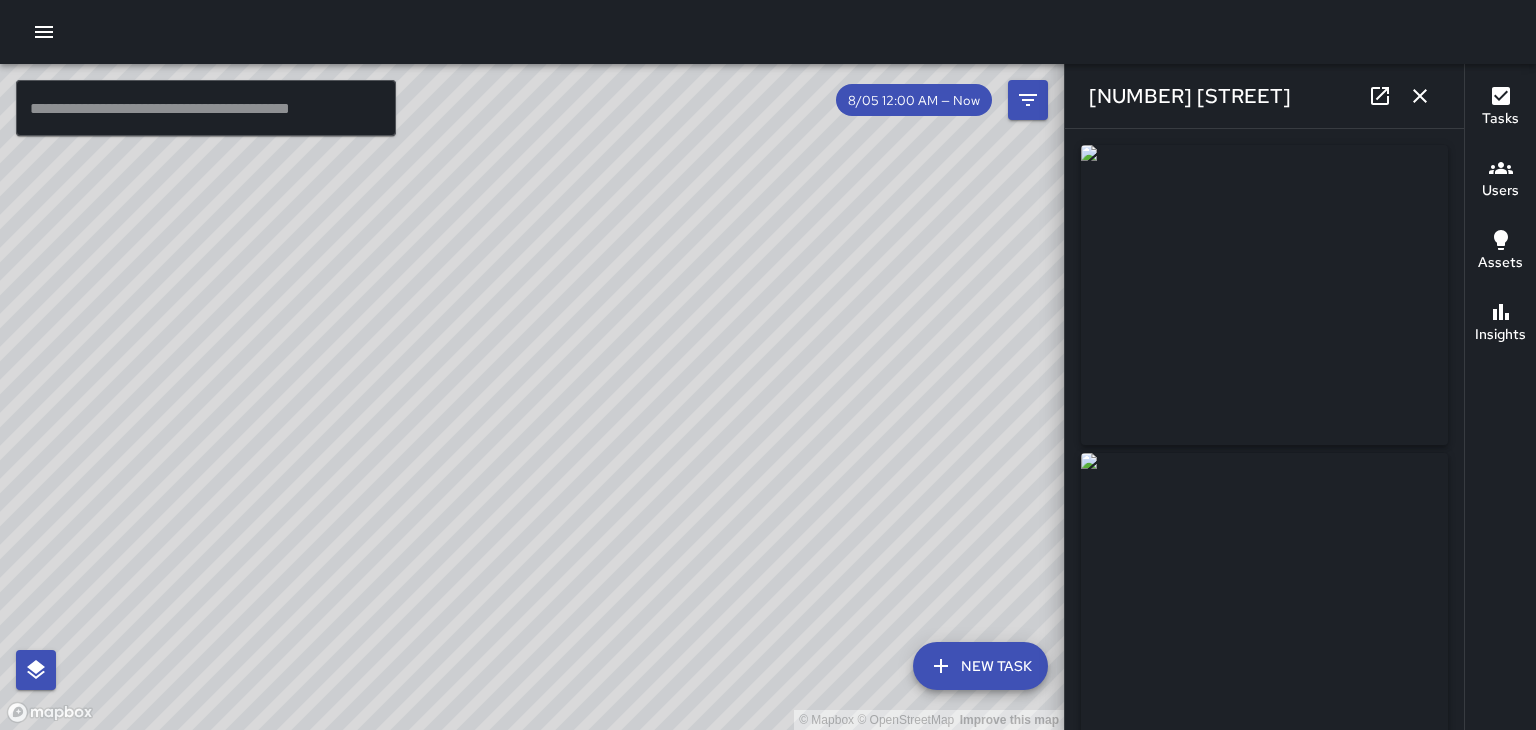 type on "**********" 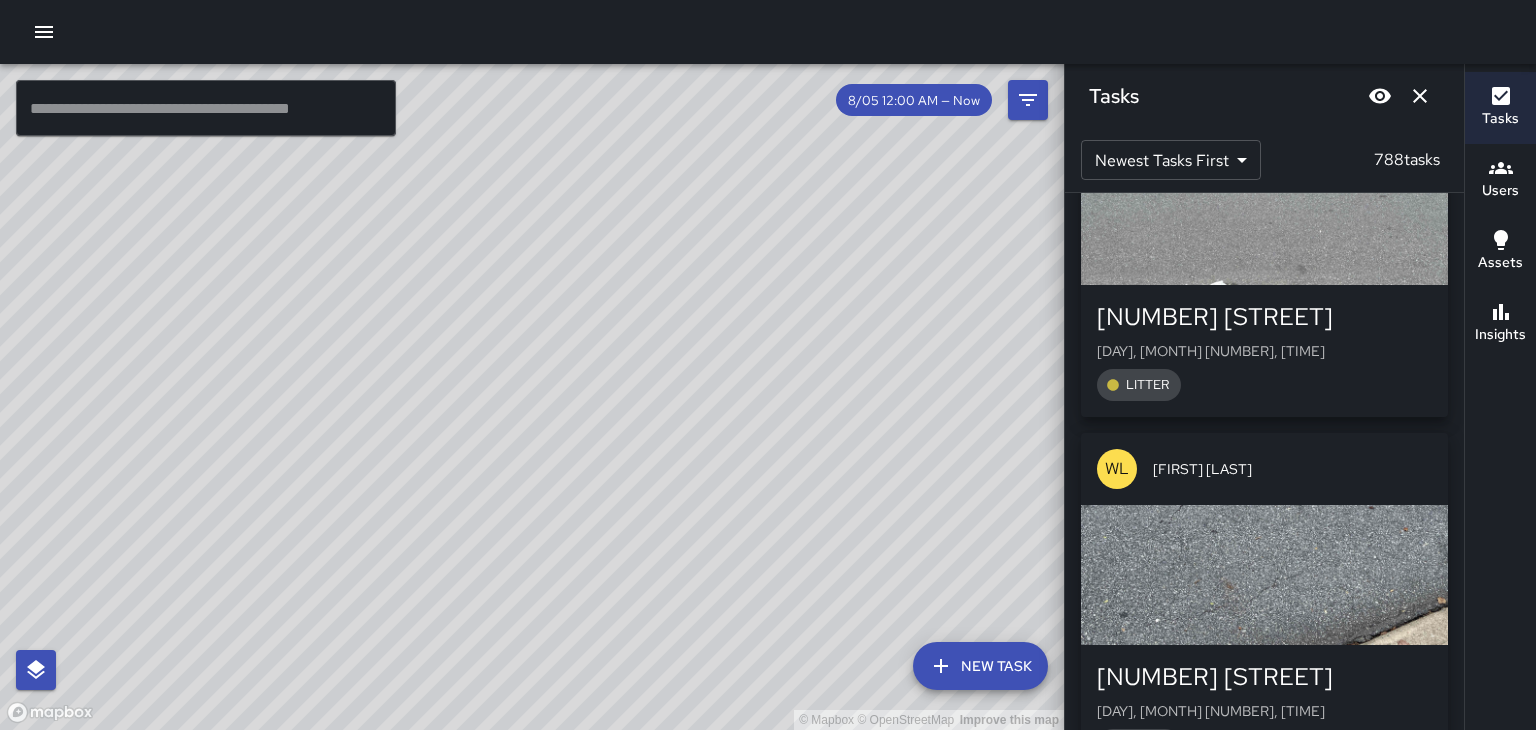 scroll, scrollTop: 143145, scrollLeft: 0, axis: vertical 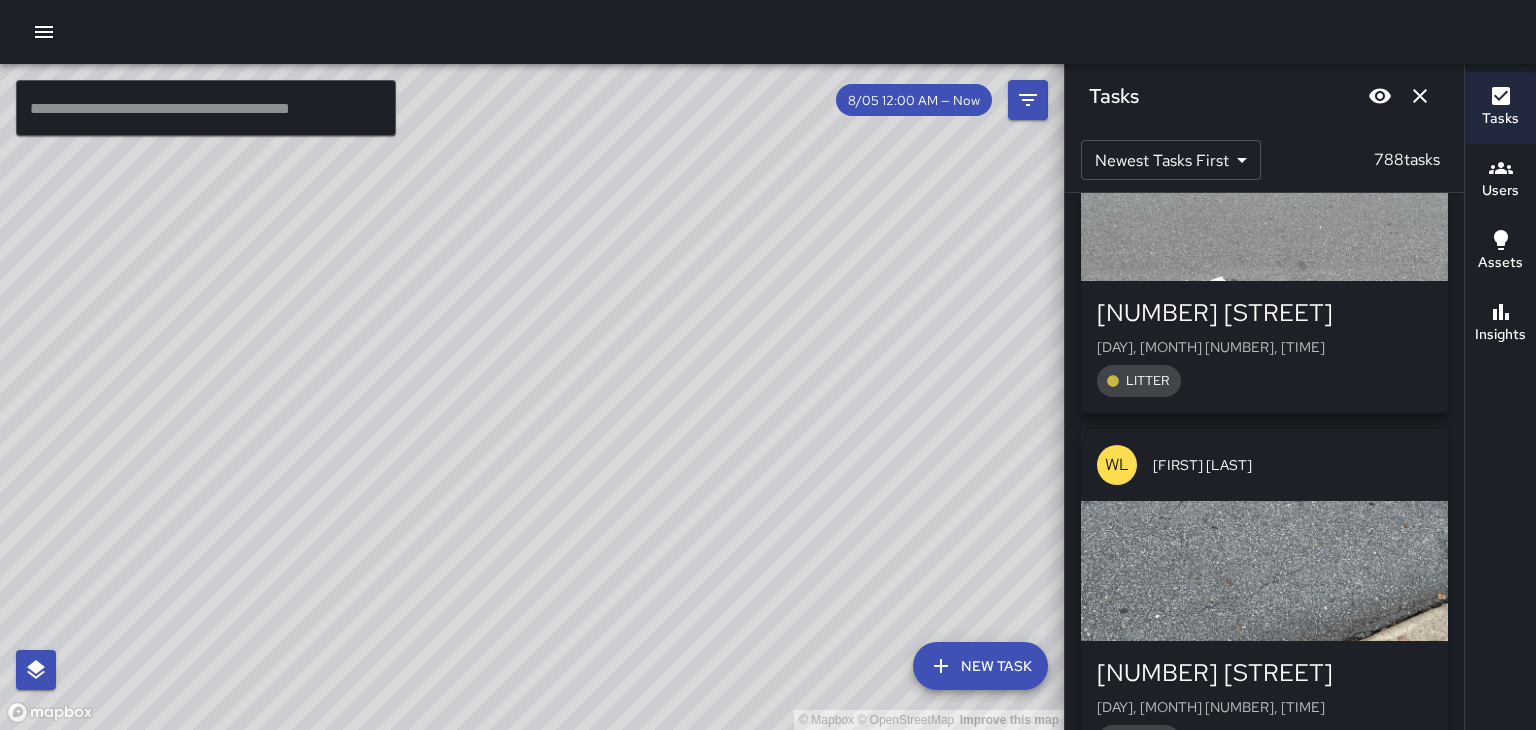 click at bounding box center [1264, 571] 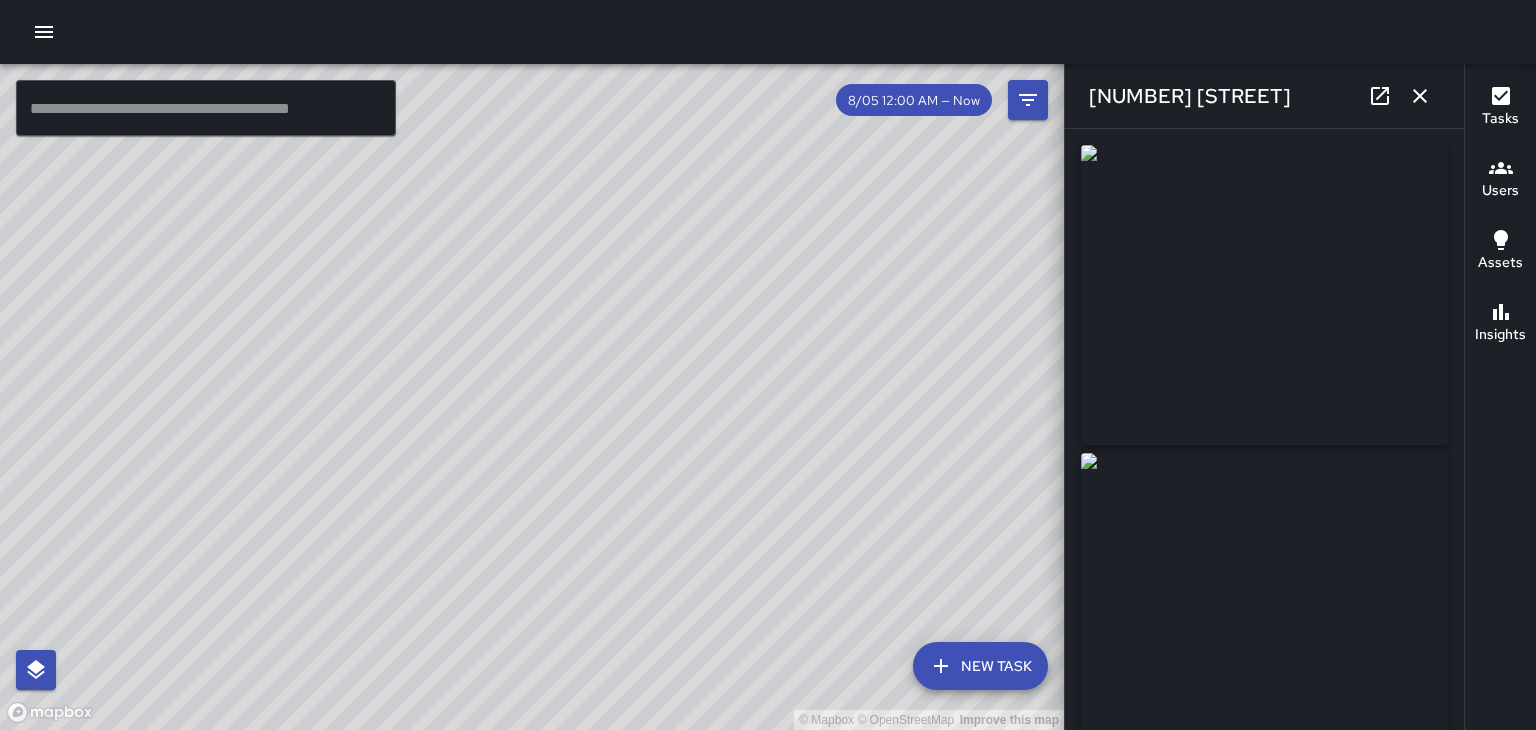 click 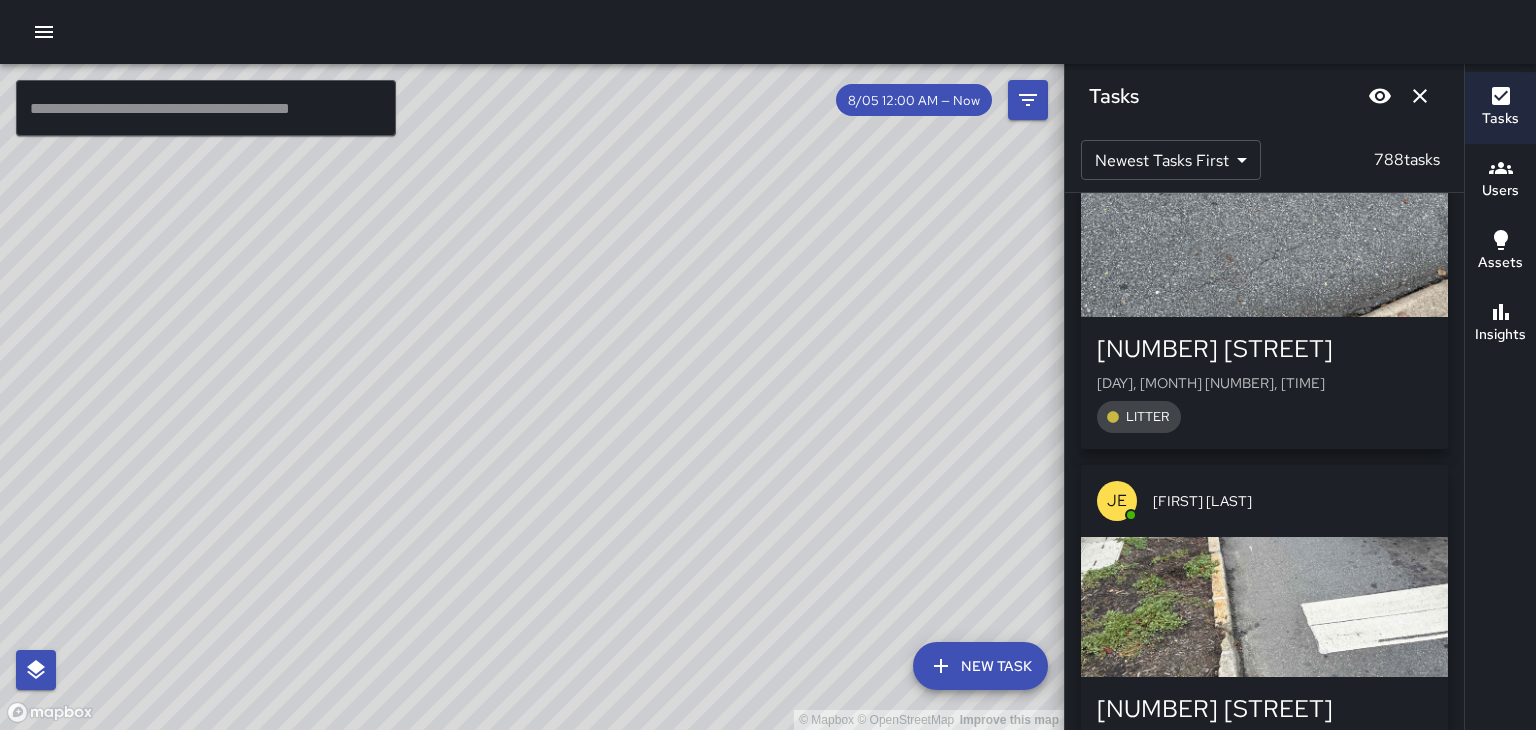 scroll, scrollTop: 143471, scrollLeft: 0, axis: vertical 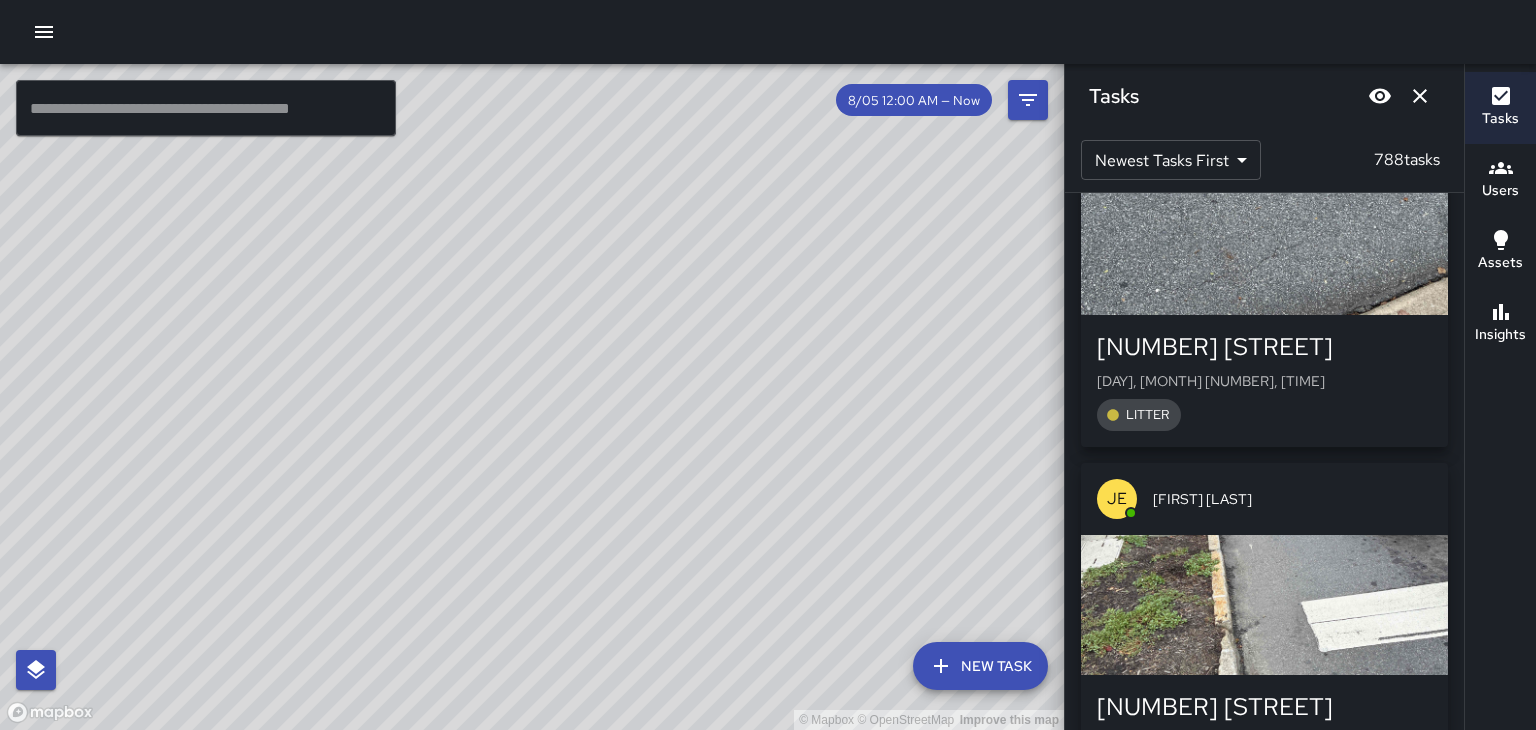 click at bounding box center [1264, 605] 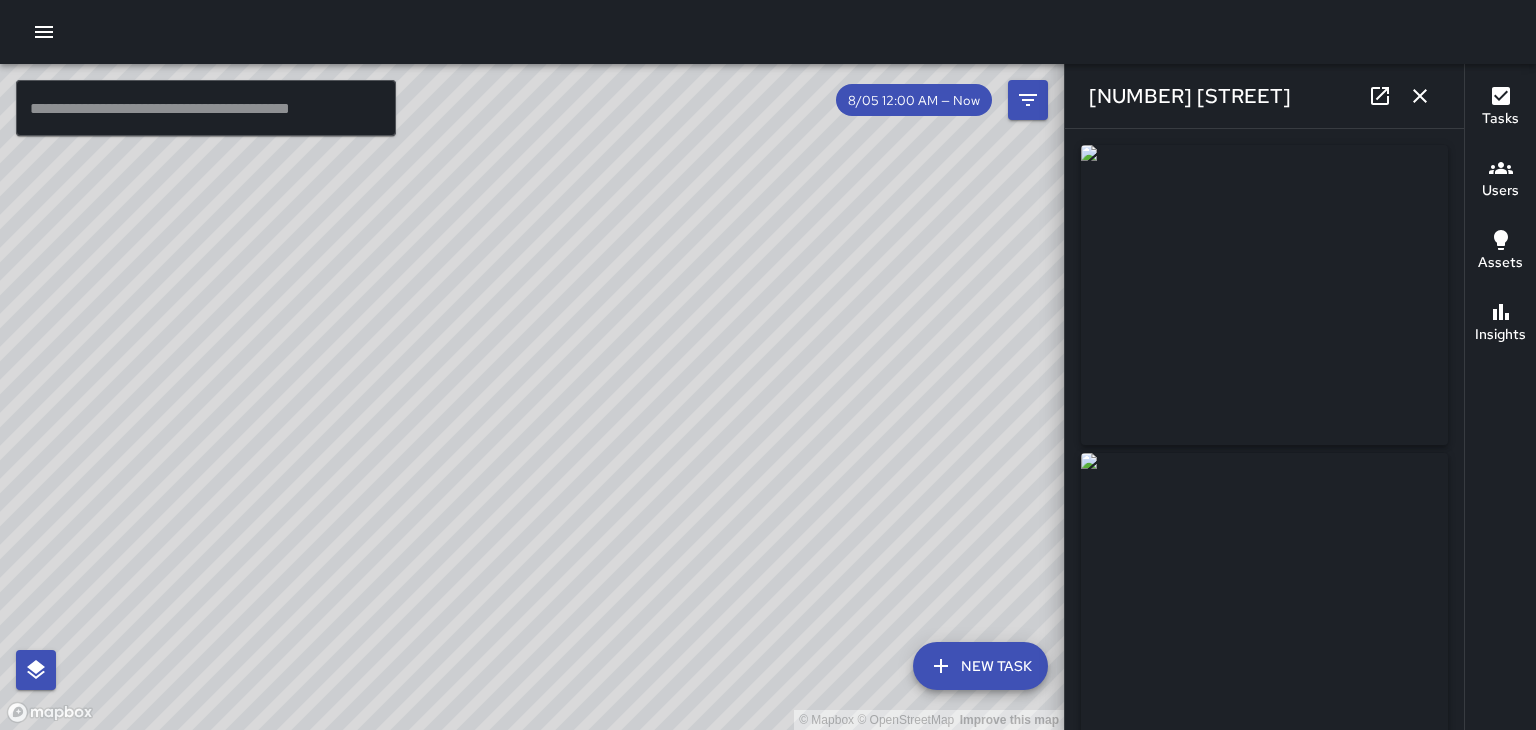 click at bounding box center [1380, 96] 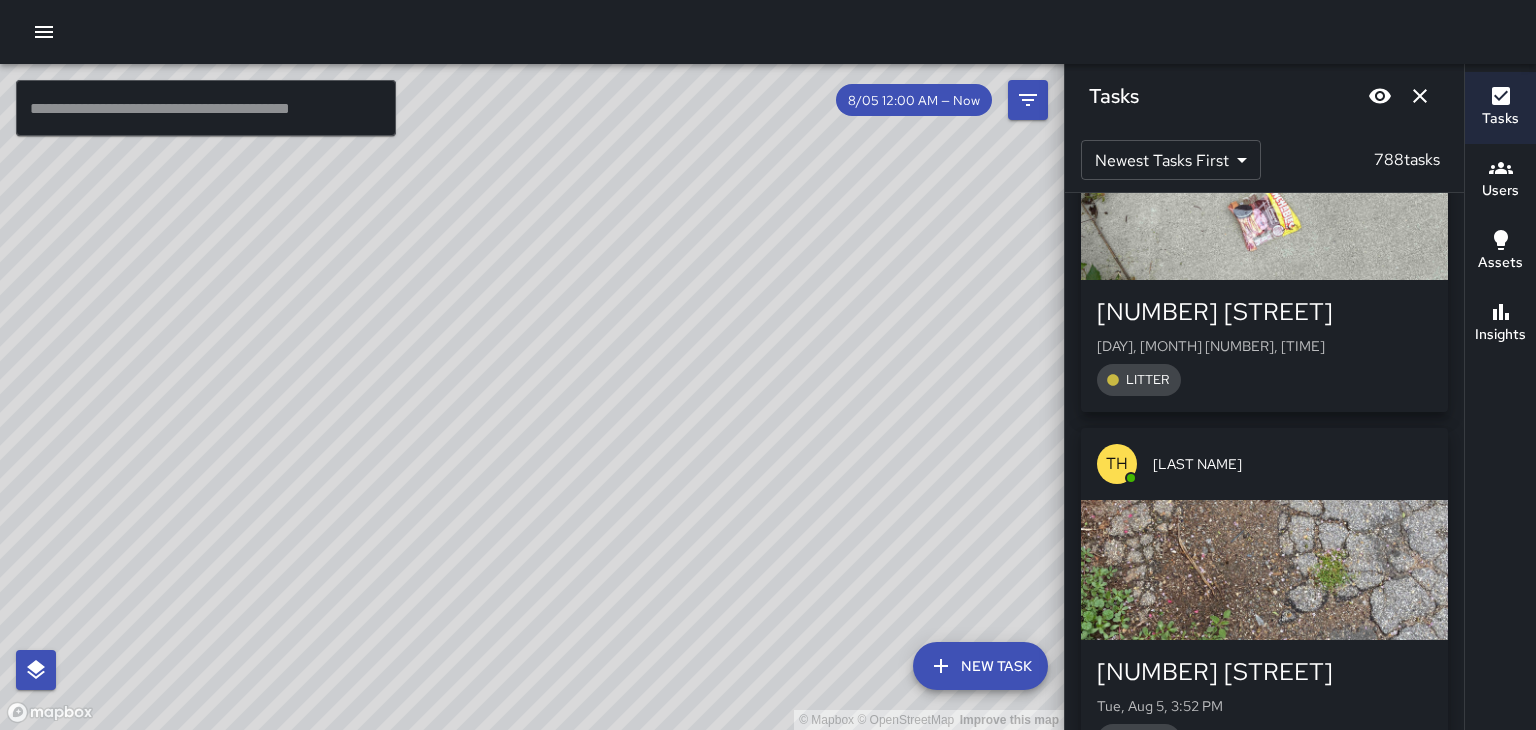 scroll, scrollTop: 144231, scrollLeft: 0, axis: vertical 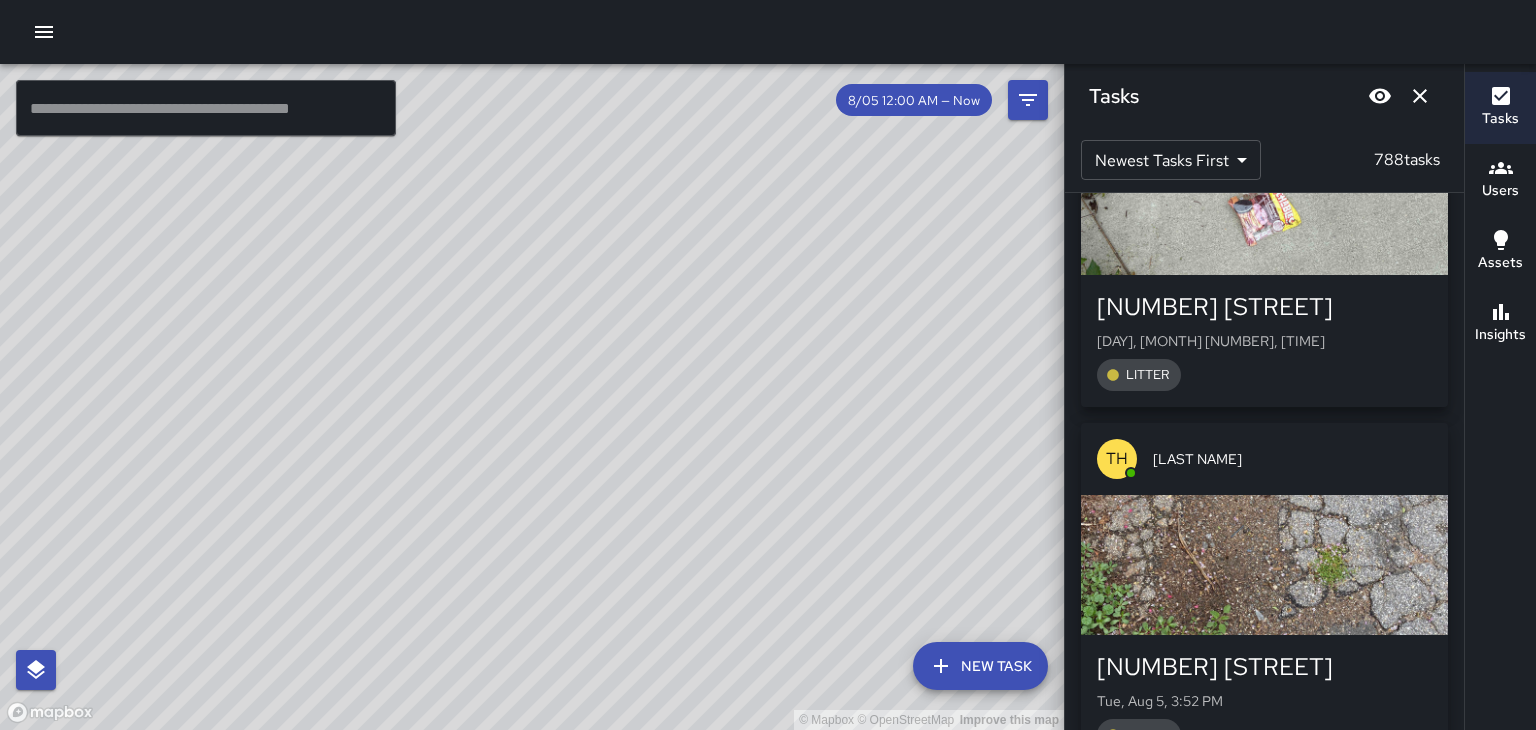 click at bounding box center (1264, 565) 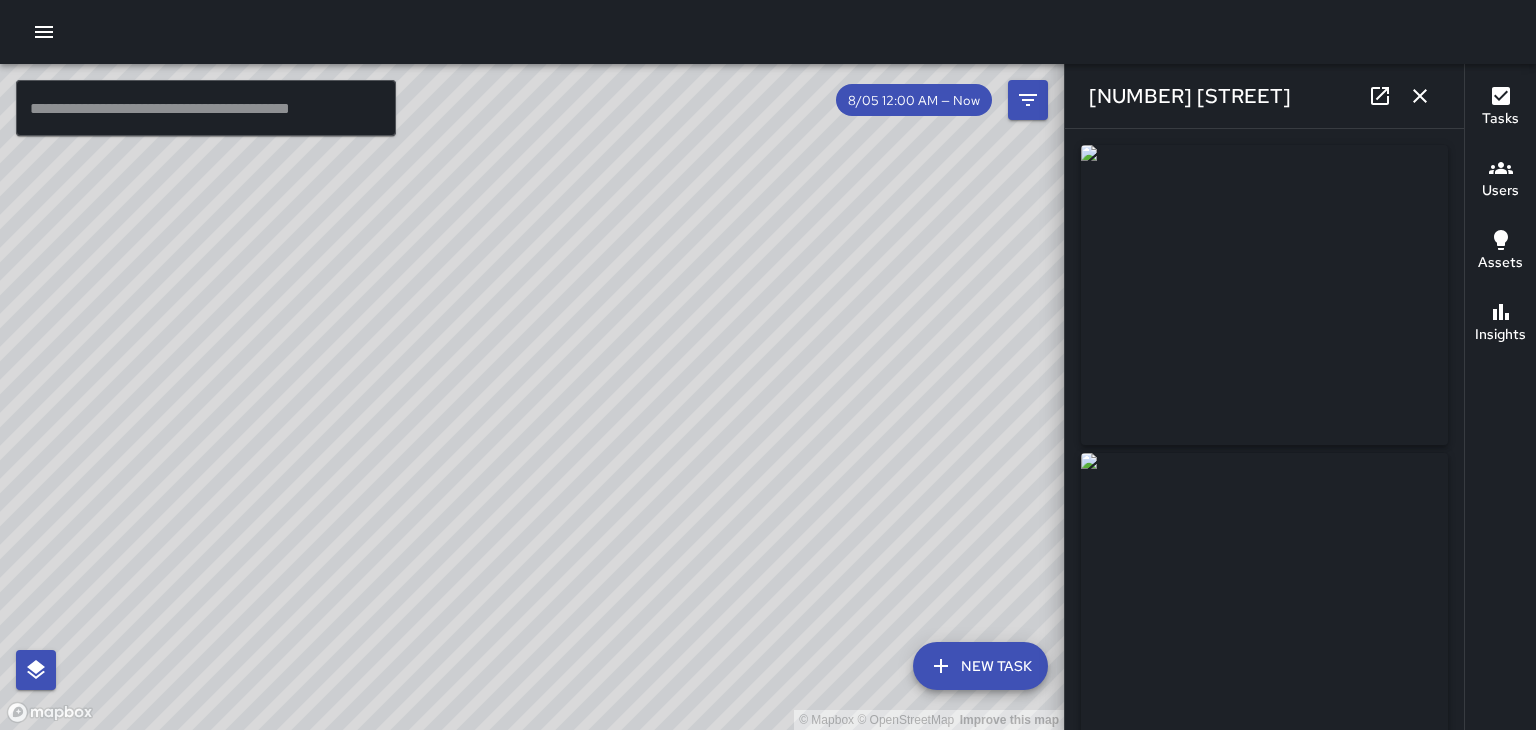 type on "**********" 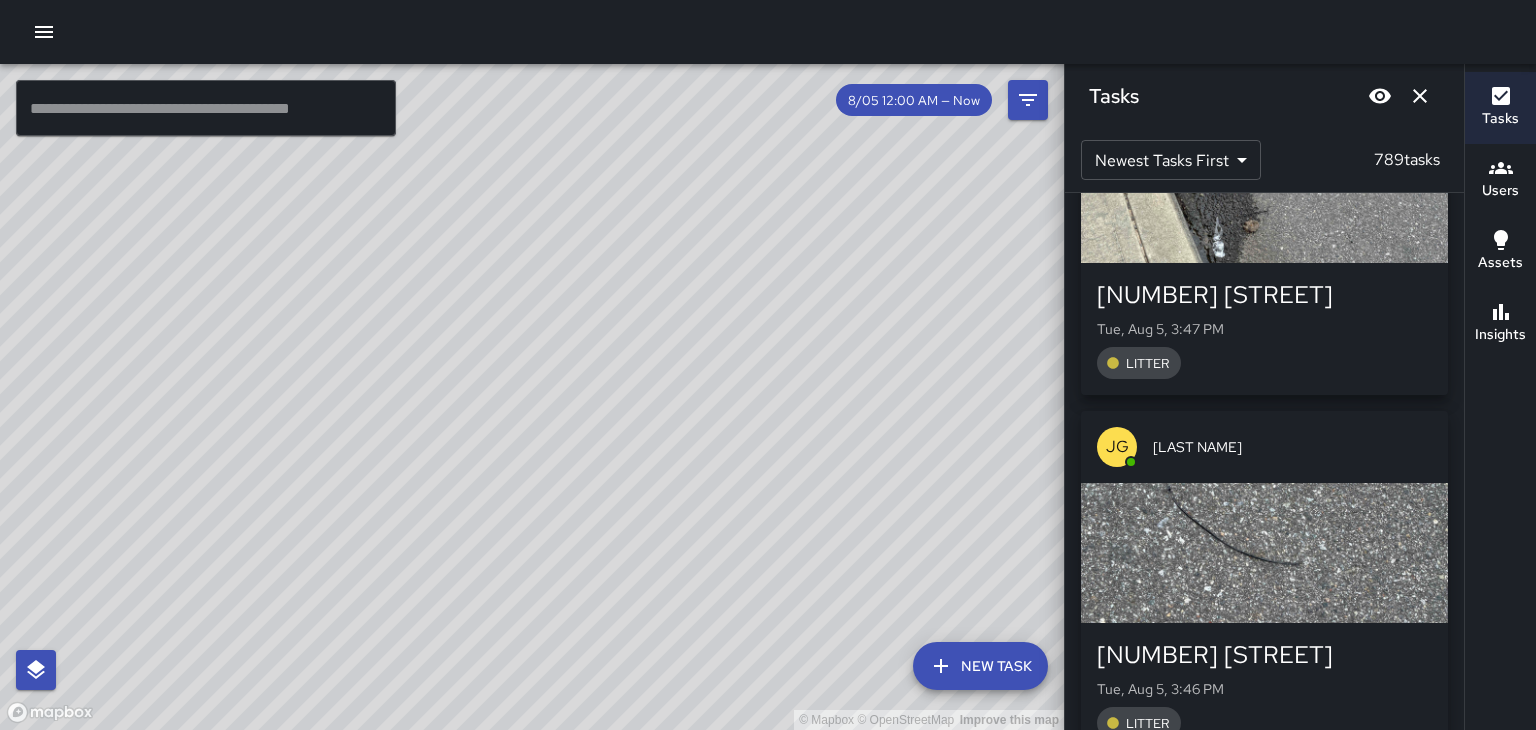 scroll, scrollTop: 151098, scrollLeft: 0, axis: vertical 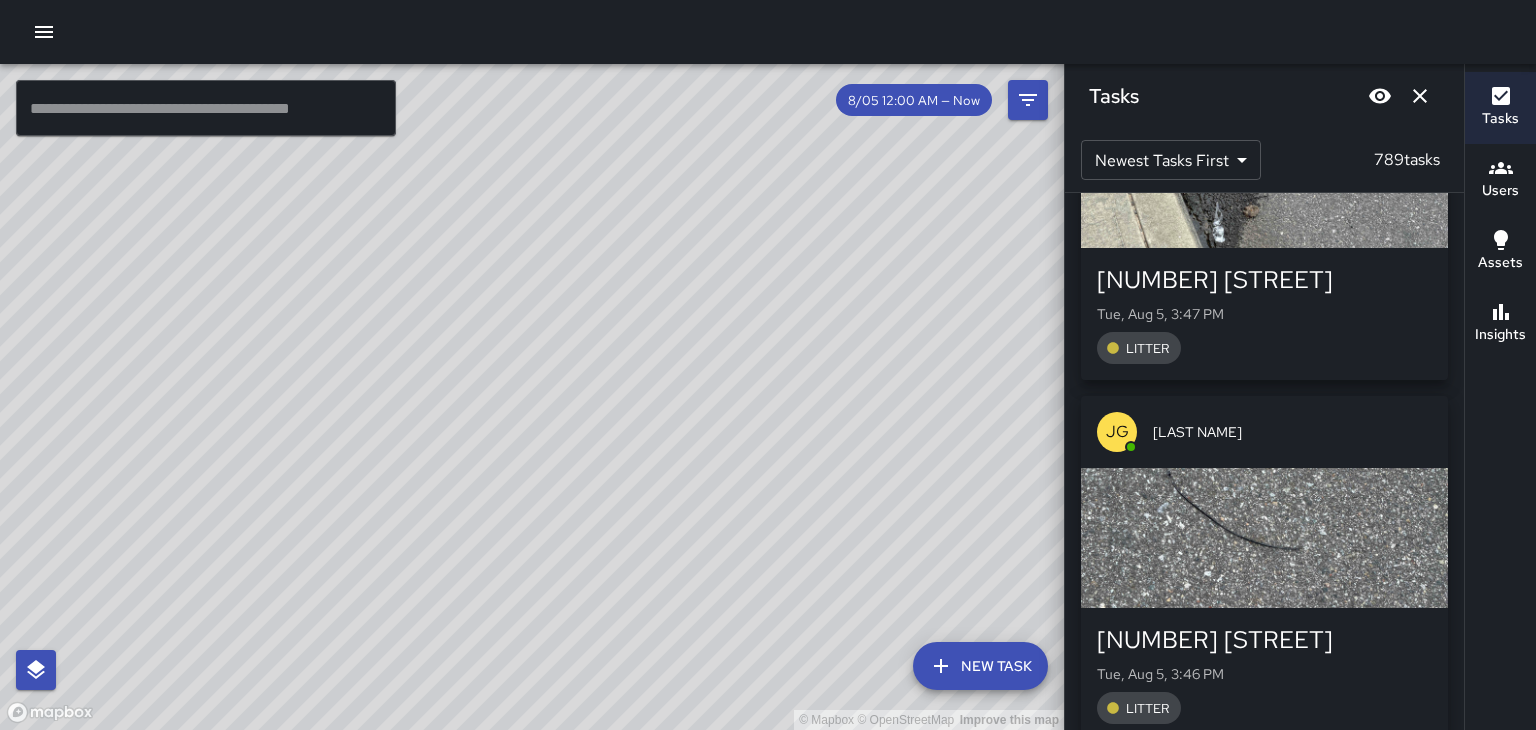 click at bounding box center [1264, 538] 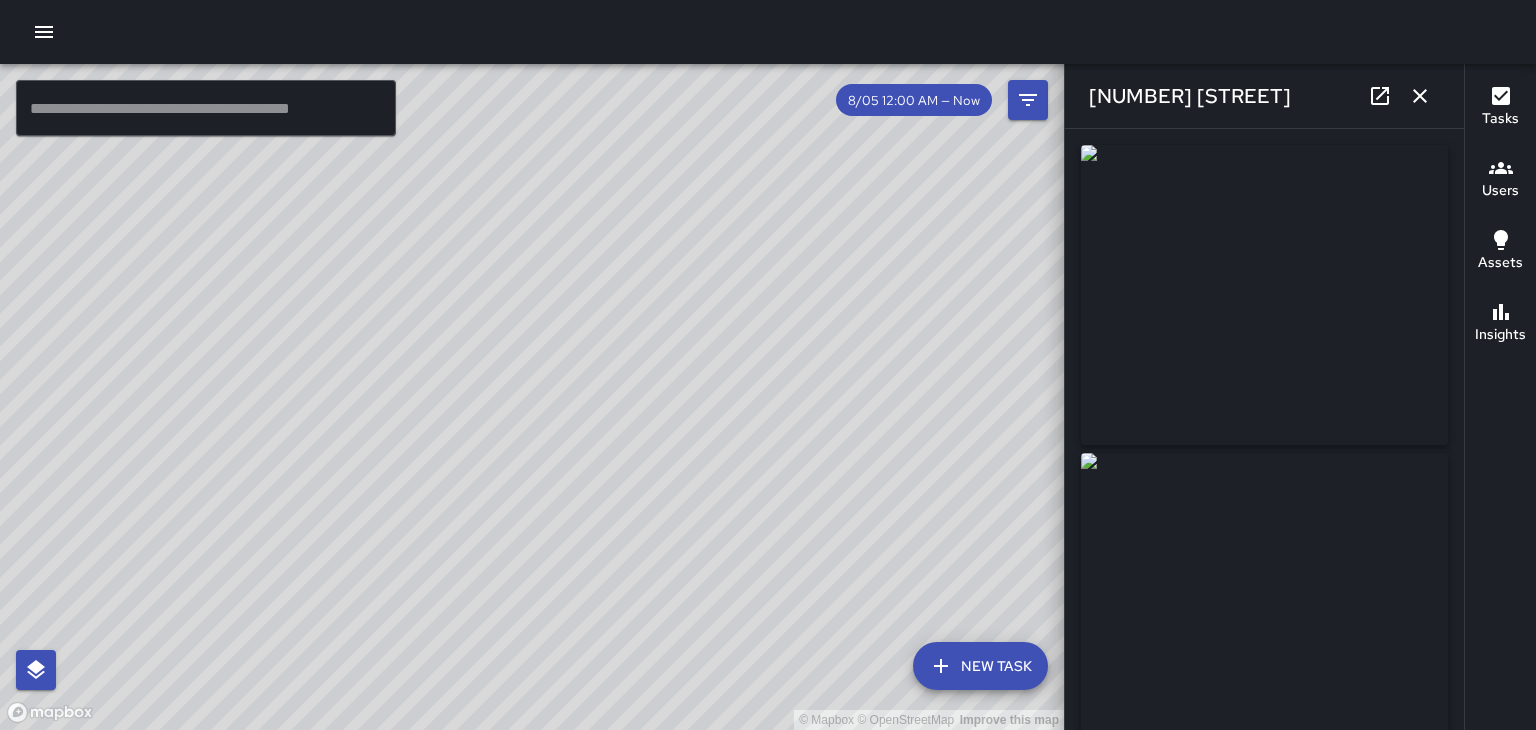 type on "**********" 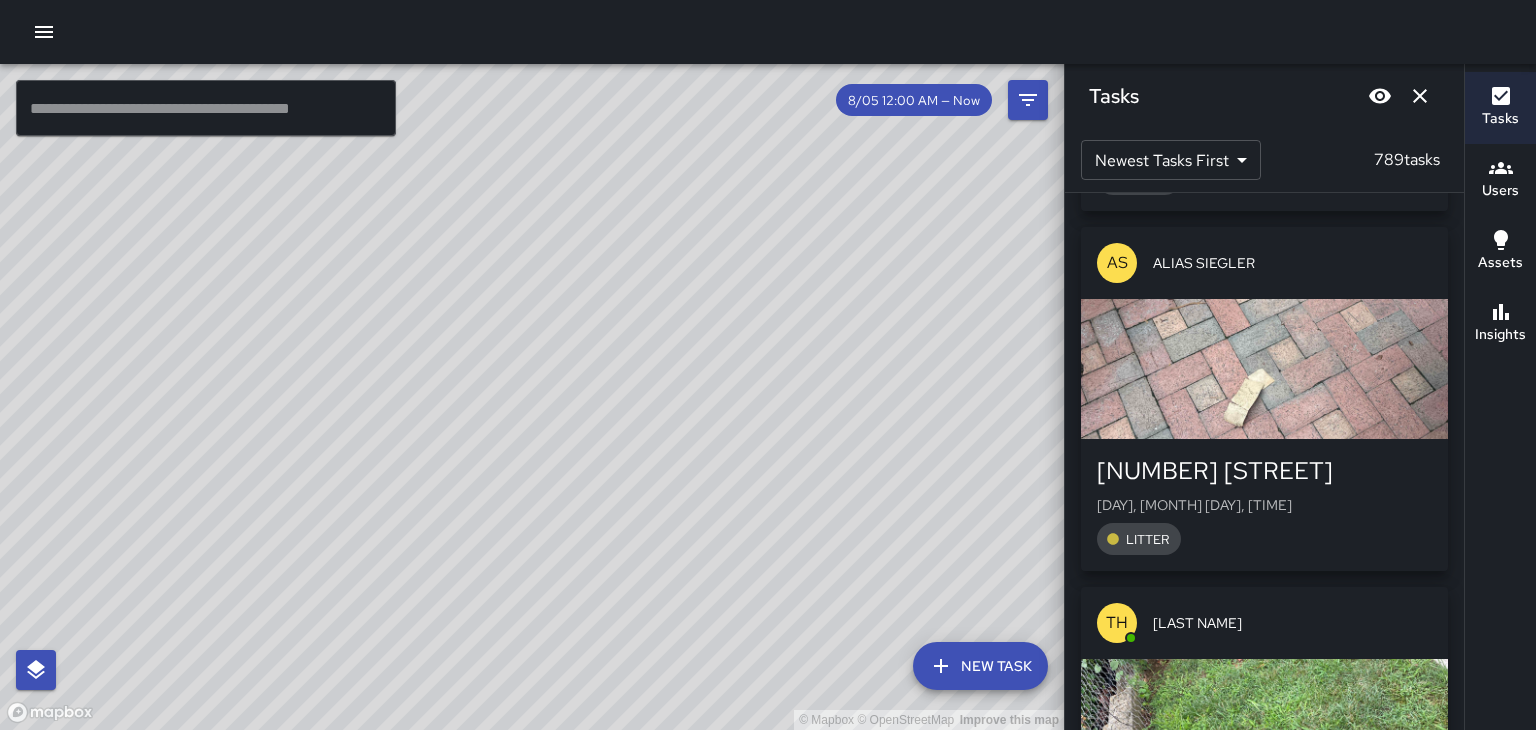 scroll, scrollTop: 160932, scrollLeft: 0, axis: vertical 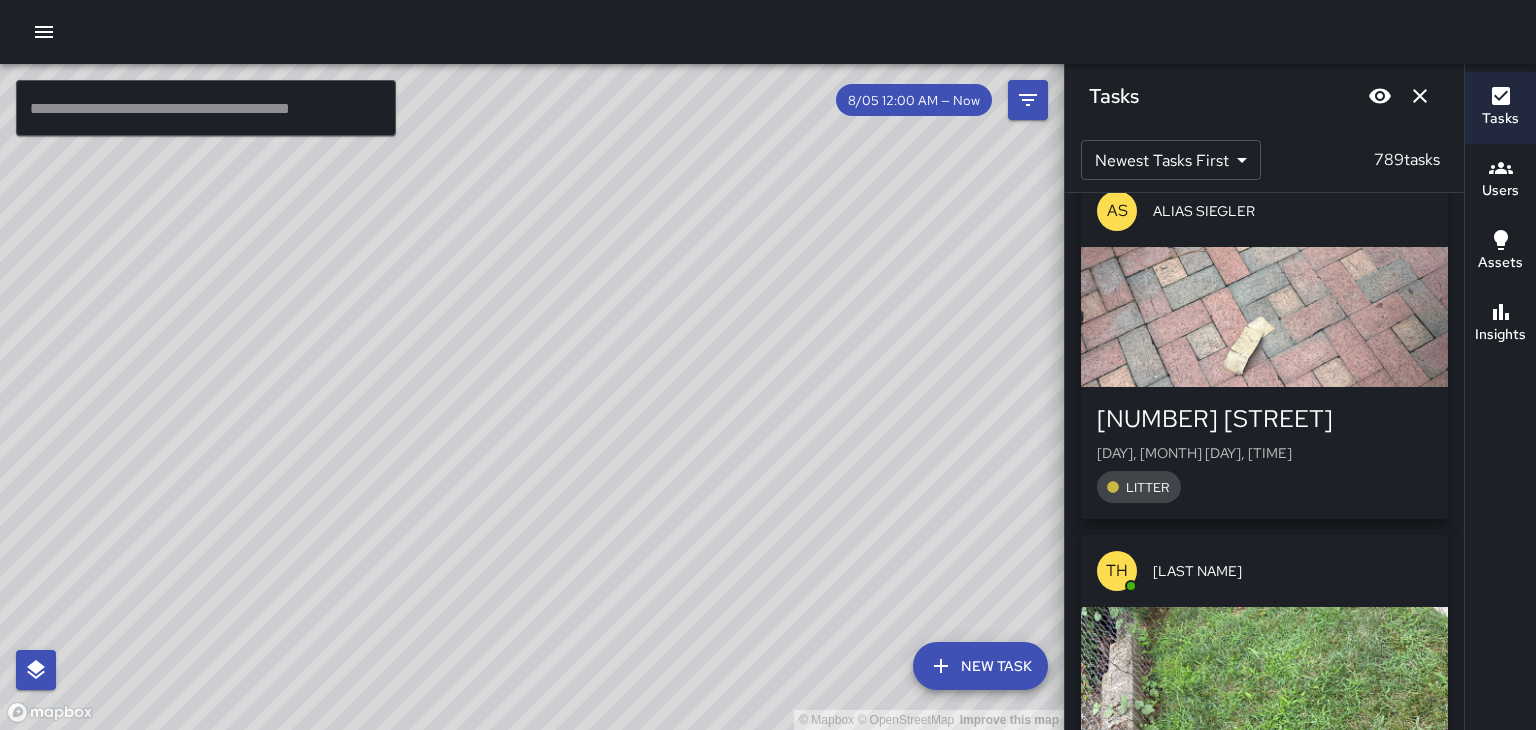 click at bounding box center [1264, 677] 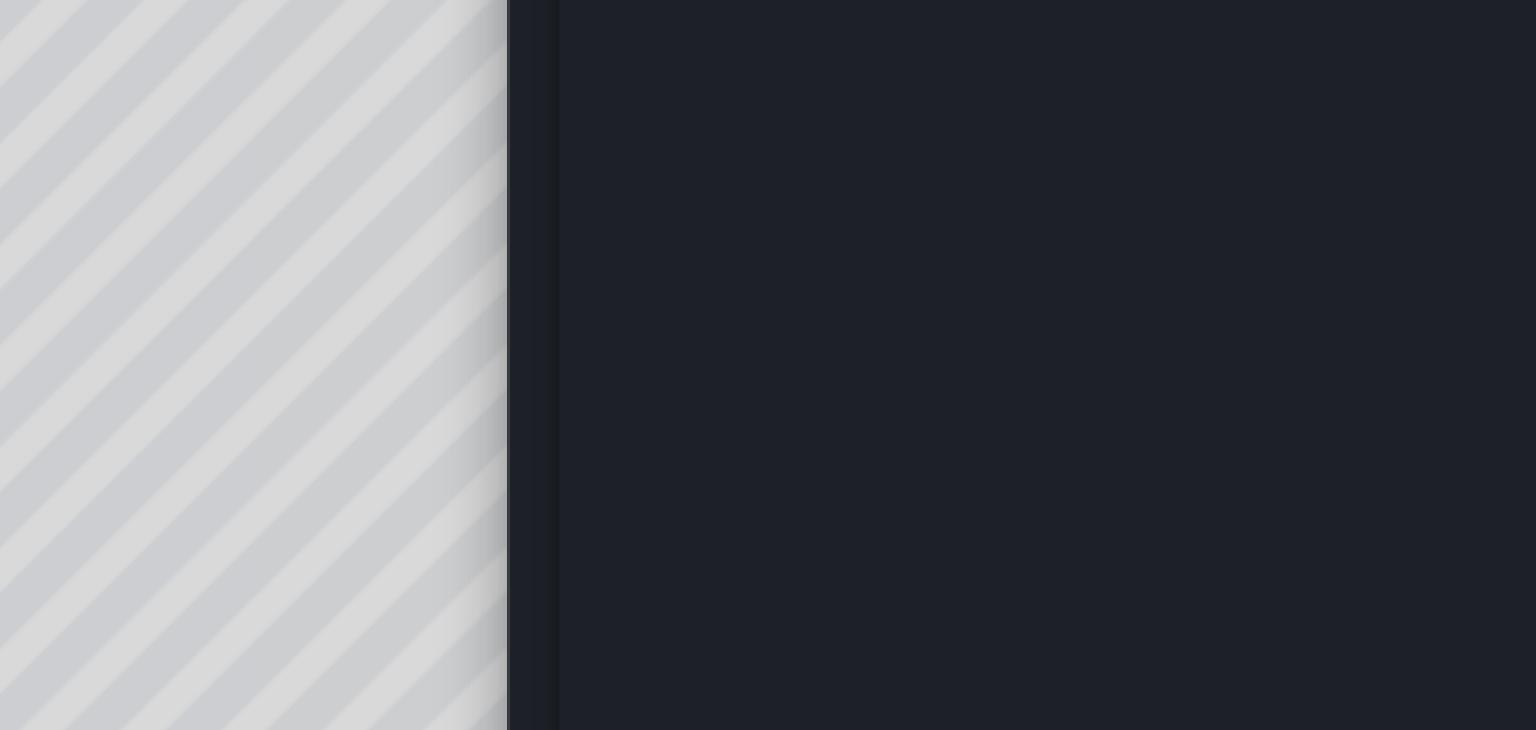 scroll, scrollTop: 158, scrollLeft: 0, axis: vertical 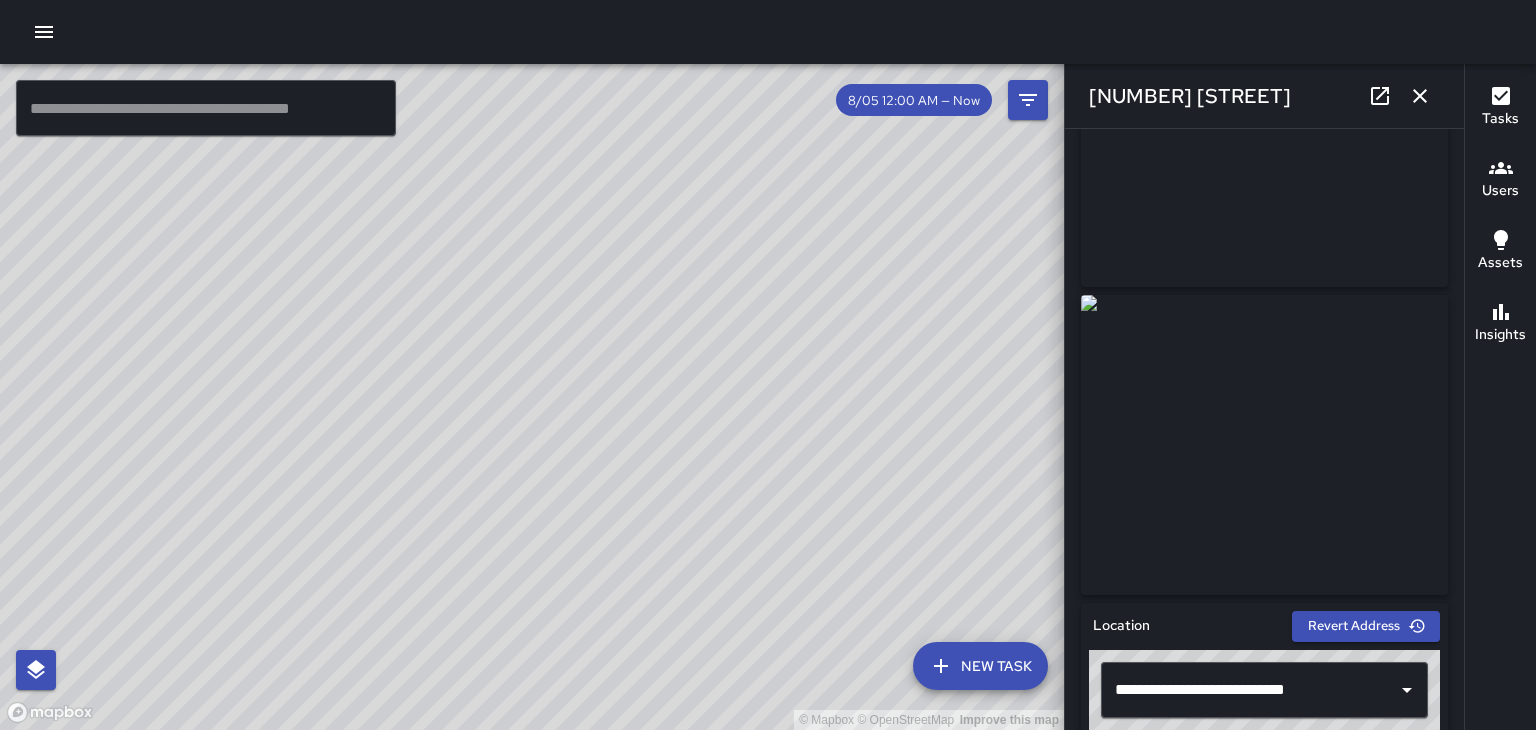 click 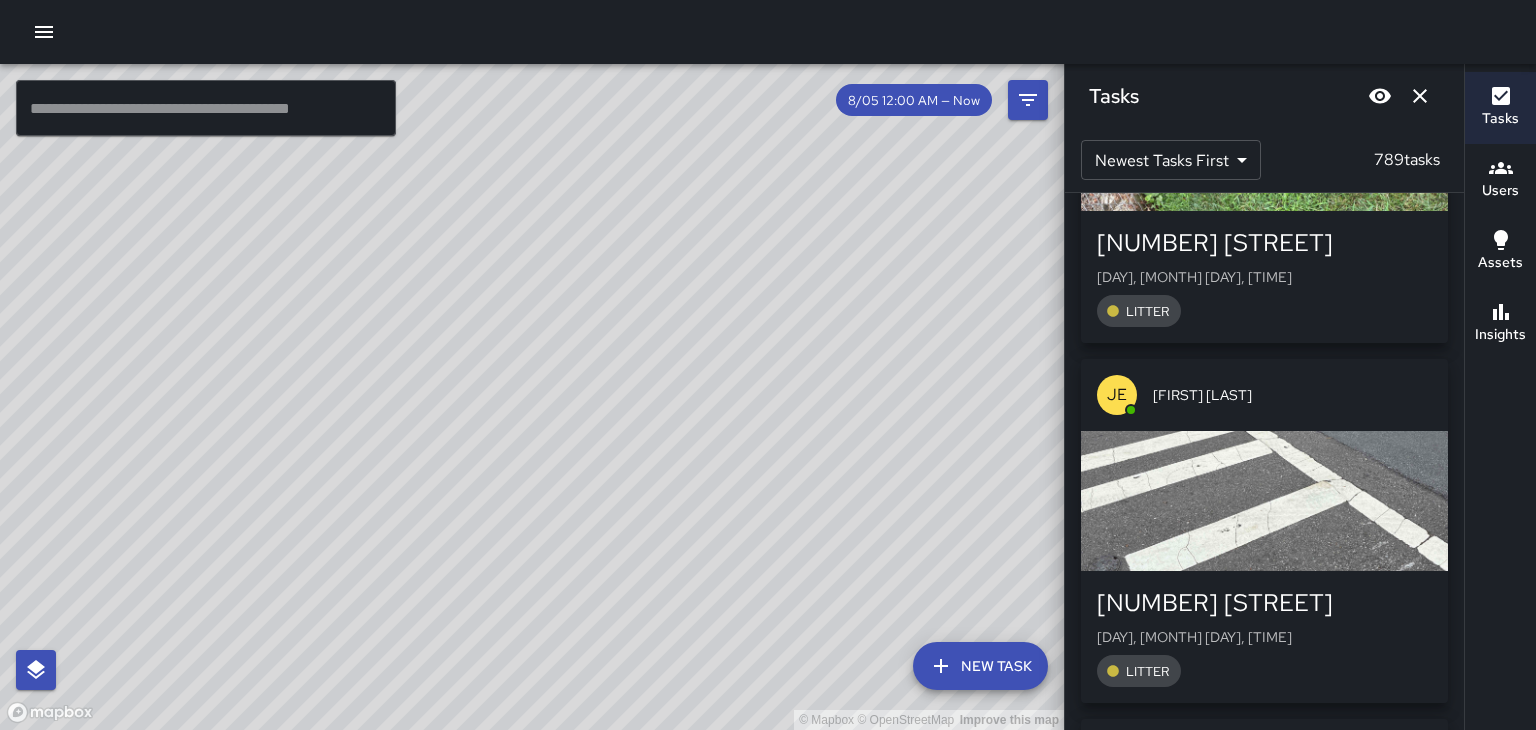 scroll, scrollTop: 161468, scrollLeft: 0, axis: vertical 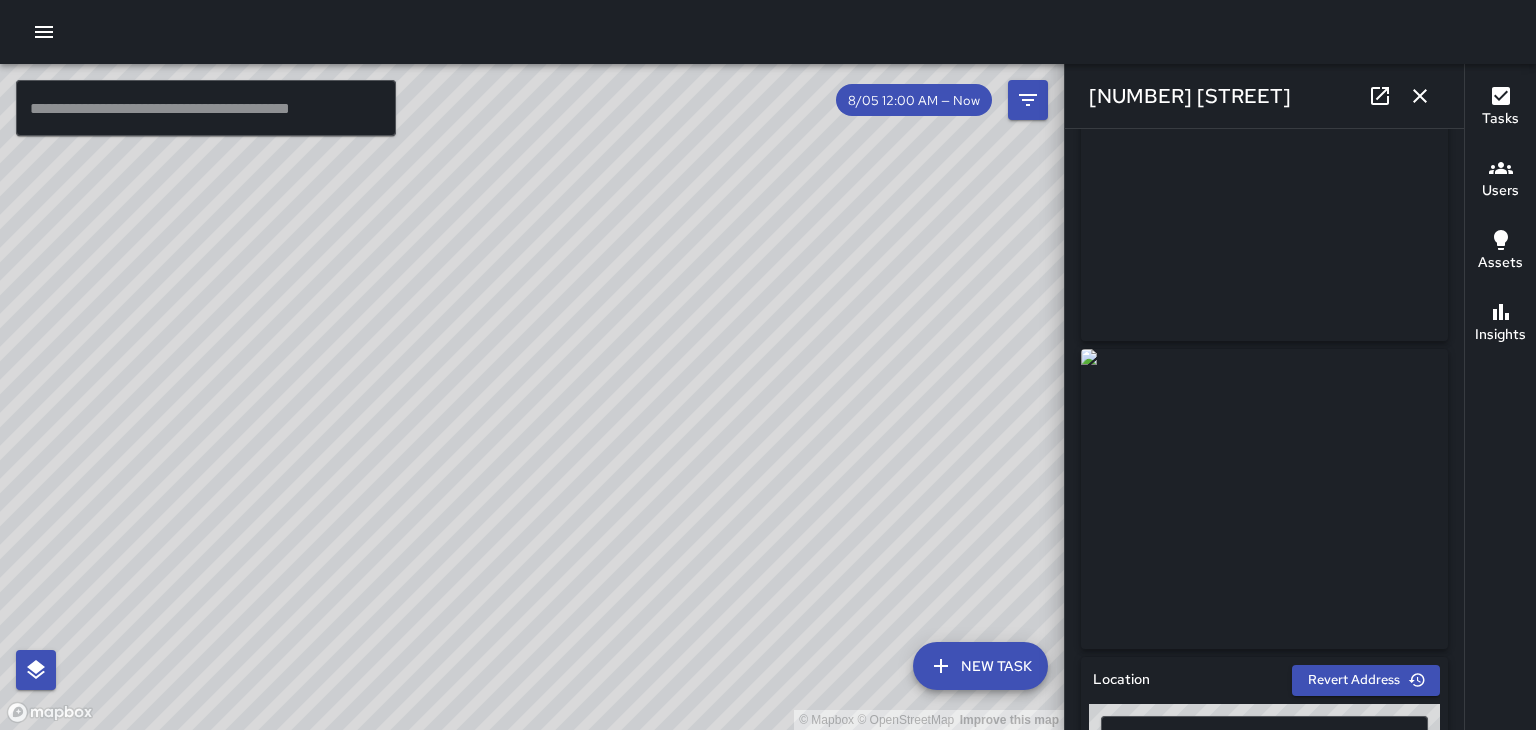 click 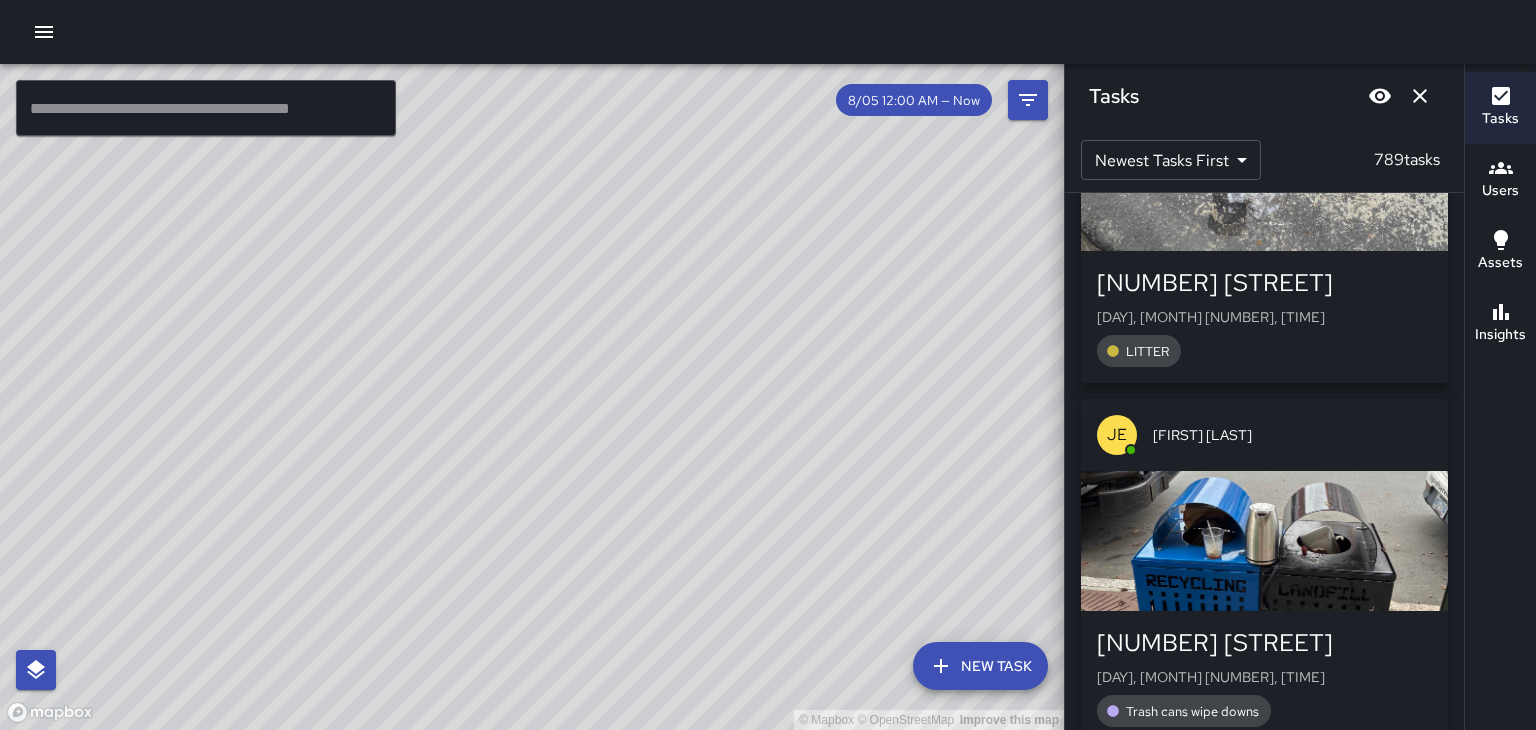 scroll, scrollTop: 162510, scrollLeft: 0, axis: vertical 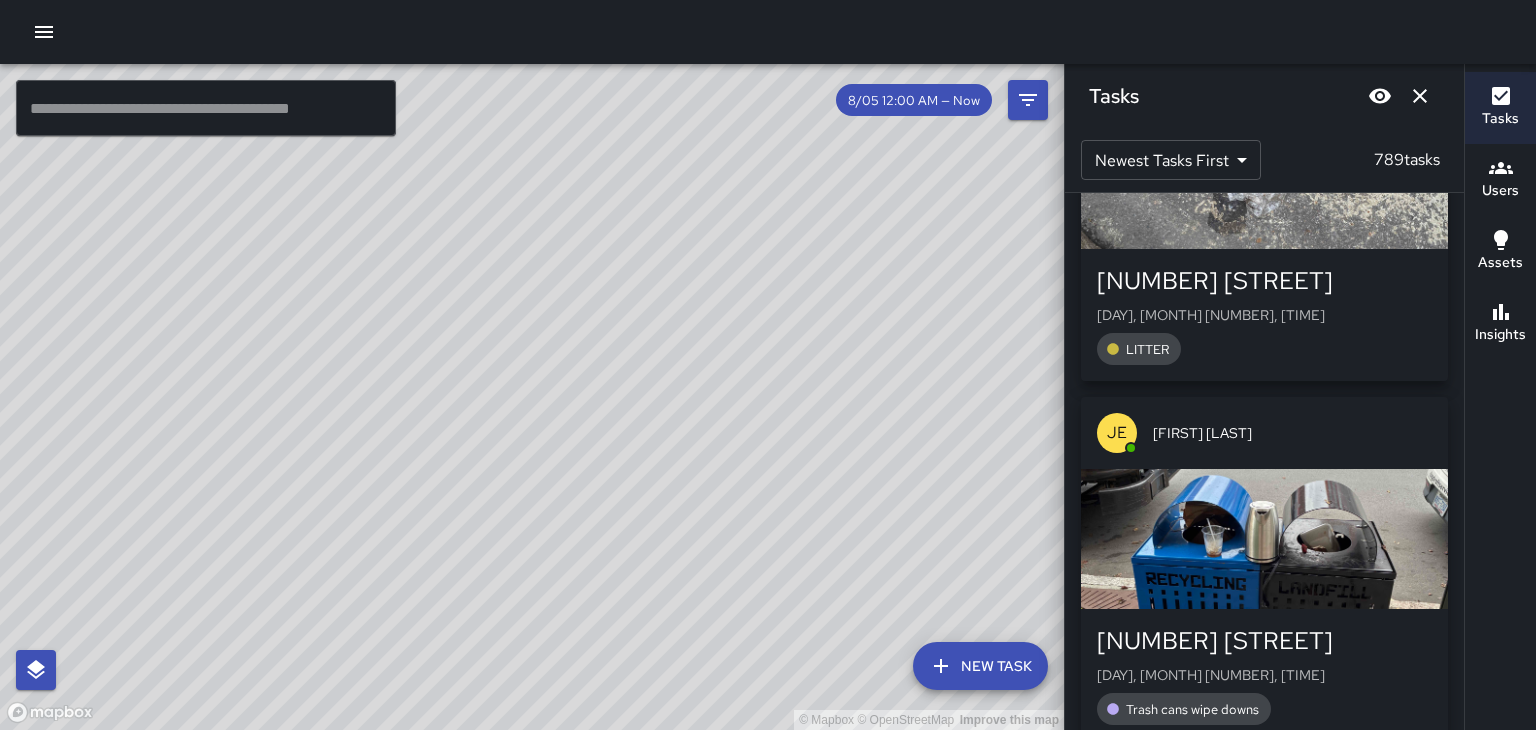 click at bounding box center (1264, 539) 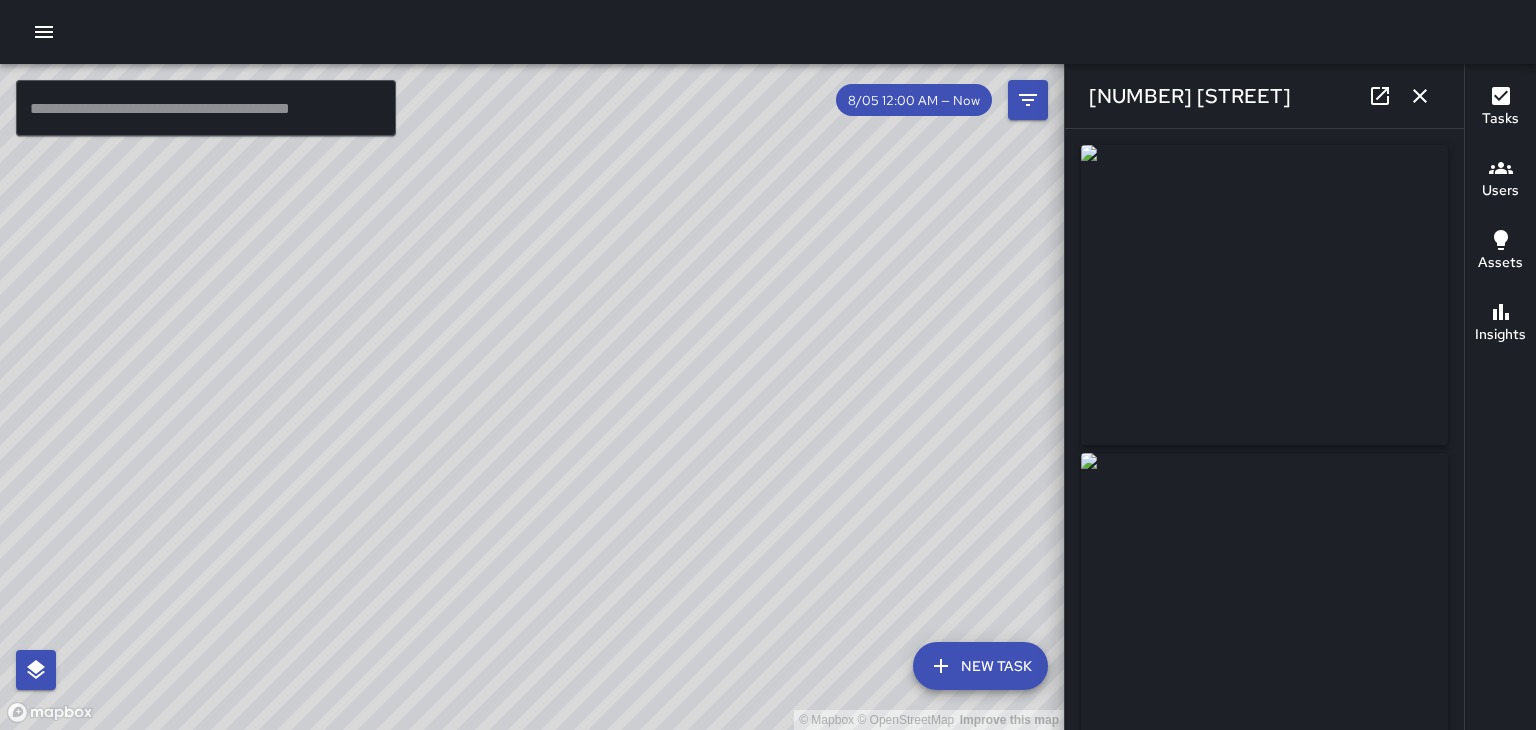 type on "**********" 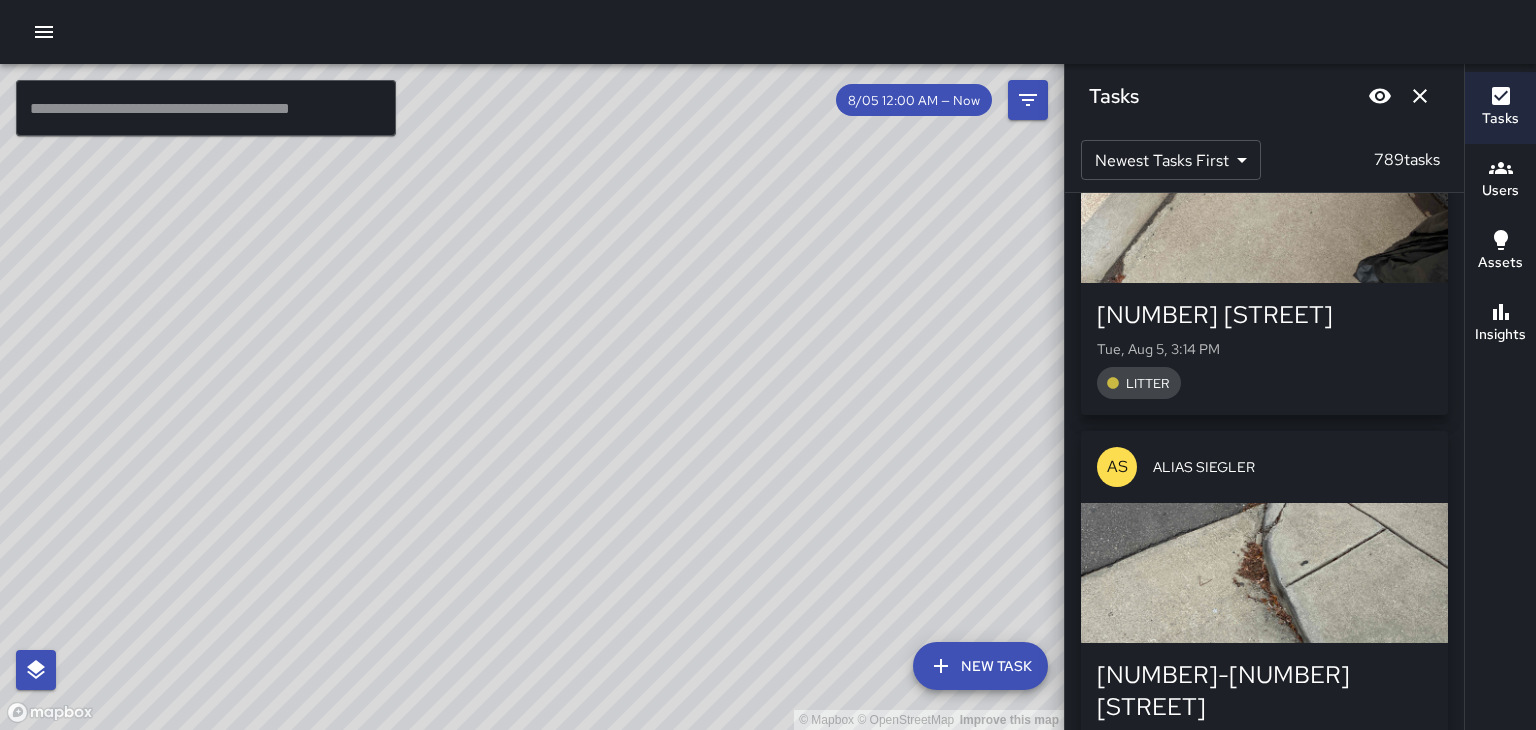 scroll, scrollTop: 174921, scrollLeft: 0, axis: vertical 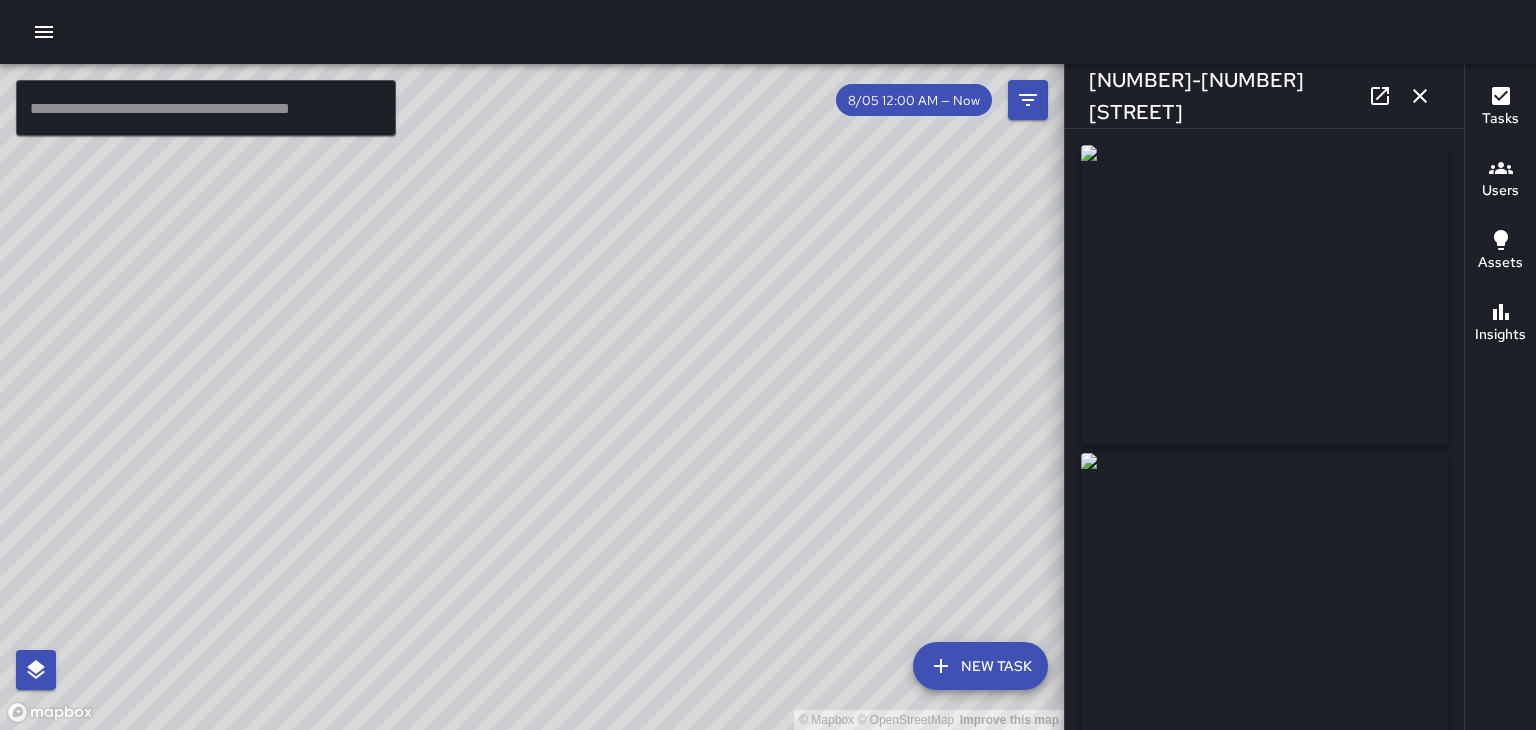 type on "**********" 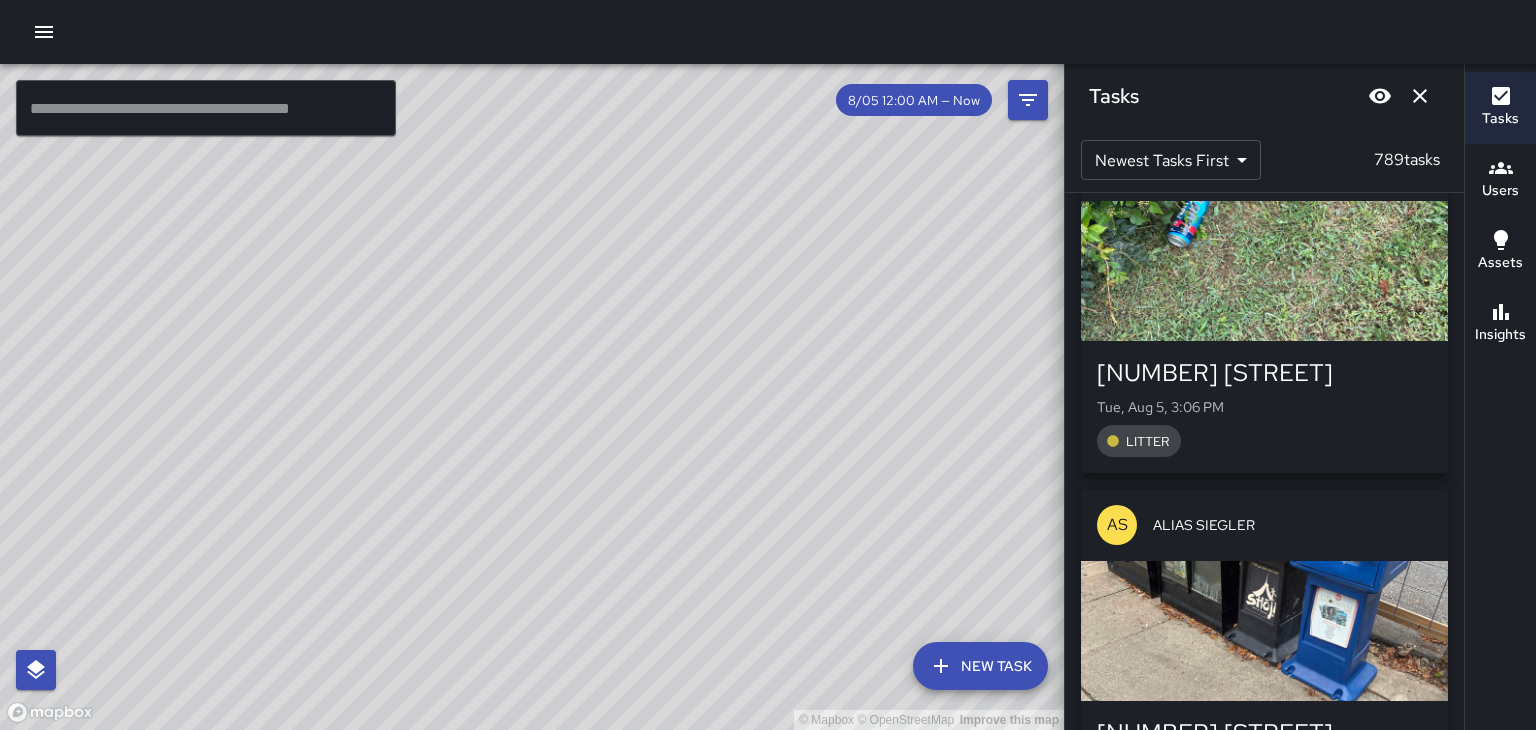 scroll, scrollTop: 184104, scrollLeft: 0, axis: vertical 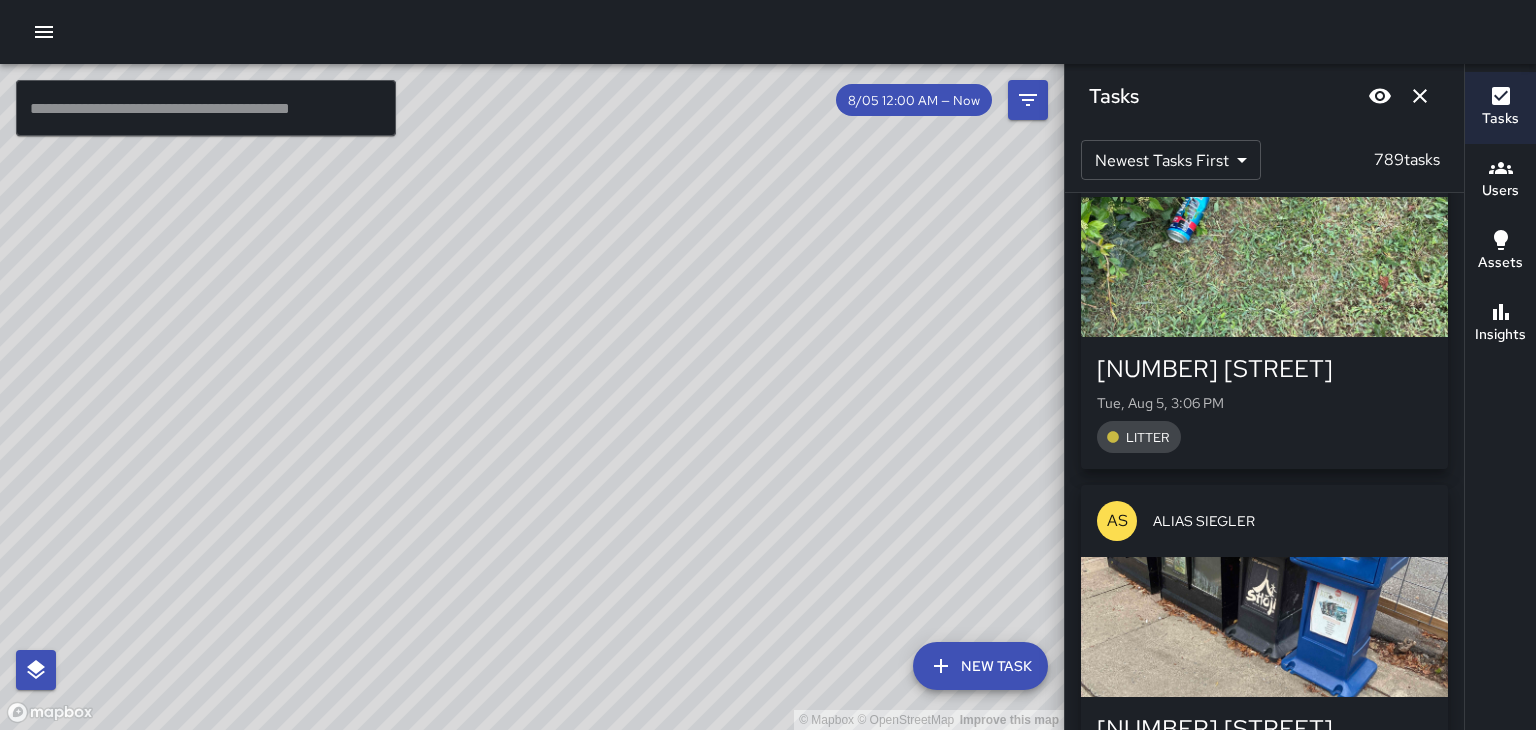 click on "[NUMBER] [STREET] [DAY], [MONTH] [DAY], [TIME] [TEXT]" at bounding box center [1264, 763] 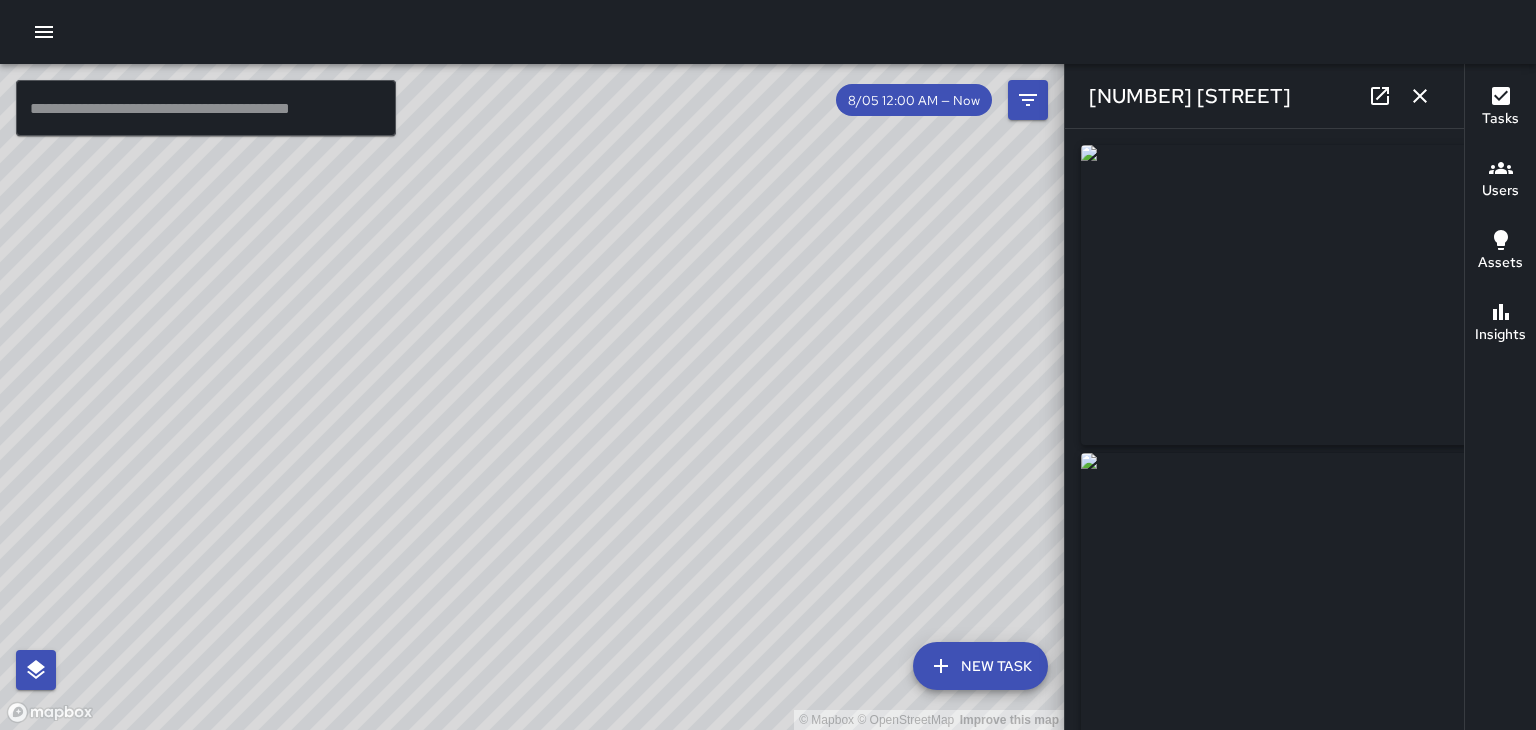 type on "**********" 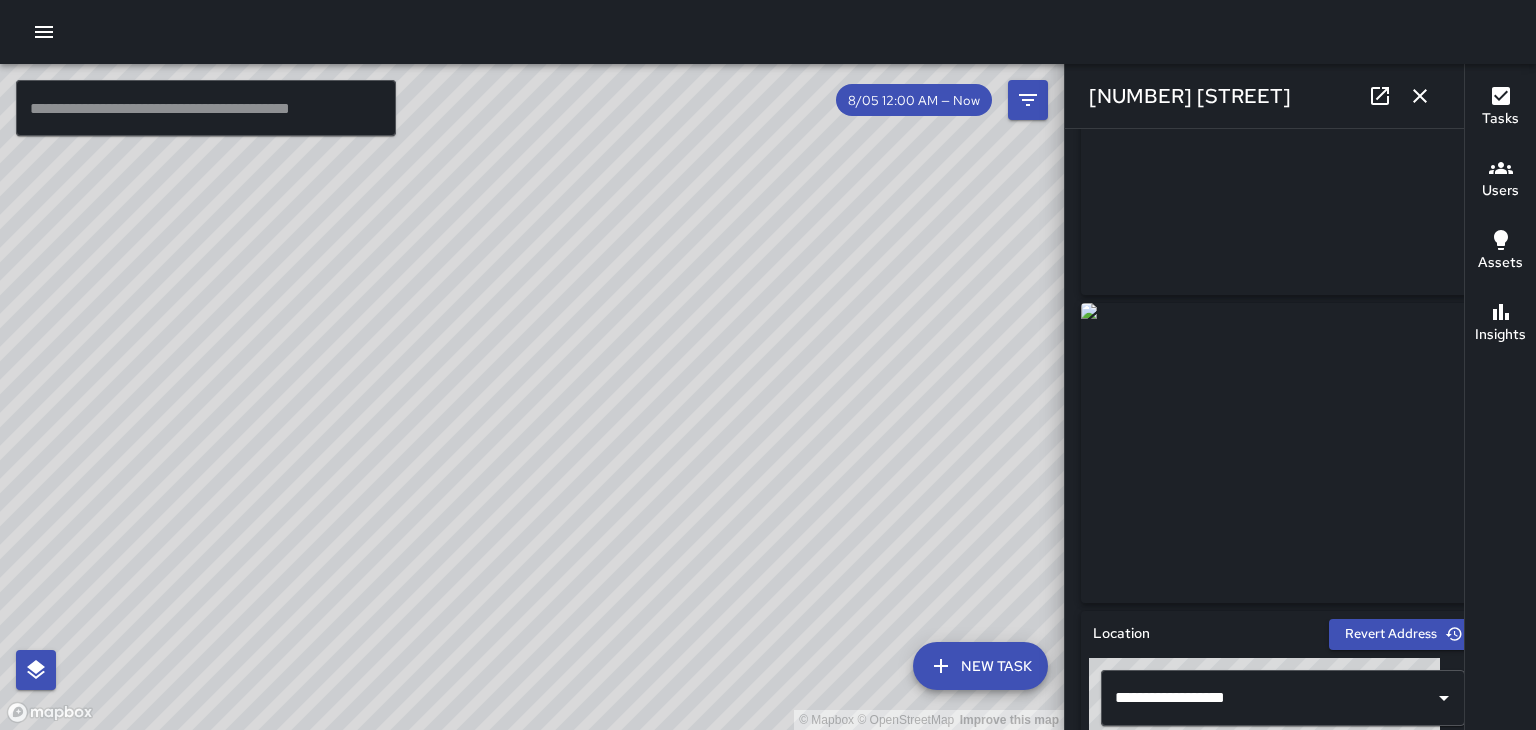 scroll, scrollTop: 0, scrollLeft: 0, axis: both 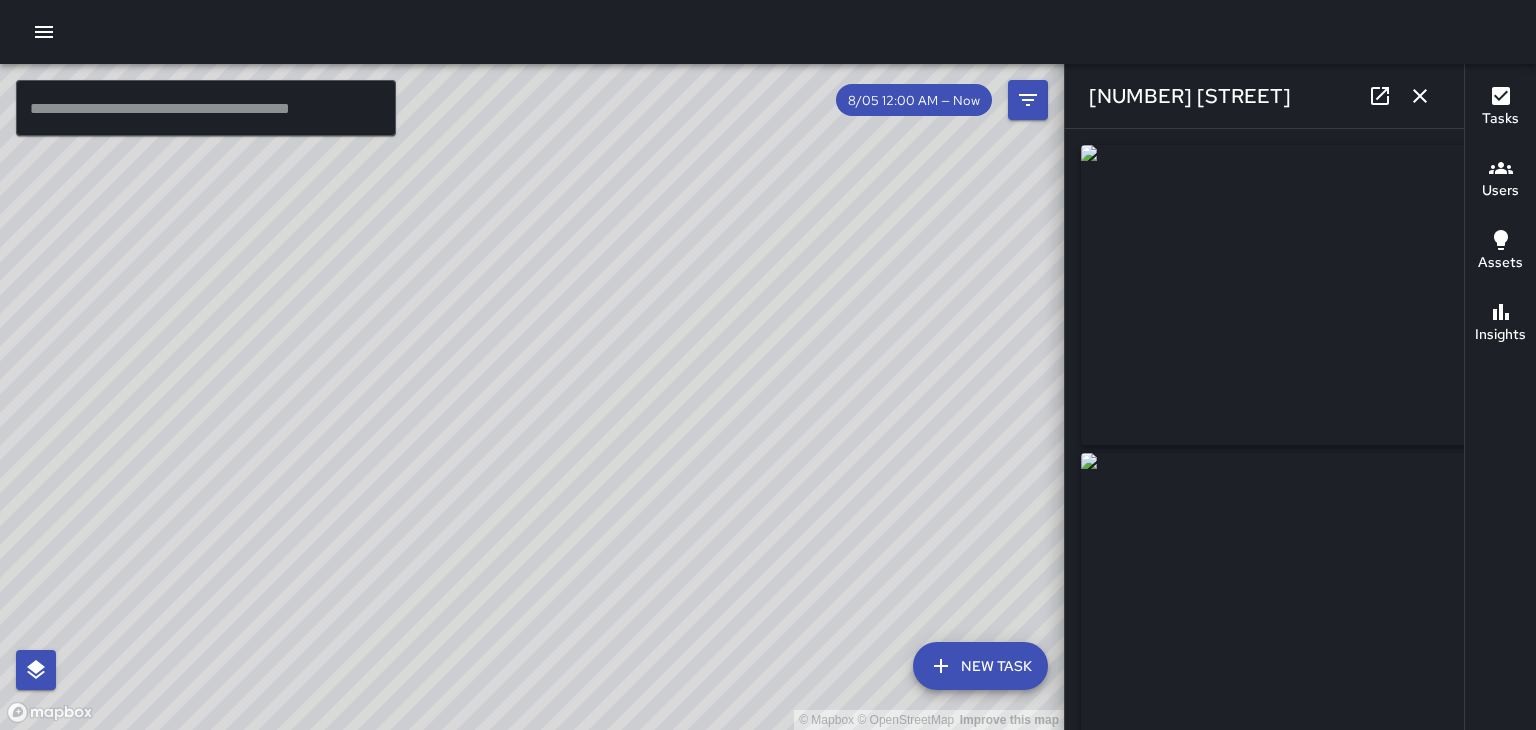 click 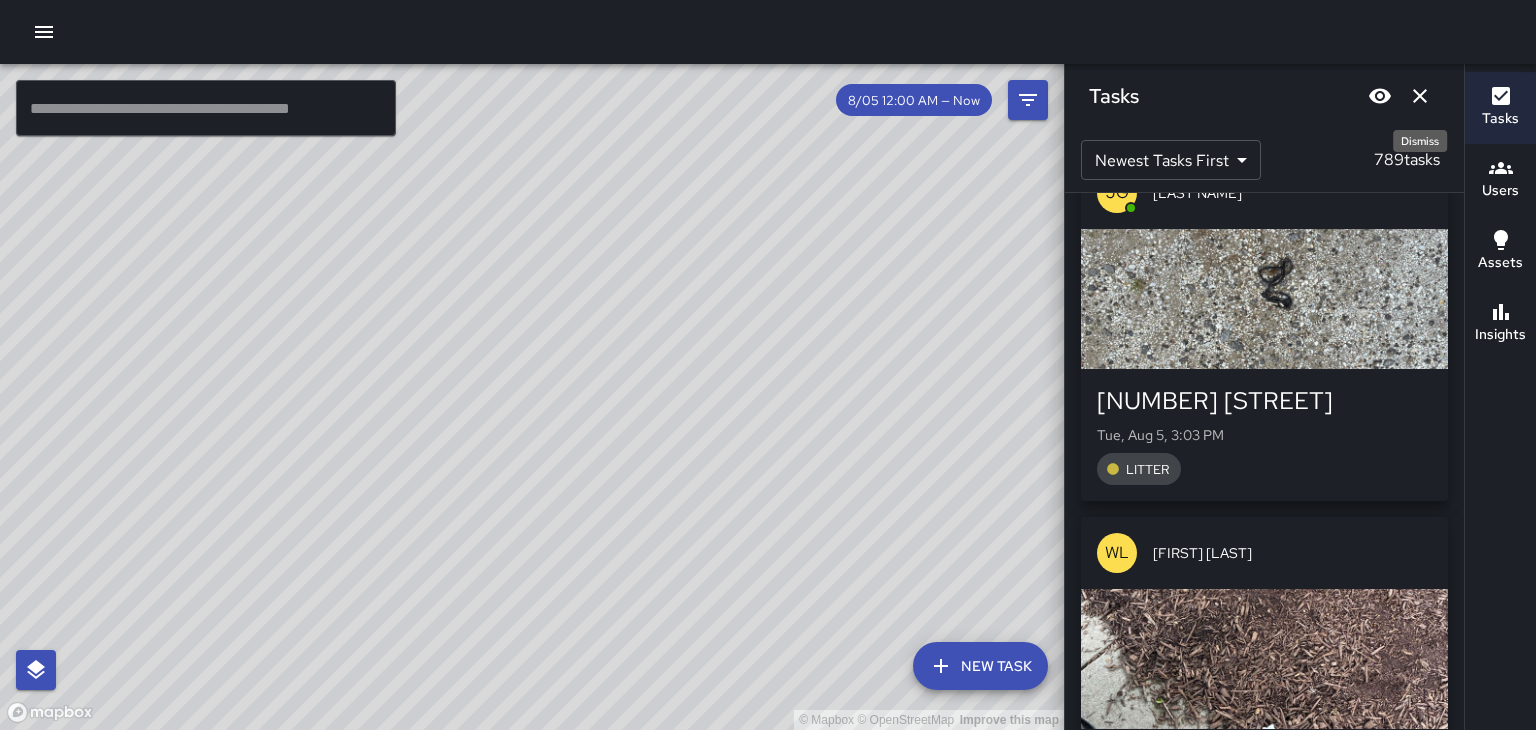 scroll, scrollTop: 185523, scrollLeft: 0, axis: vertical 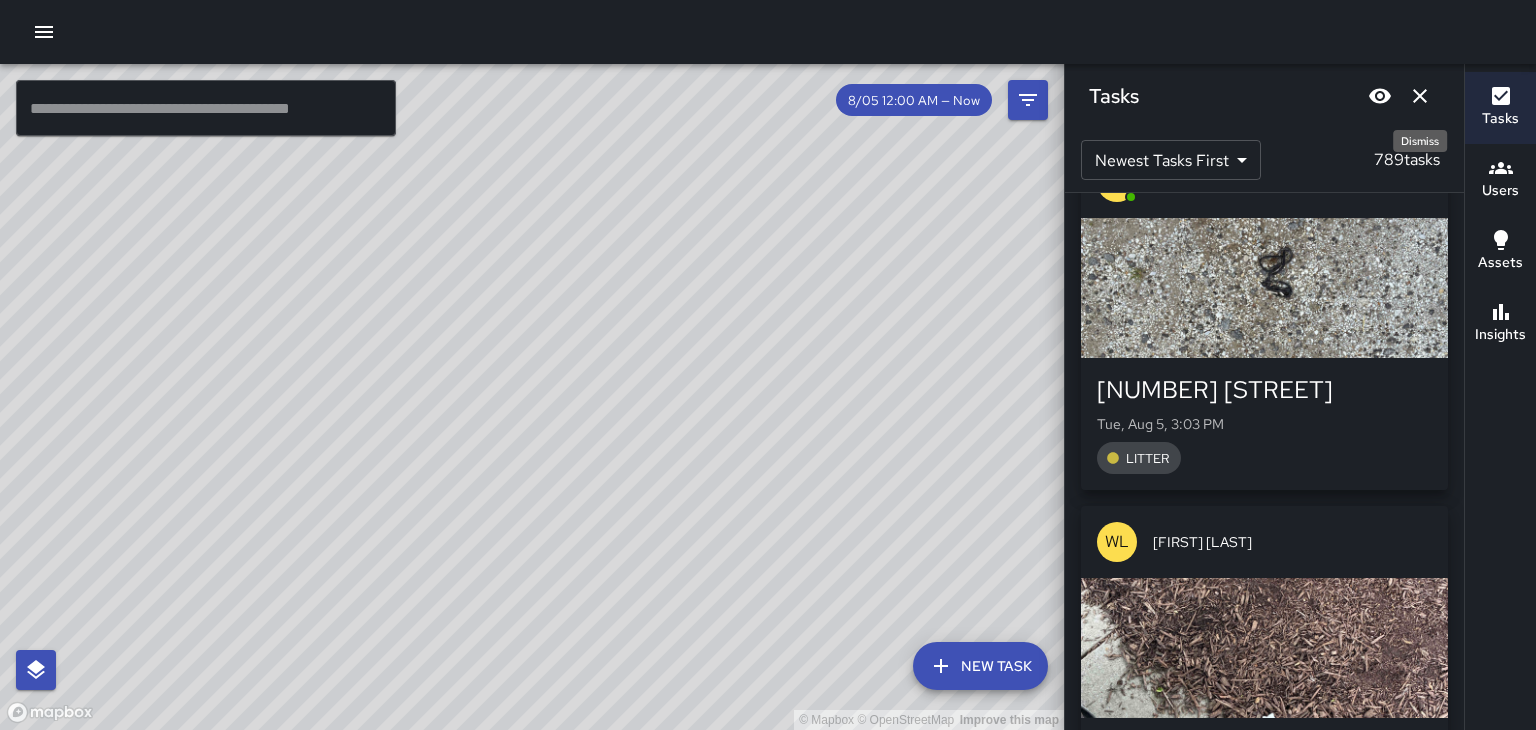 click at bounding box center [1264, 648] 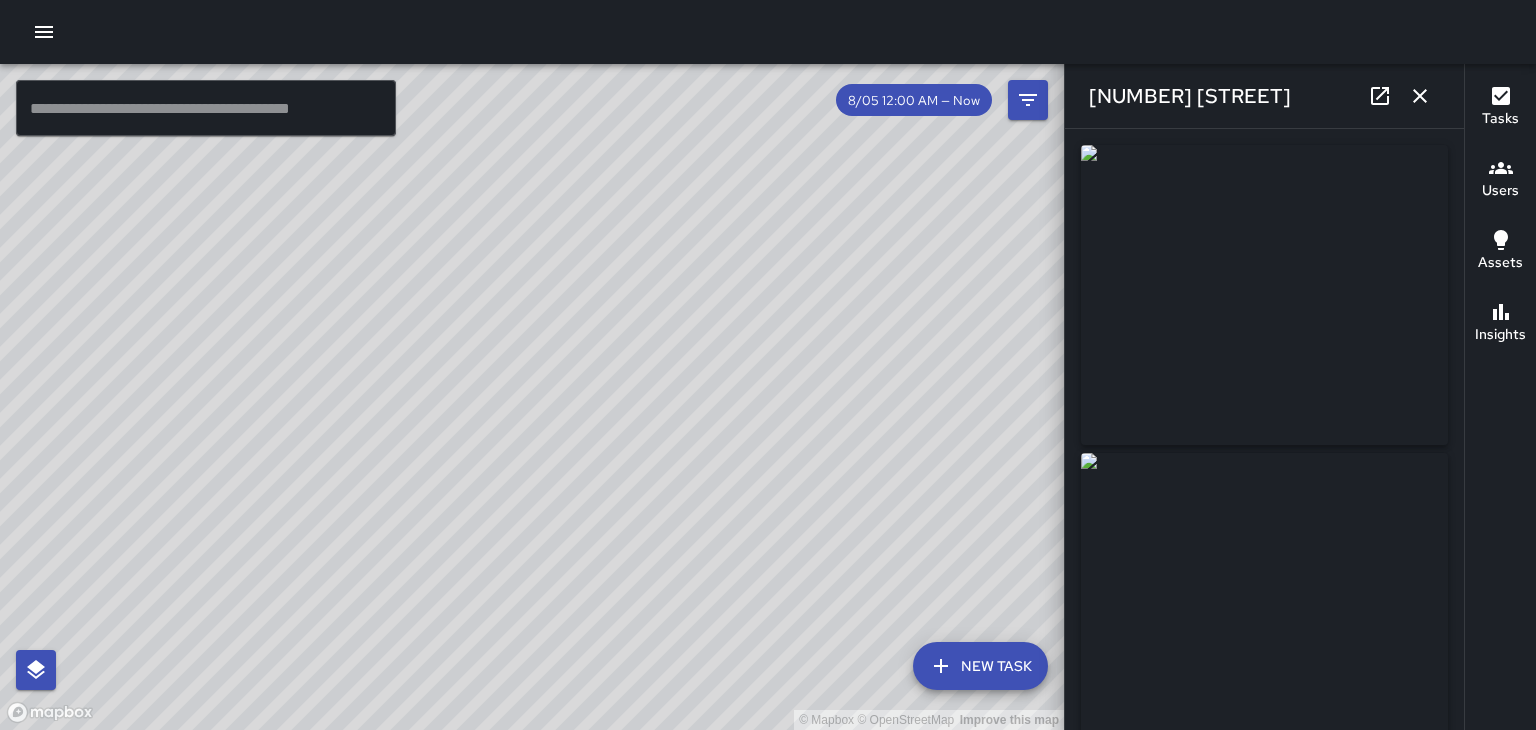 click at bounding box center [1420, 96] 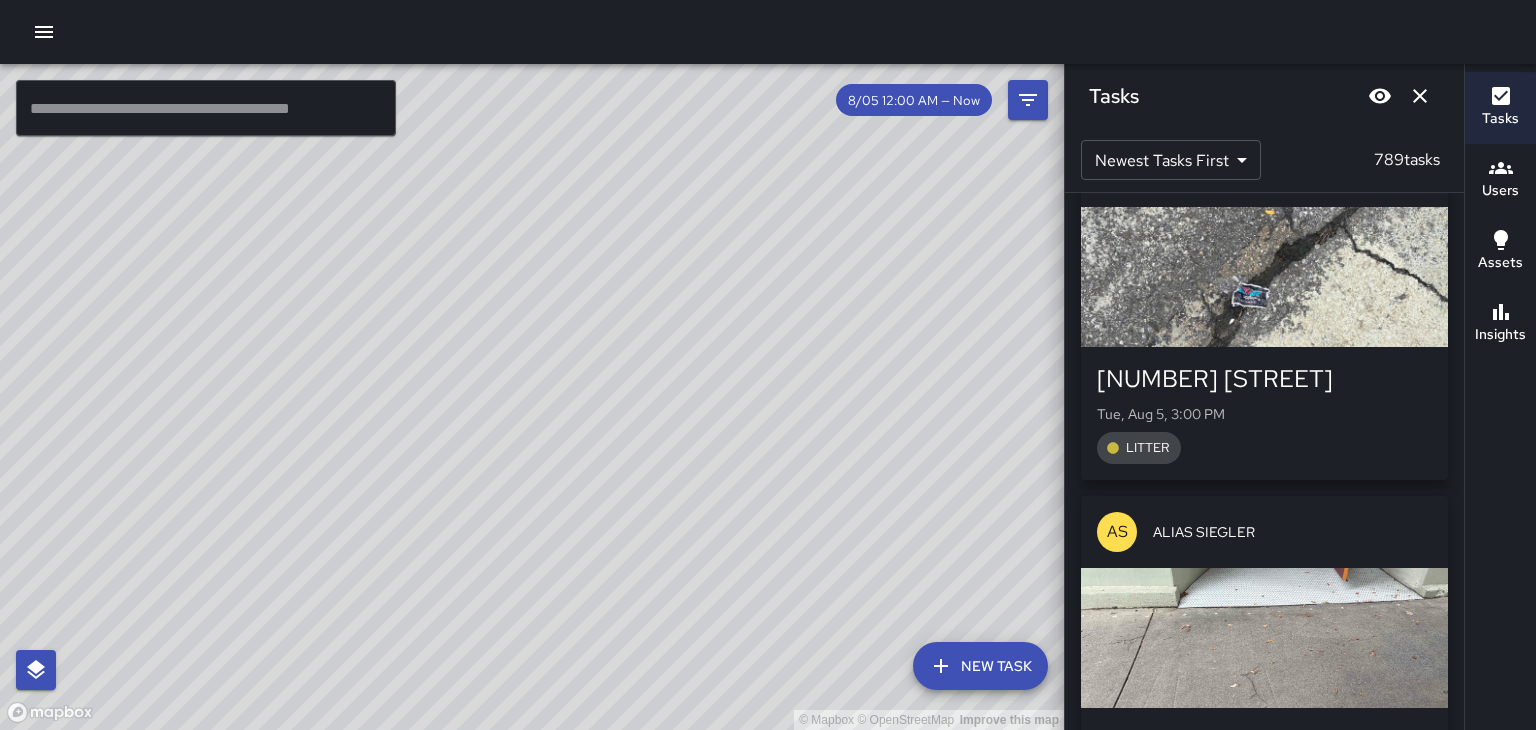 scroll, scrollTop: 186623, scrollLeft: 0, axis: vertical 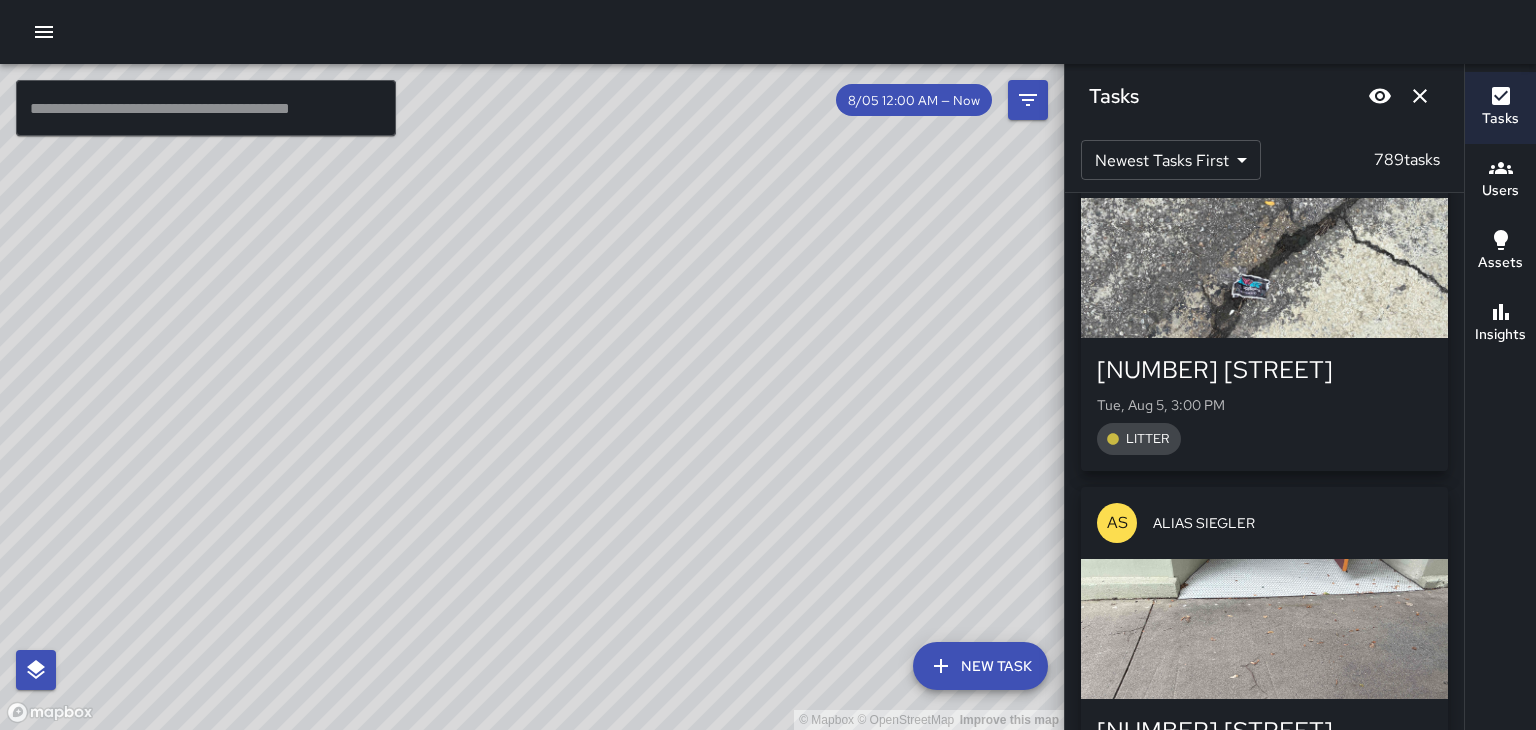 click at bounding box center [1264, 629] 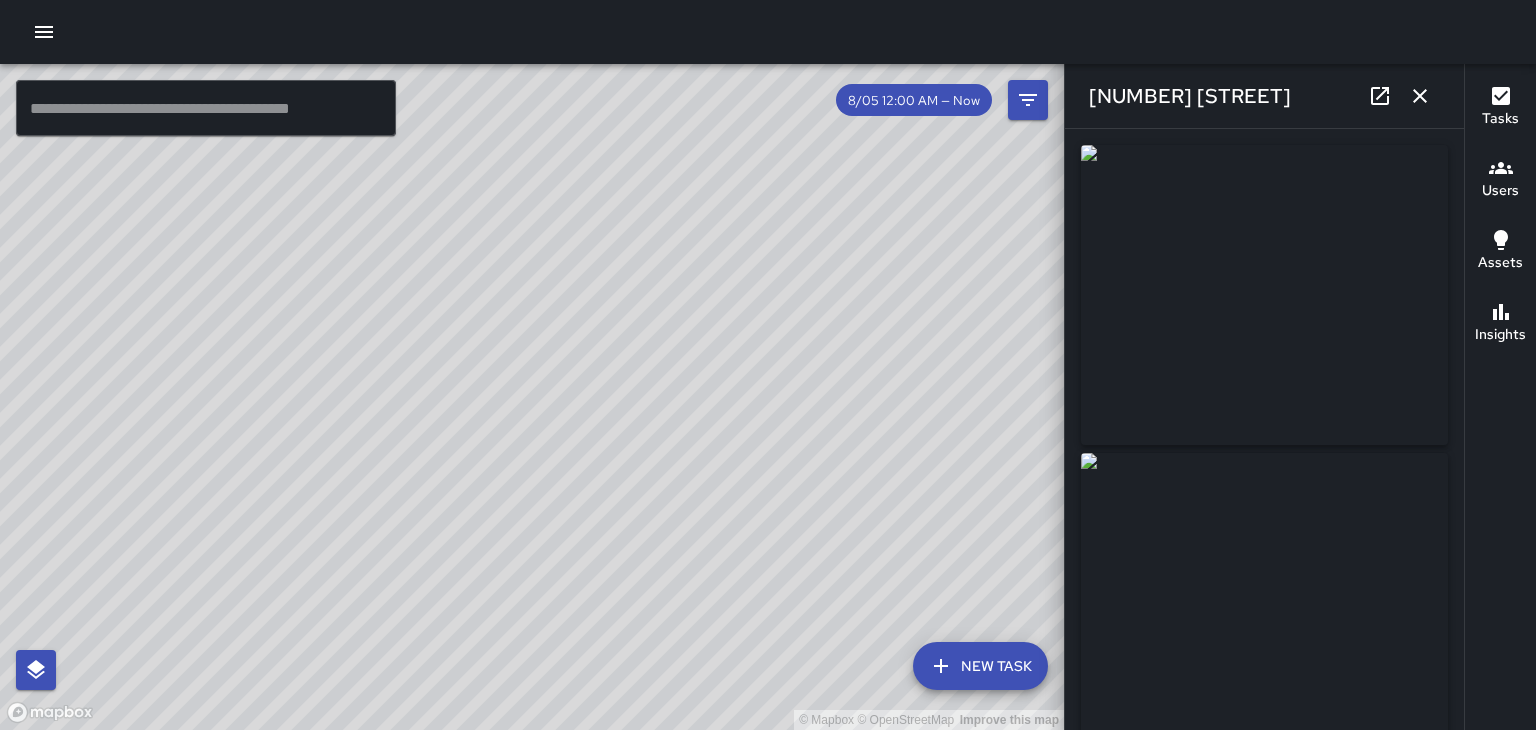 type on "**********" 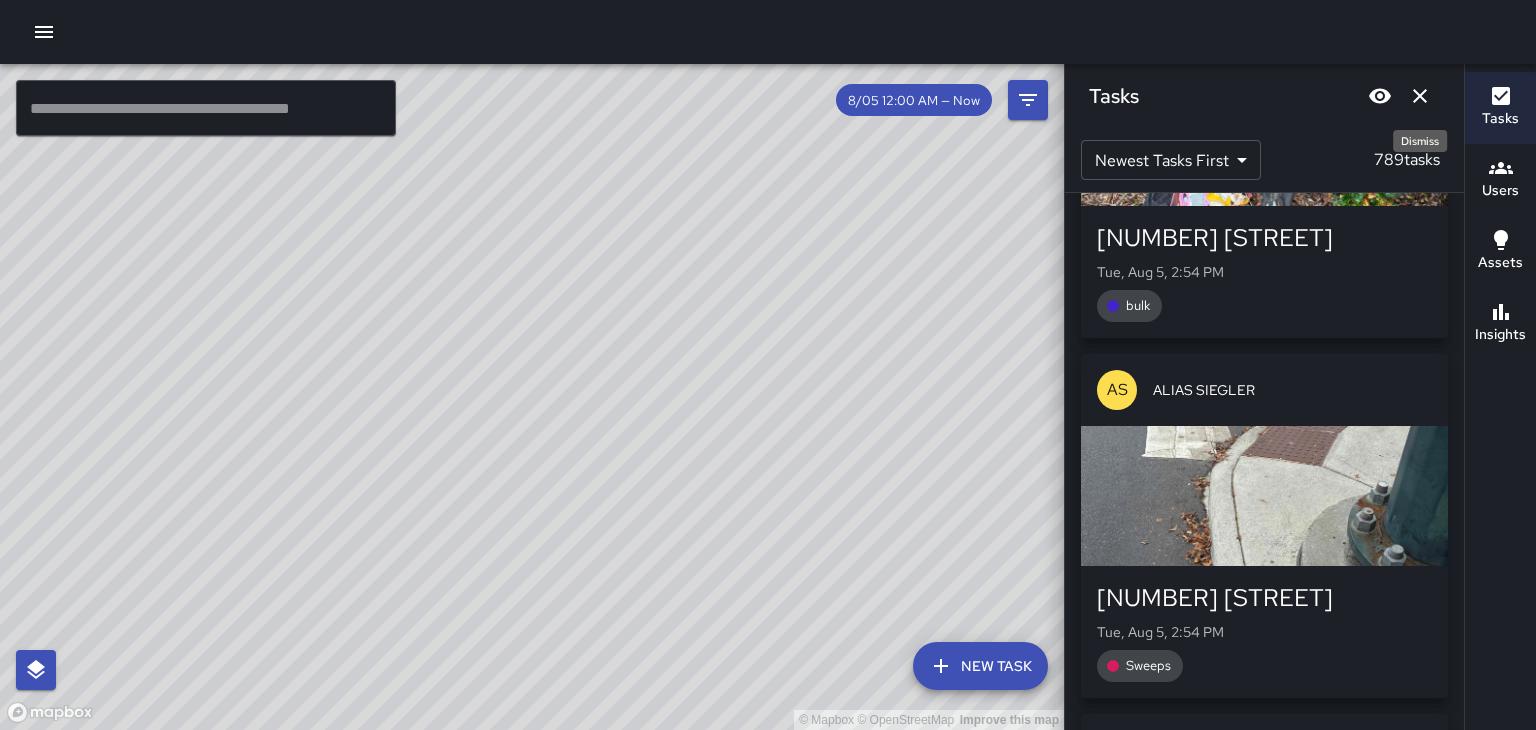 scroll, scrollTop: 191084, scrollLeft: 0, axis: vertical 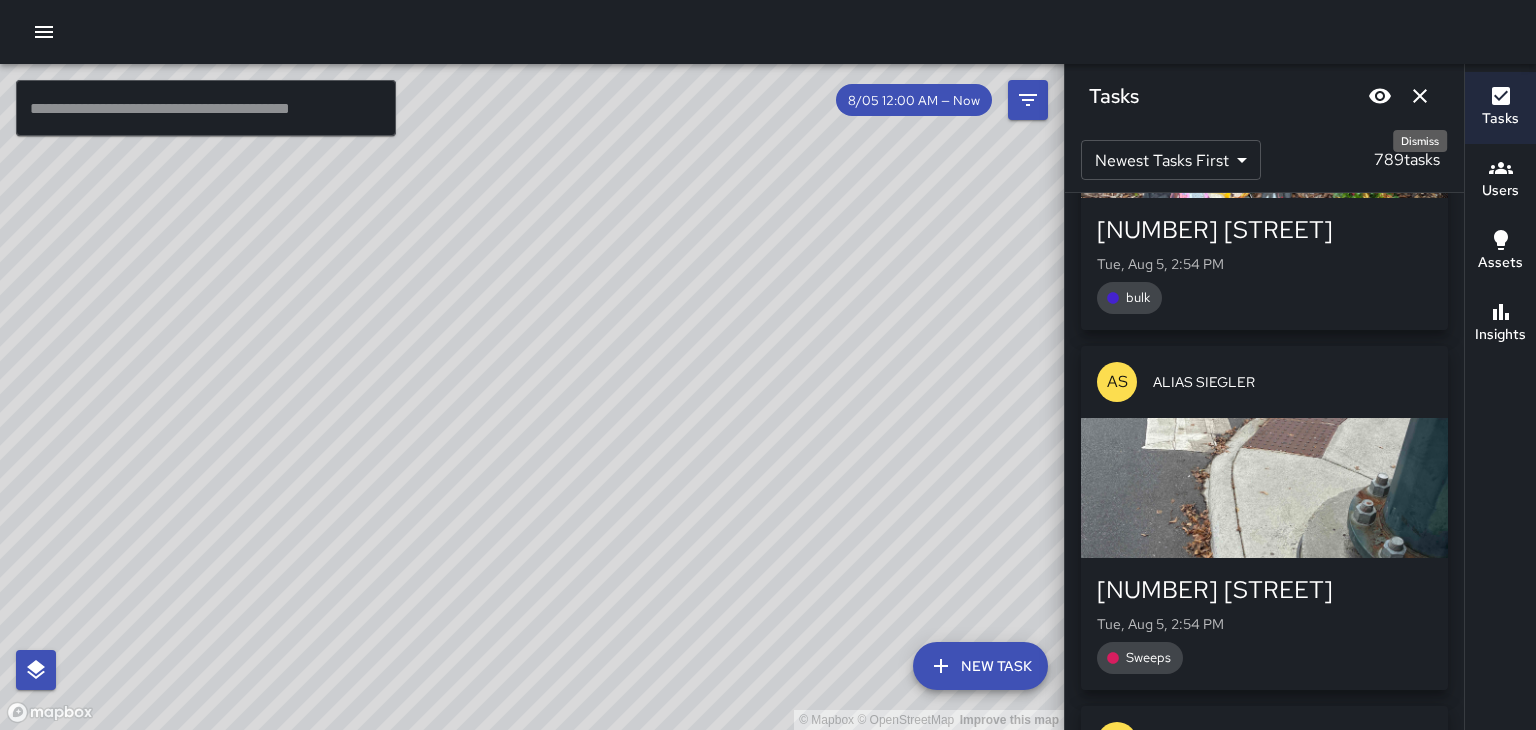 click on "[NUMBER] [STREET]" at bounding box center [1264, 590] 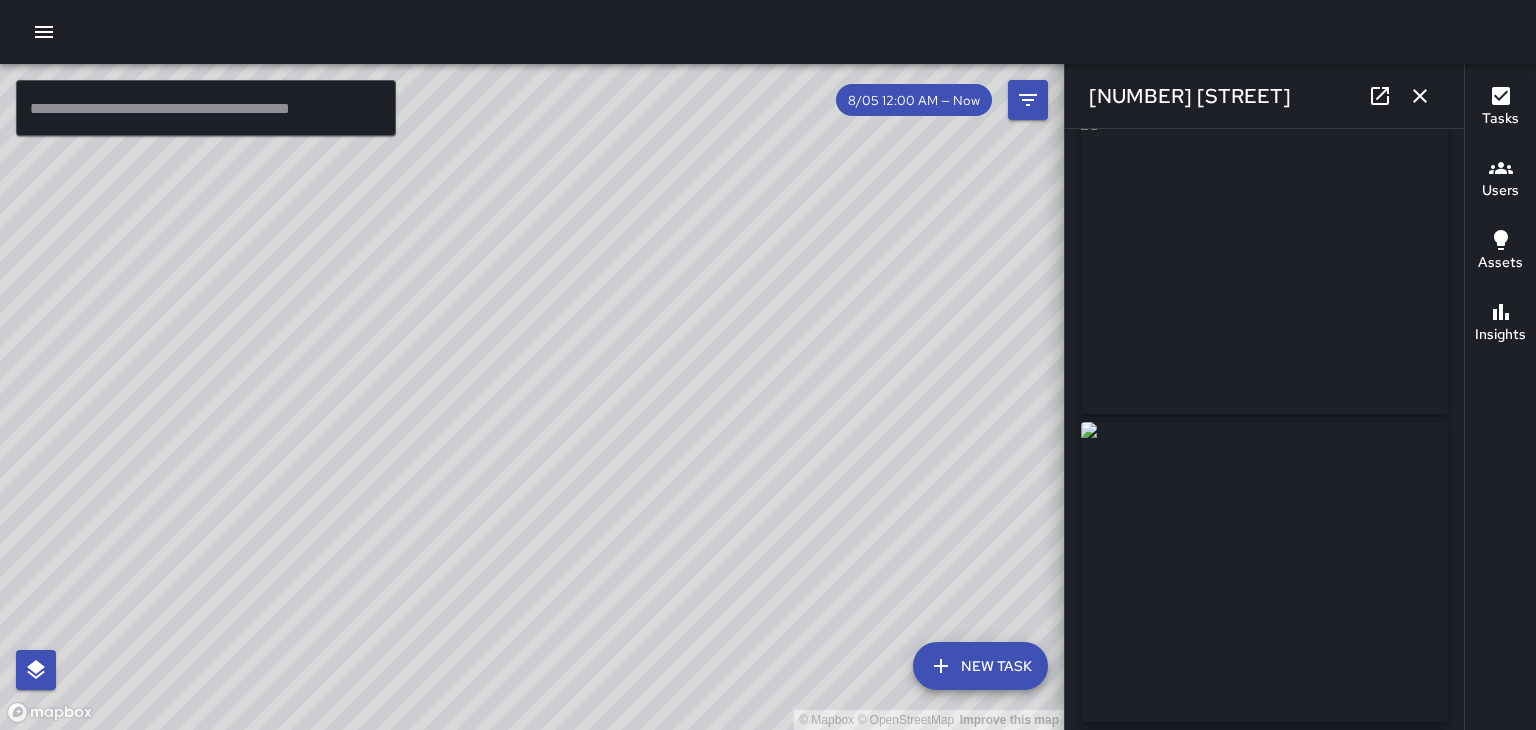 scroll, scrollTop: 28, scrollLeft: 0, axis: vertical 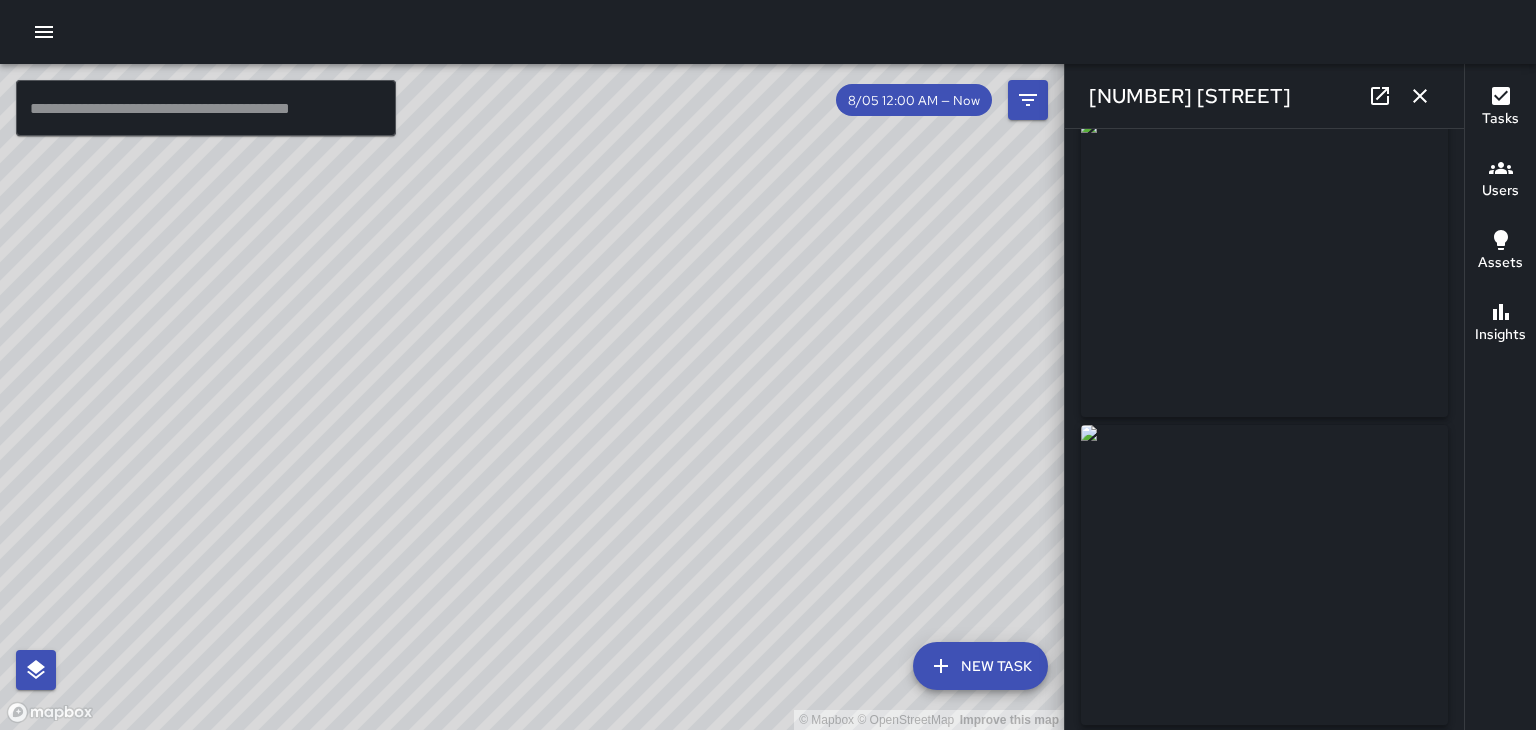 click at bounding box center (1420, 96) 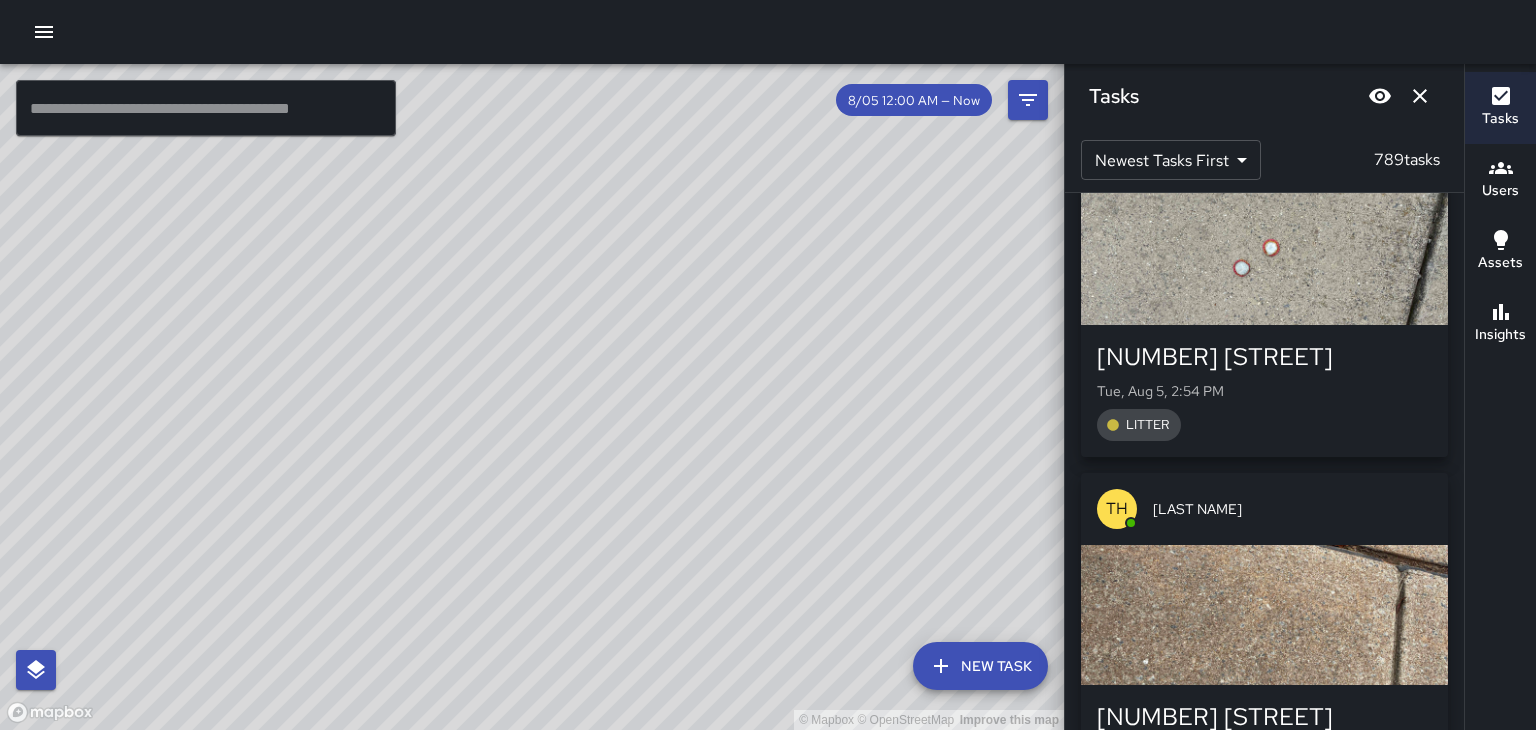 scroll, scrollTop: 191679, scrollLeft: 0, axis: vertical 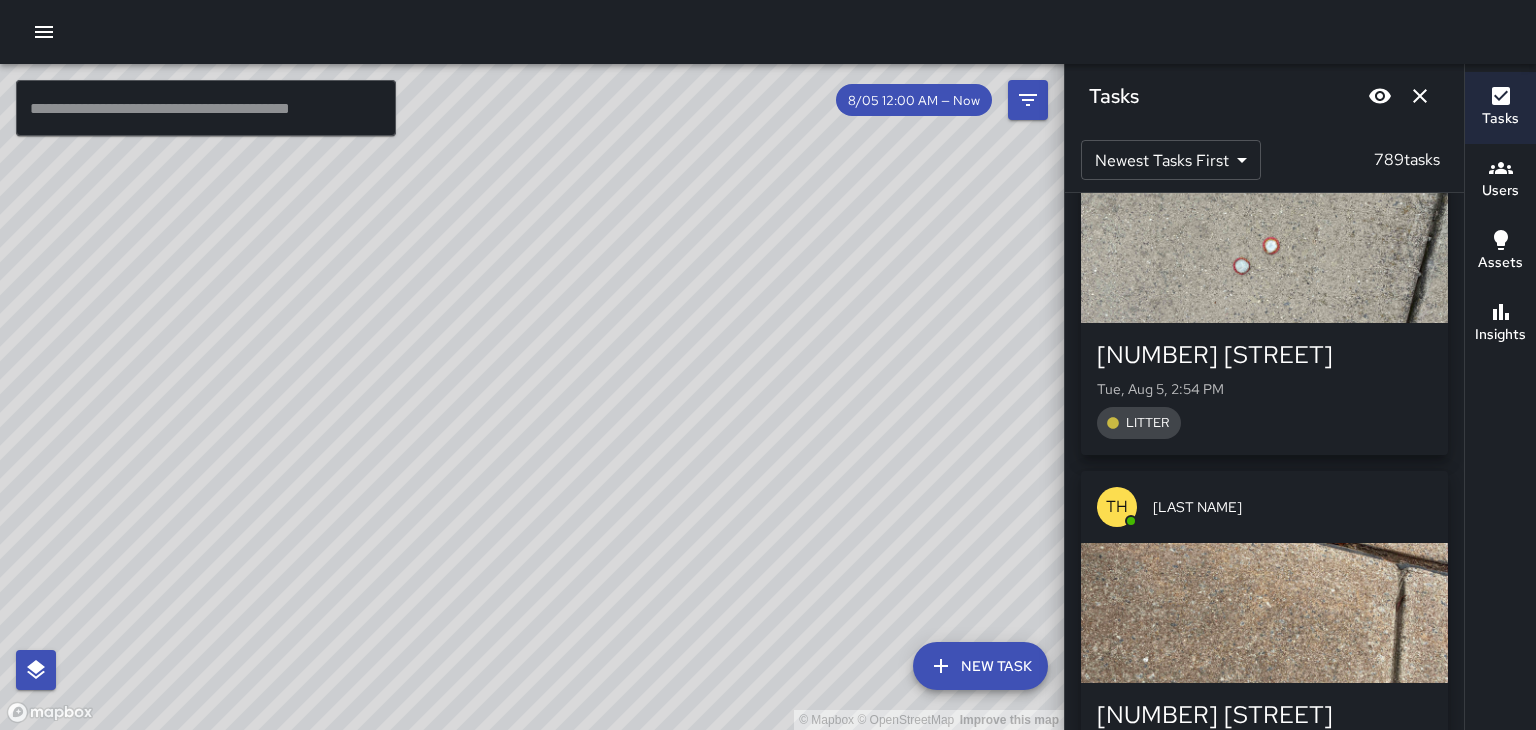 click at bounding box center (1264, 613) 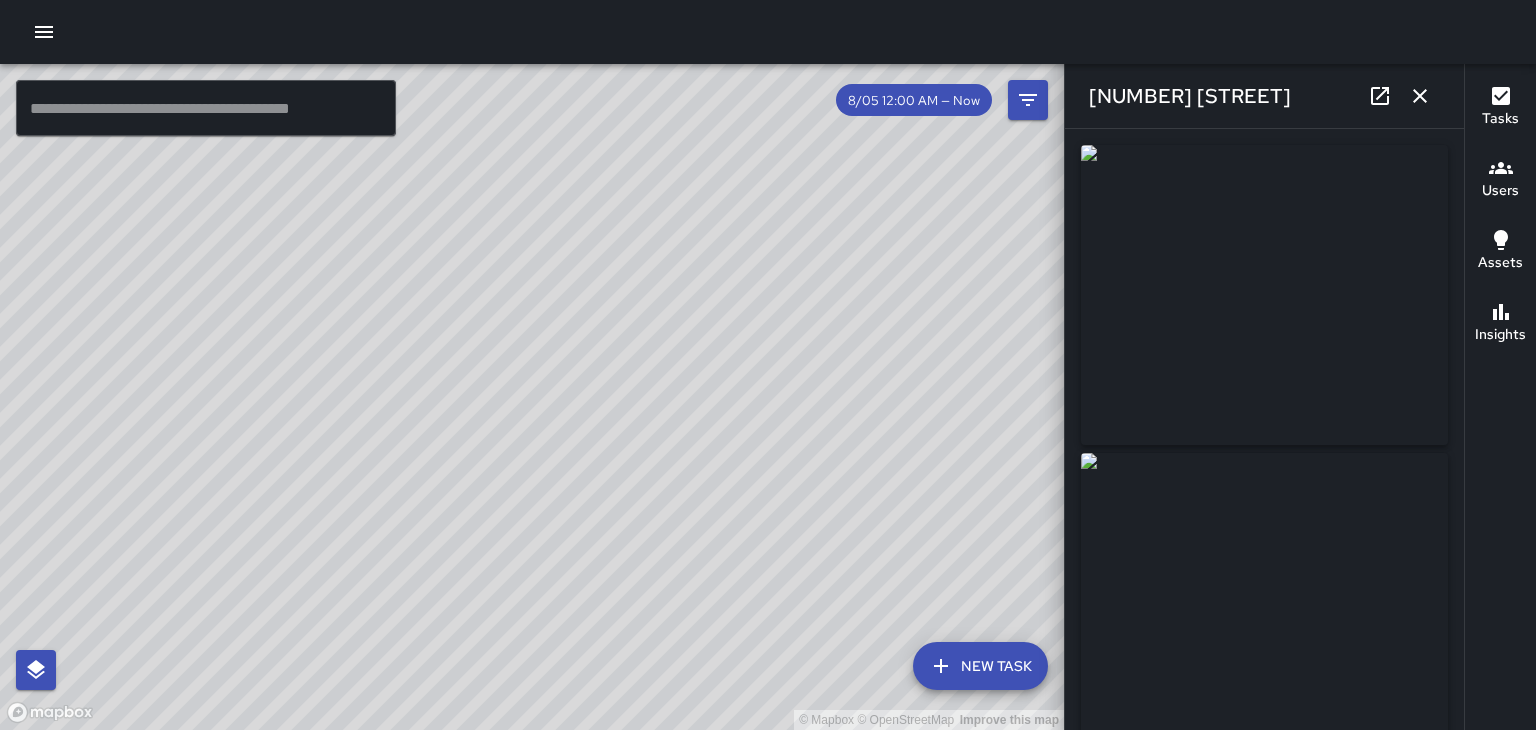 click 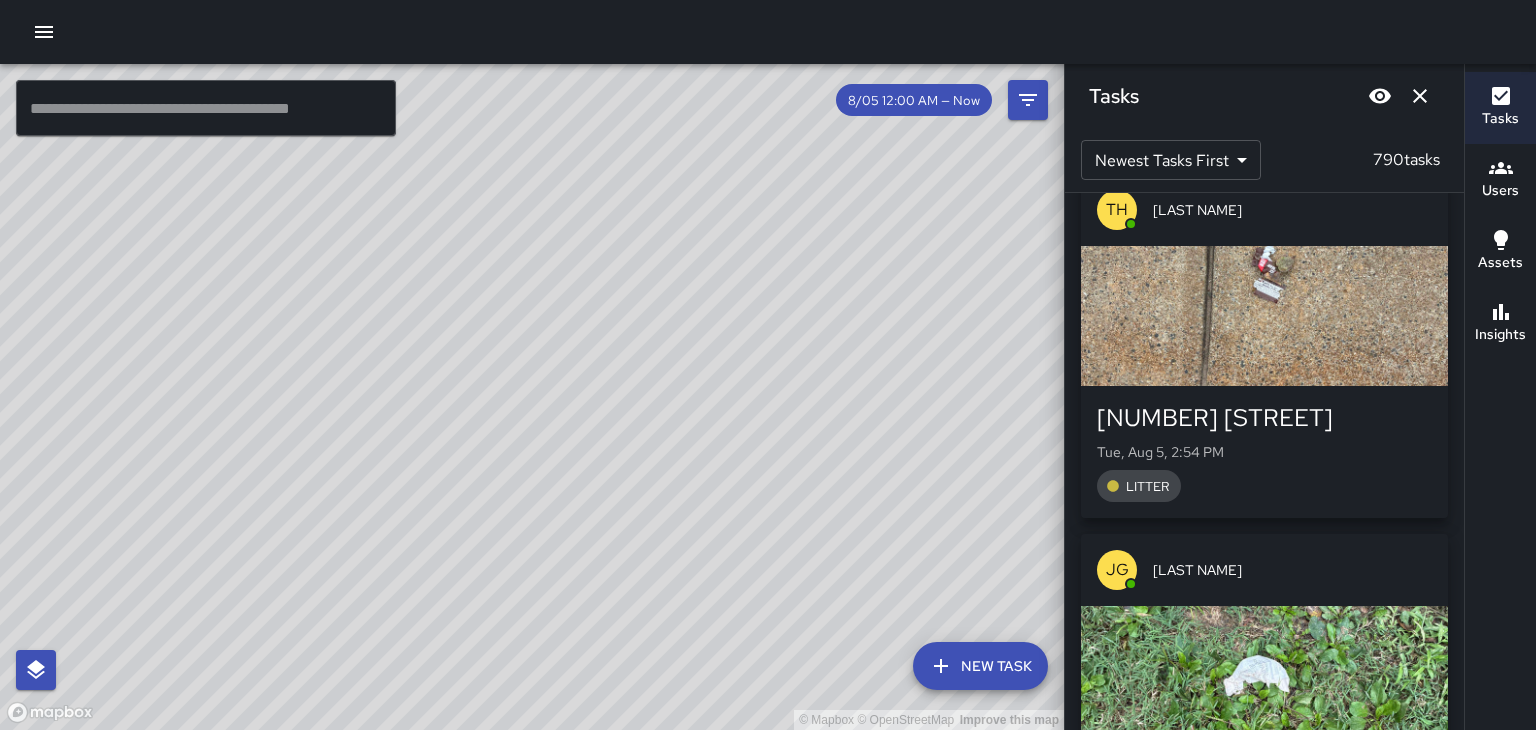 scroll, scrollTop: 193125, scrollLeft: 0, axis: vertical 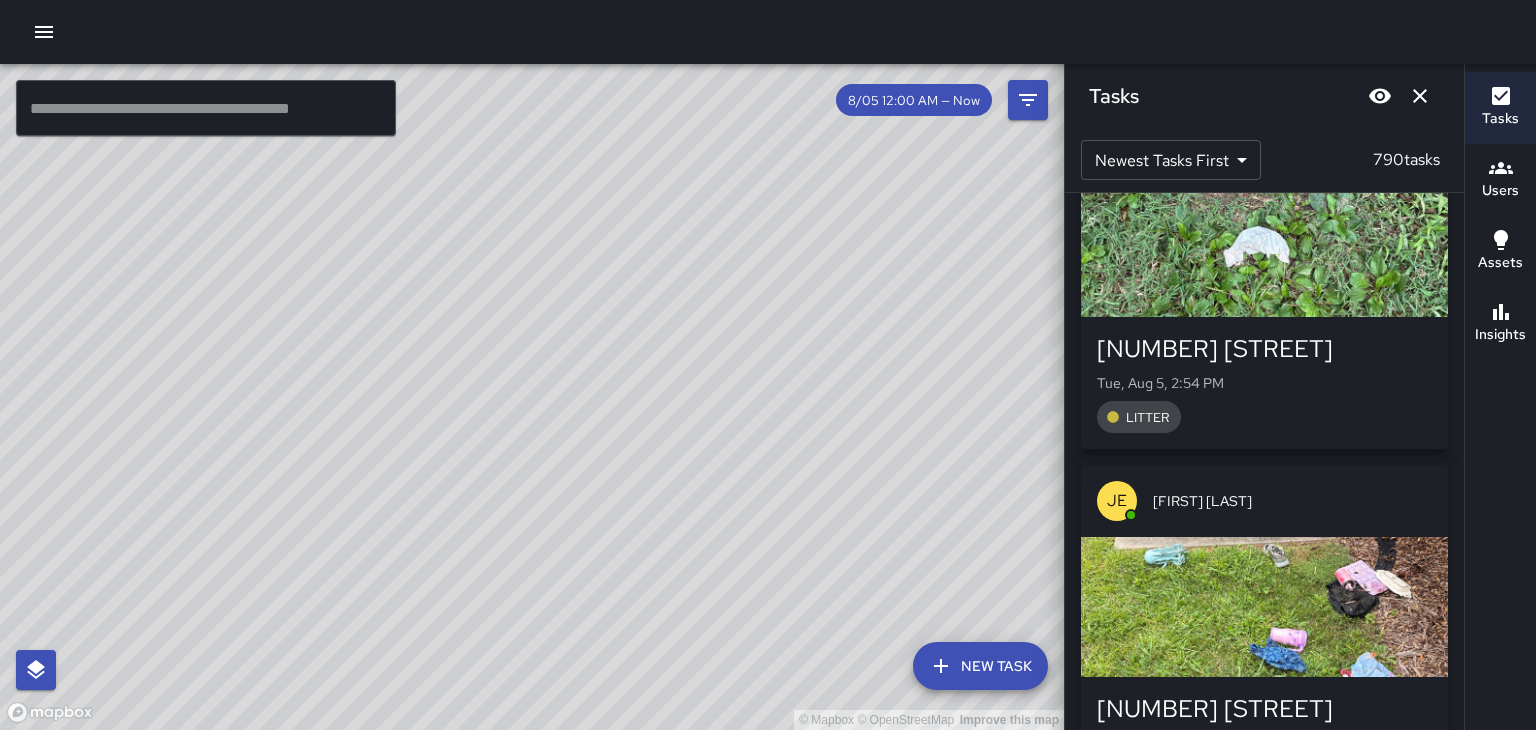 click on "[NUMBER] [STREET] [DAY], [MONTH] [DAY], [TIME] [TEXT]" at bounding box center [1264, 743] 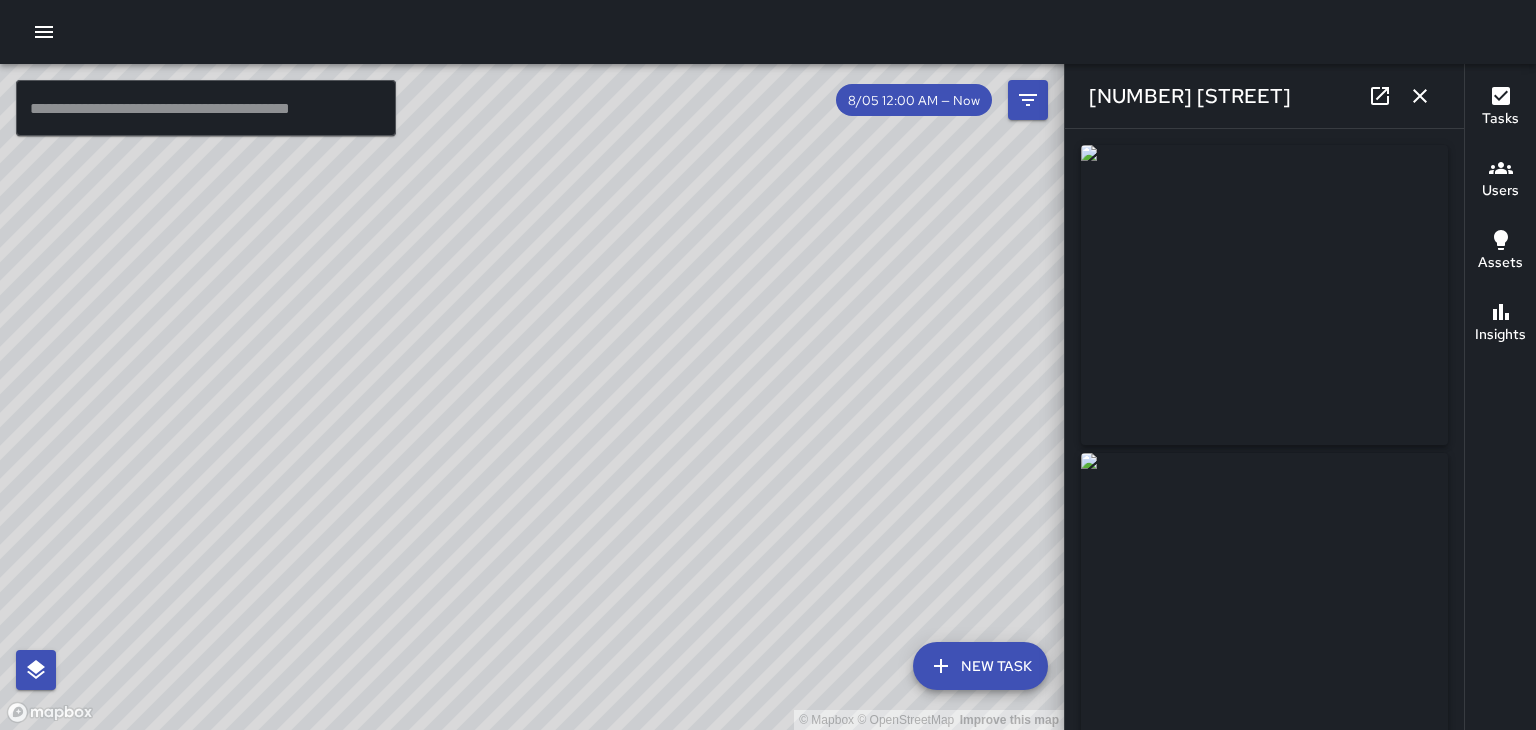 type on "**********" 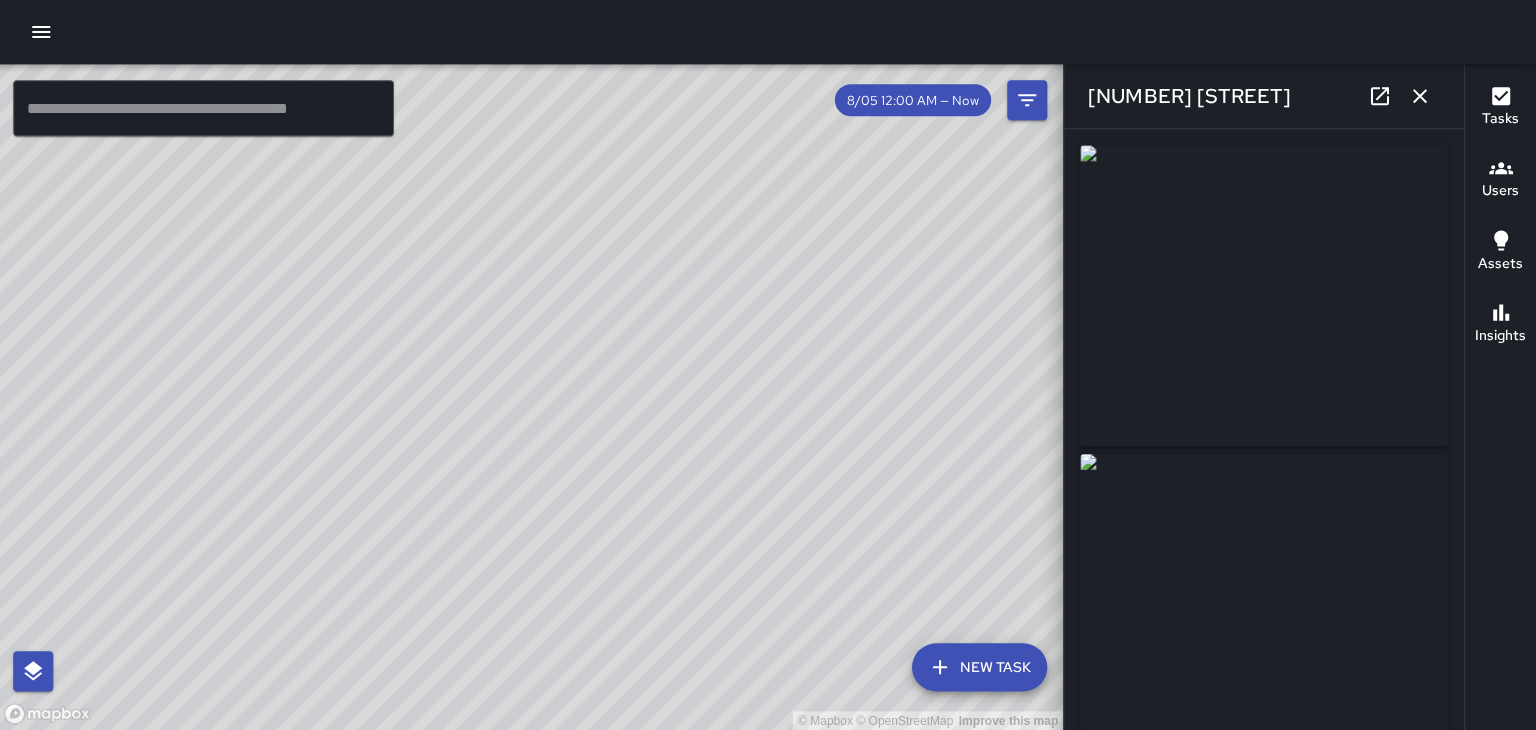 scroll, scrollTop: 3, scrollLeft: 0, axis: vertical 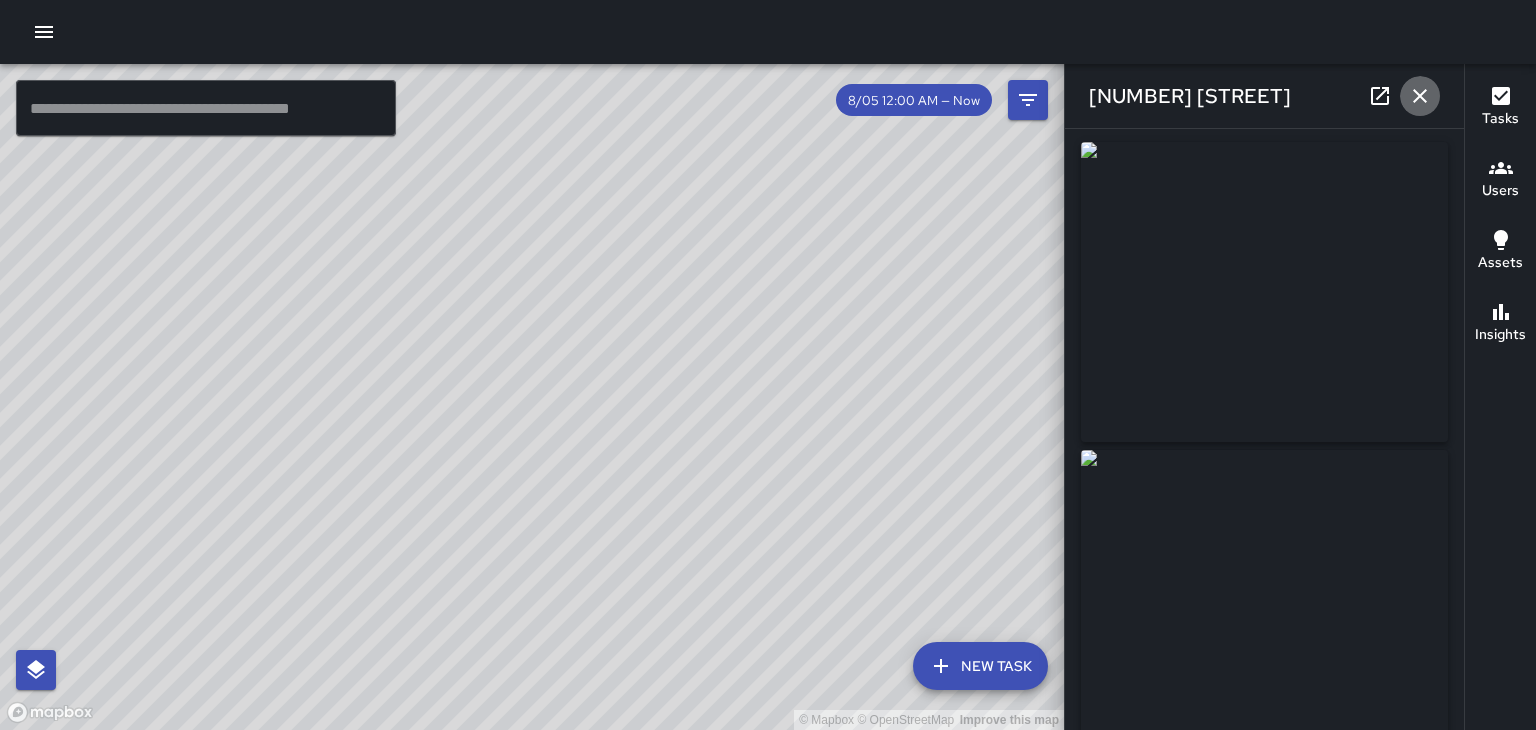 click 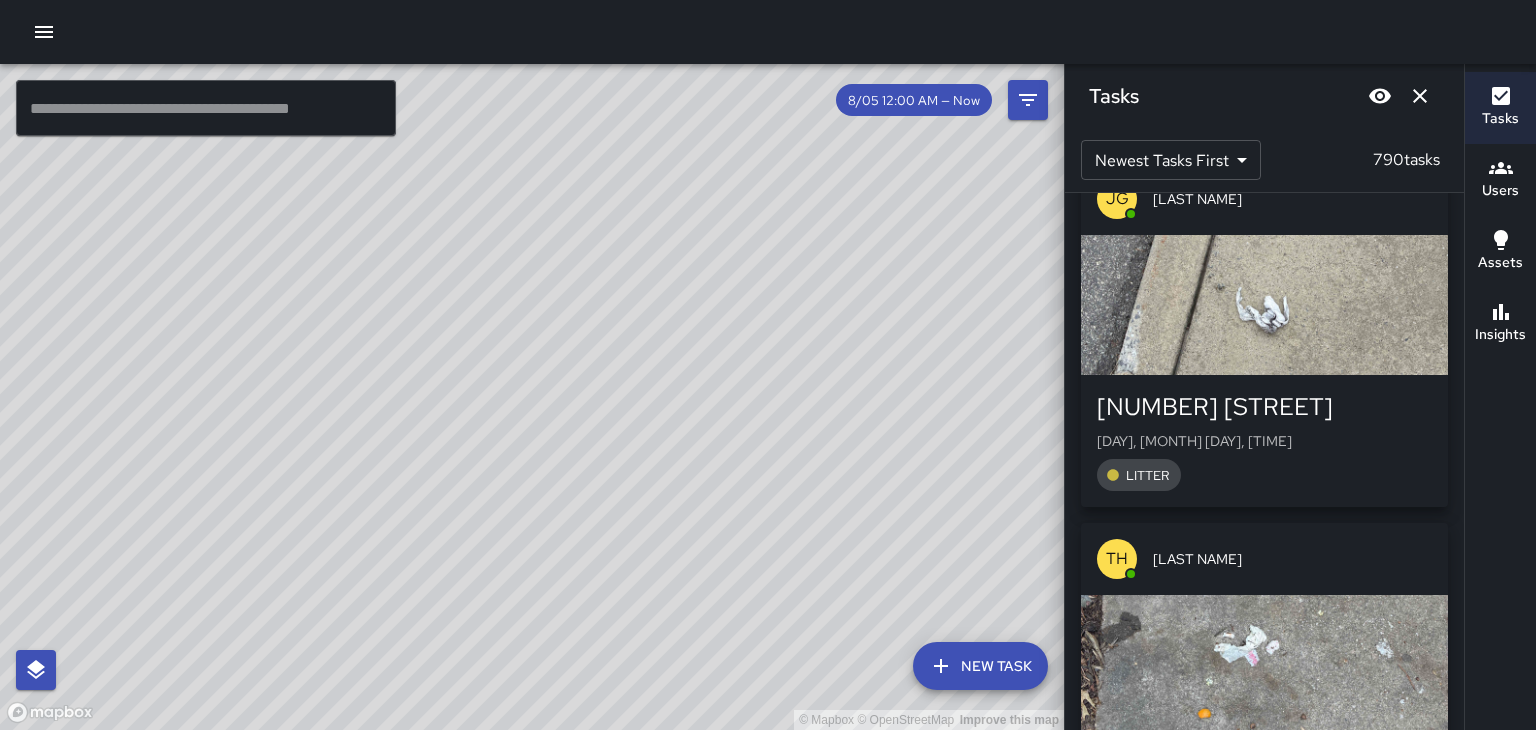 scroll, scrollTop: 195231, scrollLeft: 0, axis: vertical 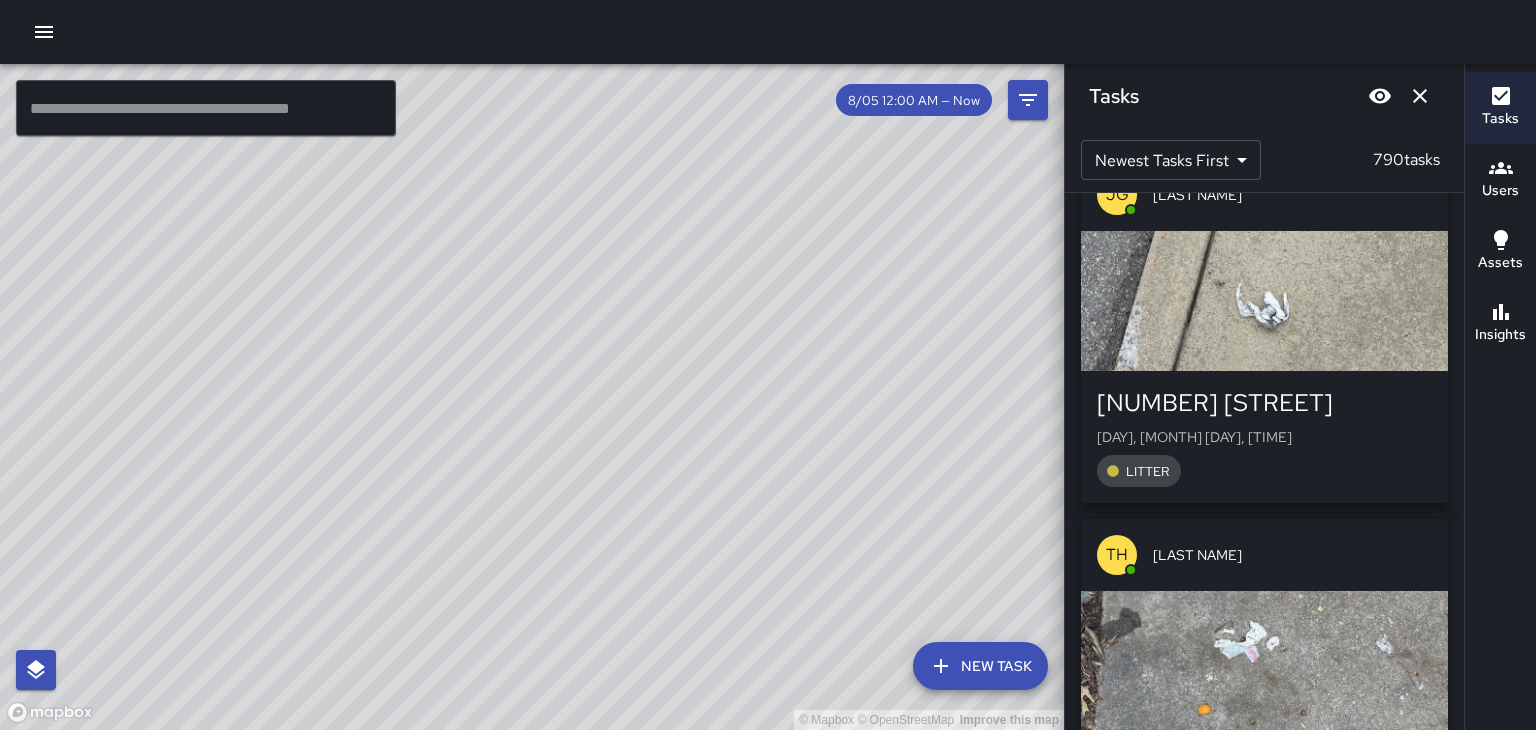 click at bounding box center (1264, 661) 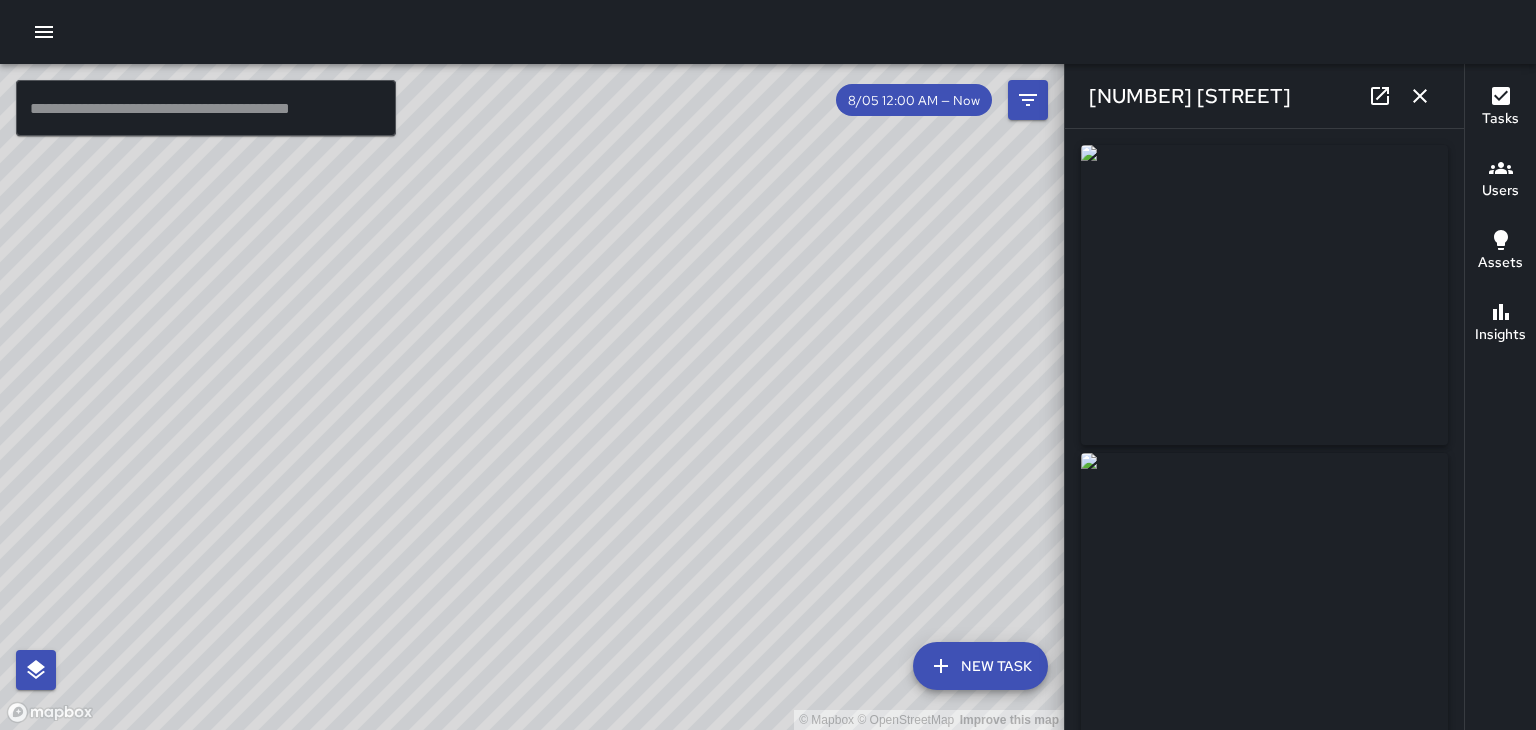 type on "**********" 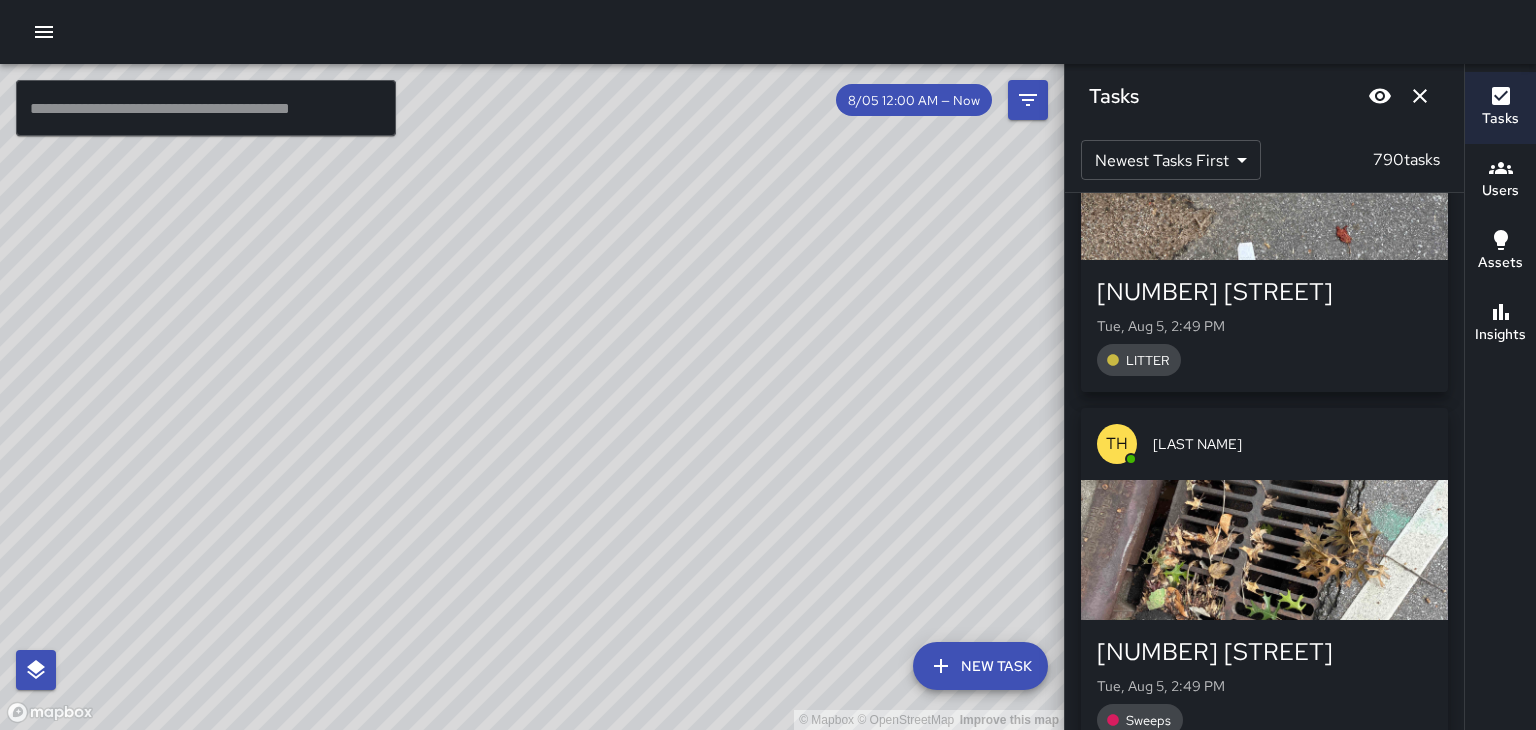 scroll, scrollTop: 196785, scrollLeft: 0, axis: vertical 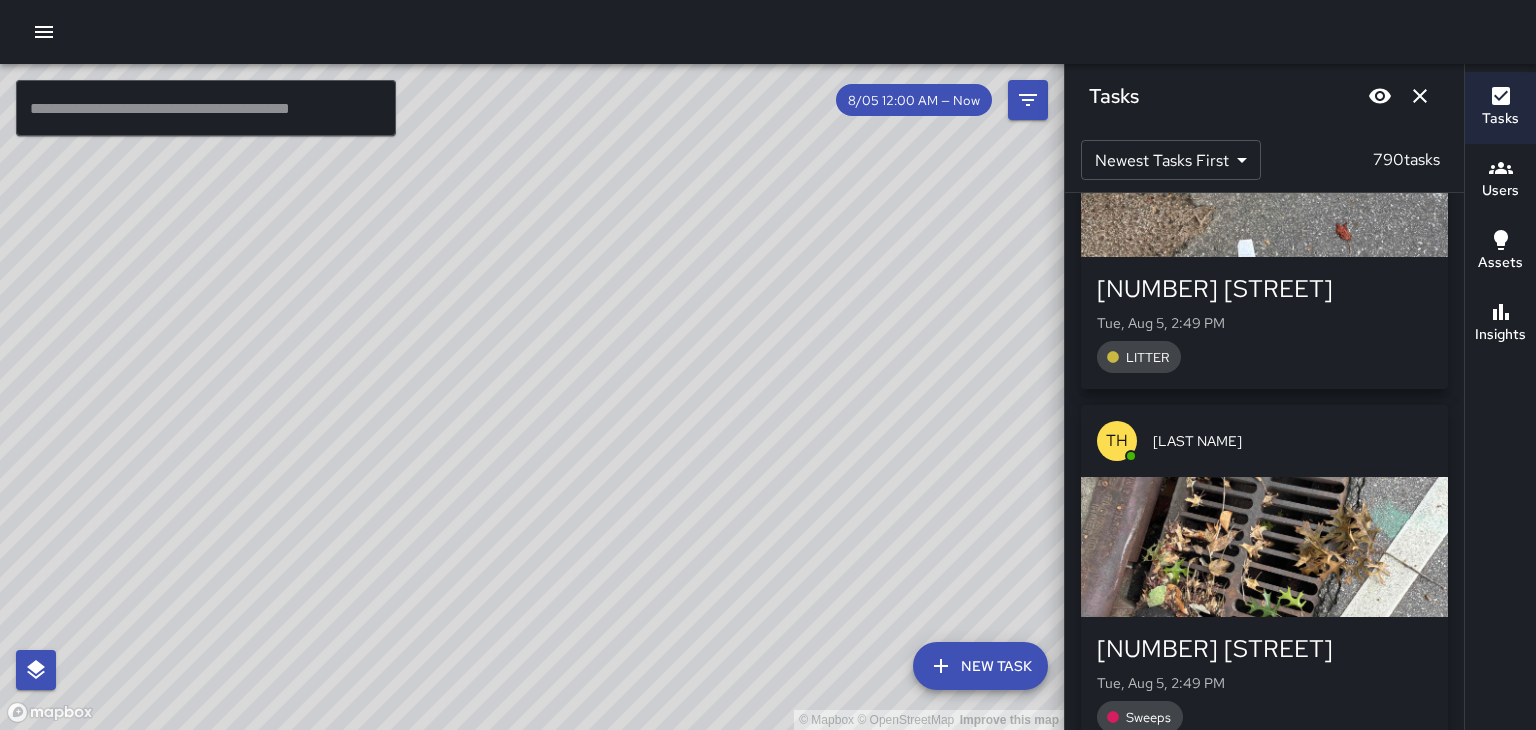 click at bounding box center (1264, 547) 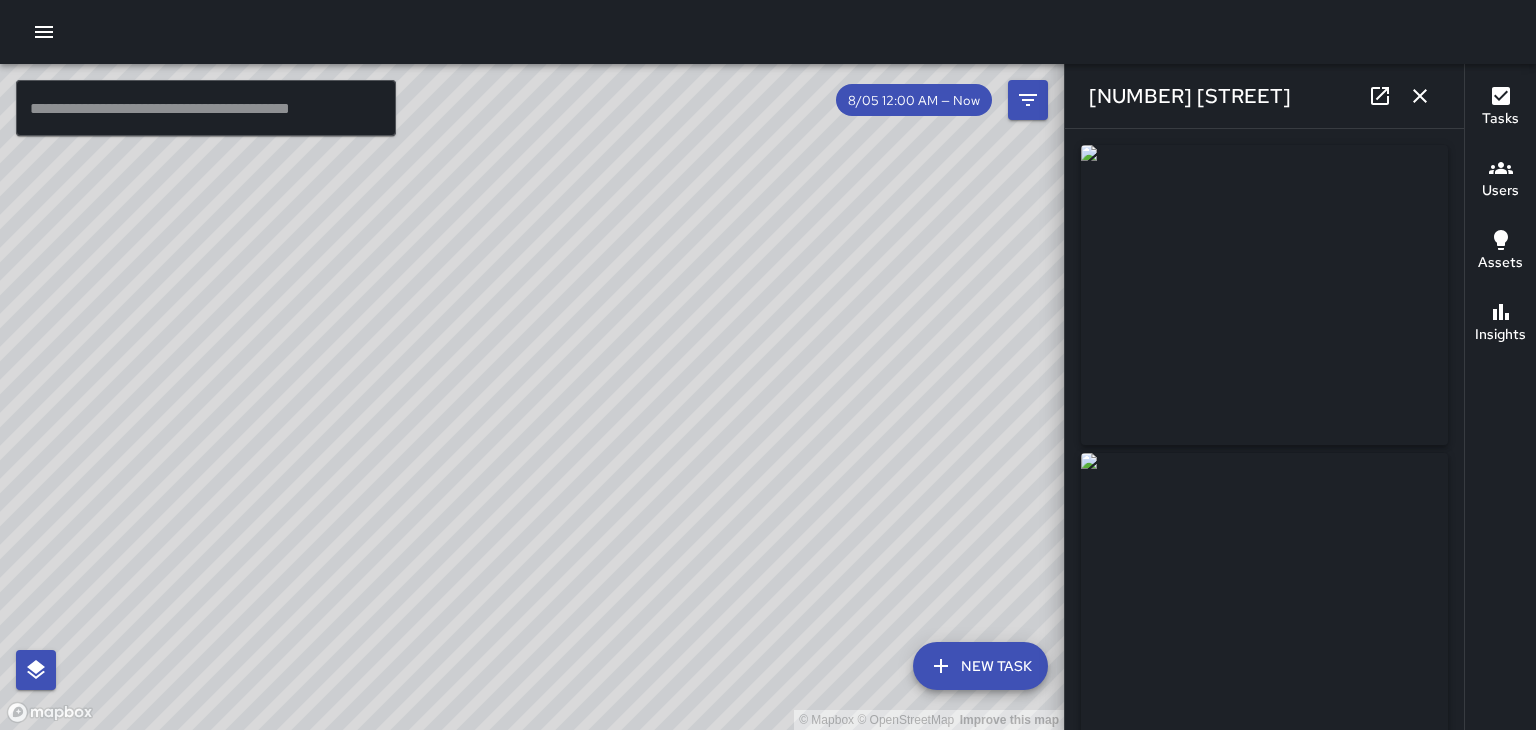 type on "**********" 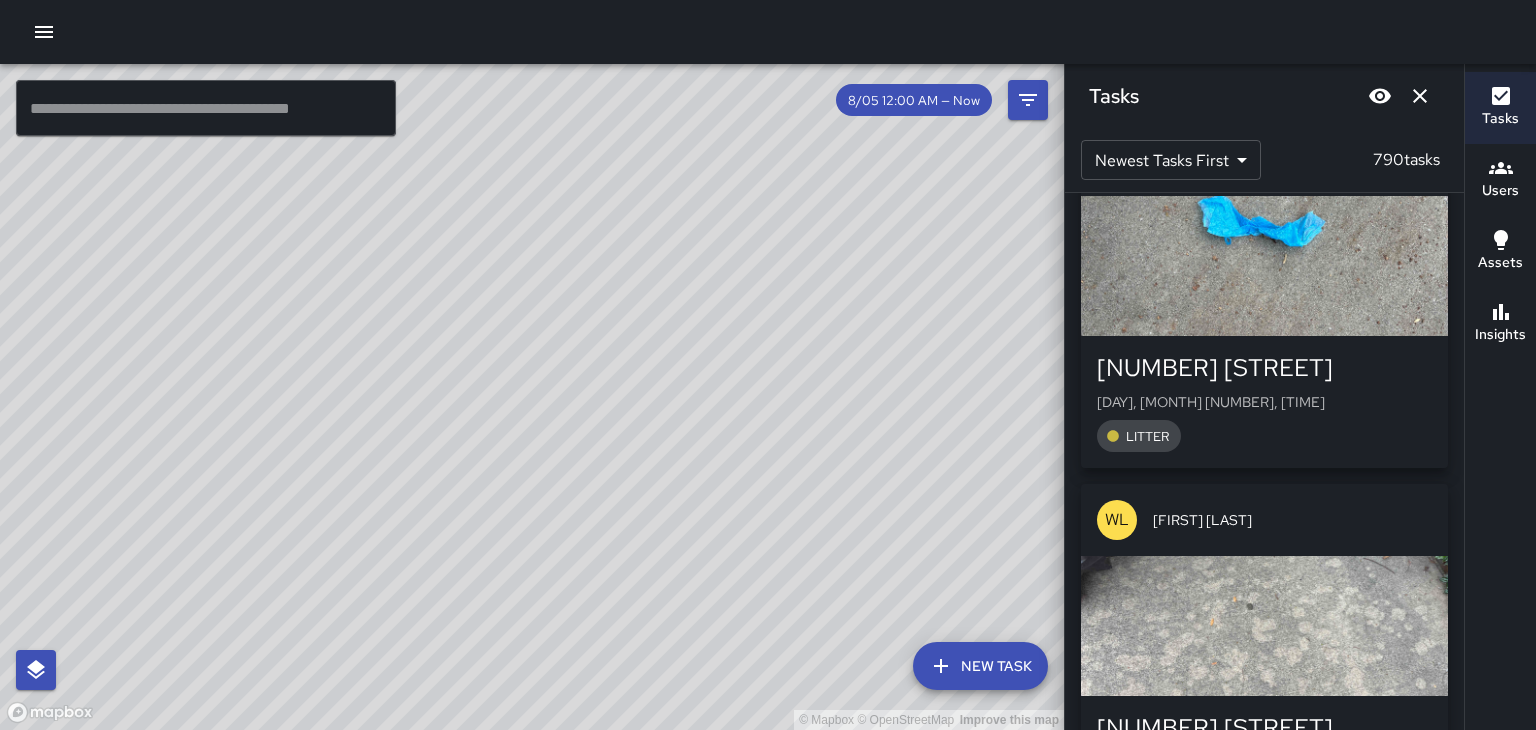 scroll, scrollTop: 198083, scrollLeft: 0, axis: vertical 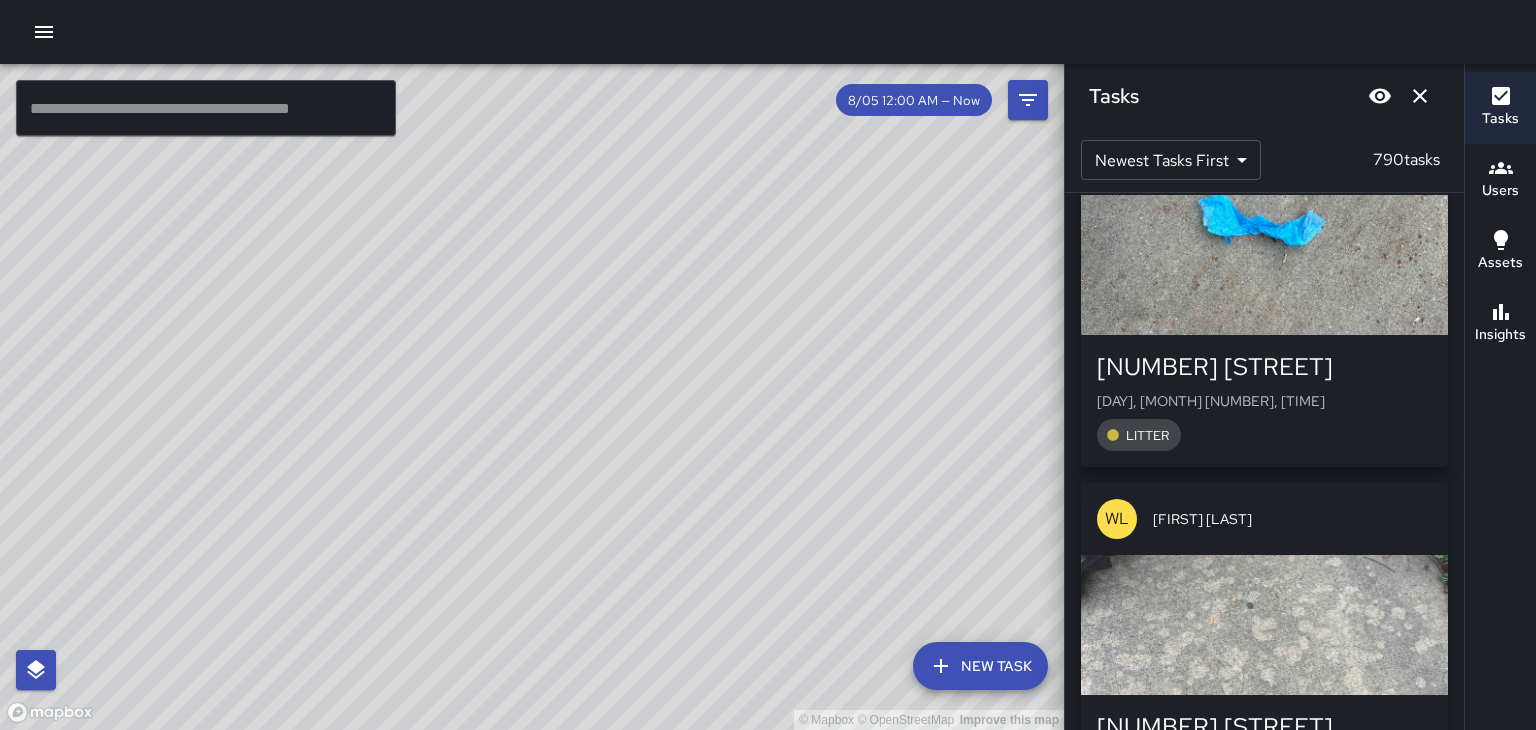 click at bounding box center [1264, 625] 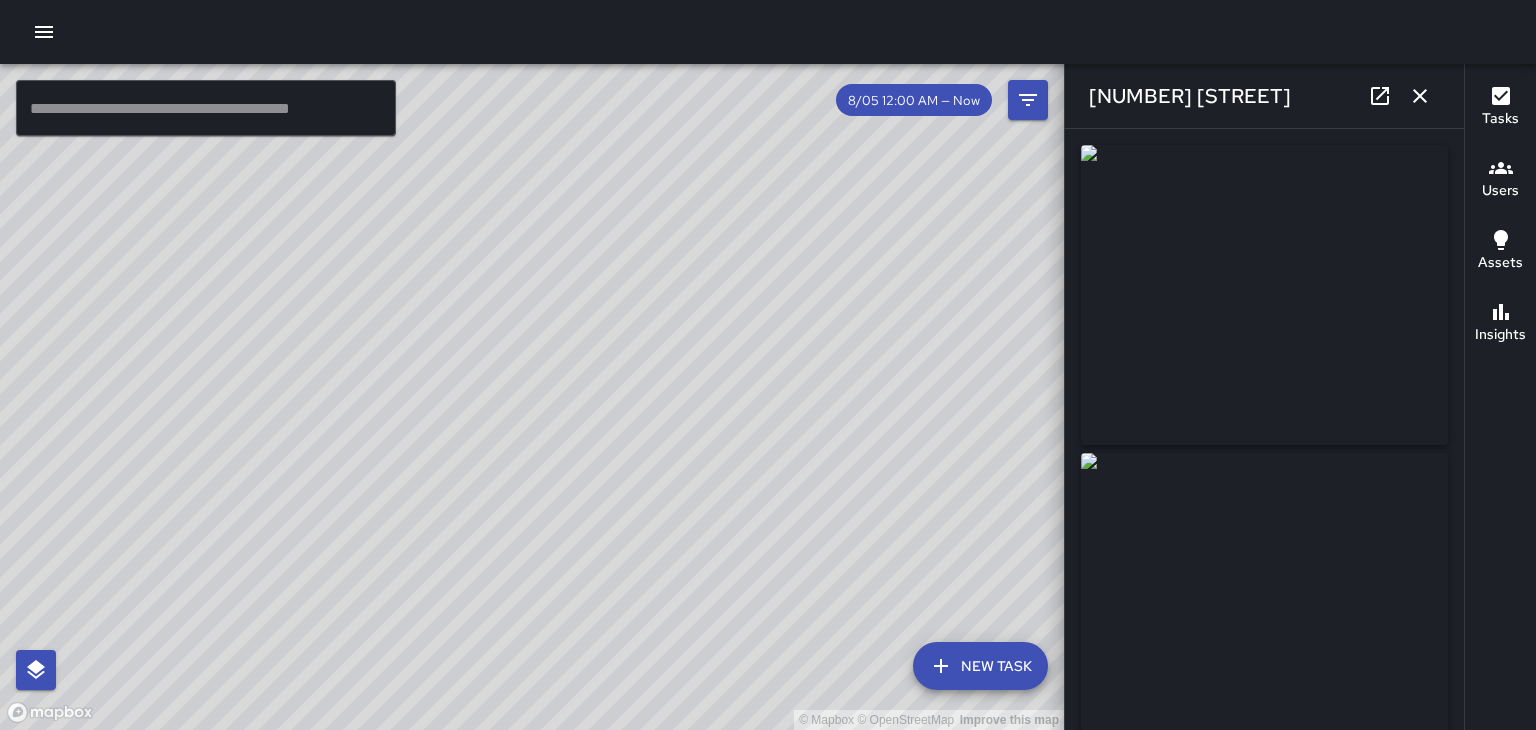 click 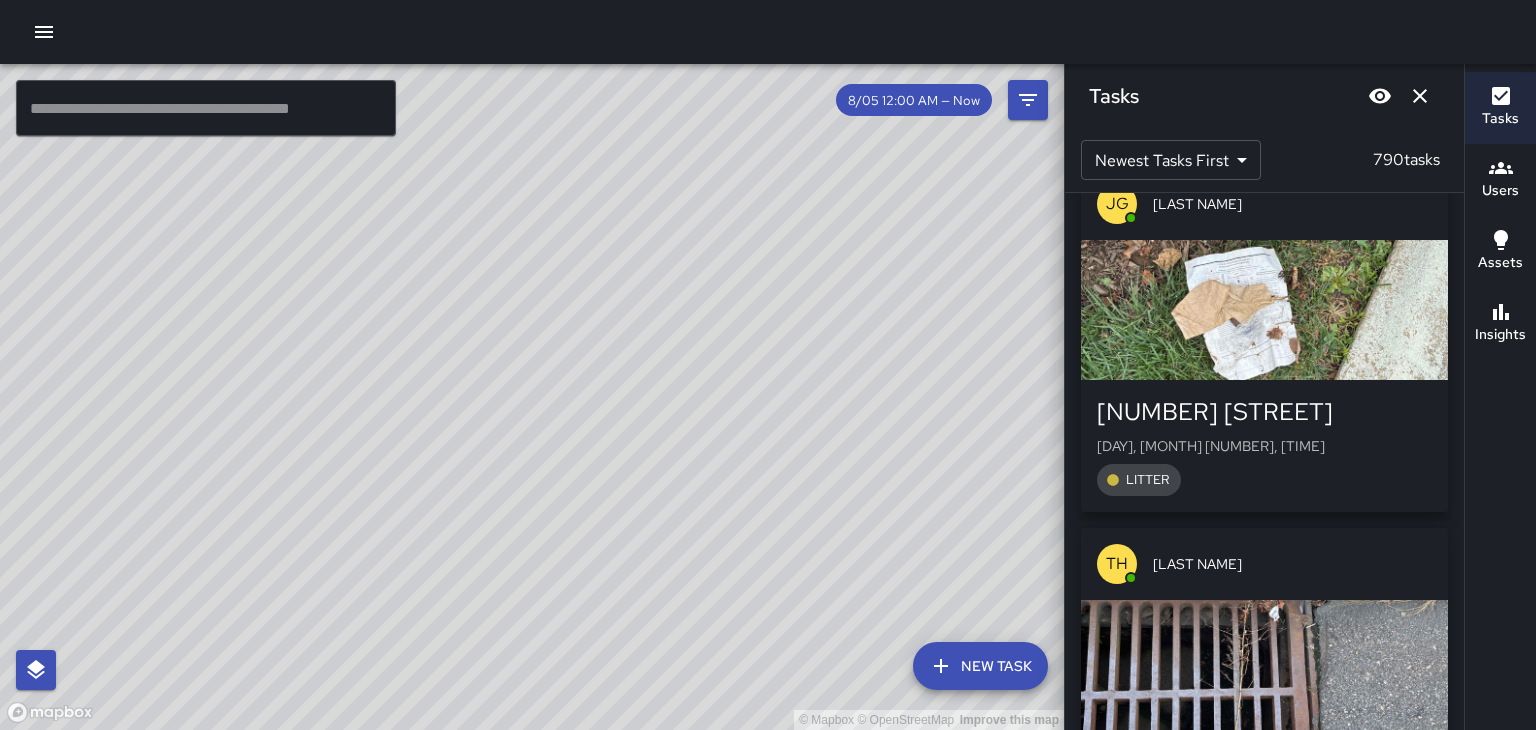 scroll, scrollTop: 199844, scrollLeft: 0, axis: vertical 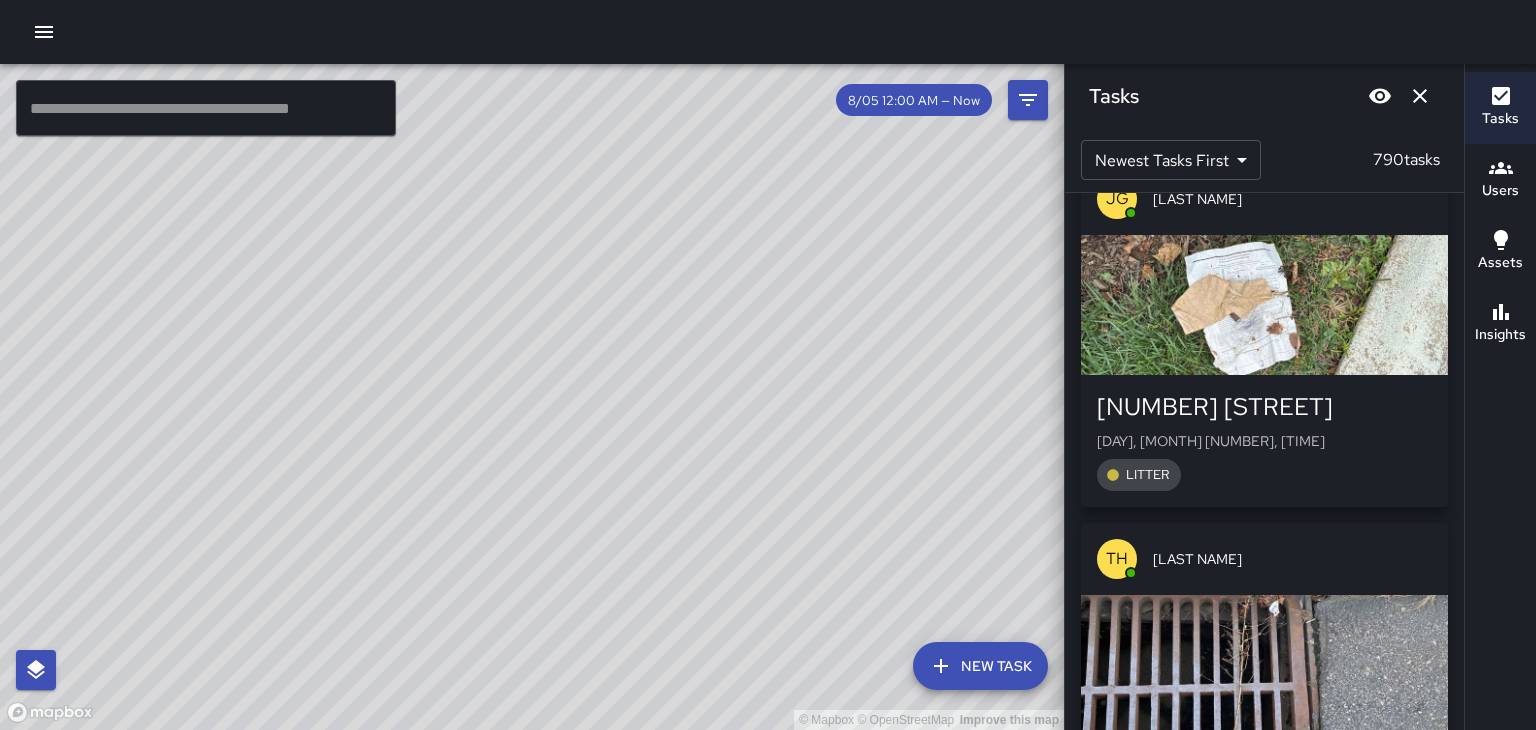 click at bounding box center [1264, 665] 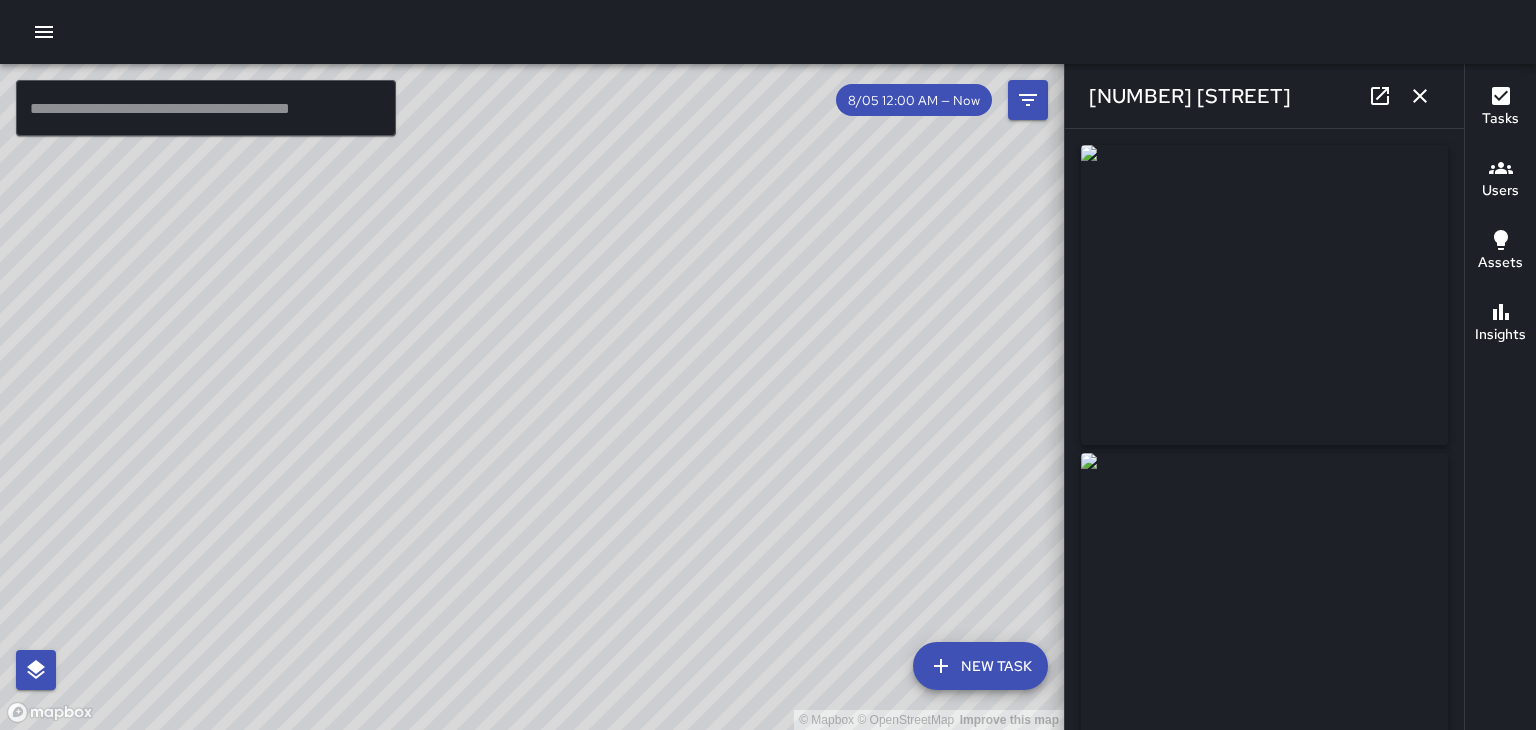 click 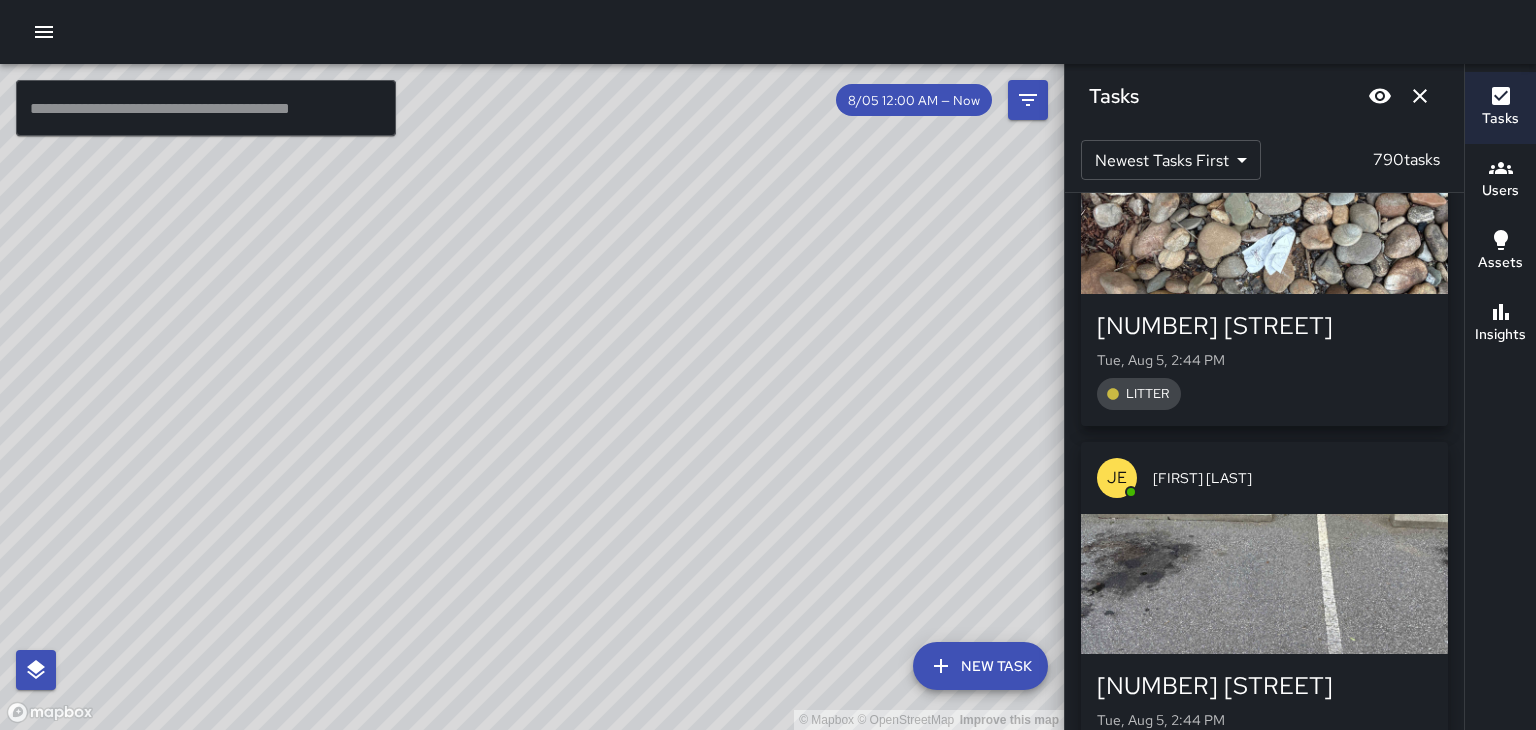 scroll, scrollTop: 201734, scrollLeft: 0, axis: vertical 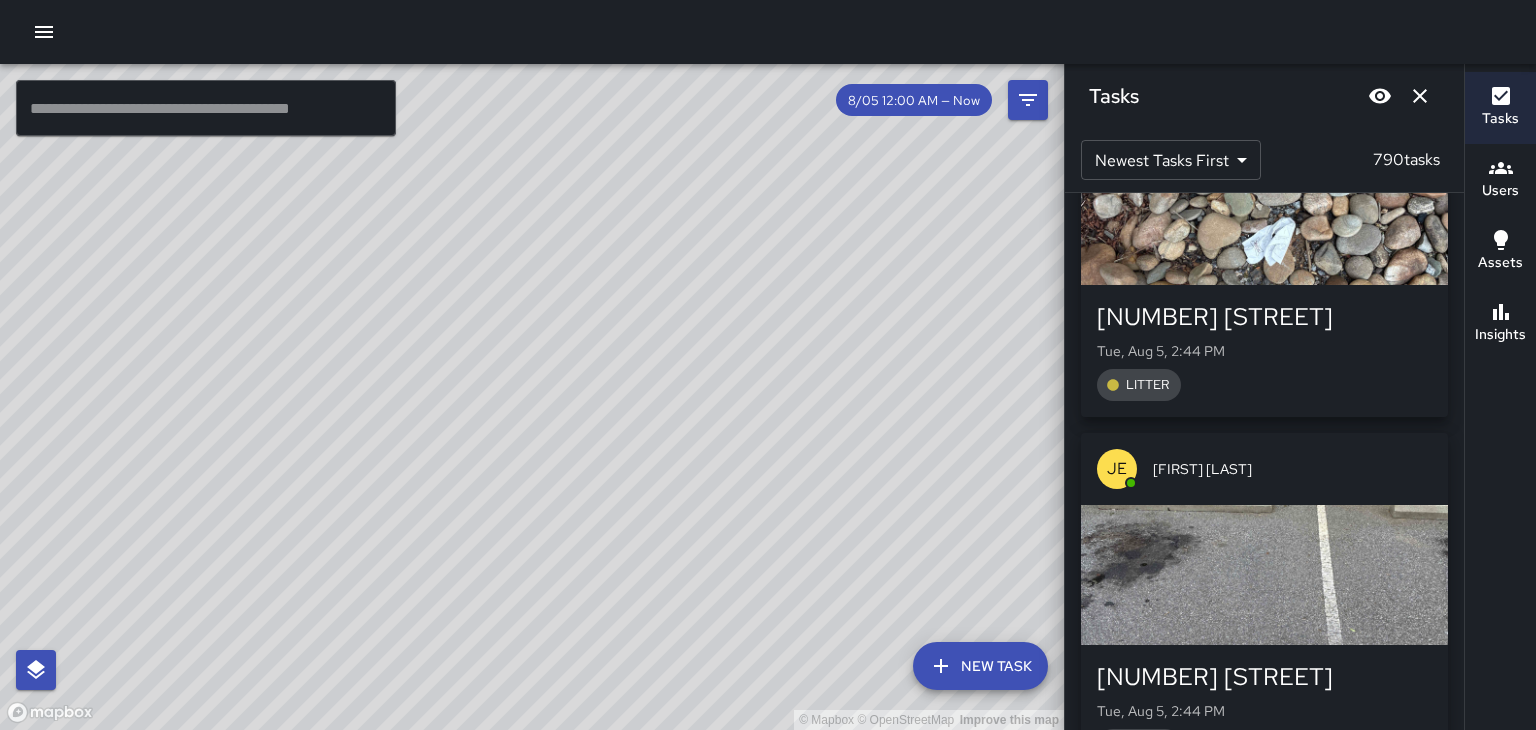 click on "[NUMBER] [STREET] [DAY], [MONTH] [NUMBER], [TIME] LITTER" at bounding box center [1264, 711] 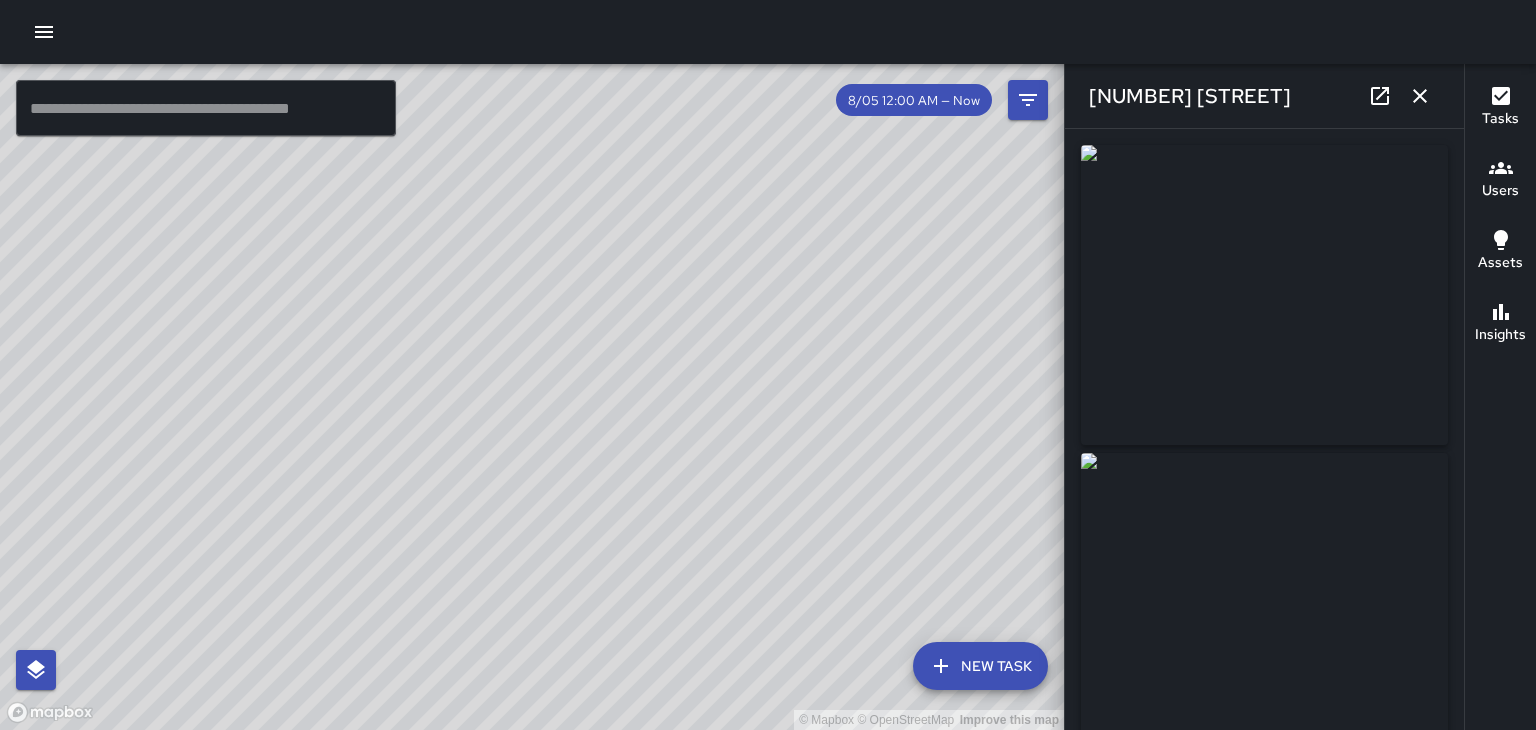 scroll, scrollTop: 202094, scrollLeft: 0, axis: vertical 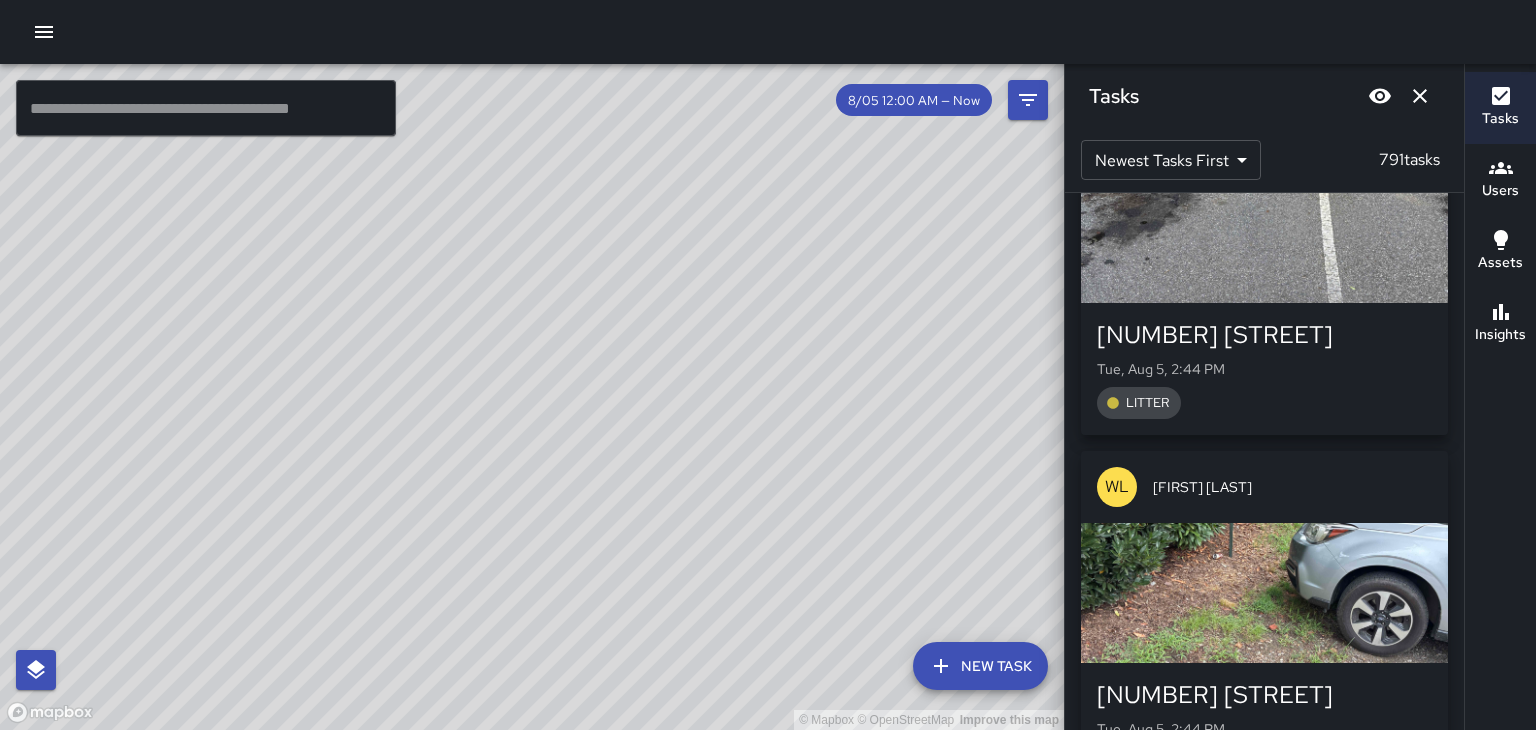 click on "[NUMBER] [STREET] [DAY], [MONTH] [NUMBER], [TIME] LITTER" at bounding box center [1264, 729] 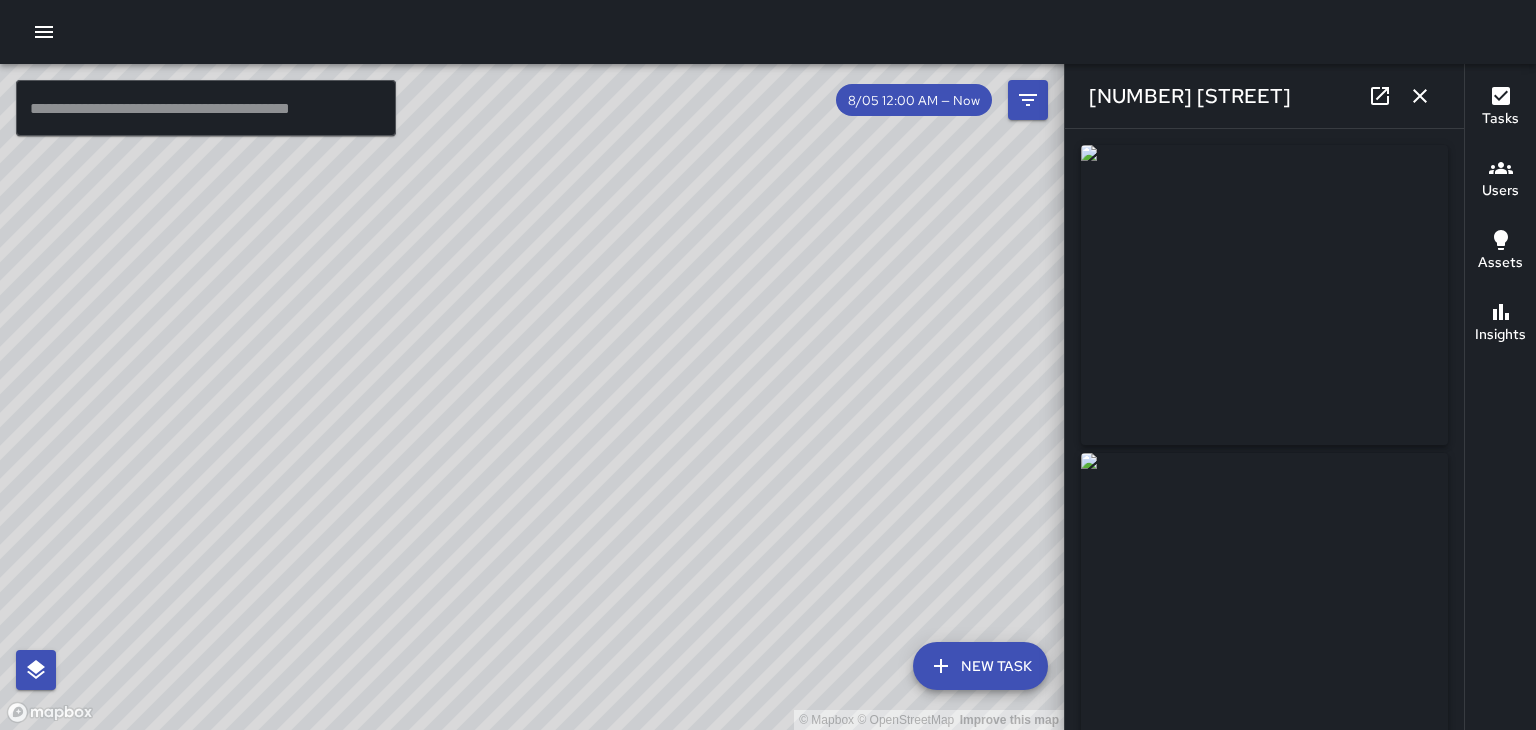 type on "**********" 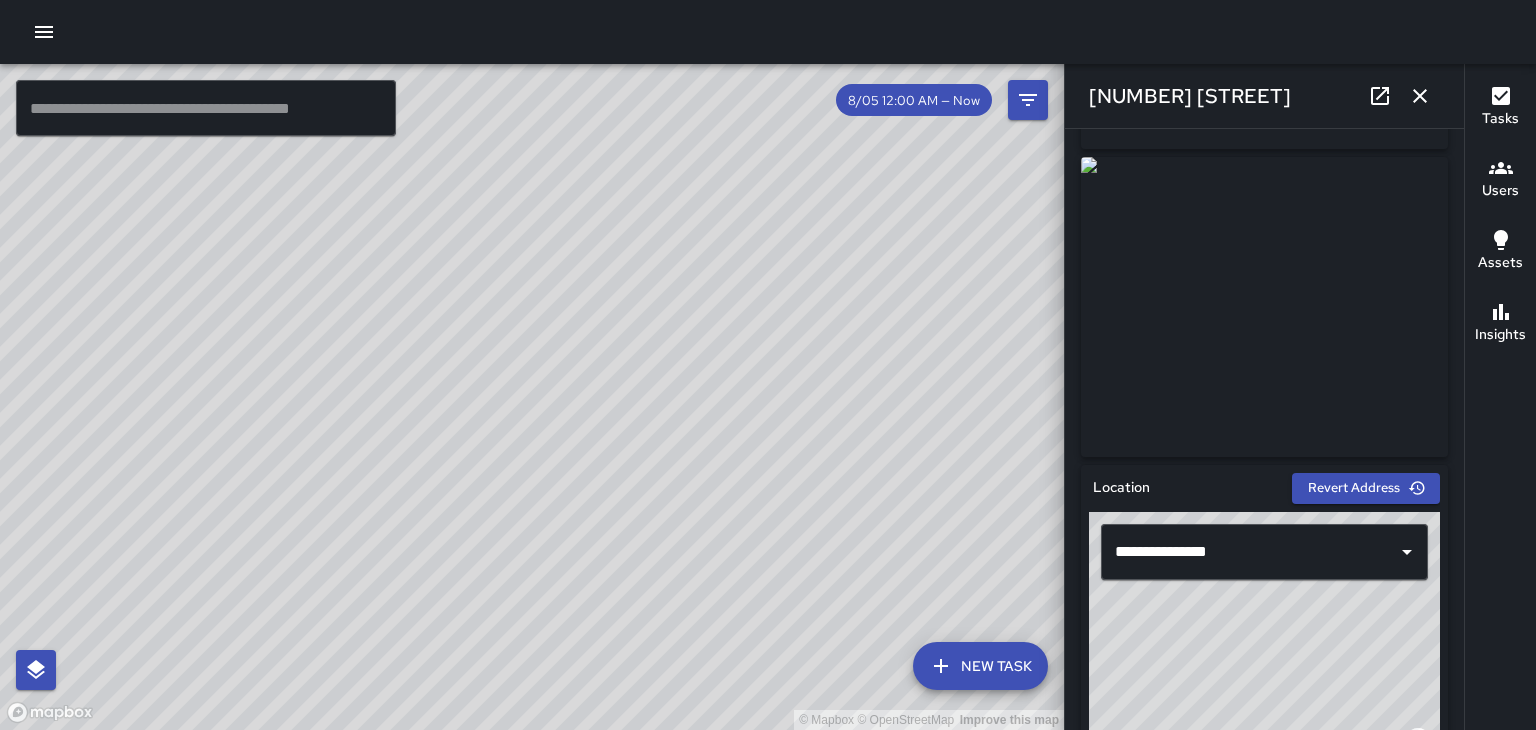 scroll, scrollTop: 93, scrollLeft: 0, axis: vertical 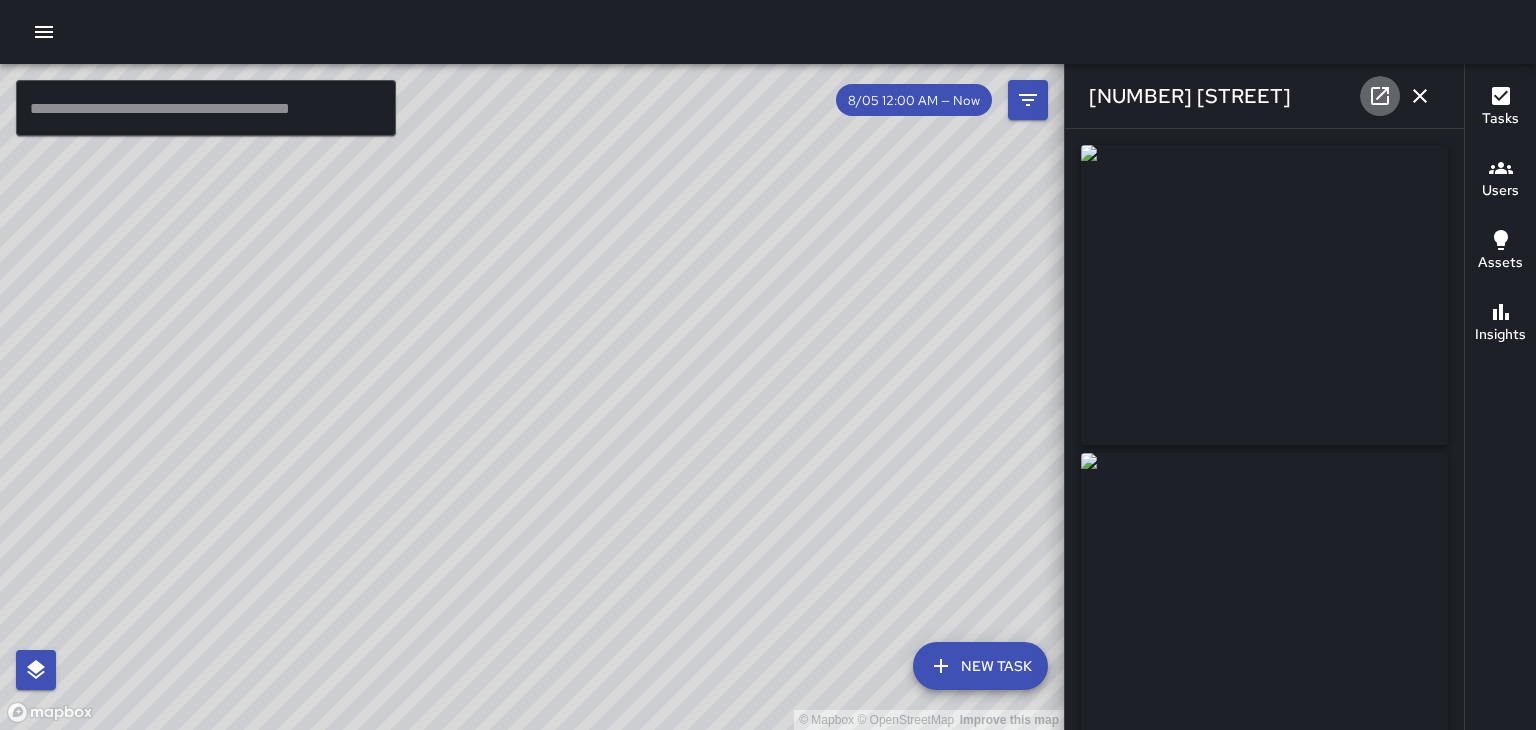 click 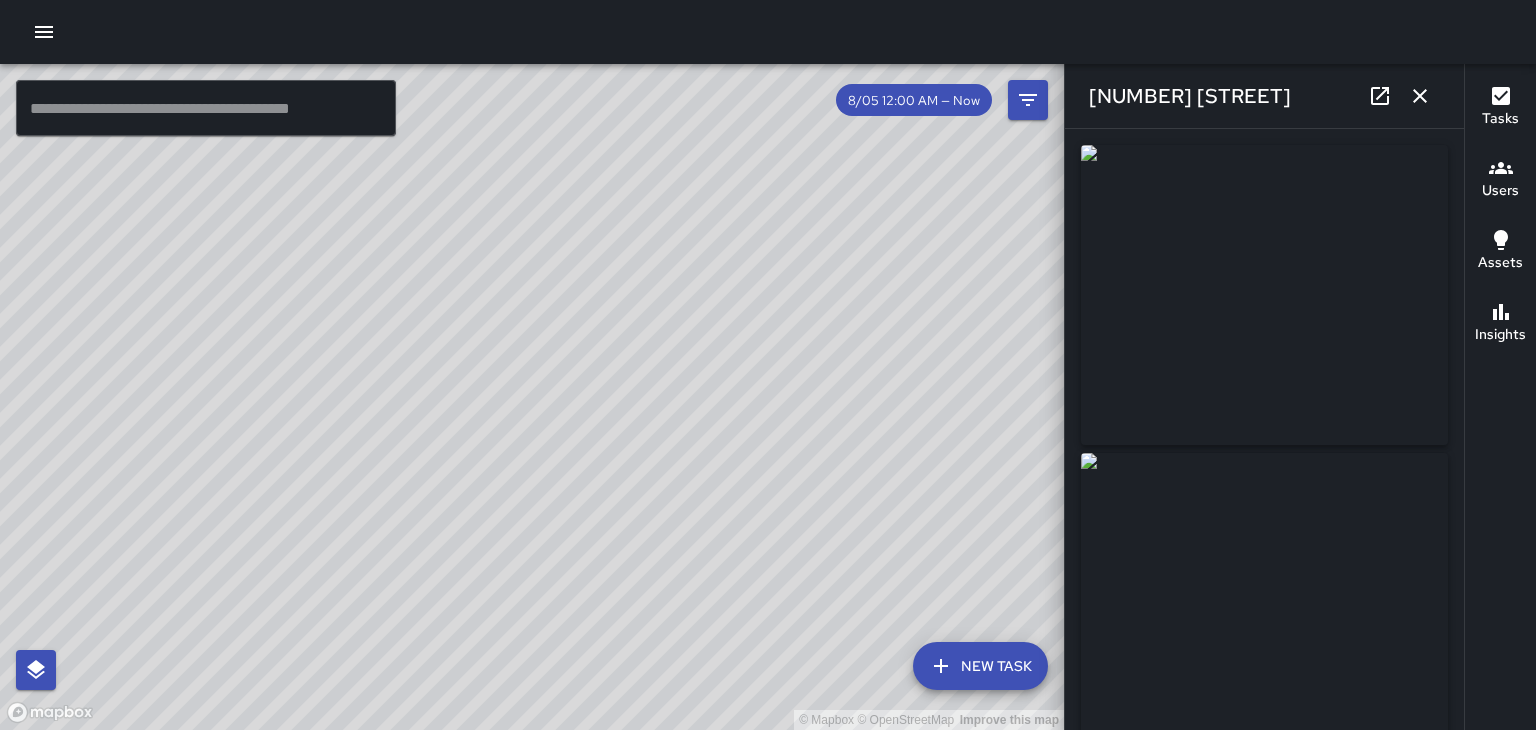 click 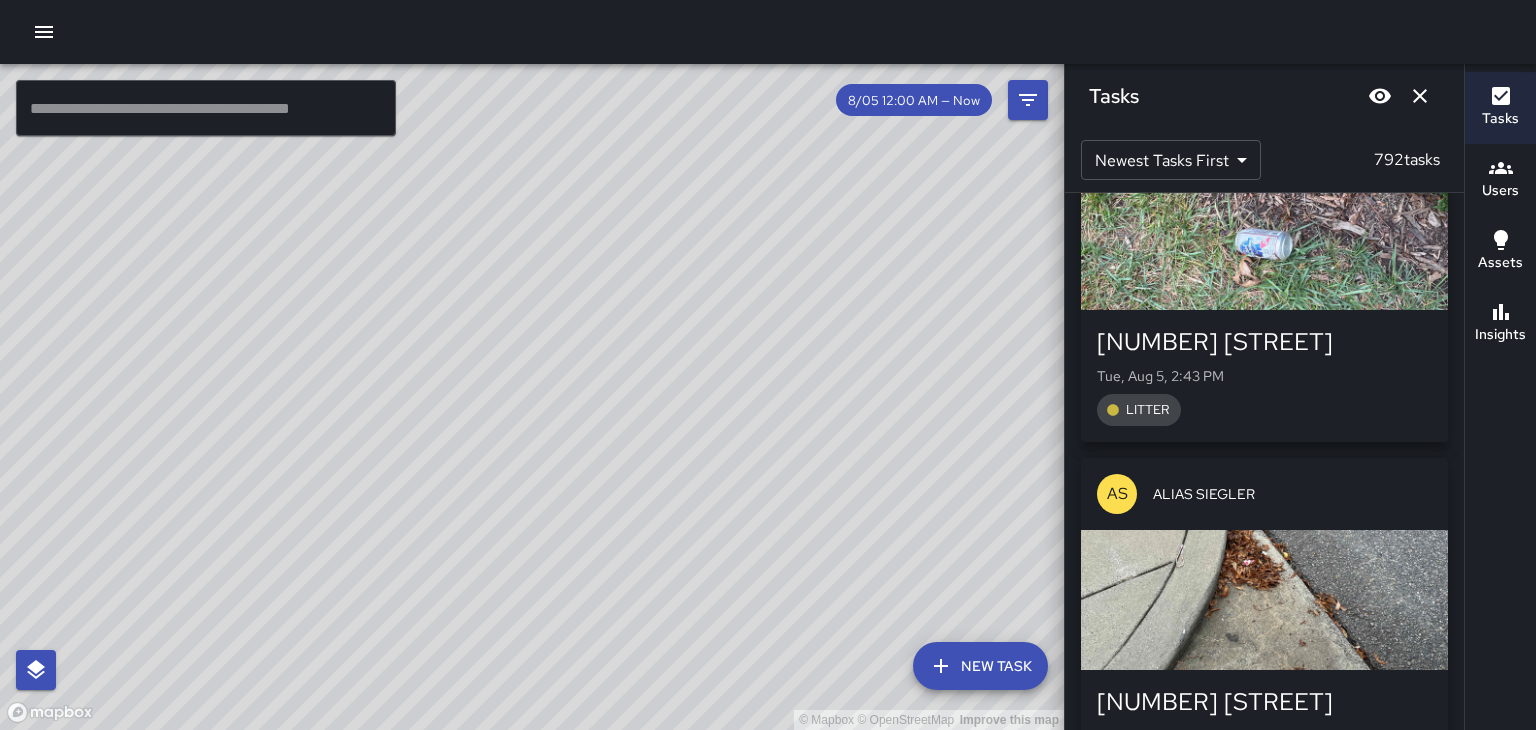 scroll, scrollTop: 203516, scrollLeft: 0, axis: vertical 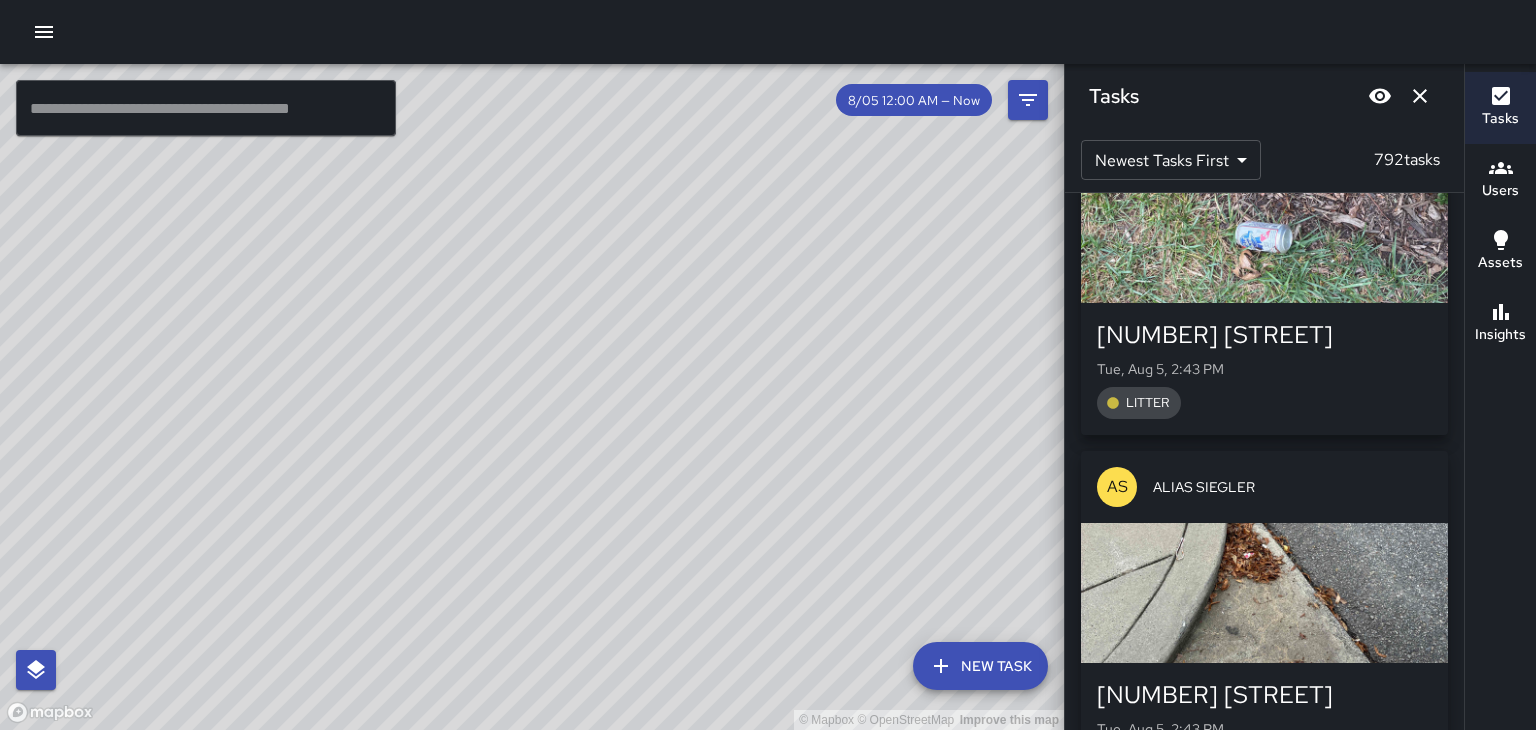 click at bounding box center (1264, 593) 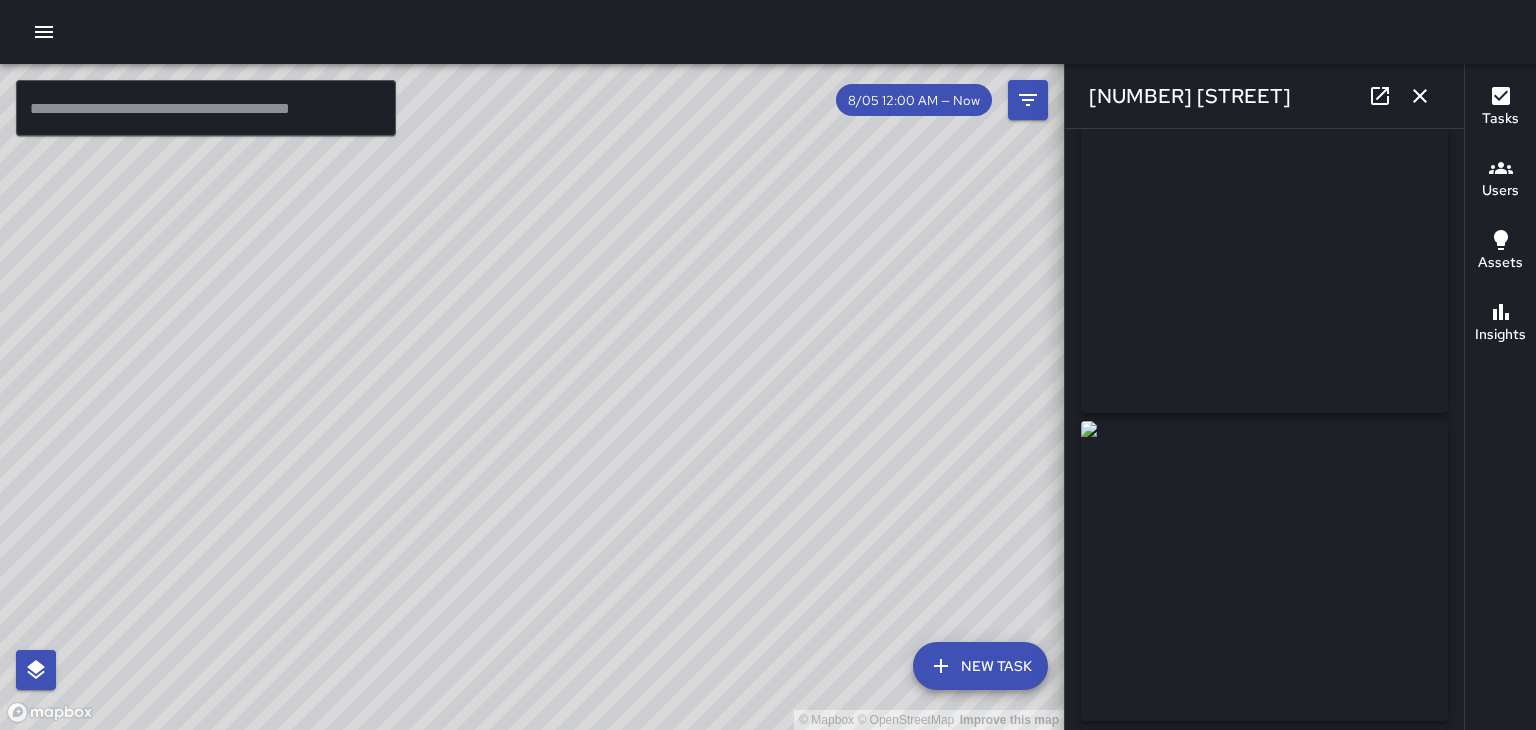scroll, scrollTop: 0, scrollLeft: 0, axis: both 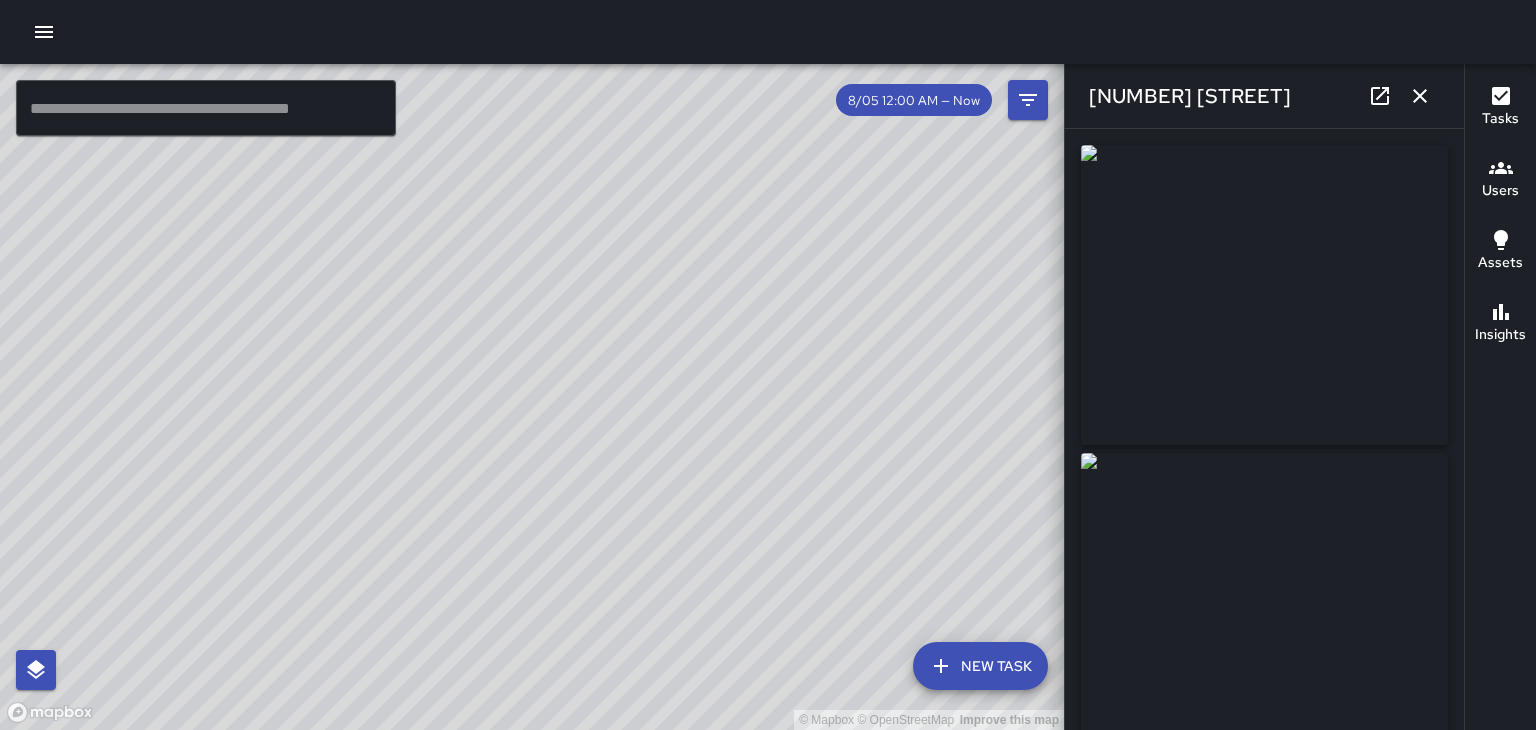 click at bounding box center (1420, 96) 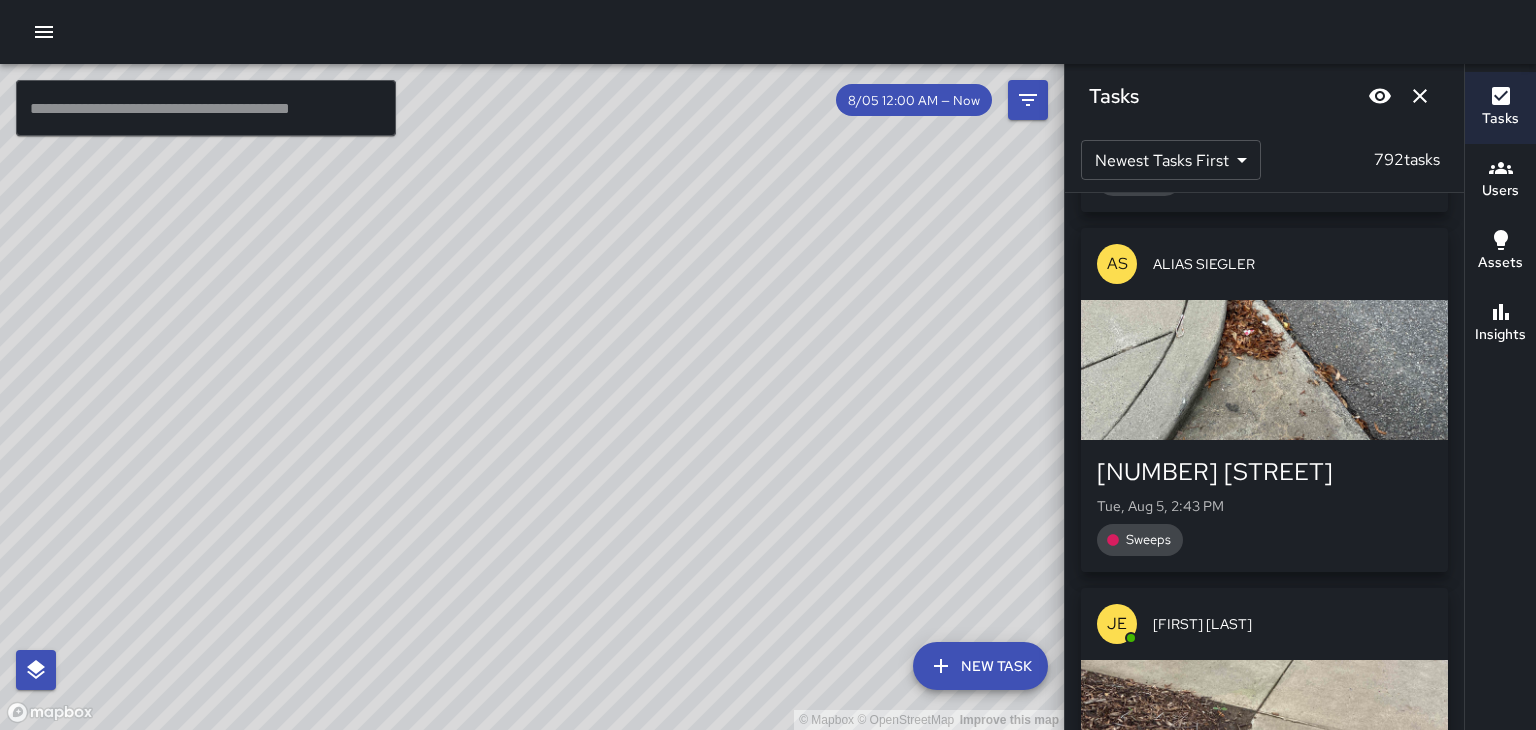 scroll, scrollTop: 203740, scrollLeft: 0, axis: vertical 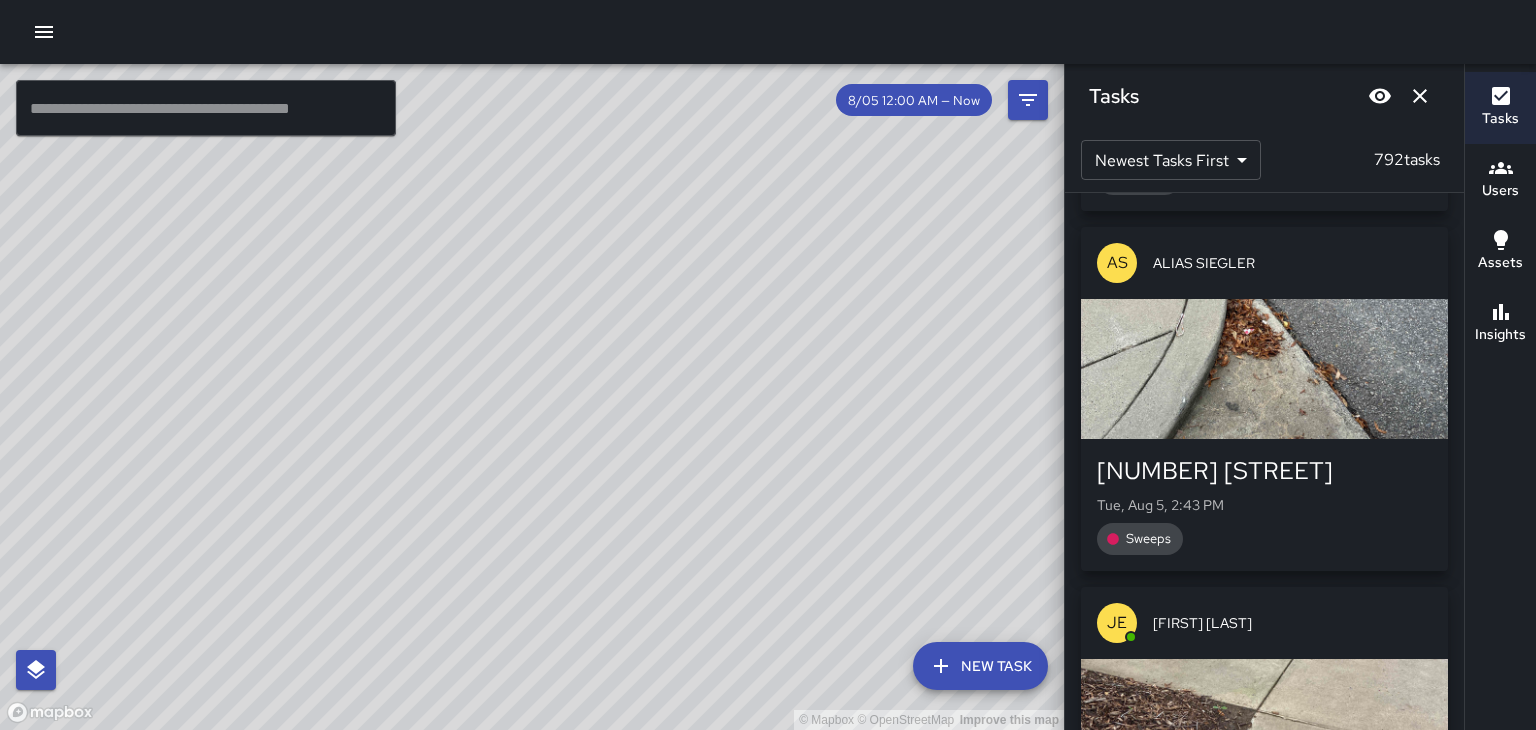 click at bounding box center (1264, 729) 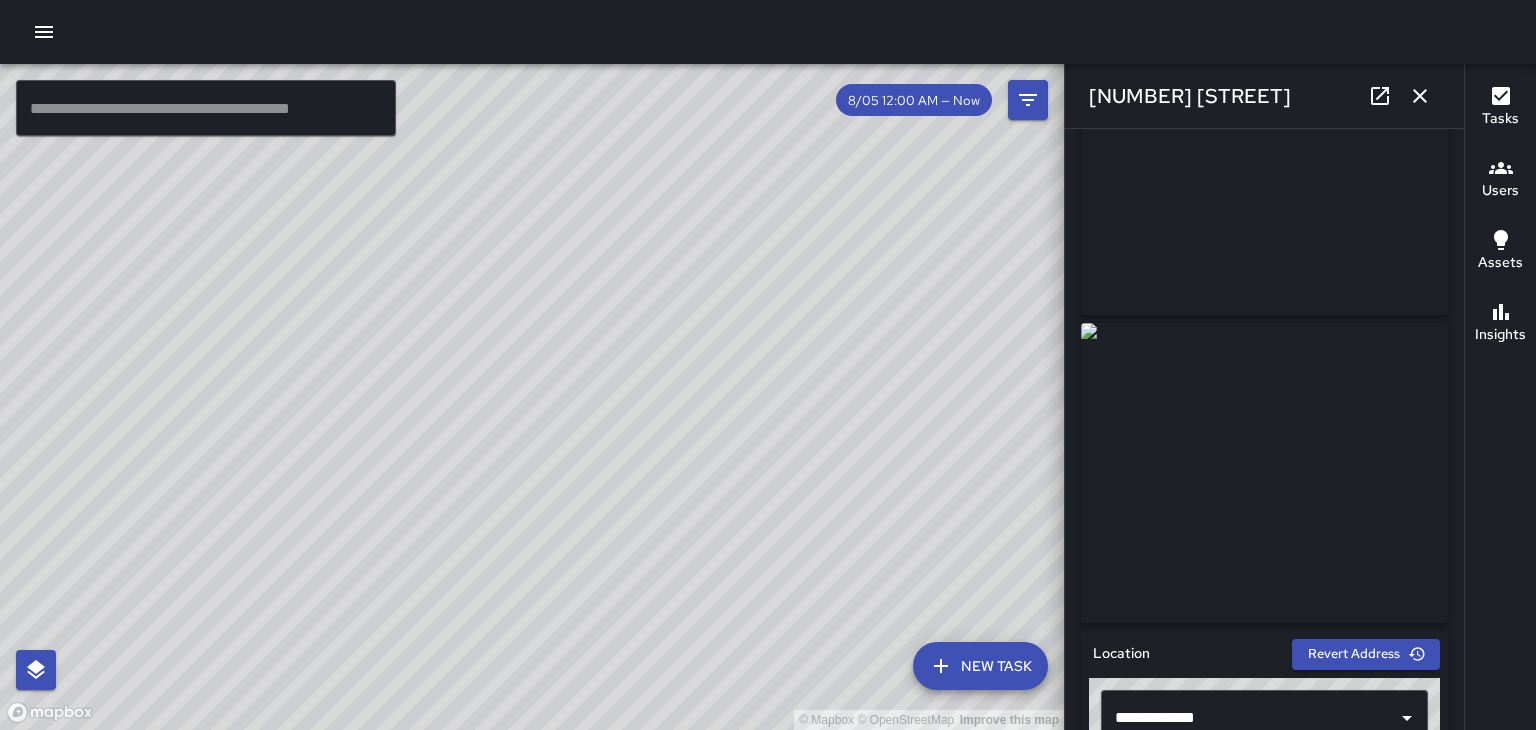 scroll, scrollTop: 0, scrollLeft: 0, axis: both 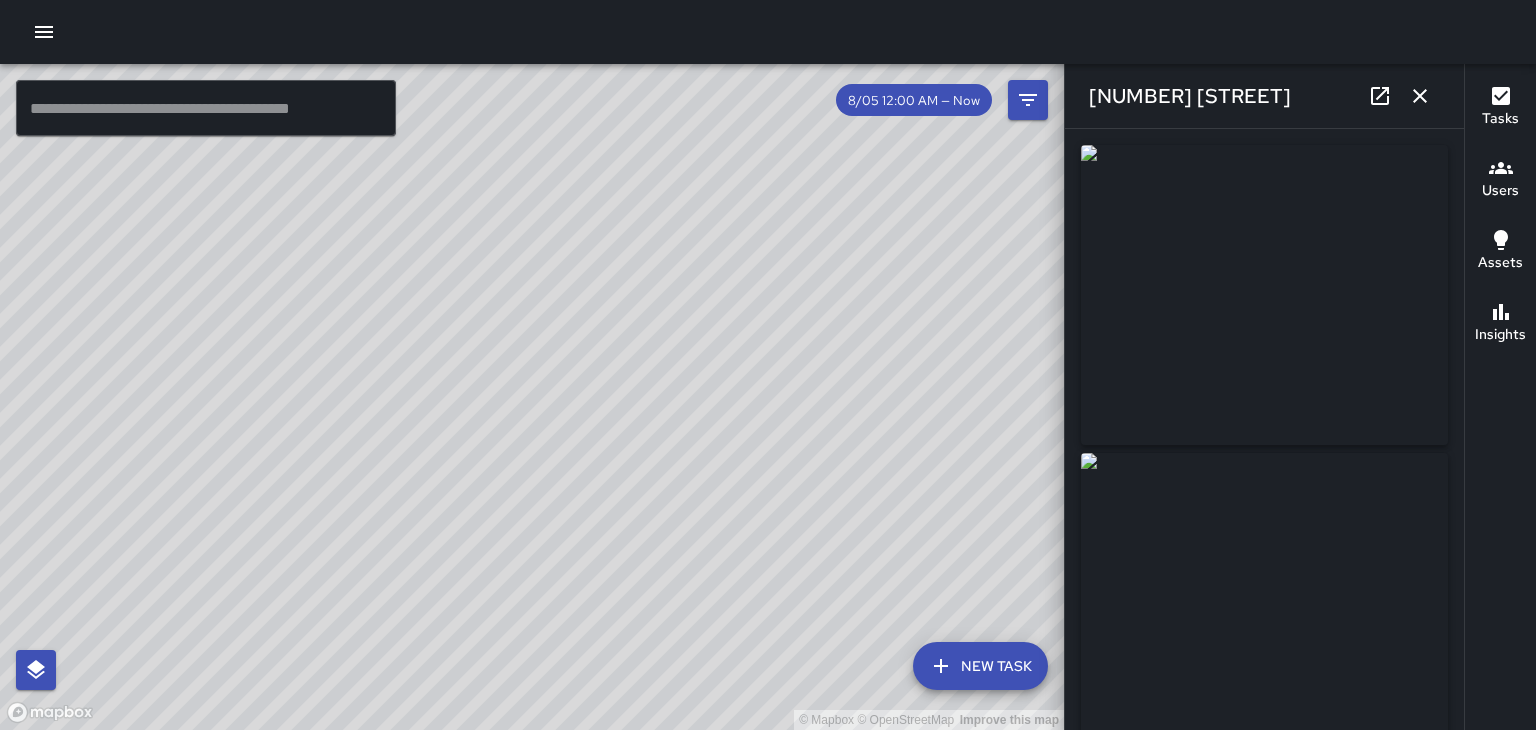 click 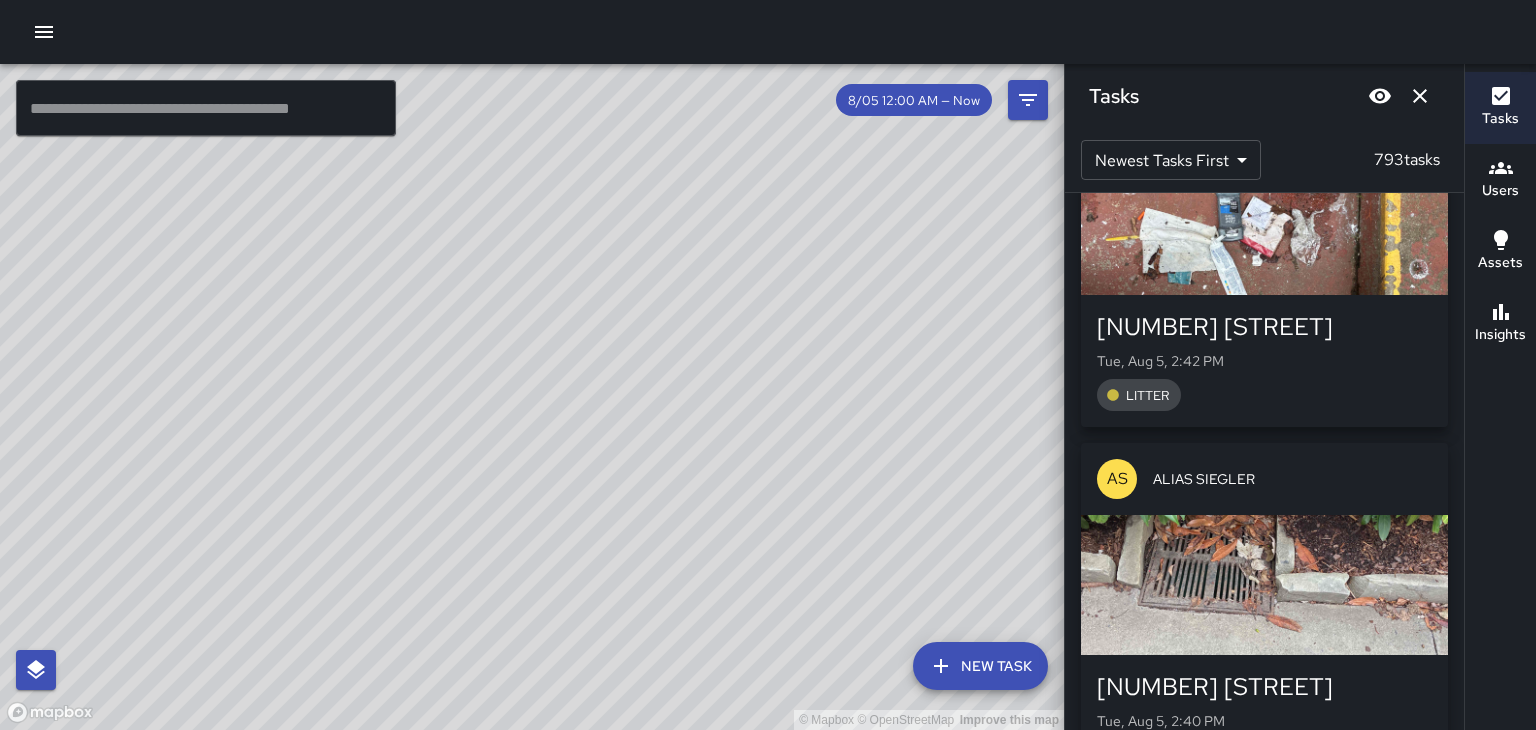 scroll, scrollTop: 206768, scrollLeft: 0, axis: vertical 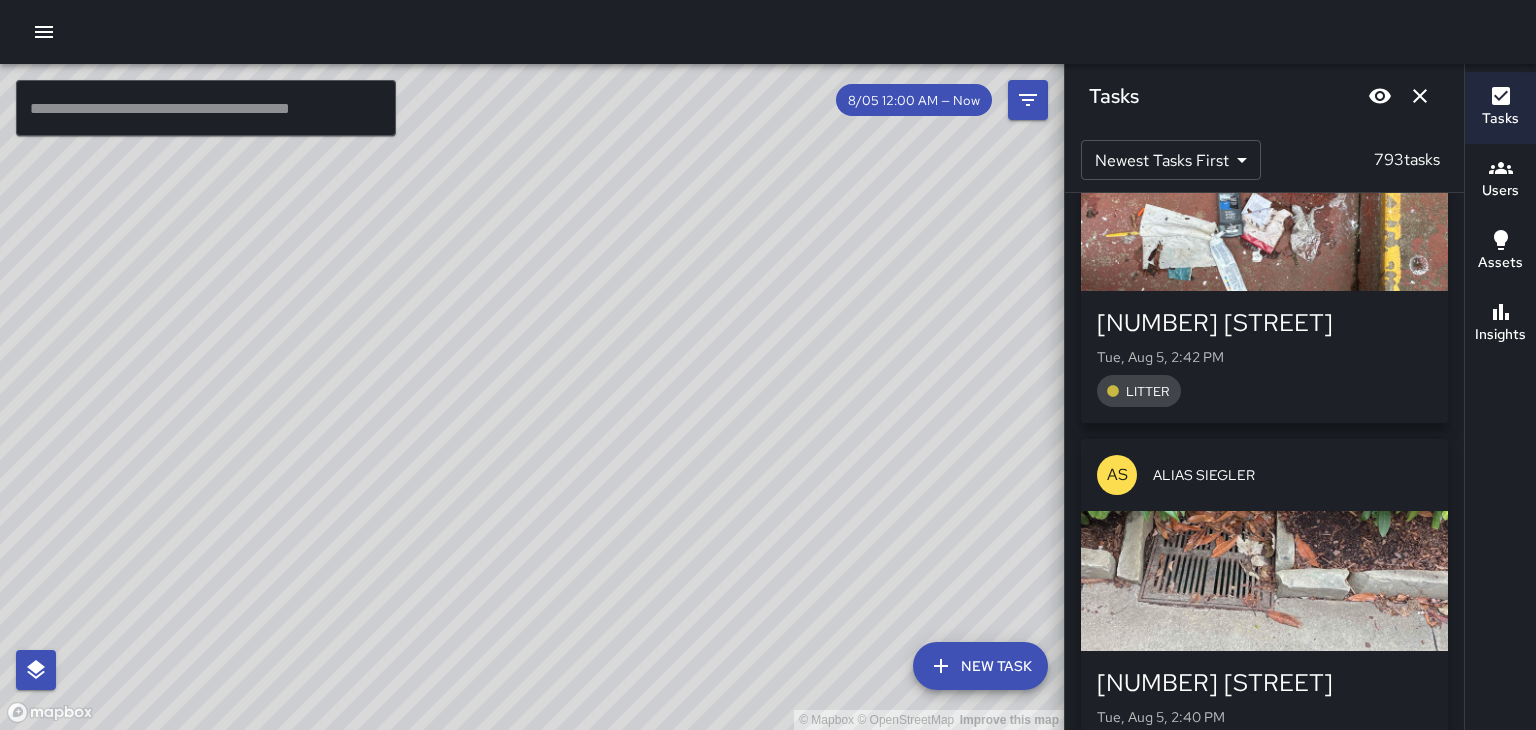 click at bounding box center (1264, 581) 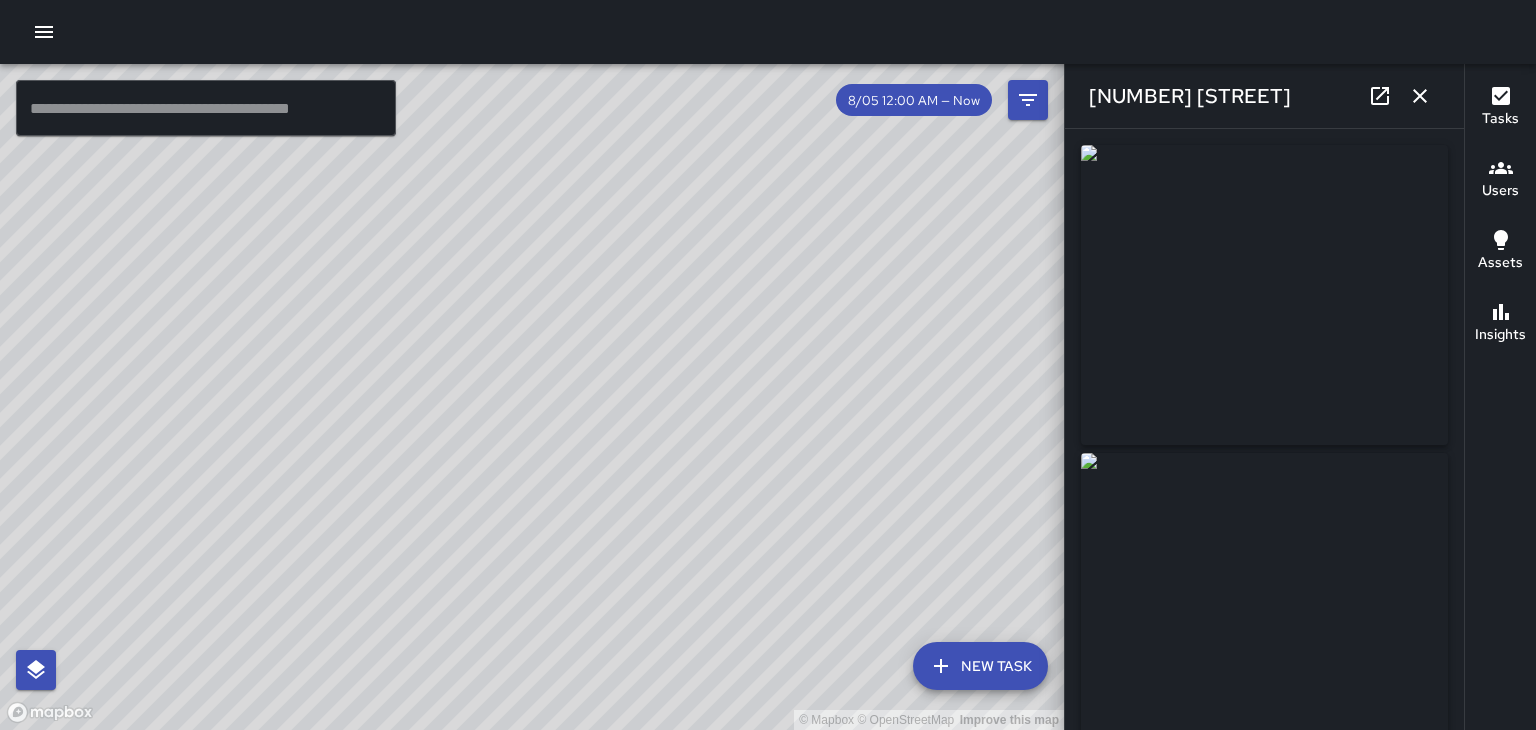 click 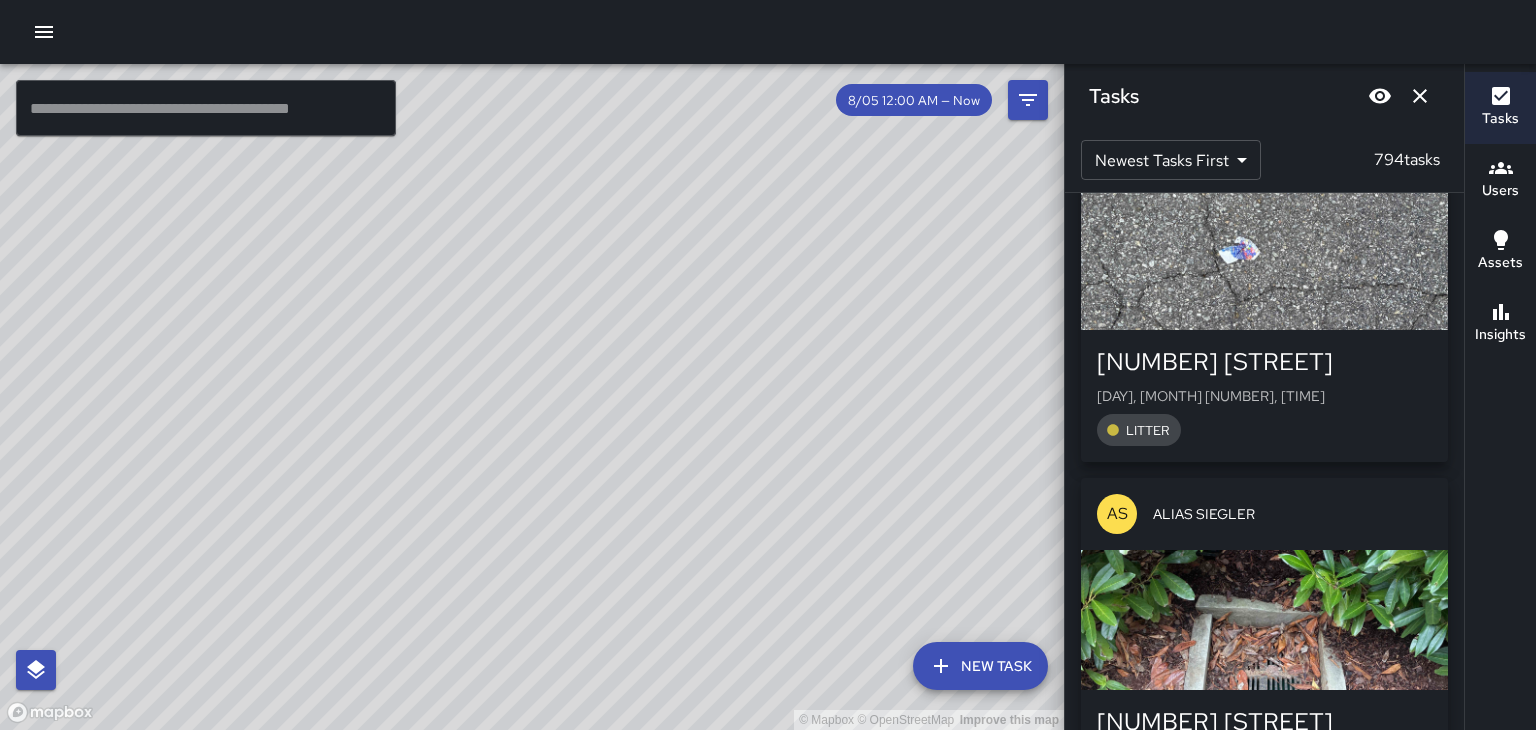 scroll, scrollTop: 208532, scrollLeft: 0, axis: vertical 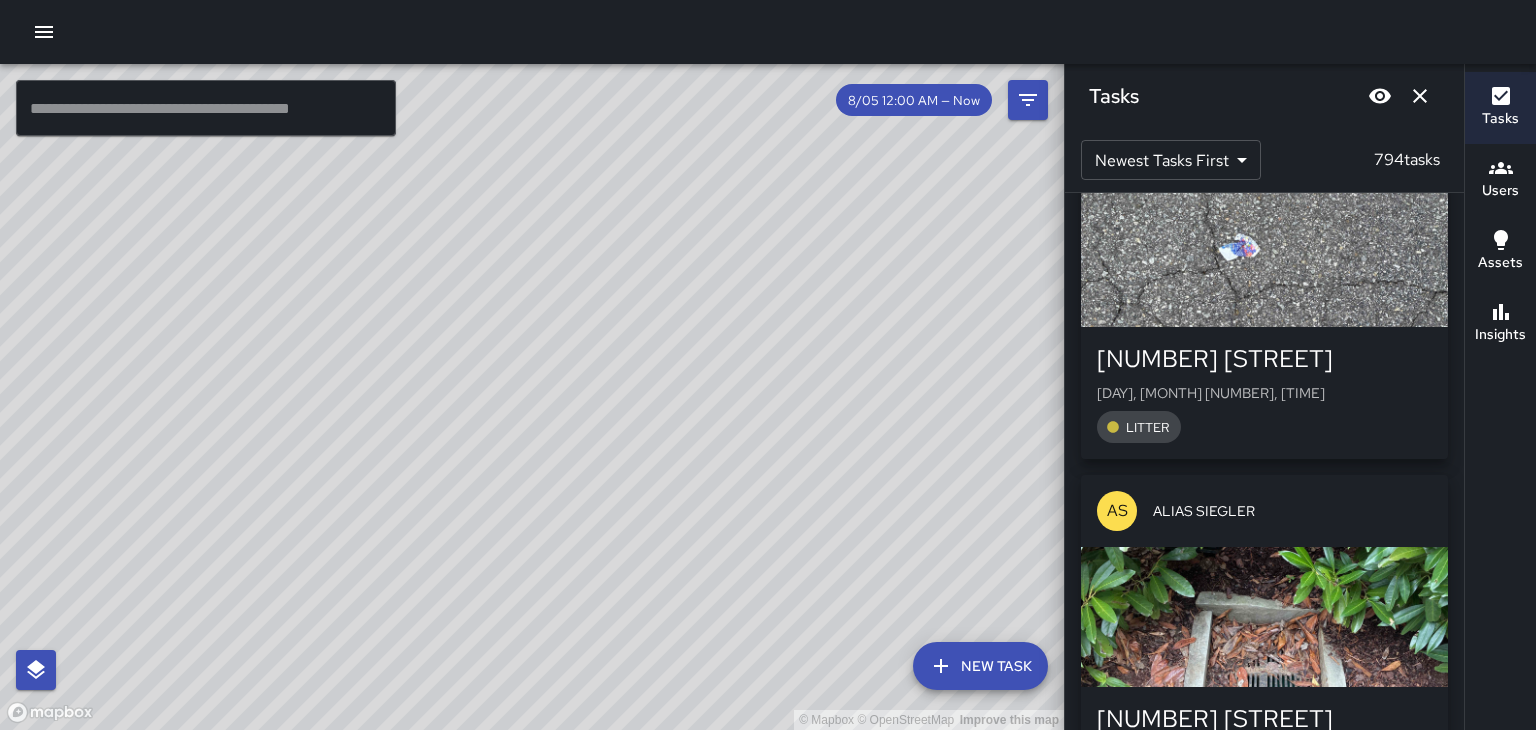 click at bounding box center (1264, 617) 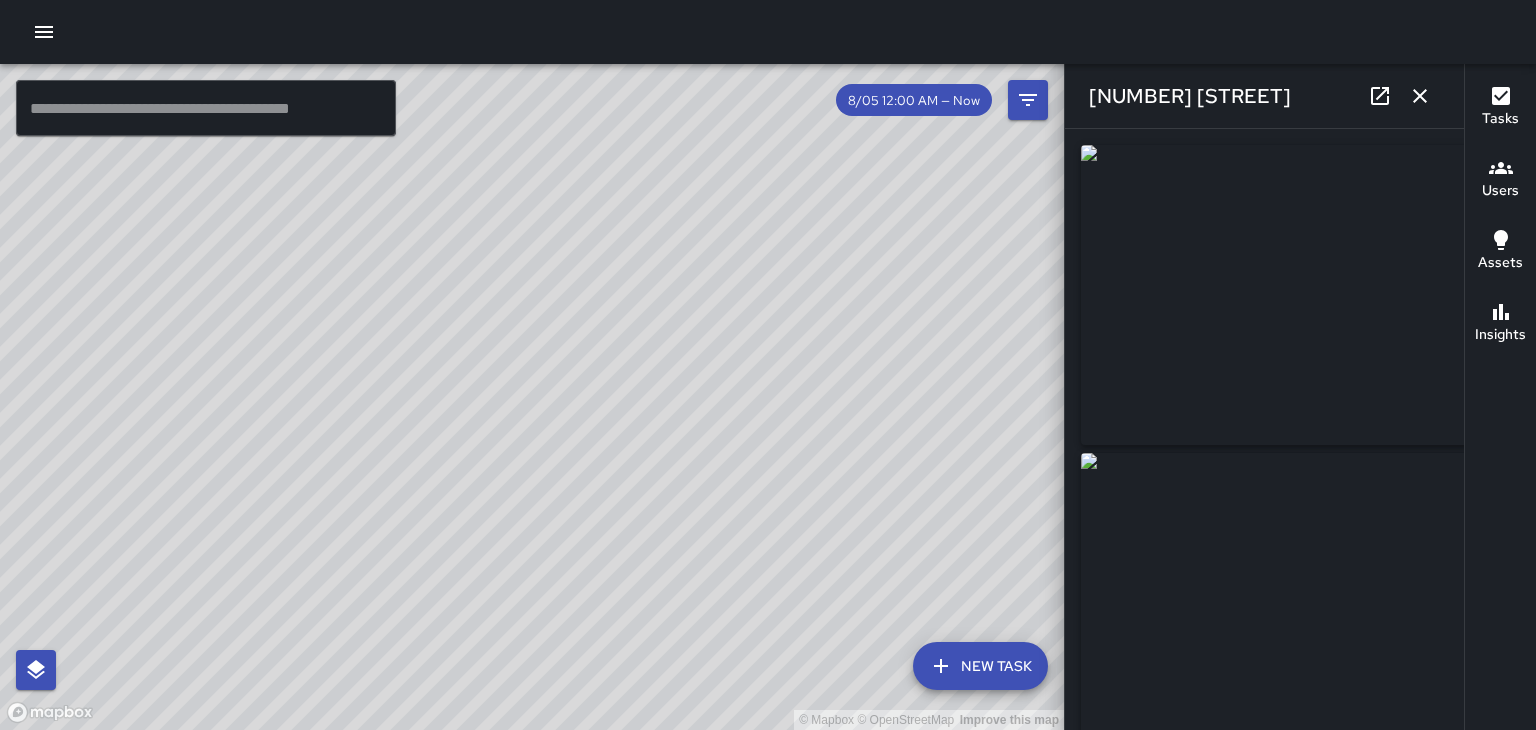 type on "**********" 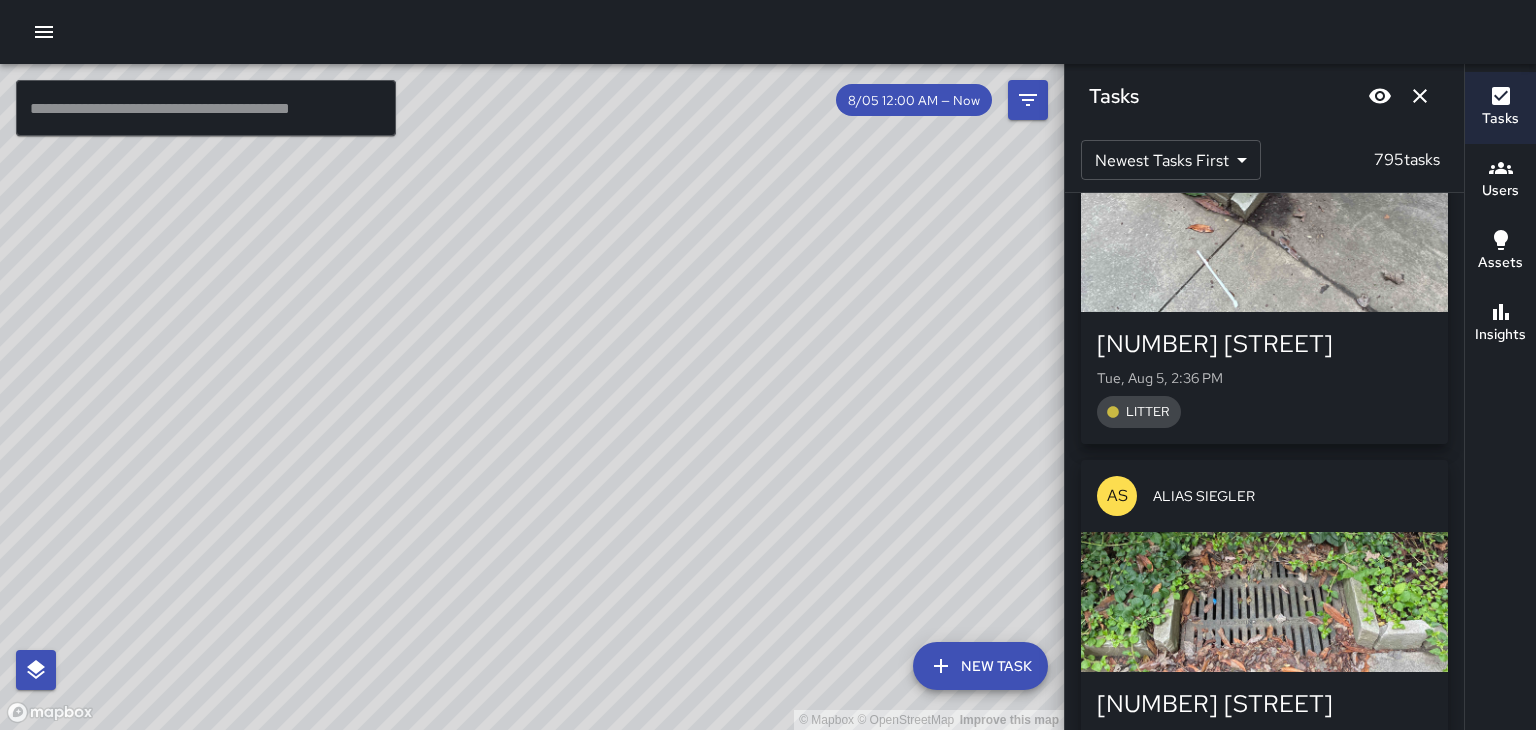scroll, scrollTop: 211436, scrollLeft: 0, axis: vertical 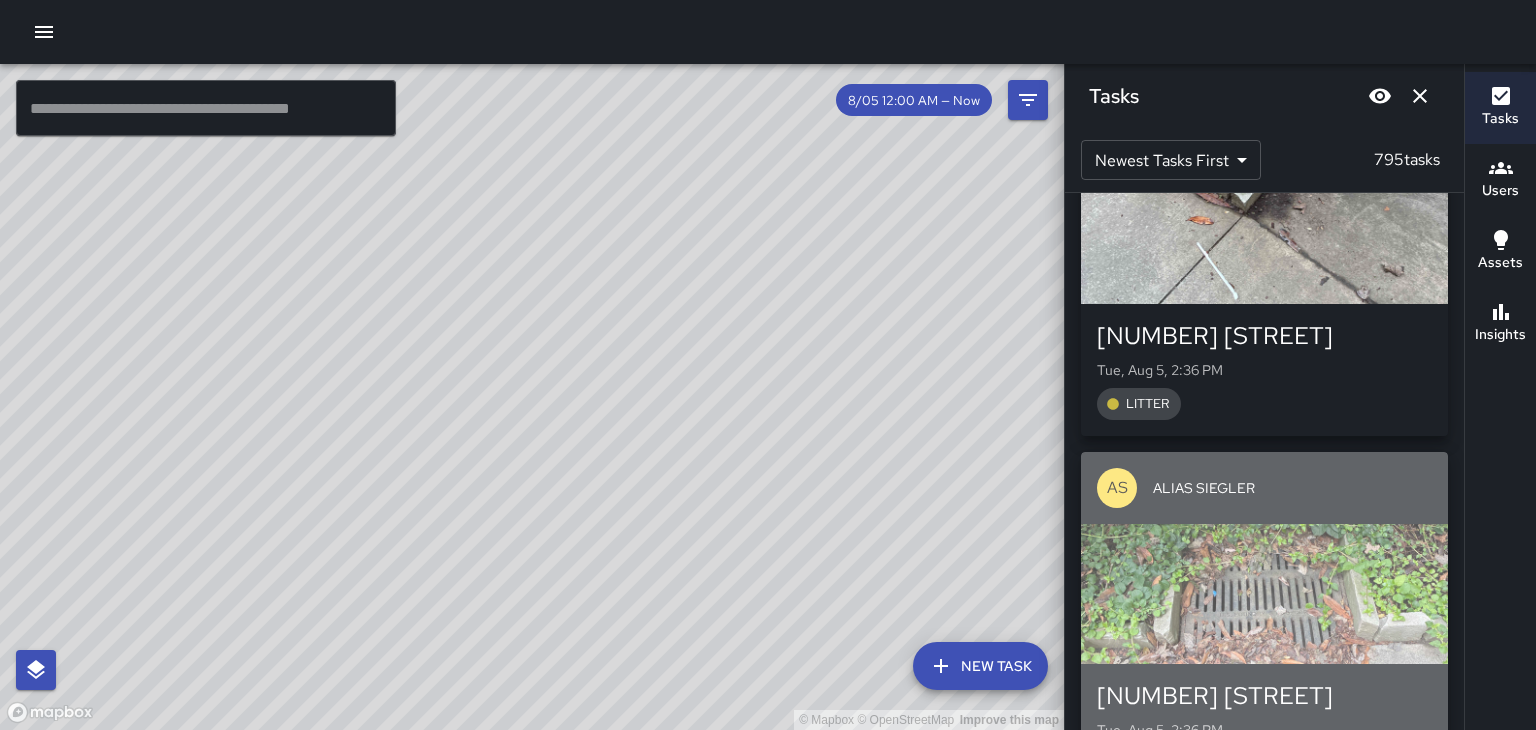 click on "[NUMBER] [STREET] [DAY], [MONTH] [NUMBER], [TIME] Sweeps" at bounding box center [1264, 730] 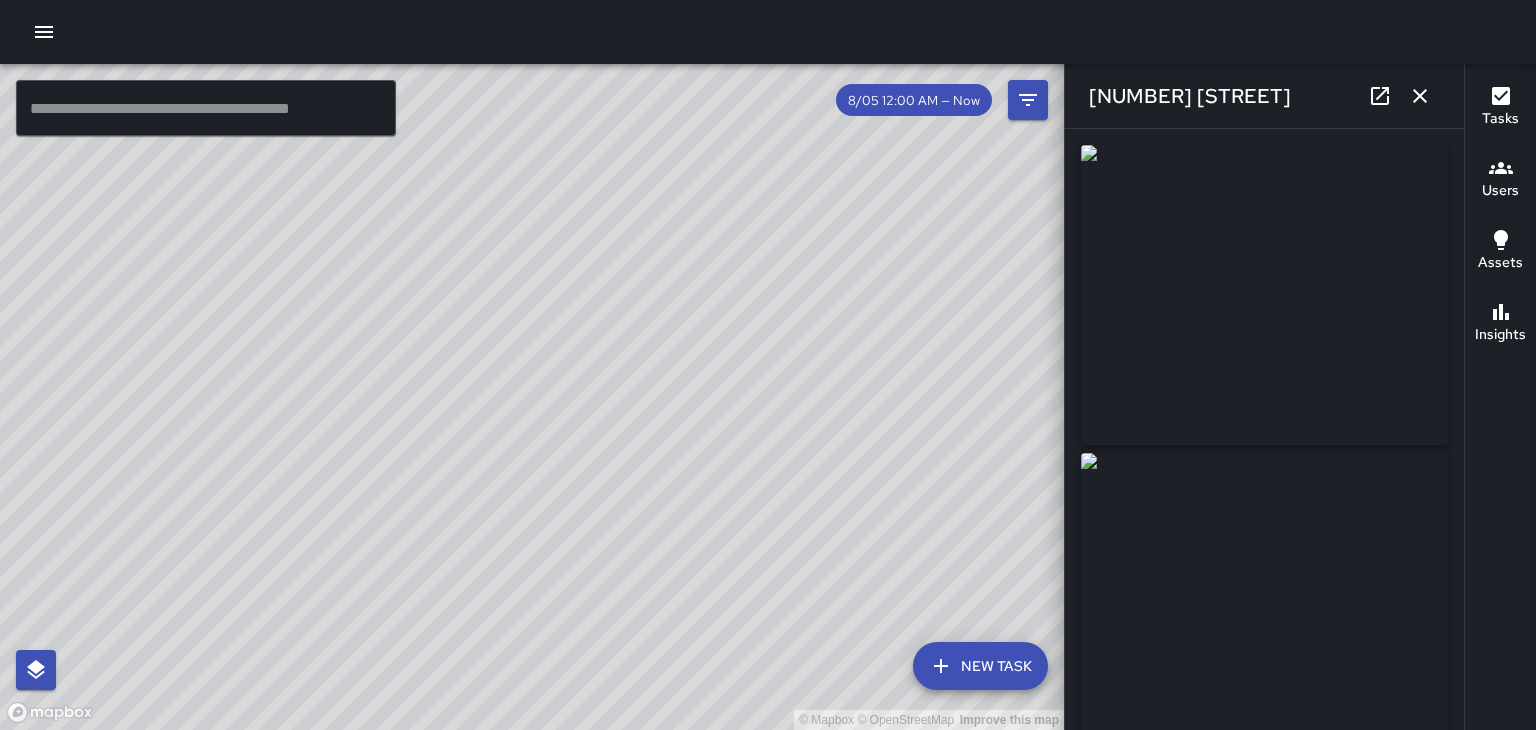 type on "**********" 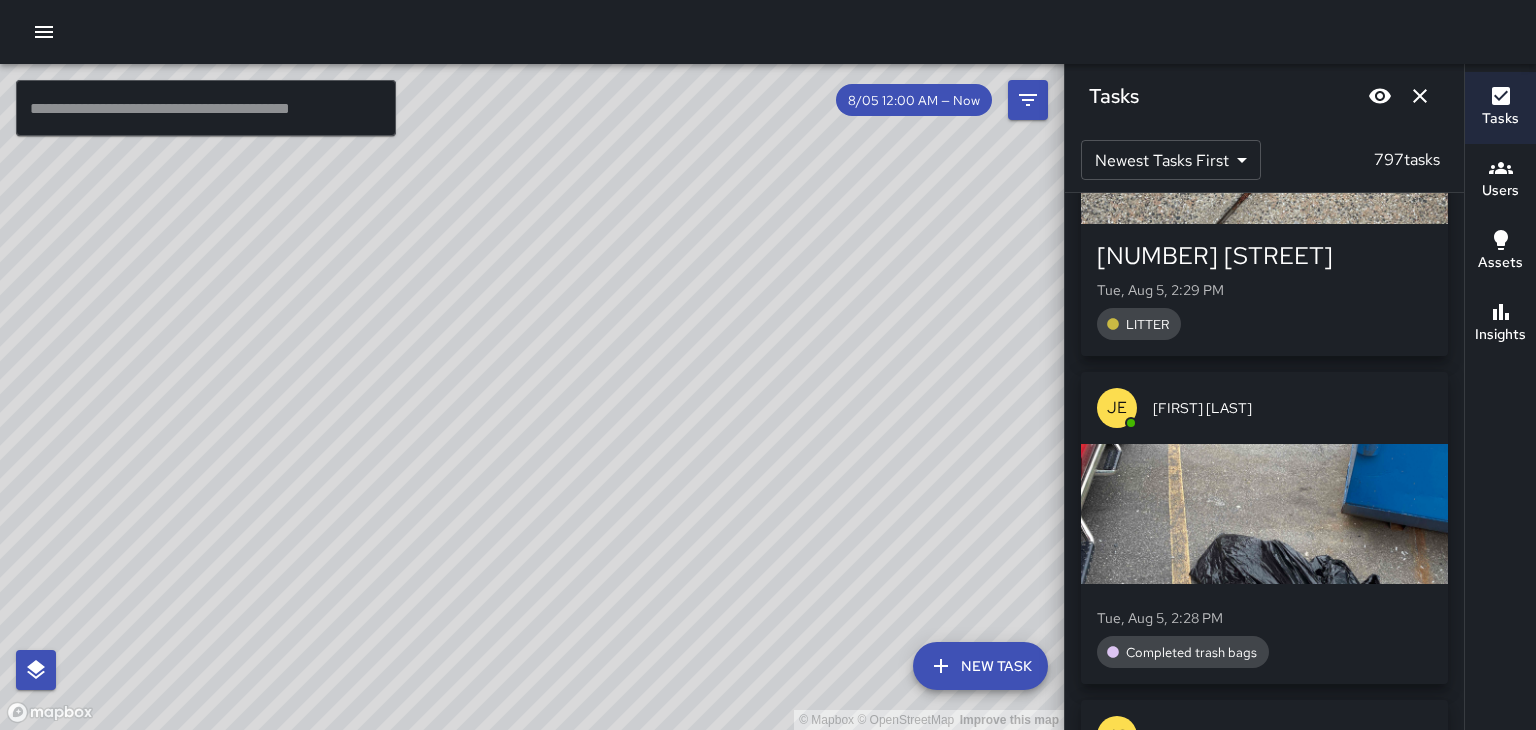 scroll, scrollTop: 220988, scrollLeft: 0, axis: vertical 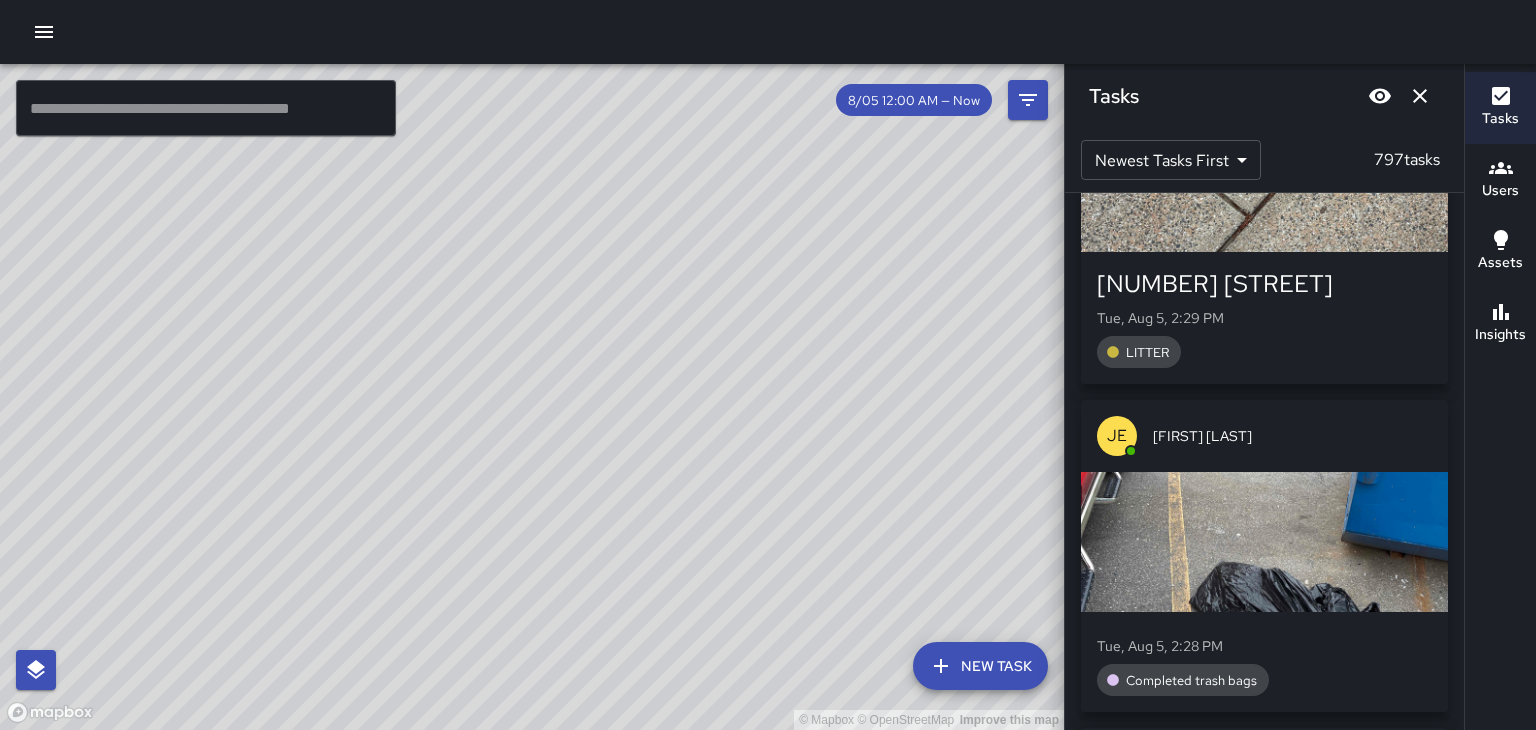 click on "Tue, Aug 5, 2:28 PM Completed trash bags" at bounding box center (1264, 662) 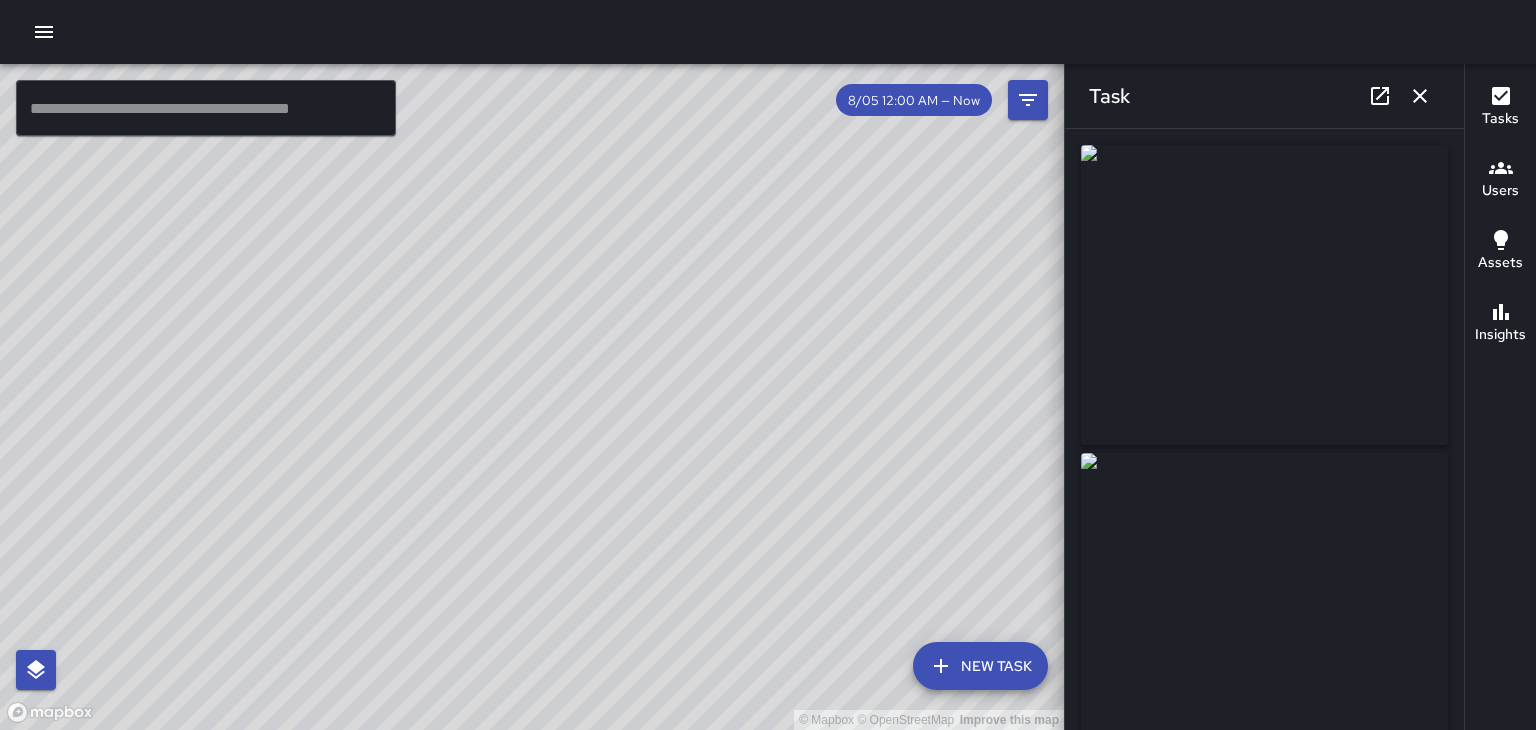 click at bounding box center (1420, 96) 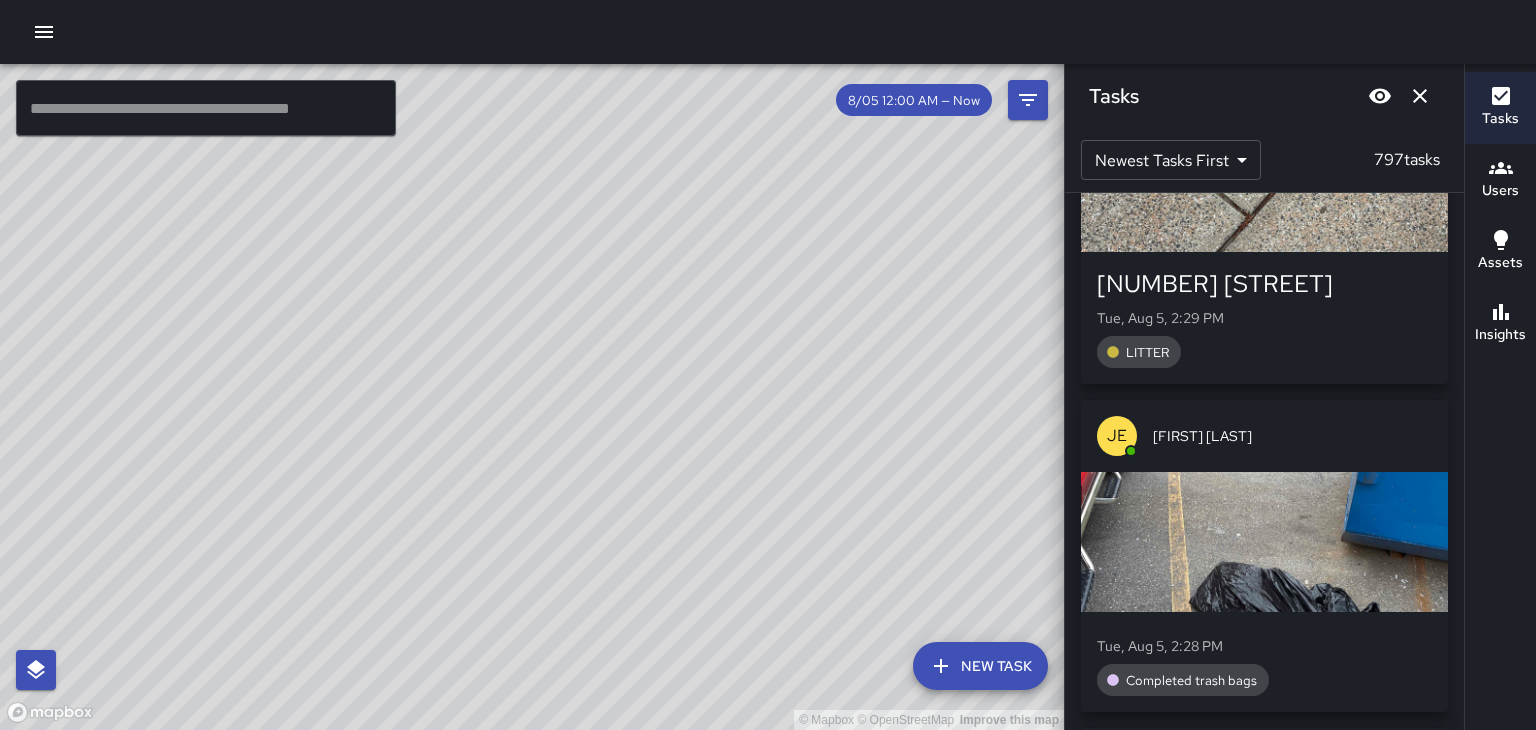 click at bounding box center (1264, 542) 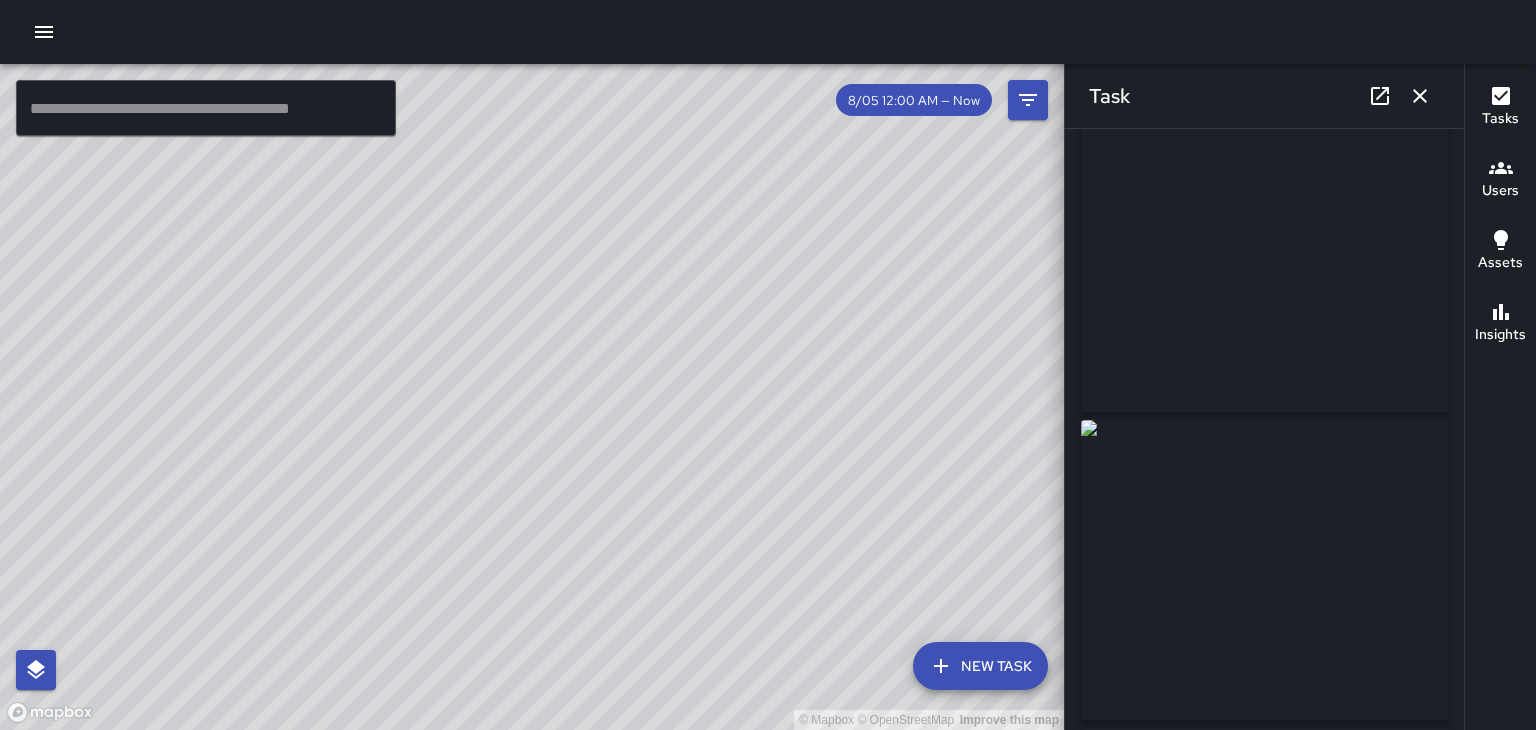 scroll, scrollTop: 0, scrollLeft: 0, axis: both 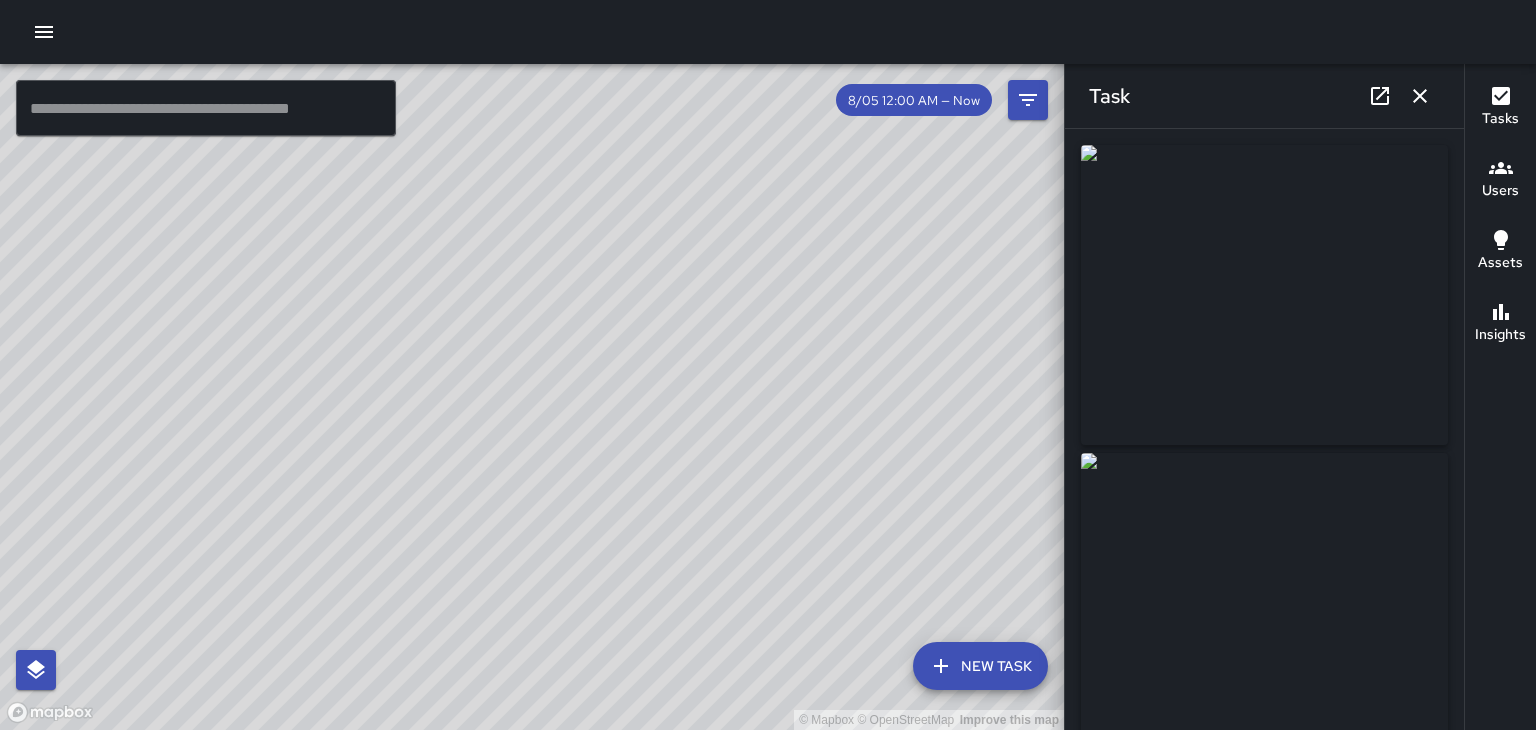click at bounding box center [1420, 96] 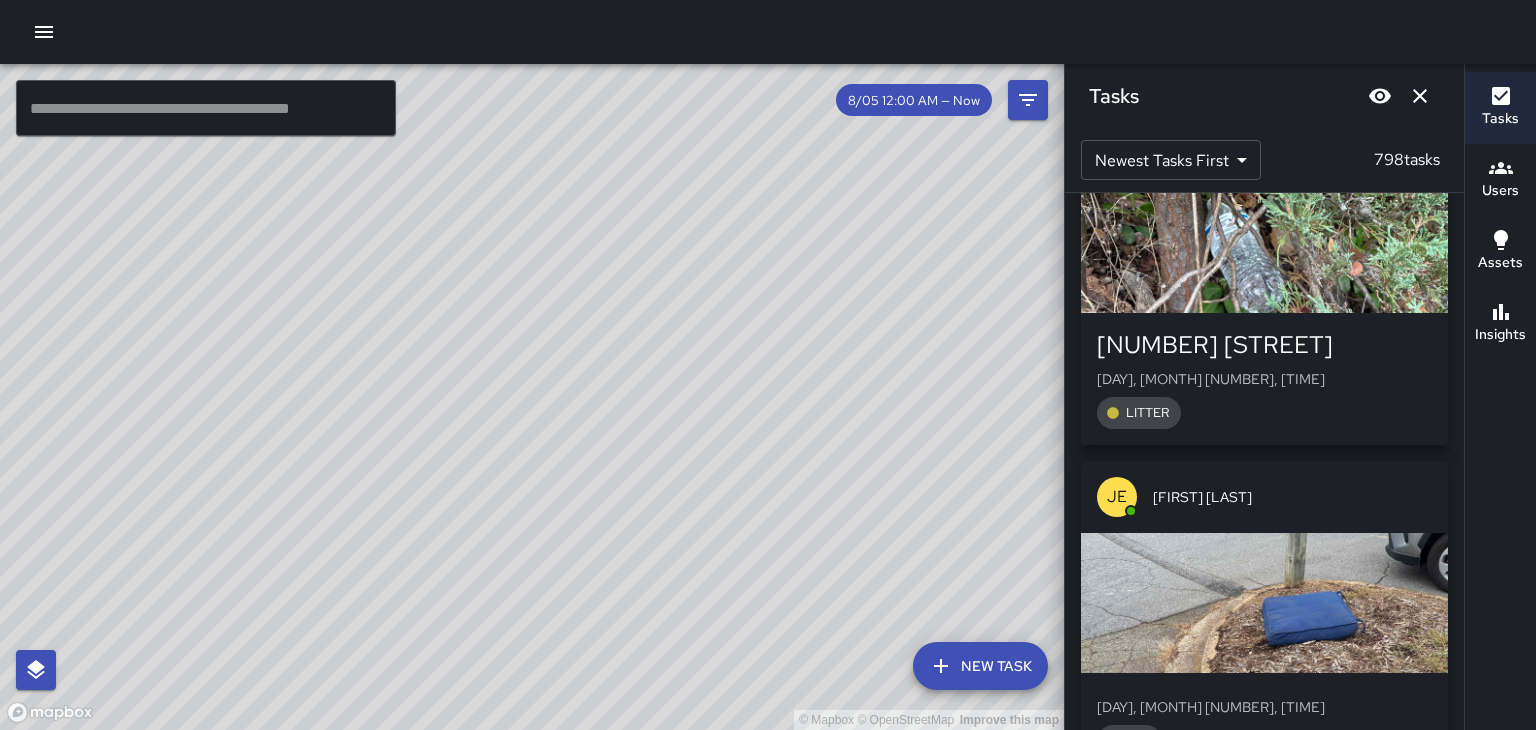 scroll, scrollTop: 221986, scrollLeft: 0, axis: vertical 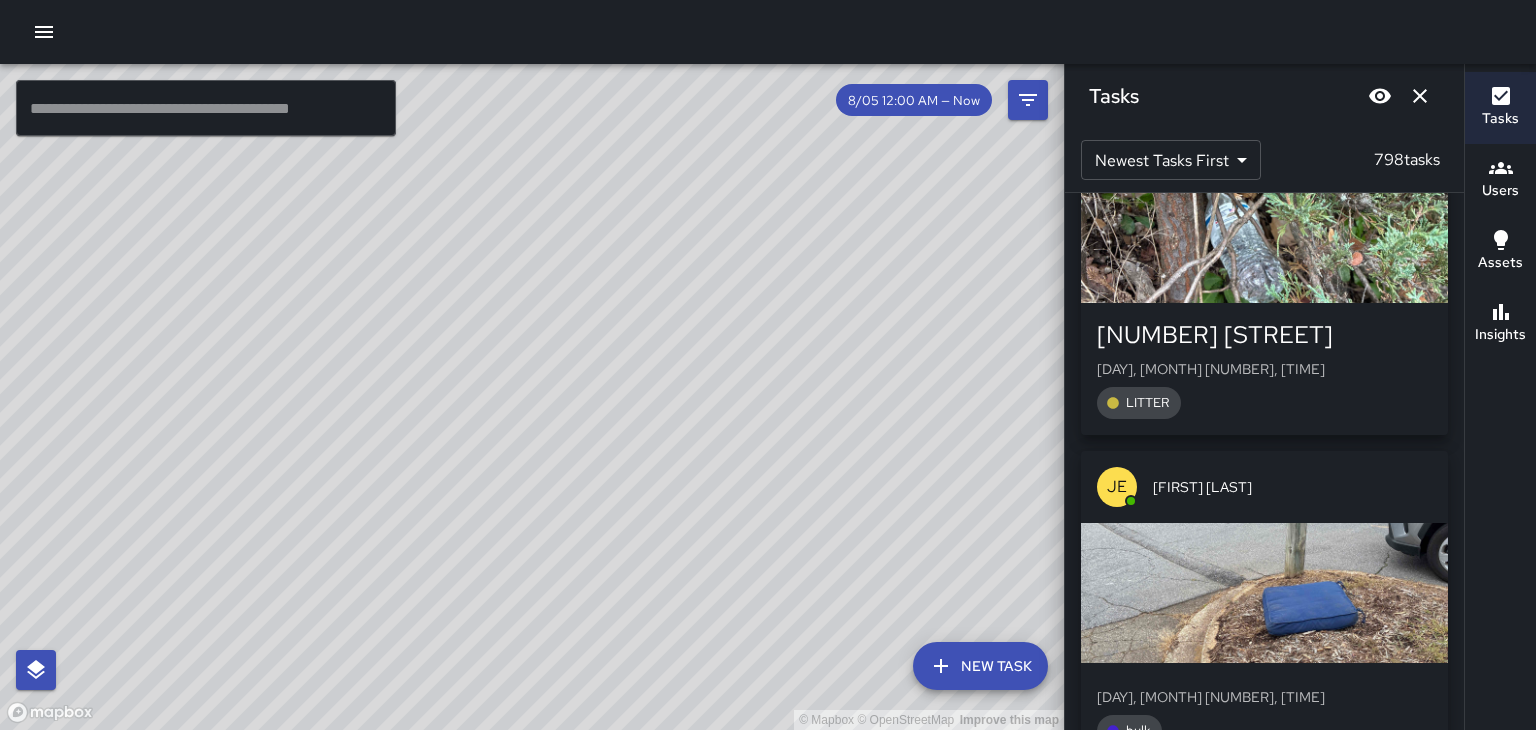 click on "[DAY], [MONTH] [NUMBER], [TIME]" at bounding box center [1264, 697] 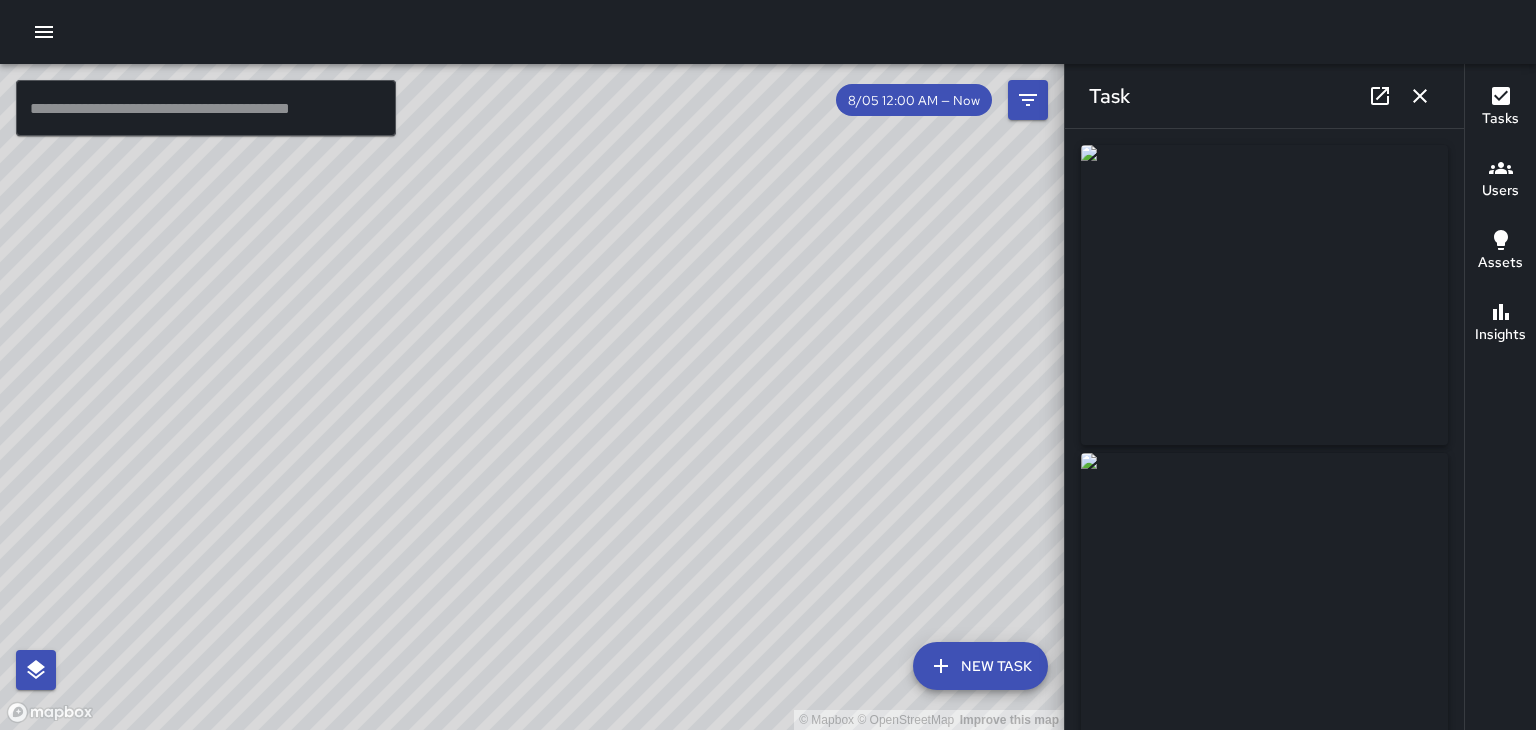 click 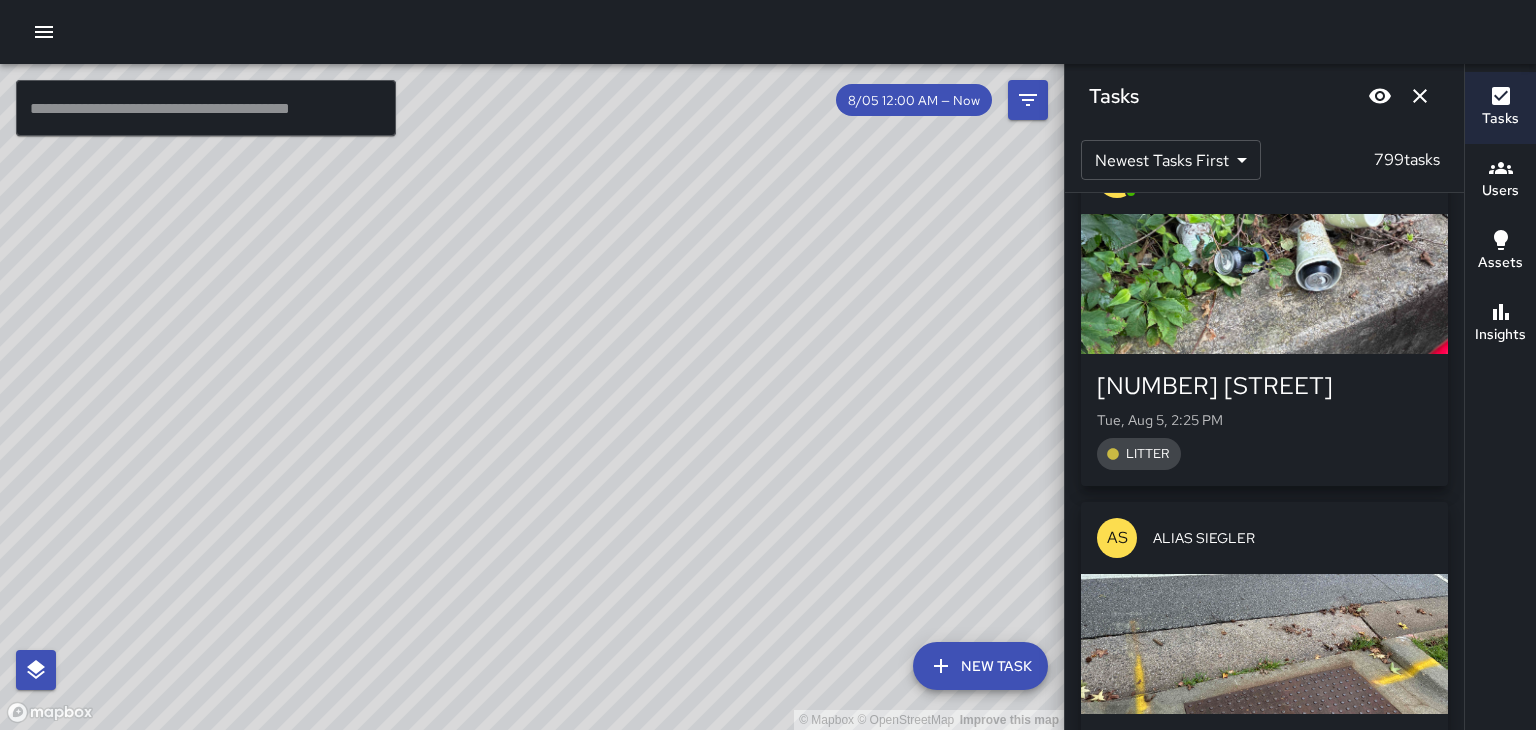 scroll, scrollTop: 225865, scrollLeft: 0, axis: vertical 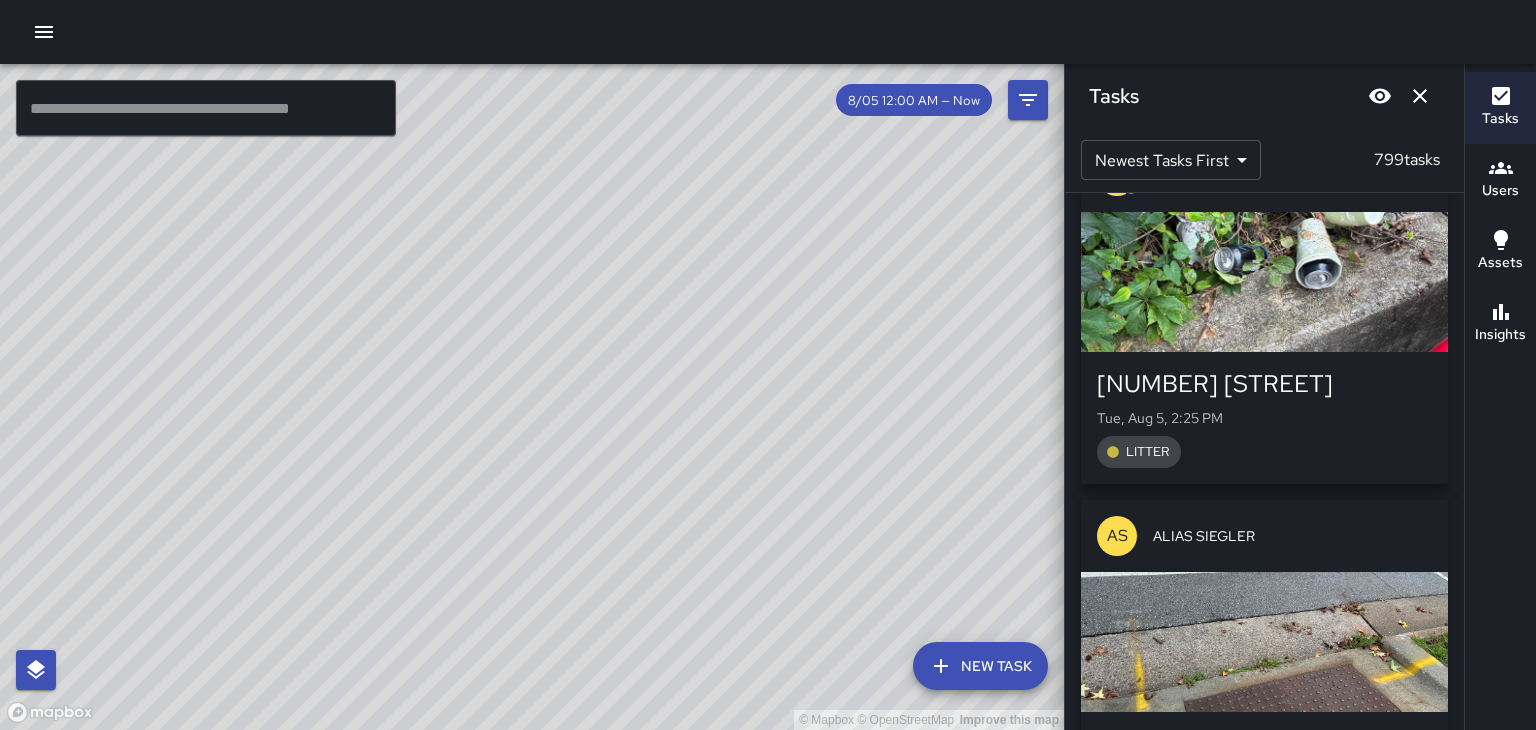 click at bounding box center [1264, 642] 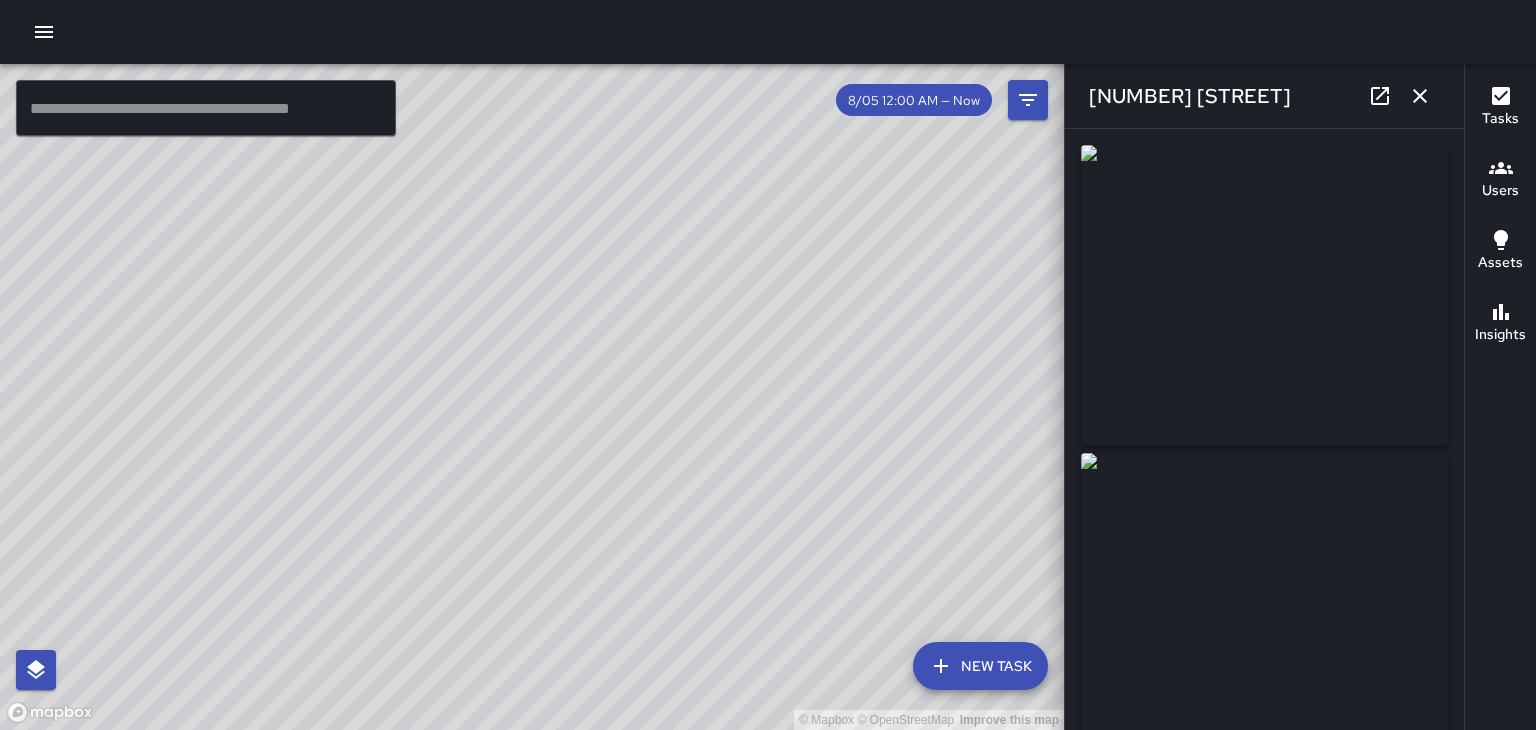 click 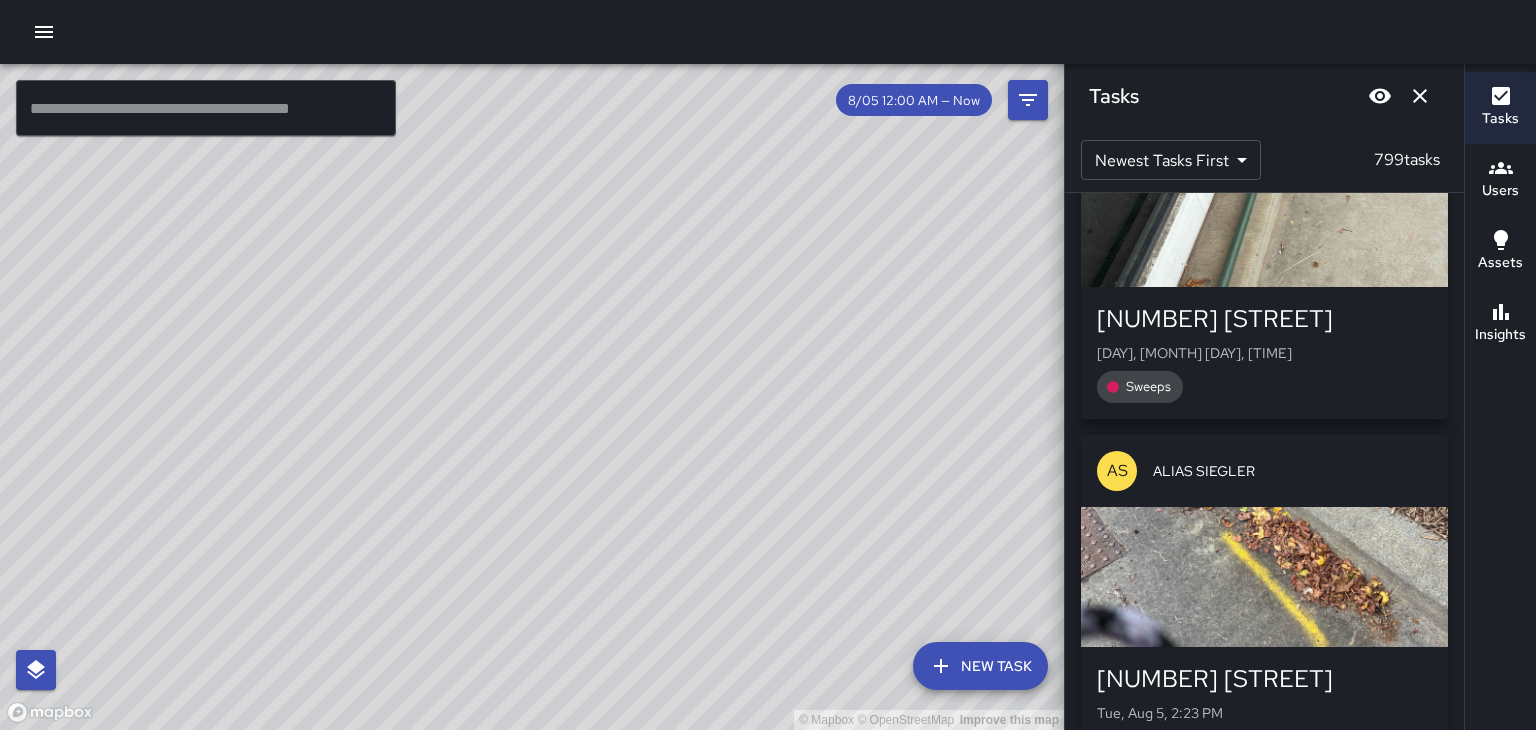 scroll, scrollTop: 227228, scrollLeft: 0, axis: vertical 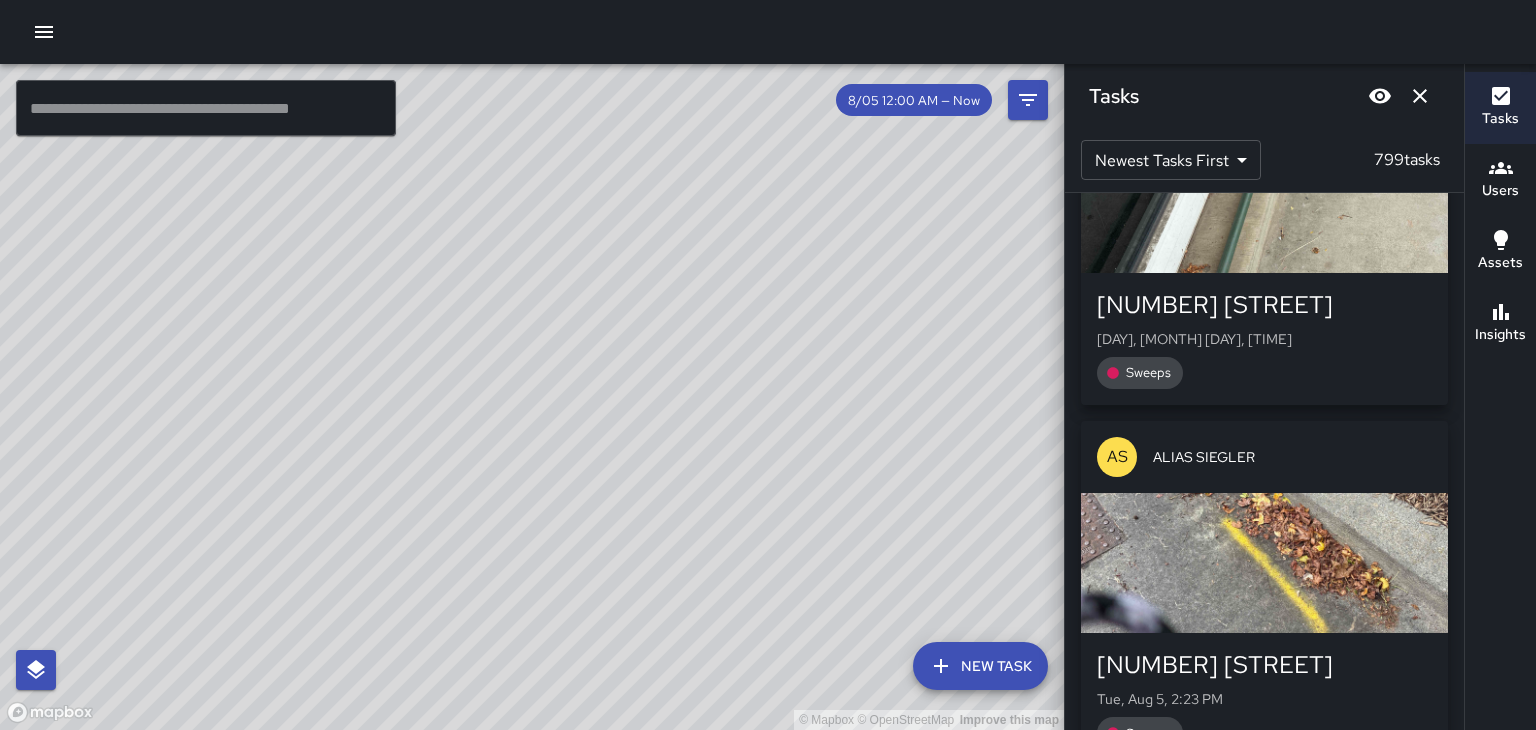click on "[NUMBER] [STREET] [DAY], [MONTH] [NUMBER], [TIME] Sweeps" at bounding box center (1264, 699) 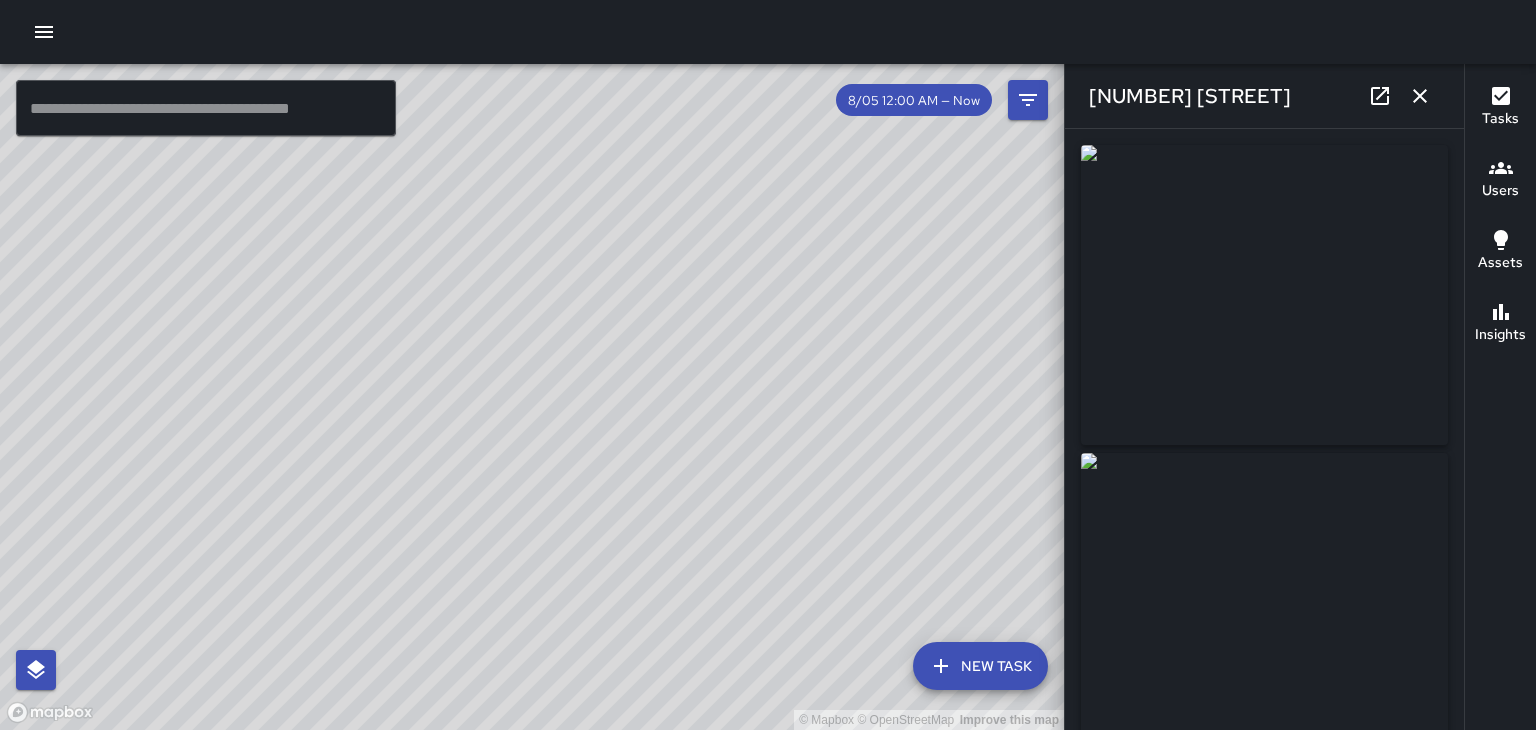 type on "**********" 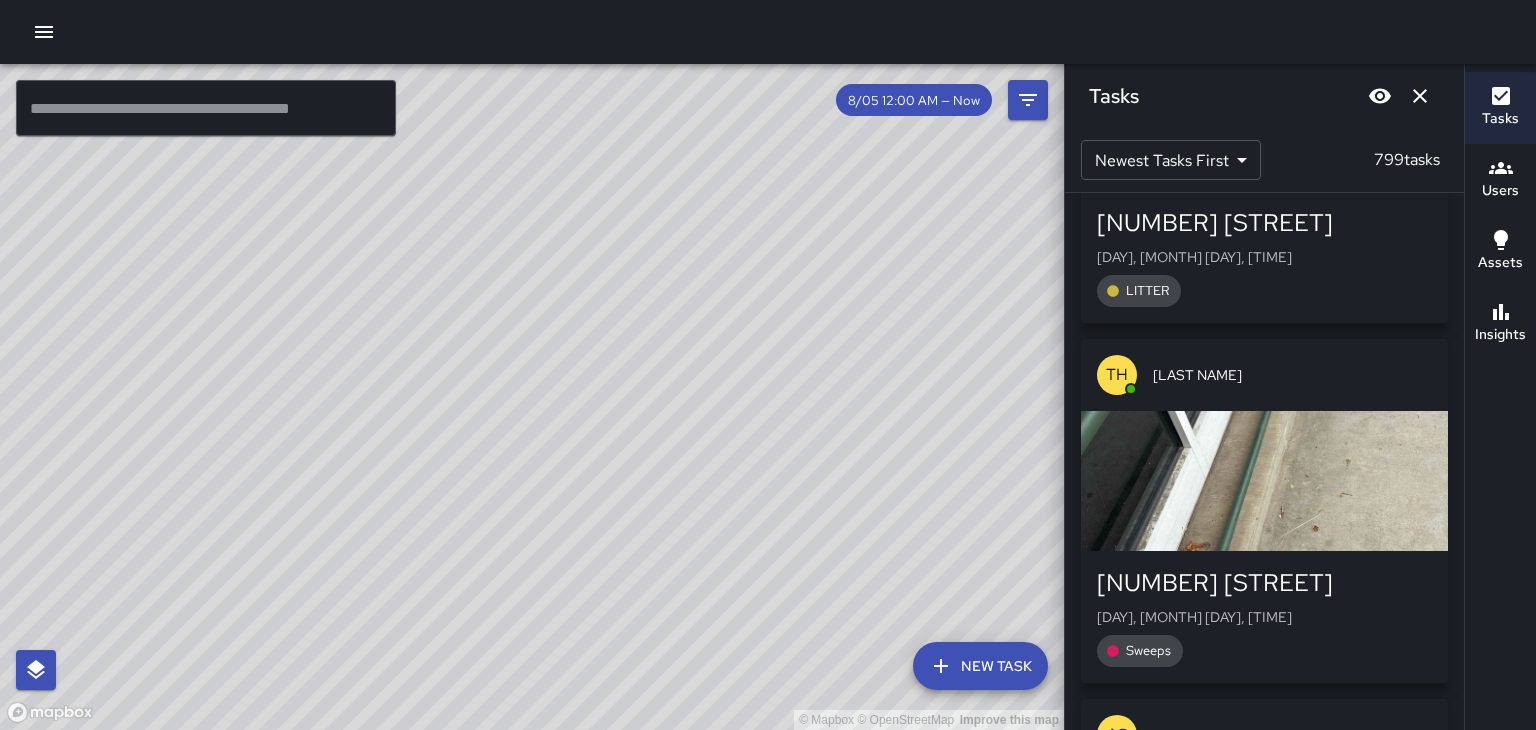 scroll, scrollTop: 226930, scrollLeft: 0, axis: vertical 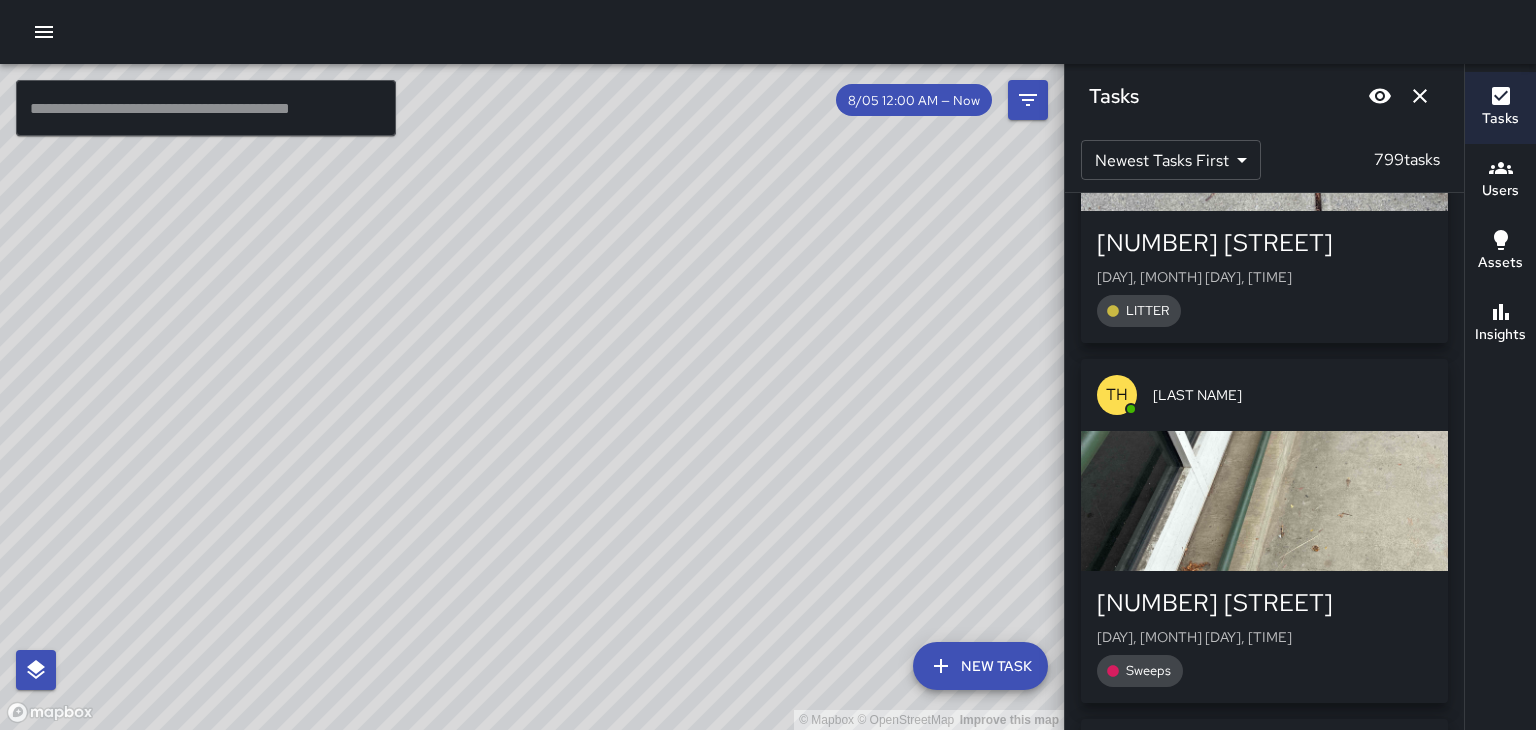 click at bounding box center [1264, 501] 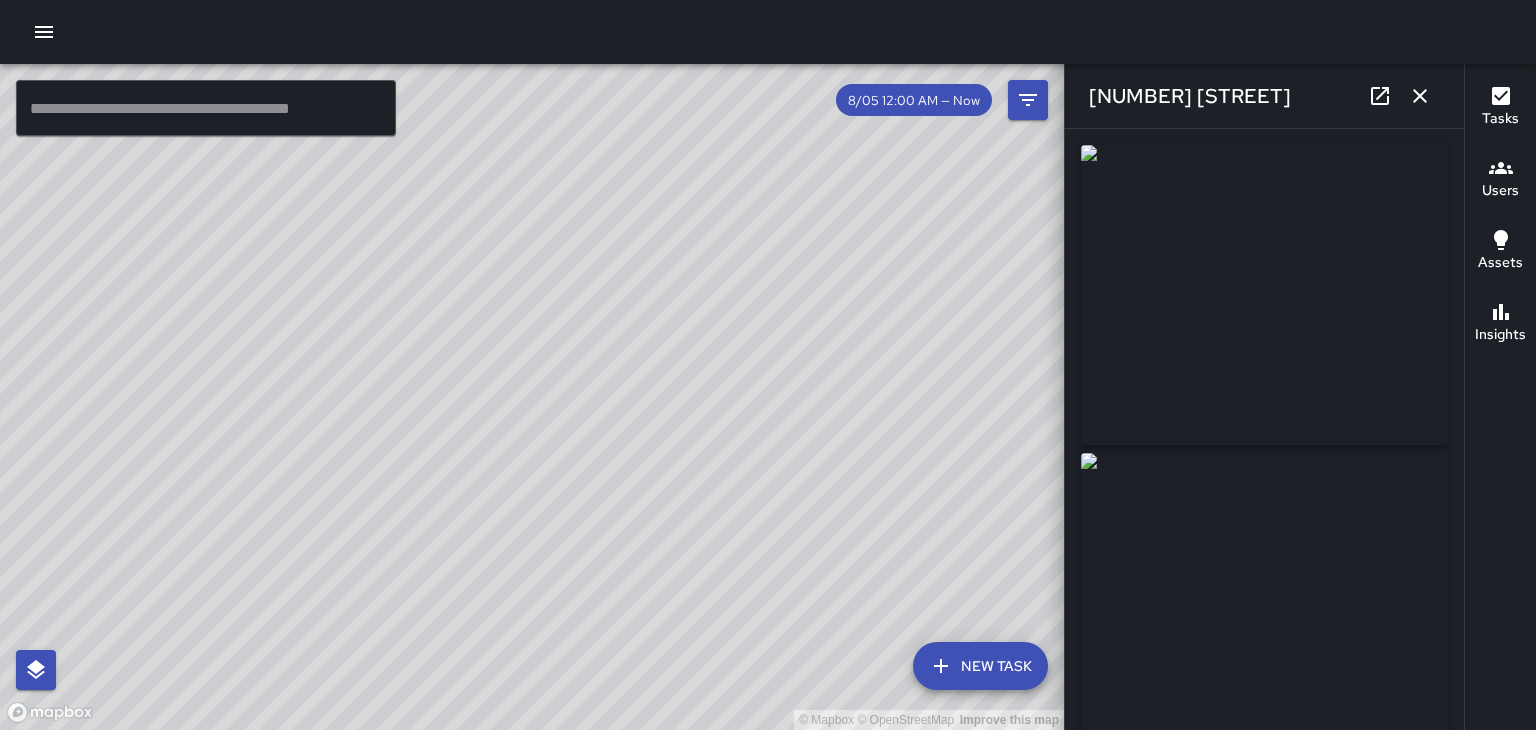 click 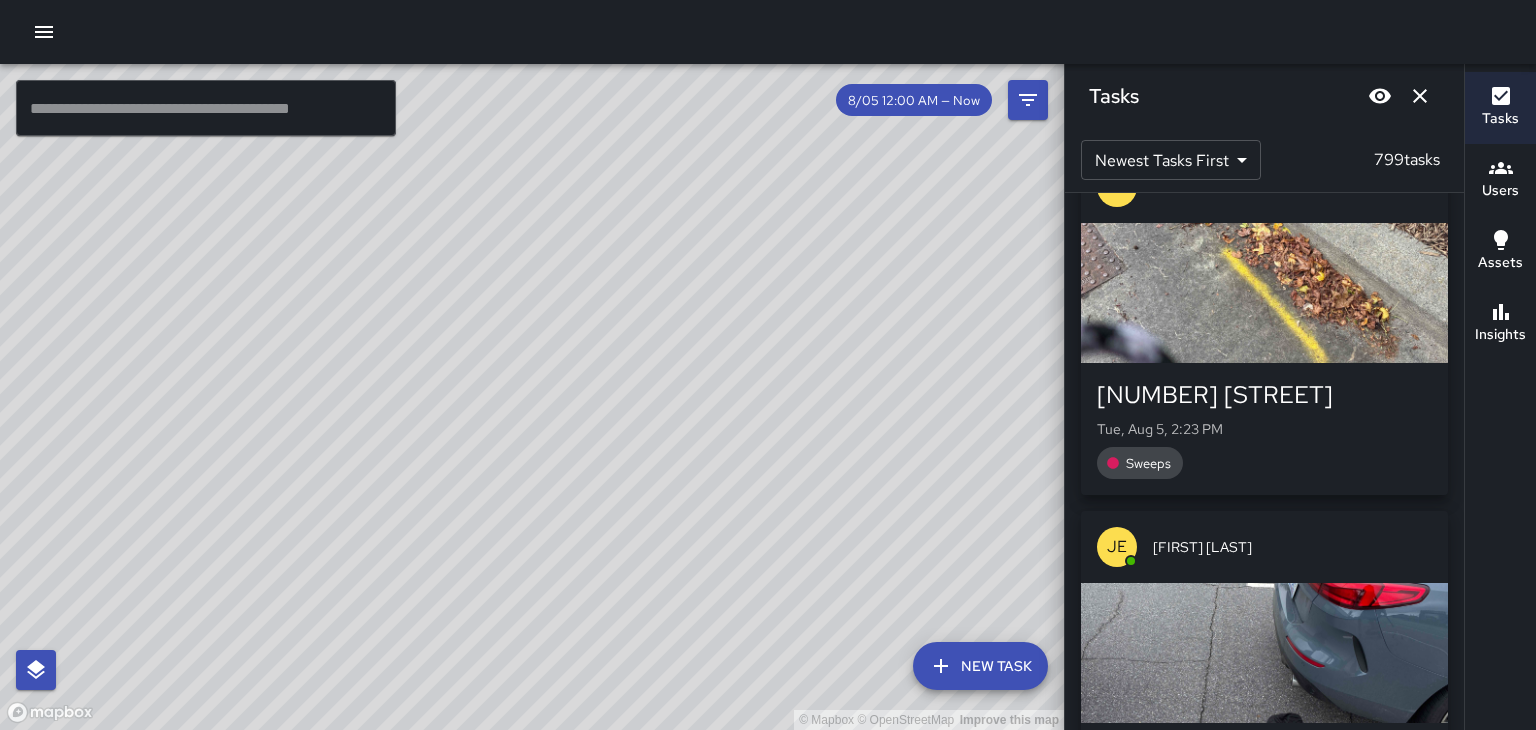 scroll, scrollTop: 227512, scrollLeft: 0, axis: vertical 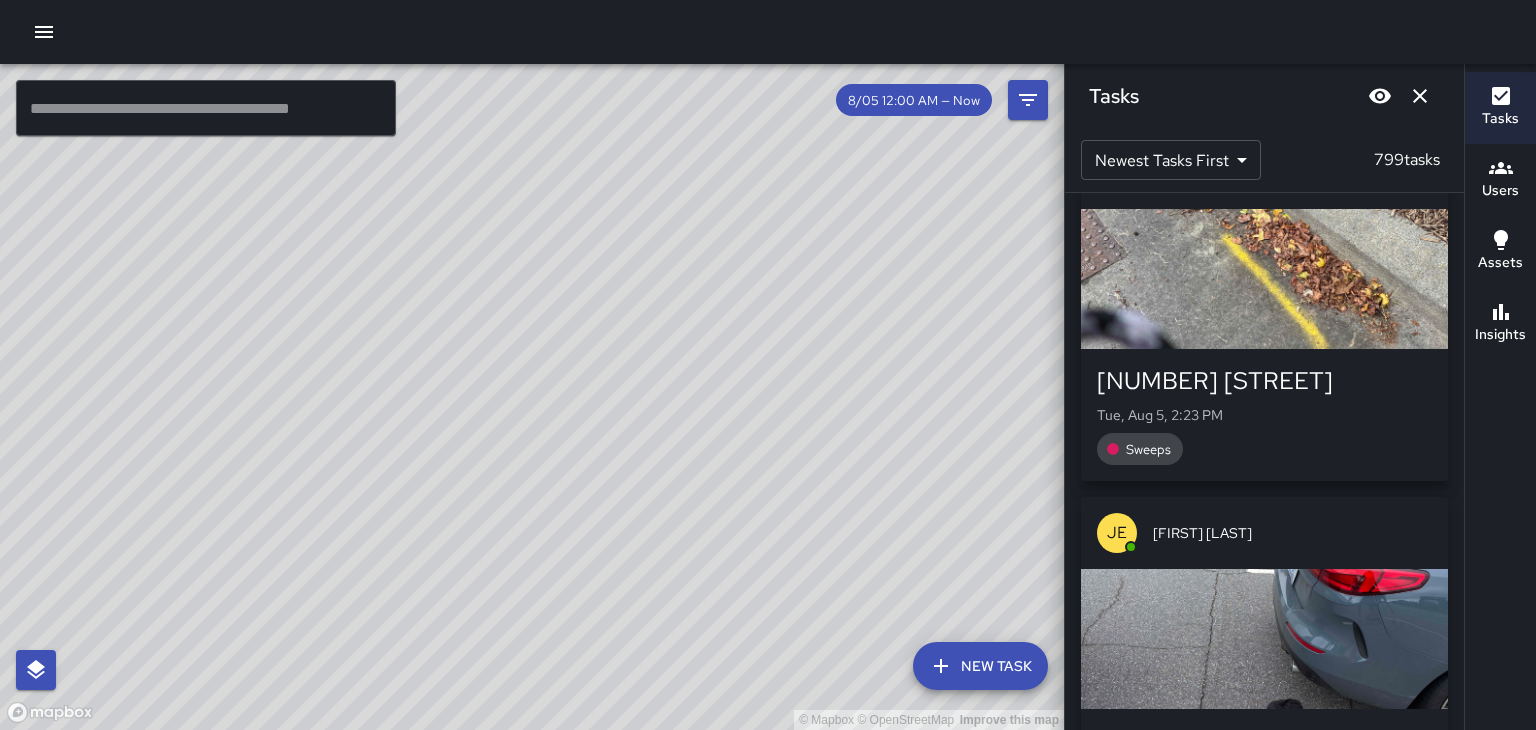 click at bounding box center (1264, 639) 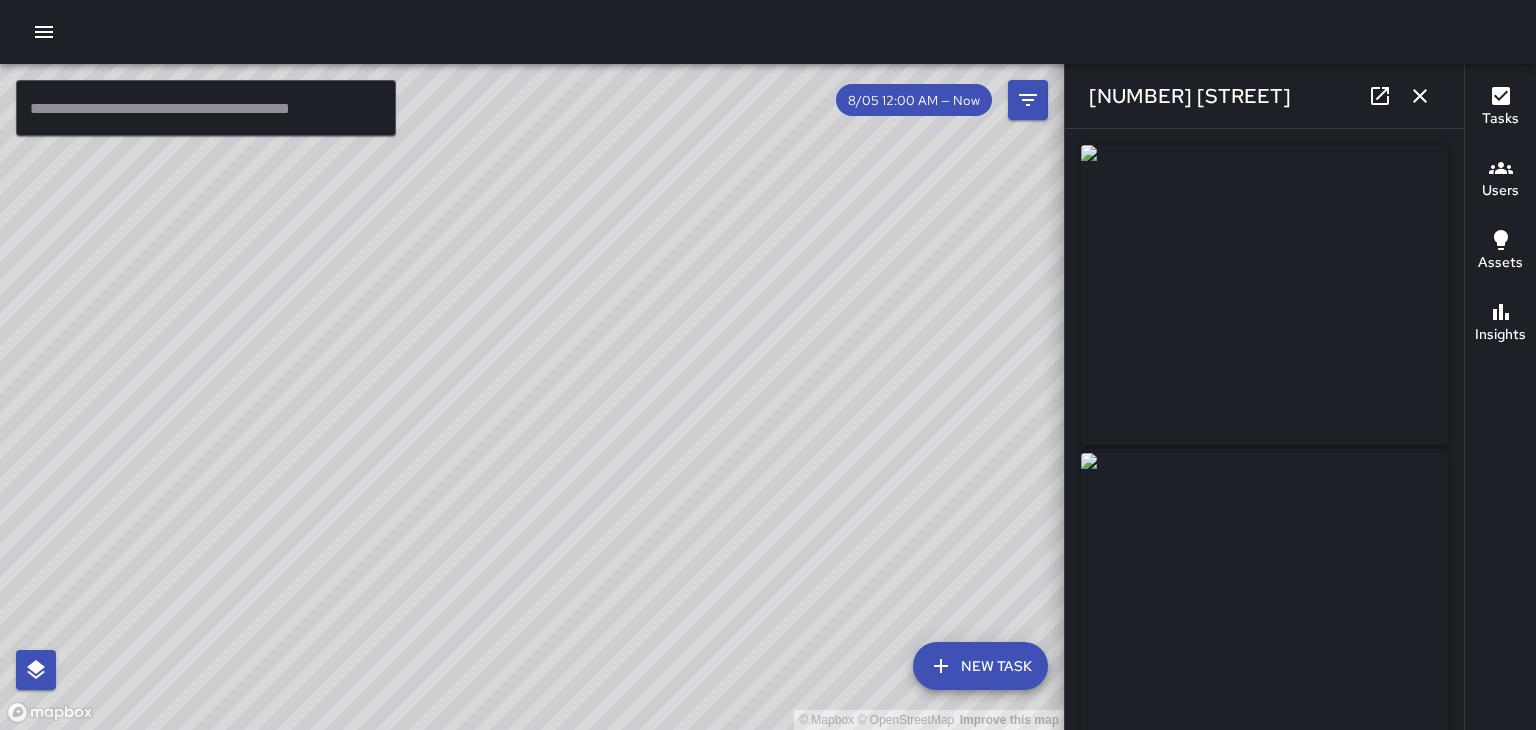 click 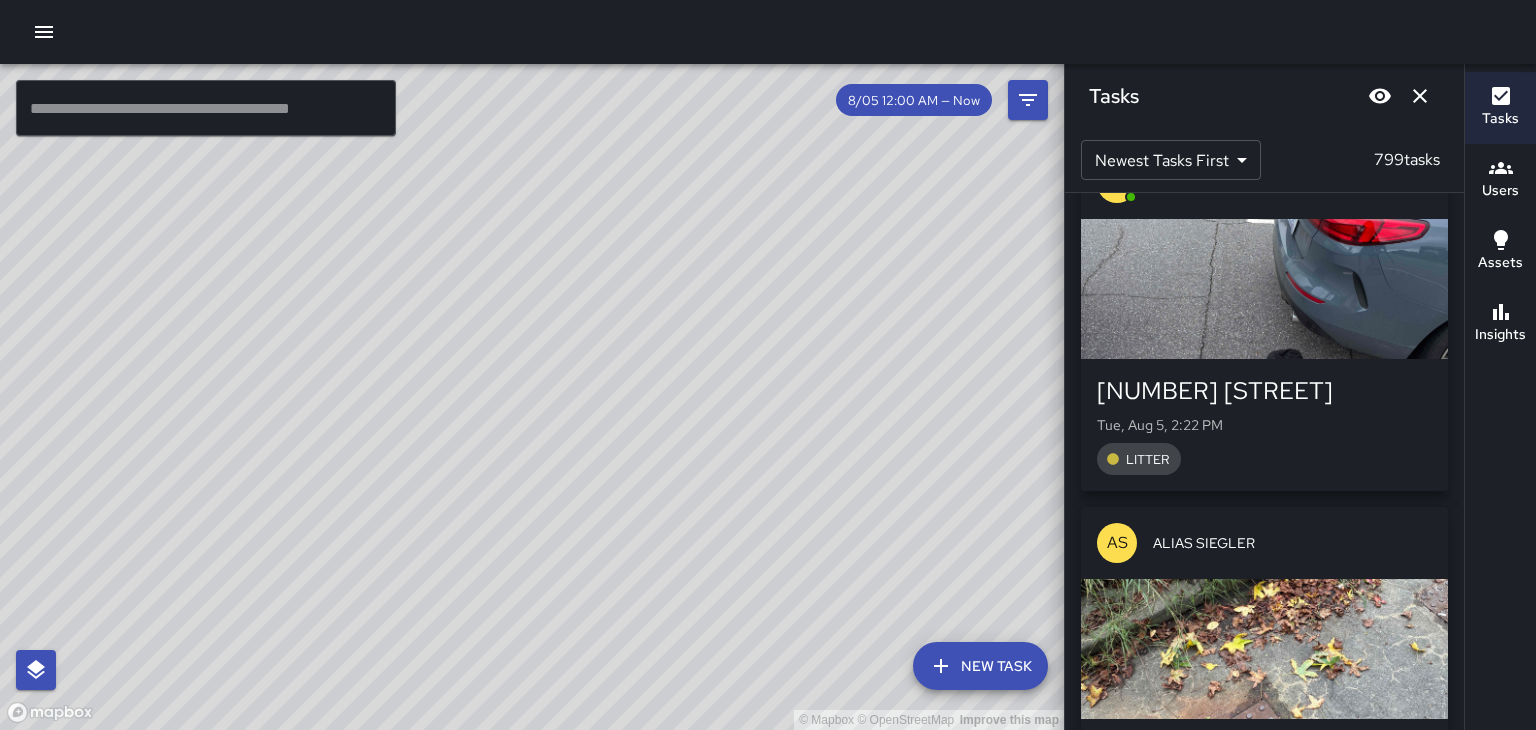 scroll, scrollTop: 227864, scrollLeft: 0, axis: vertical 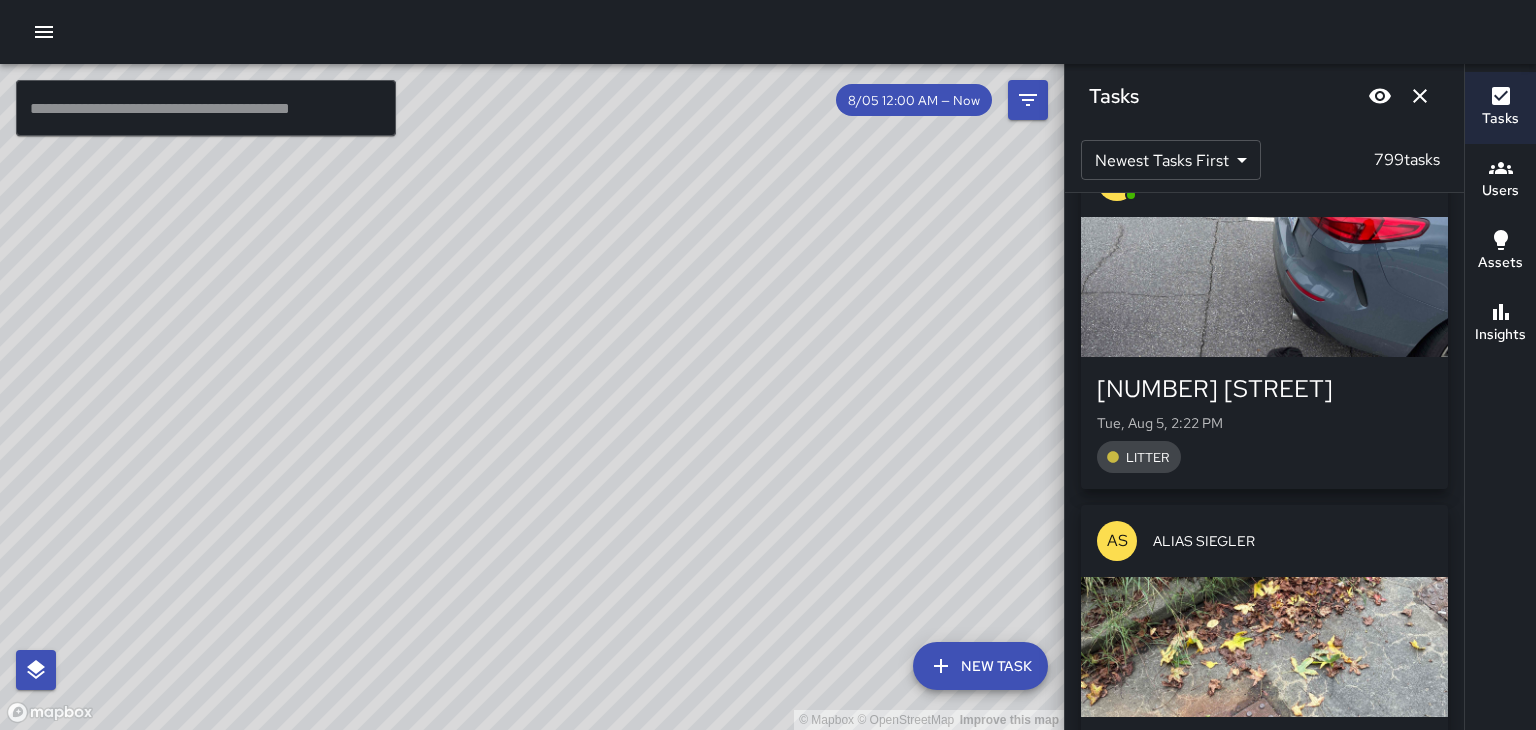 click at bounding box center (1264, 647) 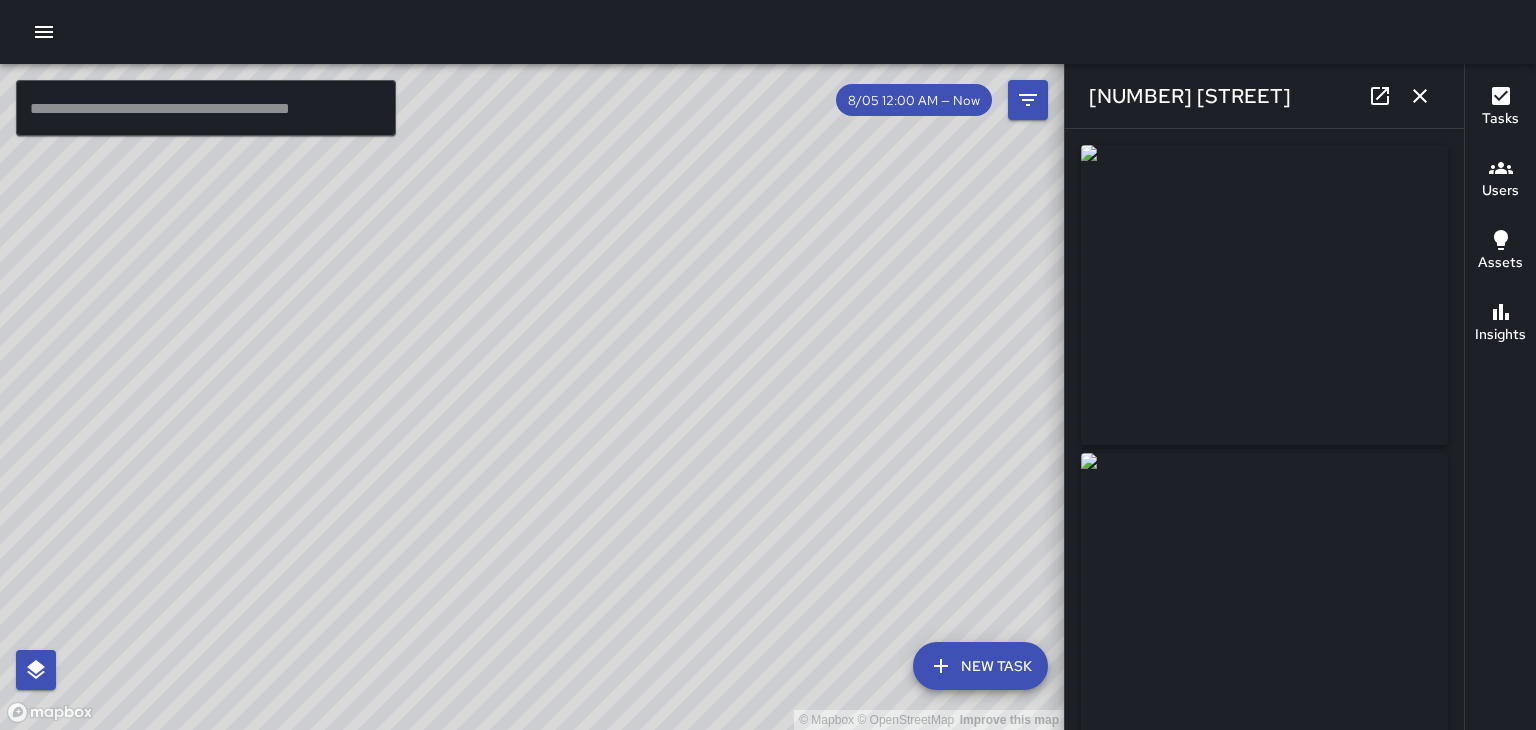 click 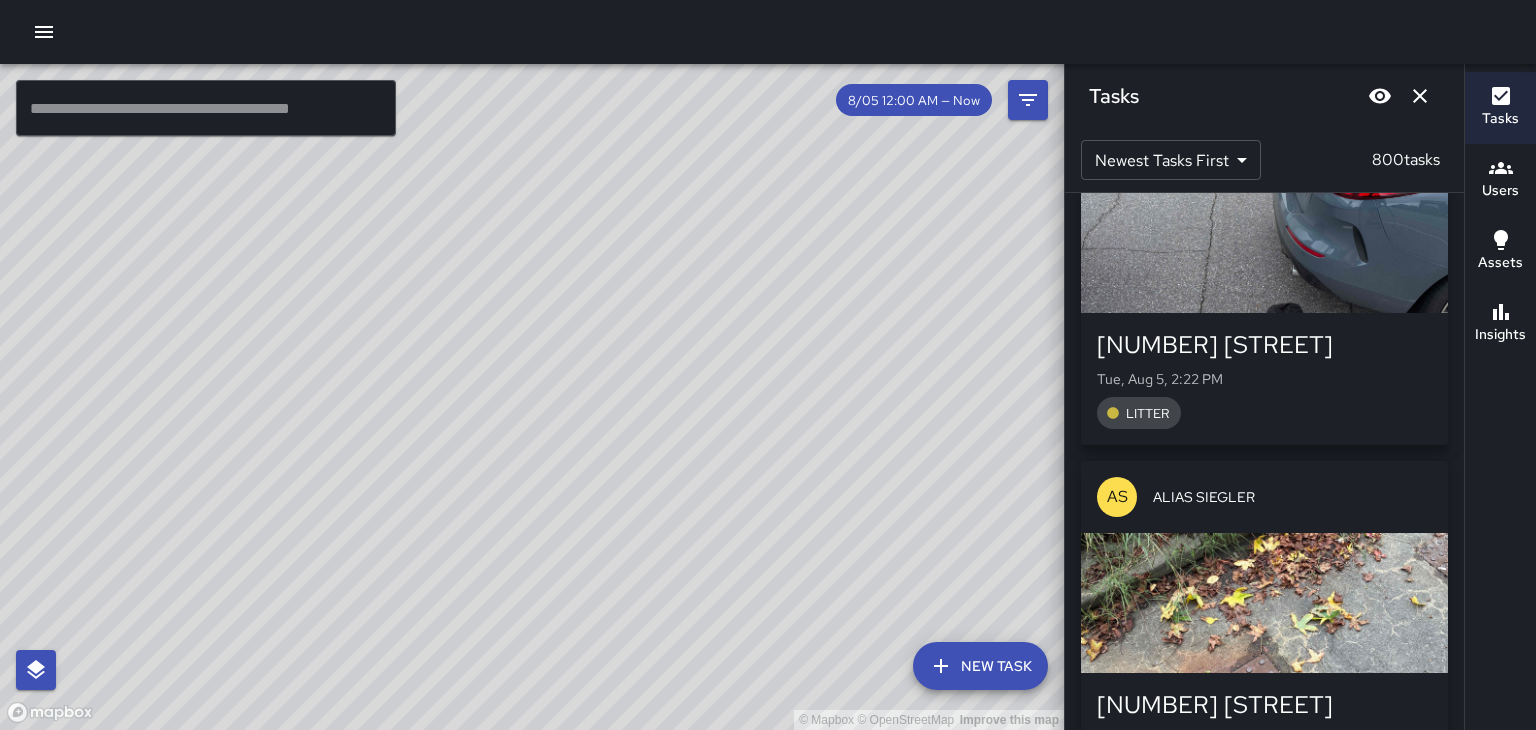 scroll, scrollTop: 228628, scrollLeft: 0, axis: vertical 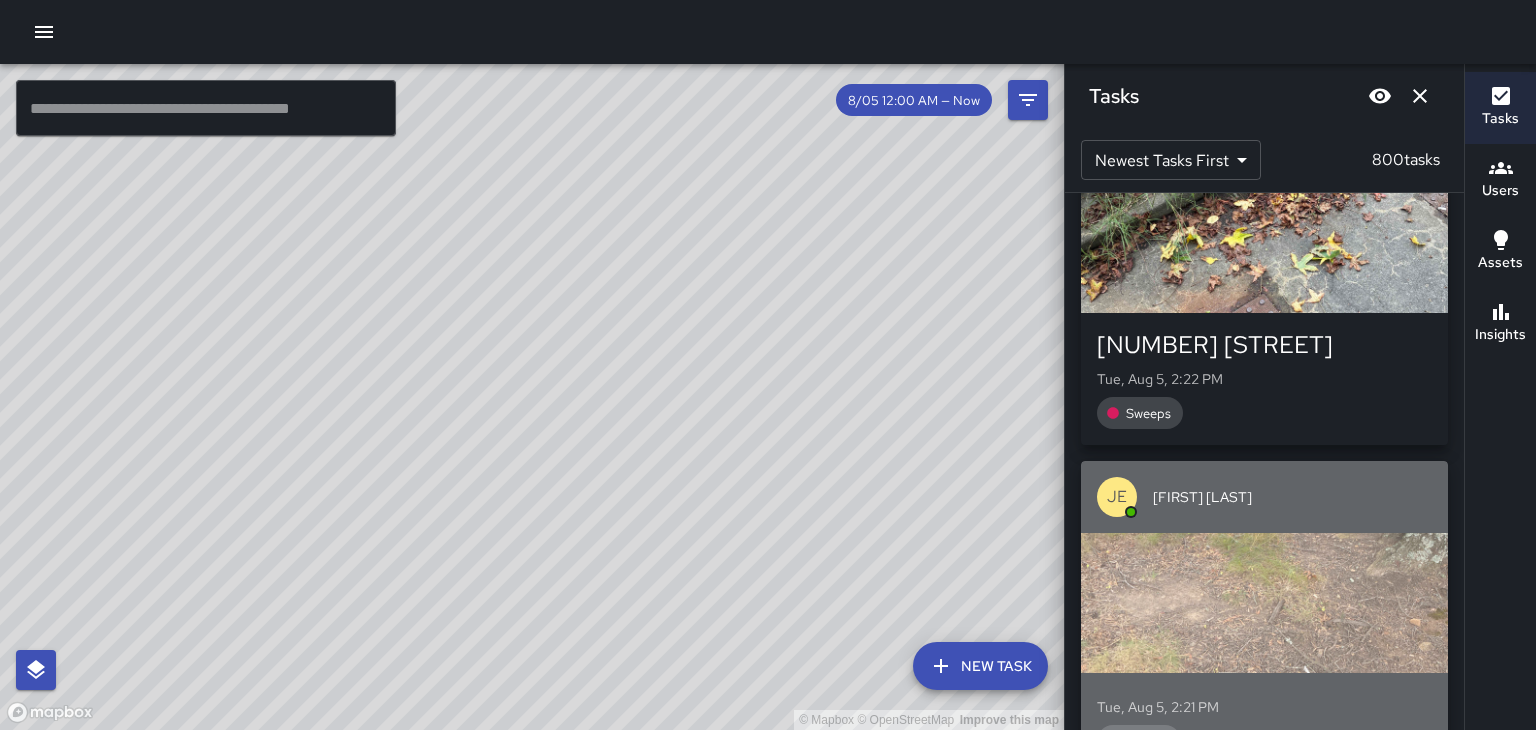 click on "Tue, Aug 5, 2:21 PM" at bounding box center [1264, 707] 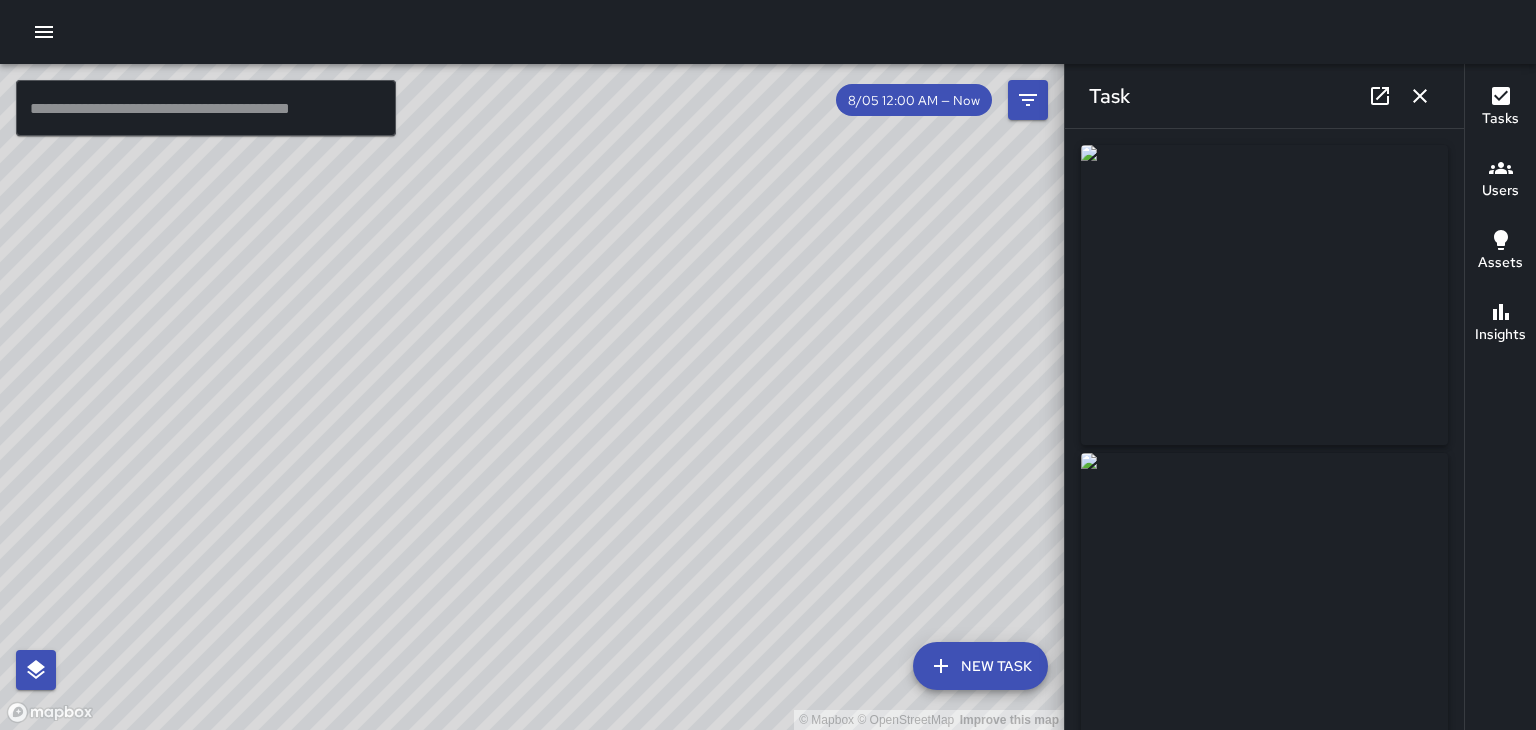 scroll, scrollTop: 228988, scrollLeft: 0, axis: vertical 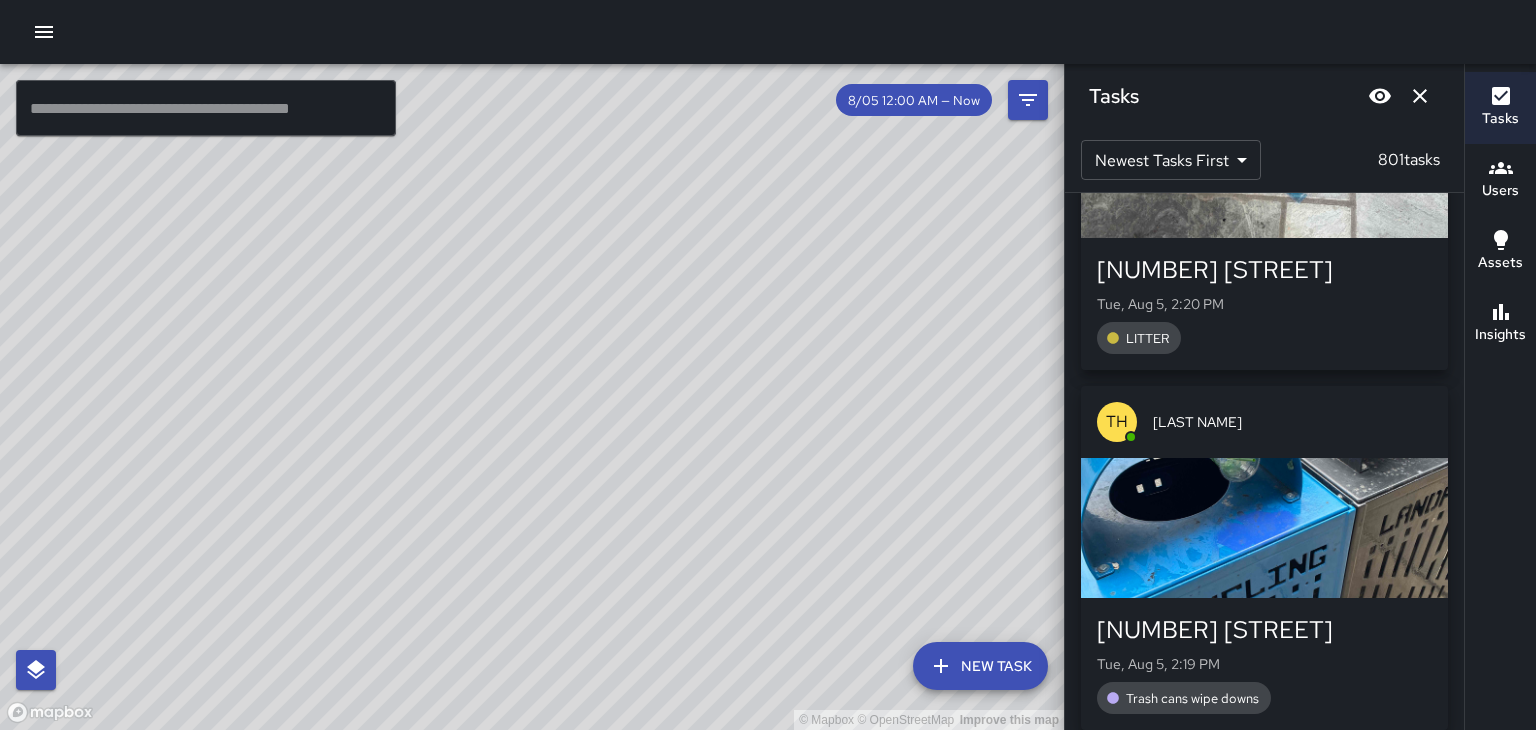 click on "[NUMBER] [STREET]" at bounding box center (1264, 630) 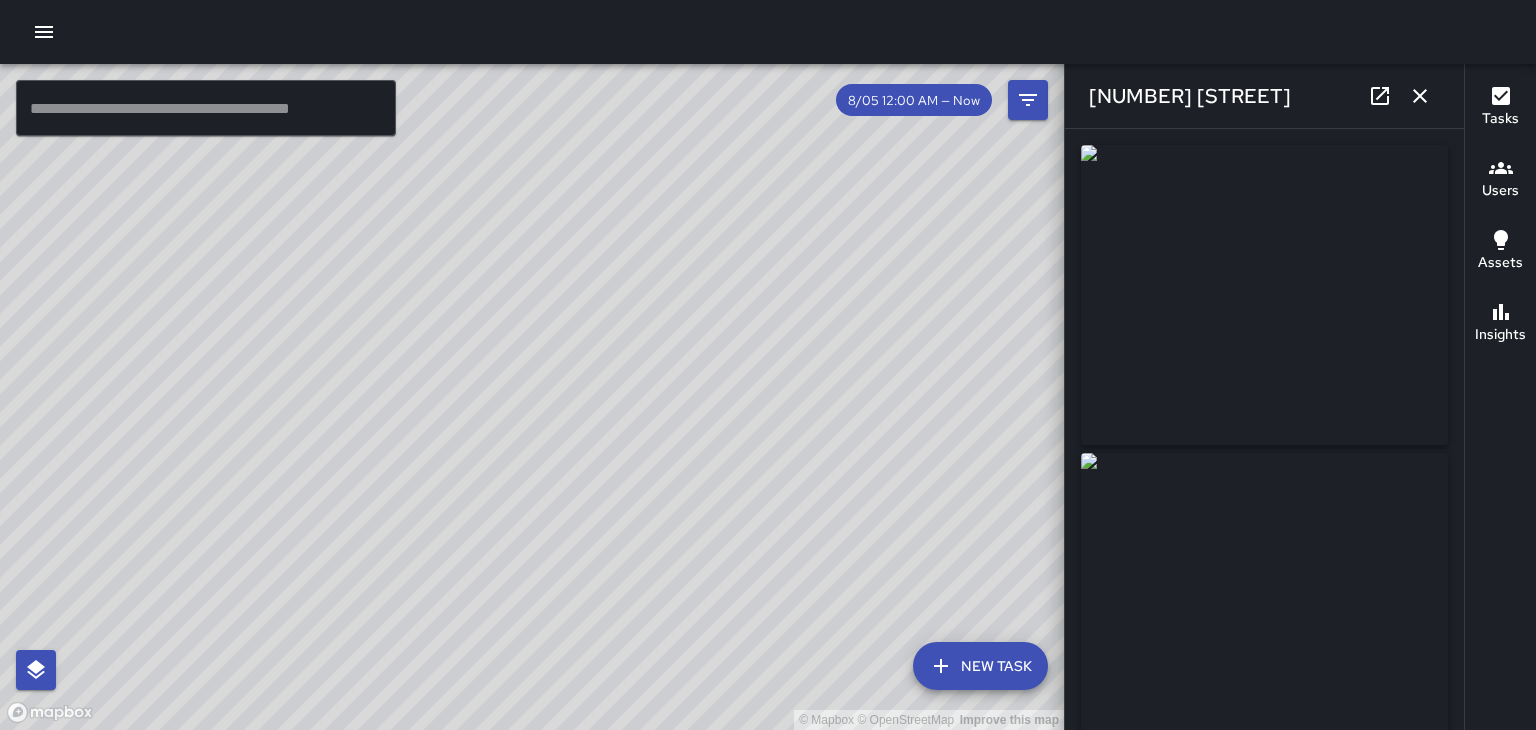 type on "**********" 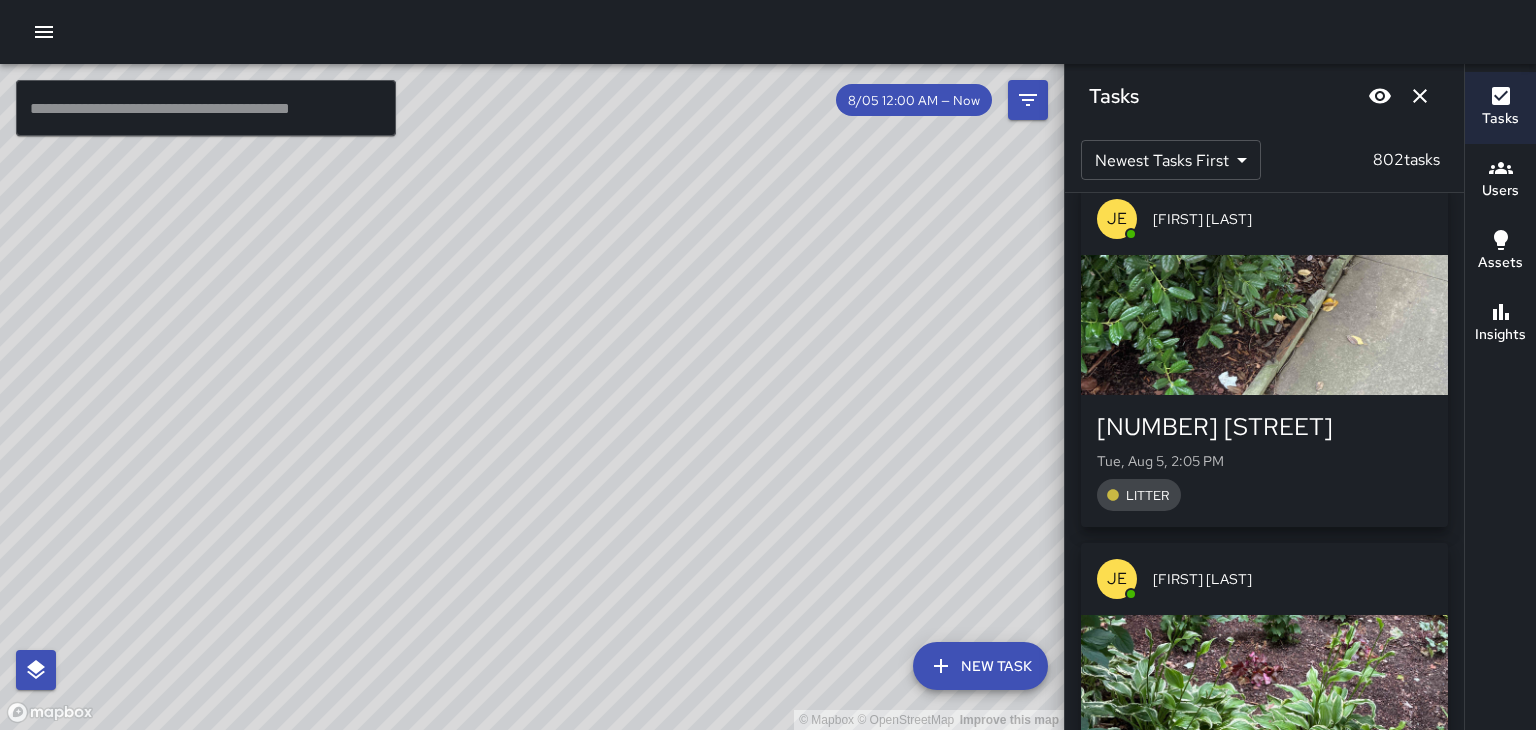 scroll, scrollTop: 232833, scrollLeft: 0, axis: vertical 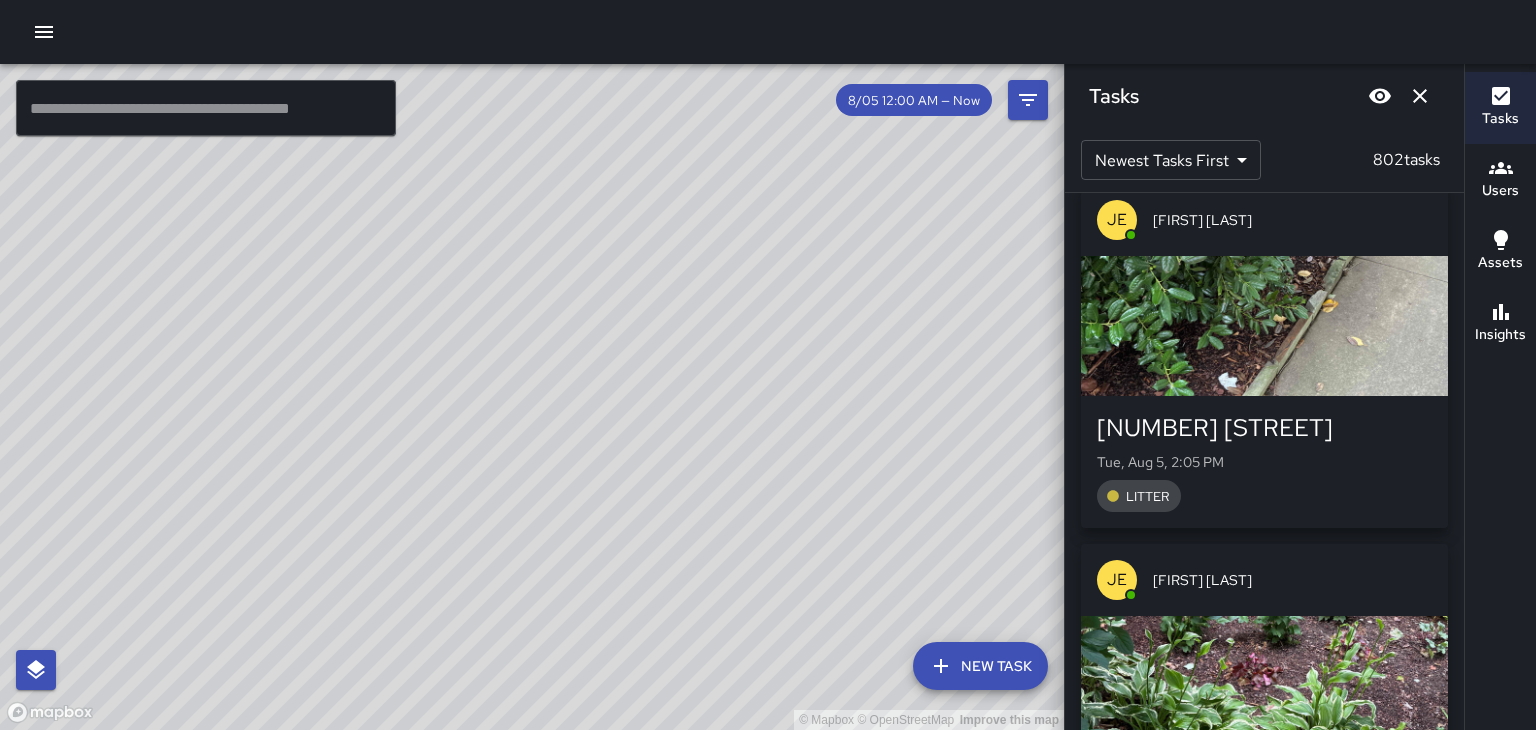 click at bounding box center [1264, 686] 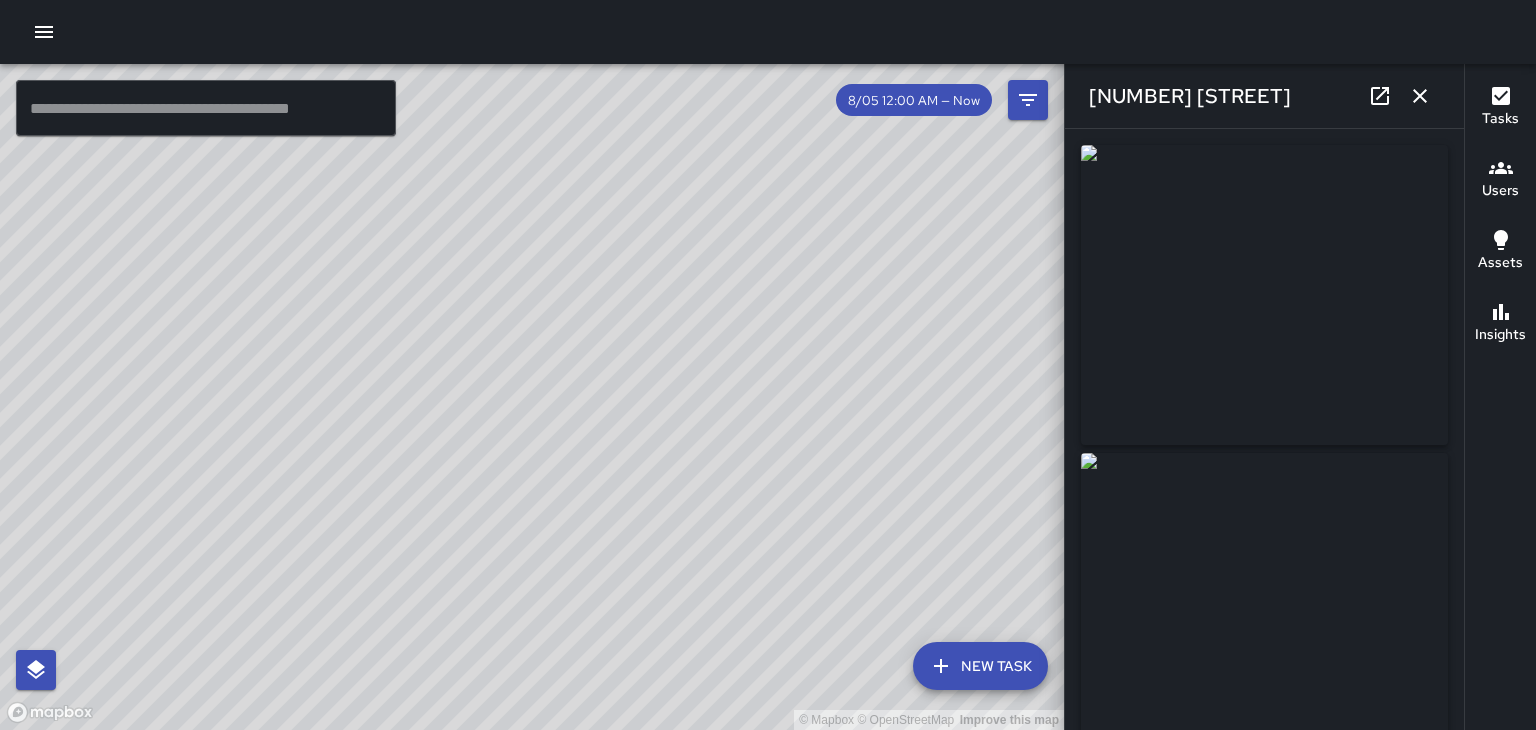 type on "**********" 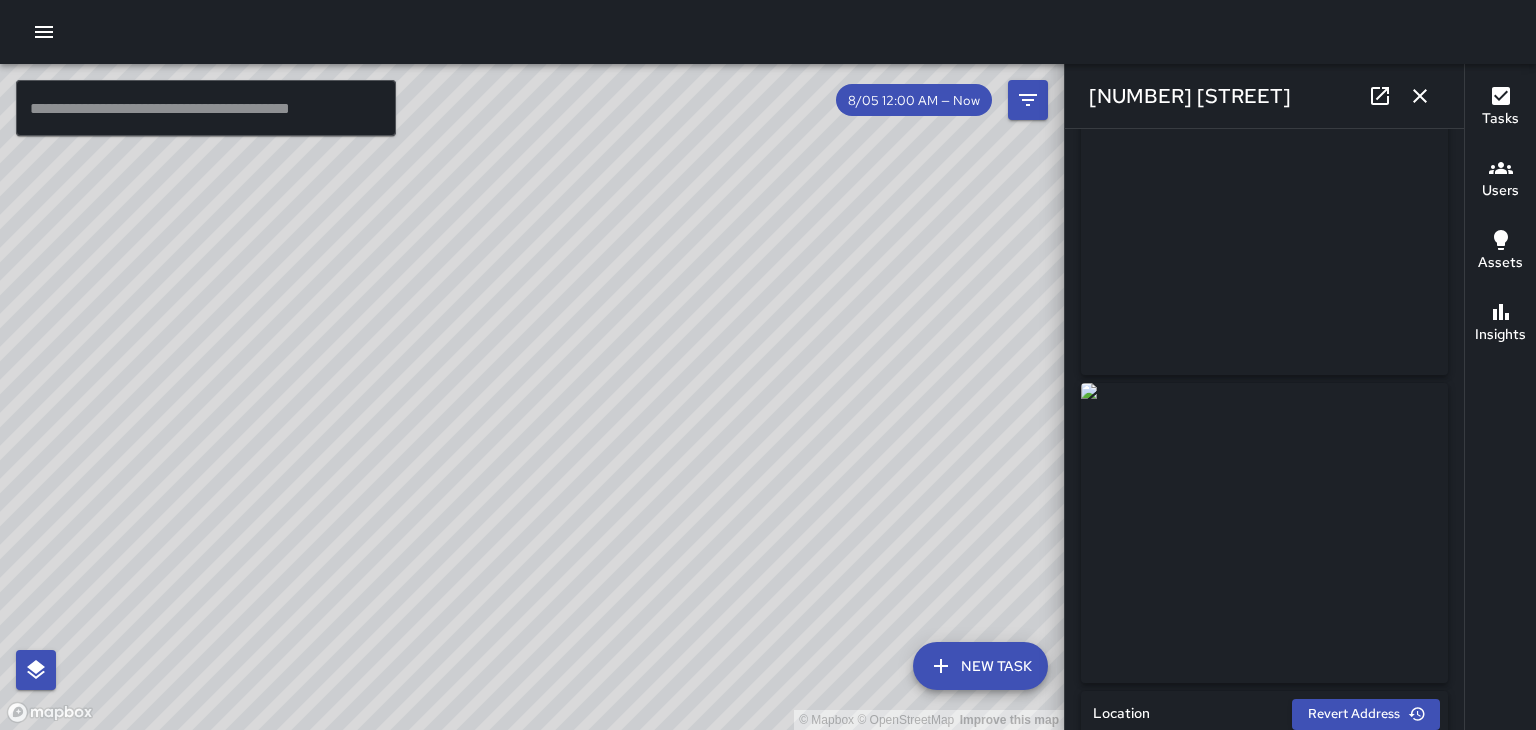 scroll, scrollTop: 0, scrollLeft: 0, axis: both 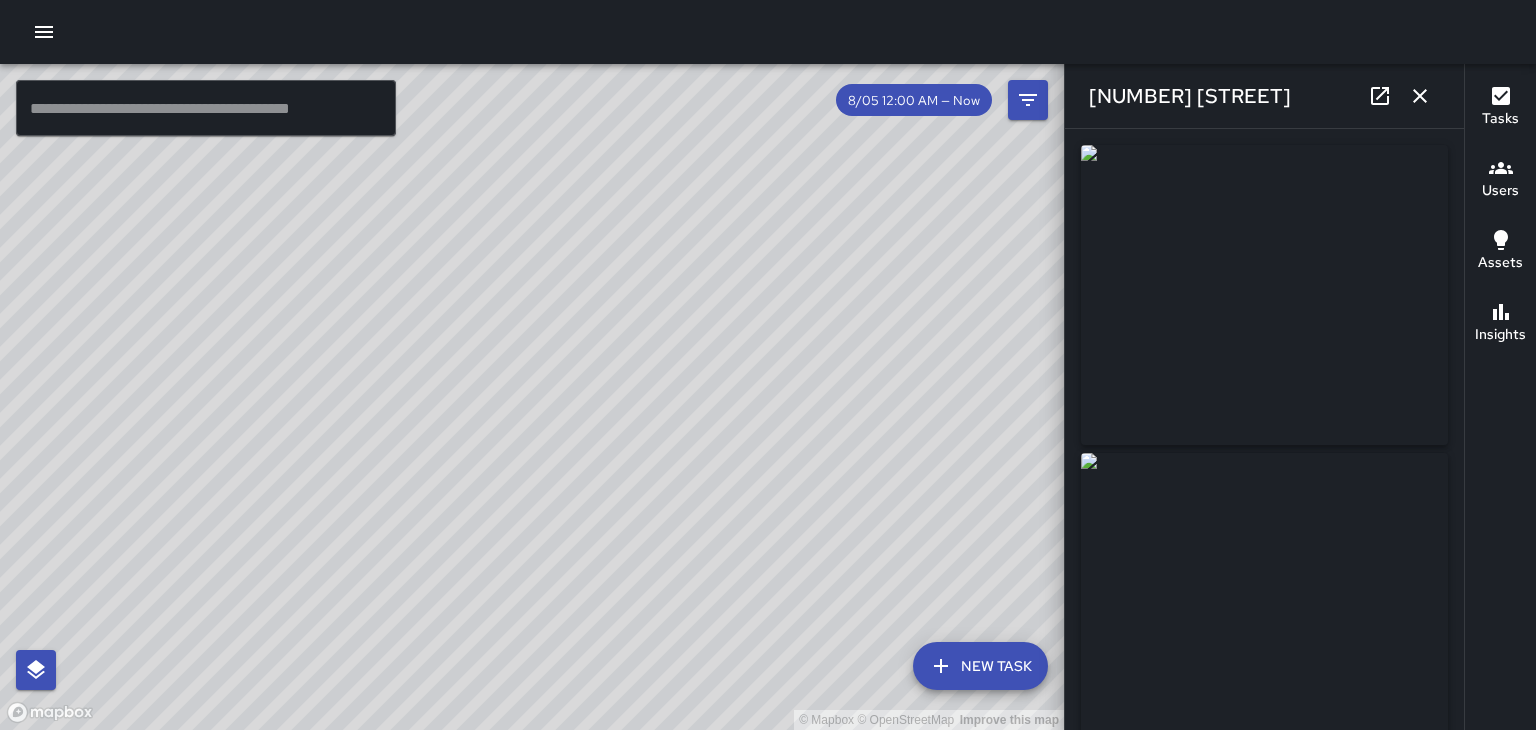 click 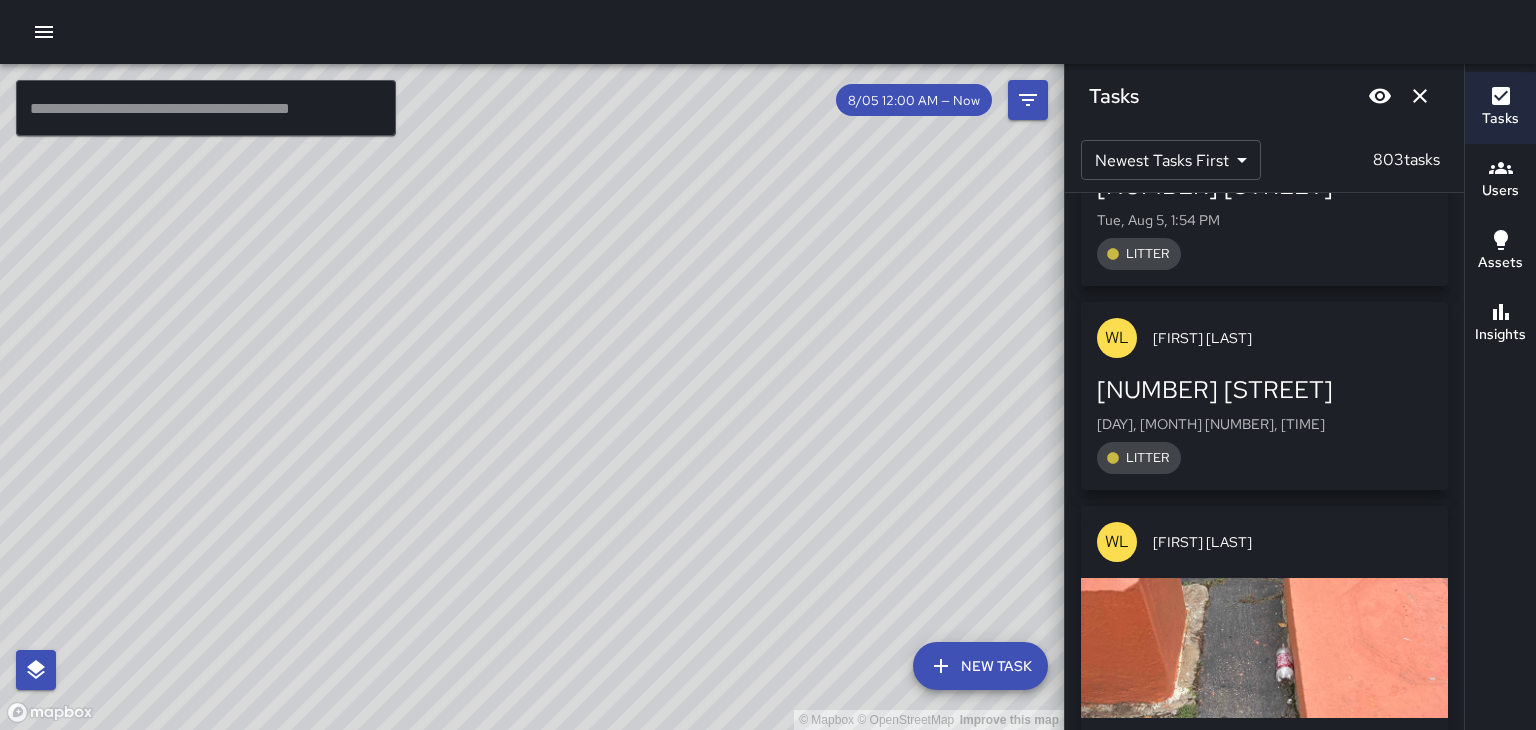 scroll, scrollTop: 234031, scrollLeft: 0, axis: vertical 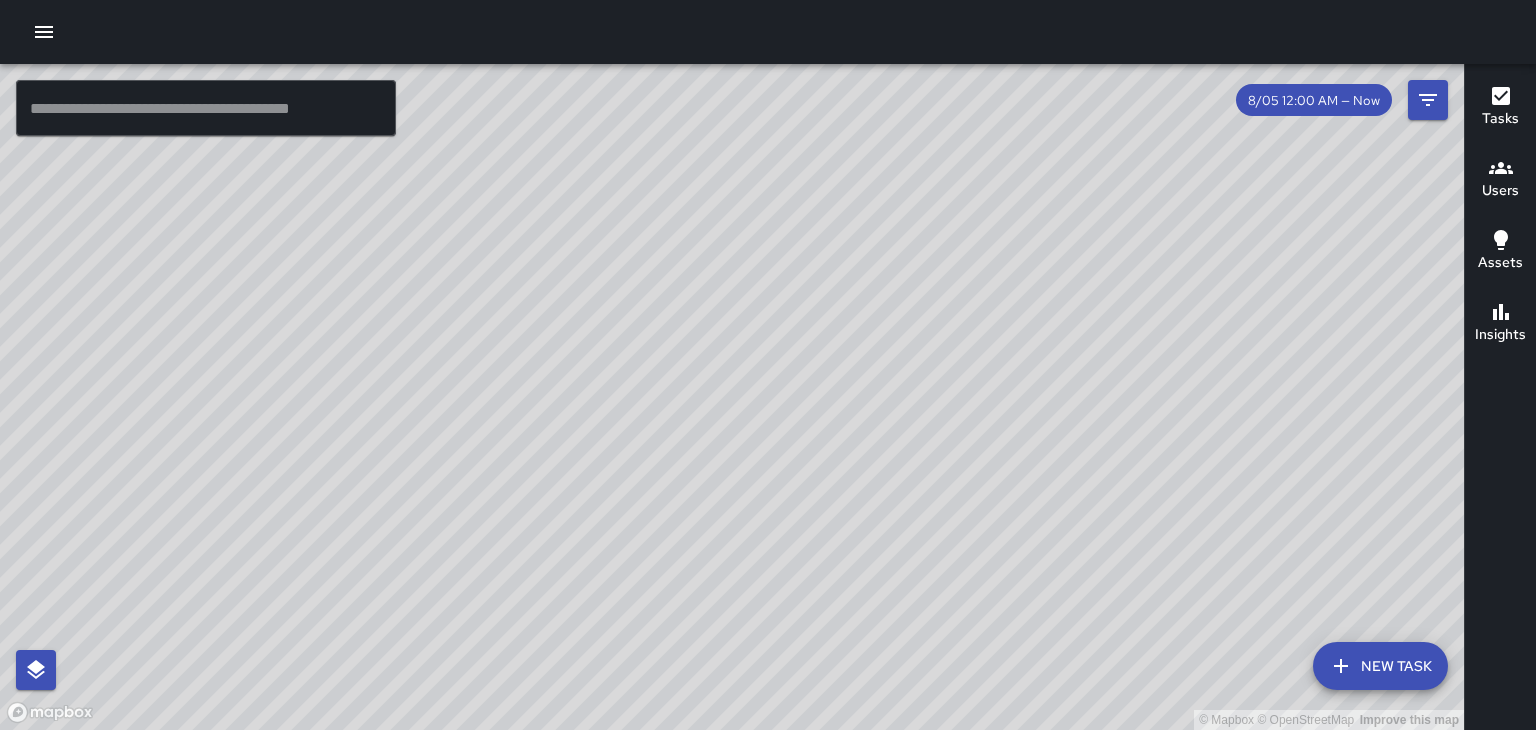 click on "Tasks" at bounding box center (1500, 119) 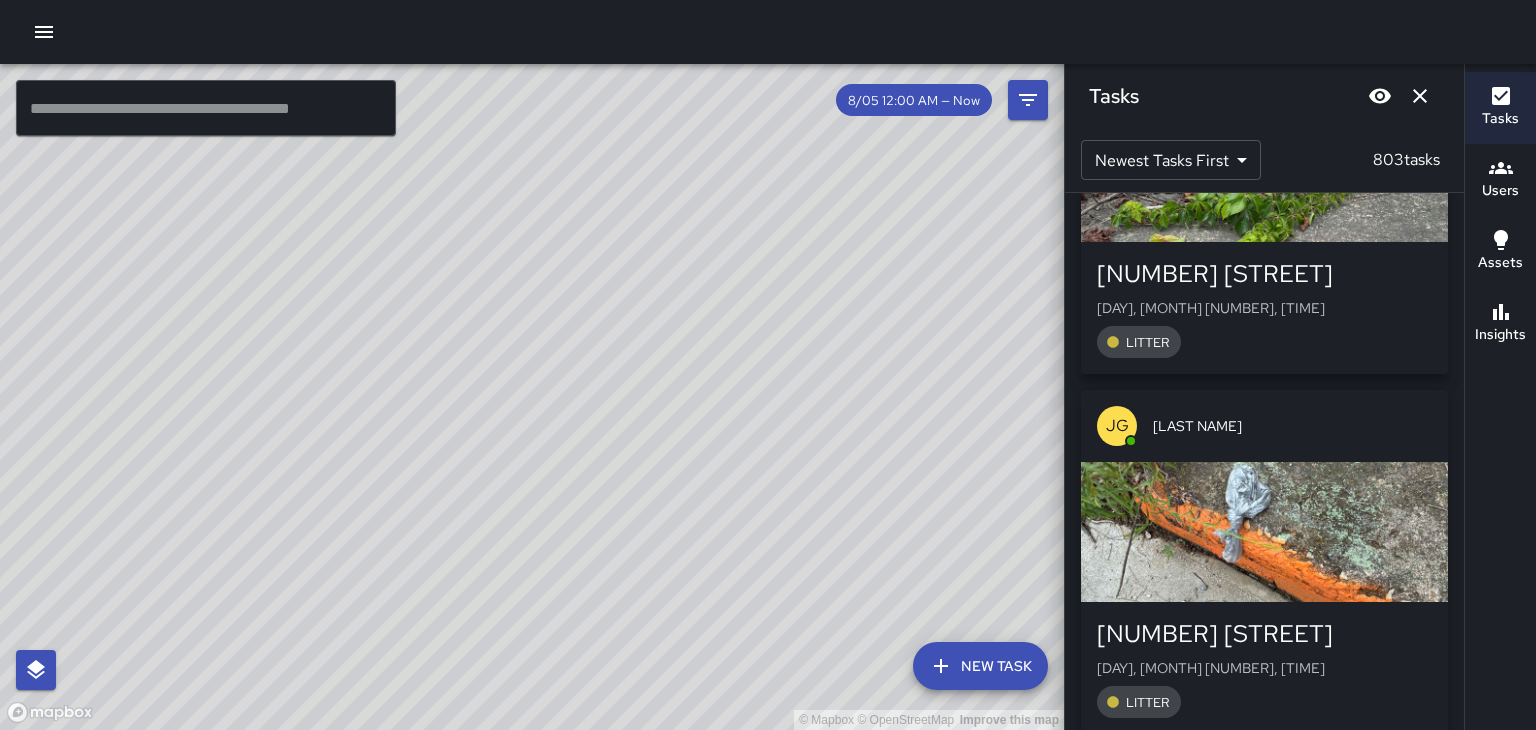 scroll, scrollTop: 151680, scrollLeft: 0, axis: vertical 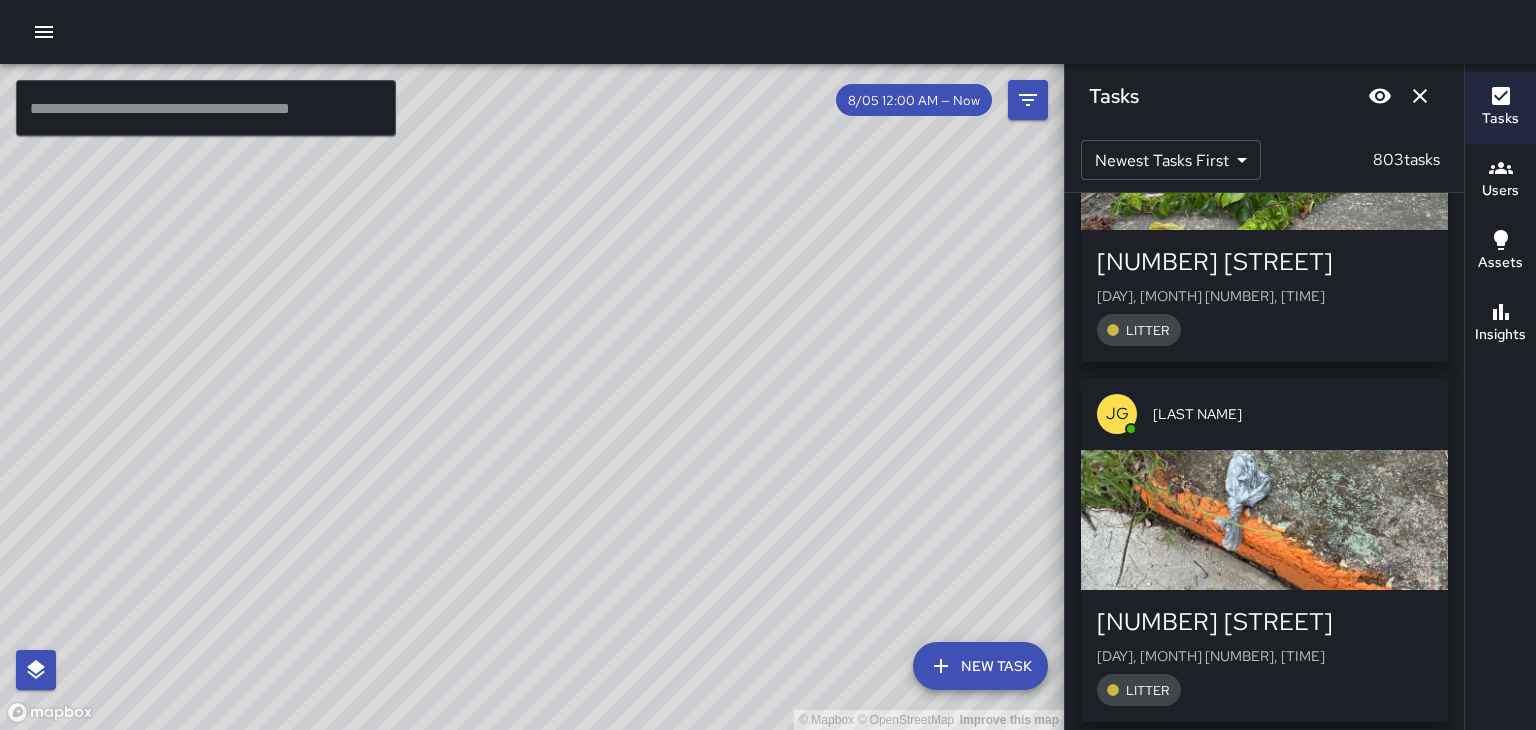 click on "[NUMBER] [STREET] [DAY], [MONTH] [NUMBER], [TIME] LITTER" at bounding box center [1264, 656] 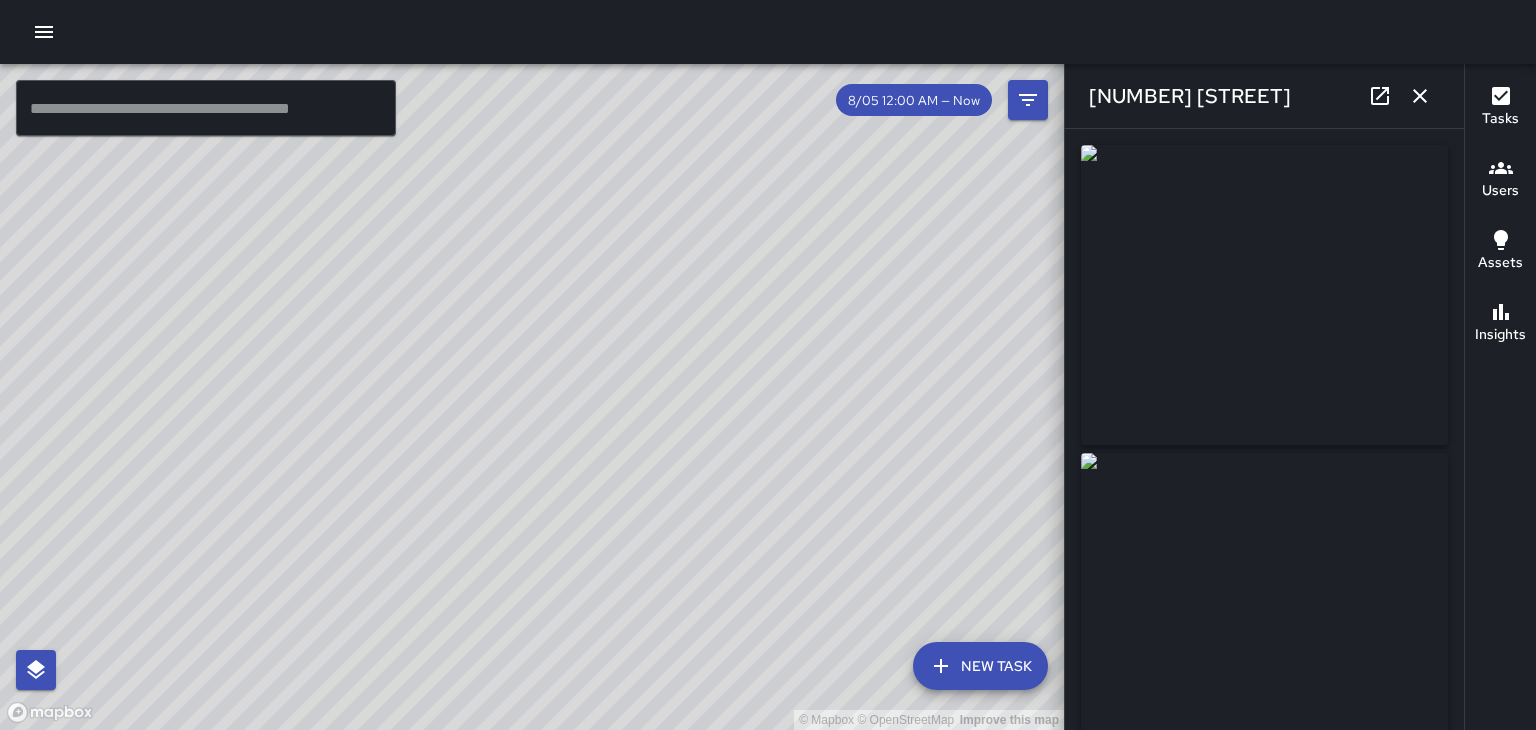 type on "**********" 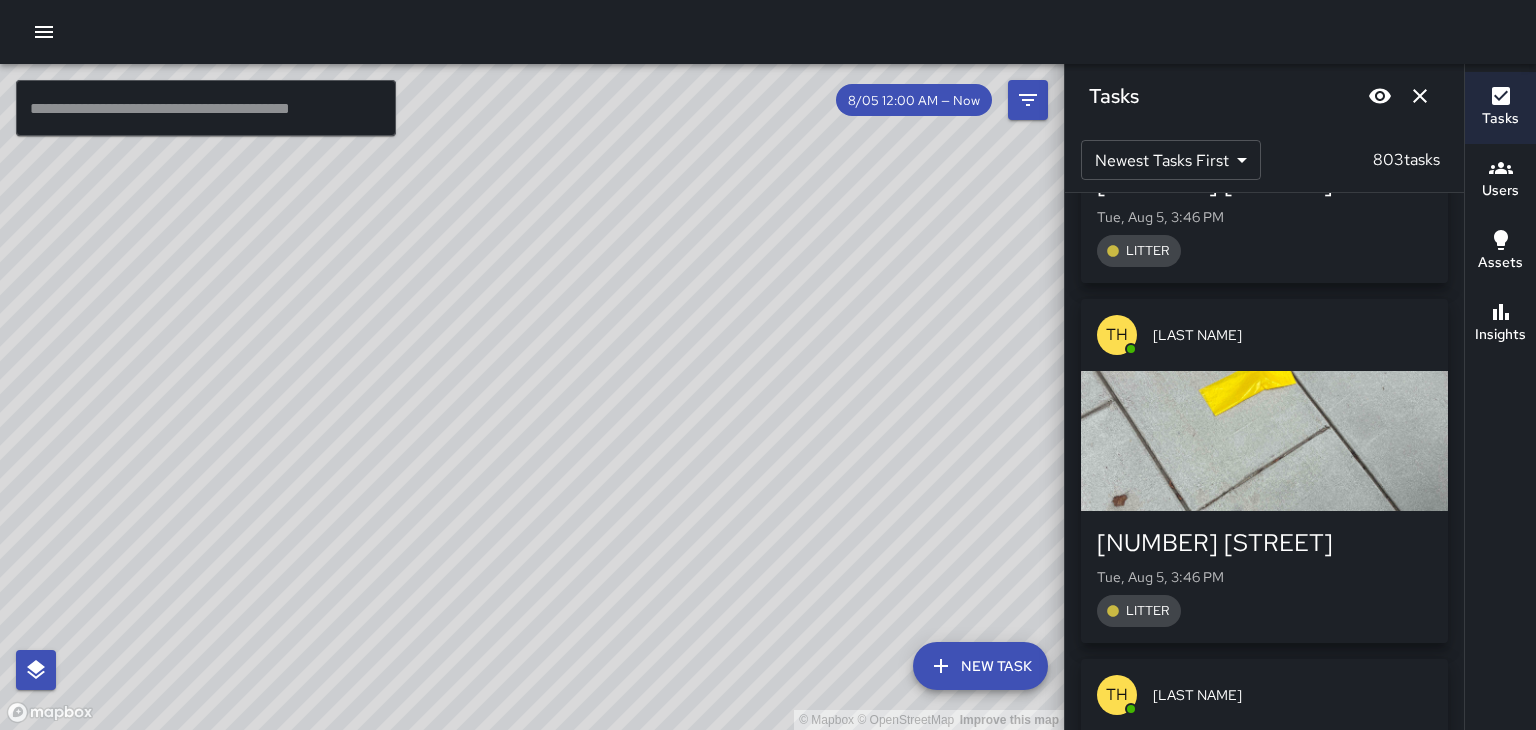 scroll, scrollTop: 156445, scrollLeft: 0, axis: vertical 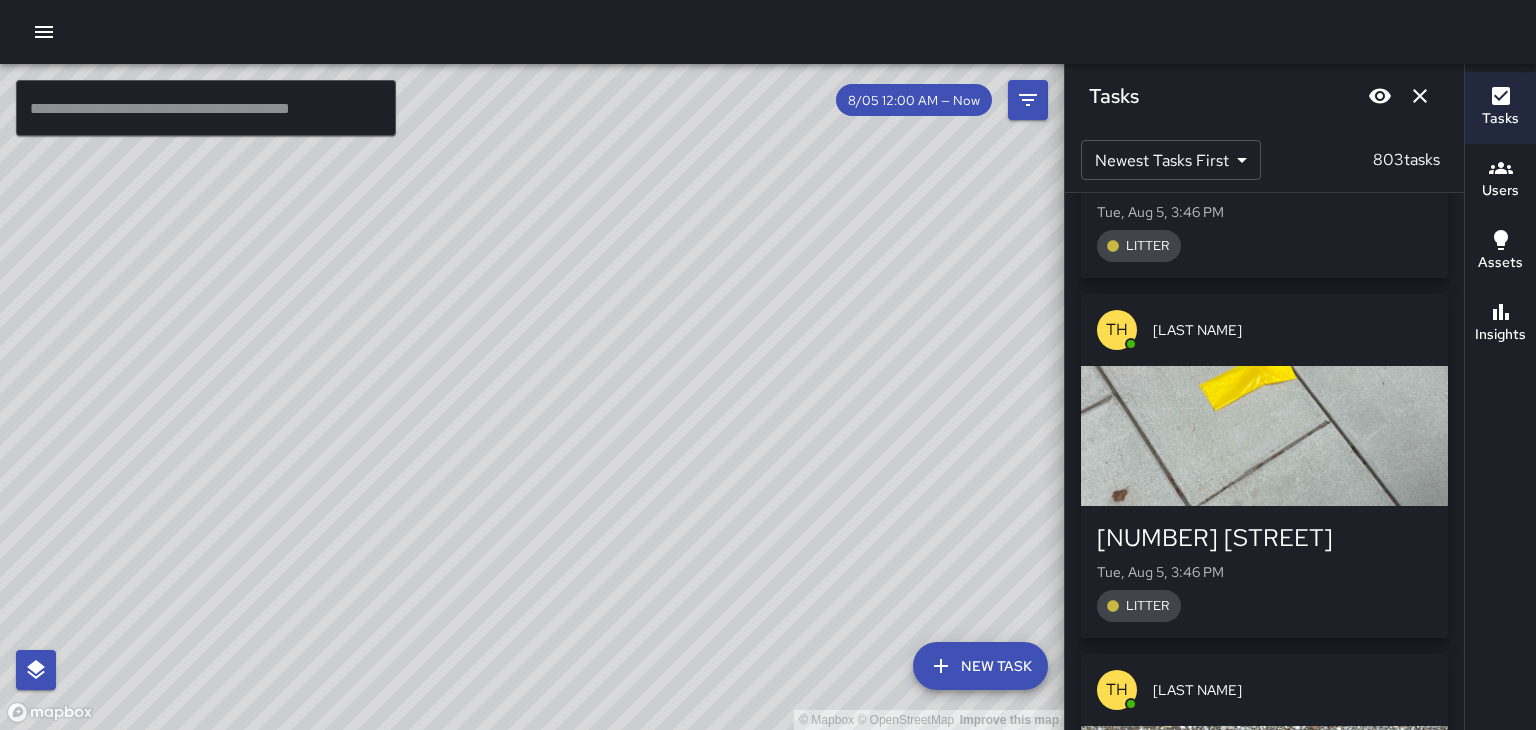 click on "[NUMBER] [STREET] [DAY], [MONTH] [DAY], [TIME] [TEXT]" at bounding box center (1264, 572) 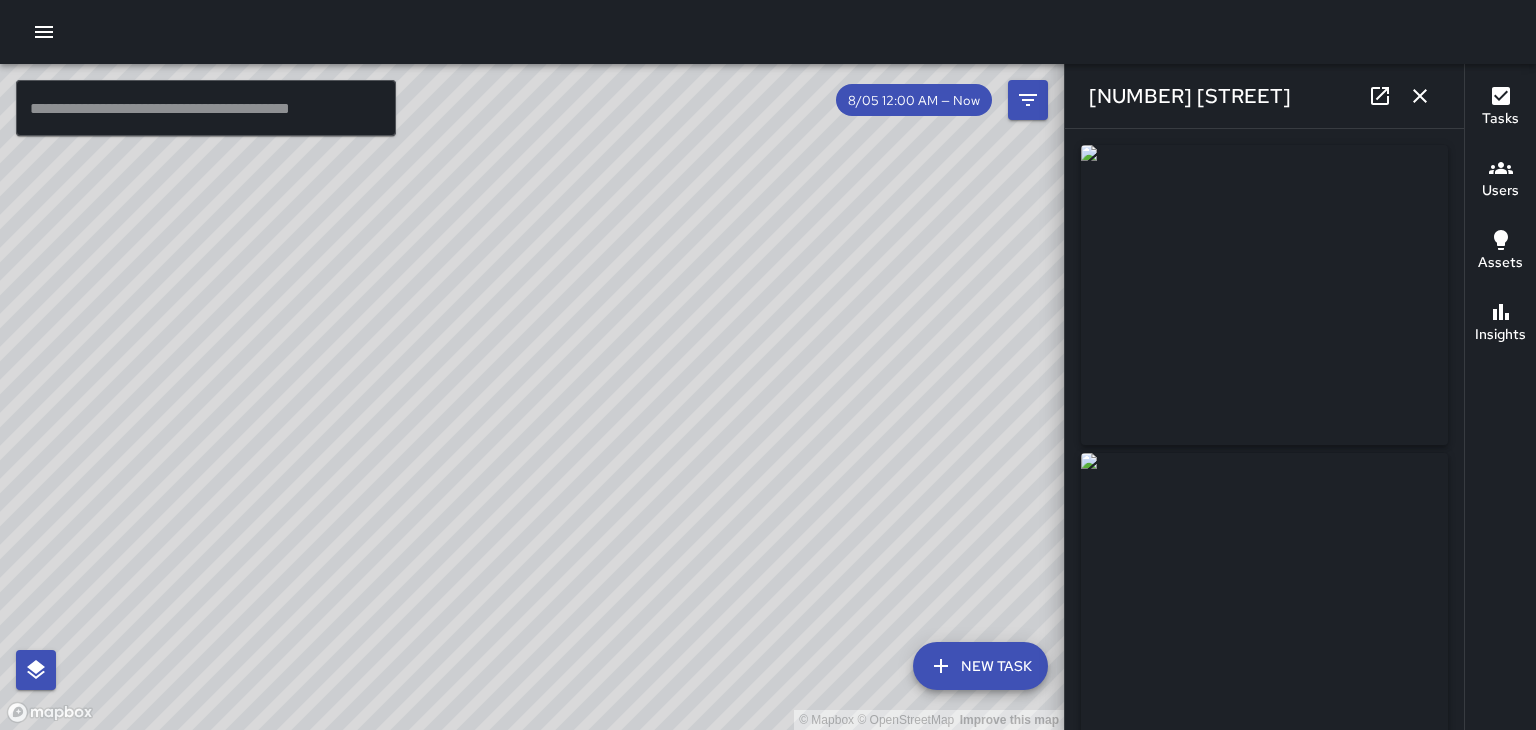 scroll, scrollTop: 93, scrollLeft: 0, axis: vertical 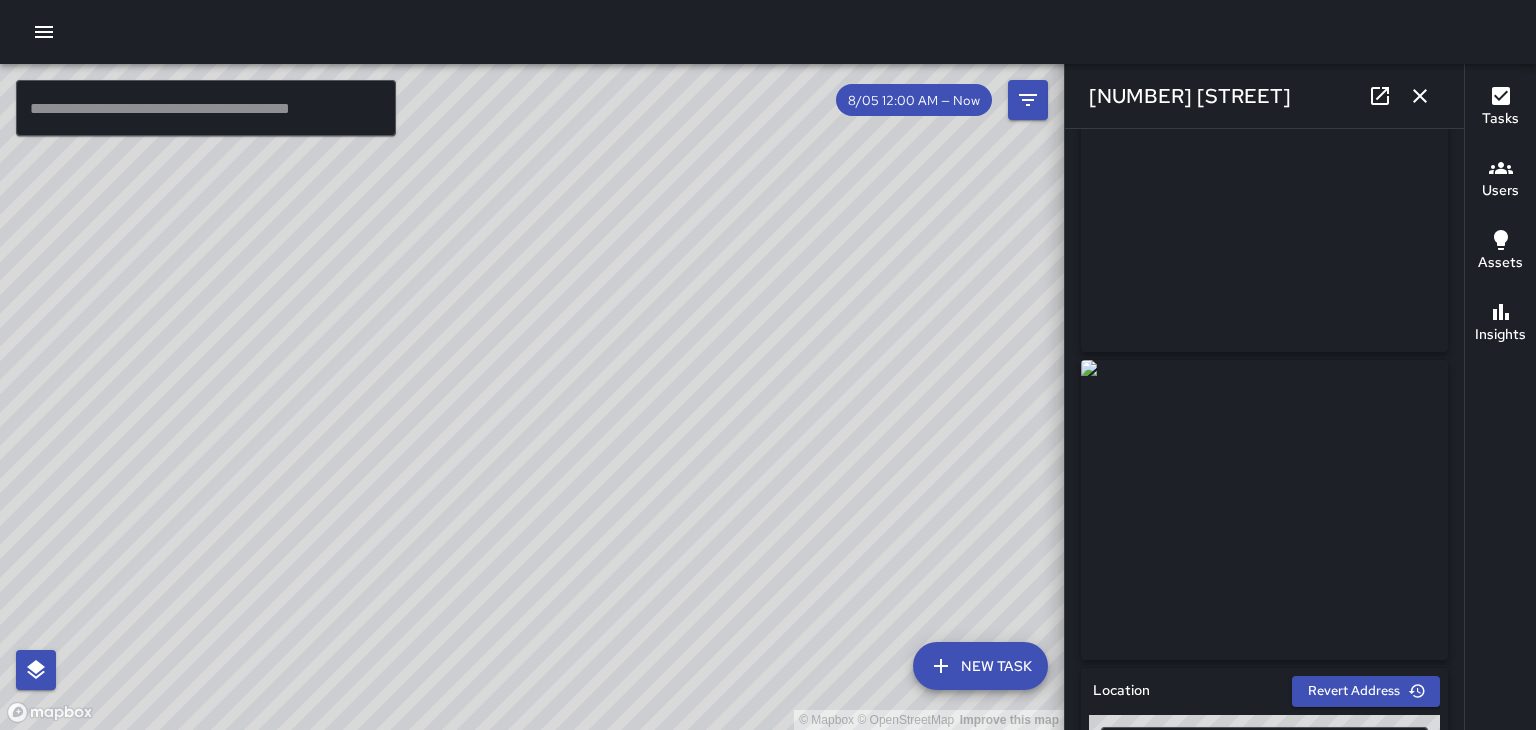 click 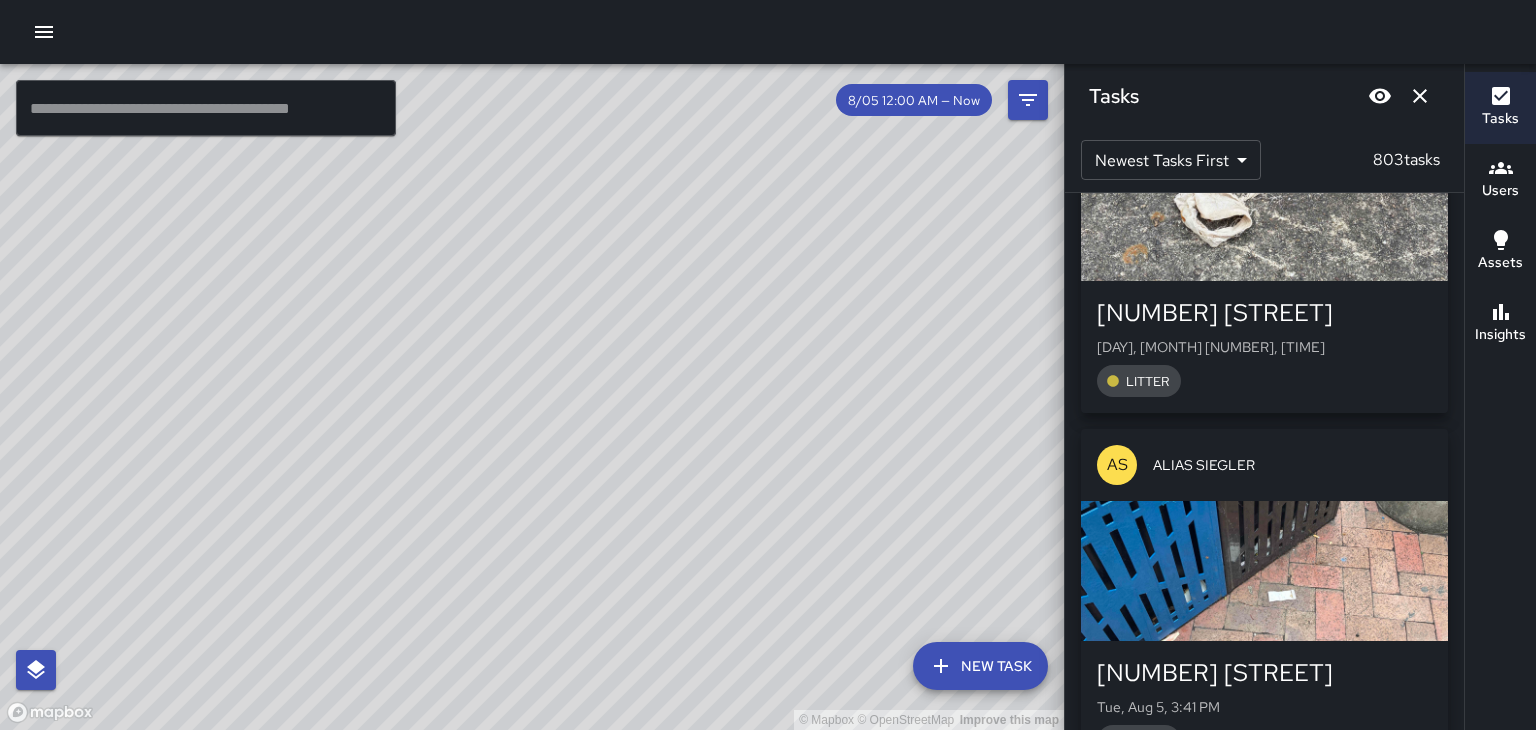 scroll, scrollTop: 159400, scrollLeft: 0, axis: vertical 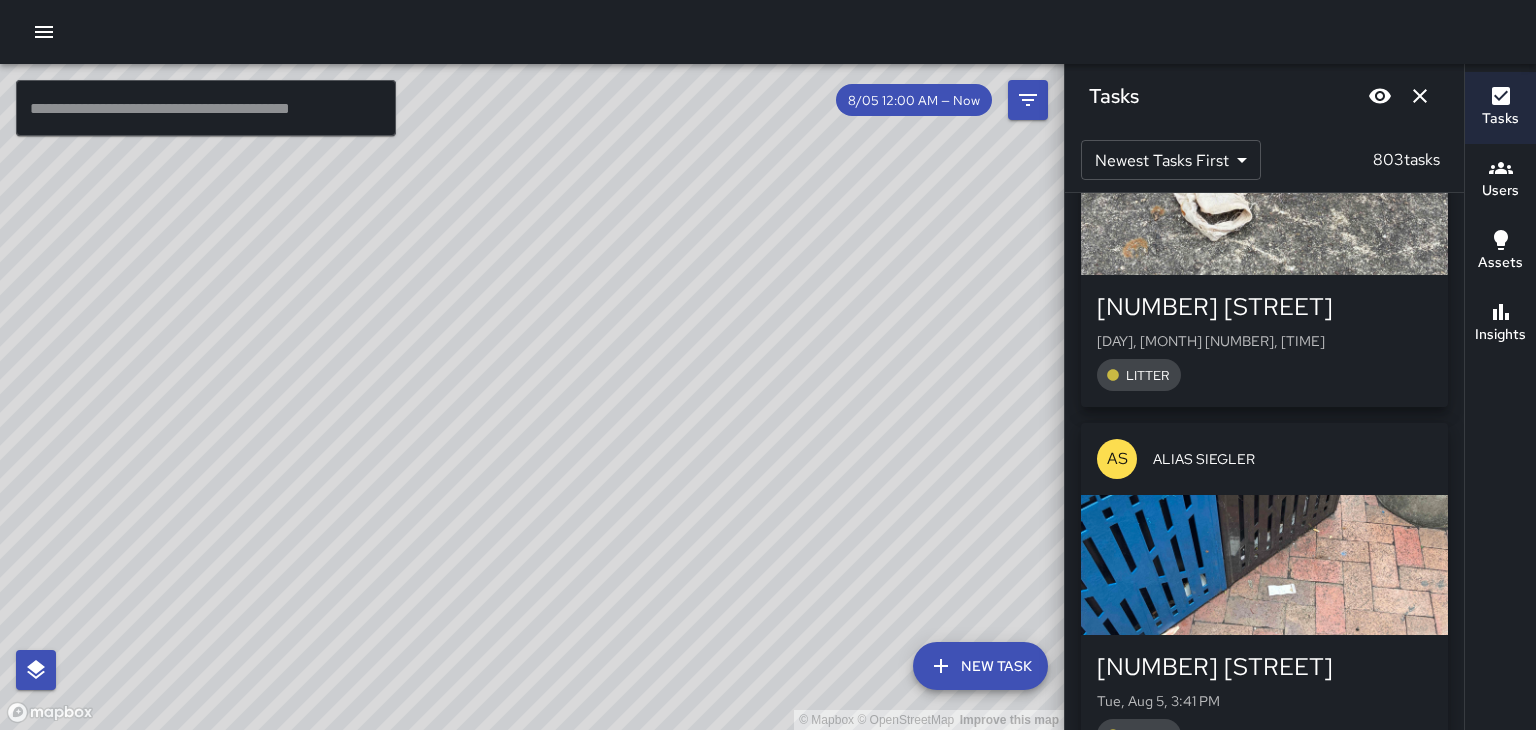 click at bounding box center [1264, 565] 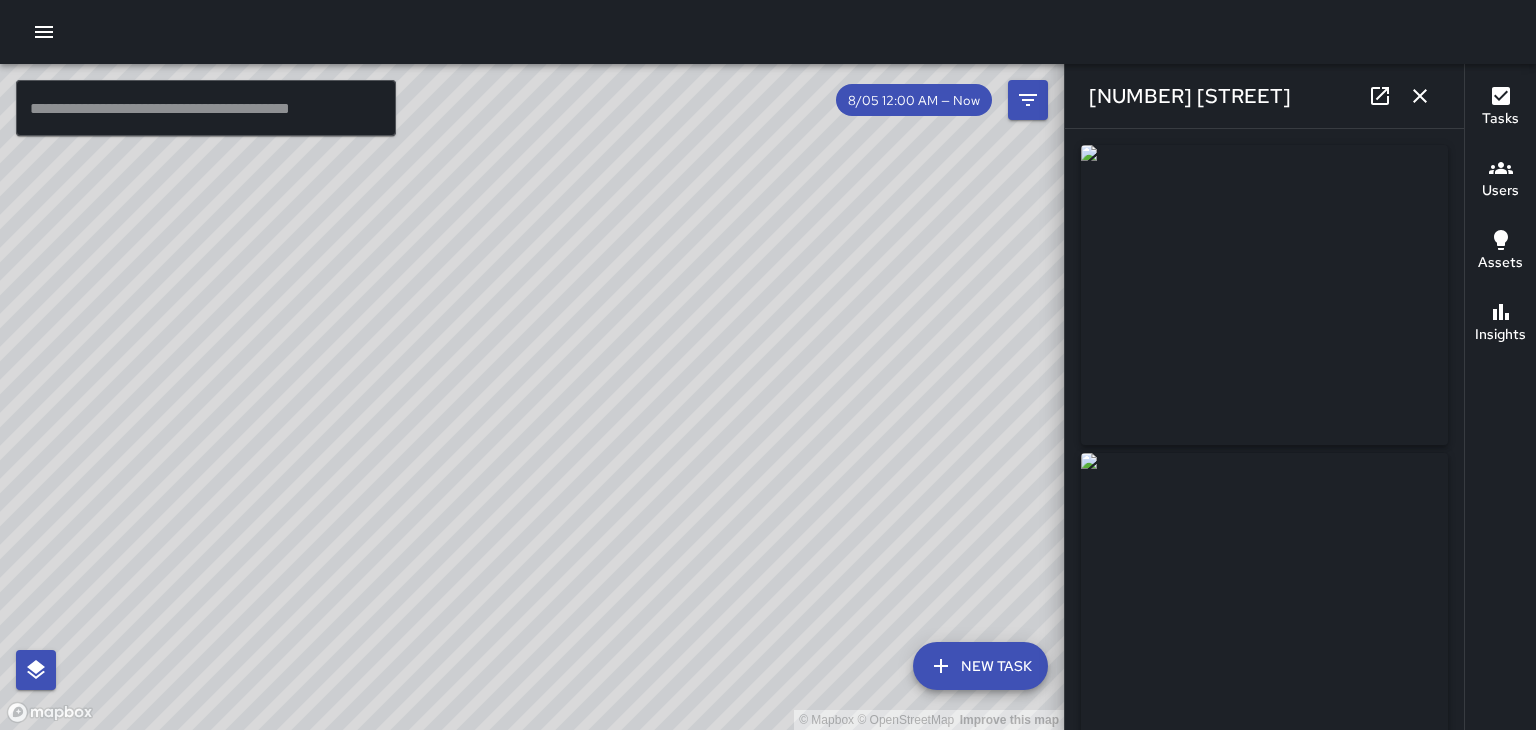 type on "**********" 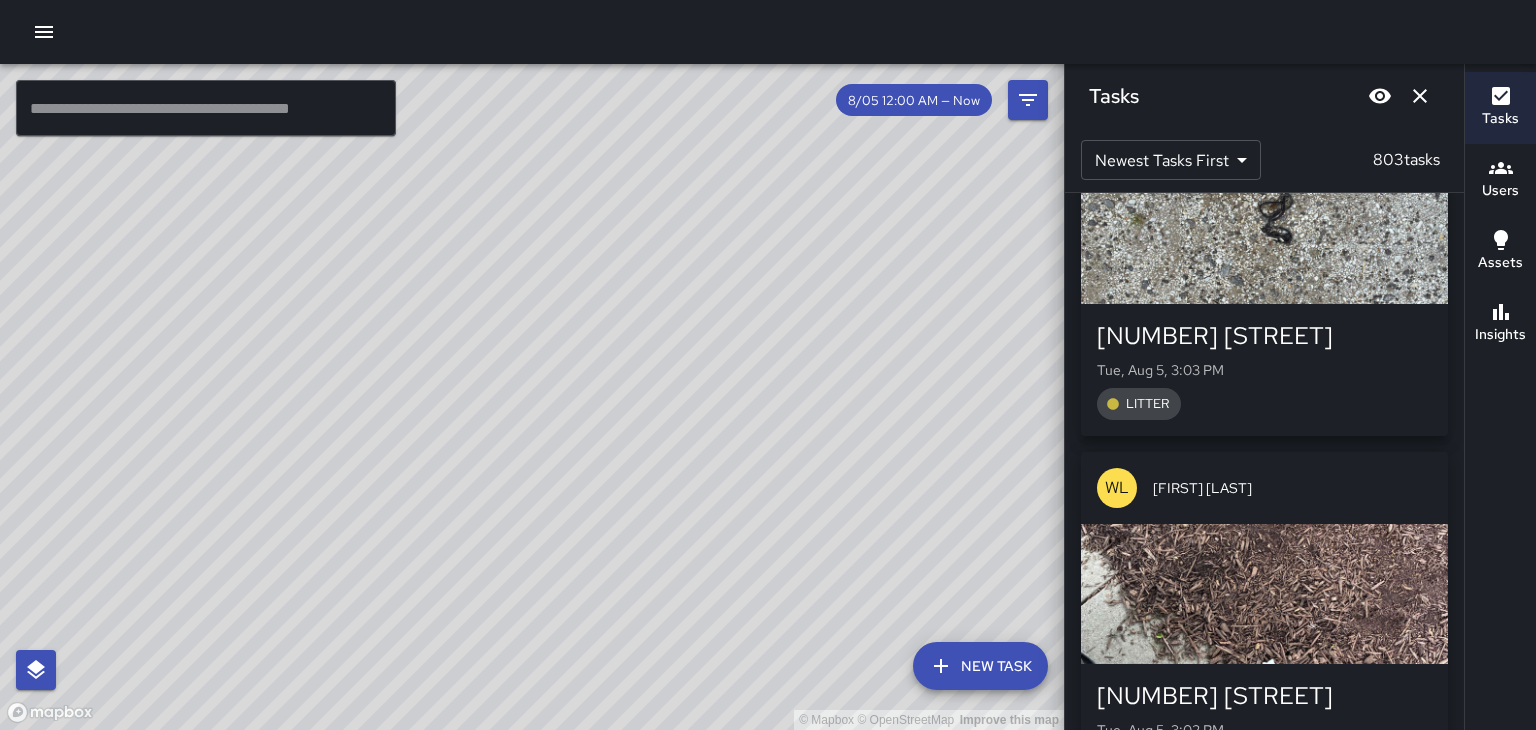 scroll, scrollTop: 190459, scrollLeft: 0, axis: vertical 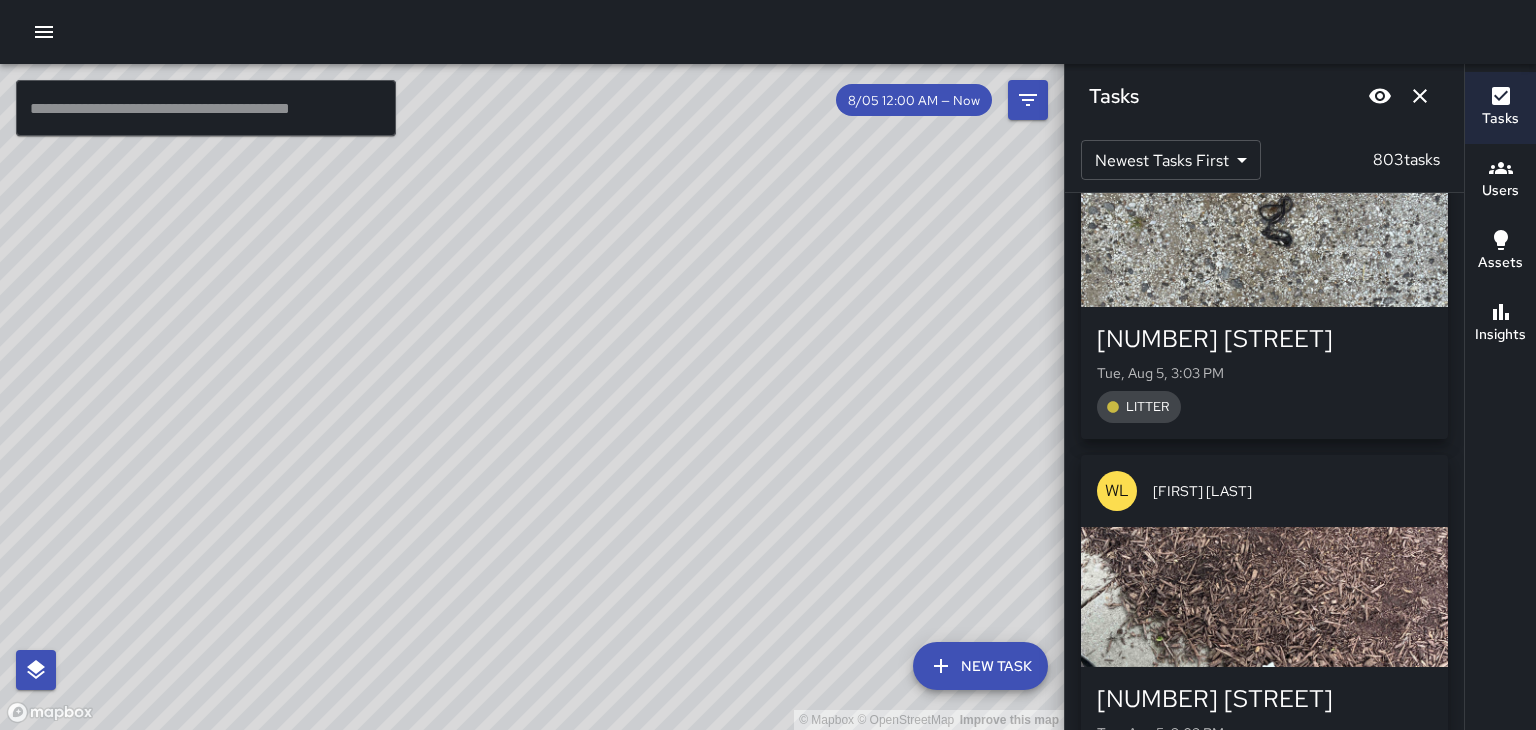 click on "Tue, Aug 5, 3:02 PM" at bounding box center [1264, 733] 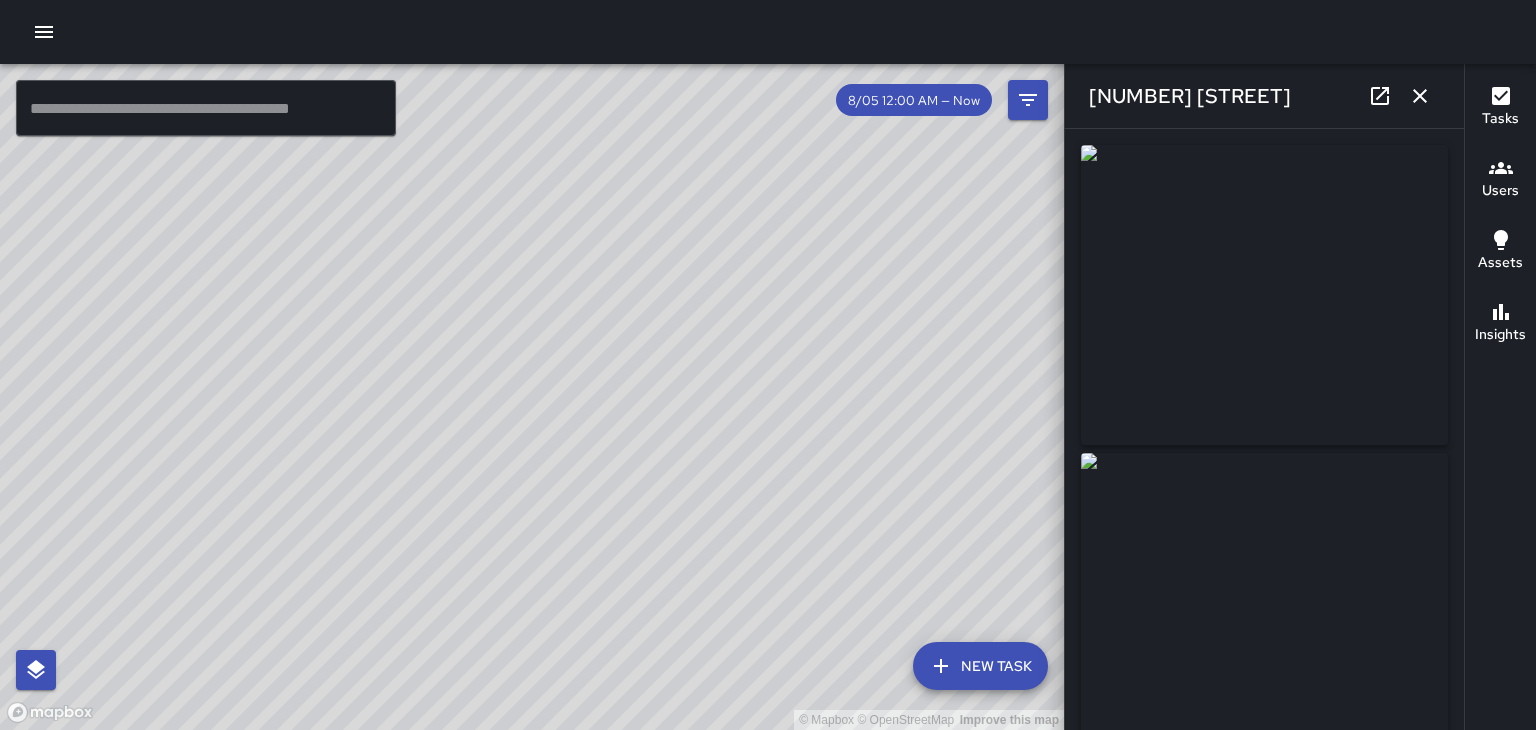 type on "**********" 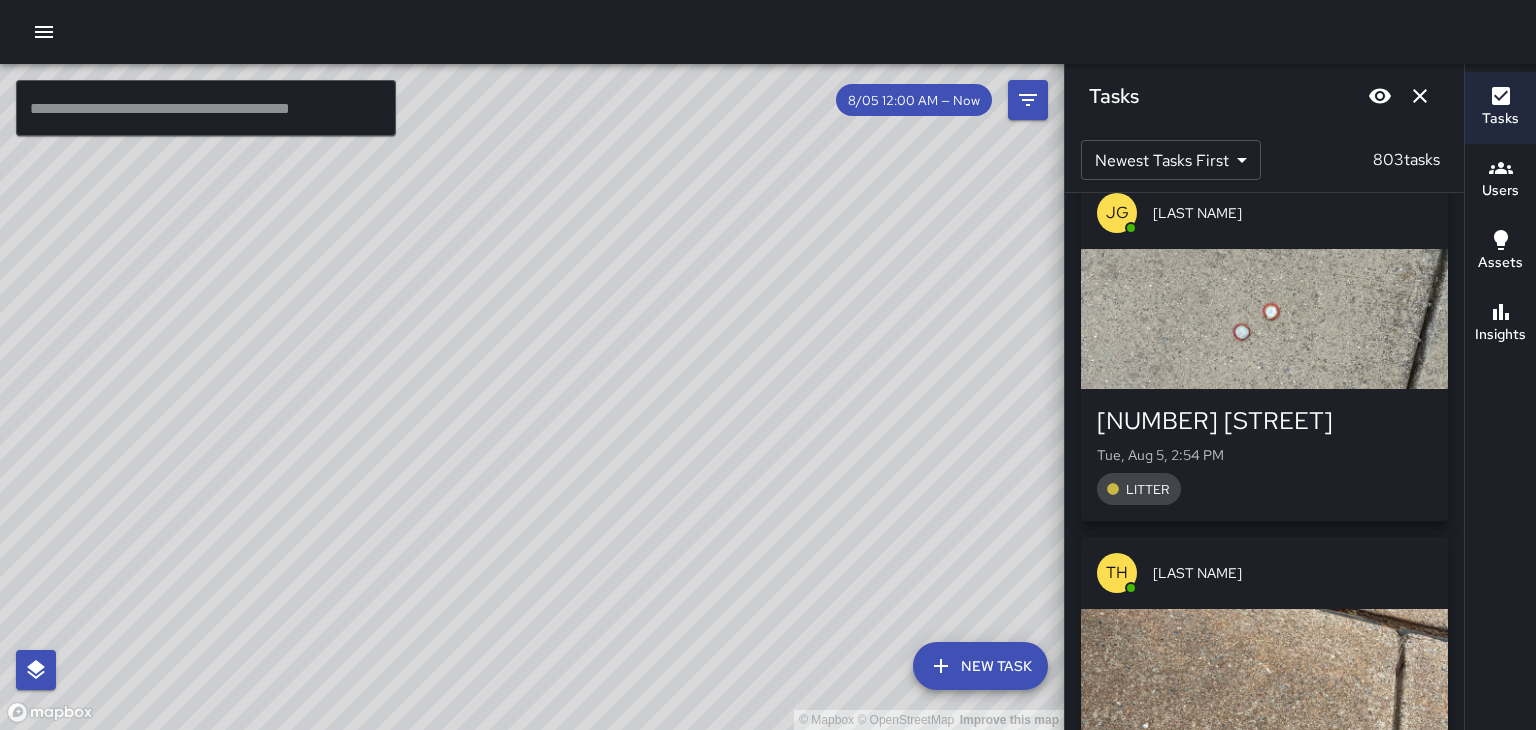 scroll, scrollTop: 196495, scrollLeft: 0, axis: vertical 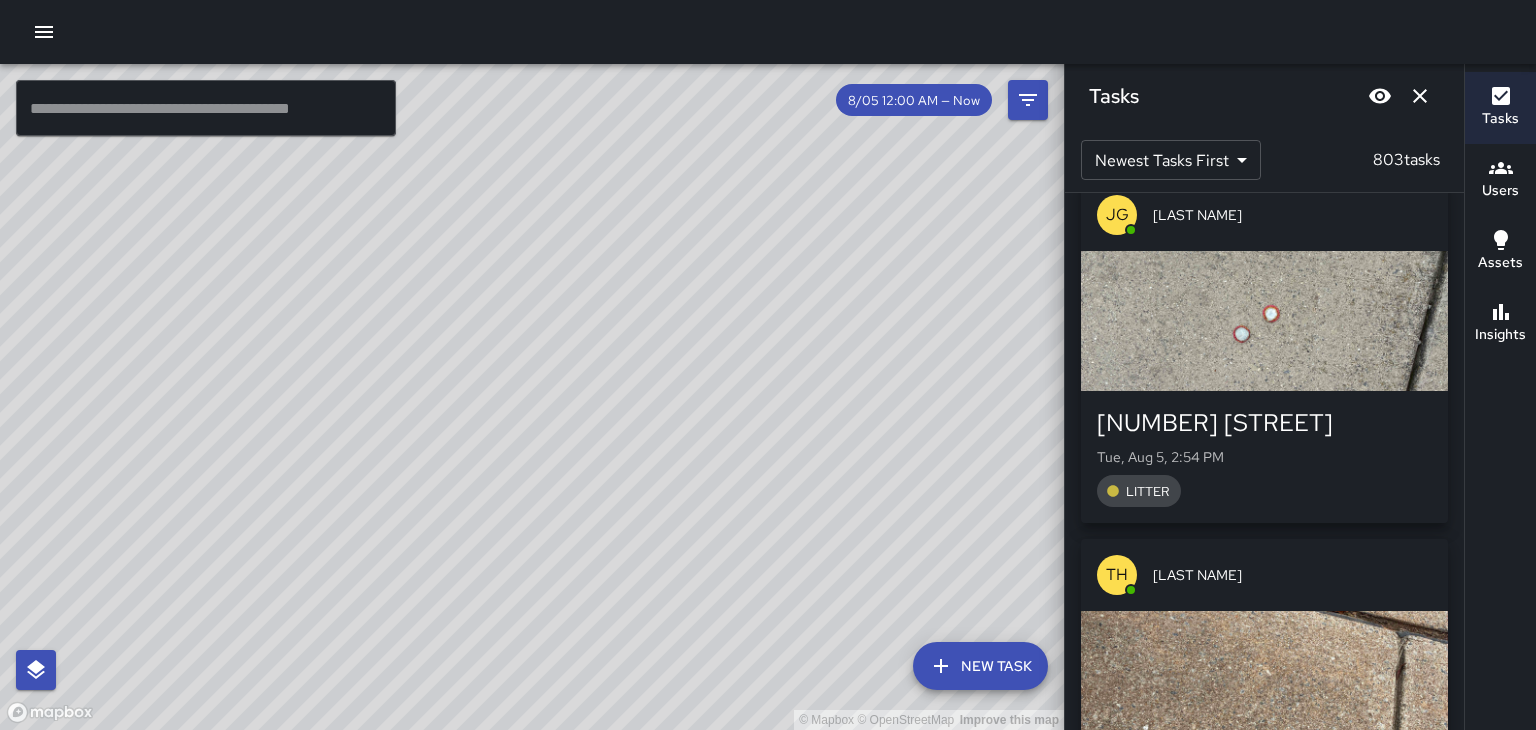 click at bounding box center [1264, 681] 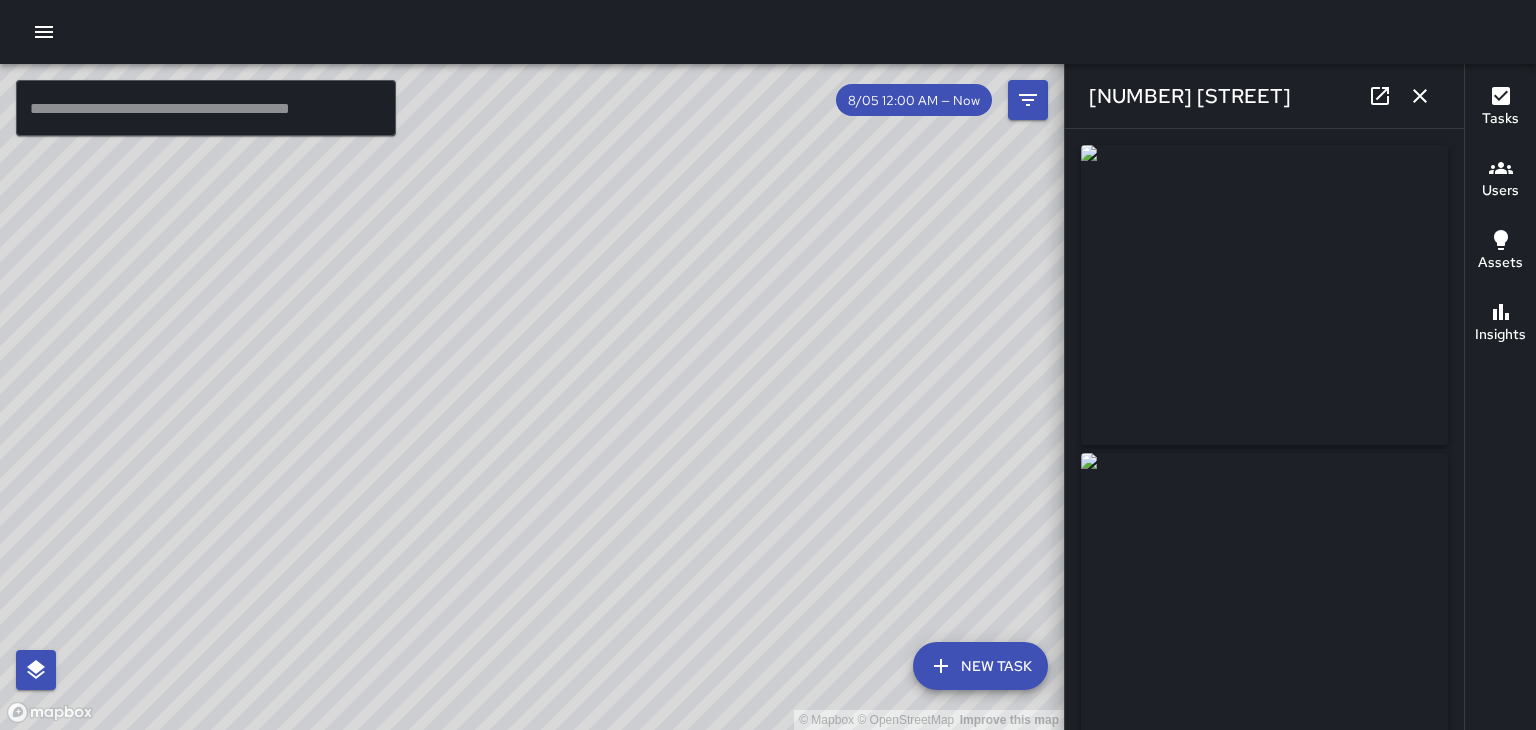 type on "**********" 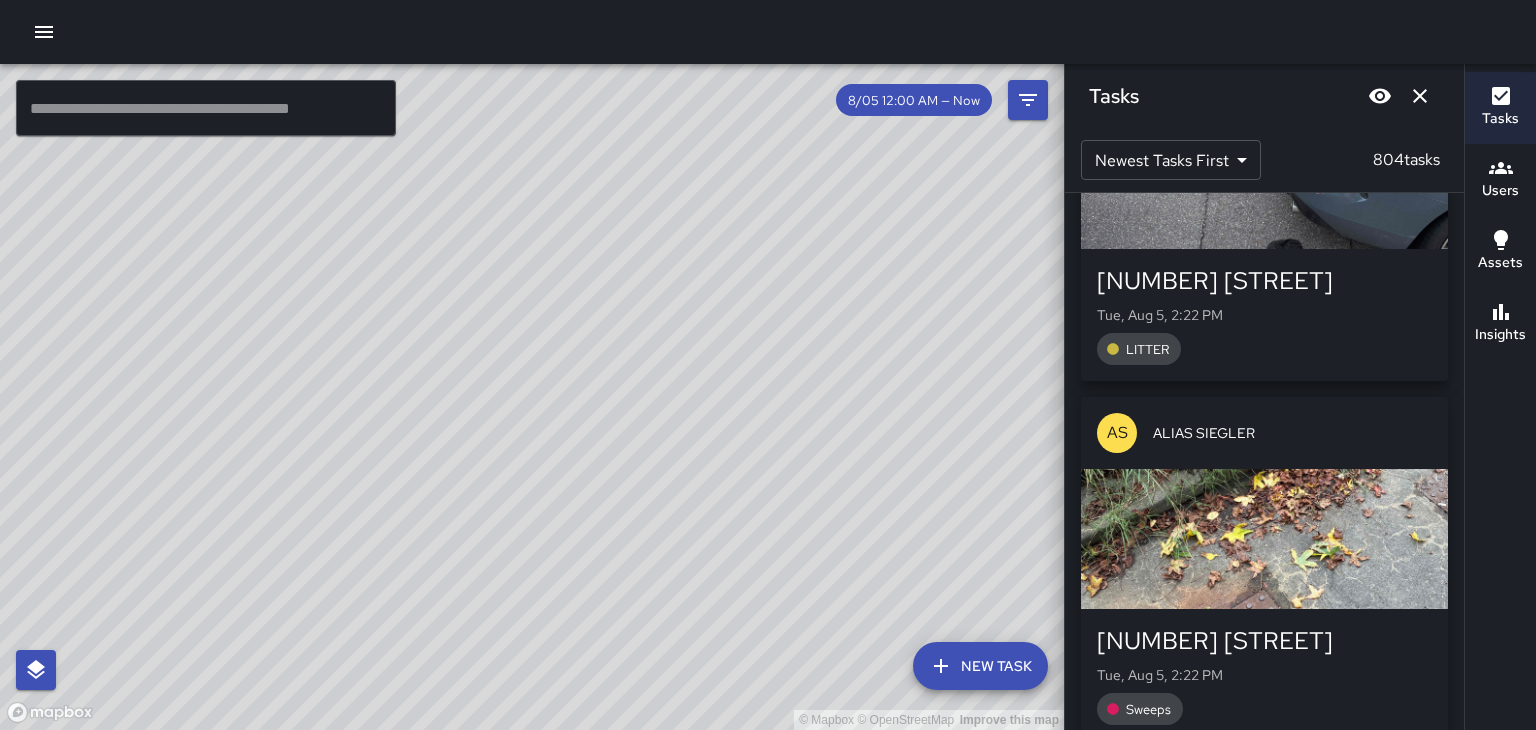 scroll, scrollTop: 229766, scrollLeft: 0, axis: vertical 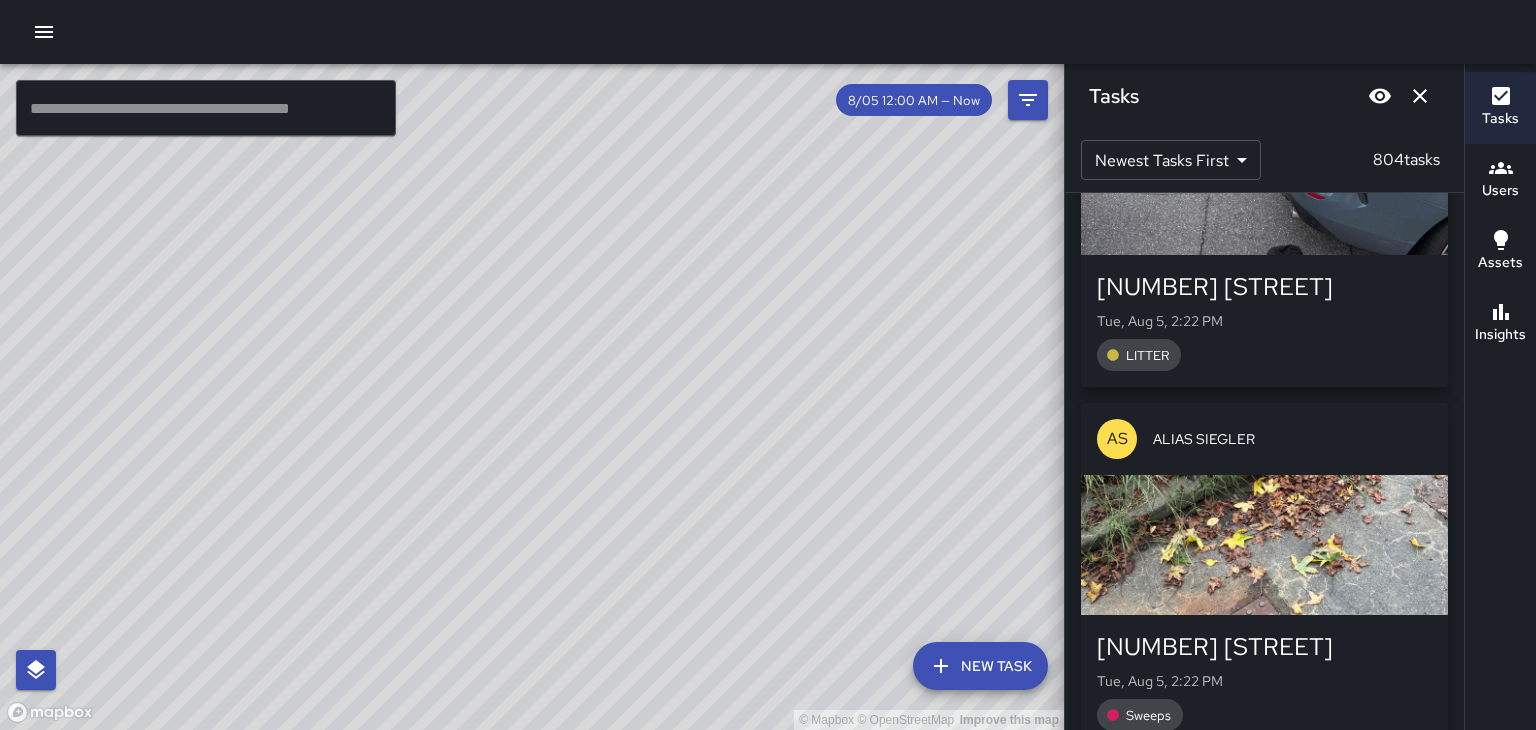 click on "[NUMBER] [STREET]" at bounding box center (1264, 647) 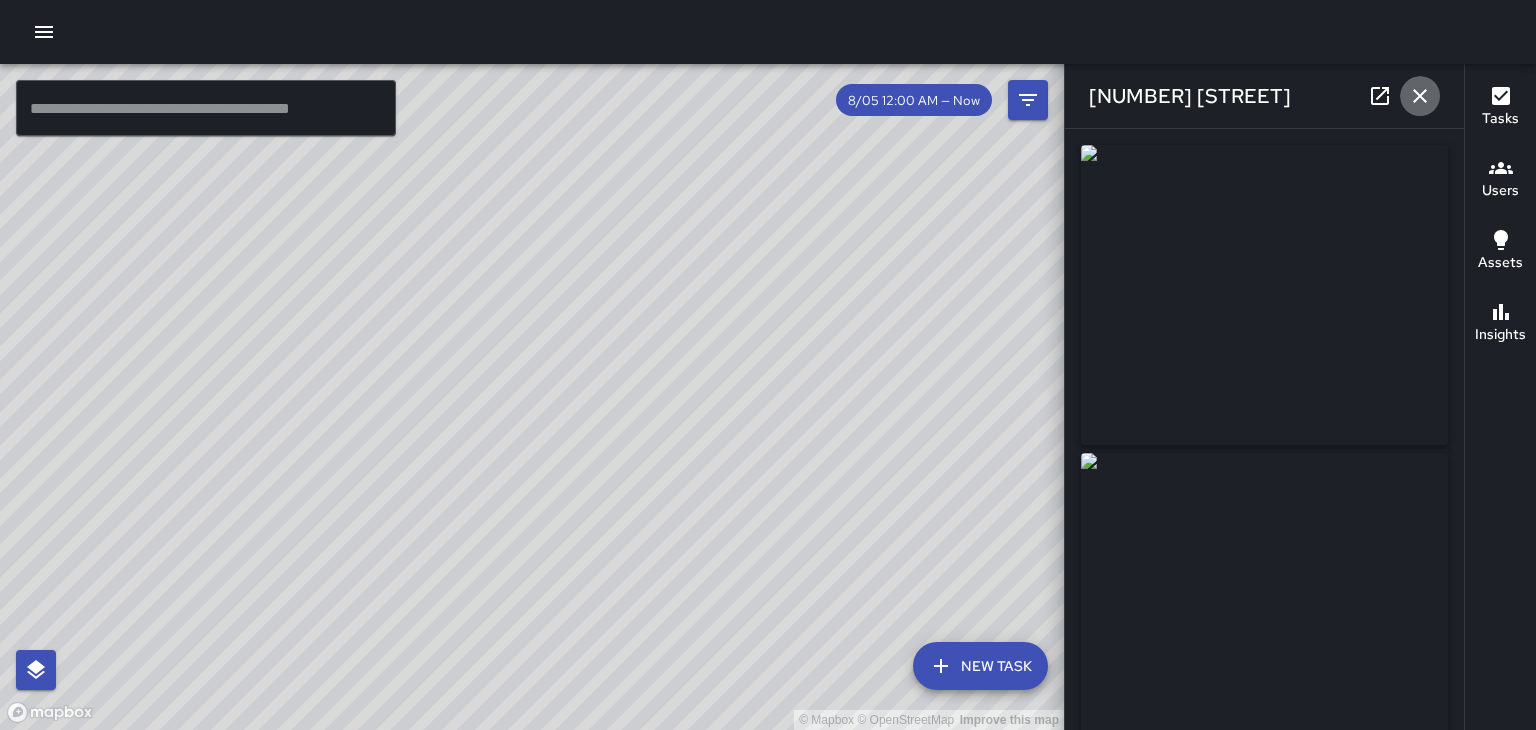 click at bounding box center (1420, 96) 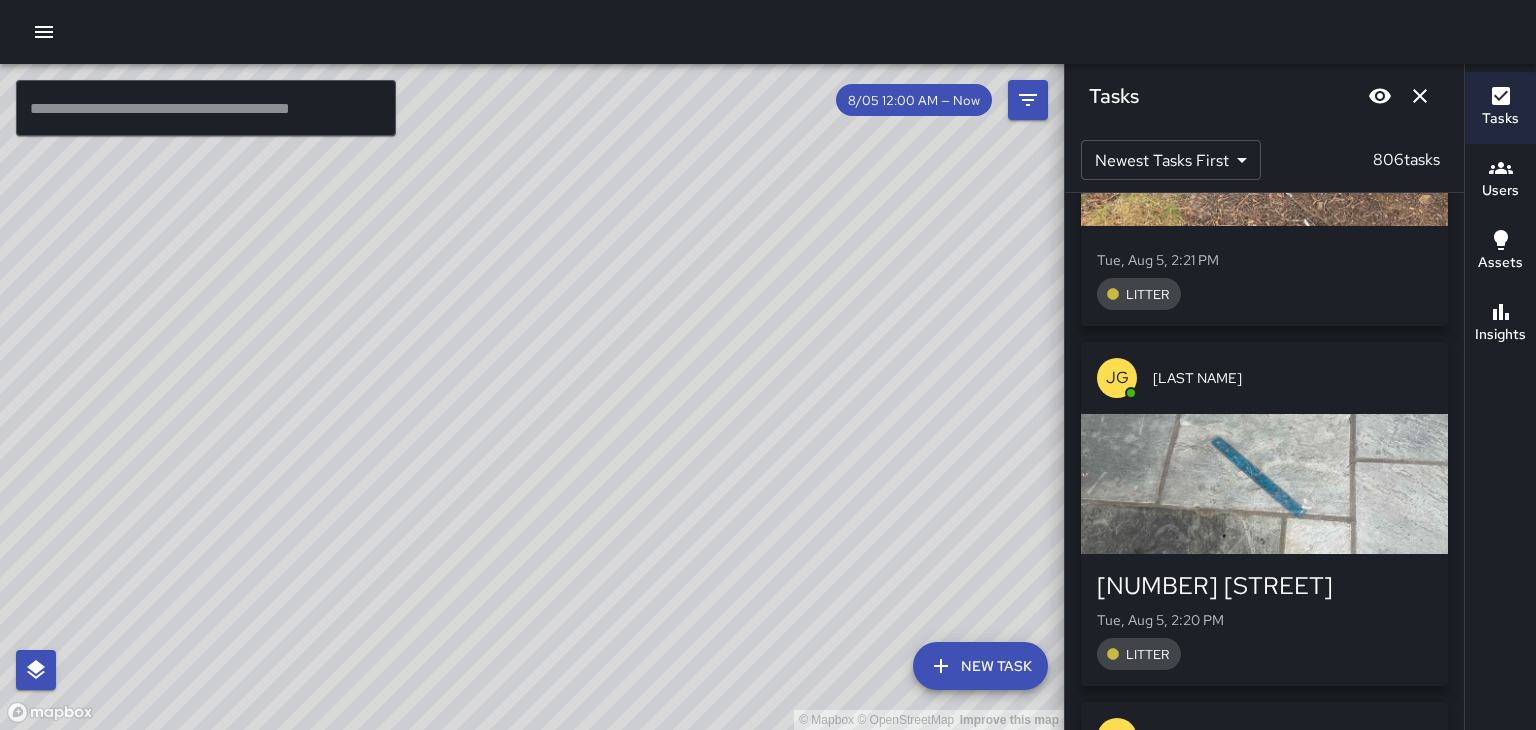 scroll, scrollTop: 231257, scrollLeft: 0, axis: vertical 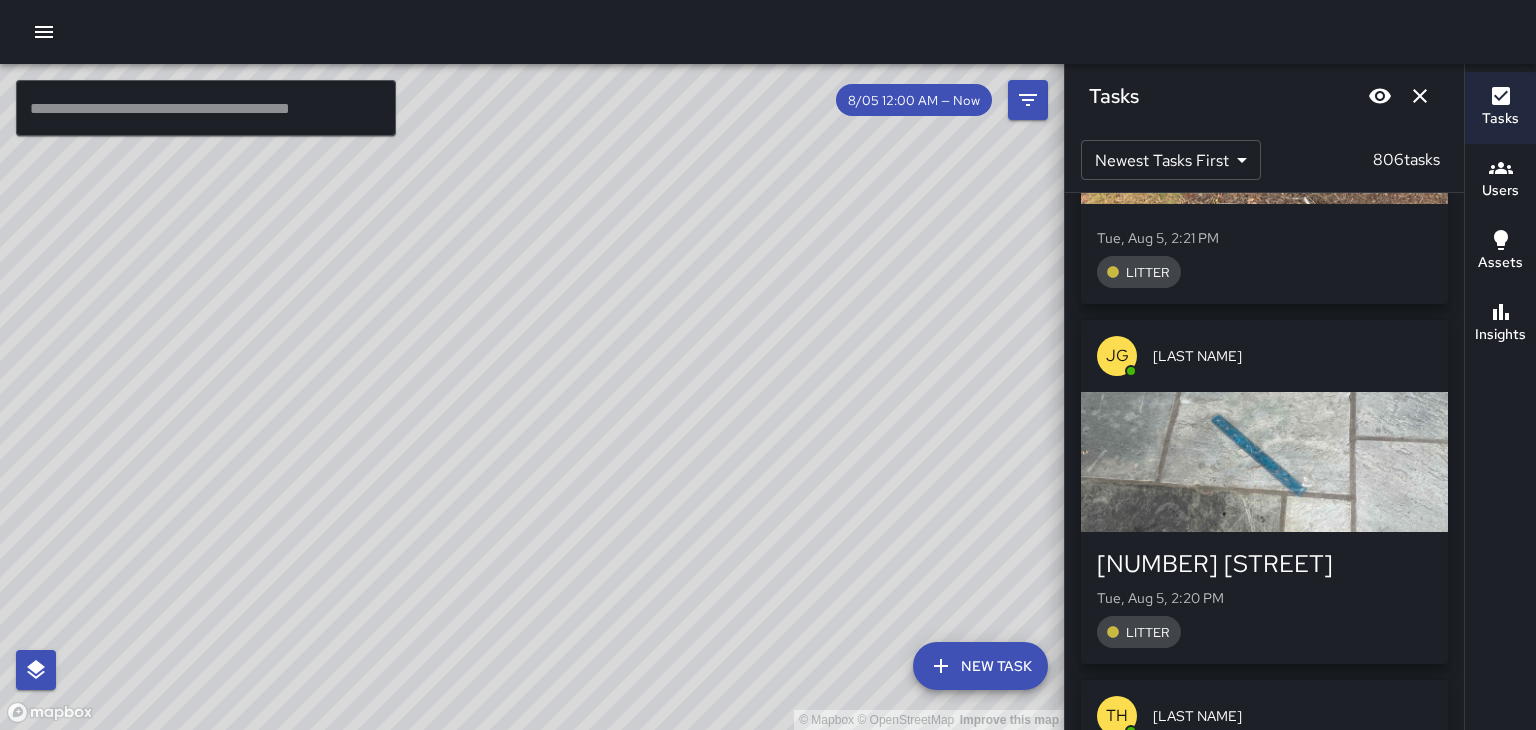 click on "[NUMBER] [STREET]" at bounding box center (1264, 564) 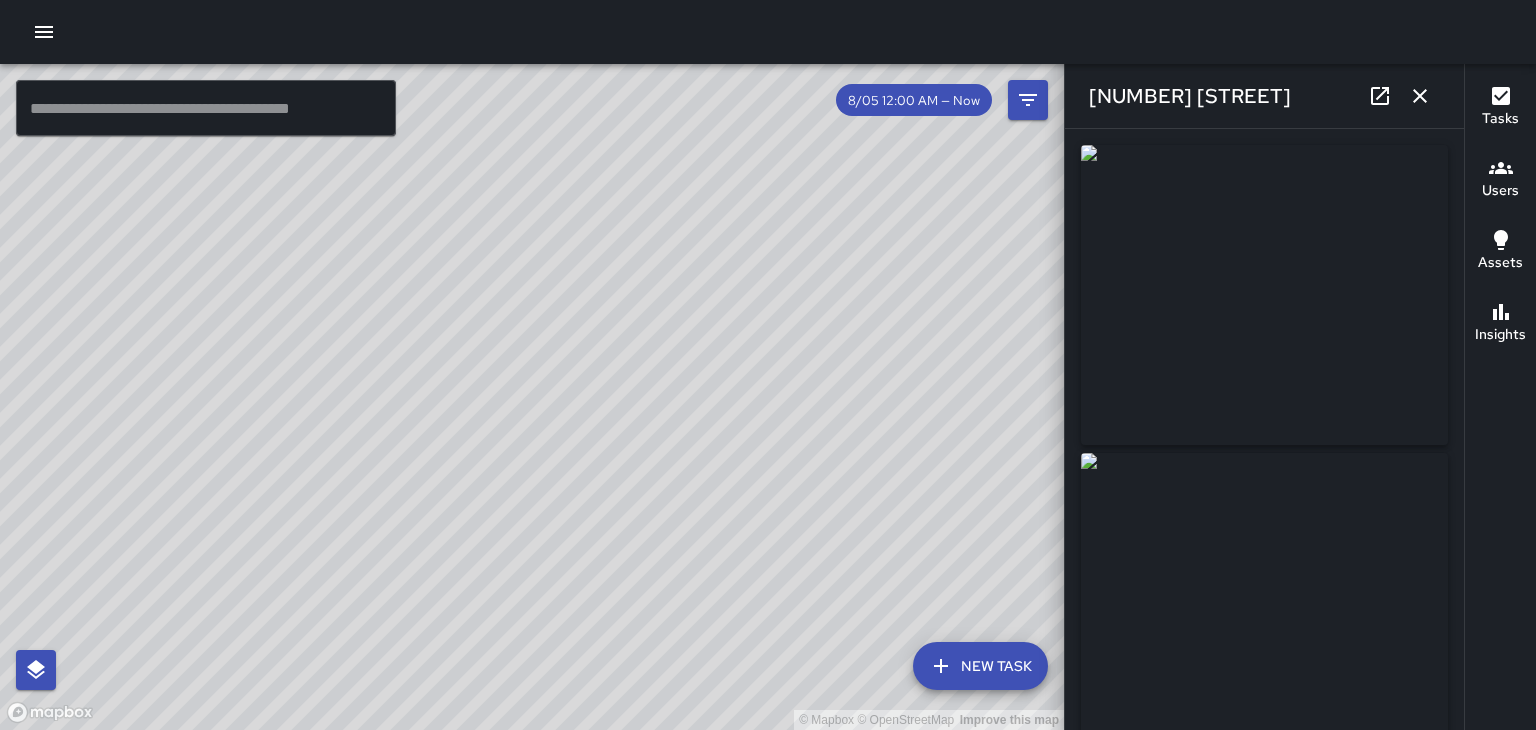 type on "**********" 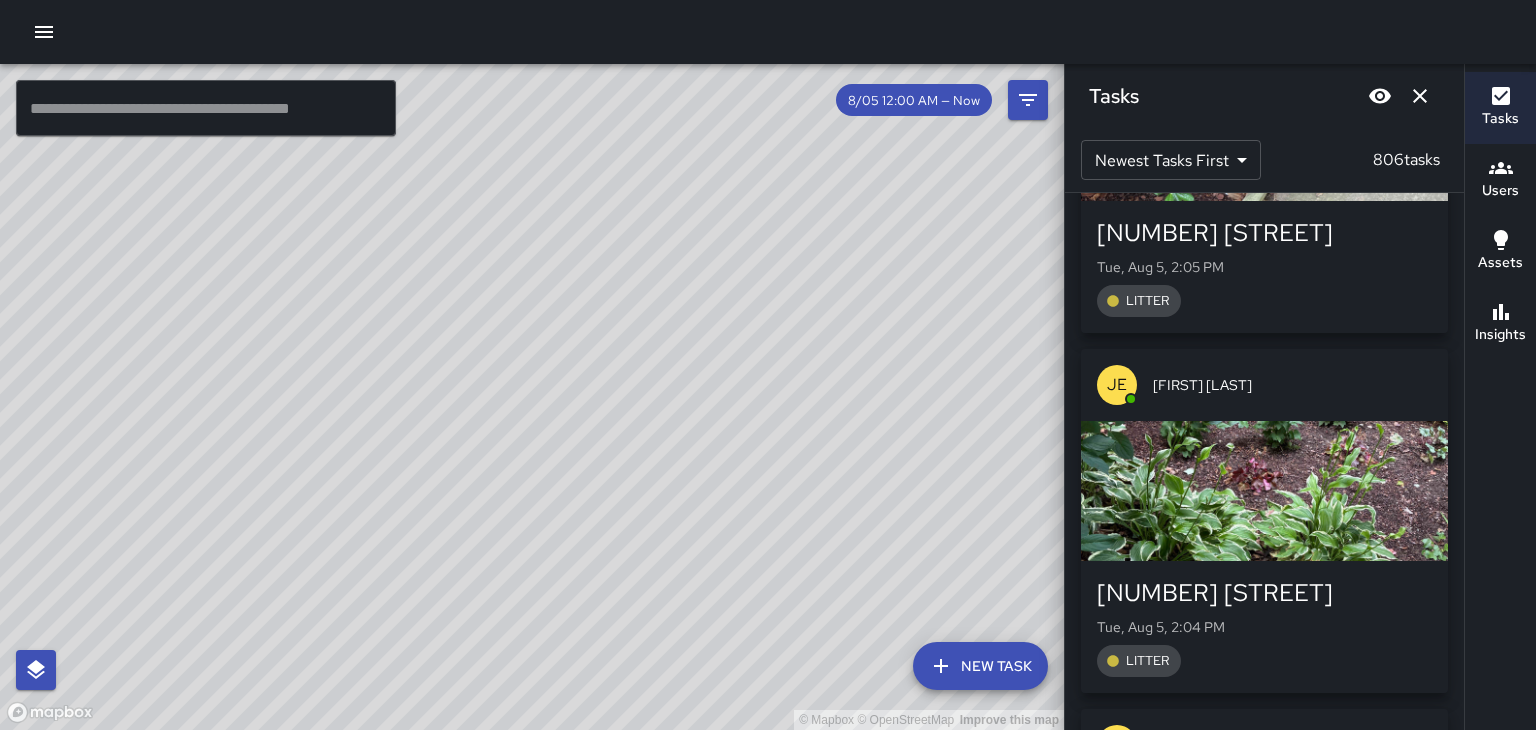 scroll, scrollTop: 234470, scrollLeft: 0, axis: vertical 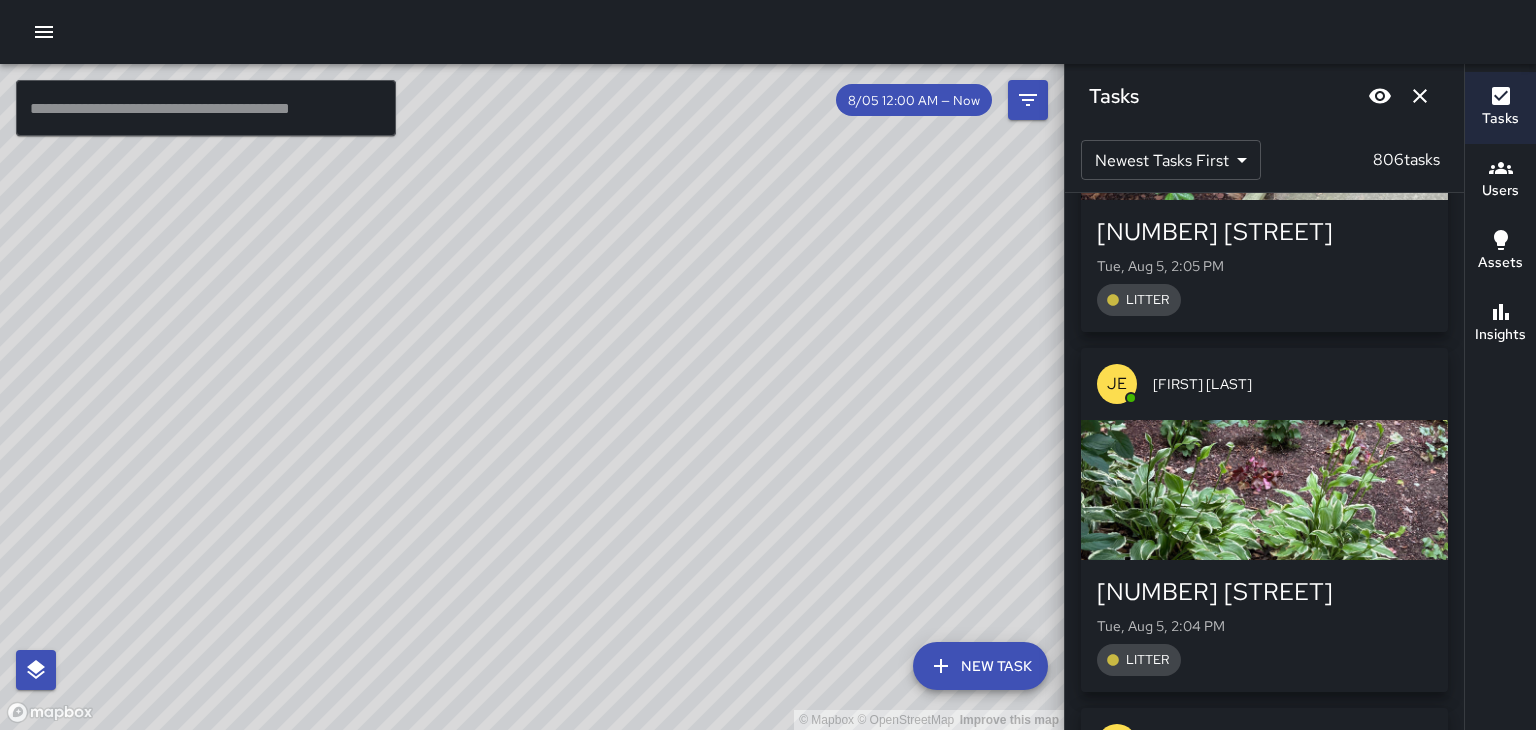 click at bounding box center (1264, 490) 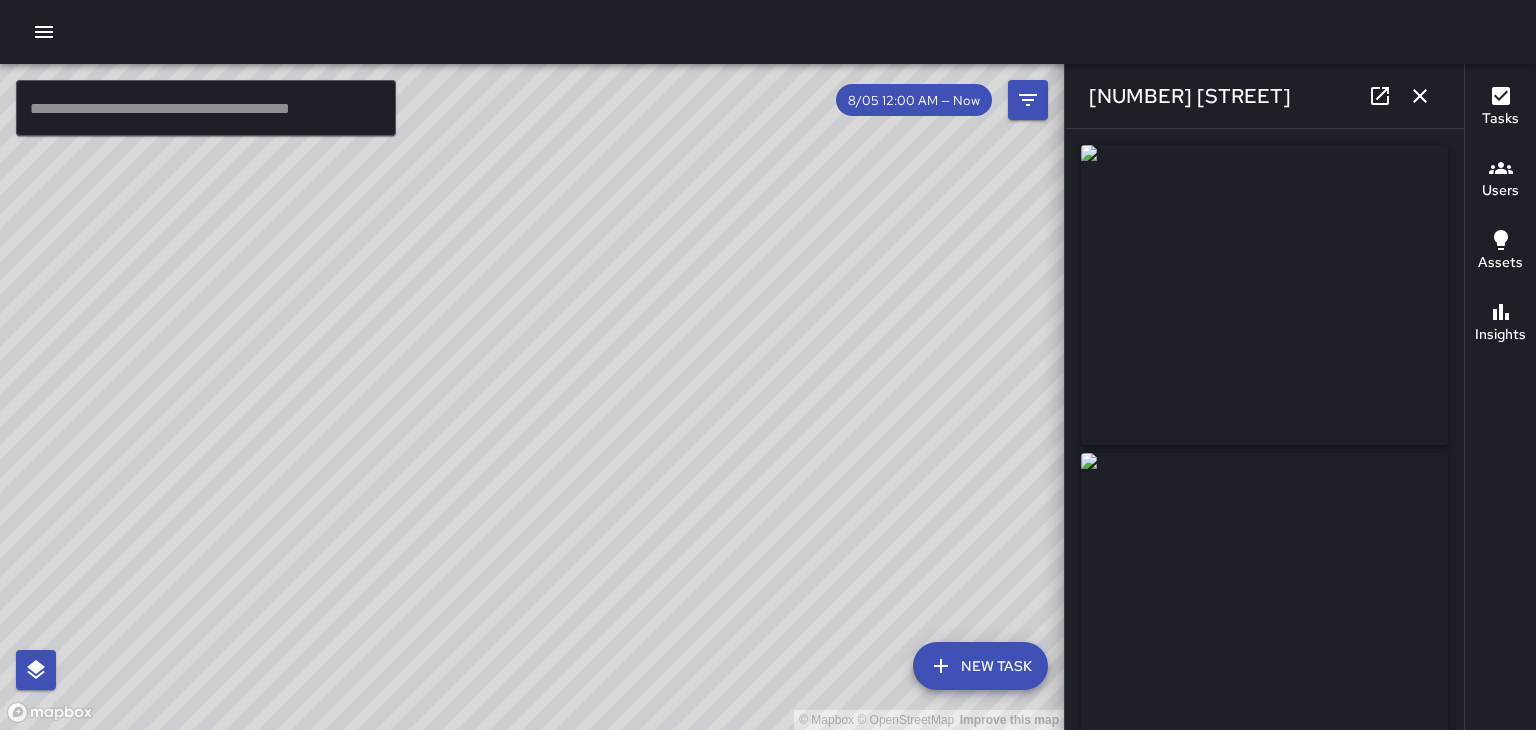type on "**********" 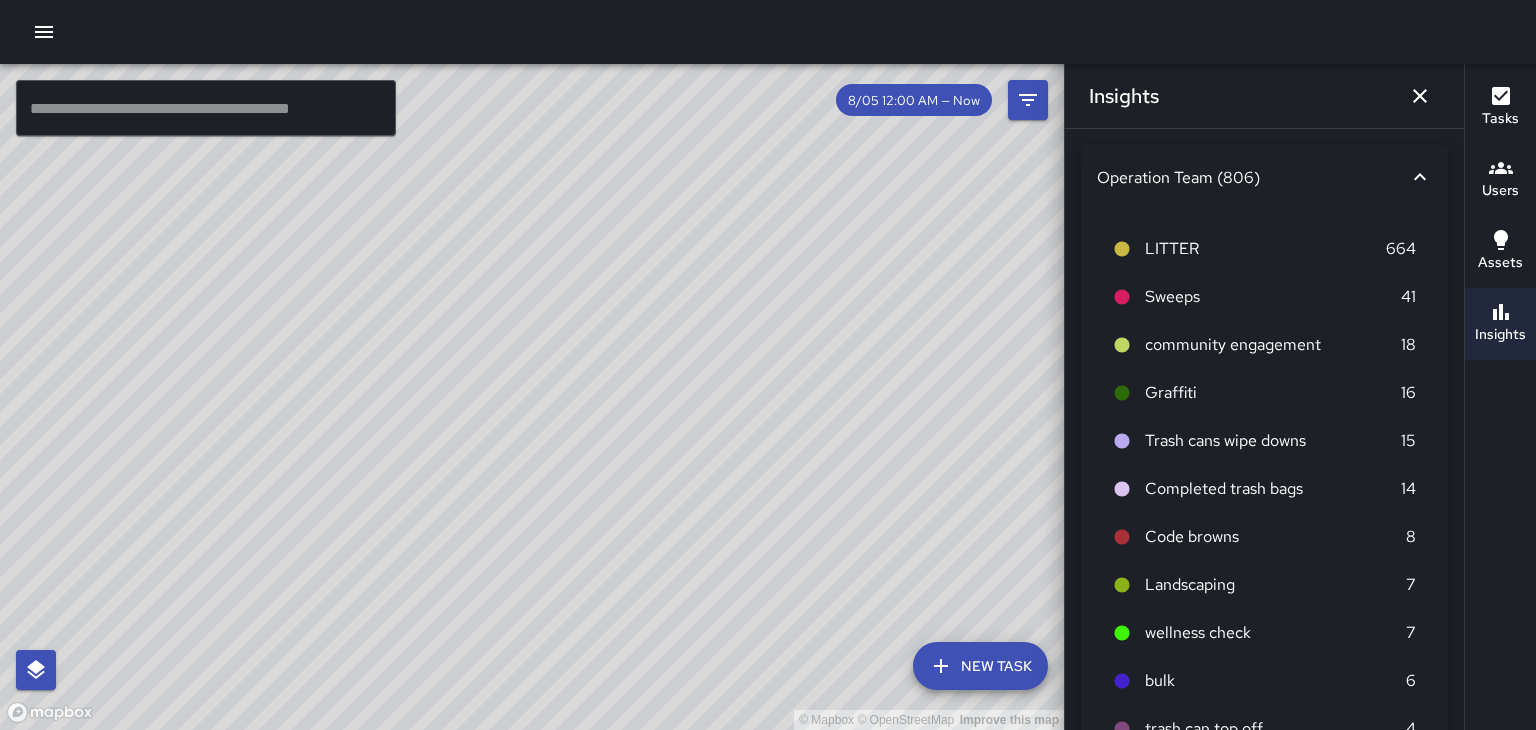 click at bounding box center [1420, 96] 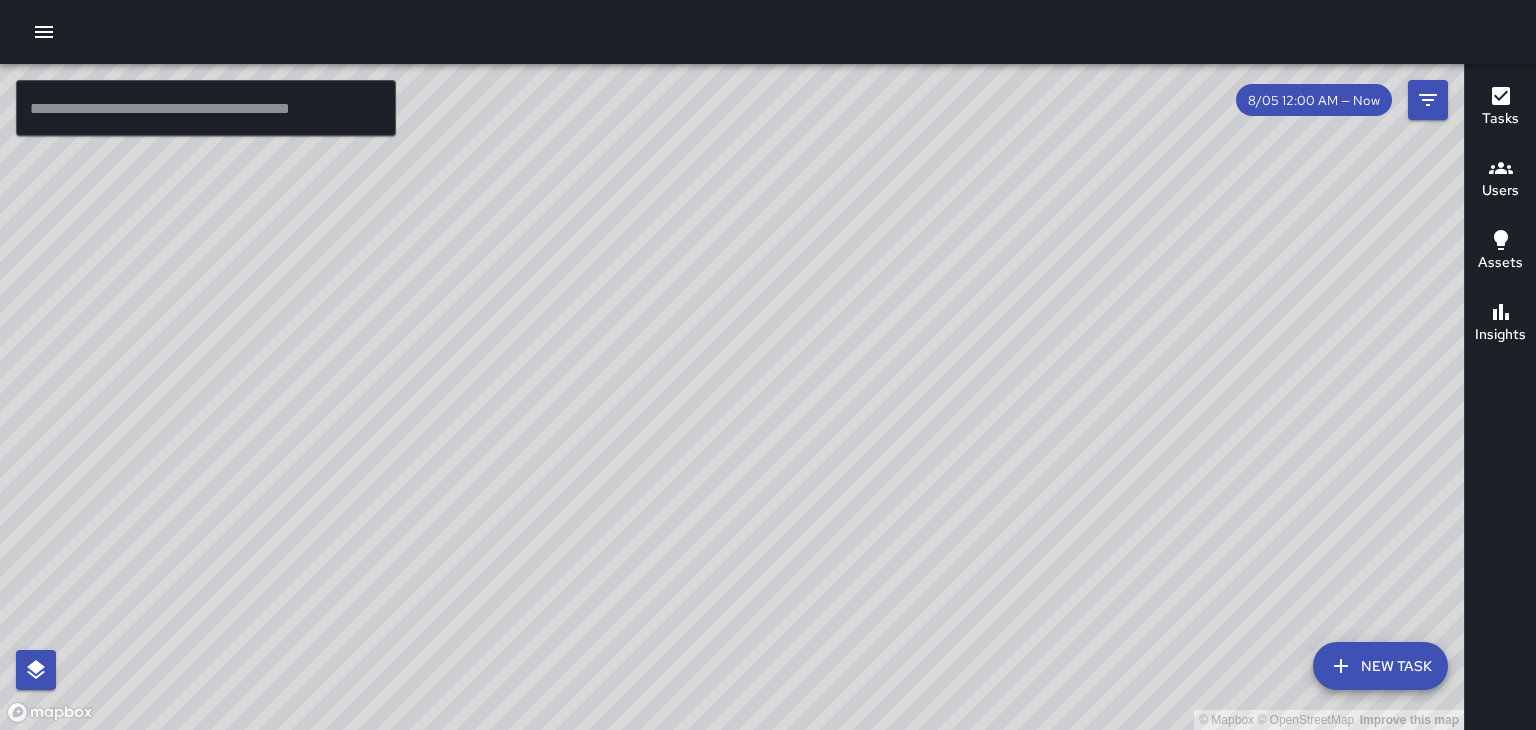 click on "Tasks" at bounding box center (1500, 108) 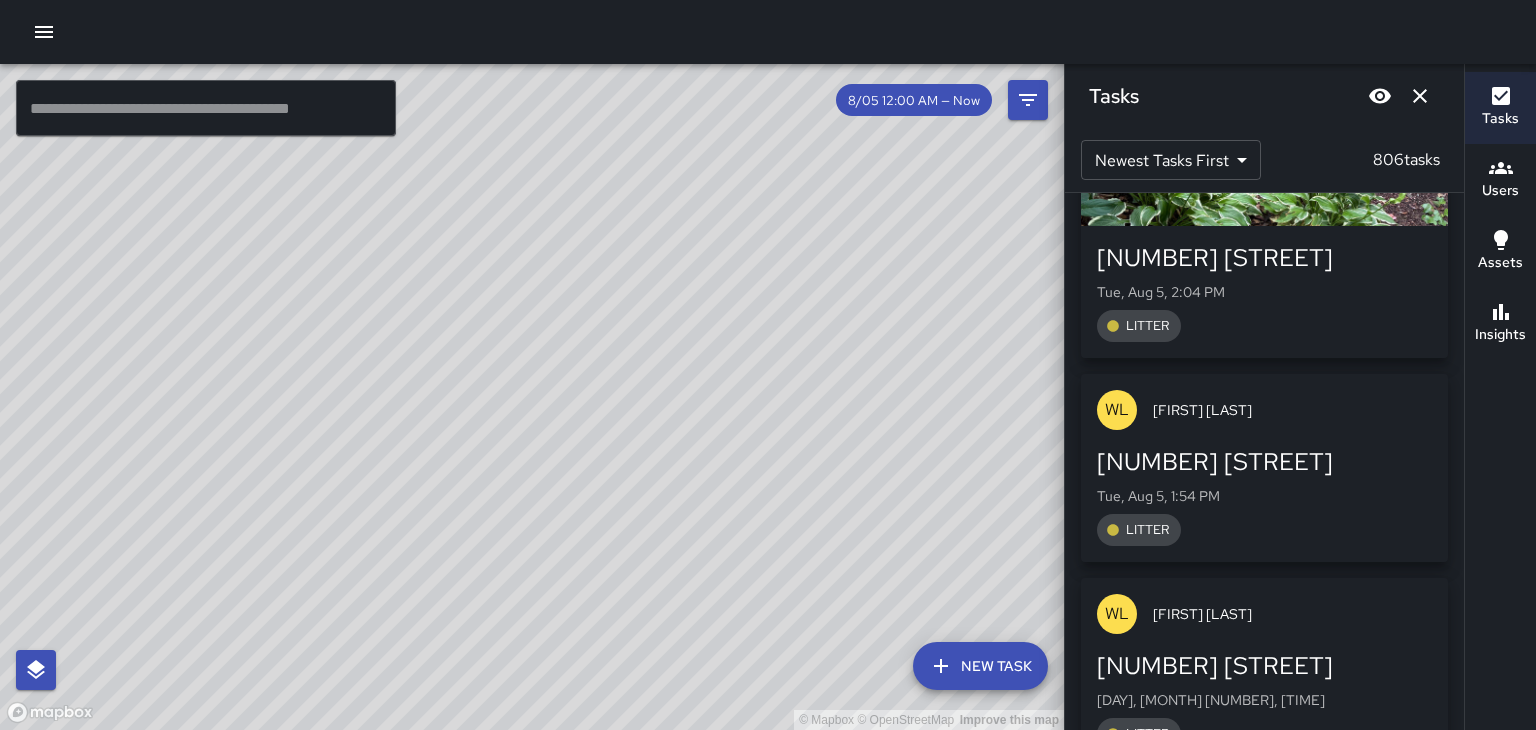 scroll, scrollTop: 234810, scrollLeft: 0, axis: vertical 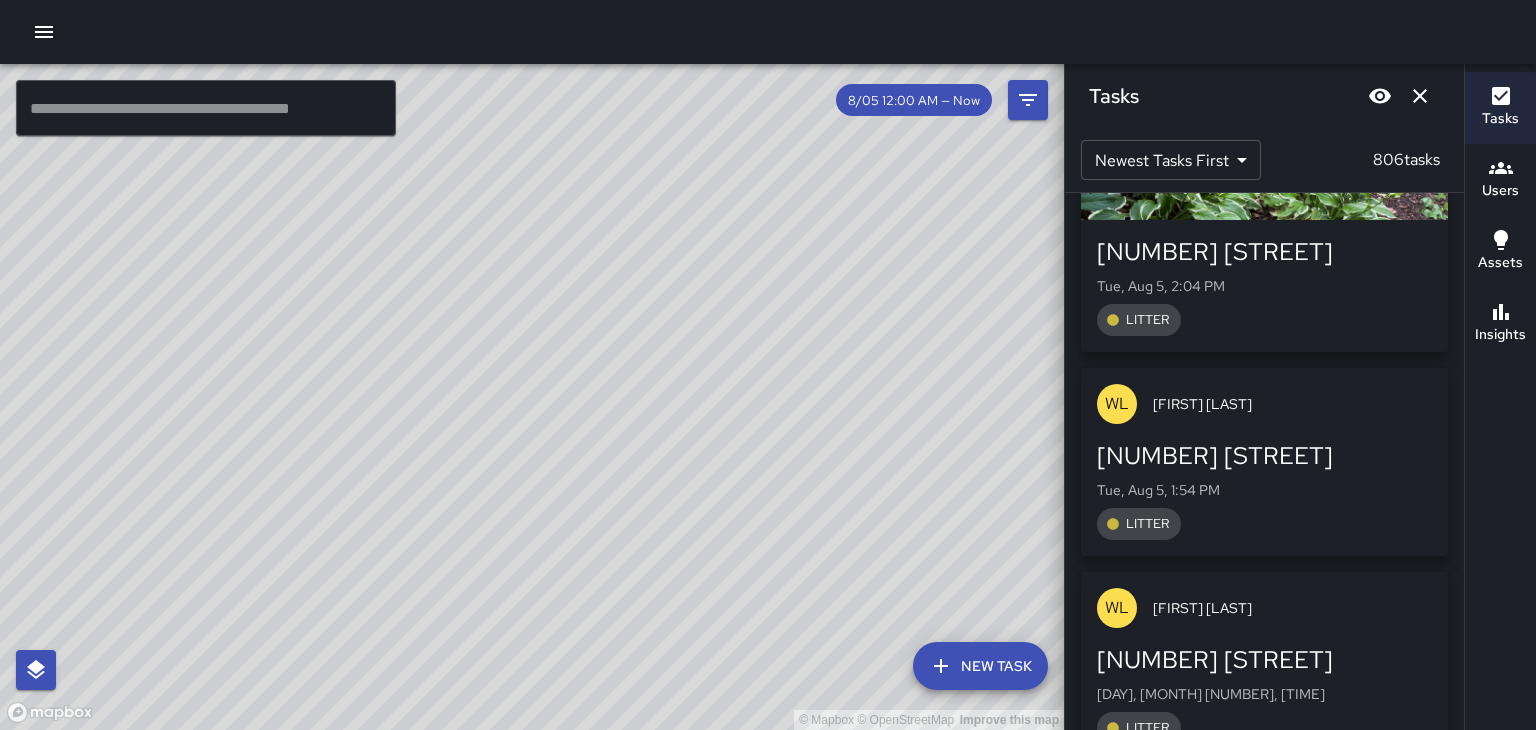 click on "LITTER" at bounding box center (1264, 524) 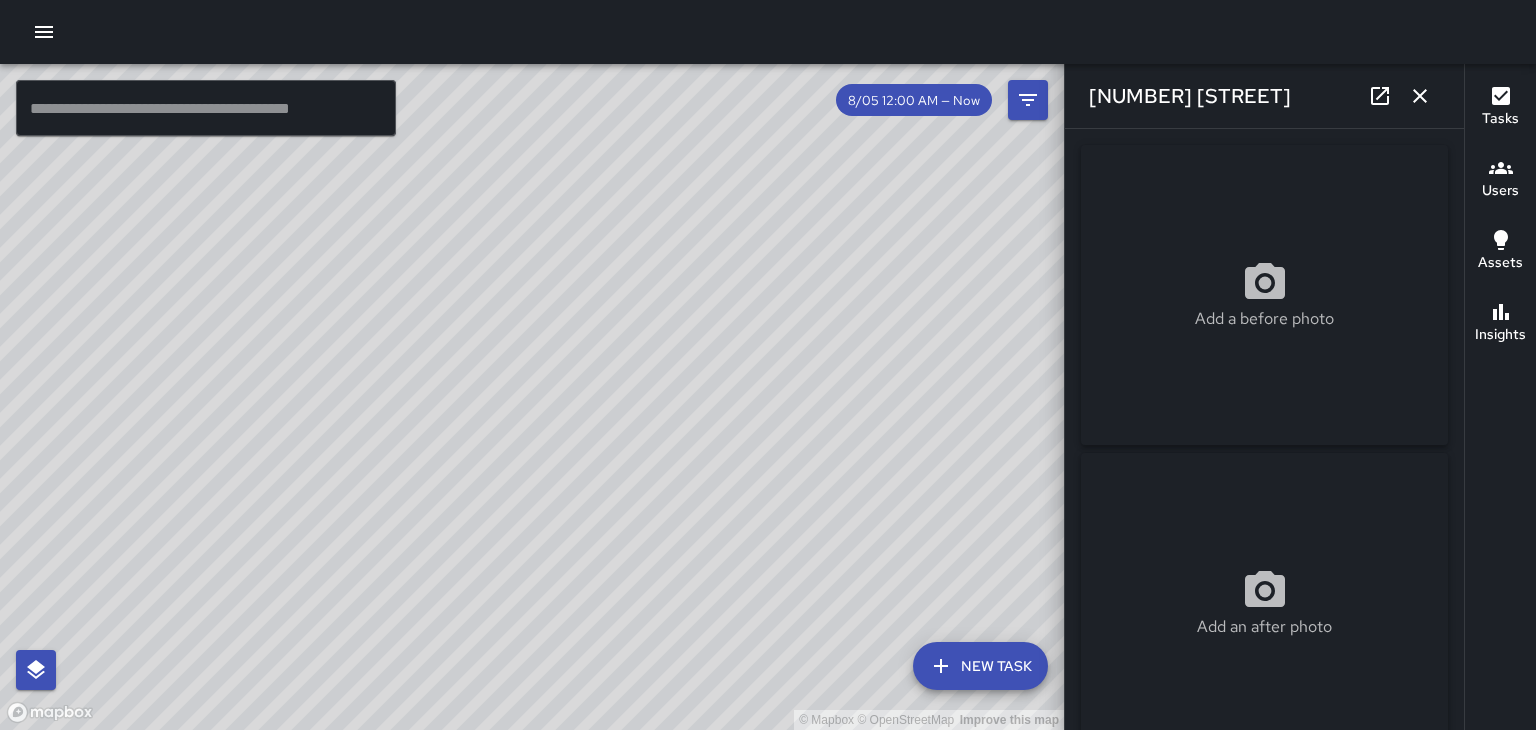 type on "**********" 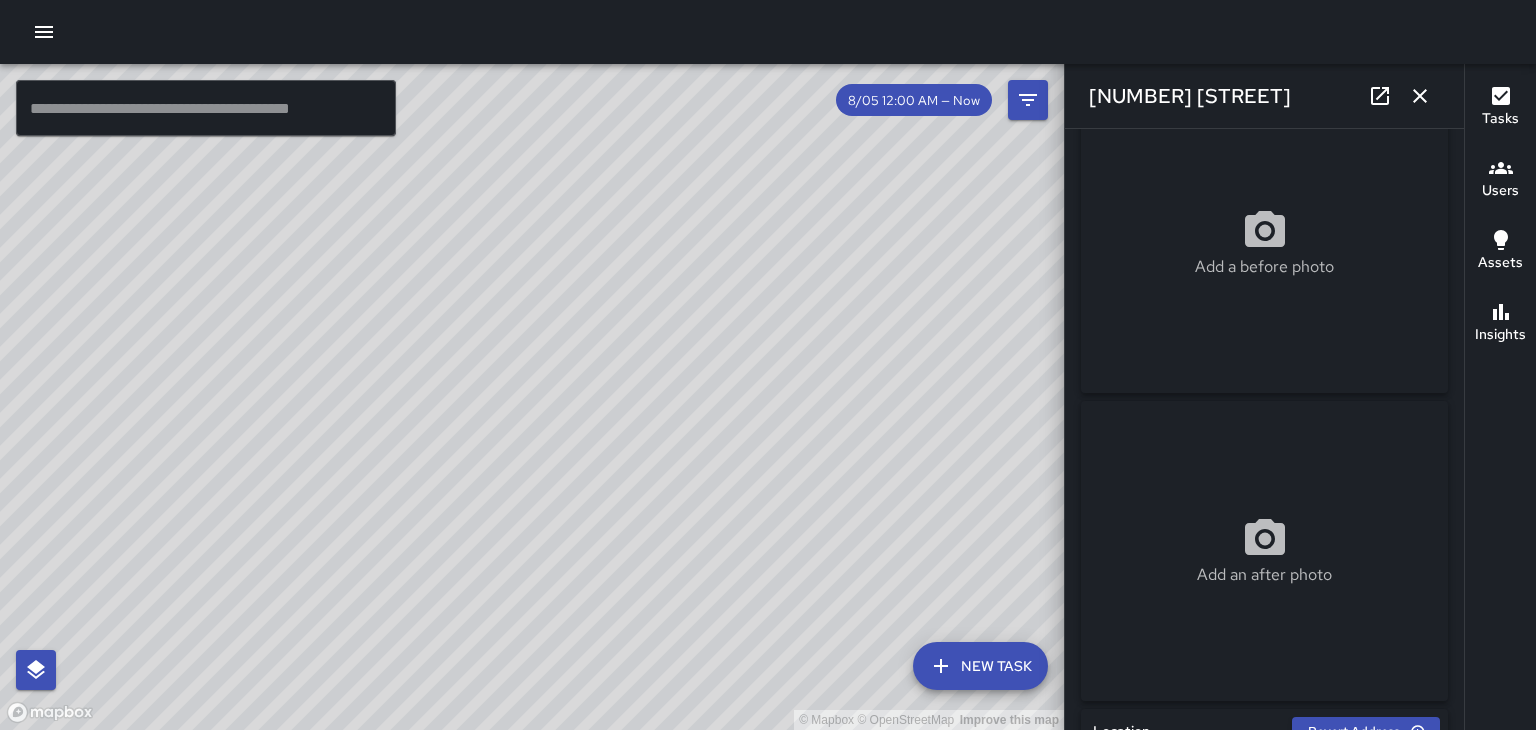 scroll, scrollTop: 0, scrollLeft: 0, axis: both 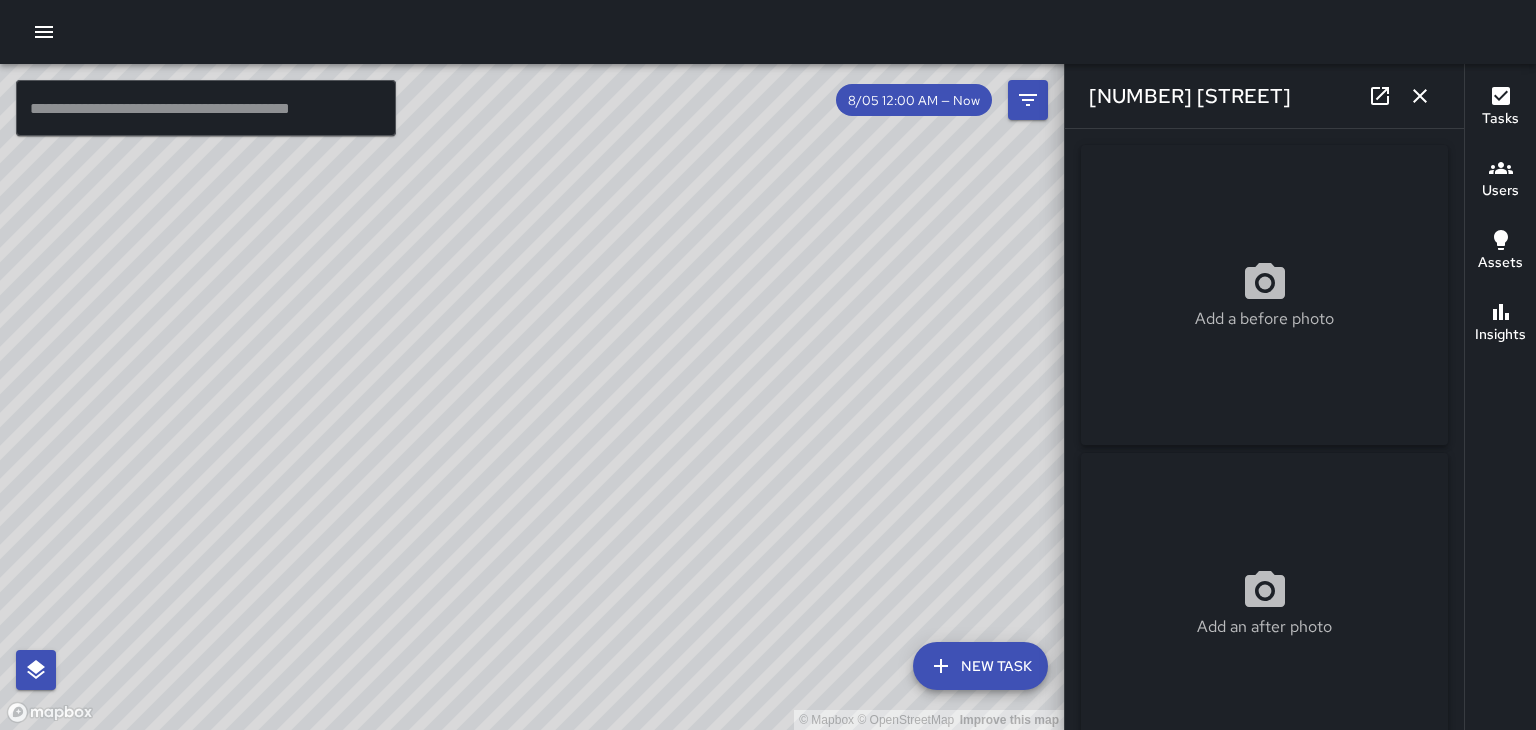 click 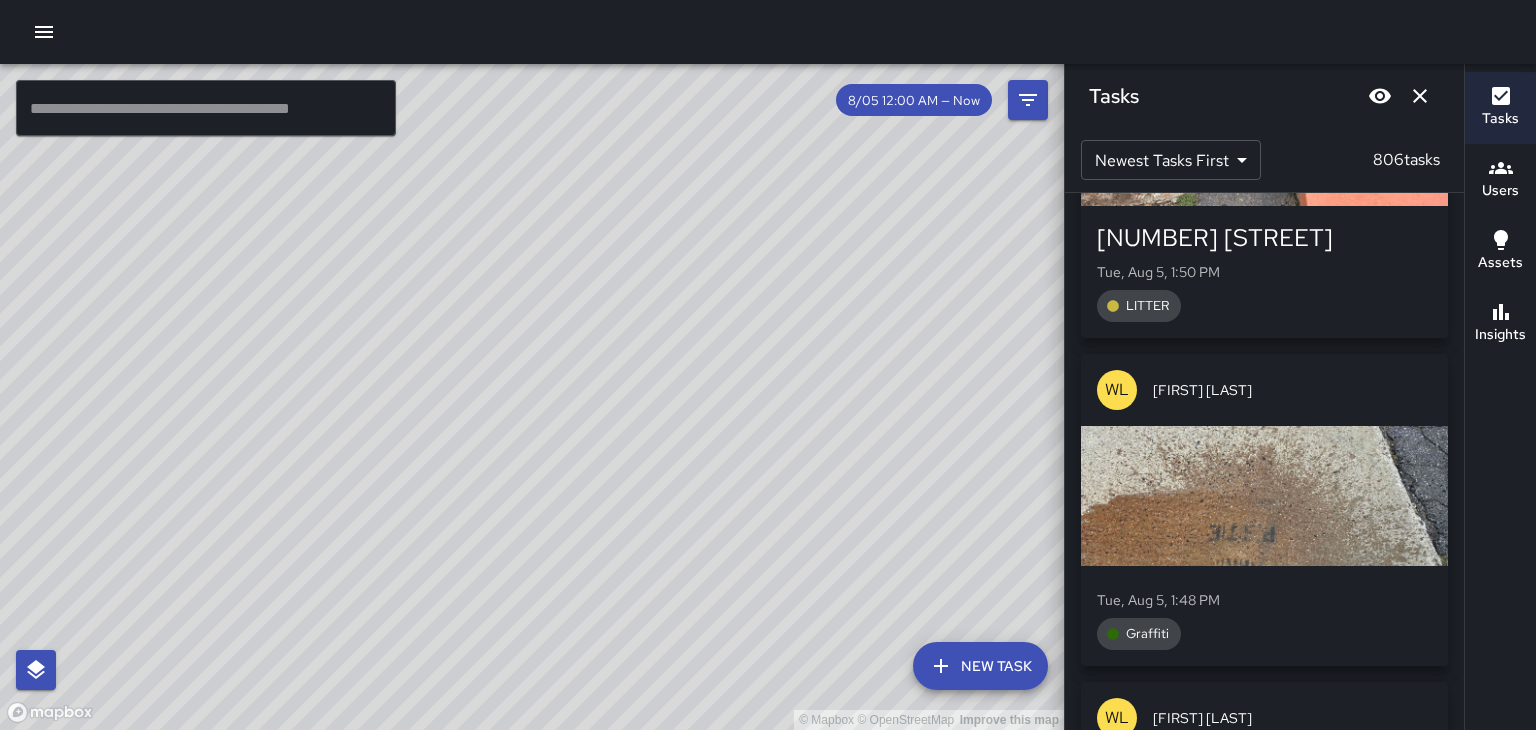 scroll, scrollTop: 235592, scrollLeft: 0, axis: vertical 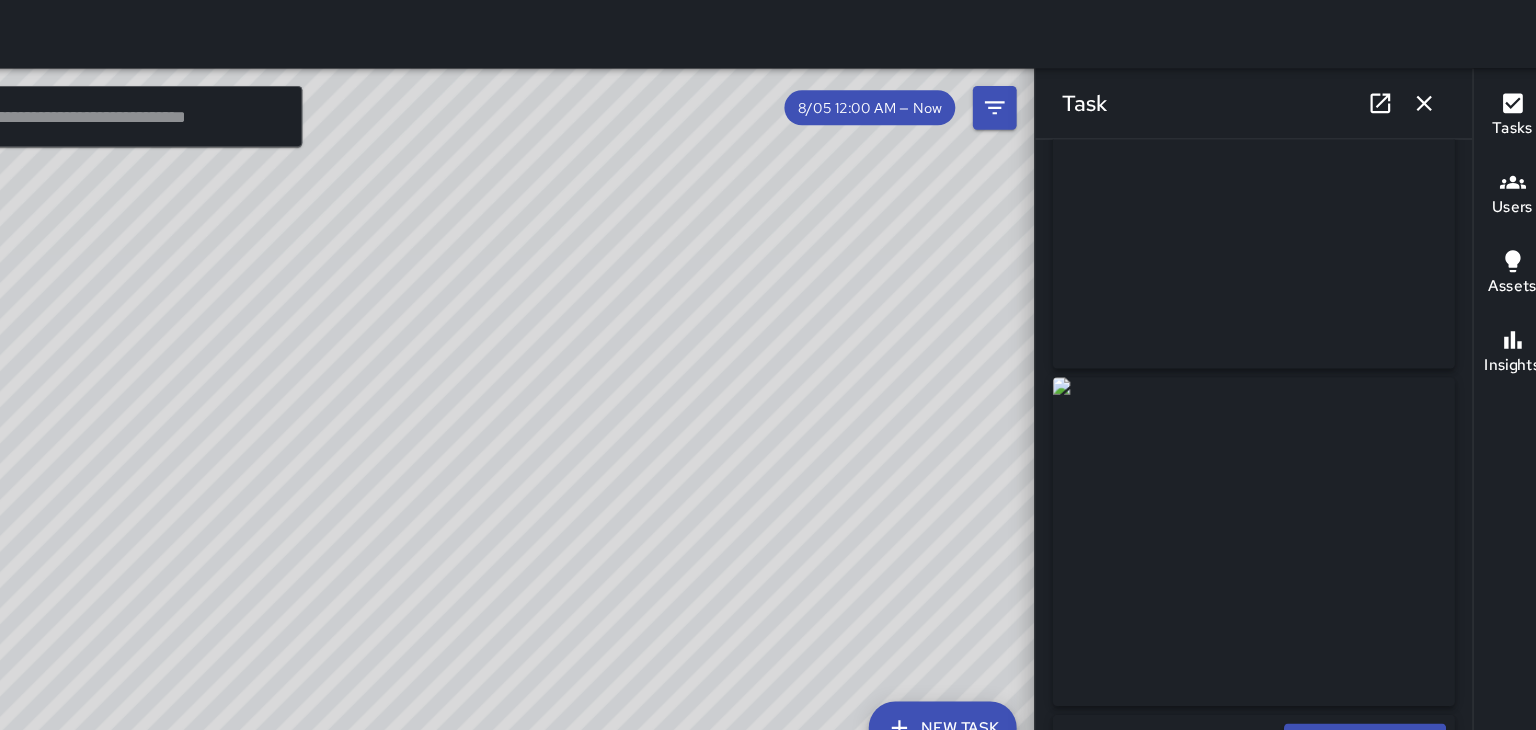 click at bounding box center [1420, 96] 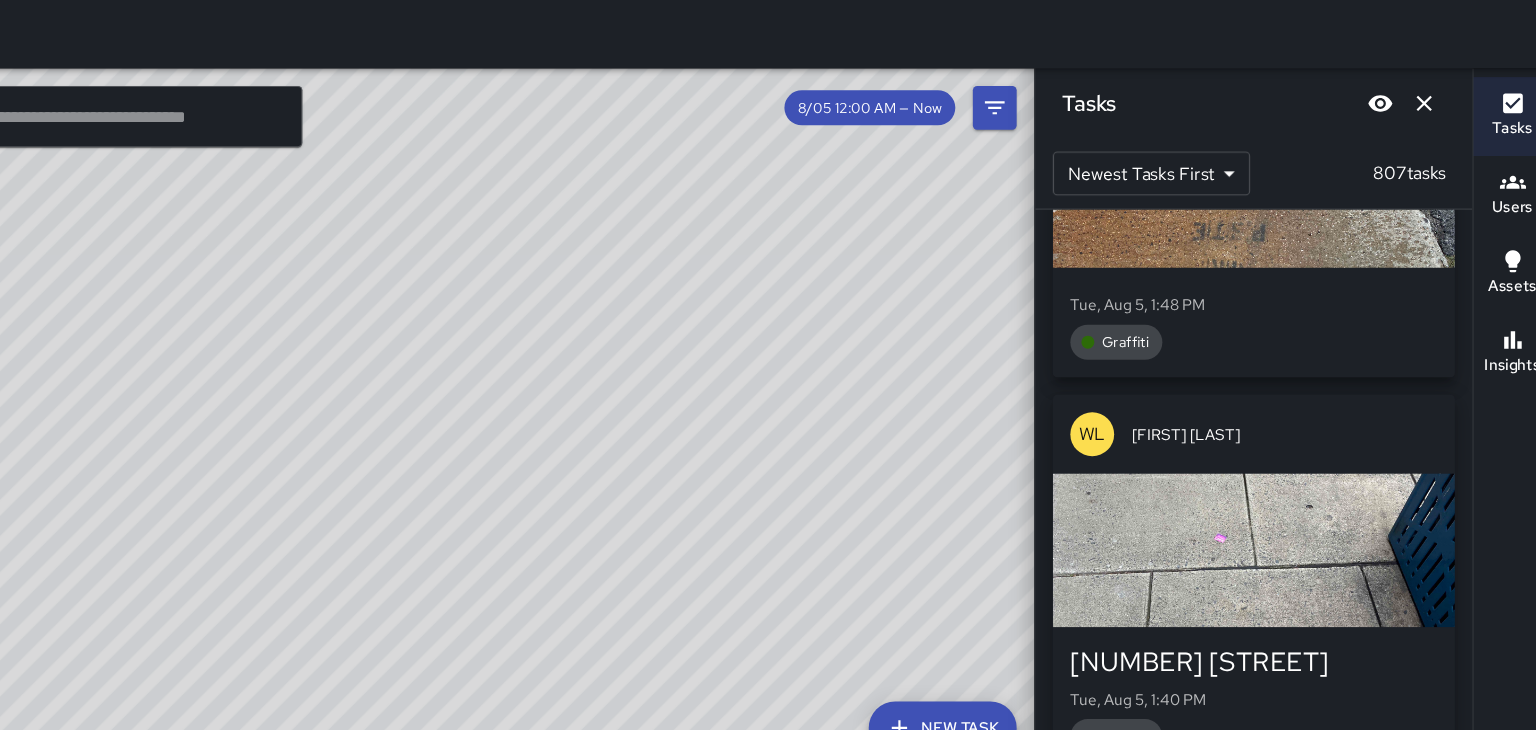 scroll, scrollTop: 236273, scrollLeft: 0, axis: vertical 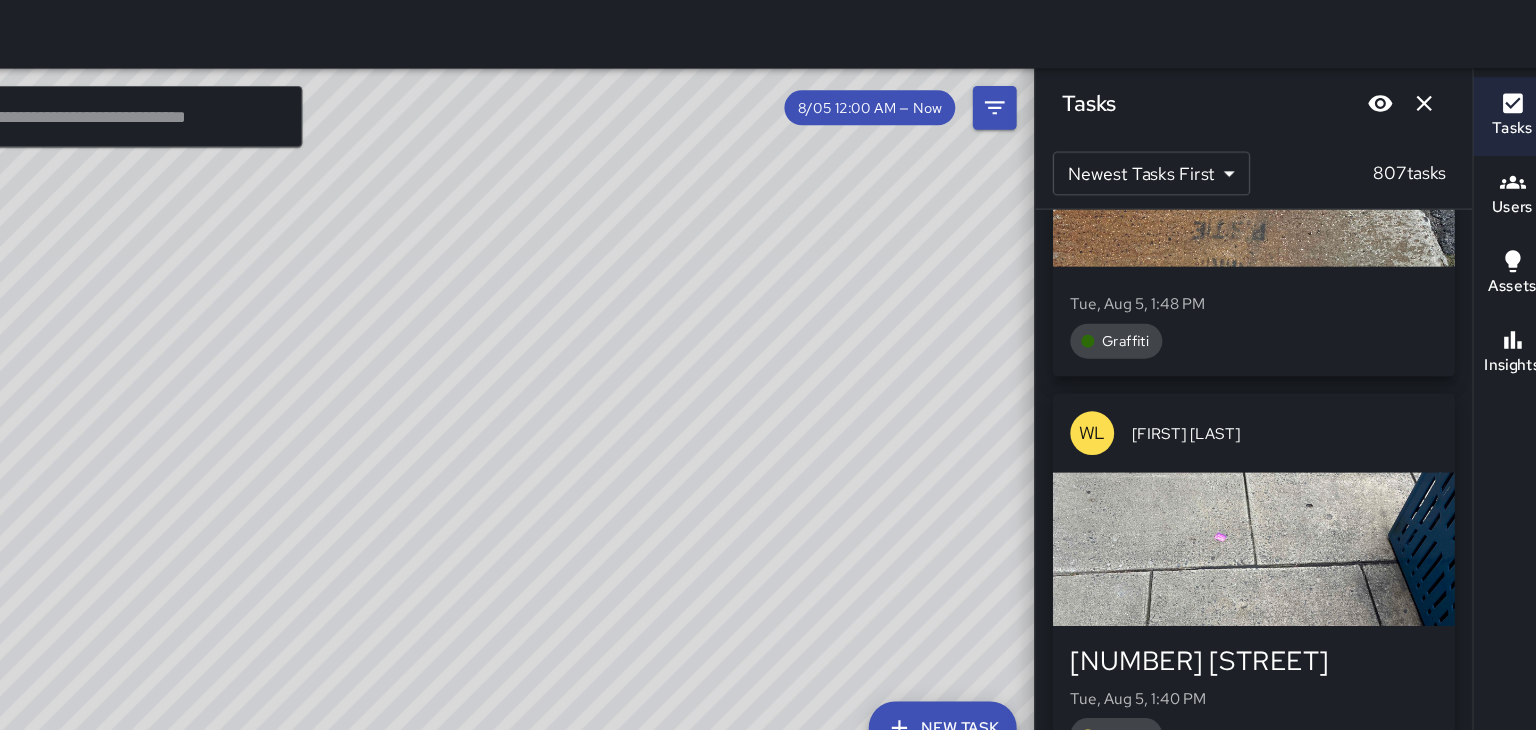 click at bounding box center (1264, 503) 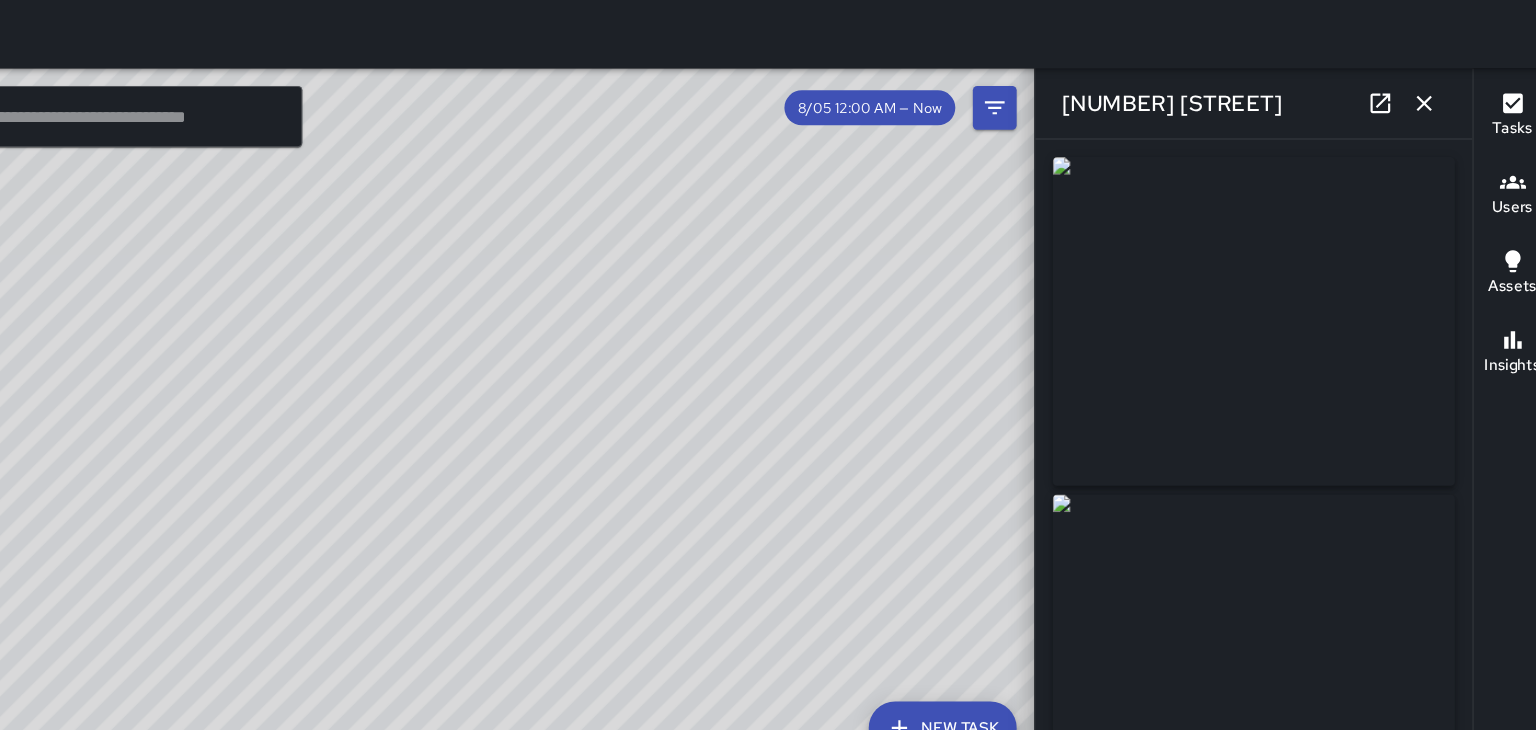 click at bounding box center (1420, 96) 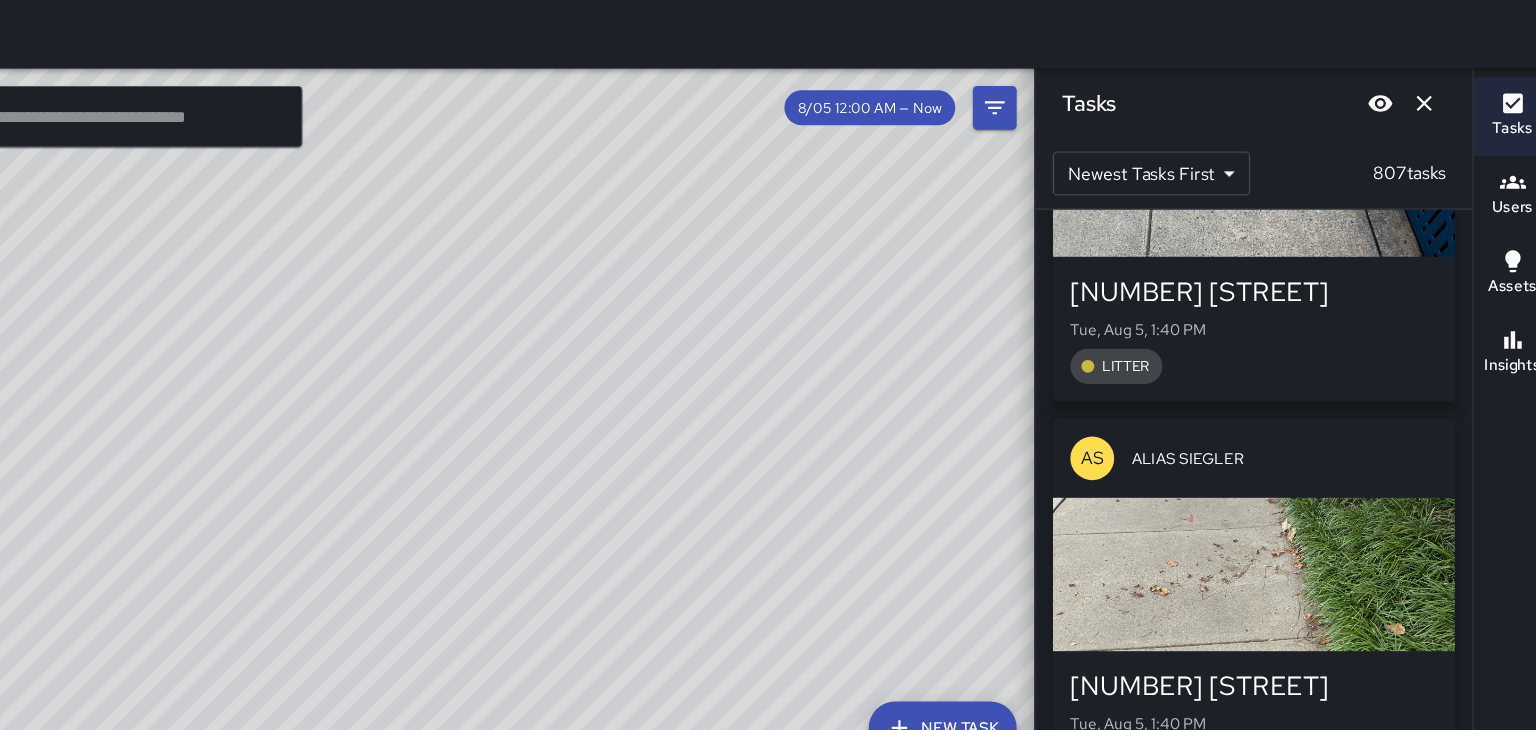 scroll, scrollTop: 236612, scrollLeft: 0, axis: vertical 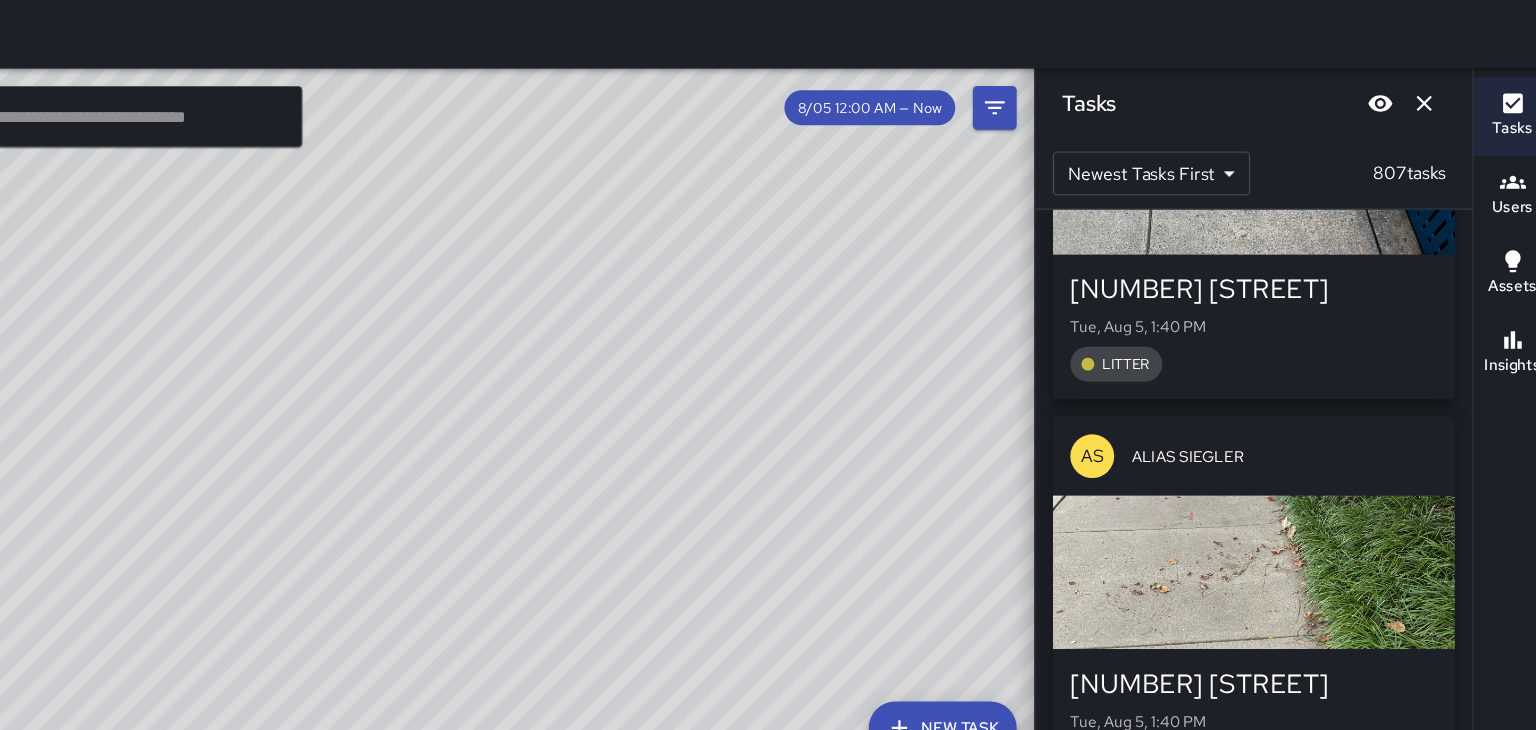 click at bounding box center [1264, 524] 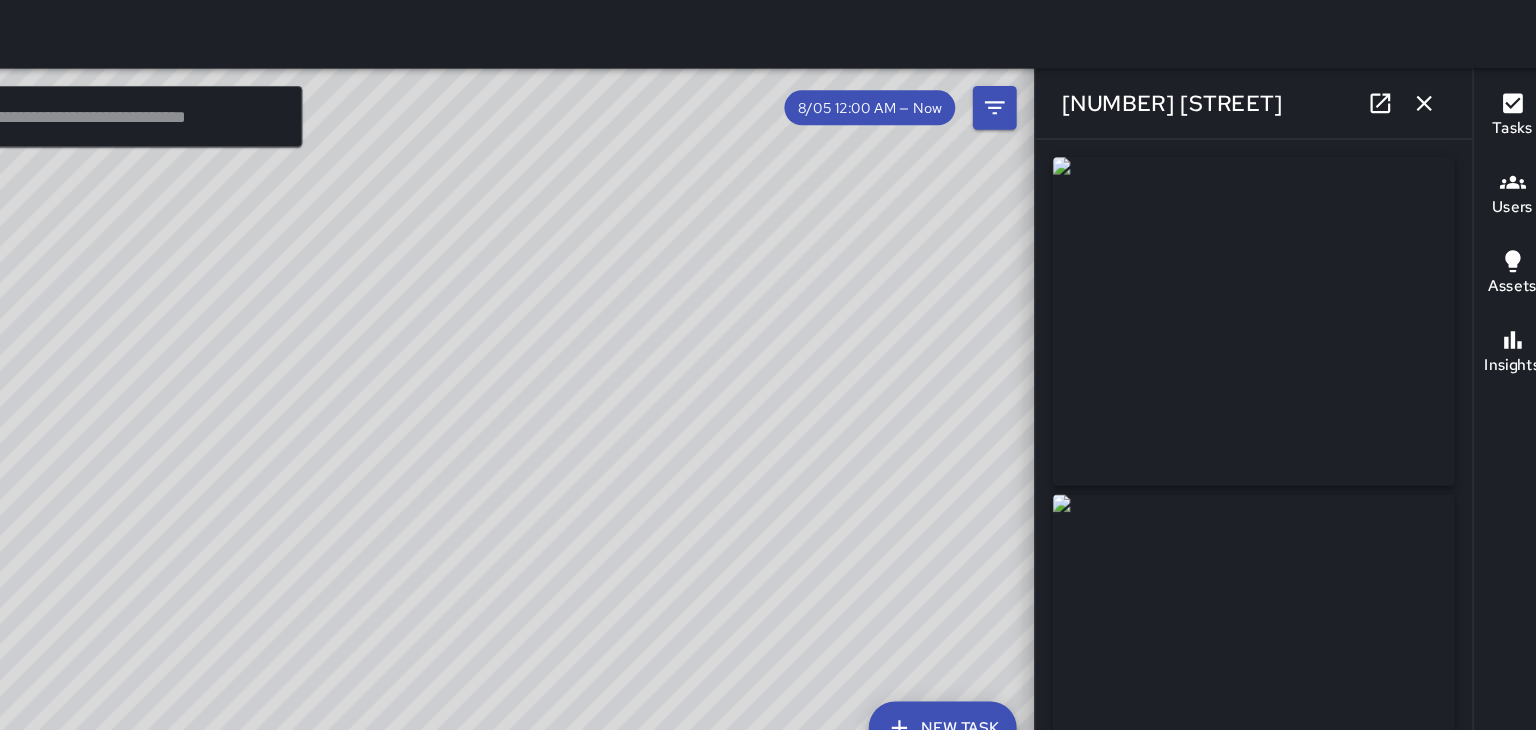 type on "**********" 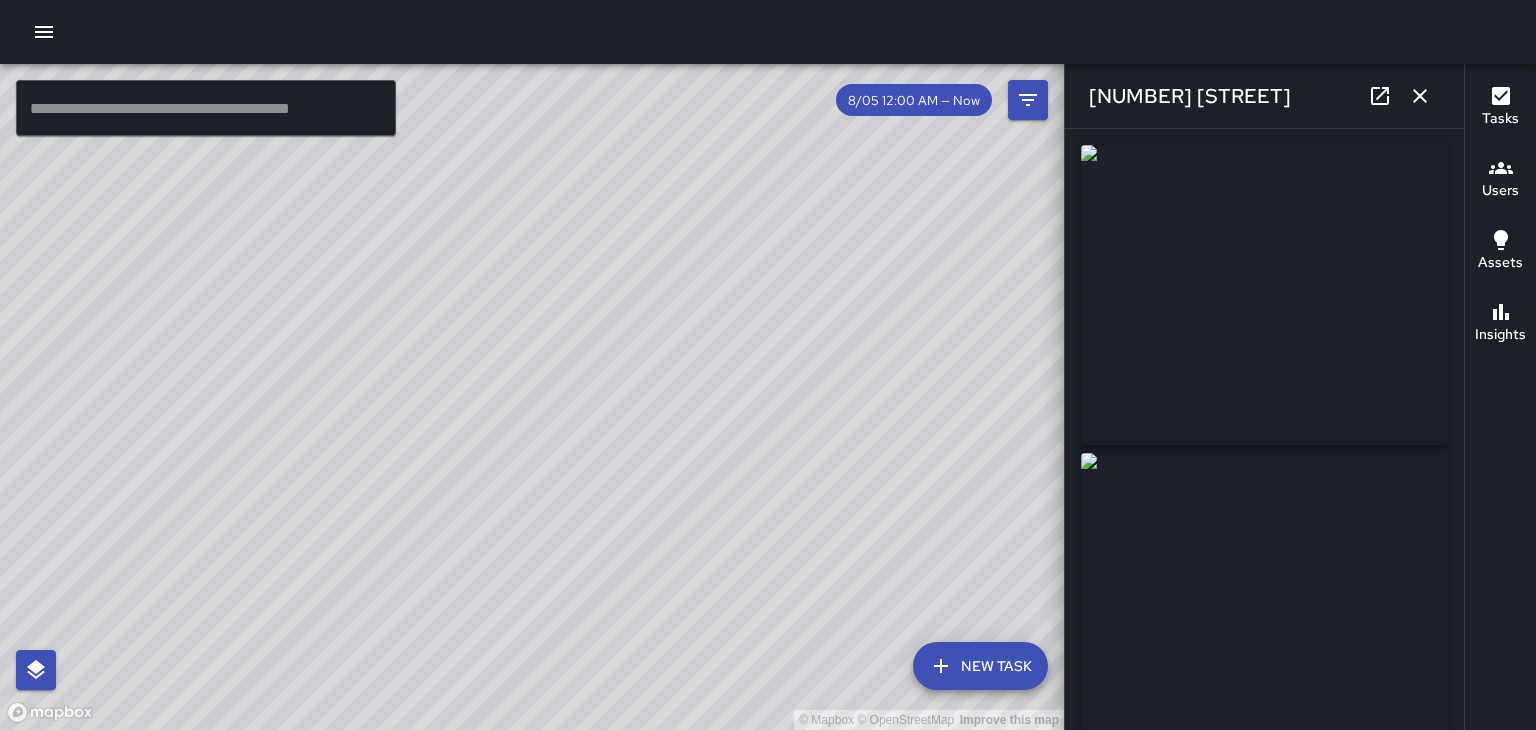 click 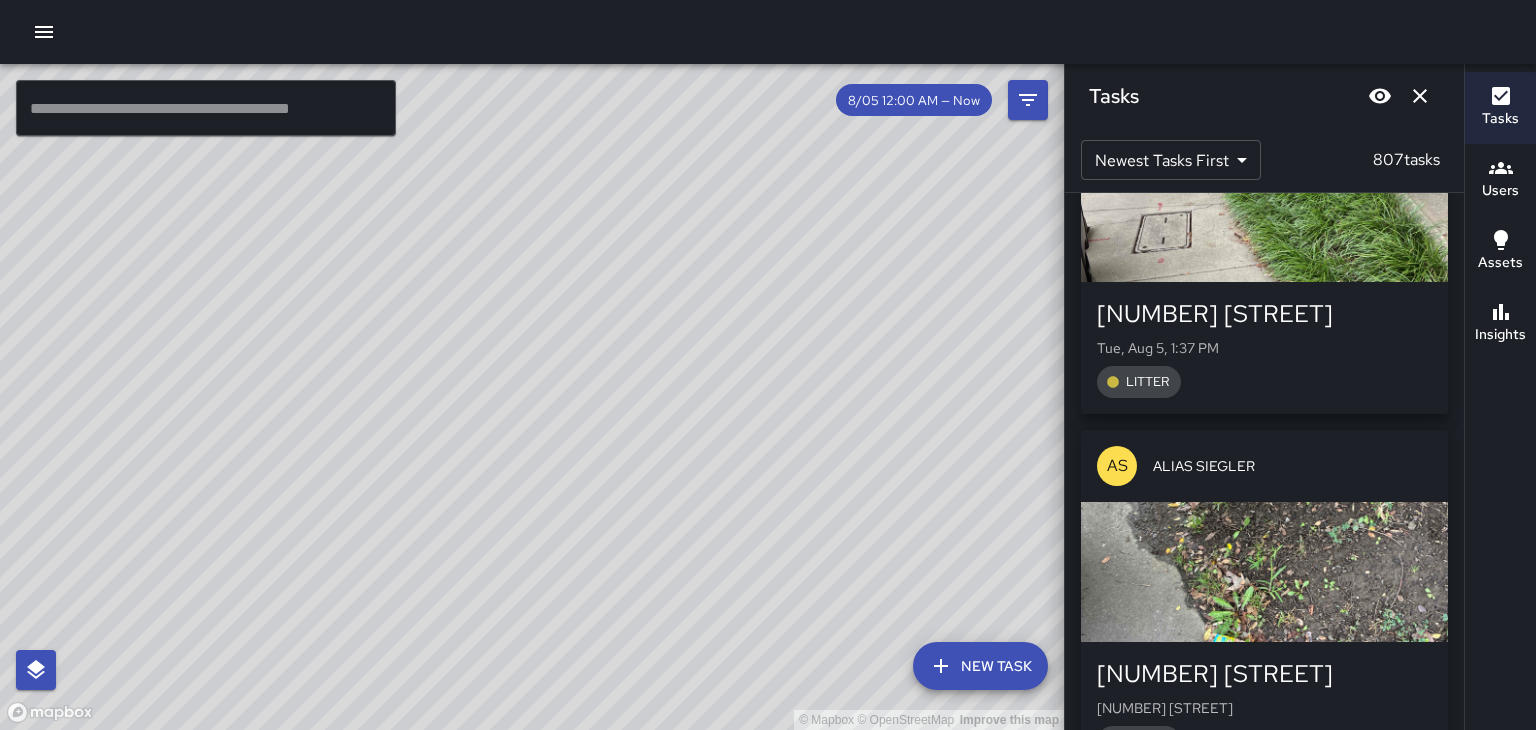 scroll, scrollTop: 237644, scrollLeft: 0, axis: vertical 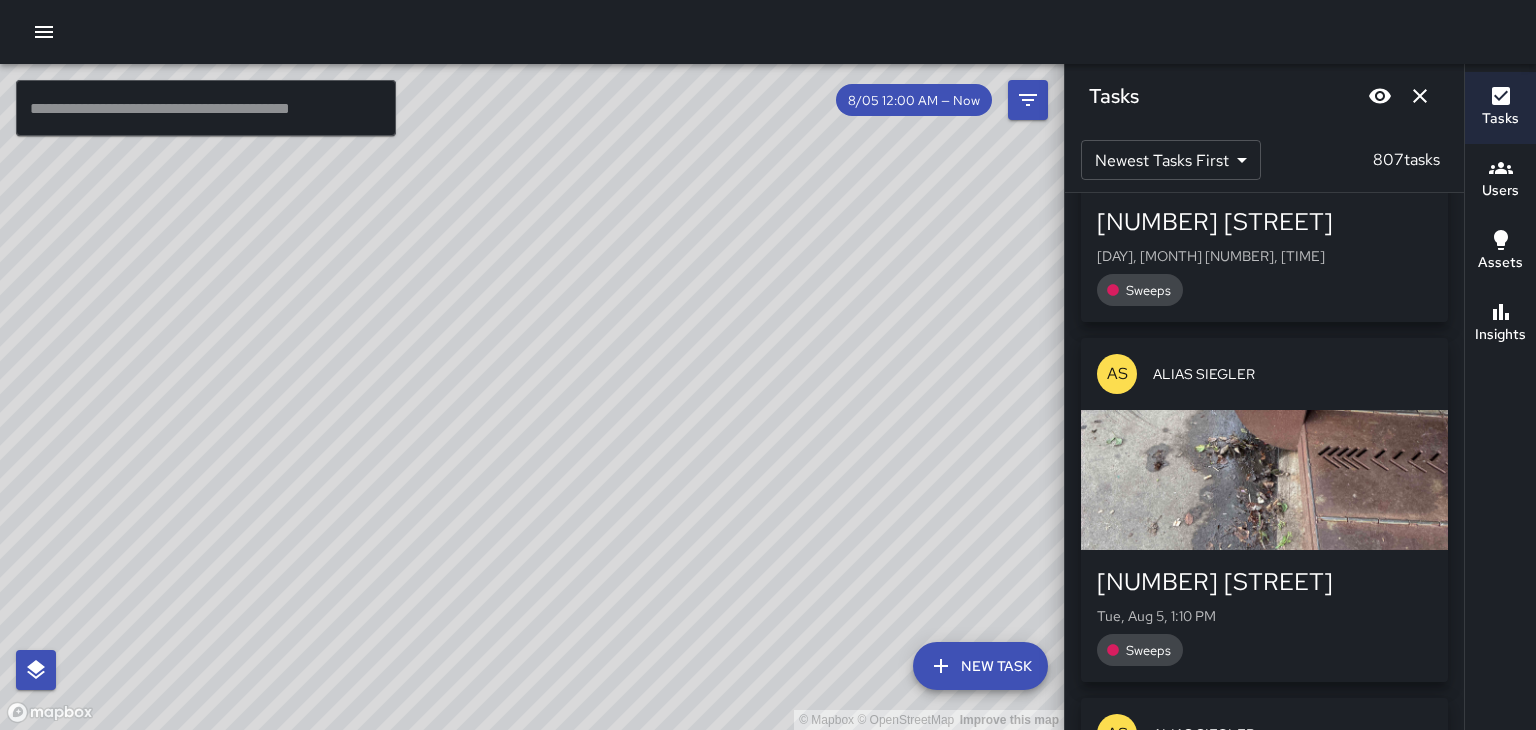 click at bounding box center [1264, 480] 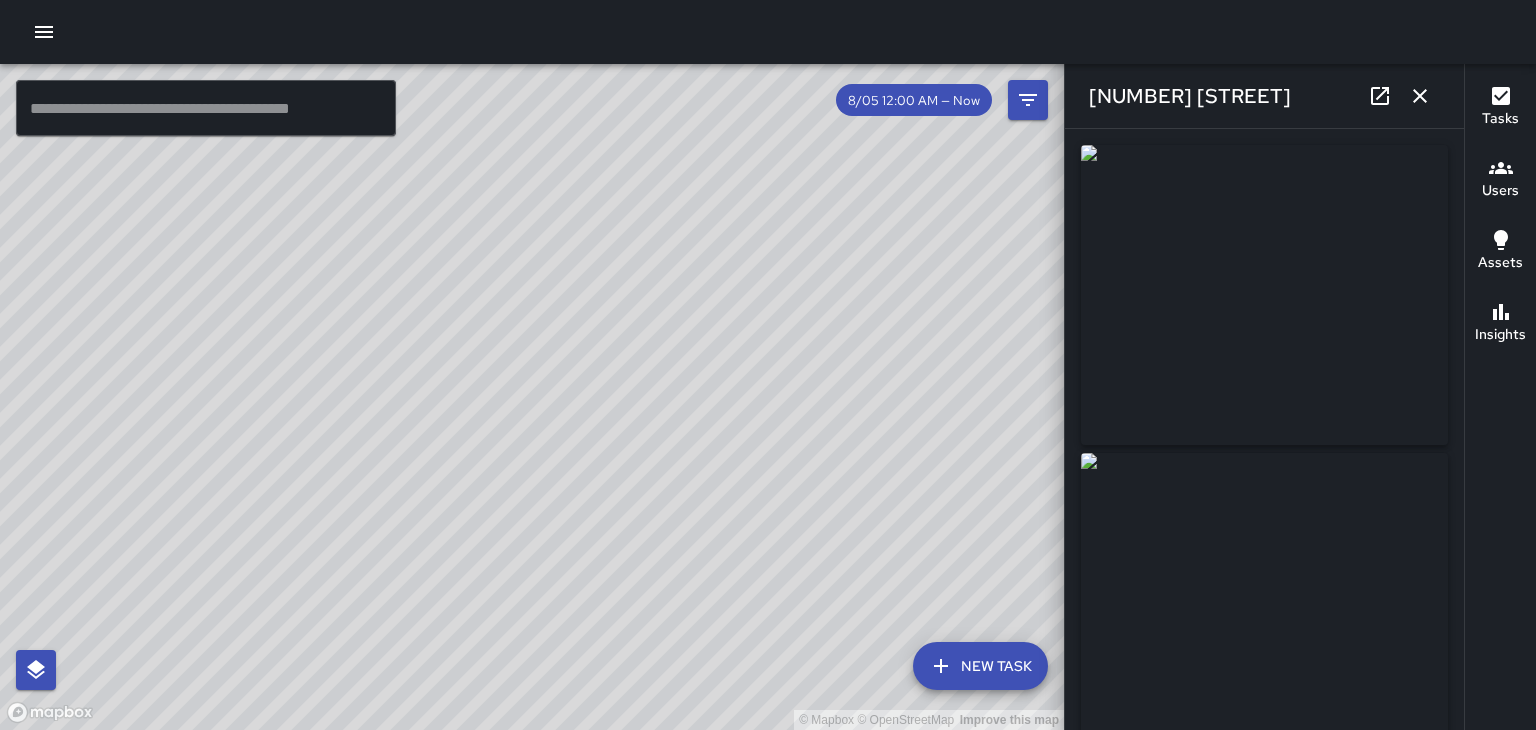 click 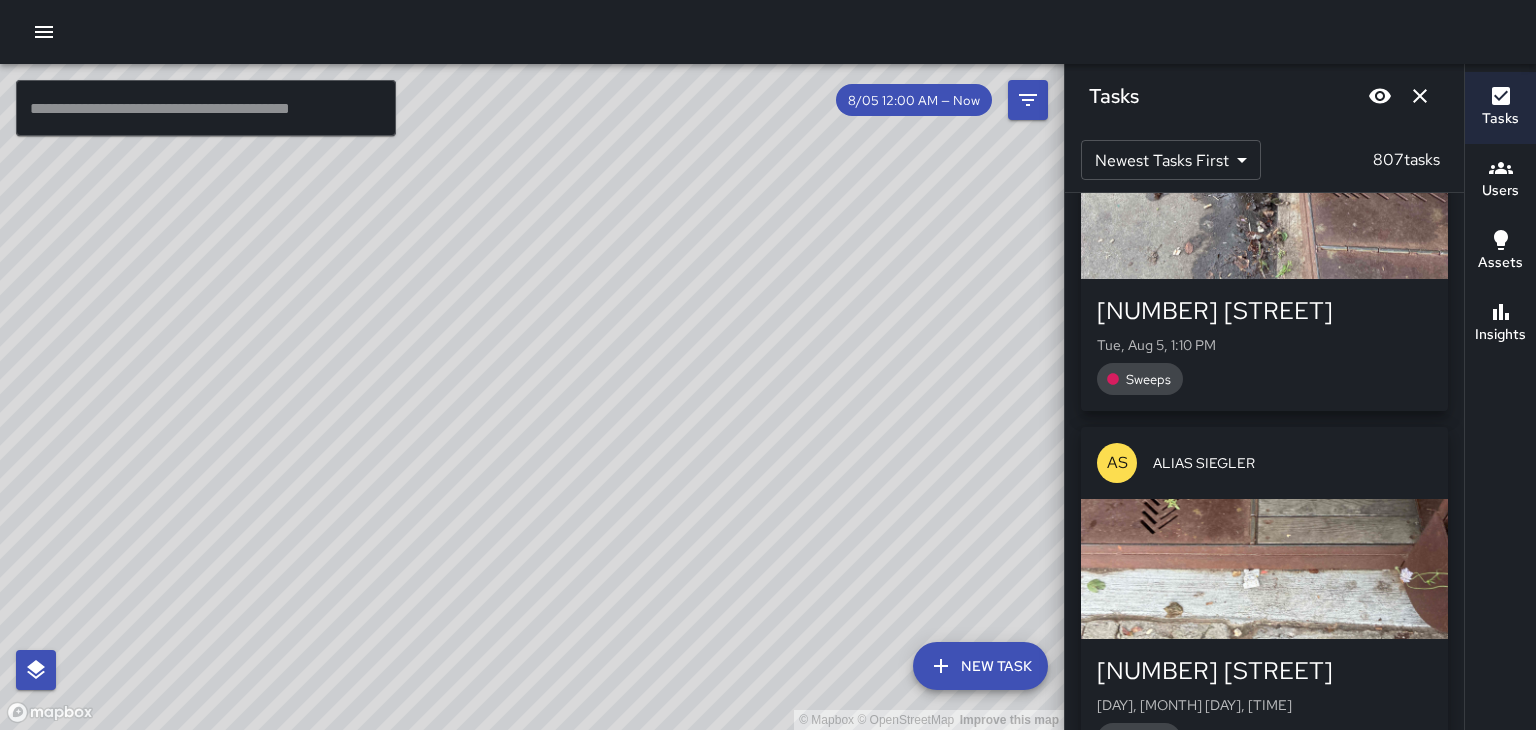 scroll, scrollTop: 240177, scrollLeft: 0, axis: vertical 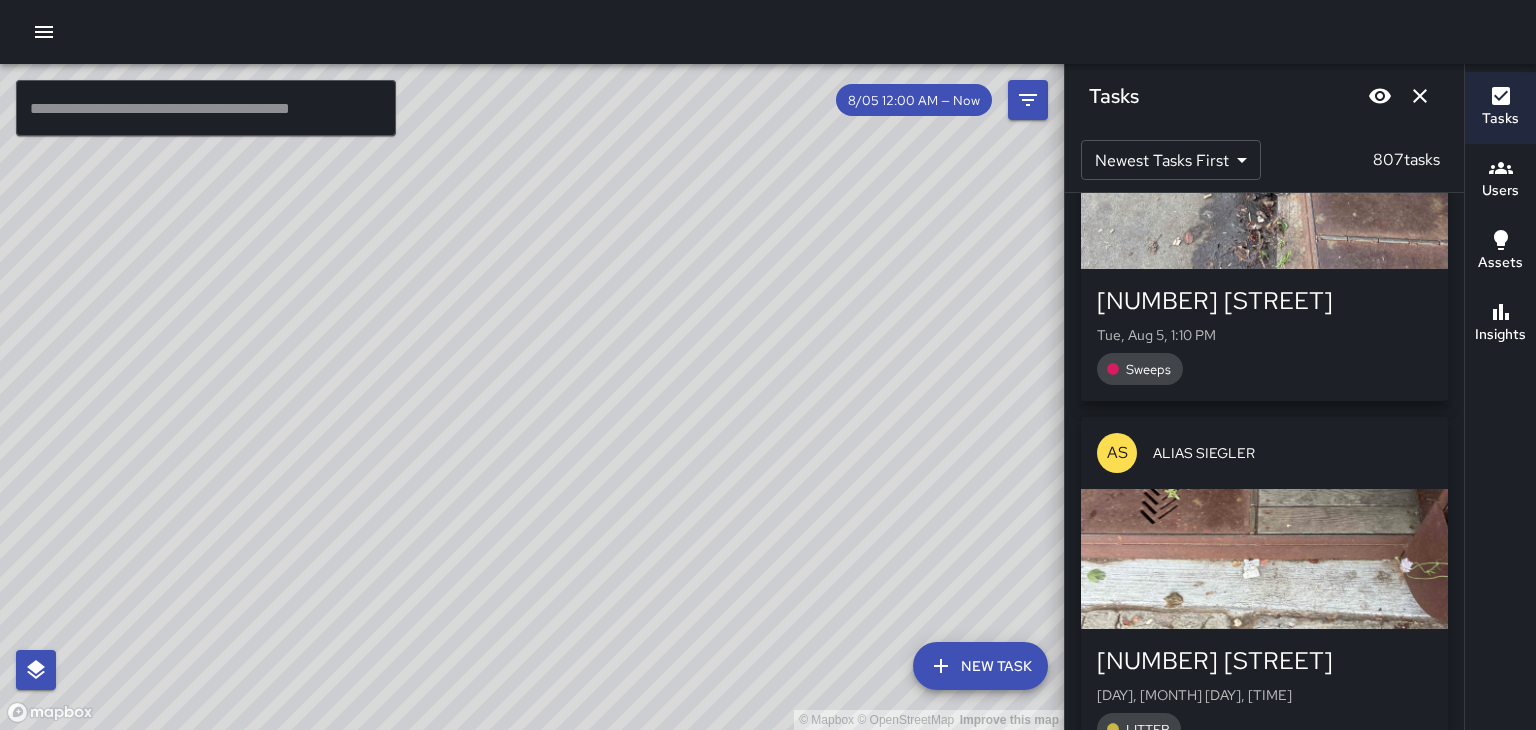 click at bounding box center [1264, 559] 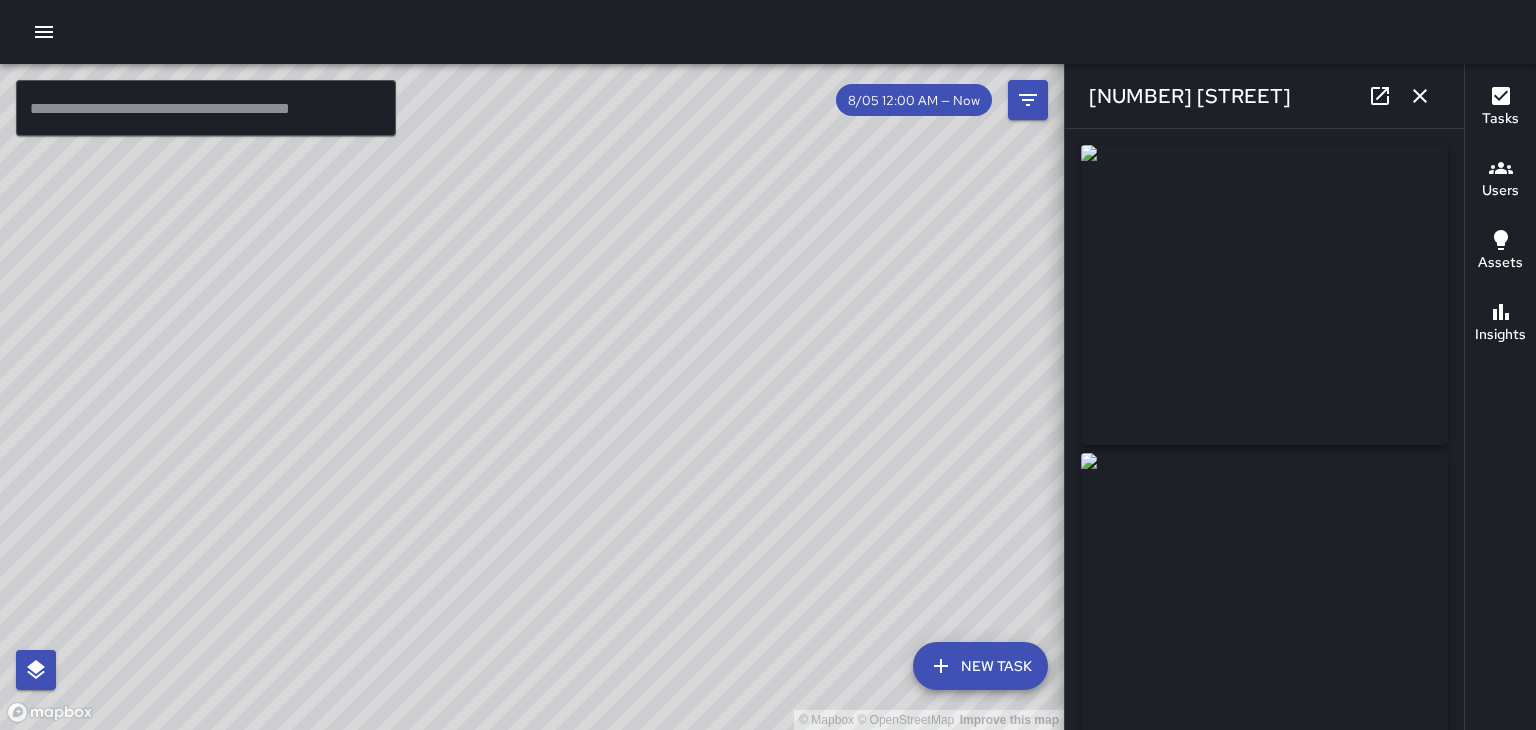 type on "**********" 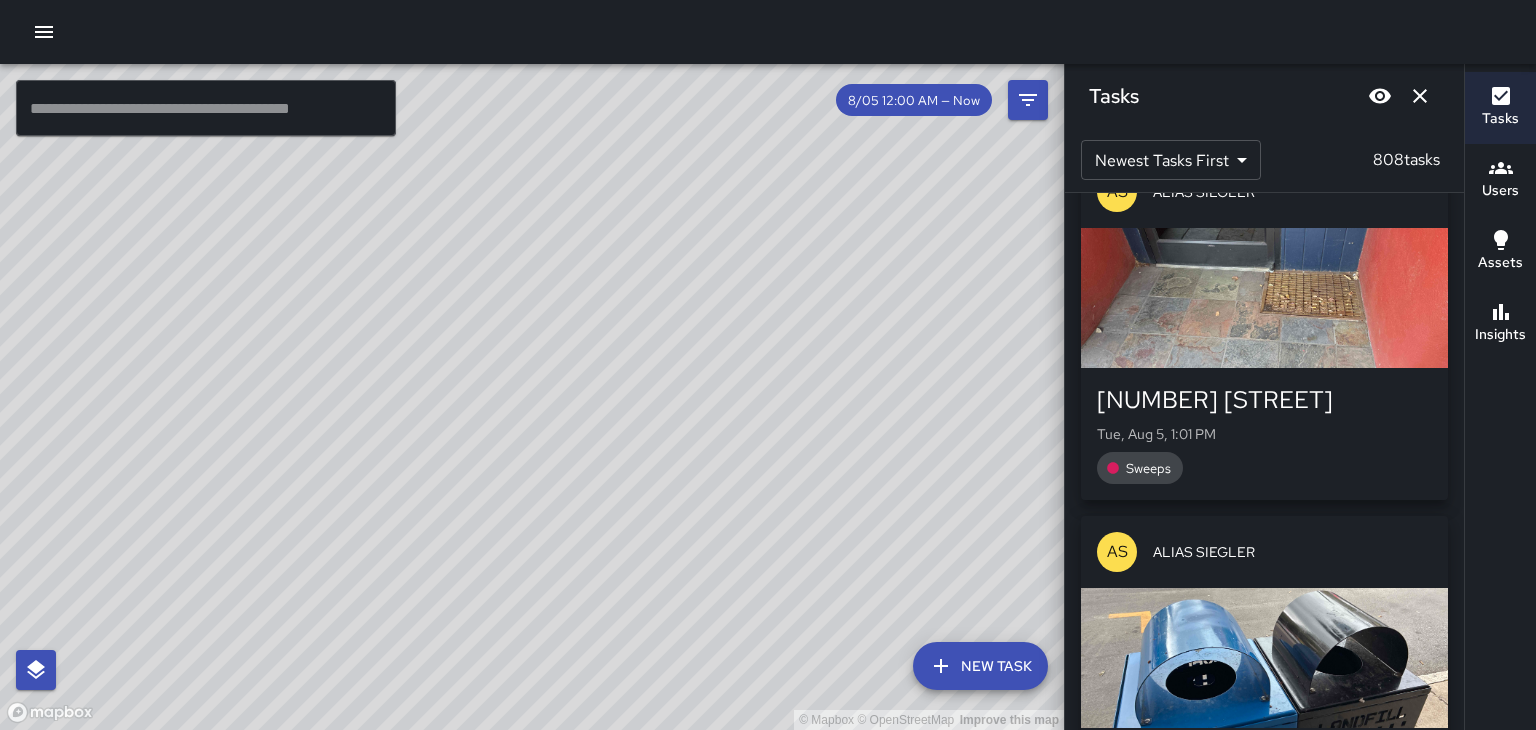 scroll, scrollTop: 241526, scrollLeft: 0, axis: vertical 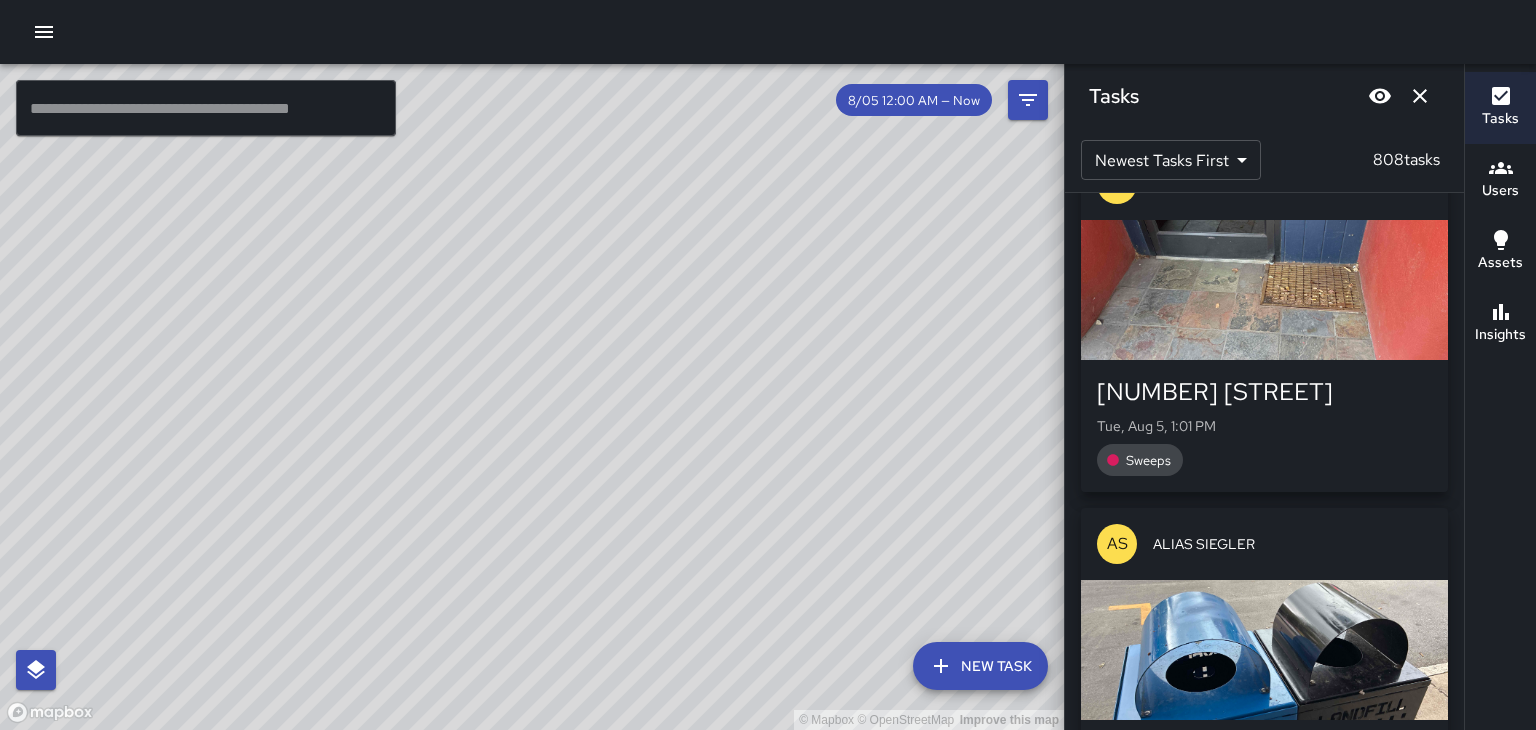click at bounding box center (1264, 650) 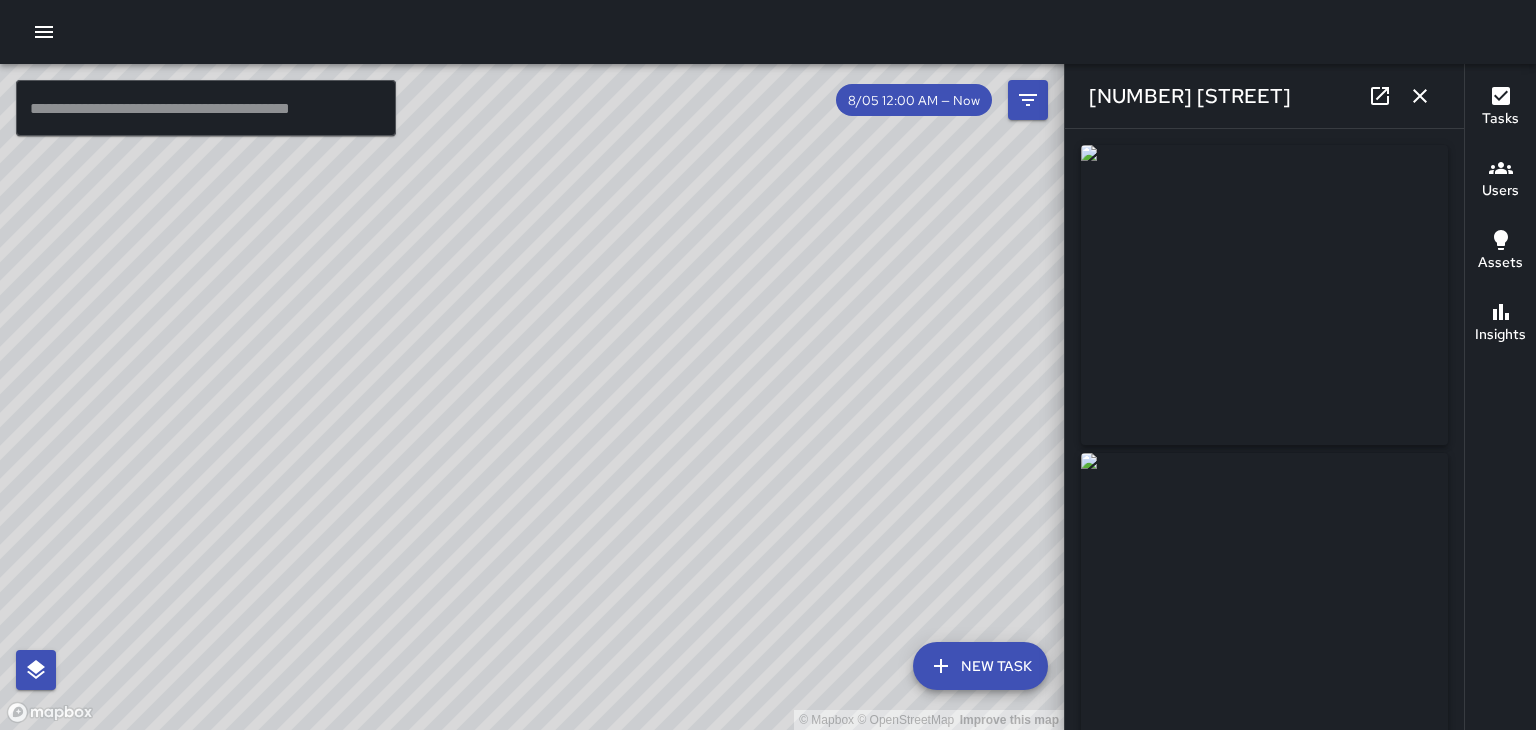 type on "**********" 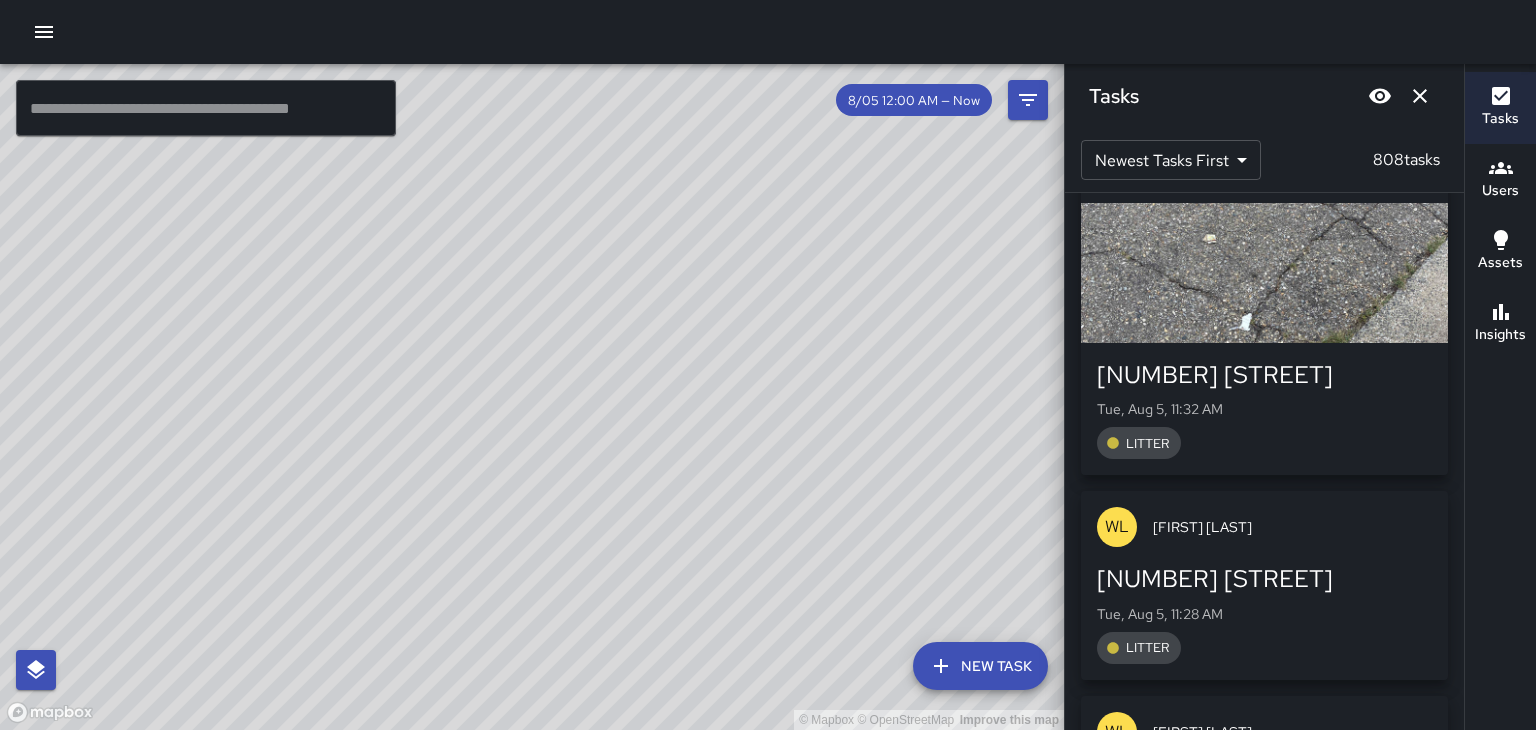 scroll, scrollTop: 244416, scrollLeft: 0, axis: vertical 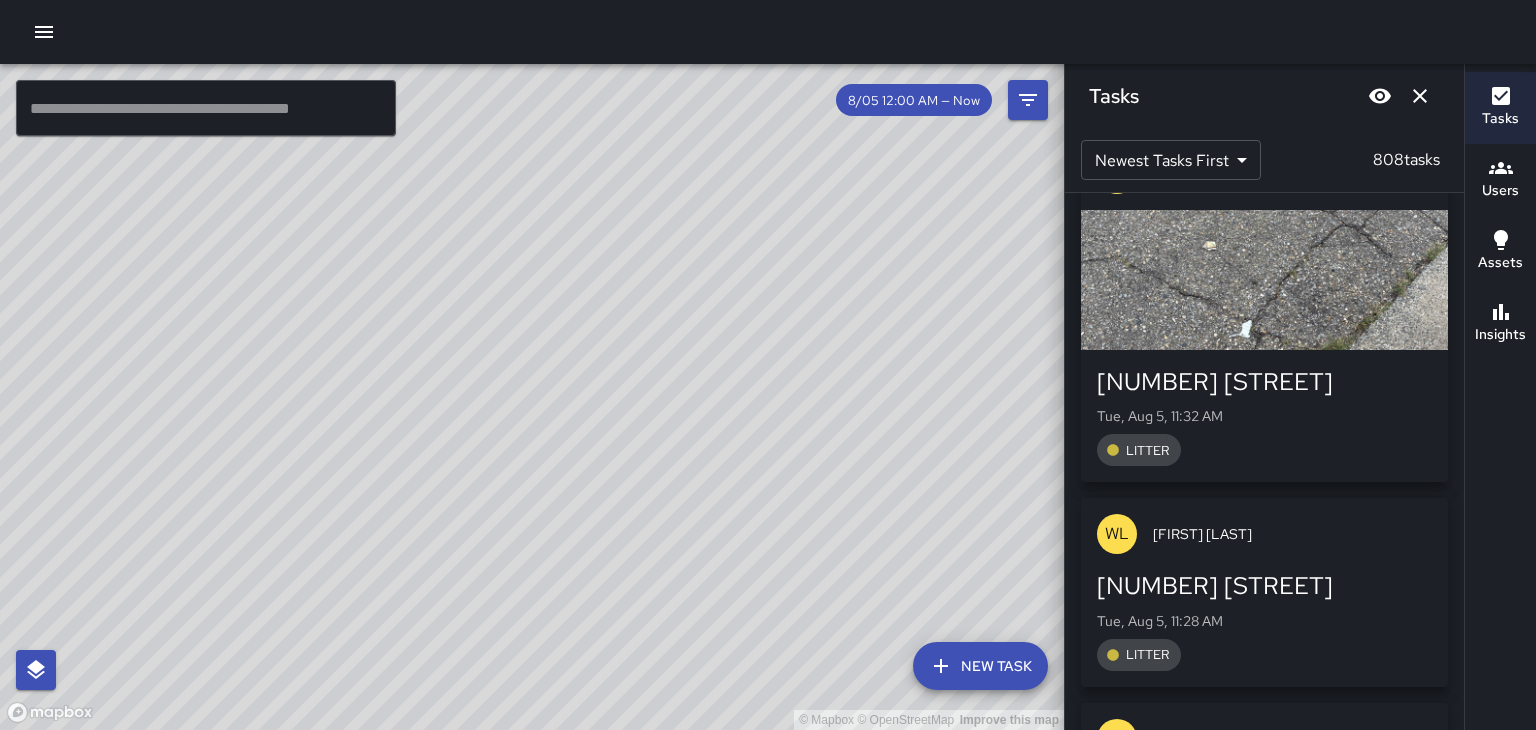 click on "[NUMBER] [STREET]" at bounding box center [1264, 586] 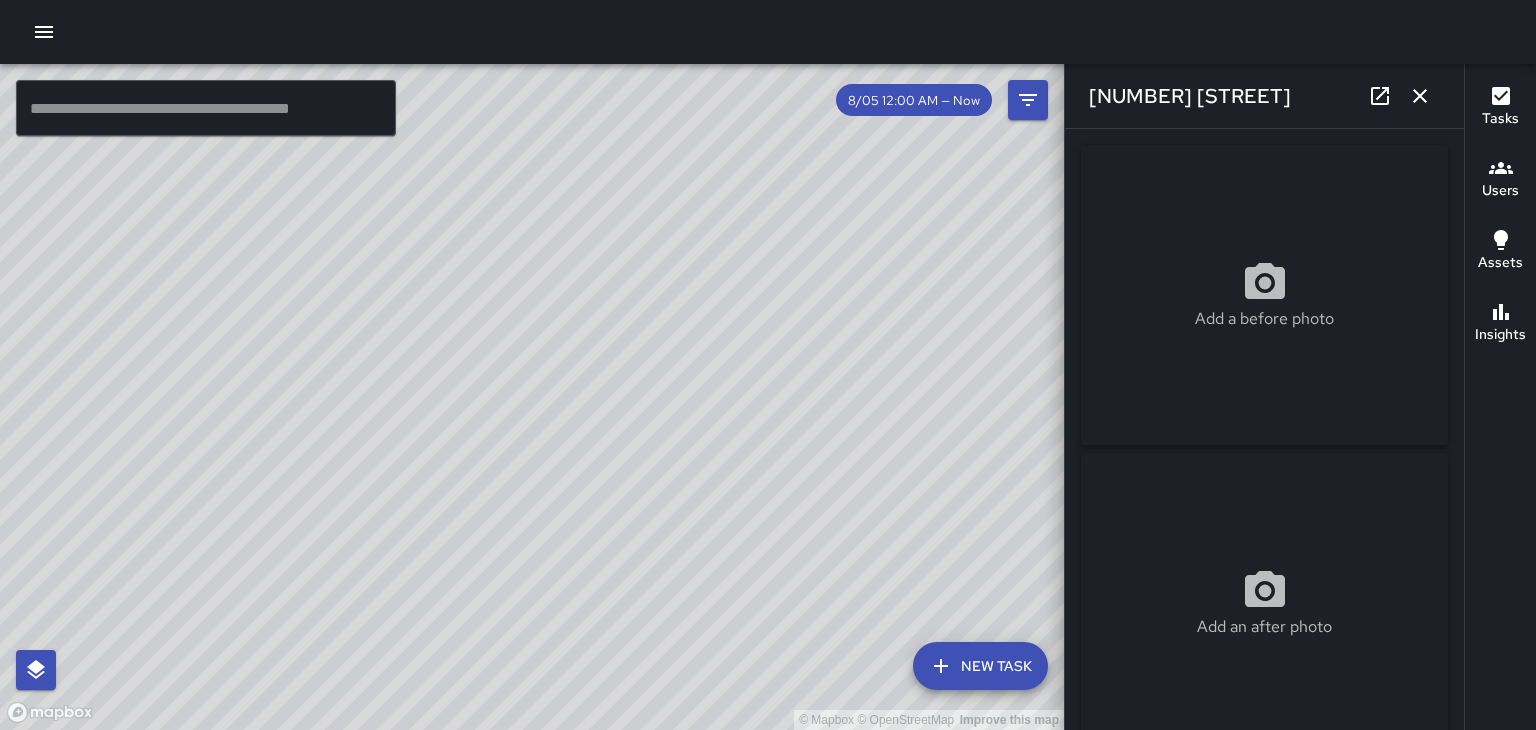 click 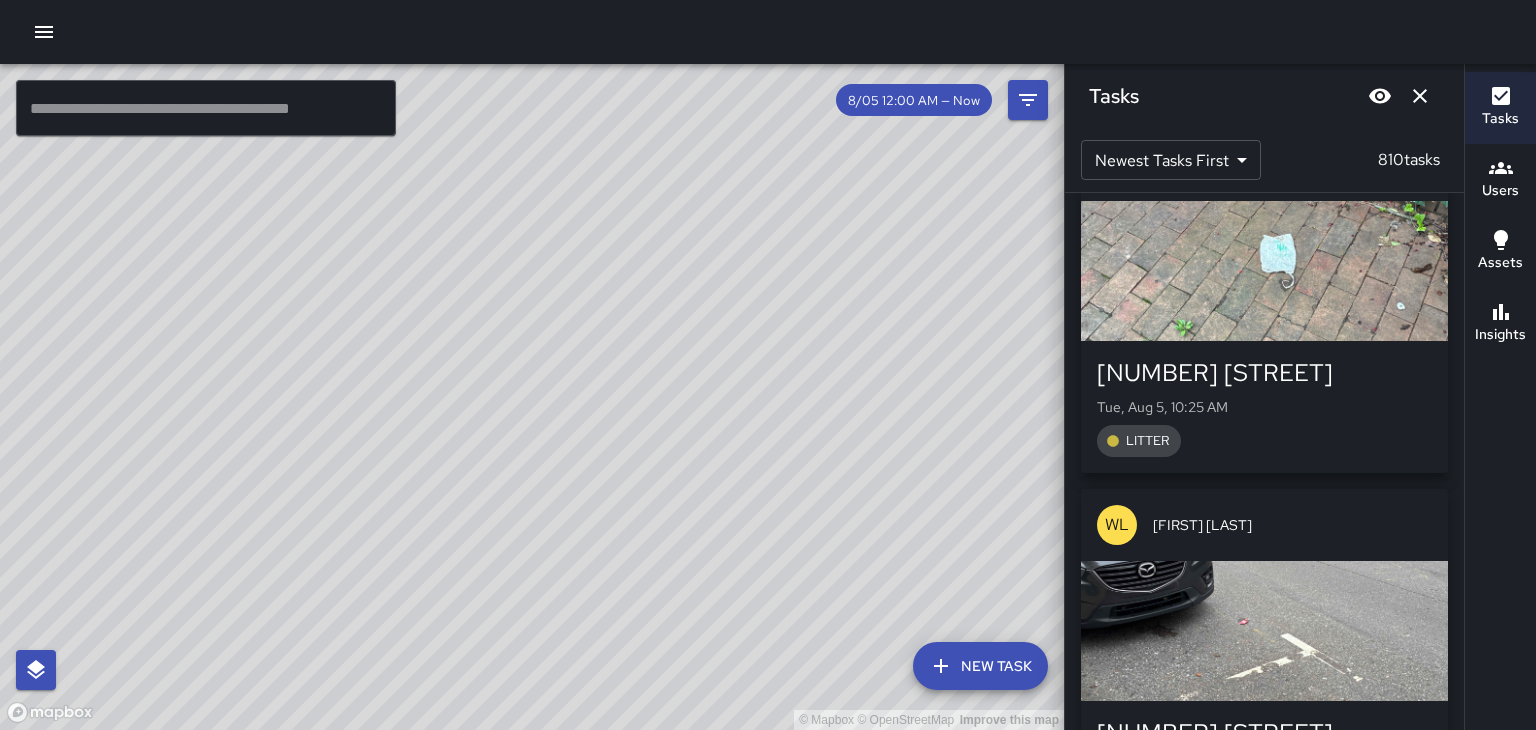 scroll, scrollTop: 259992, scrollLeft: 0, axis: vertical 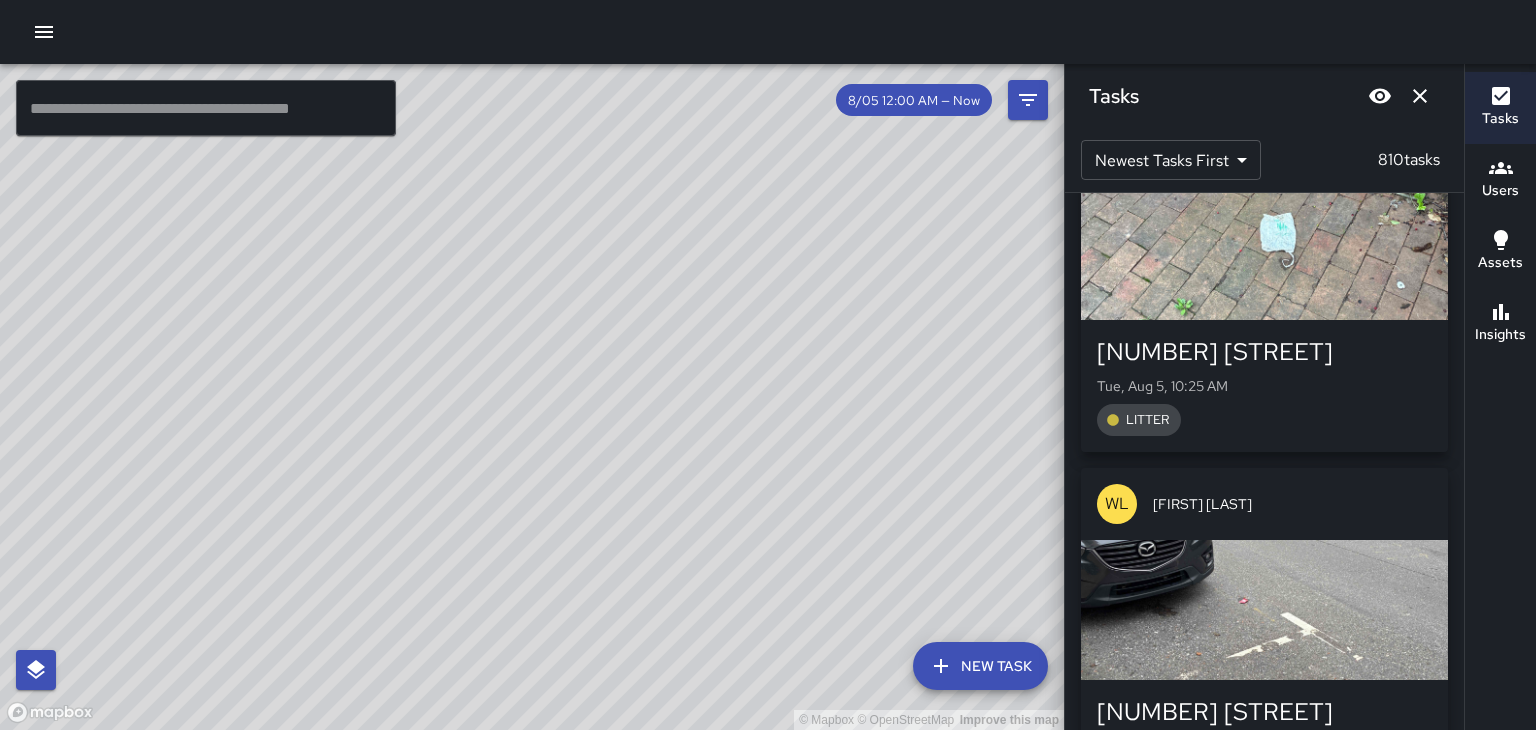 click at bounding box center [1264, 610] 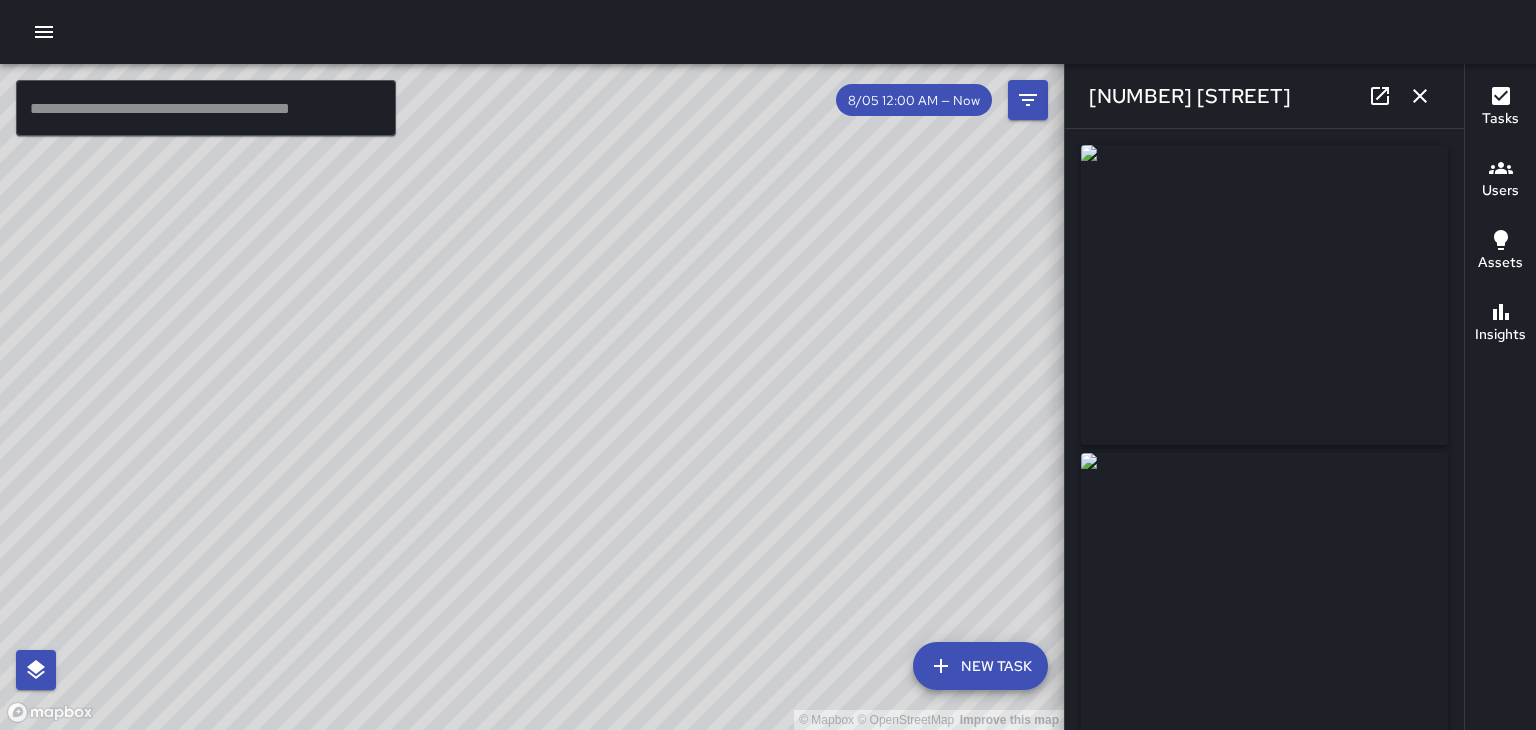 type on "**********" 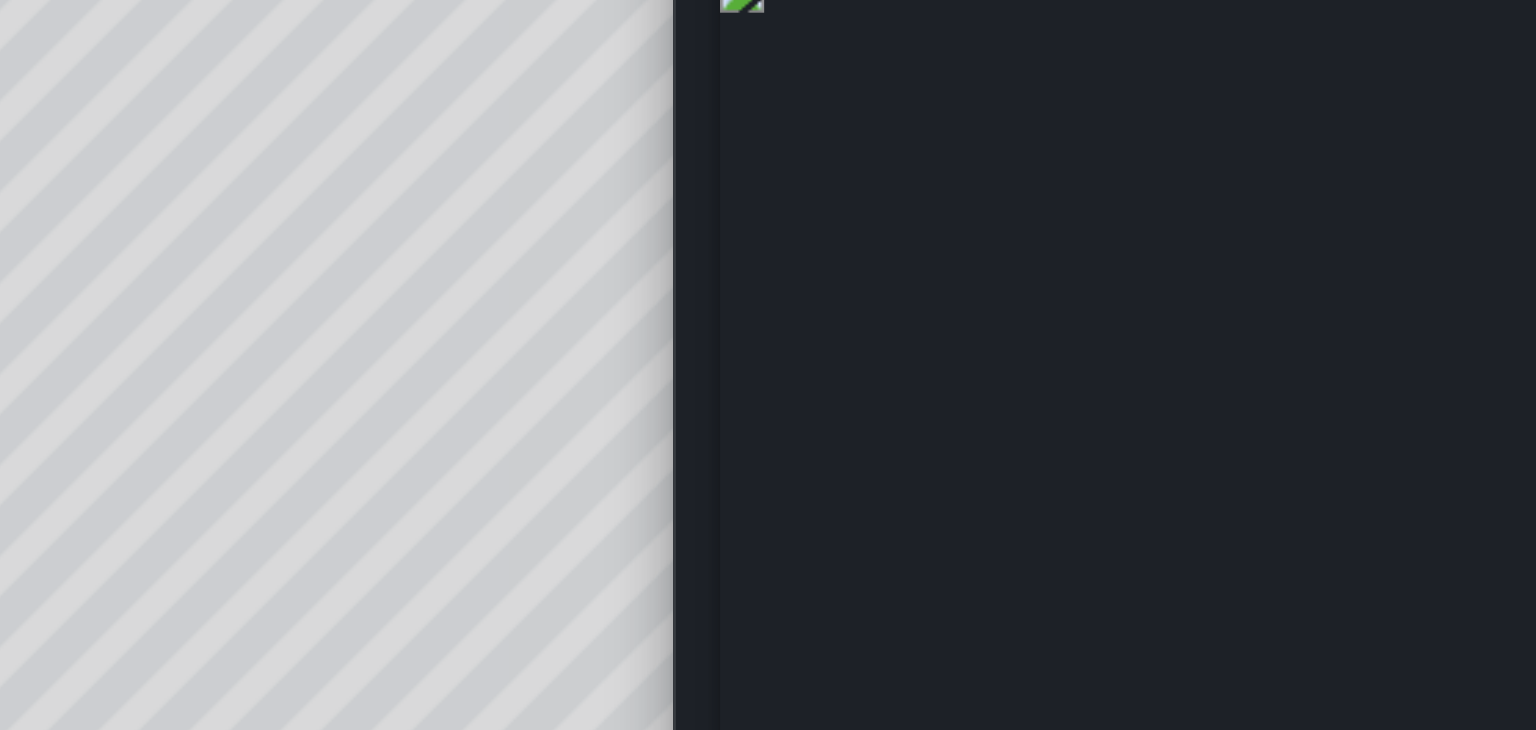 click at bounding box center (1264, 289) 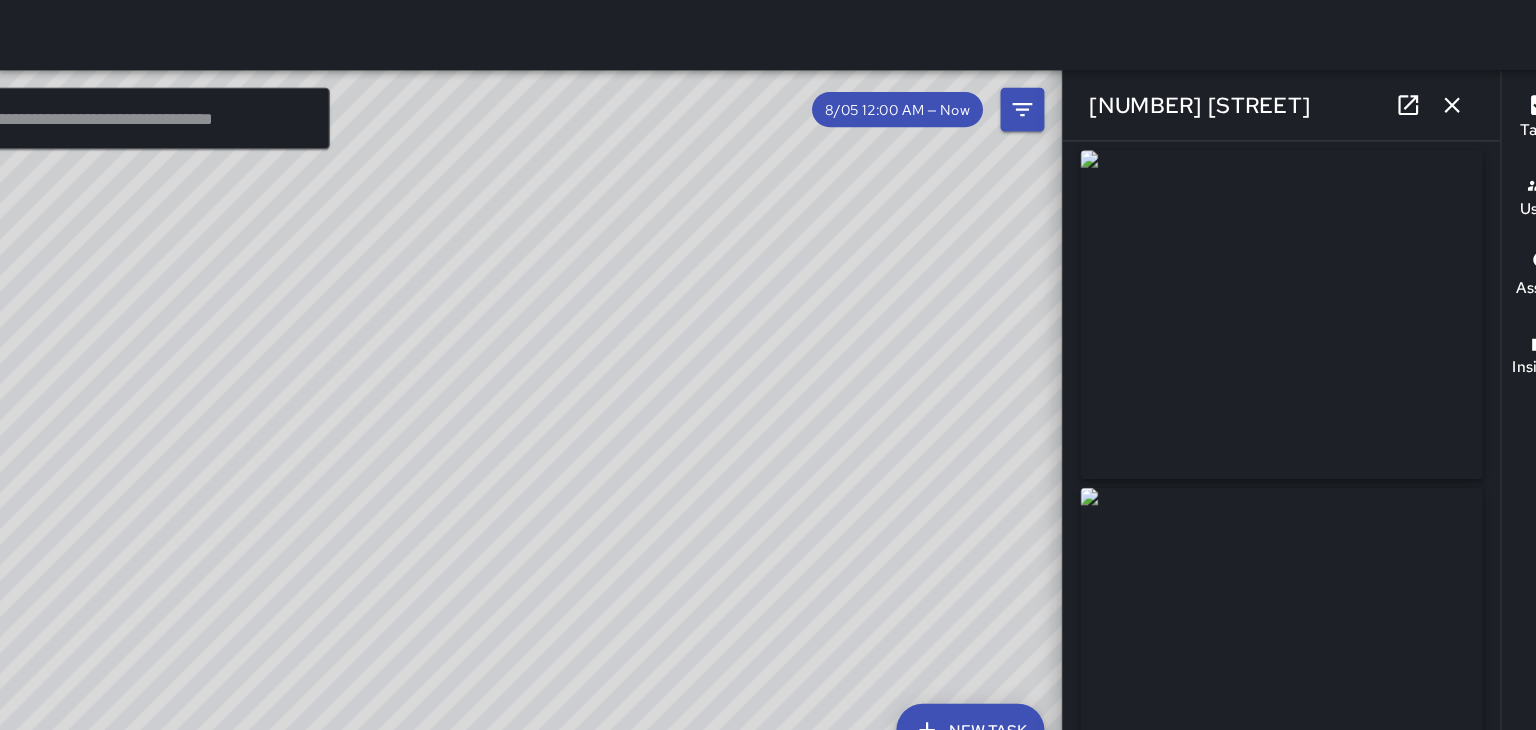 scroll, scrollTop: 11, scrollLeft: 0, axis: vertical 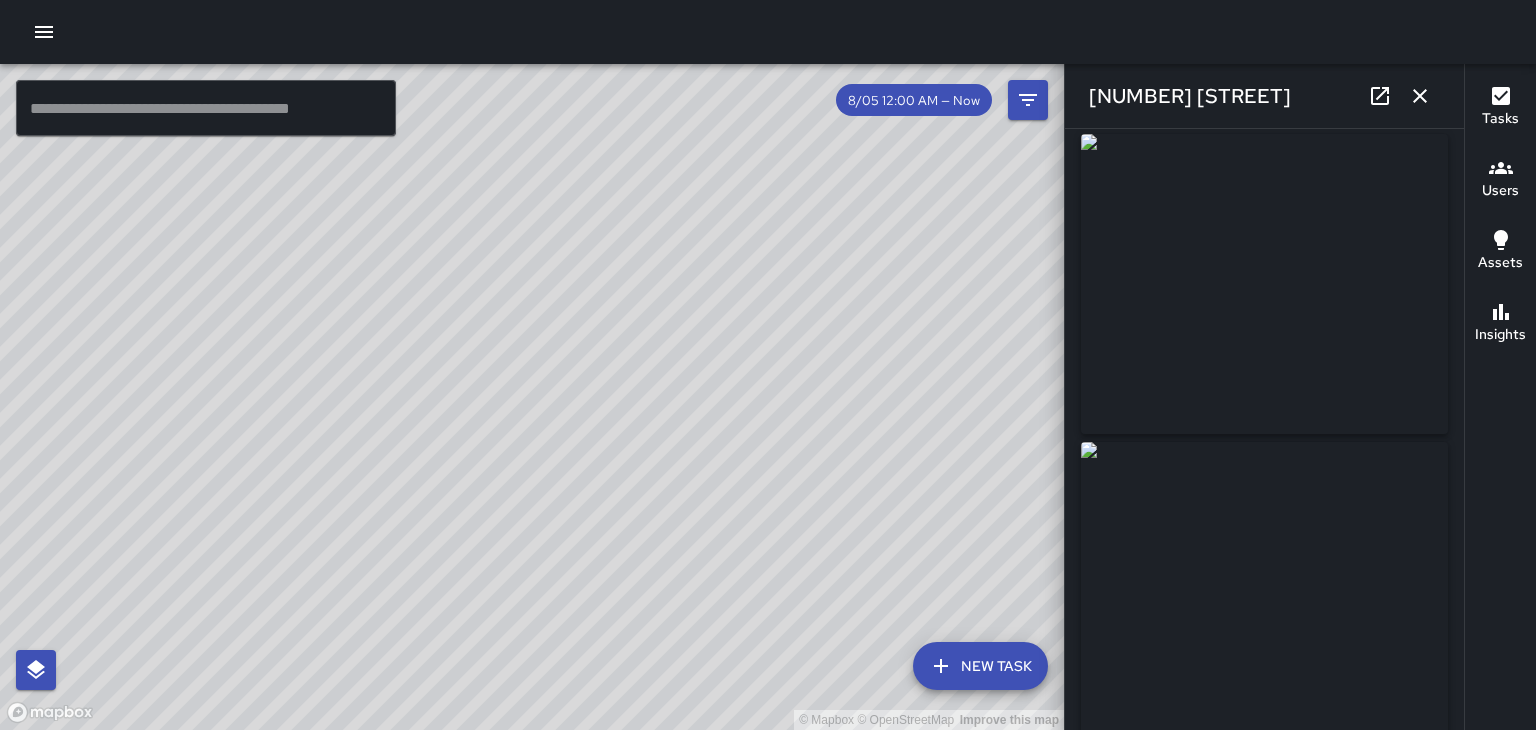 click at bounding box center [1420, 96] 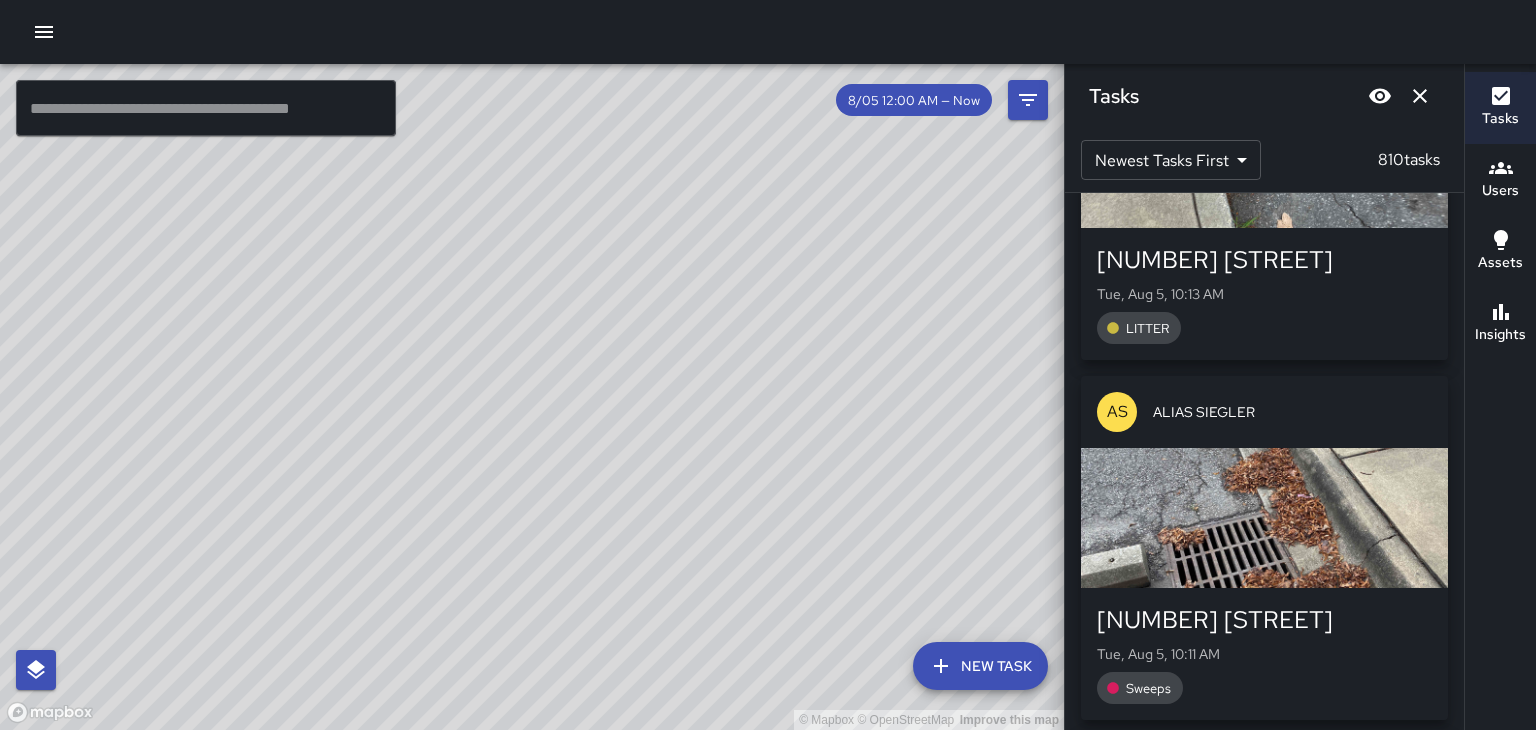 scroll, scrollTop: 262631, scrollLeft: 0, axis: vertical 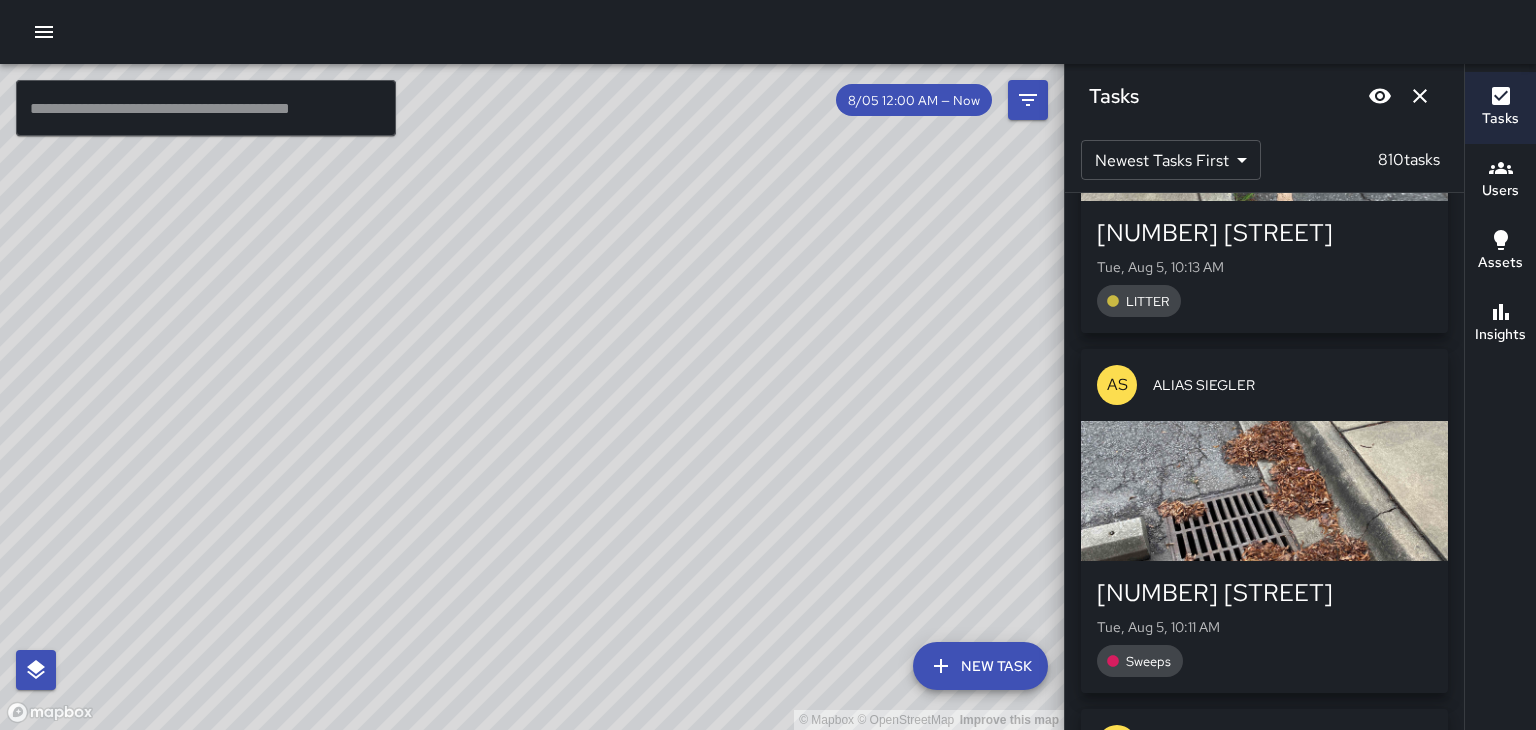 click at bounding box center [1264, 491] 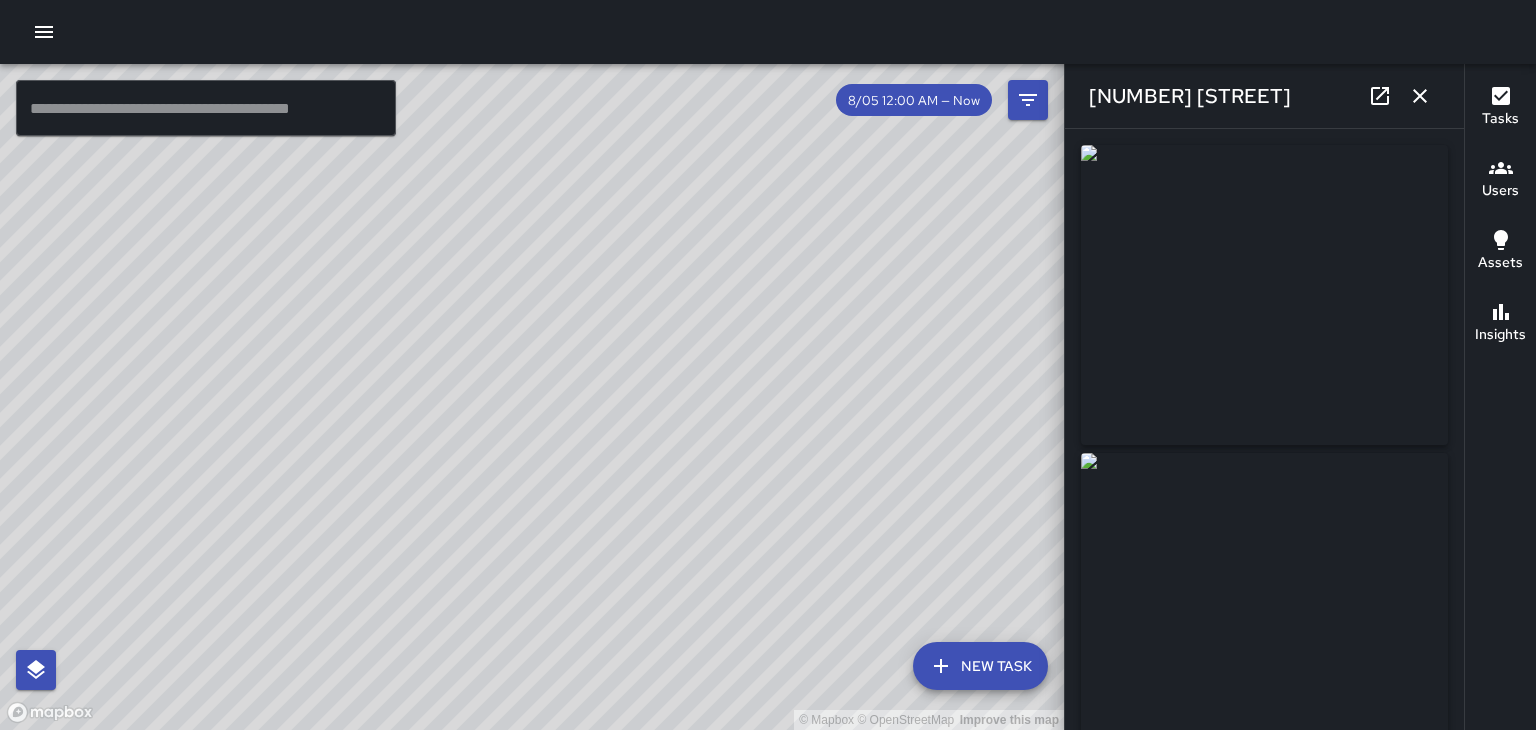 type on "**********" 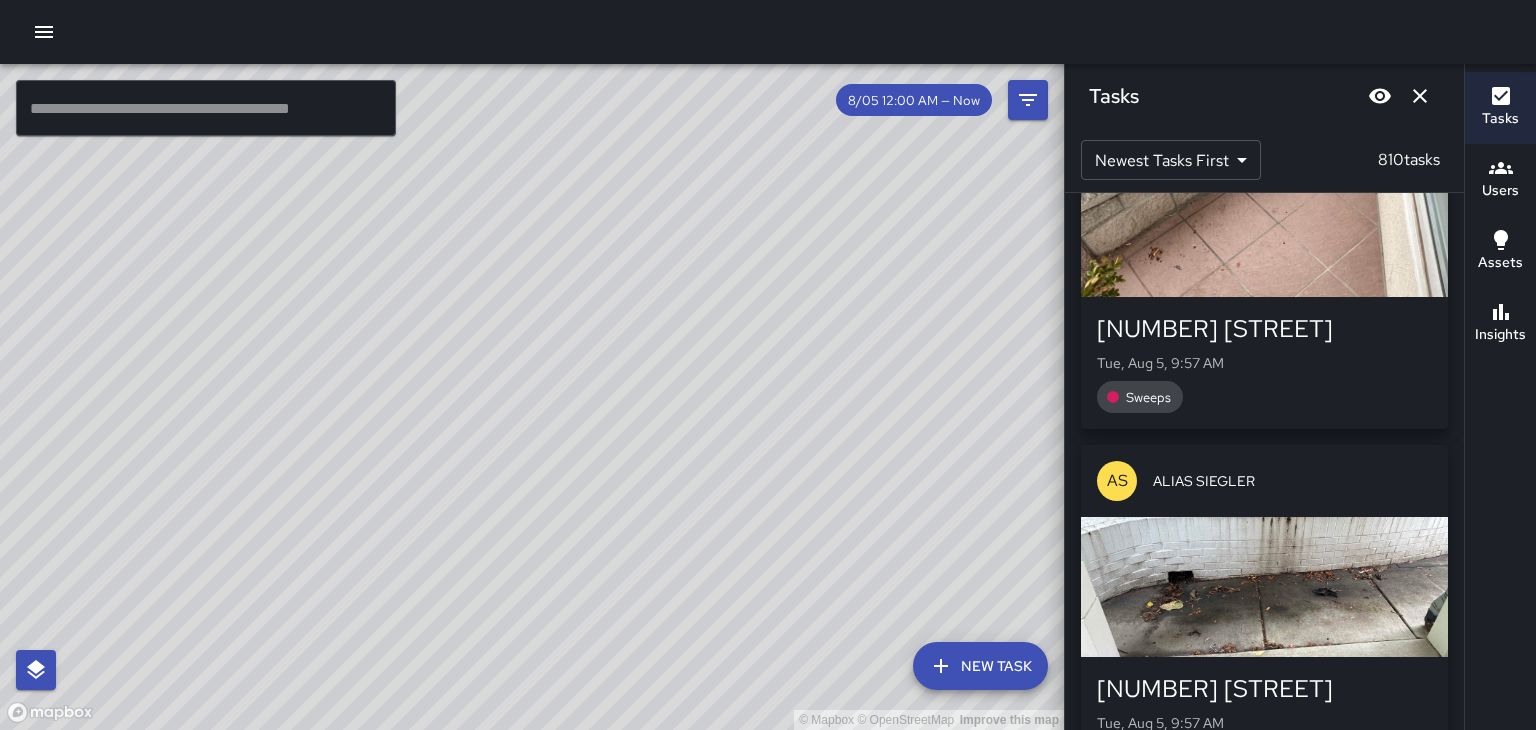 scroll, scrollTop: 266857, scrollLeft: 0, axis: vertical 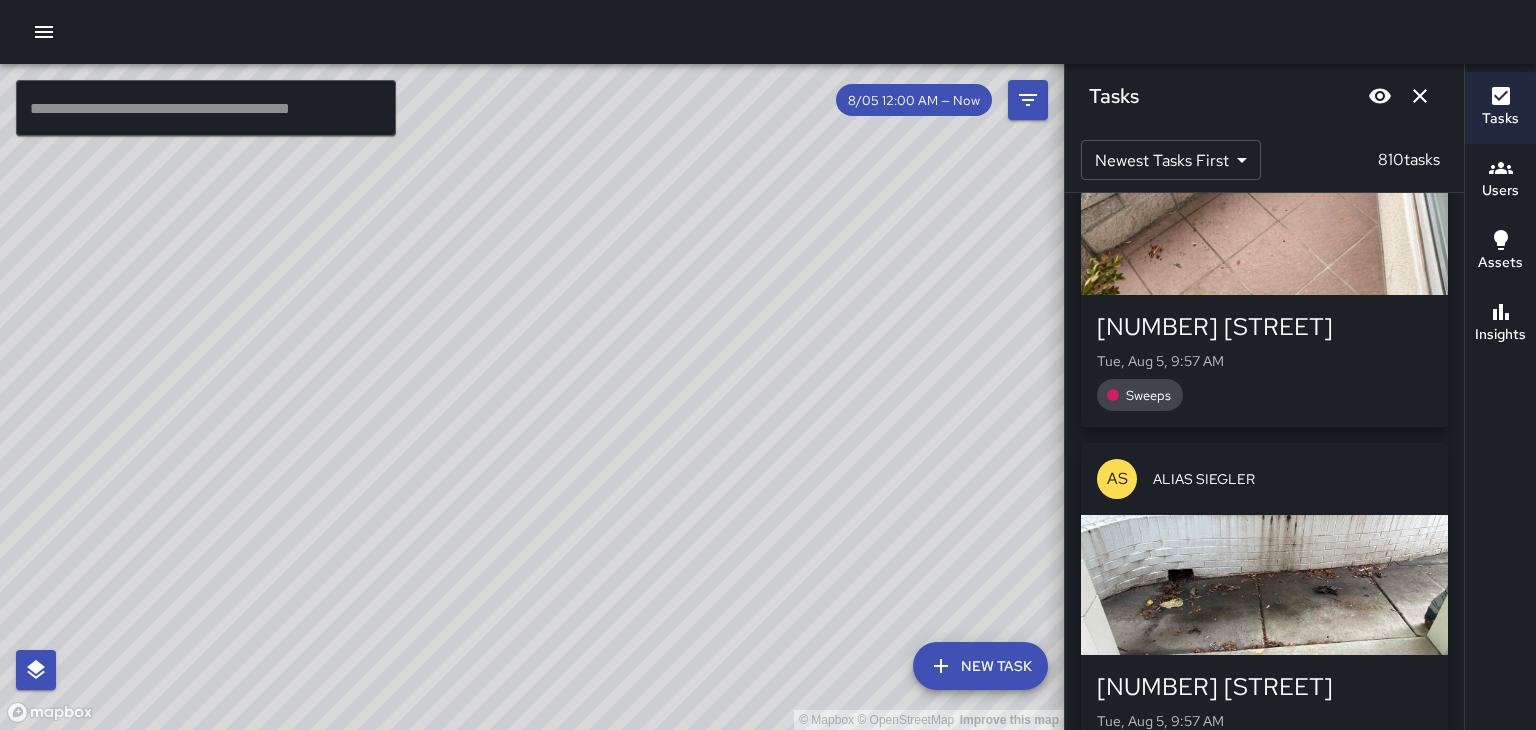click at bounding box center (1264, 585) 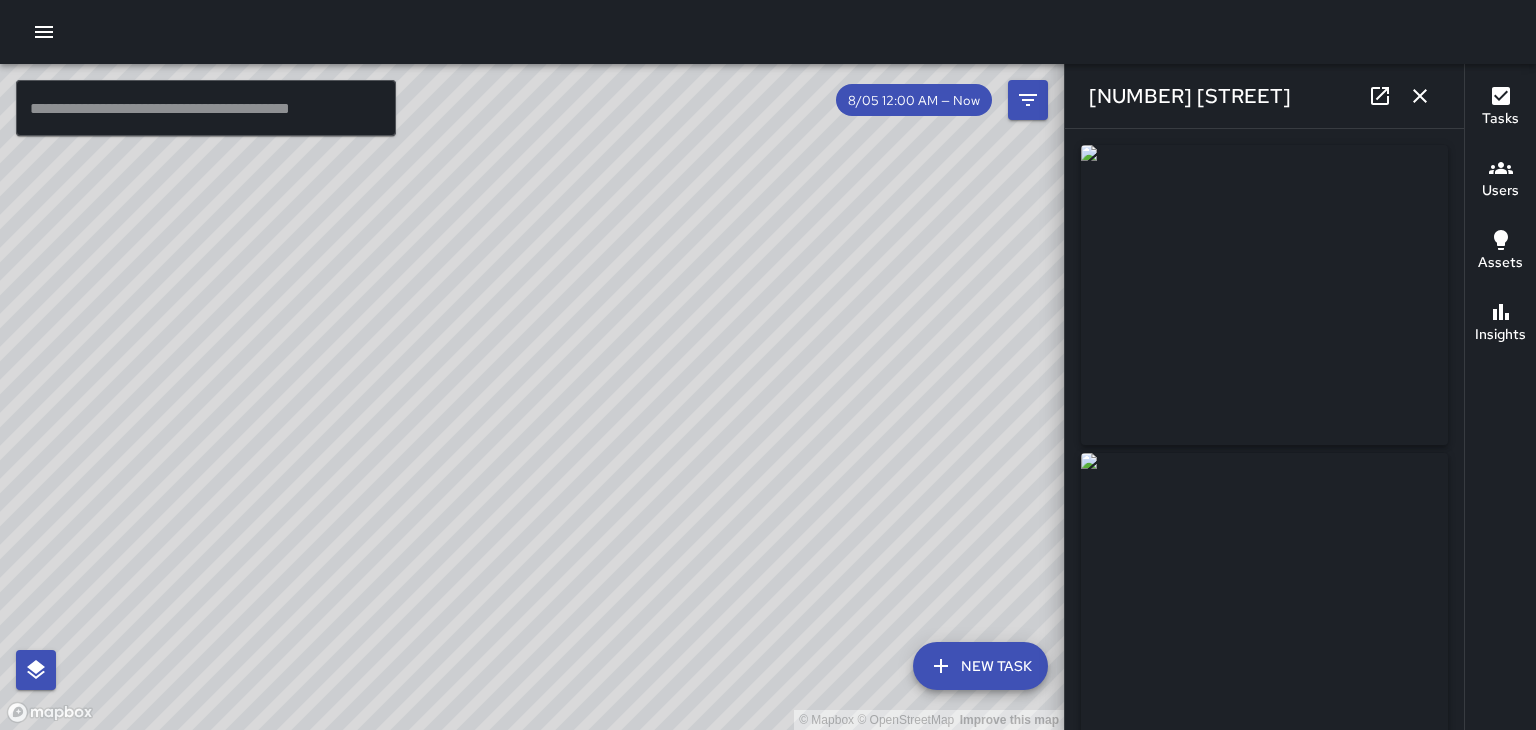 type on "**********" 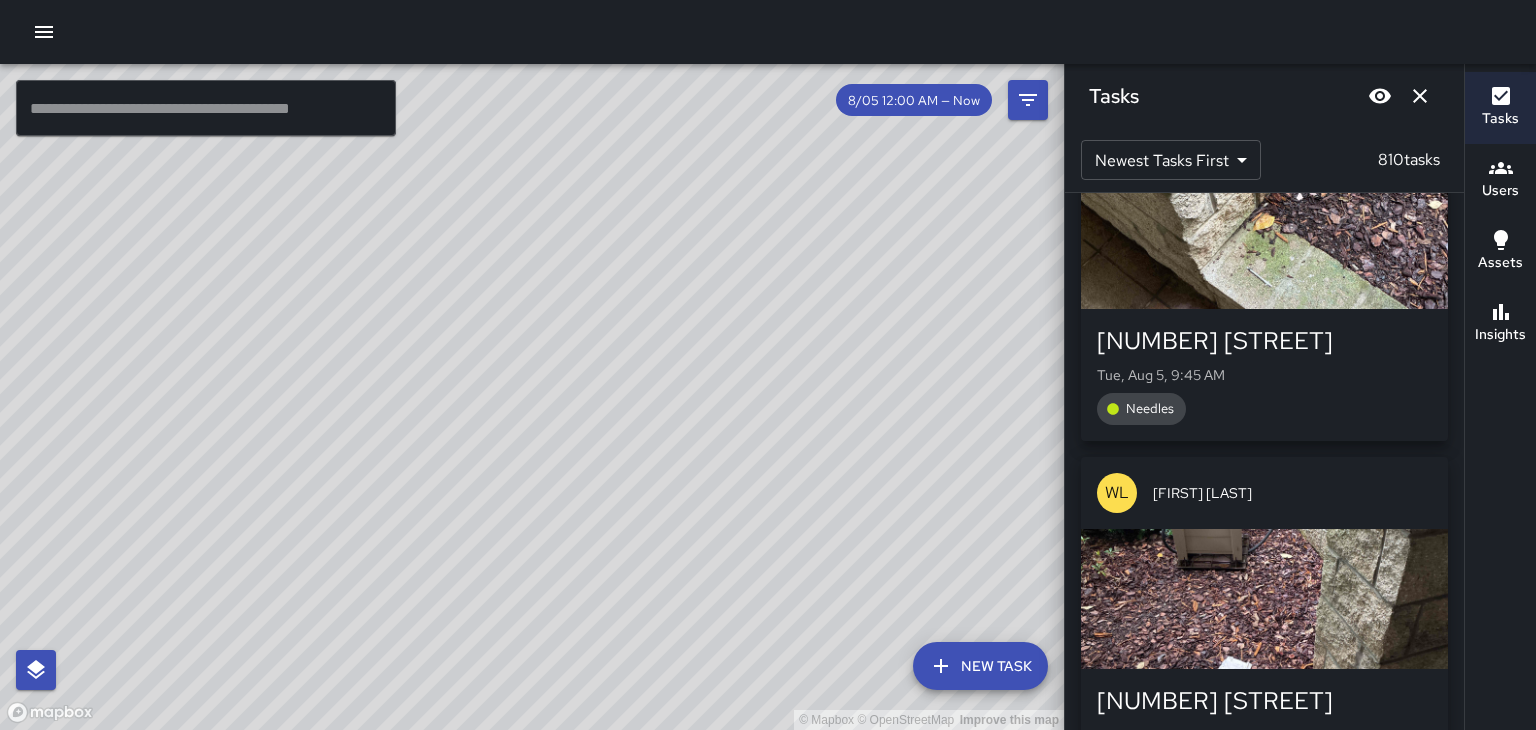 scroll, scrollTop: 269012, scrollLeft: 0, axis: vertical 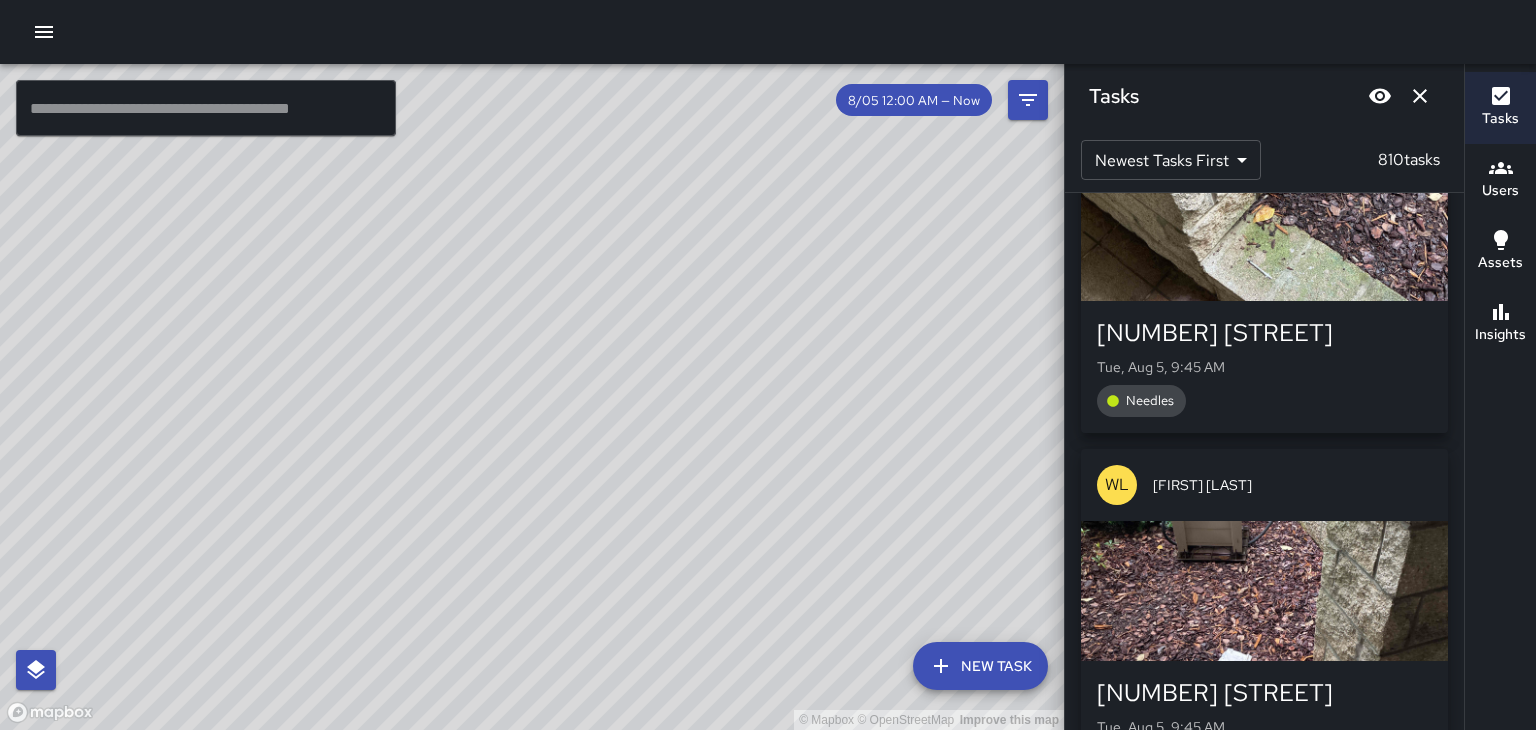 click at bounding box center [1264, 591] 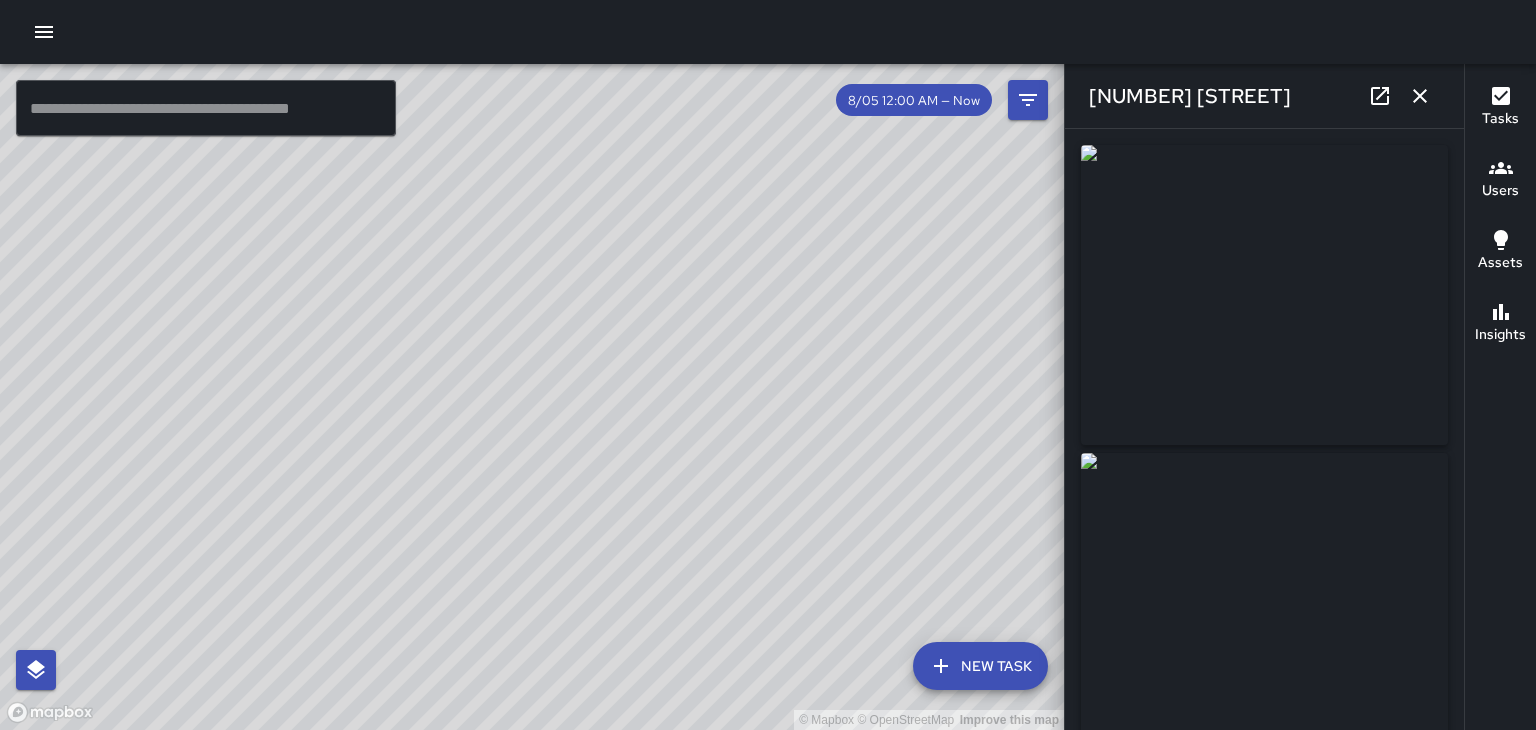 type on "**********" 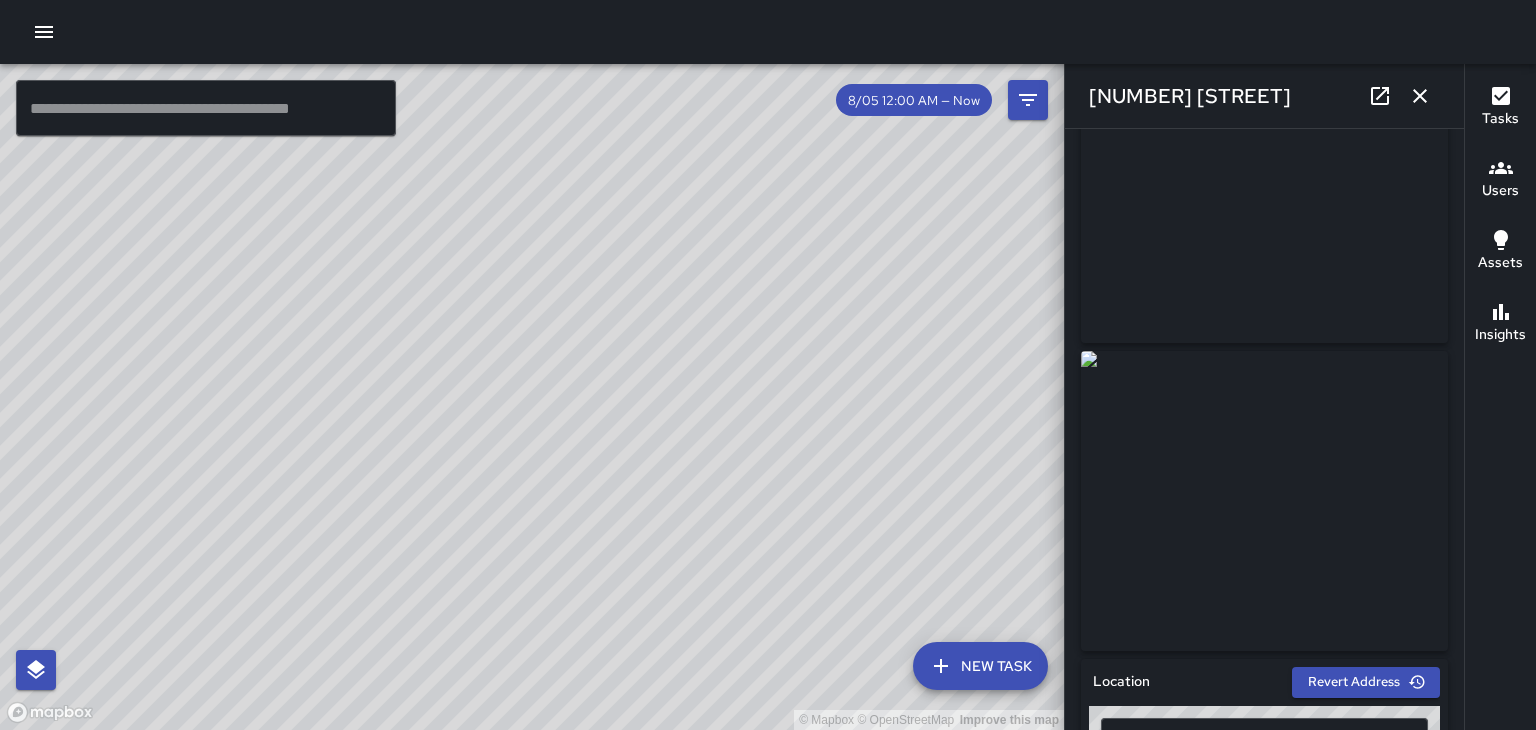 scroll, scrollTop: 0, scrollLeft: 0, axis: both 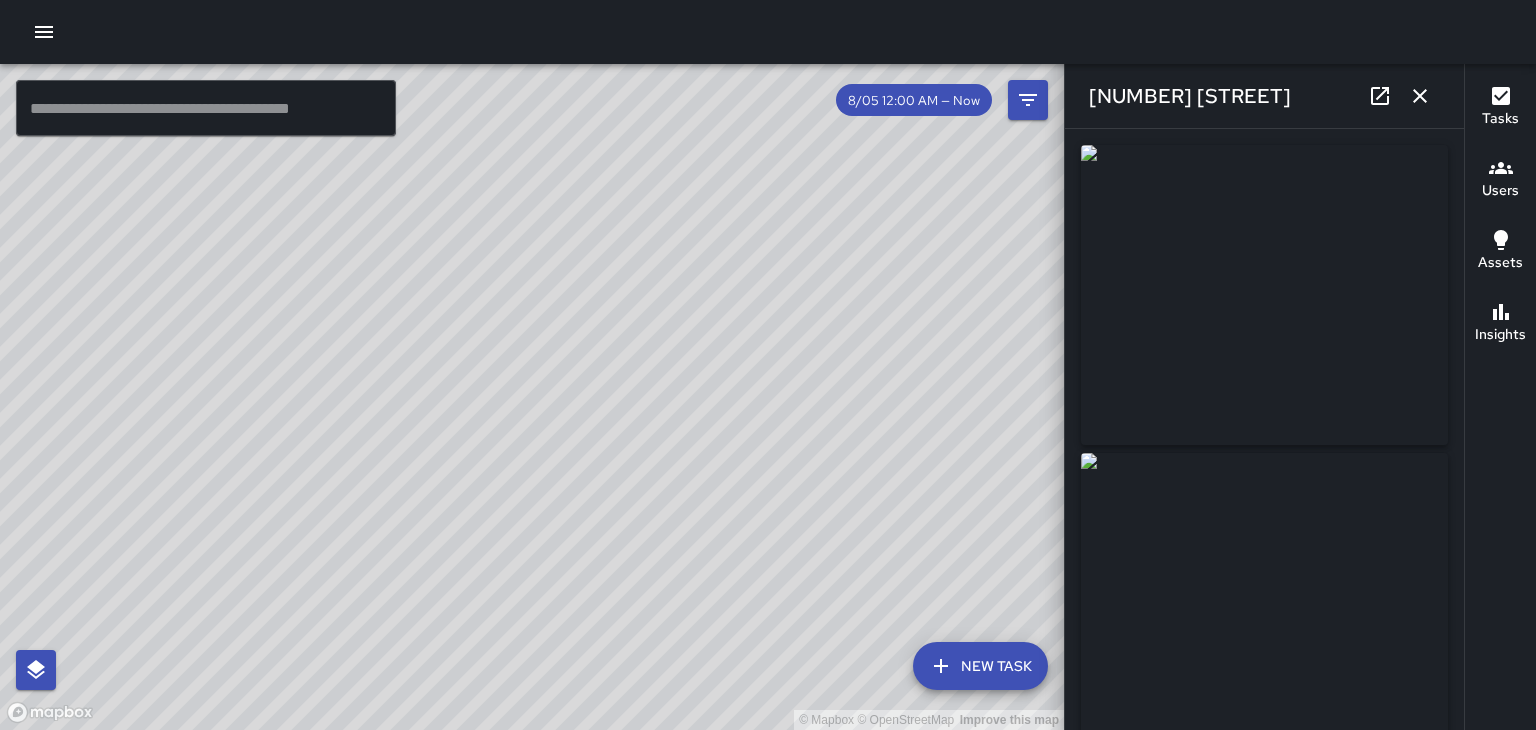 click at bounding box center [1420, 96] 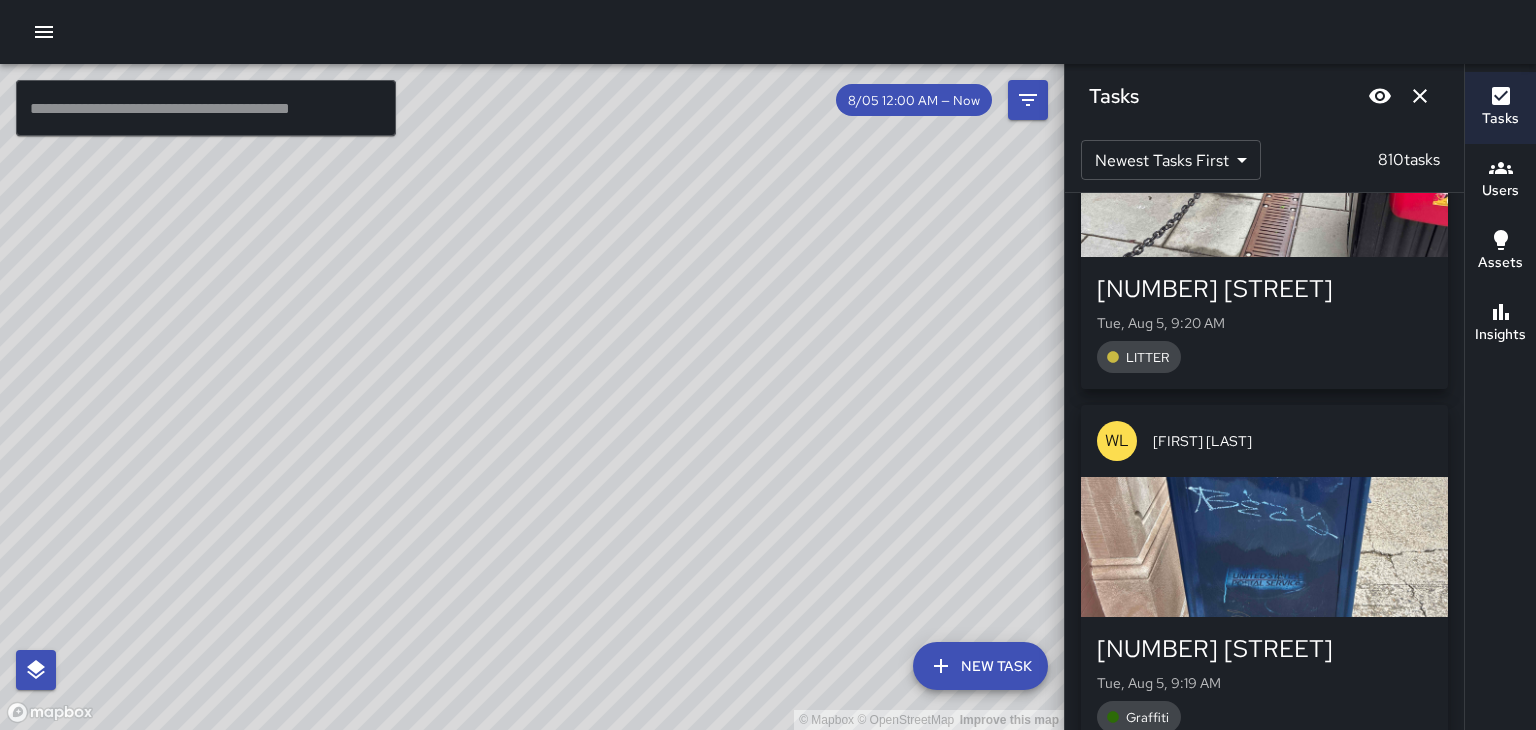 scroll, scrollTop: 274456, scrollLeft: 0, axis: vertical 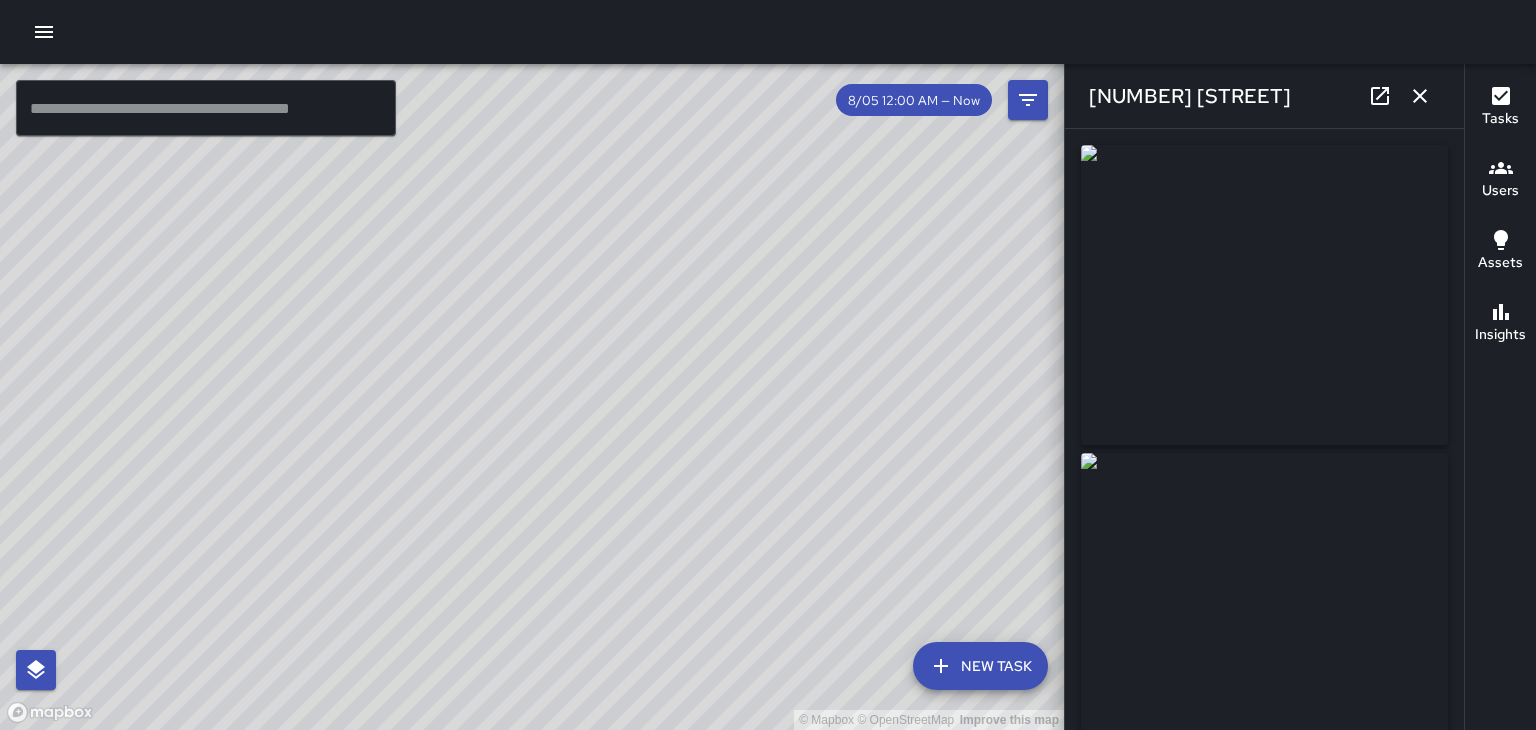 click 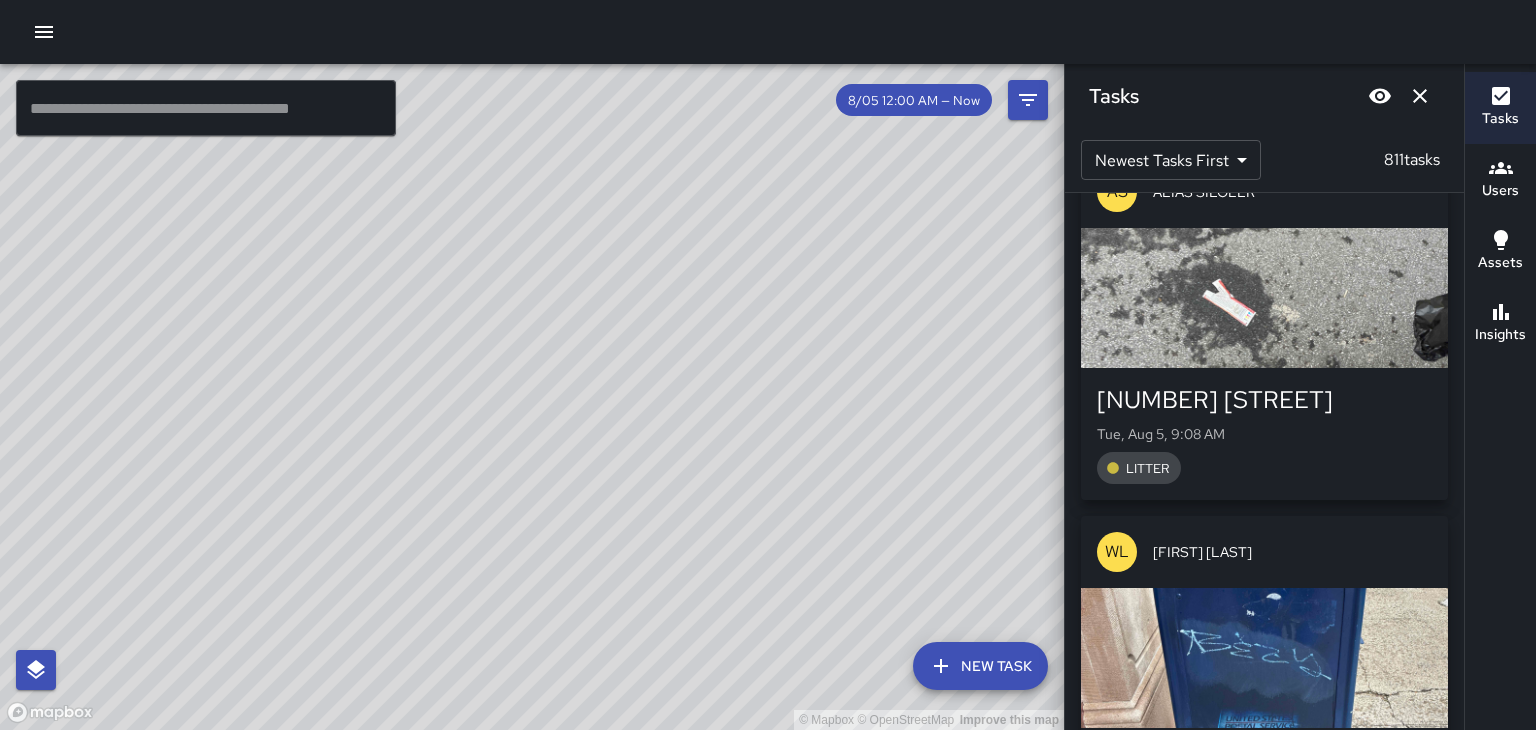 scroll, scrollTop: 278304, scrollLeft: 0, axis: vertical 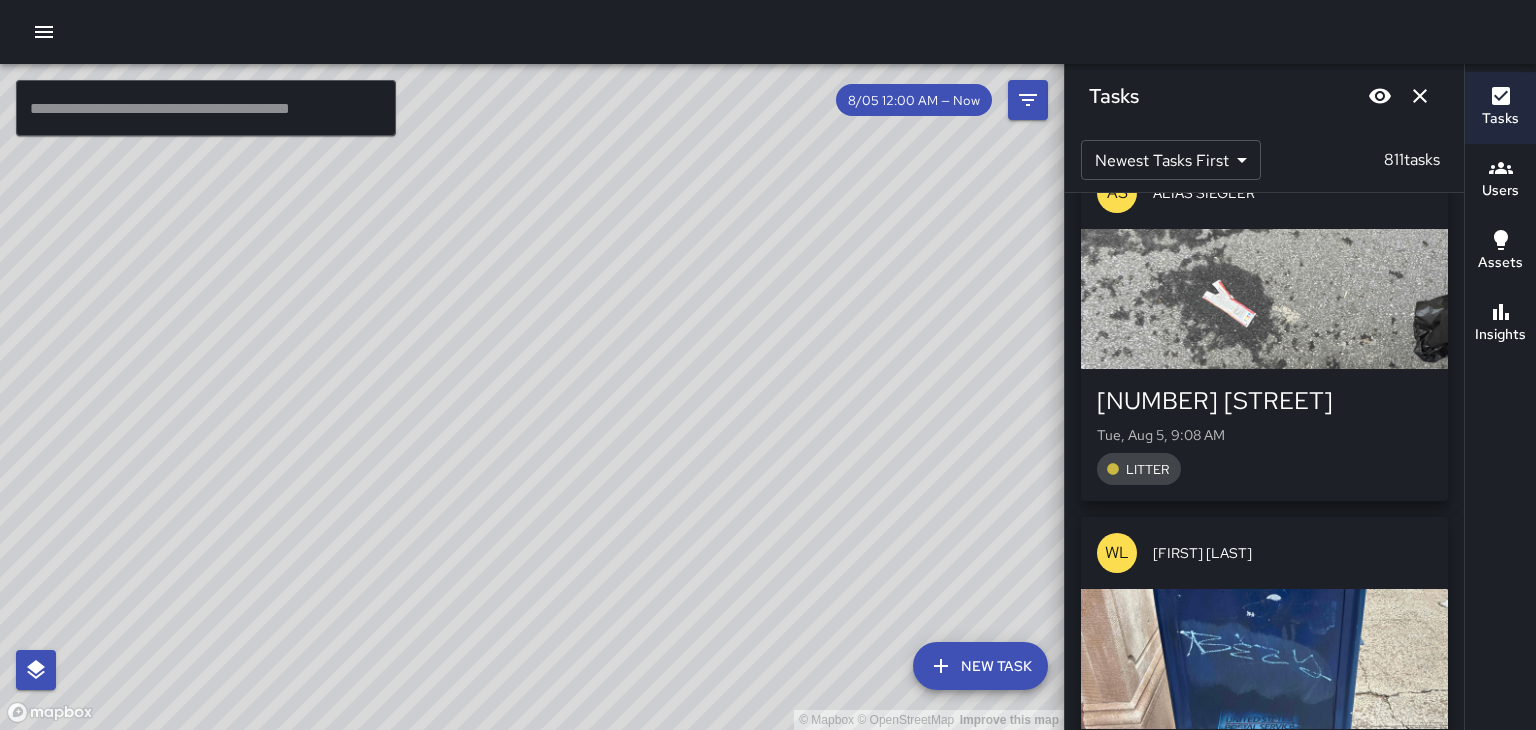 click at bounding box center (1264, 659) 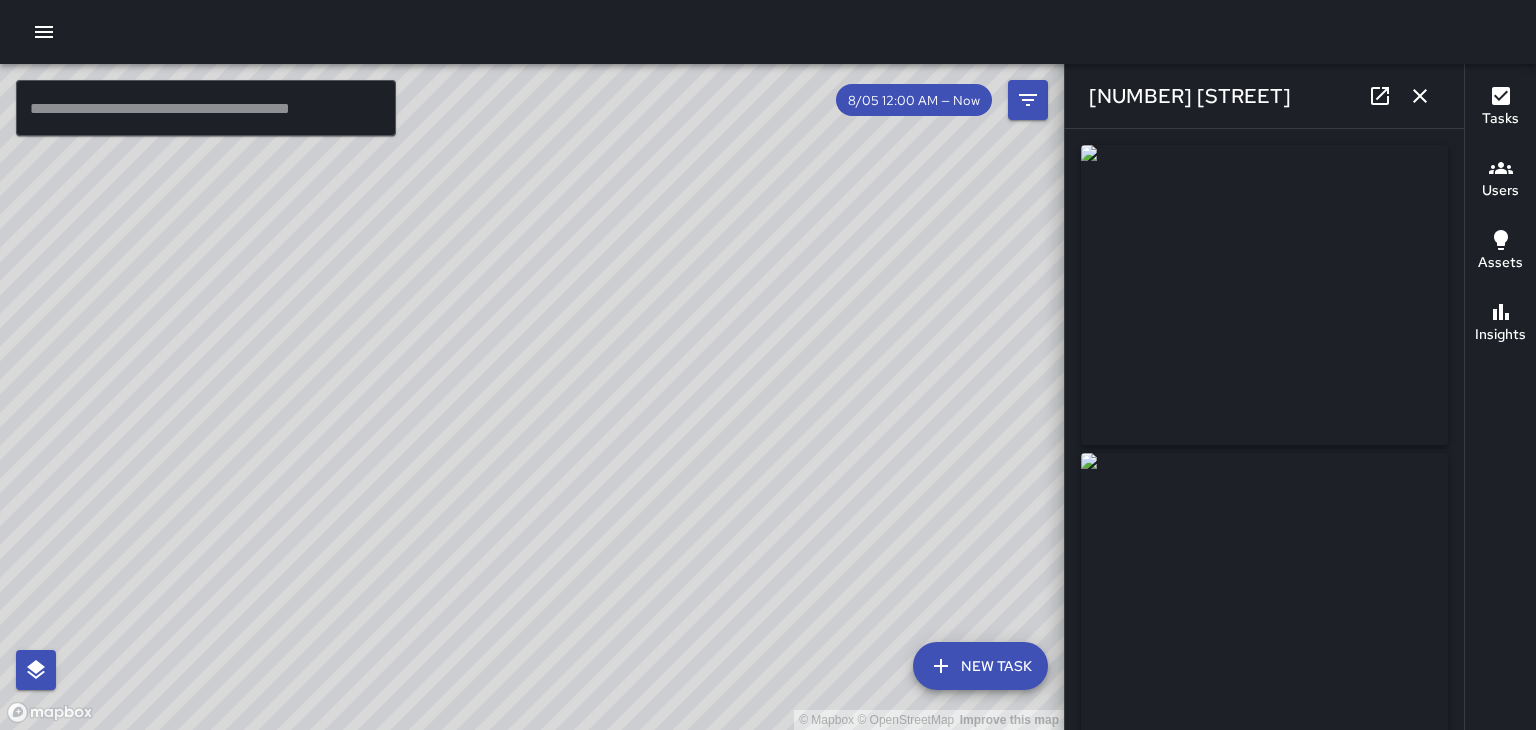 type on "**********" 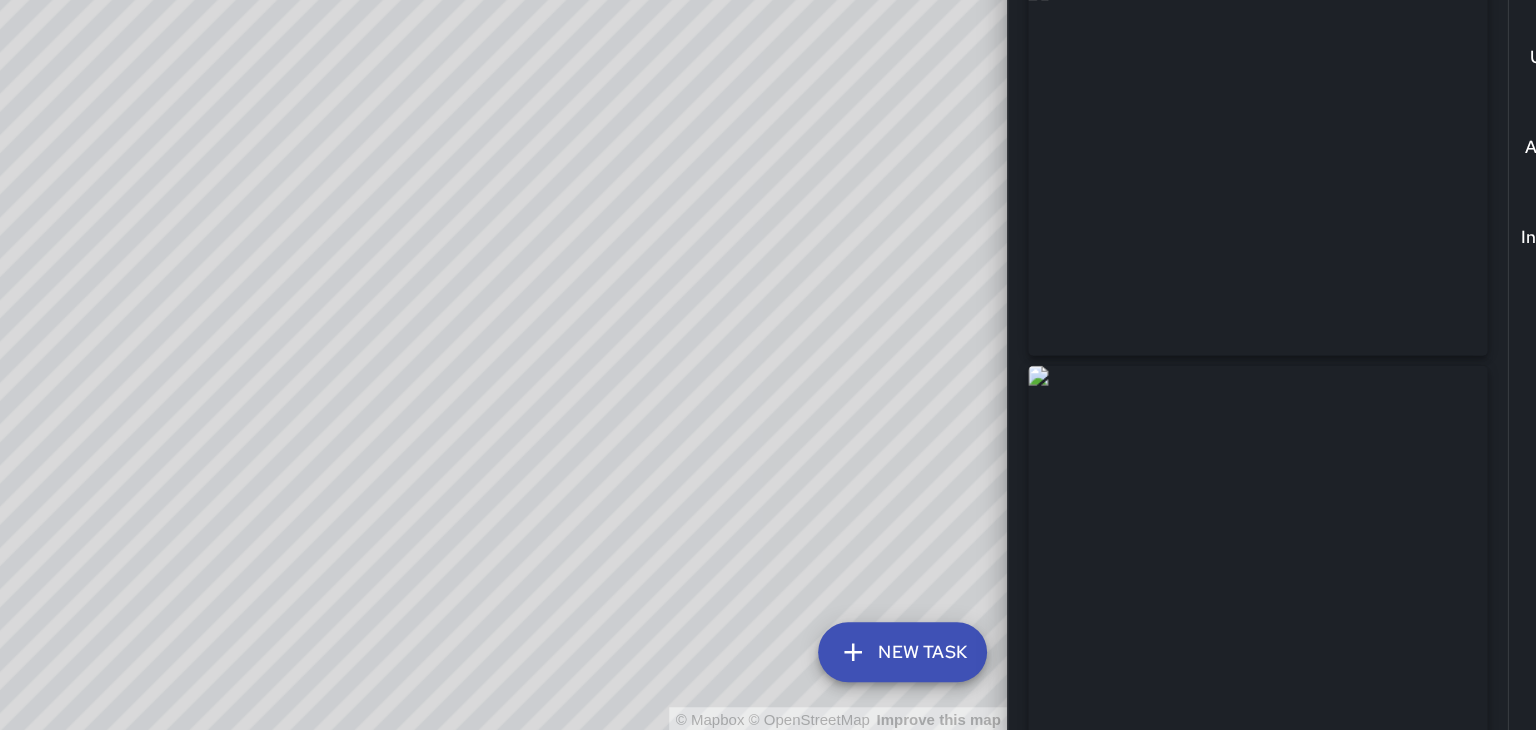 scroll, scrollTop: 0, scrollLeft: 0, axis: both 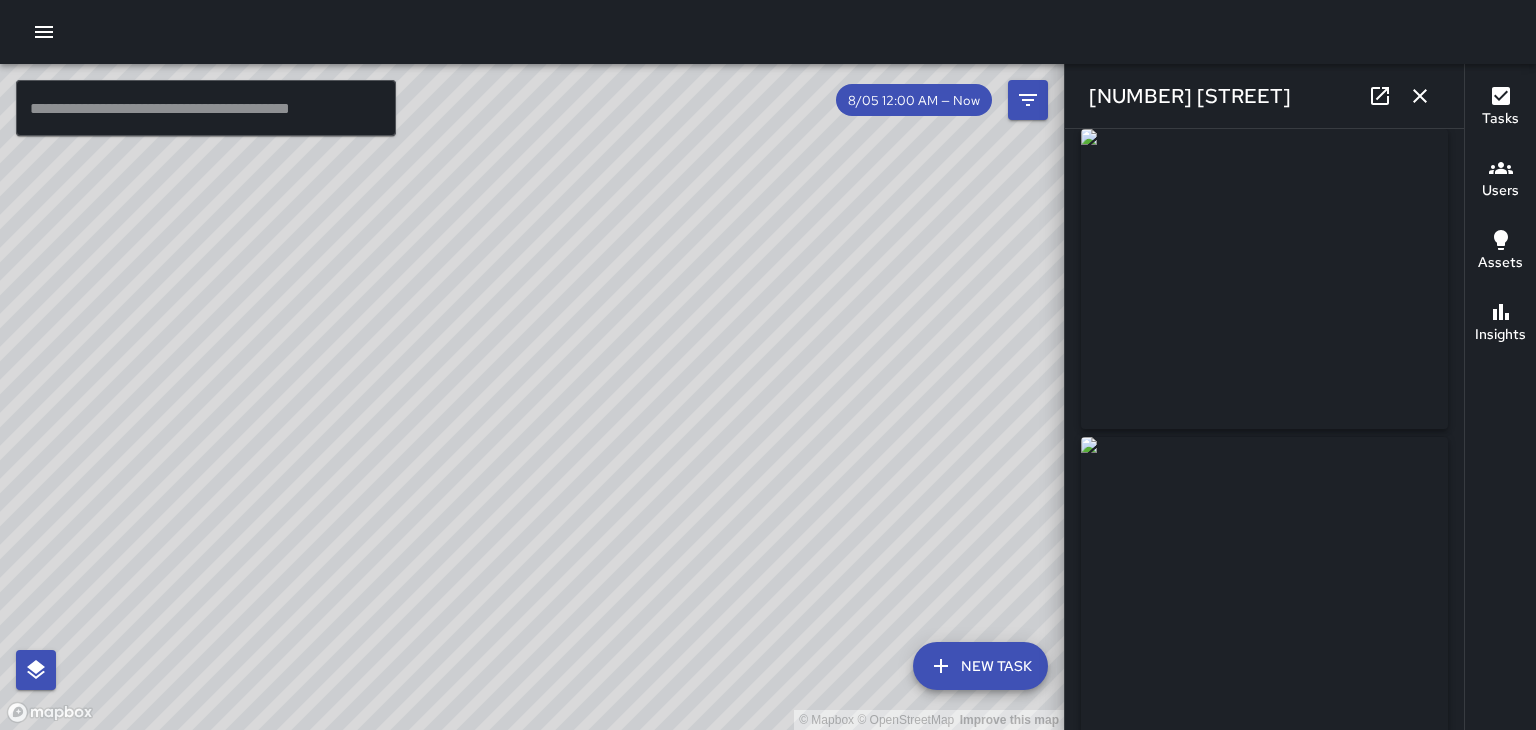 click 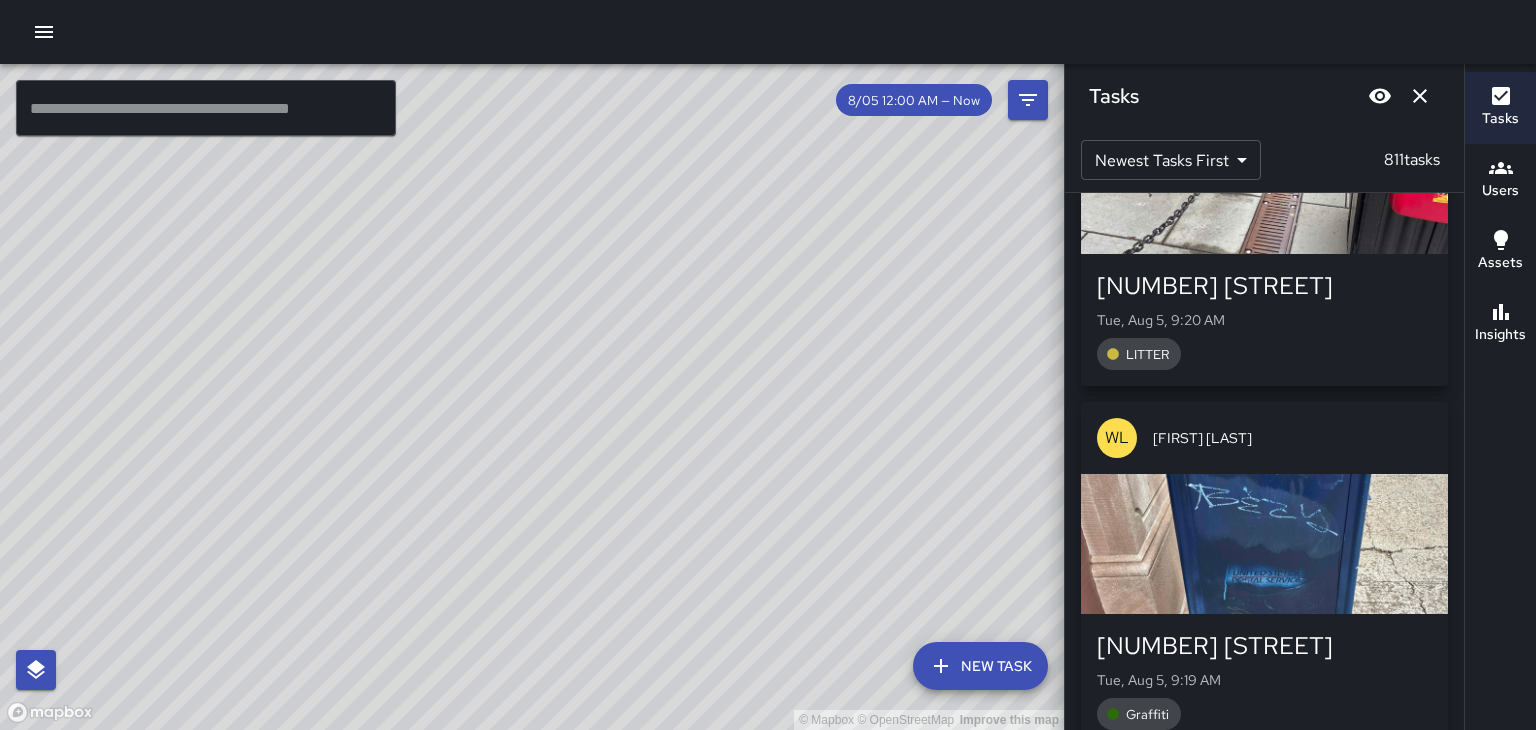 scroll, scrollTop: 274818, scrollLeft: 0, axis: vertical 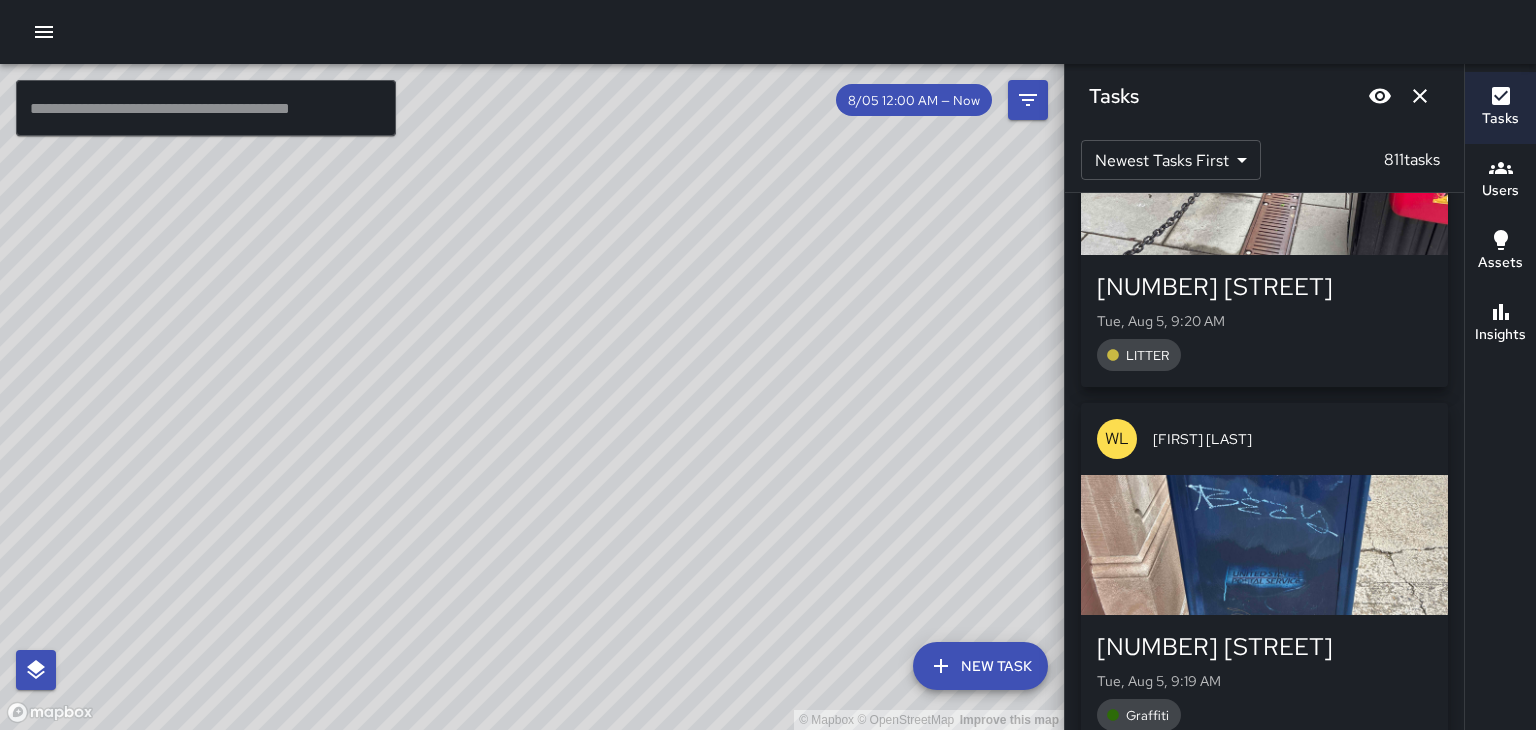 click at bounding box center [1264, 545] 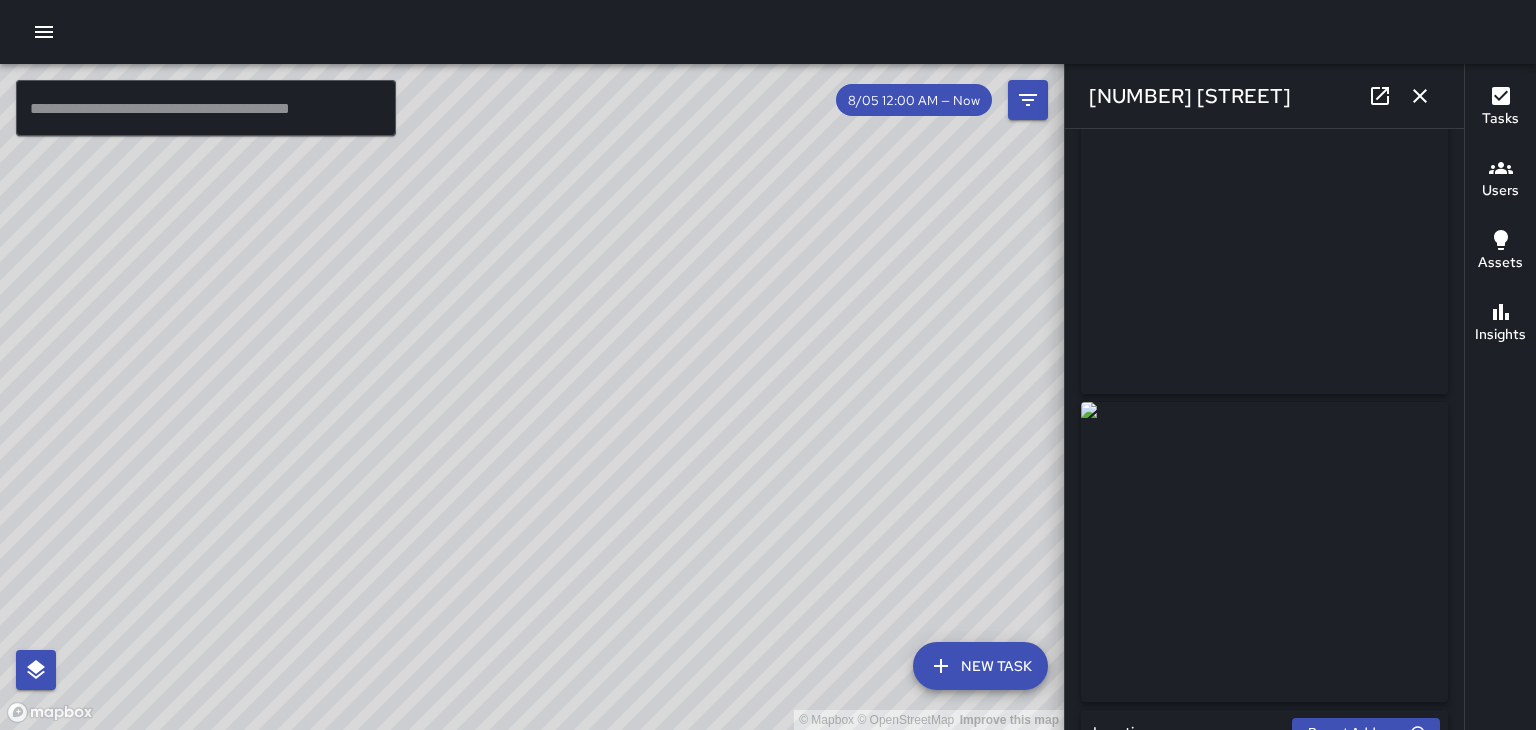 scroll, scrollTop: 29, scrollLeft: 0, axis: vertical 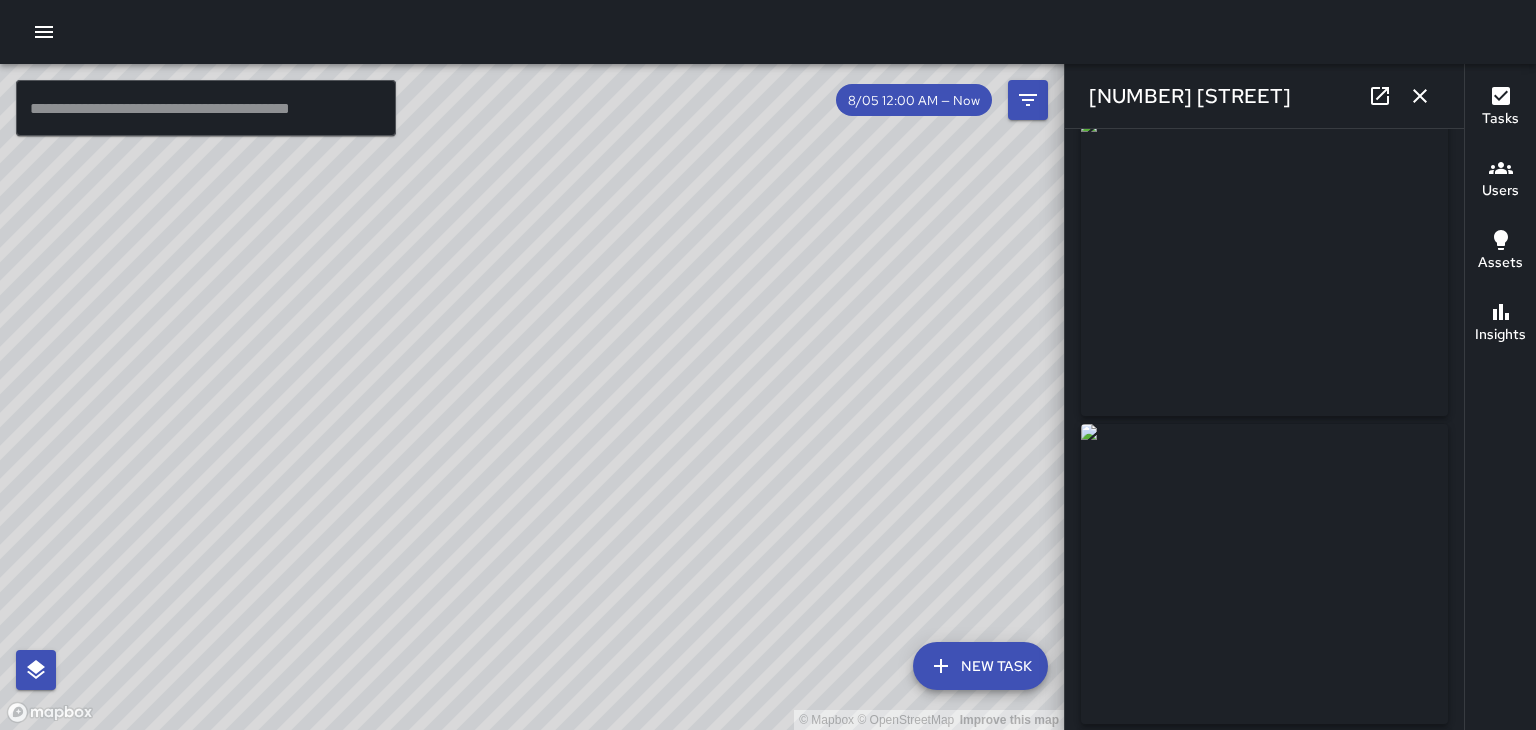 click 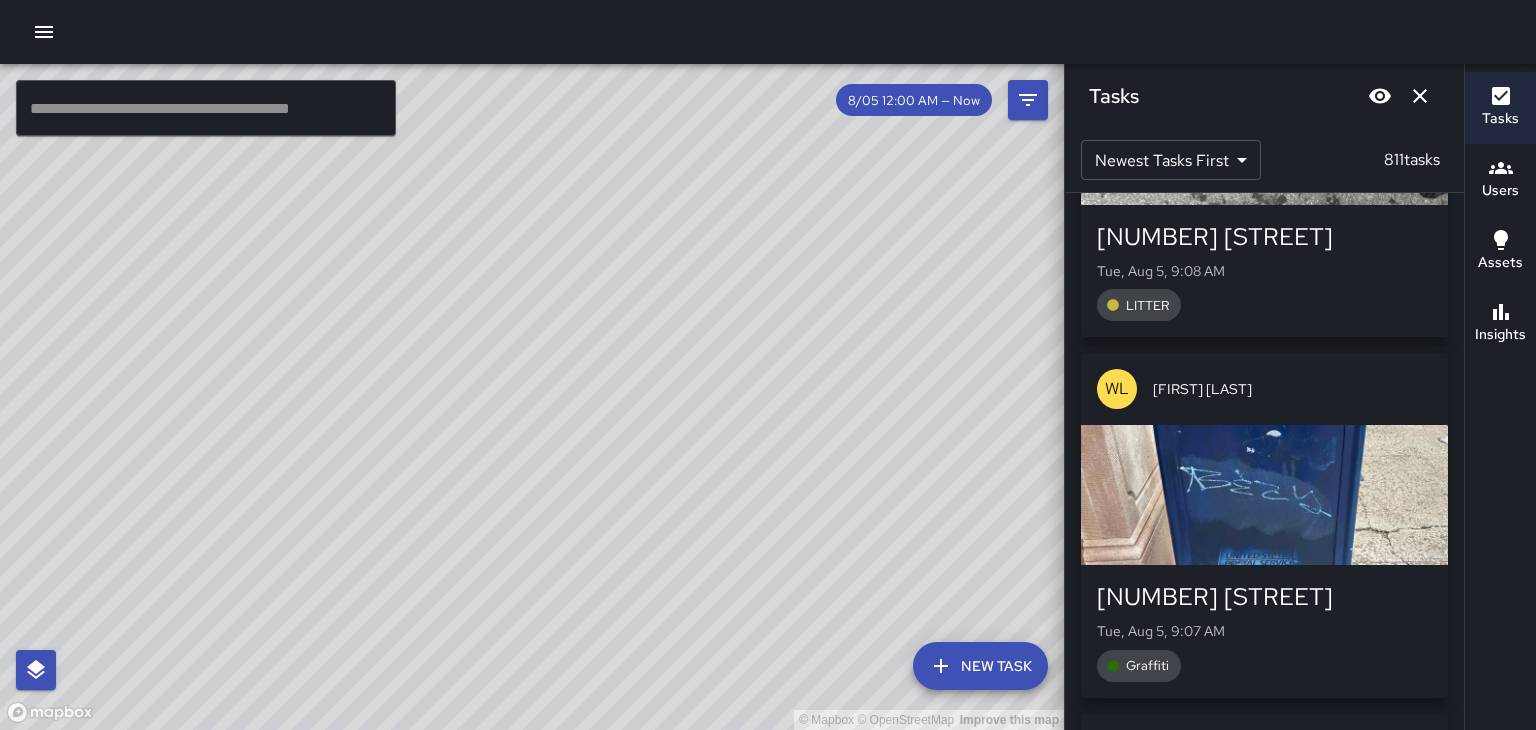 scroll, scrollTop: 278471, scrollLeft: 0, axis: vertical 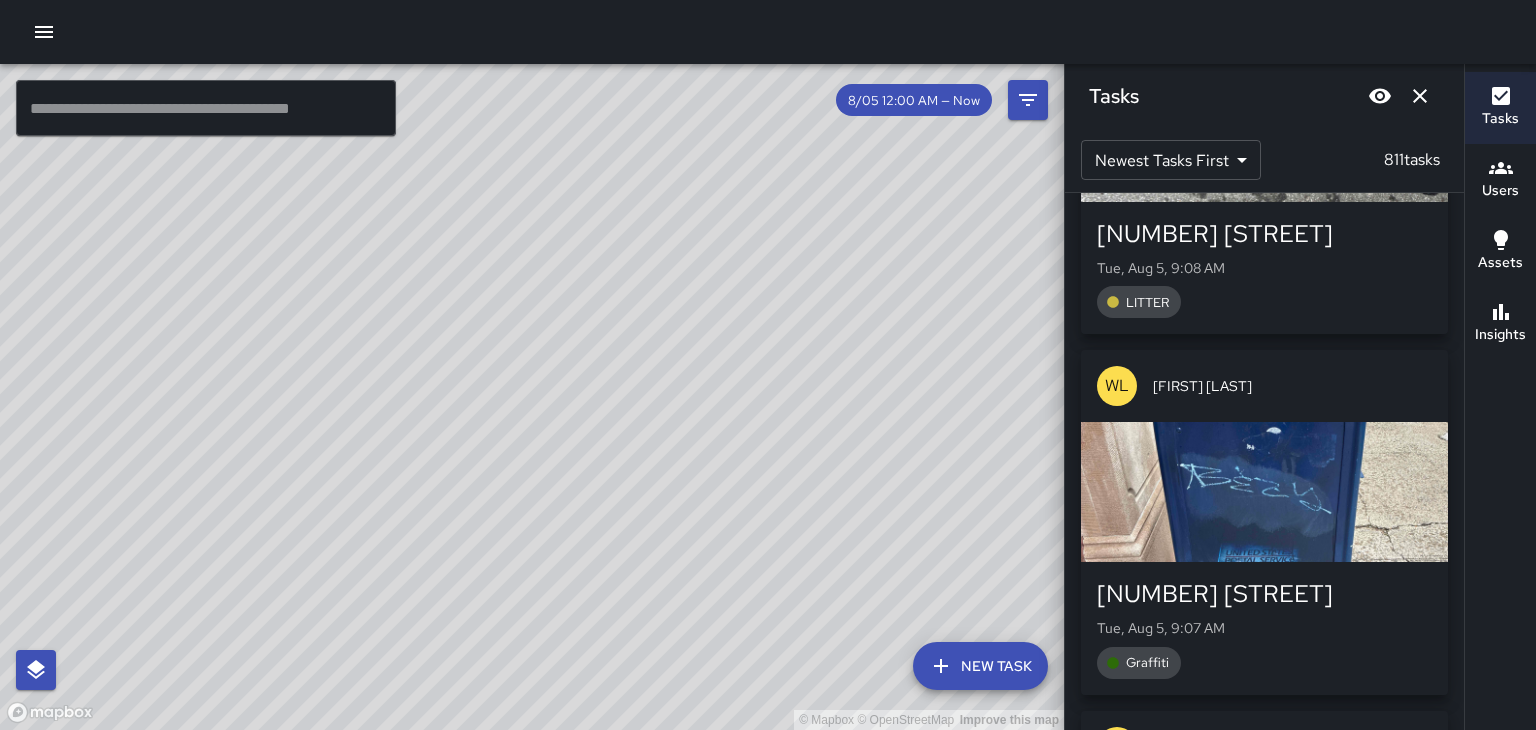 click at bounding box center (1264, 492) 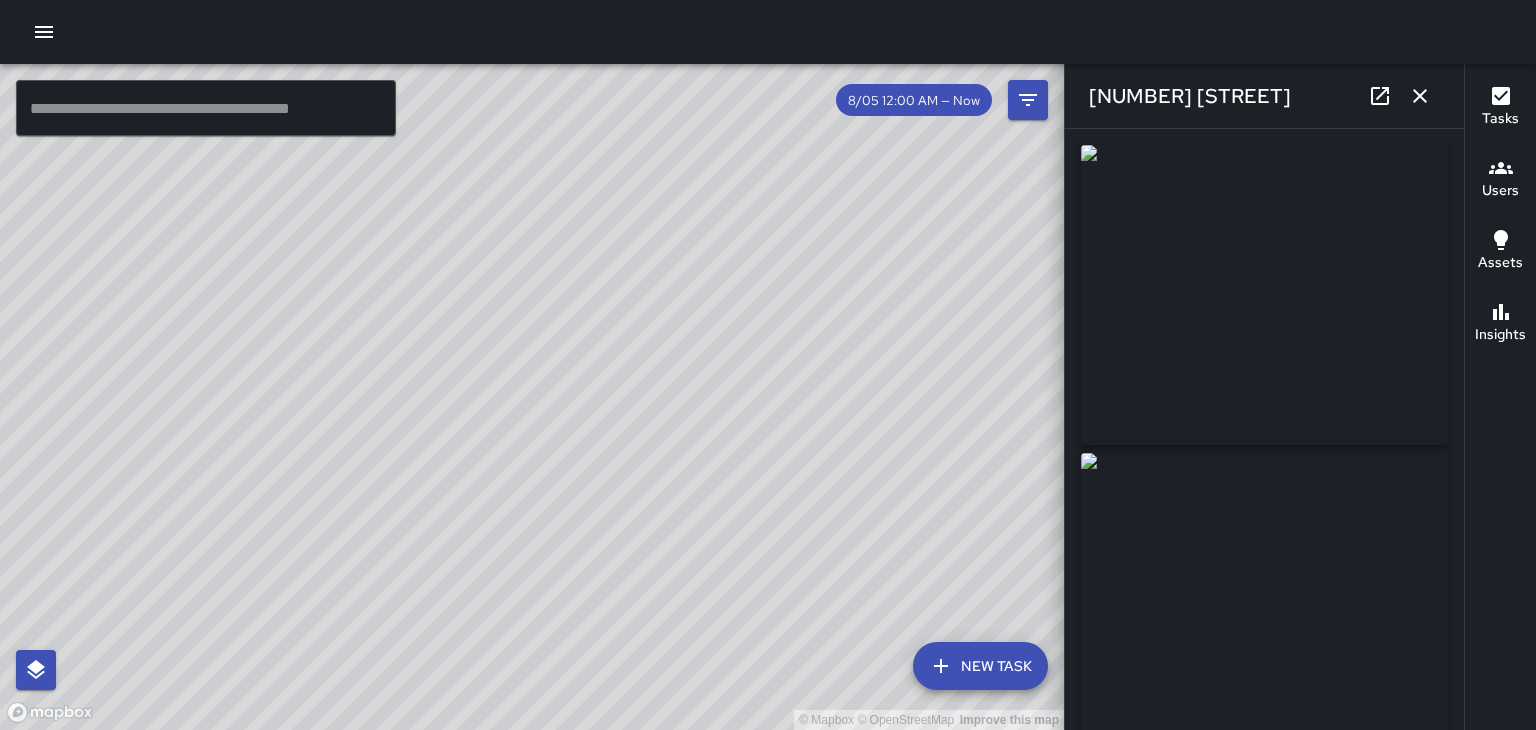 type on "**********" 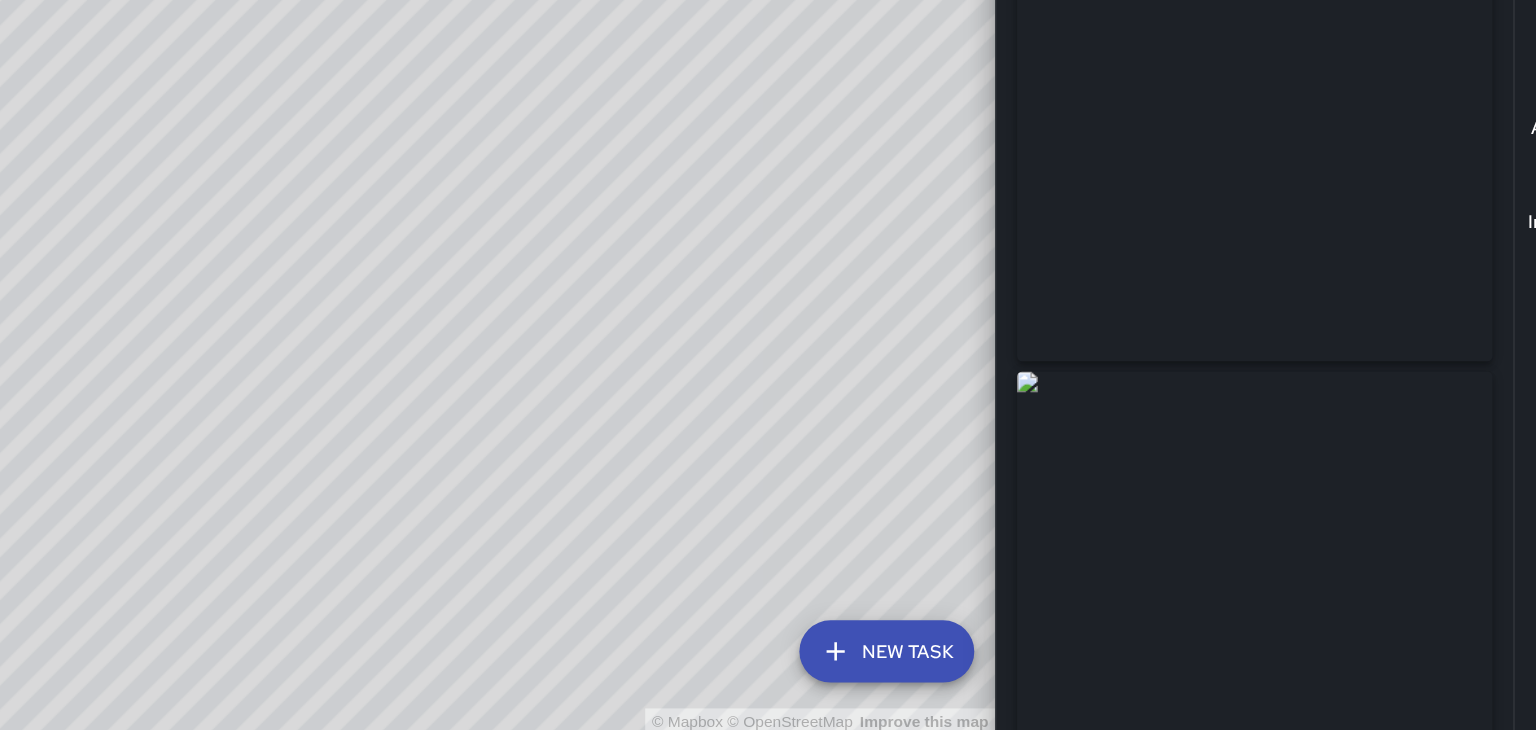 scroll, scrollTop: 0, scrollLeft: 0, axis: both 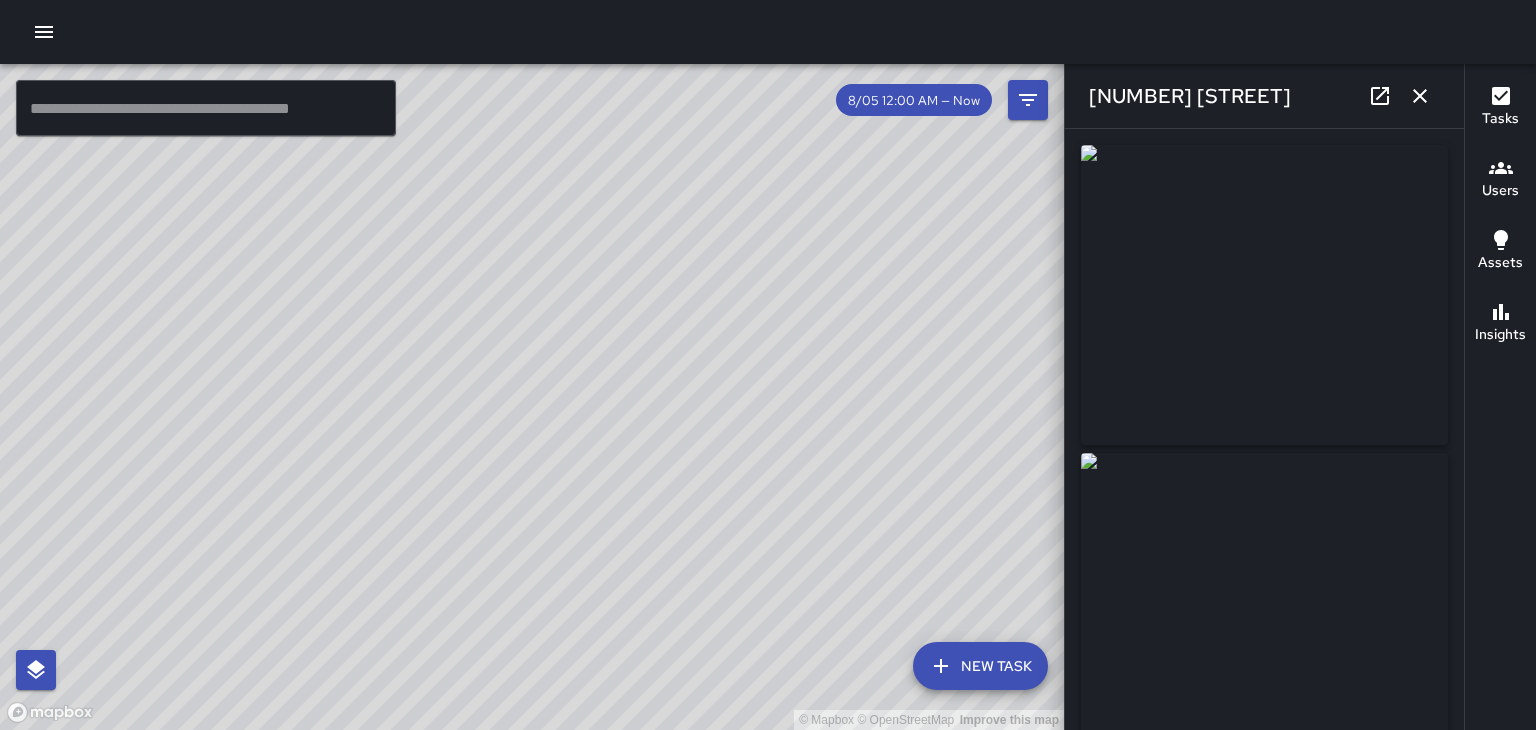 click 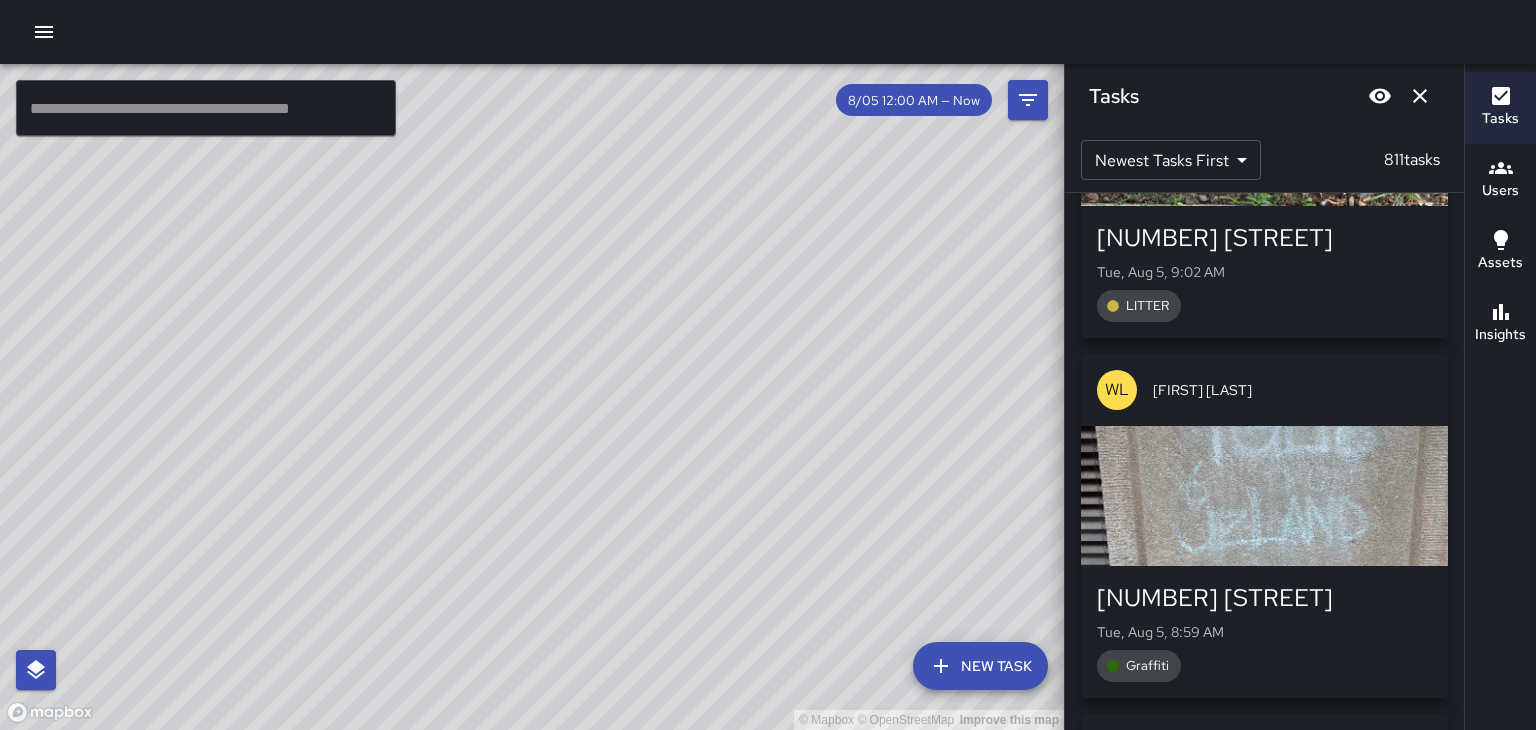 scroll, scrollTop: 280629, scrollLeft: 0, axis: vertical 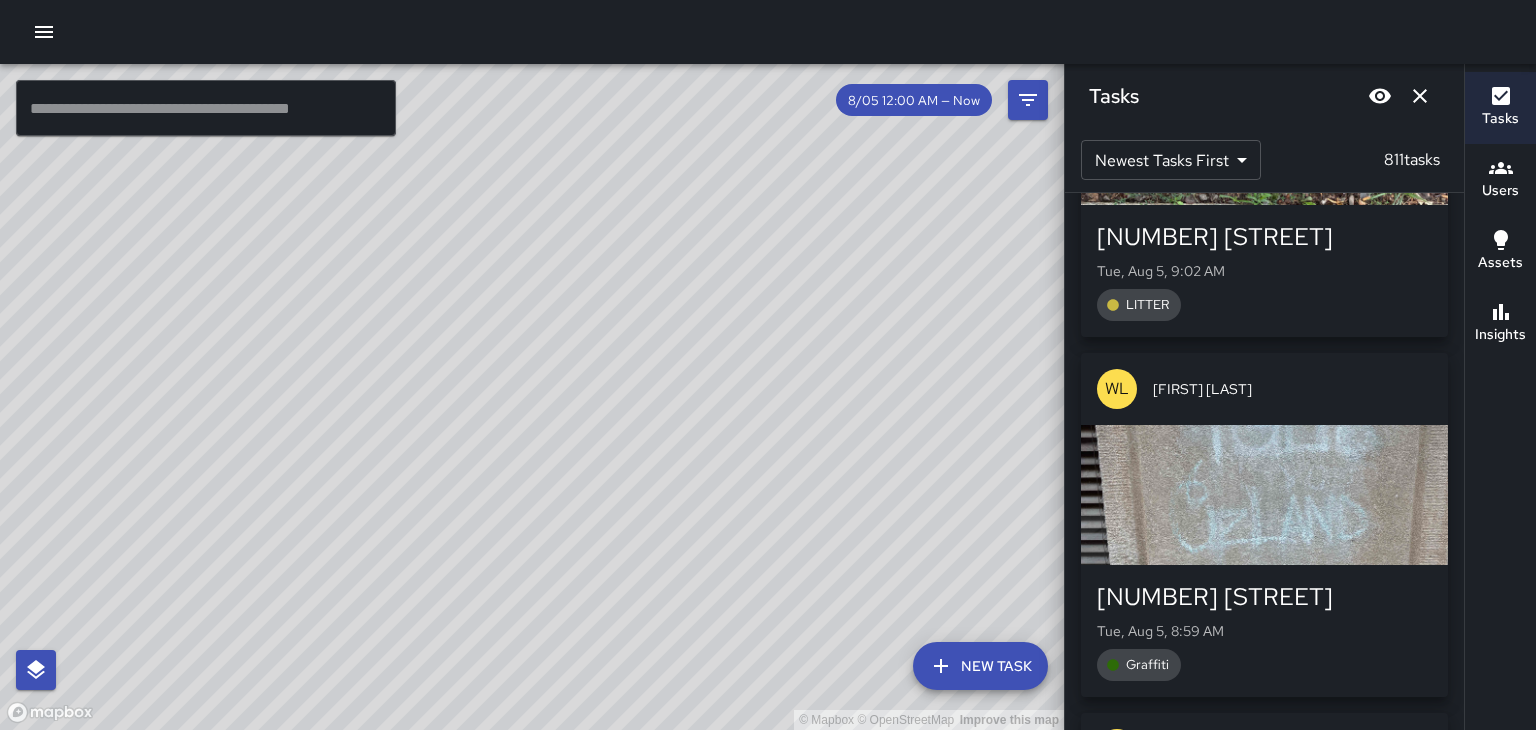 click at bounding box center [1264, 495] 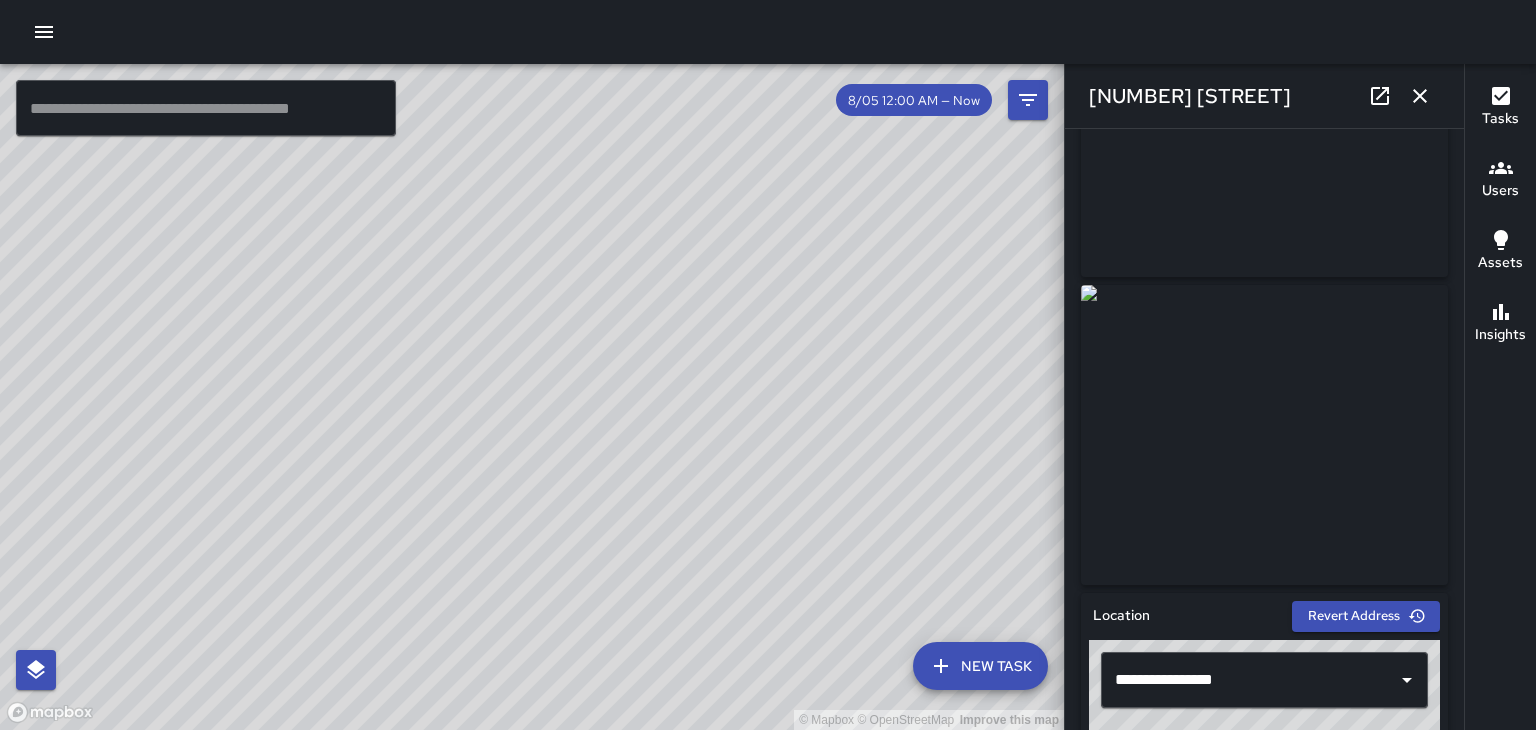 scroll, scrollTop: 0, scrollLeft: 0, axis: both 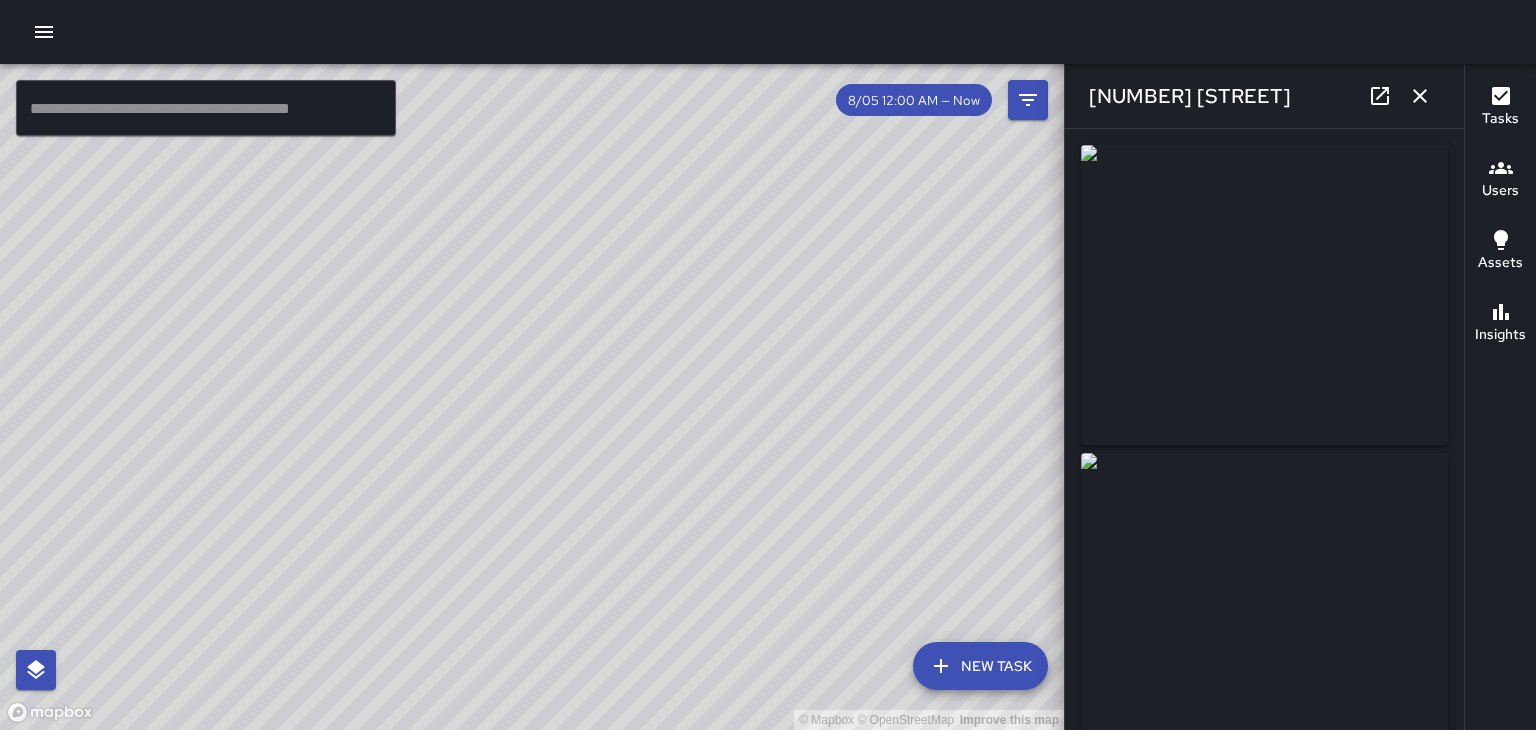 click 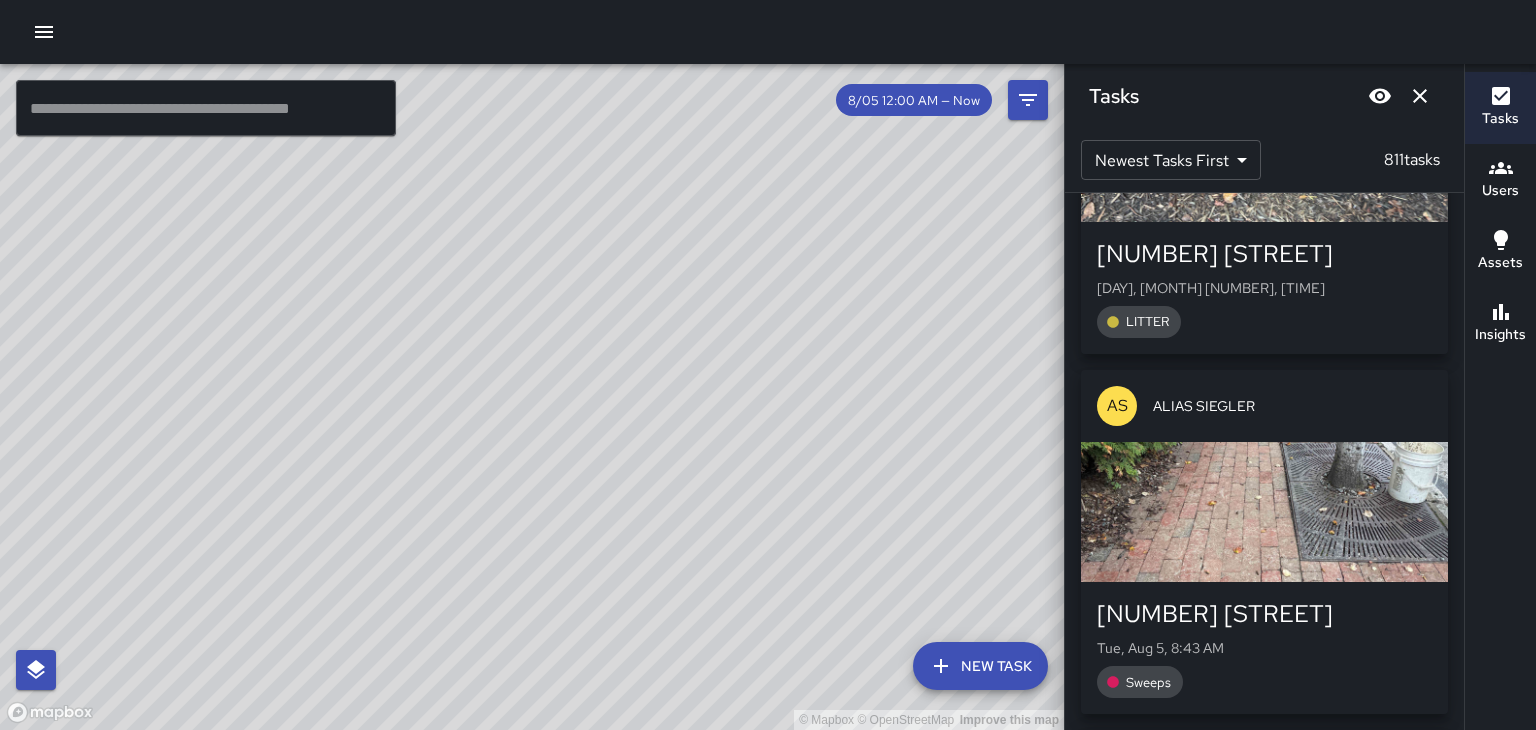 scroll, scrollTop: 284217, scrollLeft: 0, axis: vertical 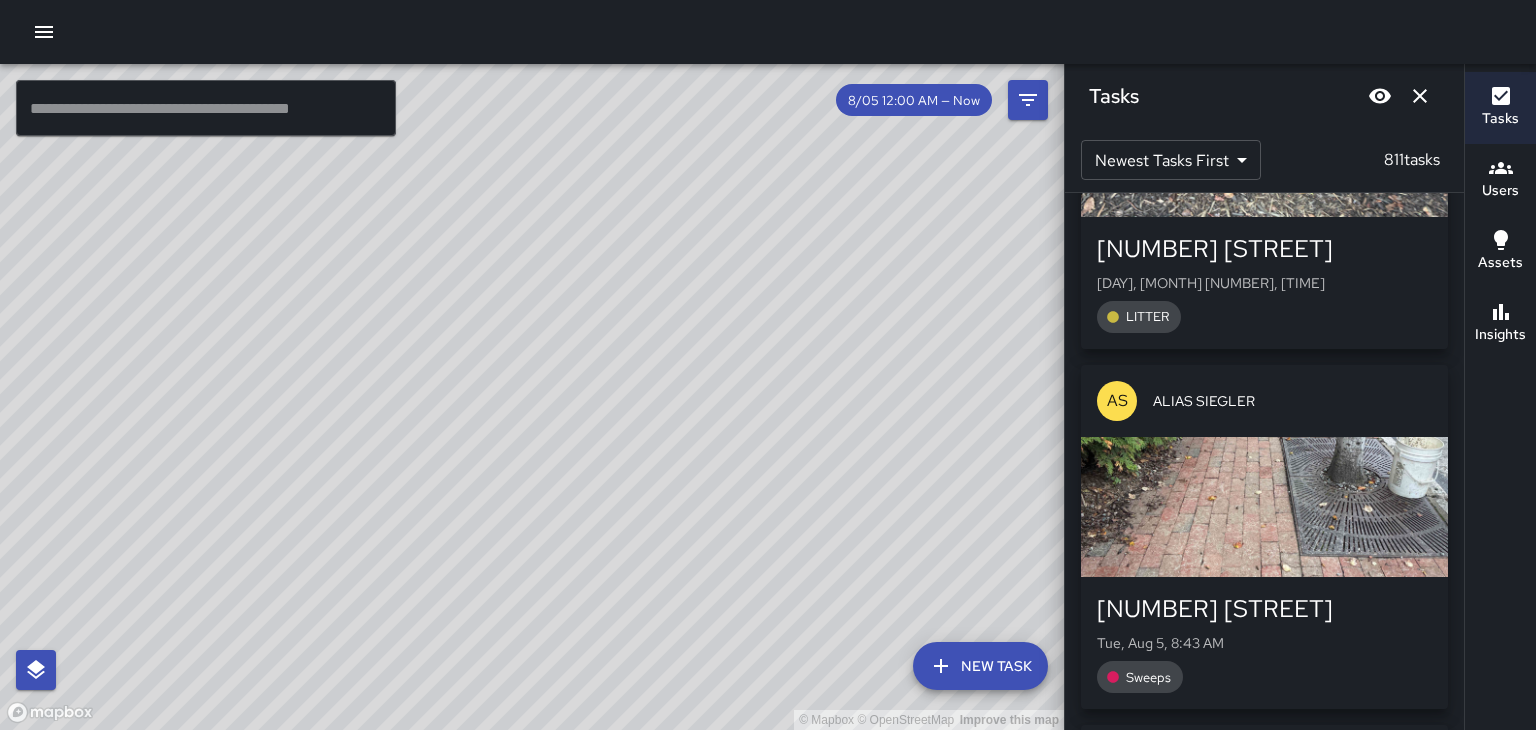 click at bounding box center (1264, 507) 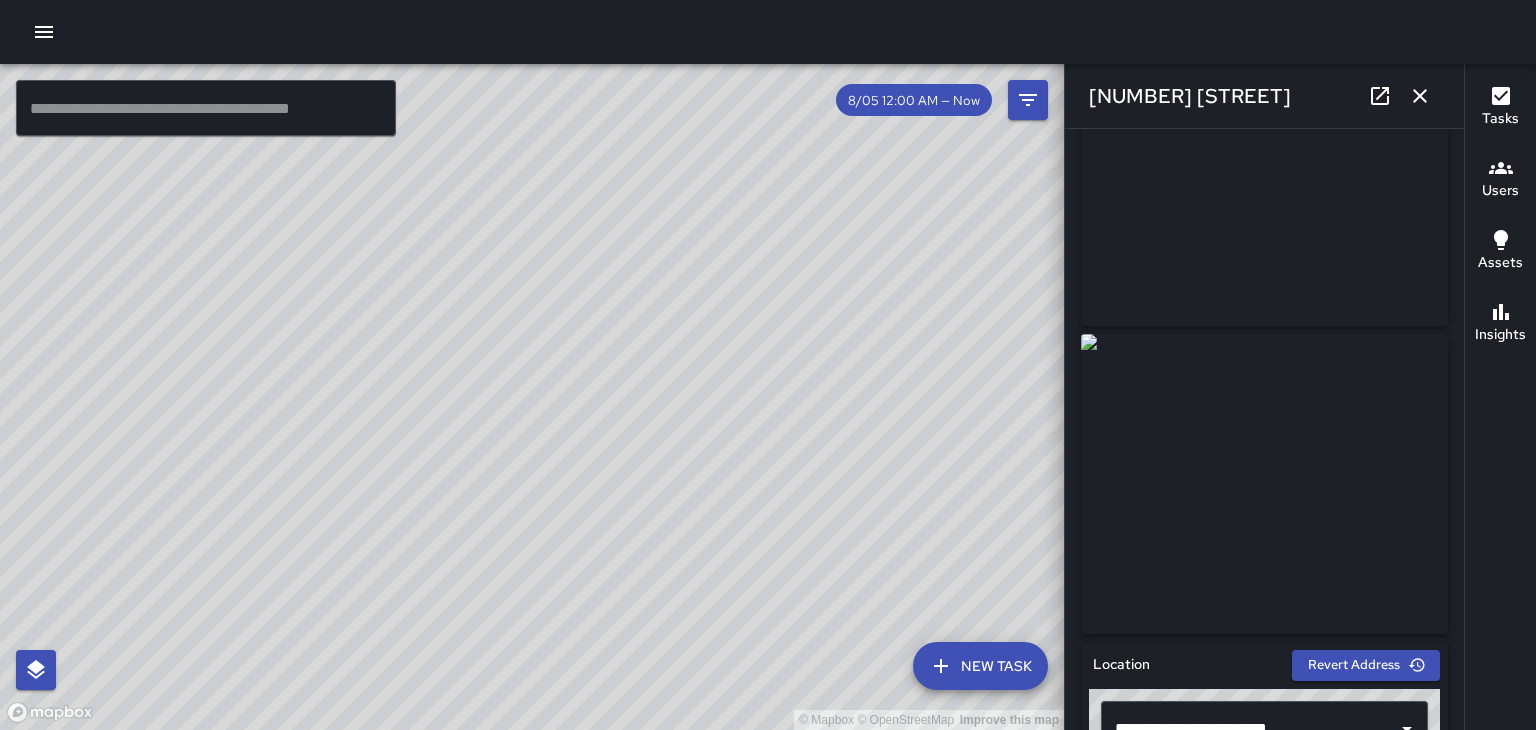 scroll, scrollTop: 116, scrollLeft: 0, axis: vertical 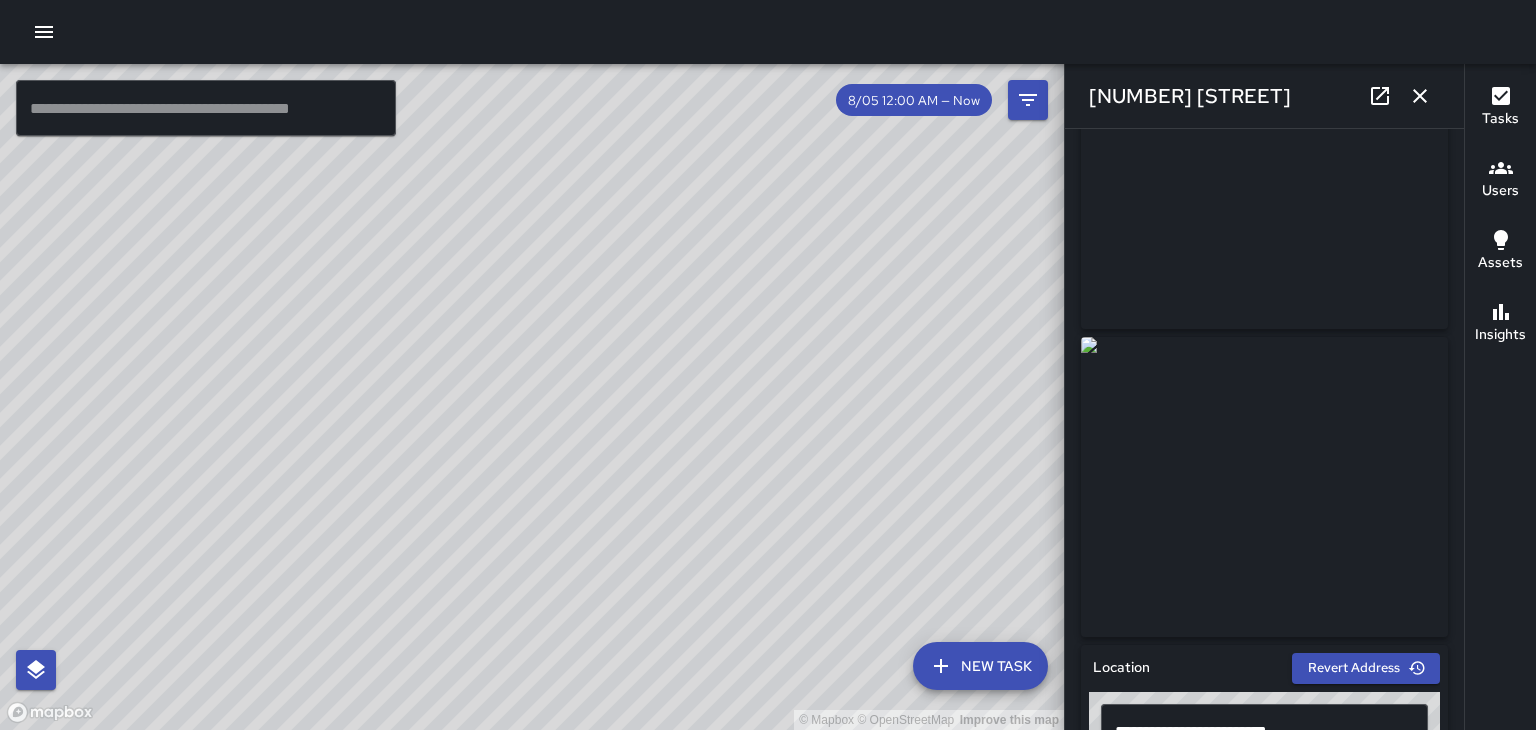 click 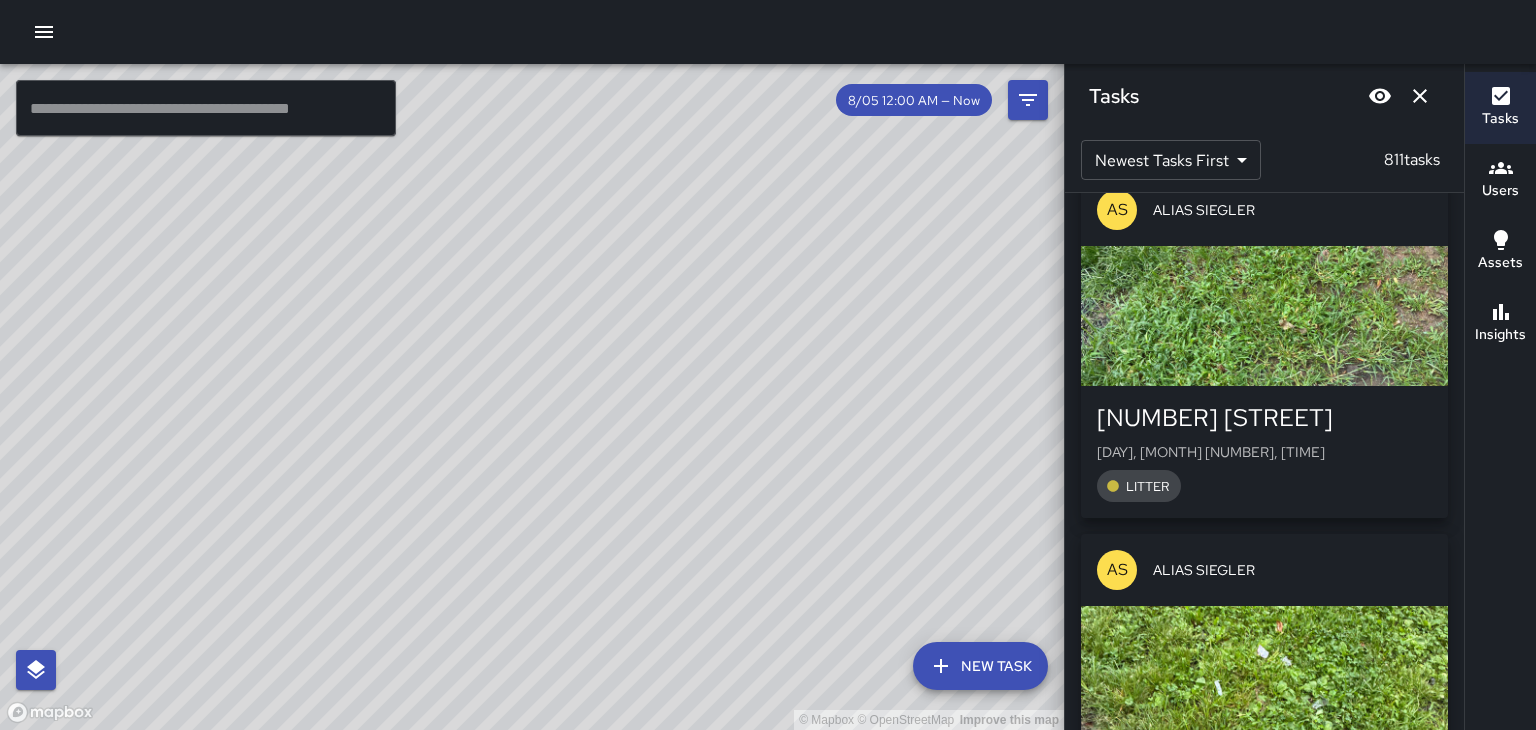 scroll, scrollTop: 286239, scrollLeft: 0, axis: vertical 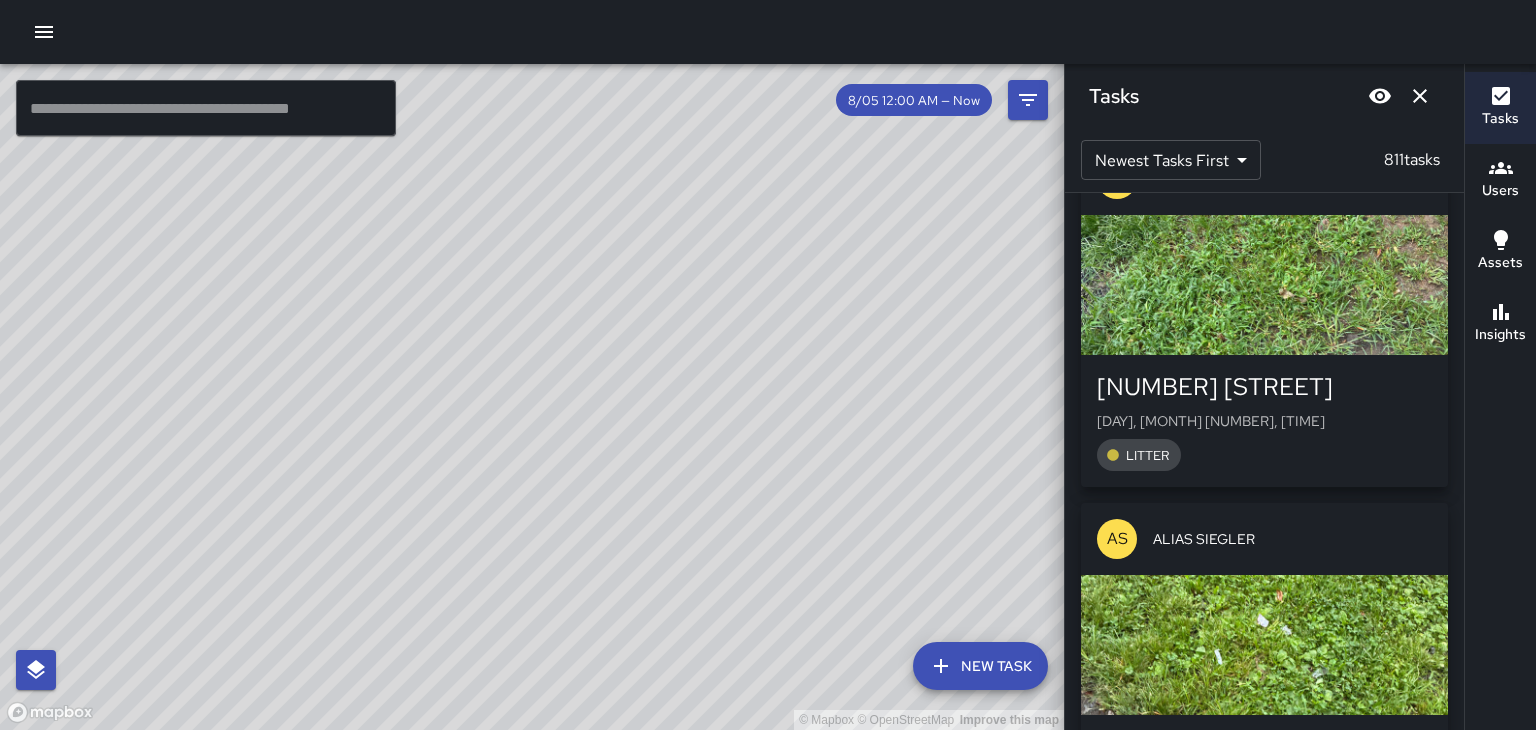 click 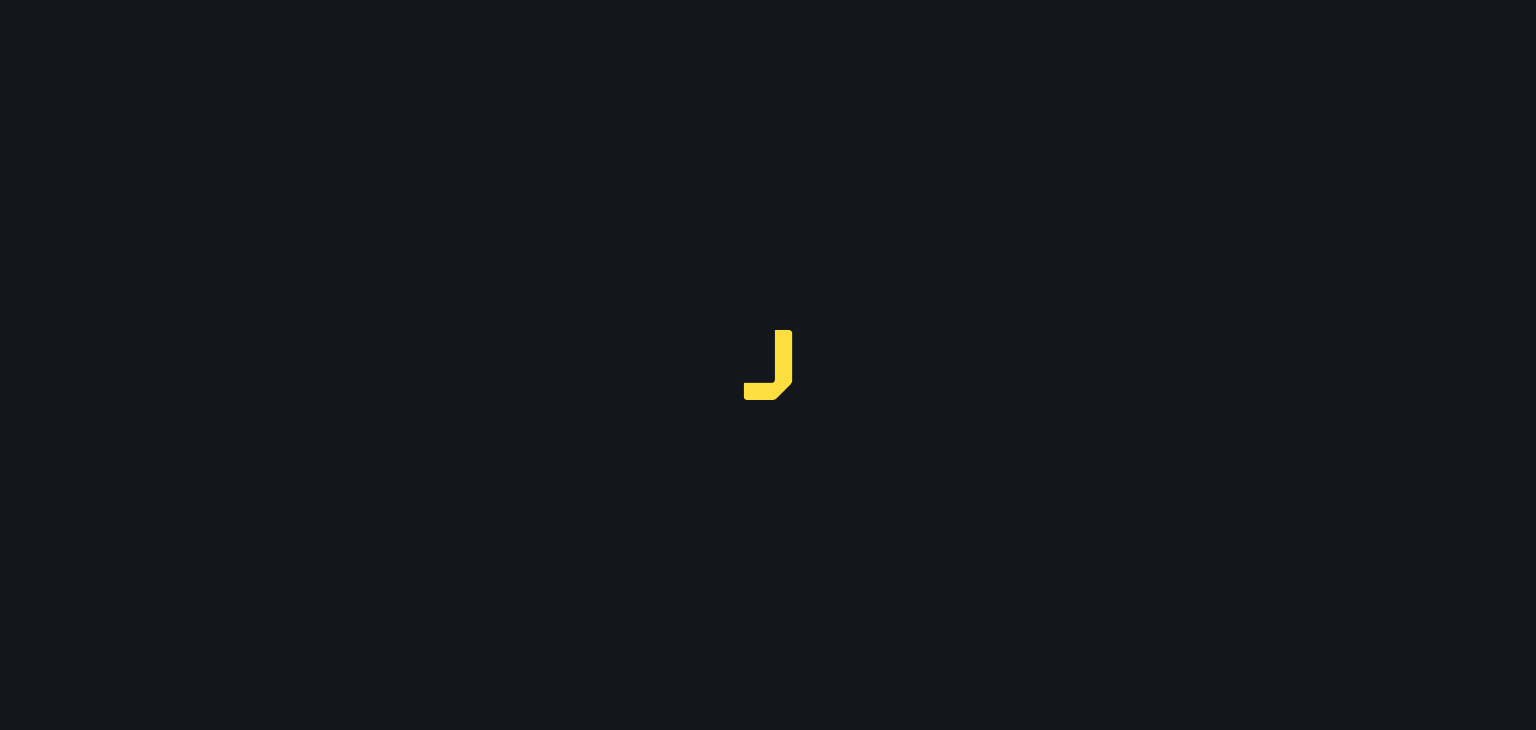 scroll, scrollTop: 0, scrollLeft: 0, axis: both 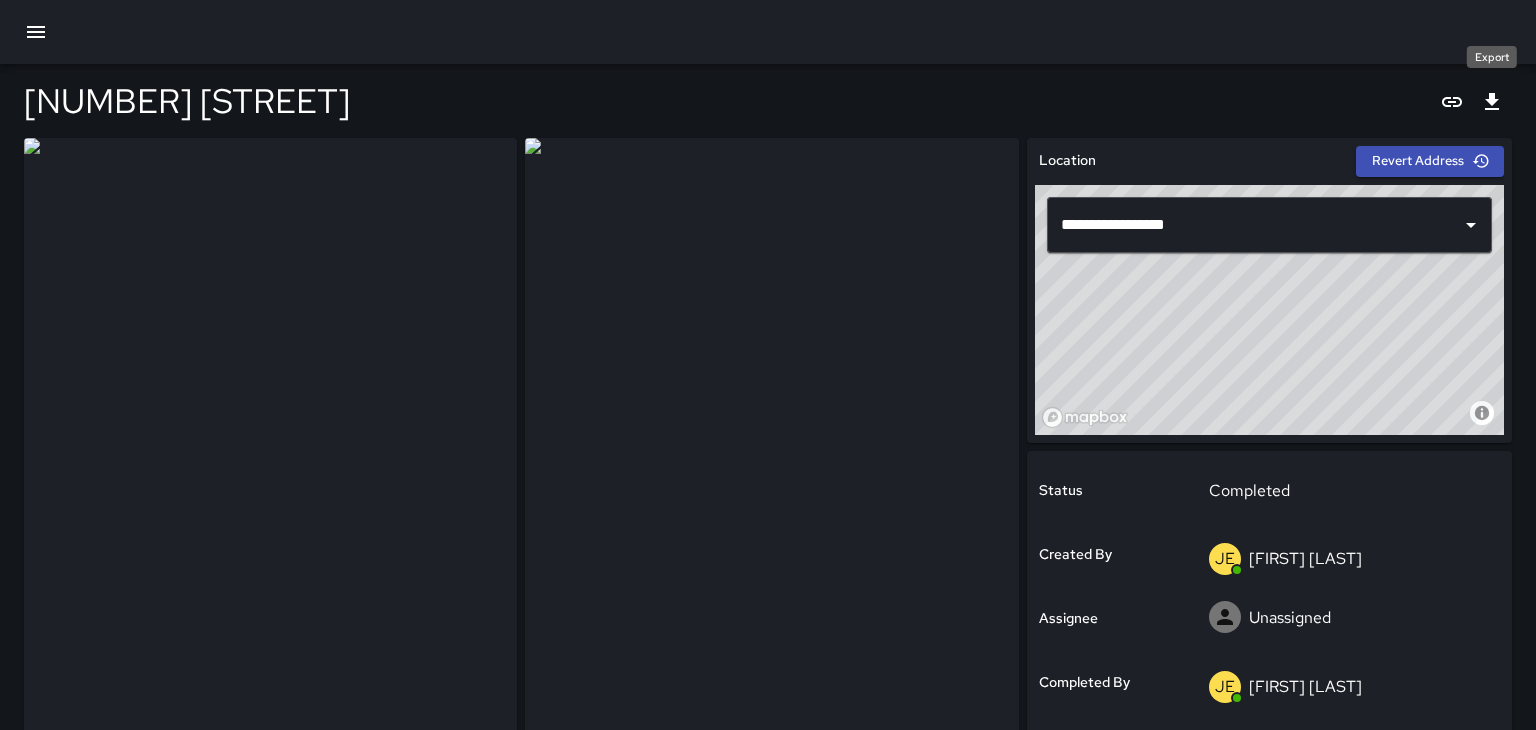 click 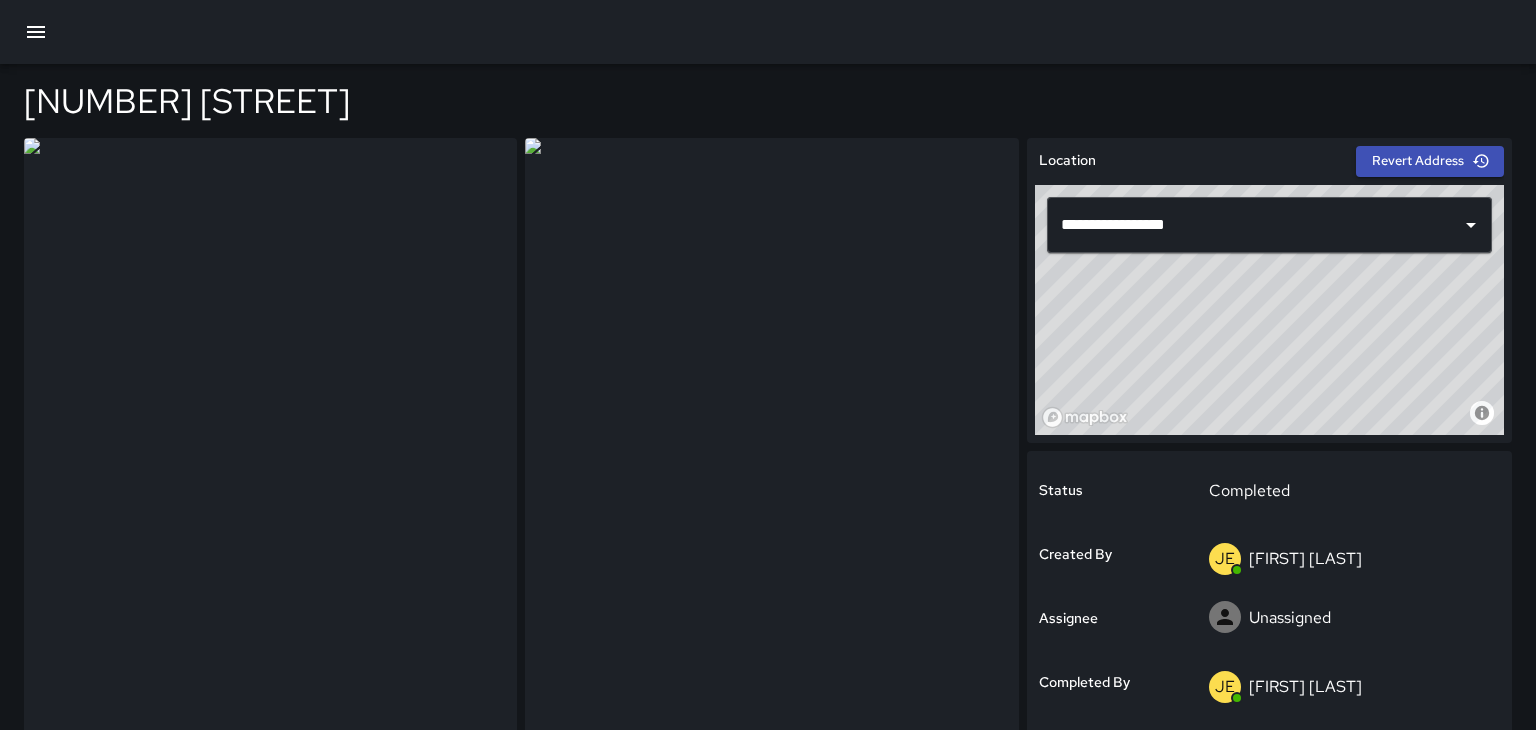 scroll, scrollTop: 0, scrollLeft: 0, axis: both 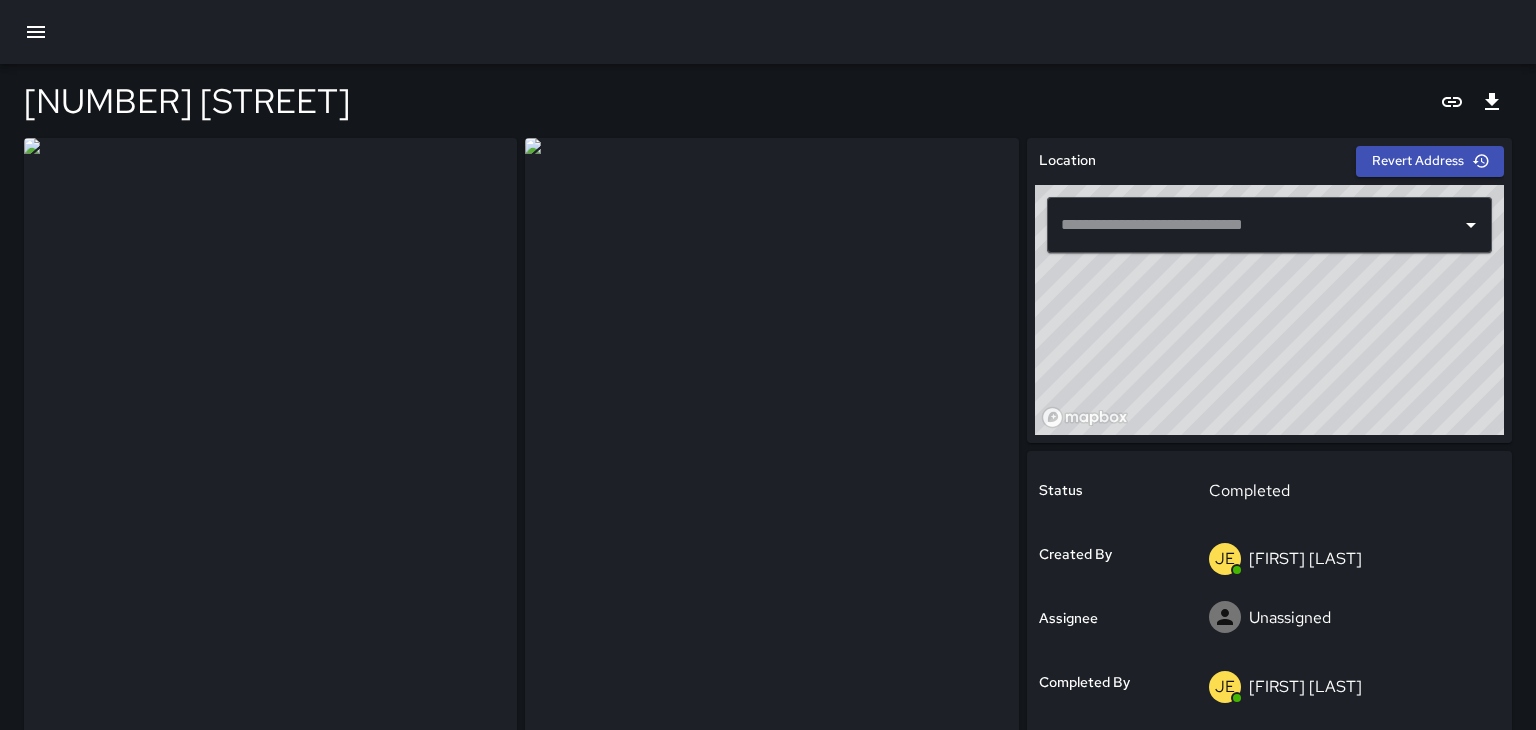 type on "**********" 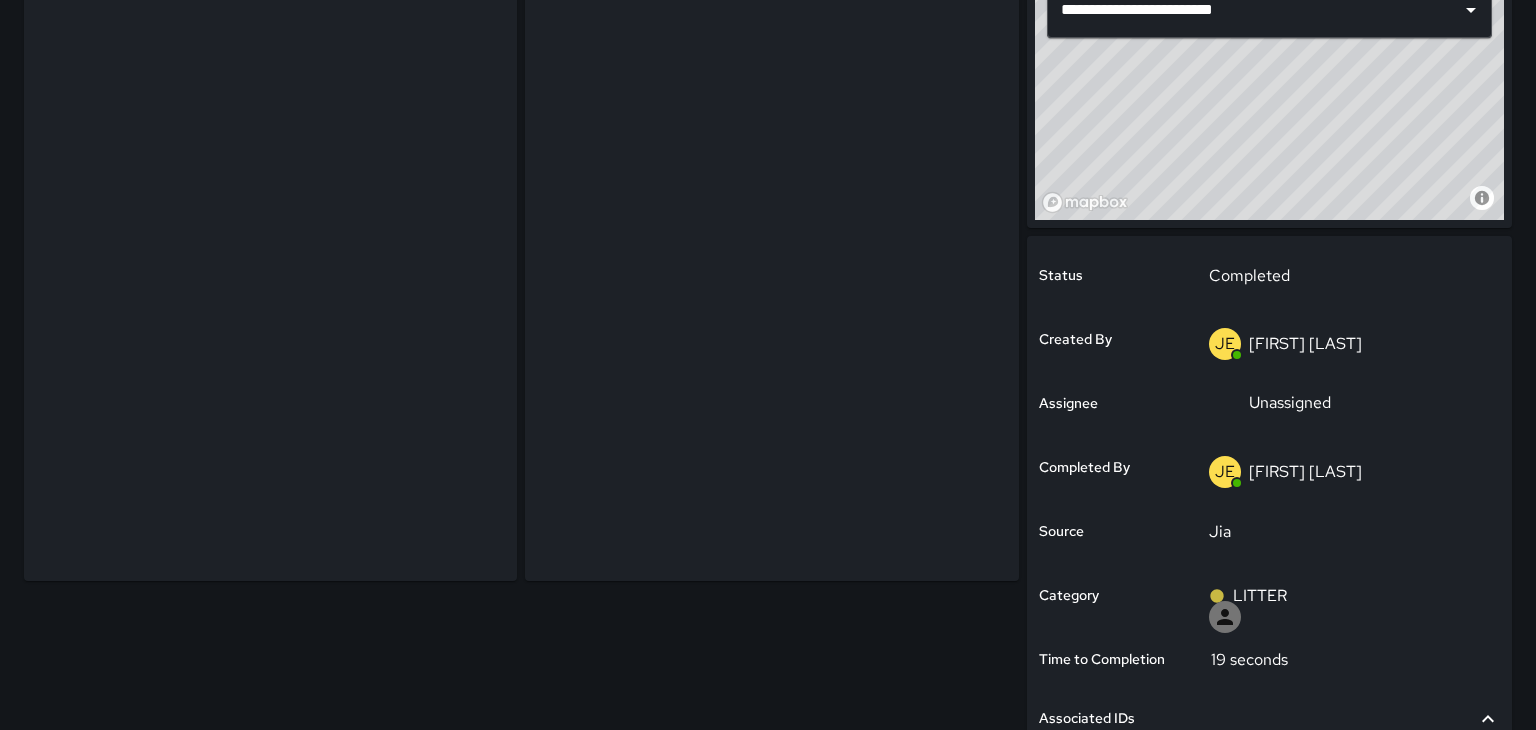 scroll, scrollTop: 204, scrollLeft: 0, axis: vertical 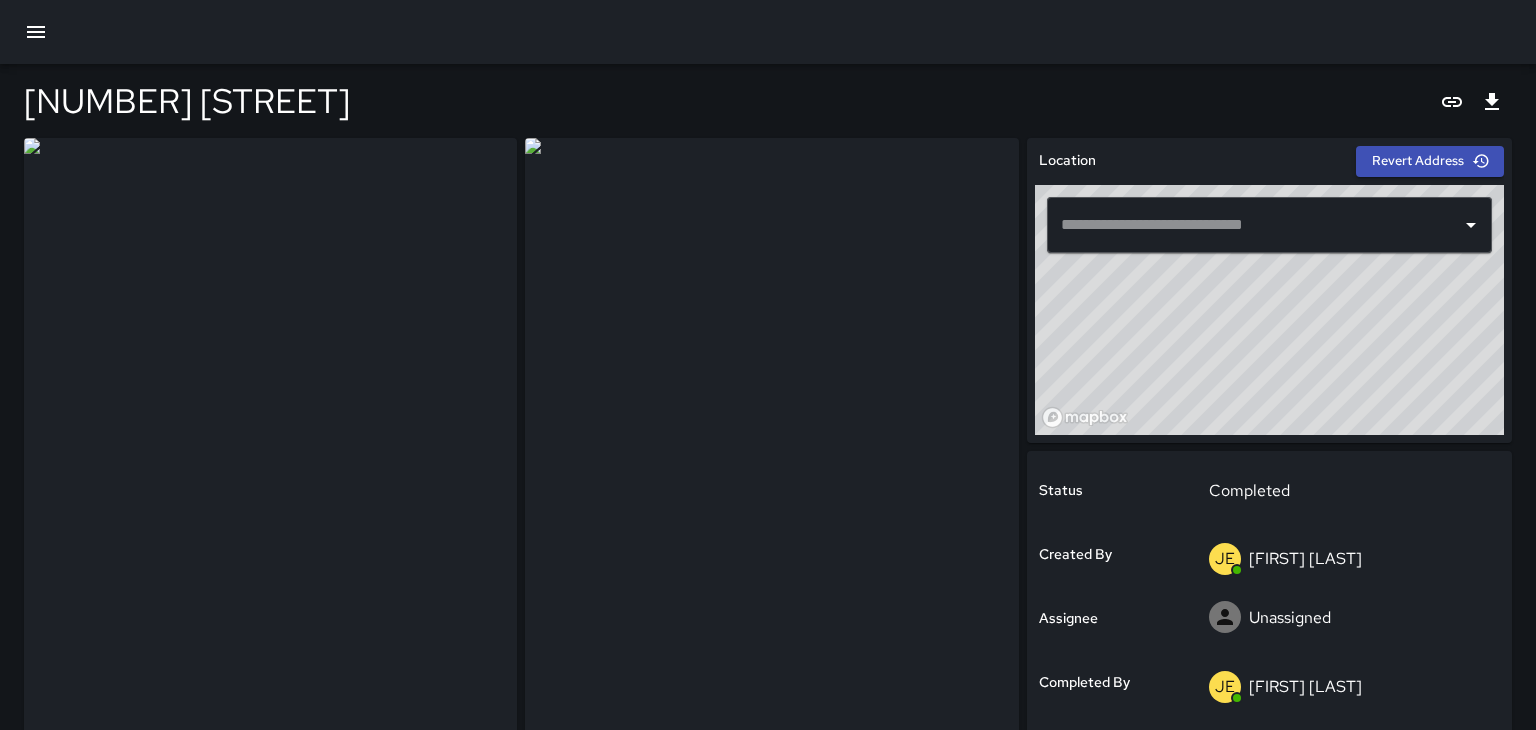 type on "**********" 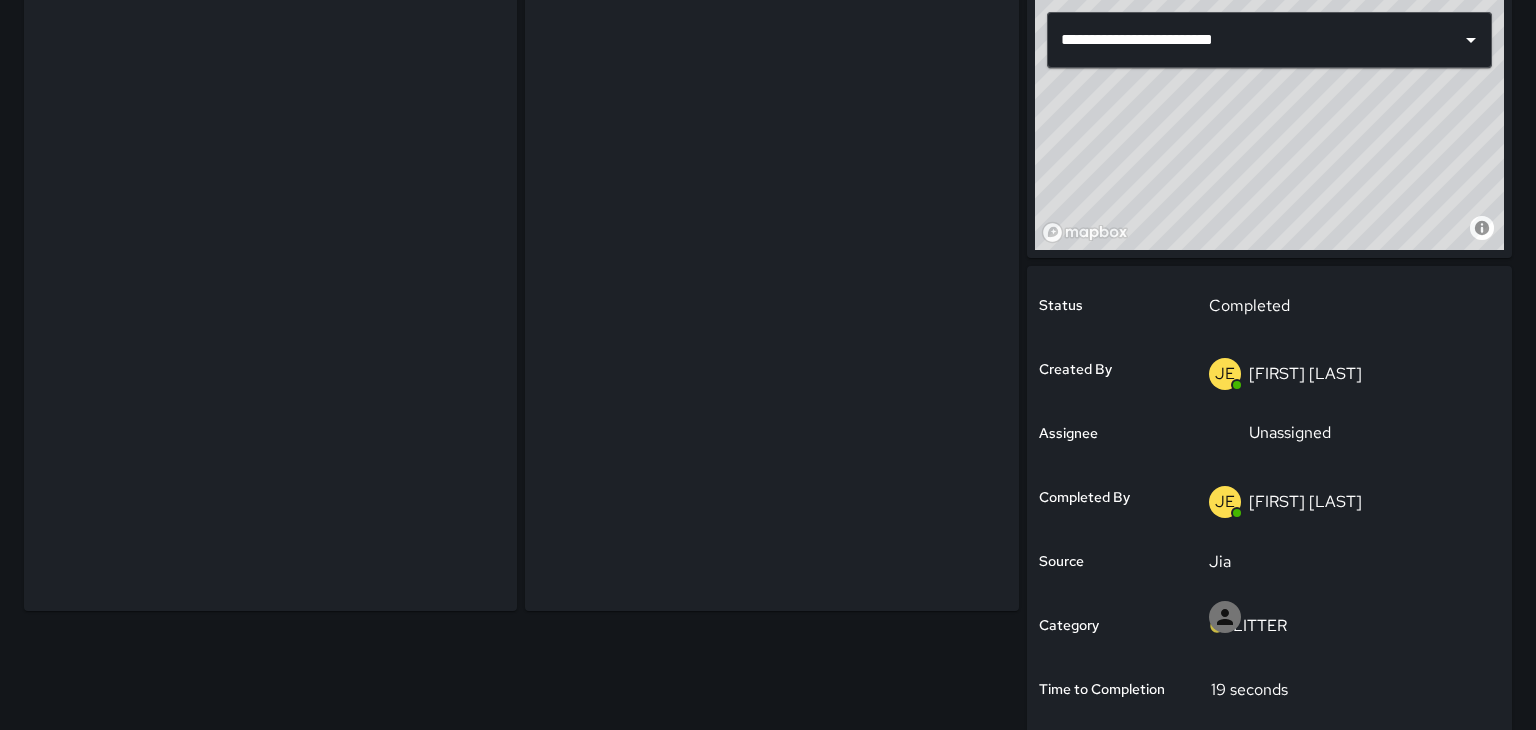 scroll, scrollTop: 183, scrollLeft: 0, axis: vertical 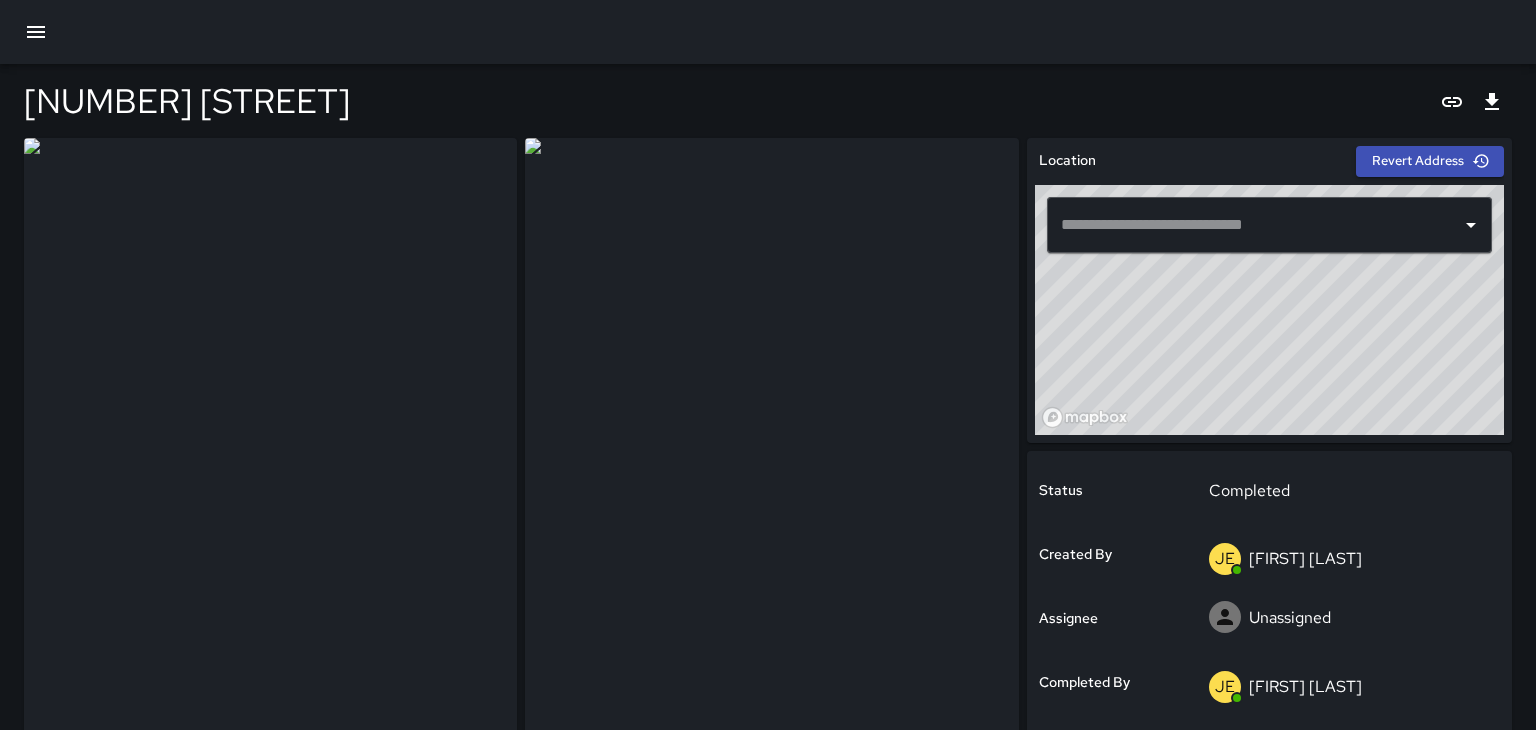 type on "**********" 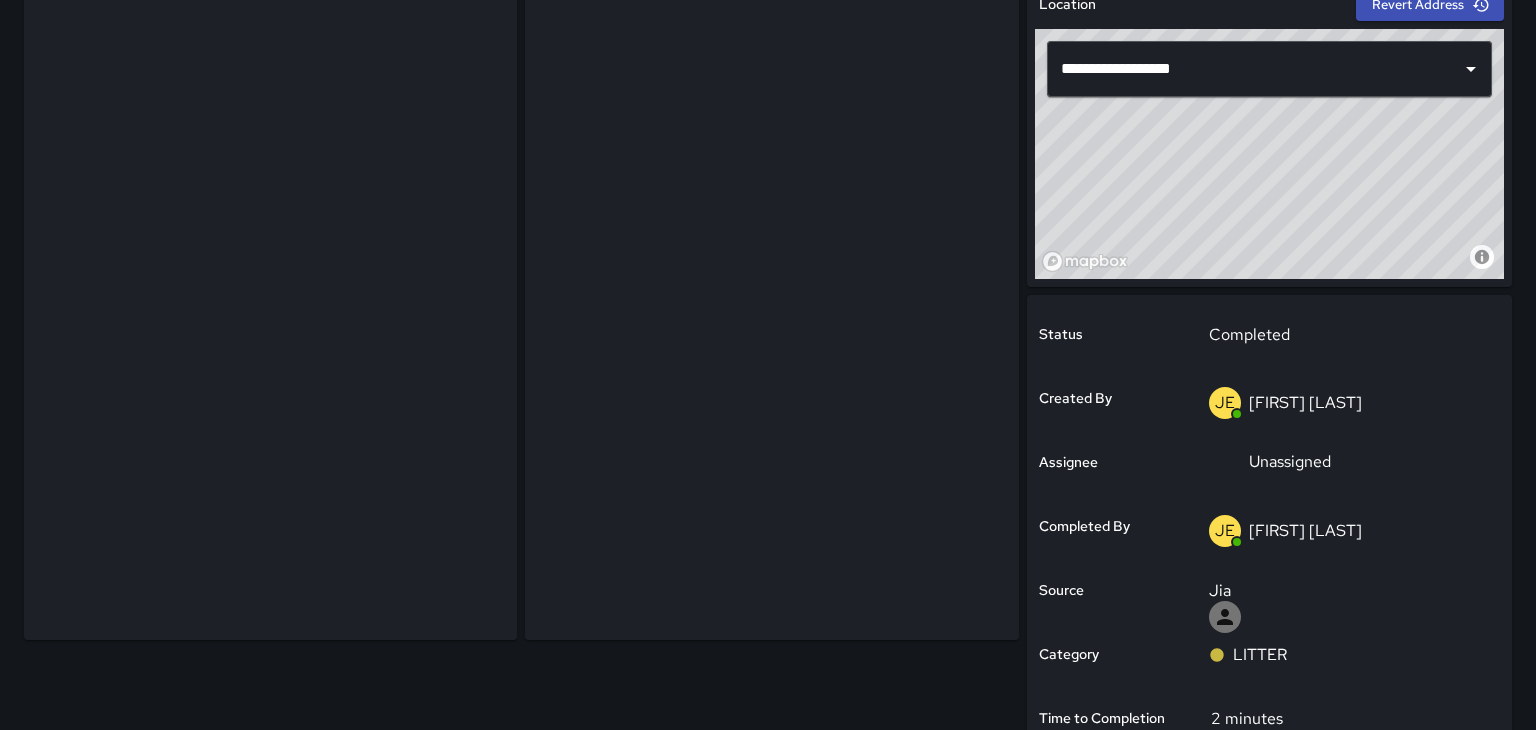 scroll, scrollTop: 171, scrollLeft: 0, axis: vertical 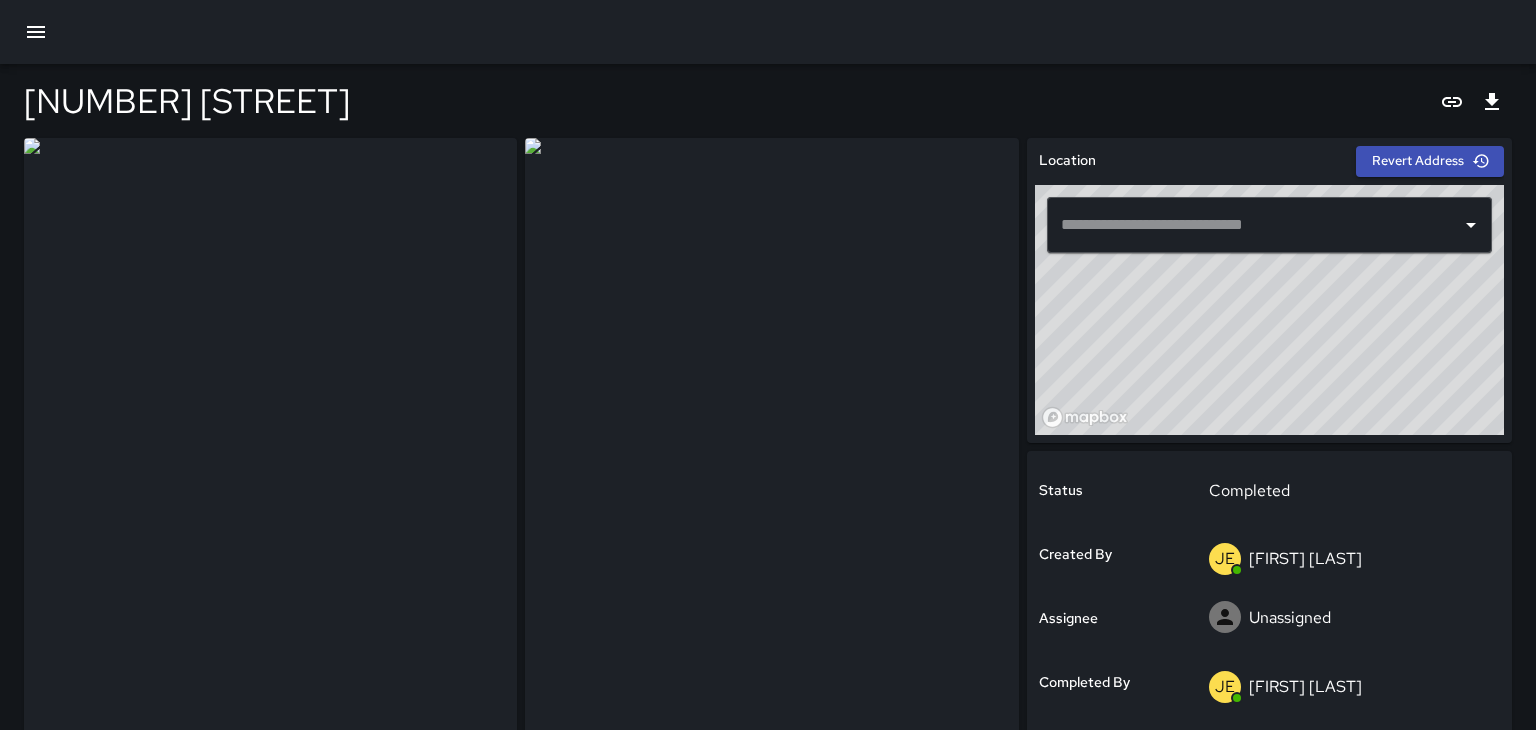type on "**********" 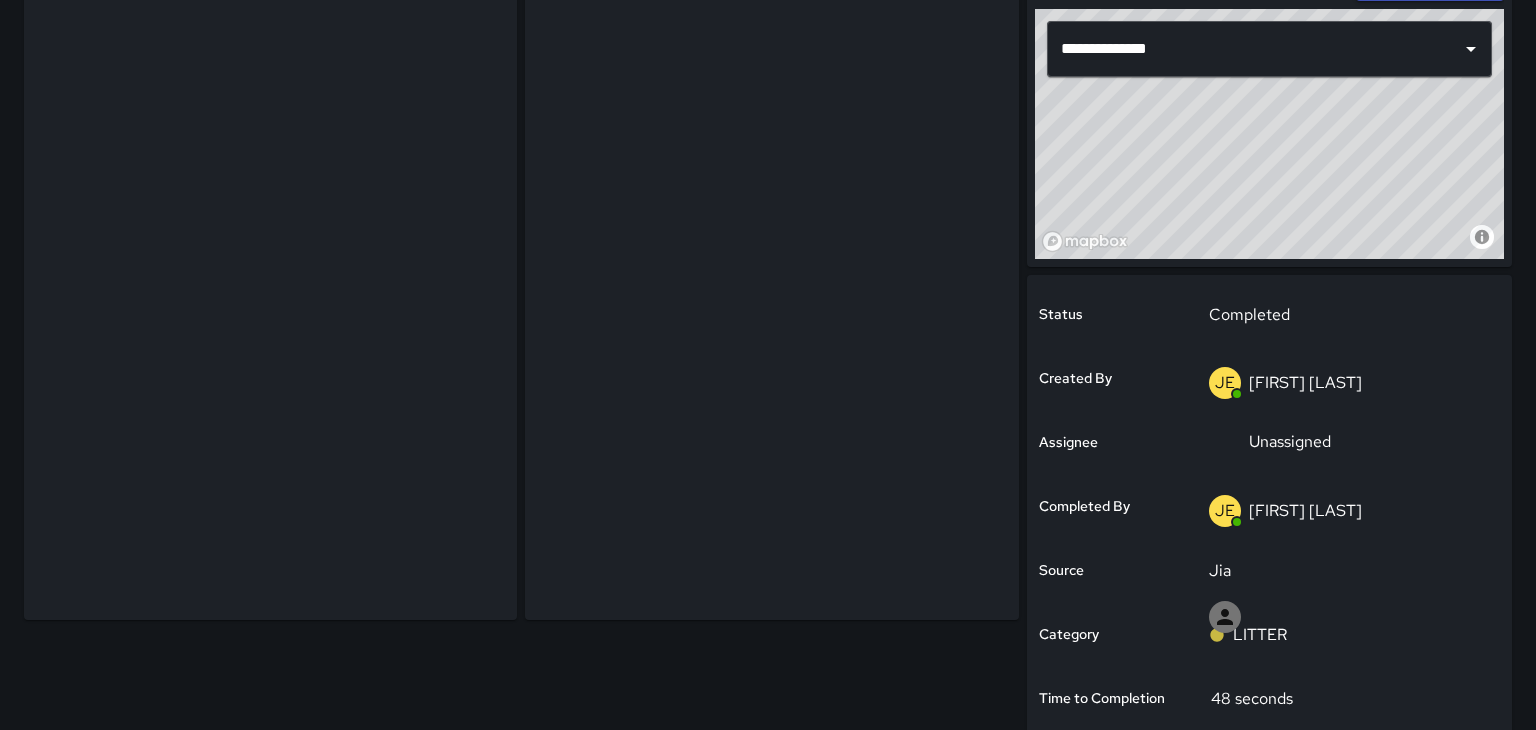 scroll, scrollTop: 181, scrollLeft: 0, axis: vertical 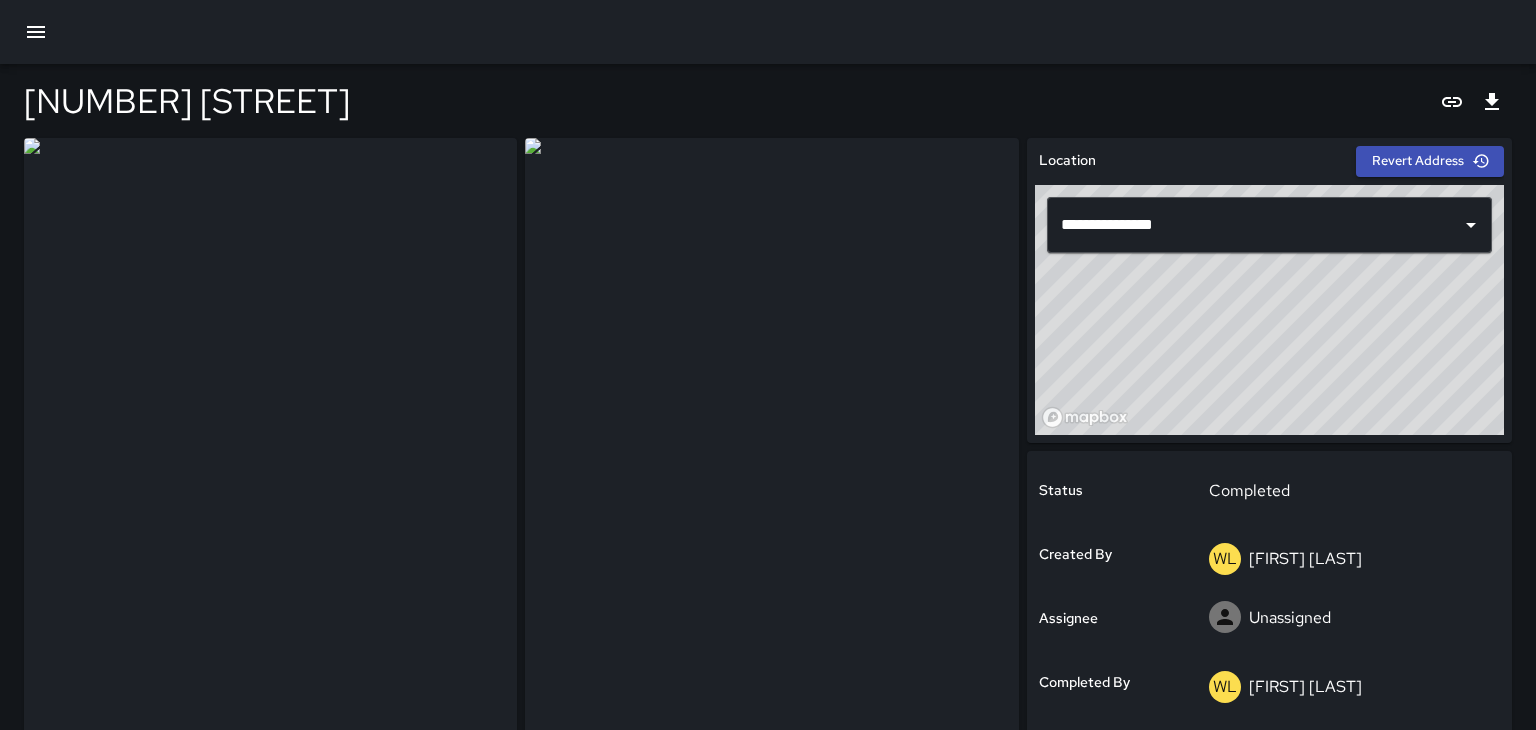 type on "**********" 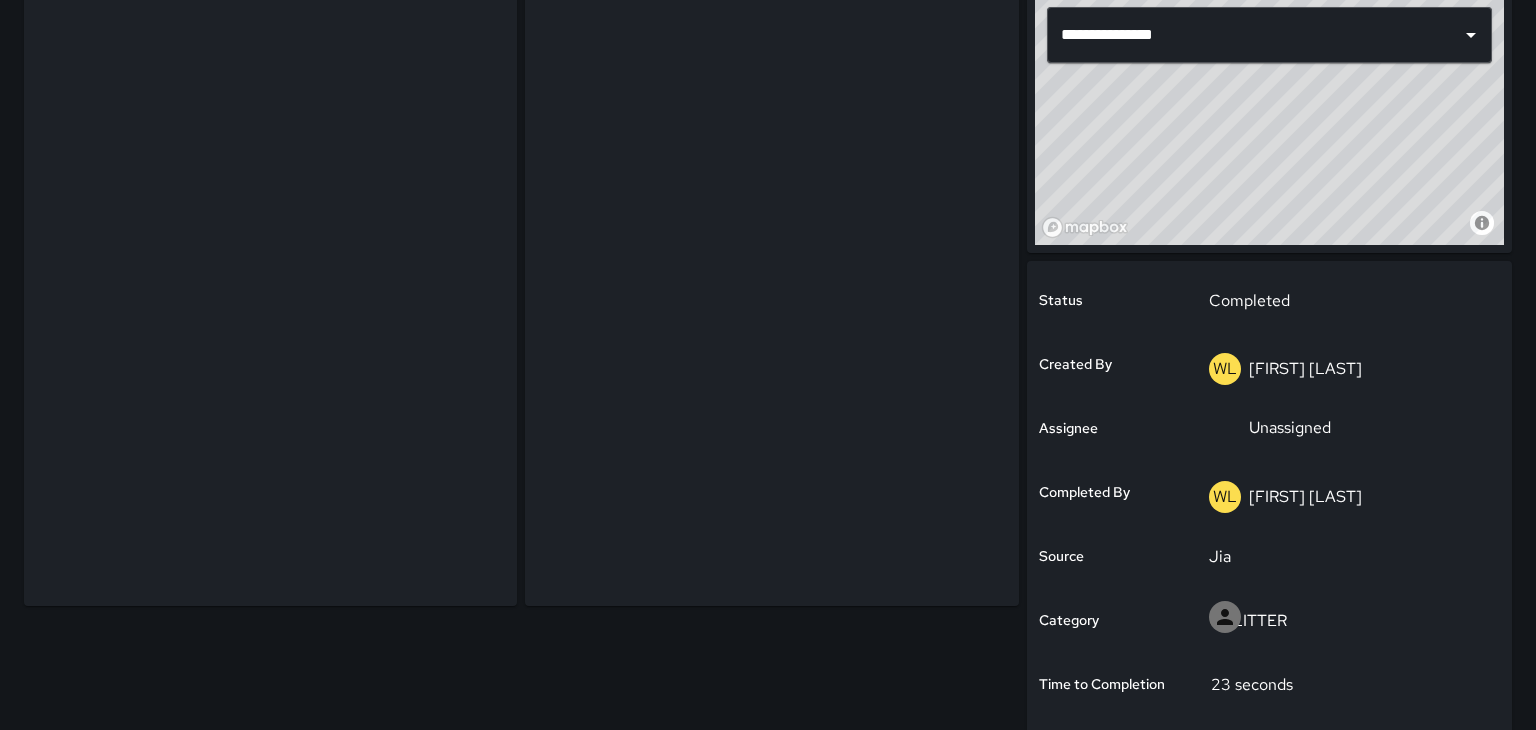 scroll, scrollTop: 199, scrollLeft: 0, axis: vertical 